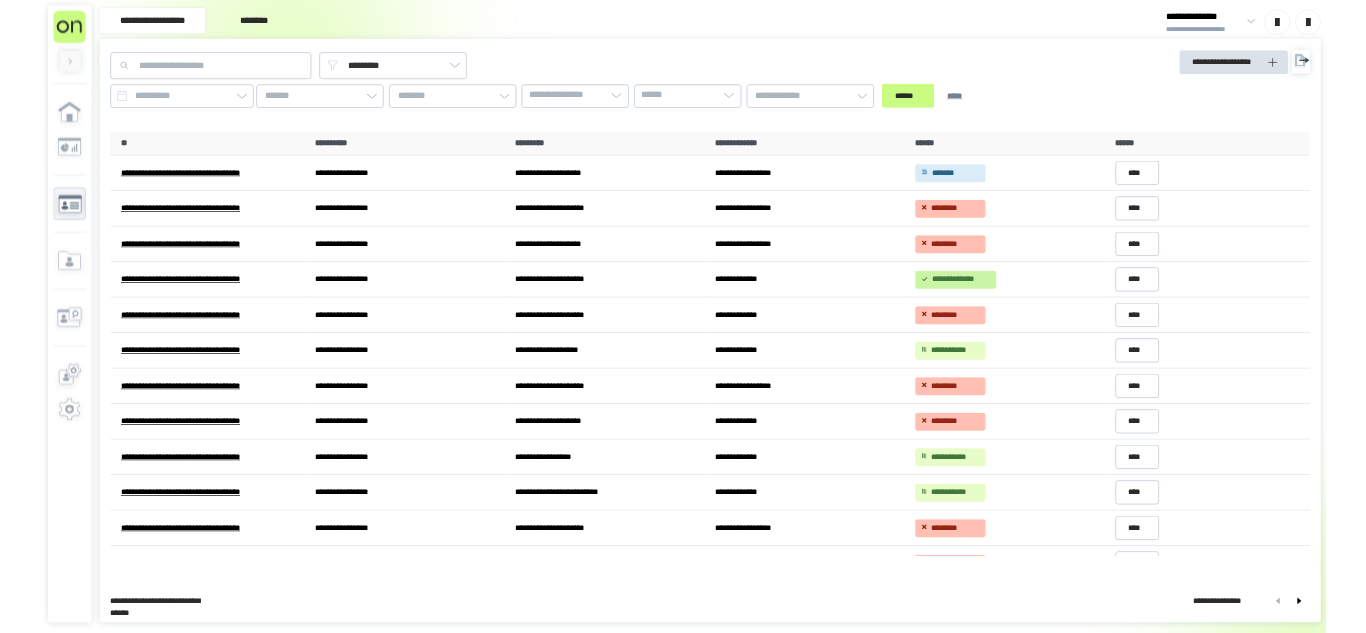 scroll, scrollTop: 0, scrollLeft: 0, axis: both 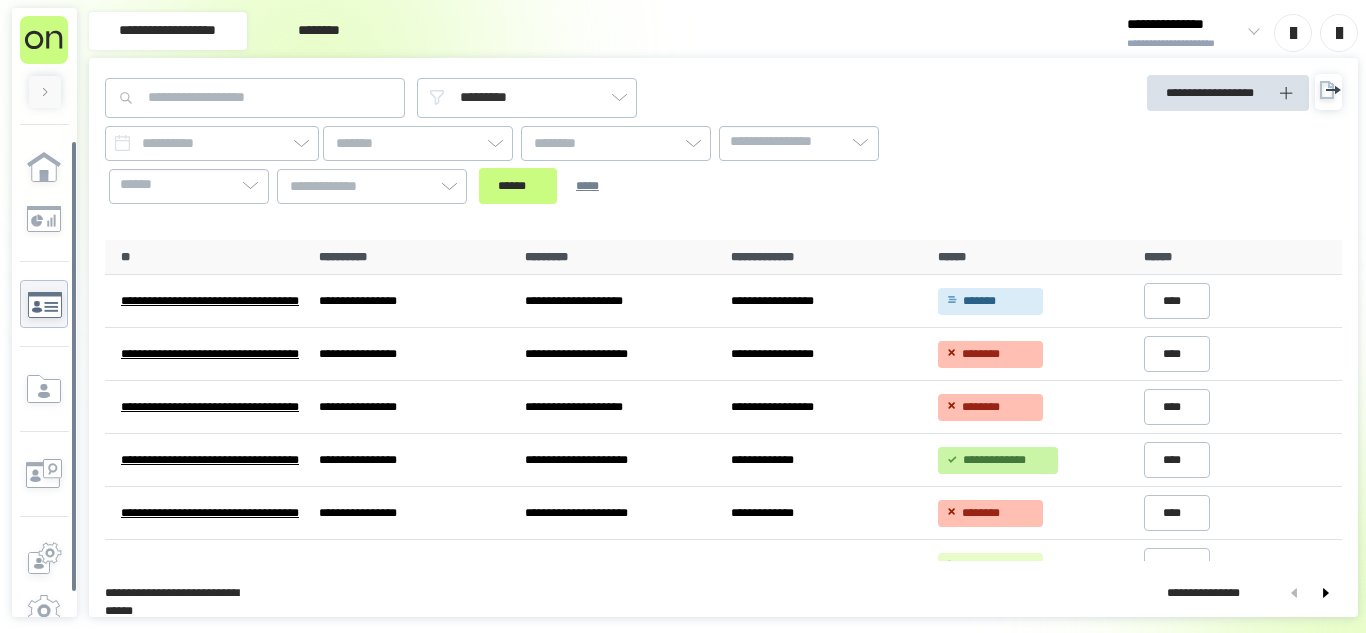 click on "**********" at bounding box center [1184, 44] 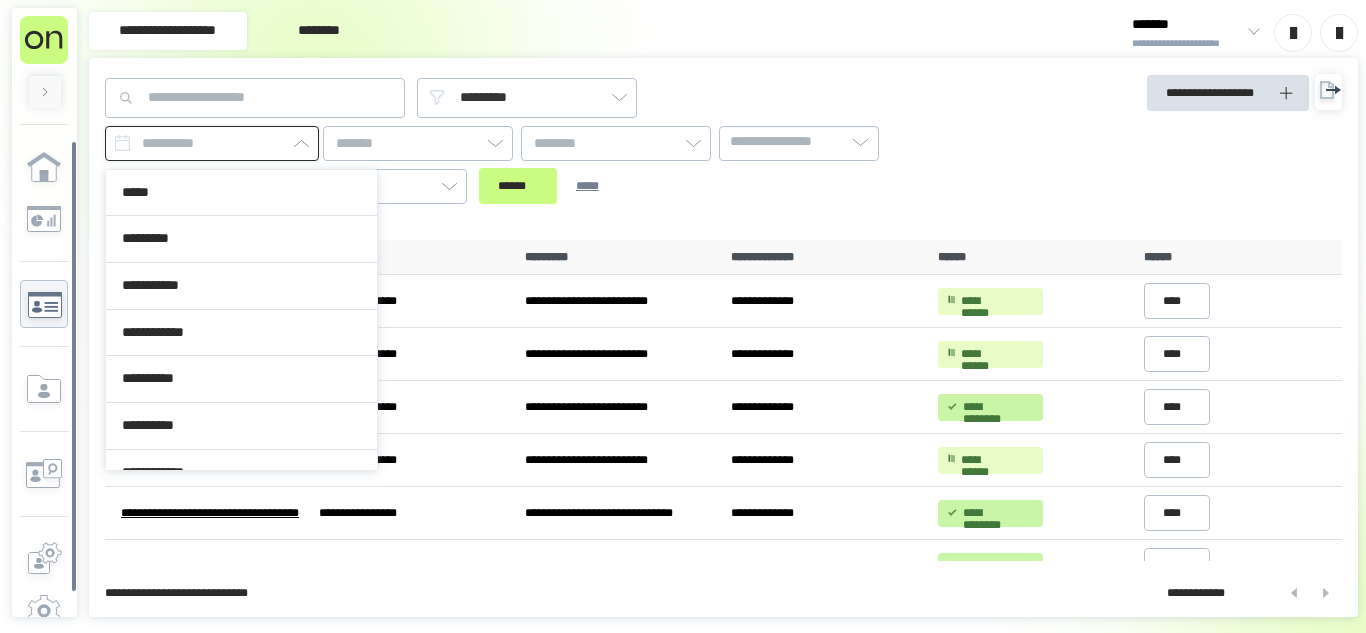 click at bounding box center (212, 143) 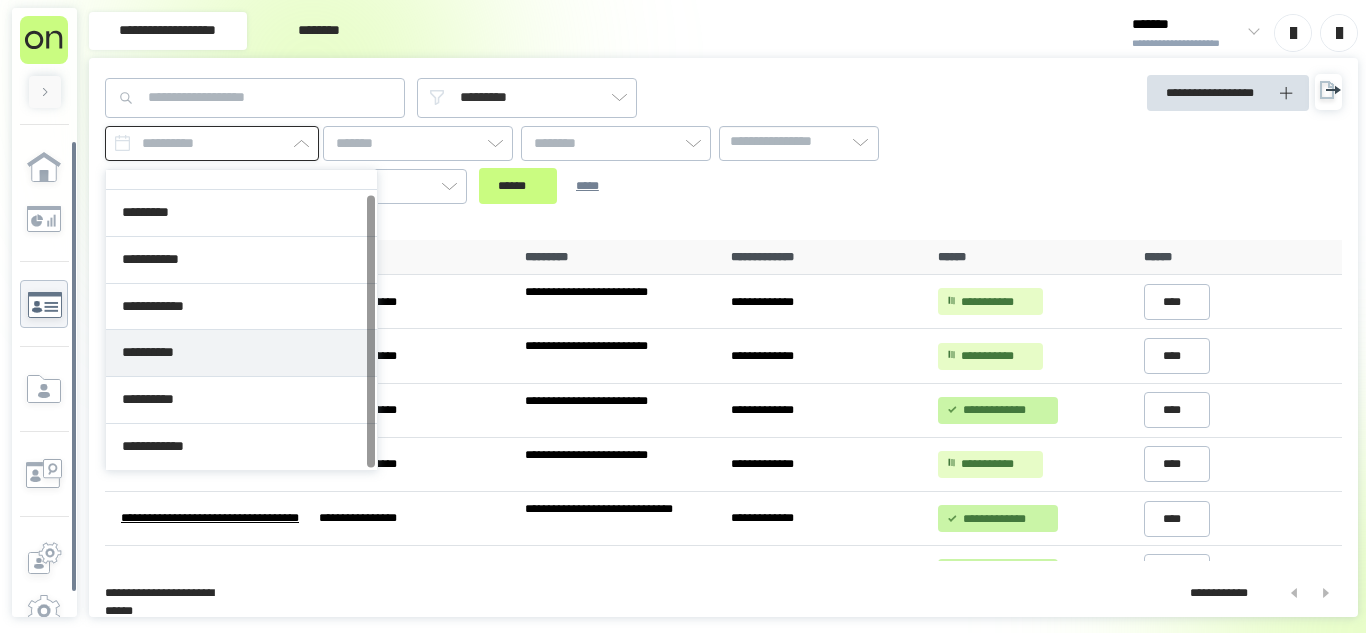 scroll, scrollTop: 26, scrollLeft: 0, axis: vertical 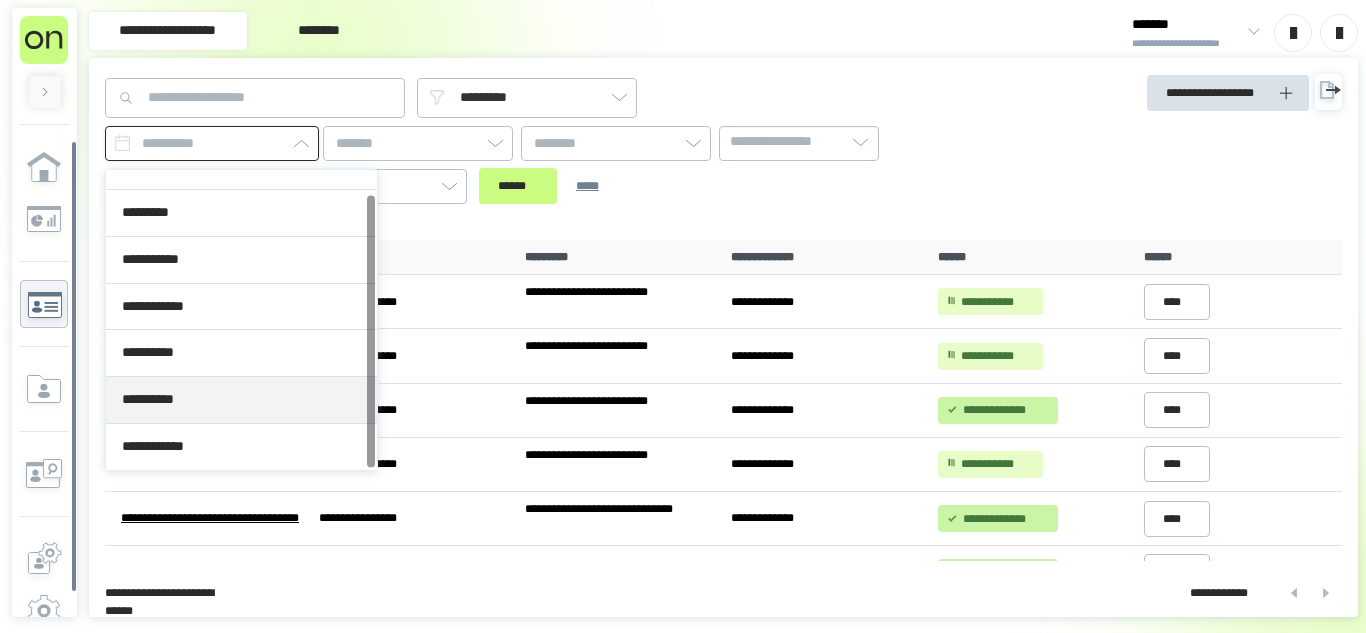 type on "**********" 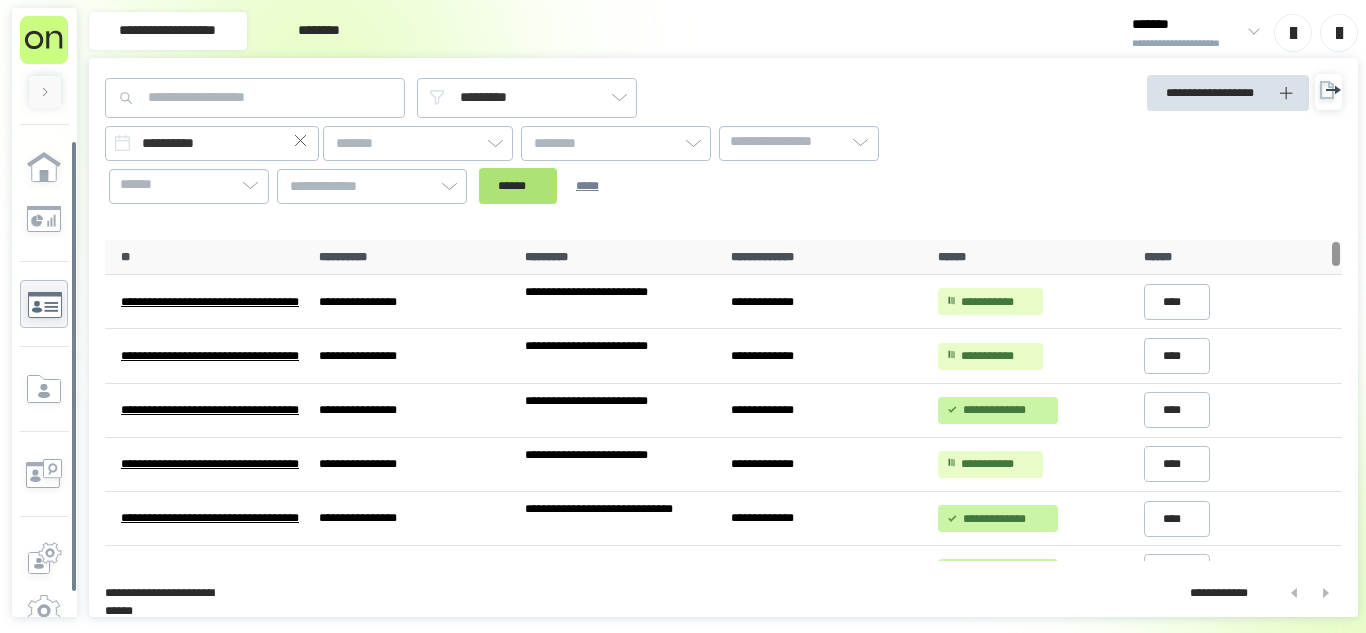 click on "******" at bounding box center (518, 186) 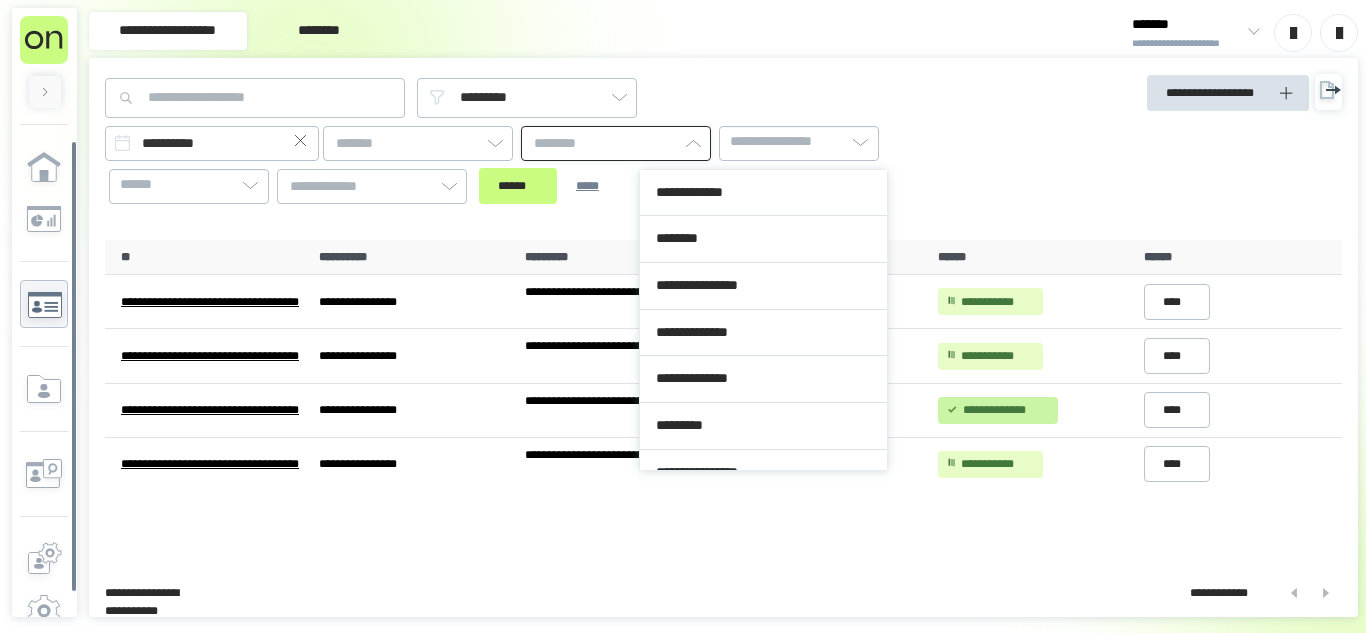 click at bounding box center [616, 143] 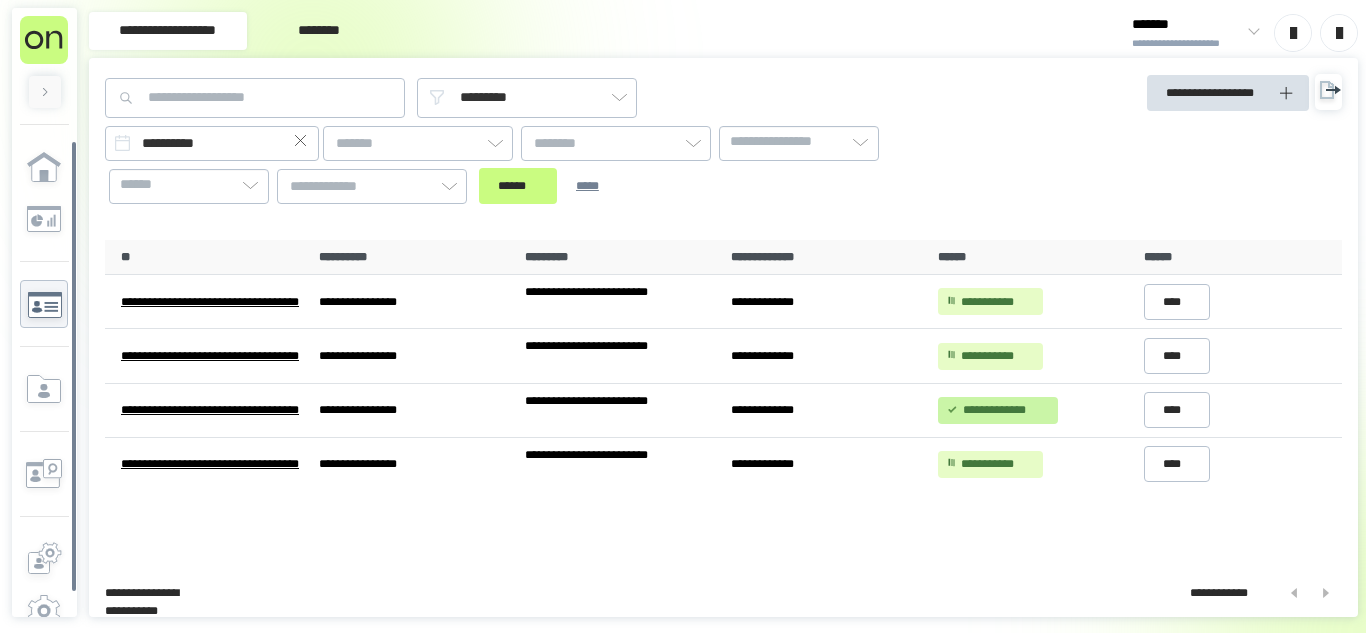 click on "[FIRST] [LAST] [CITY] [STATE] [ZIP]" at bounding box center [567, 165] 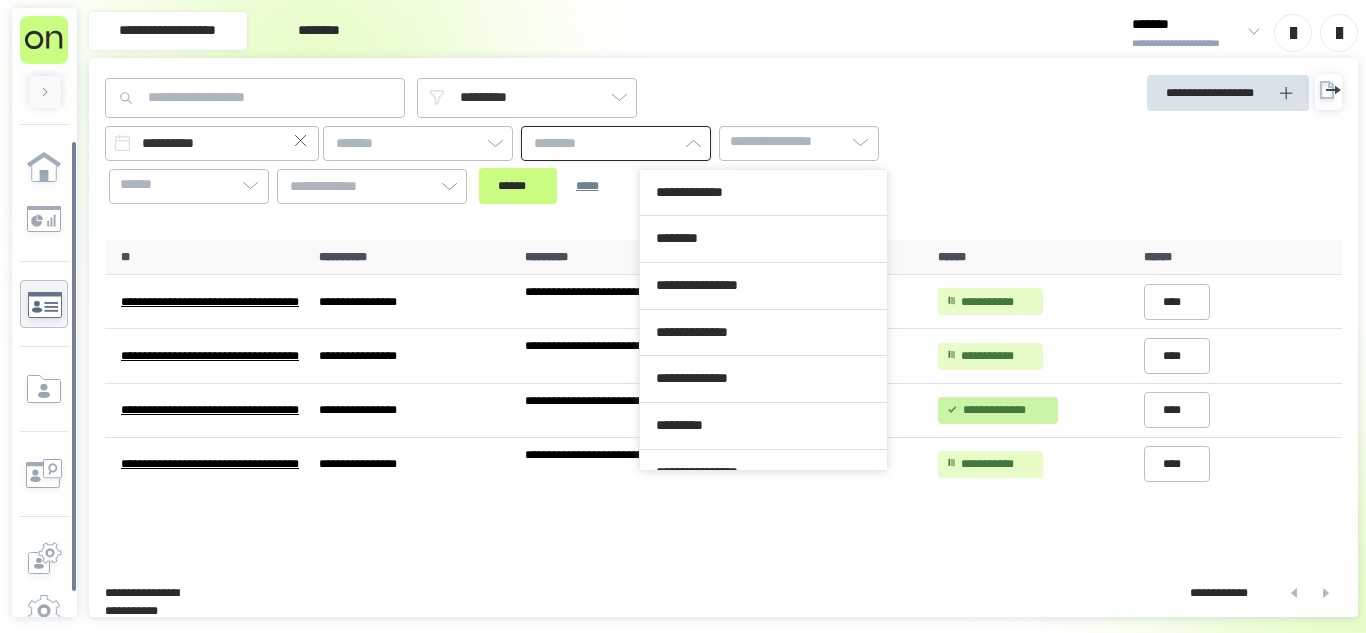 click at bounding box center [616, 143] 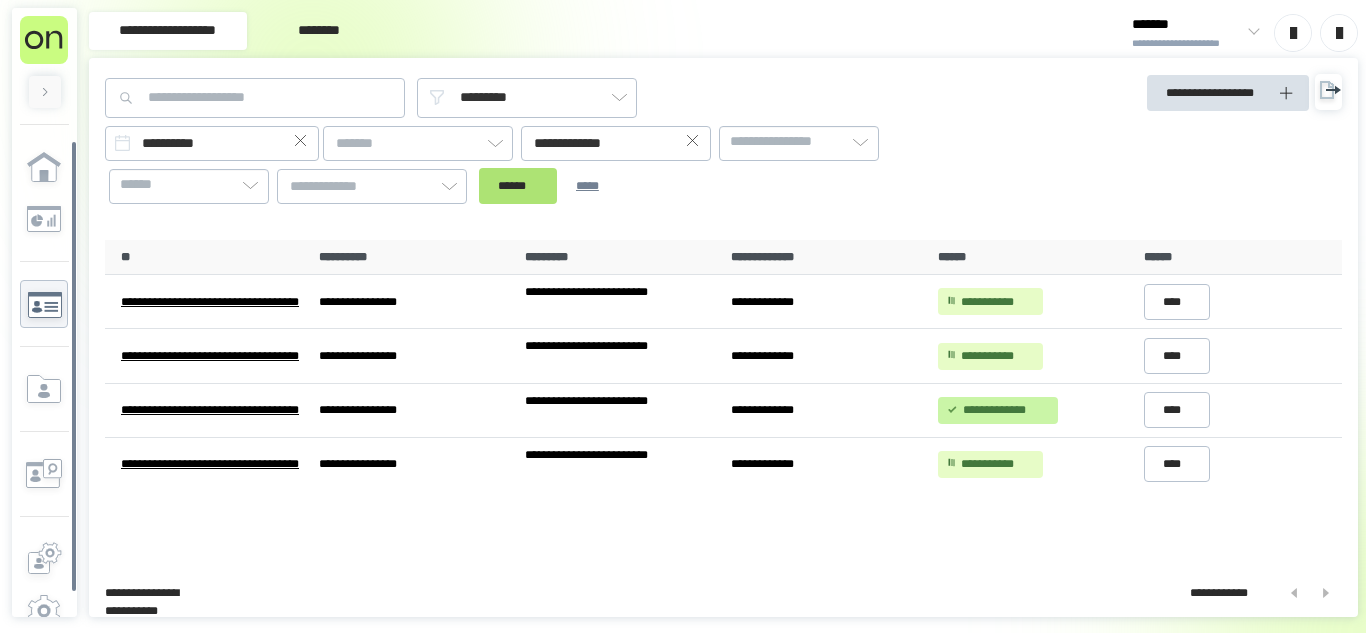 click on "******" at bounding box center (518, 186) 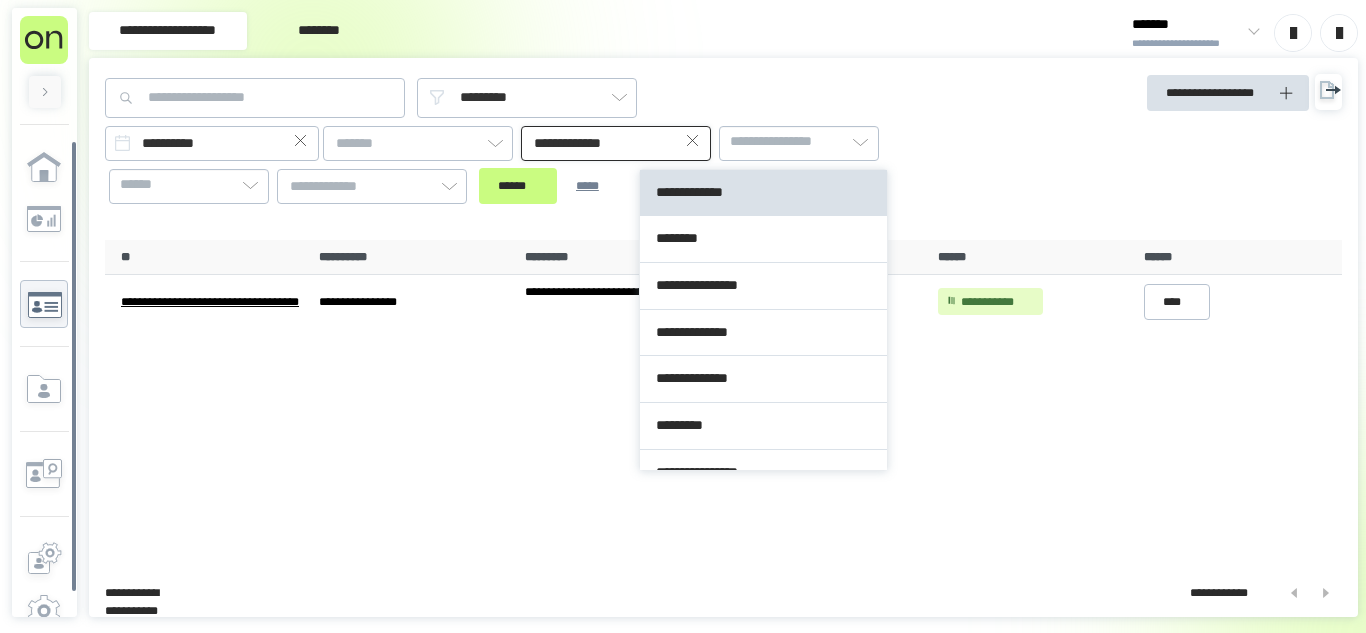 click on "**********" at bounding box center (616, 143) 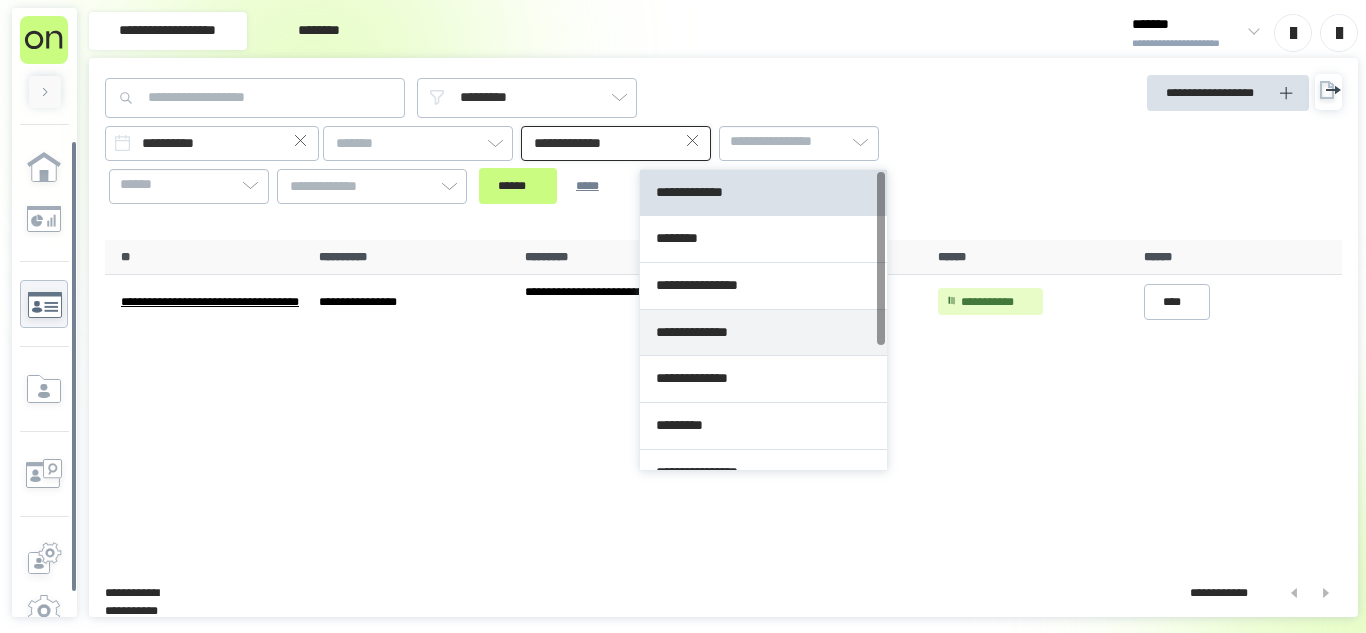 type on "**********" 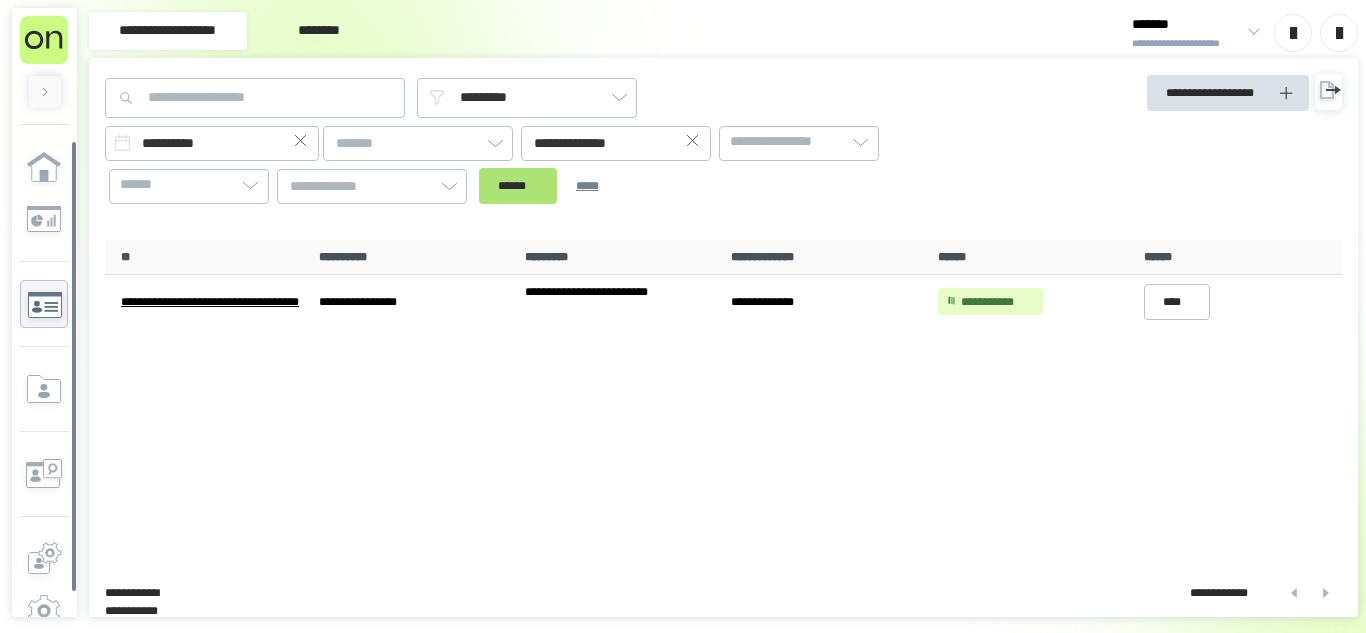 click on "******" at bounding box center (518, 186) 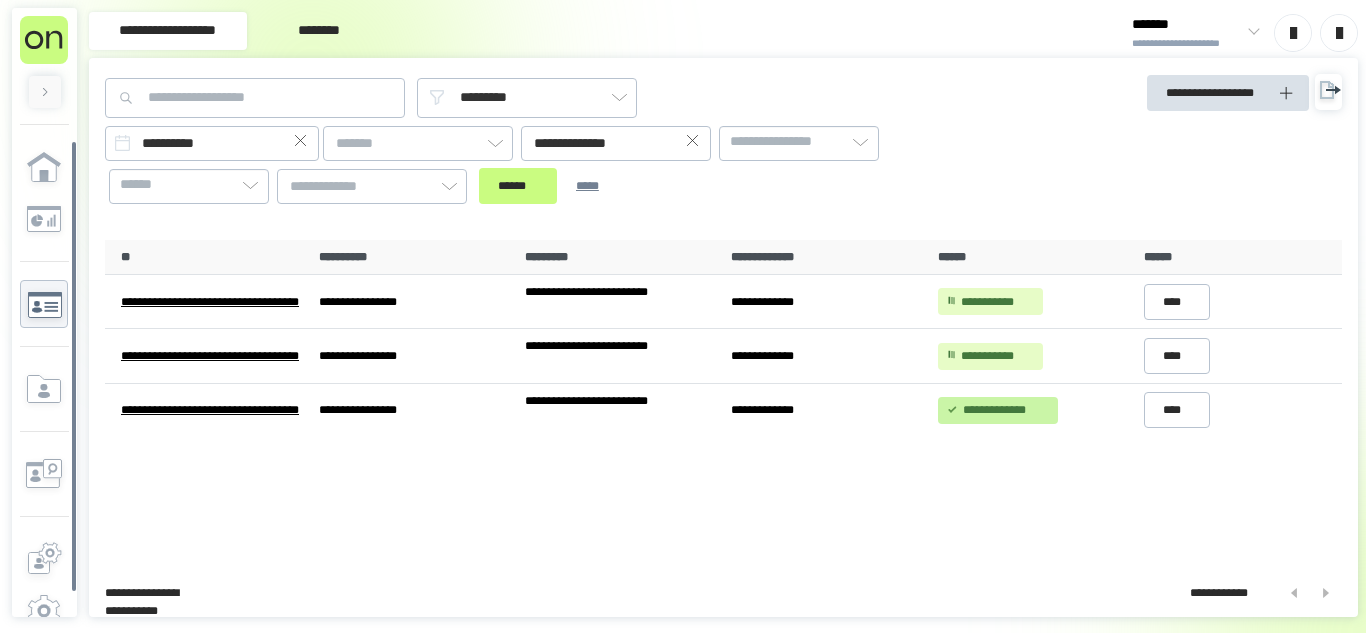 click at bounding box center (693, 143) 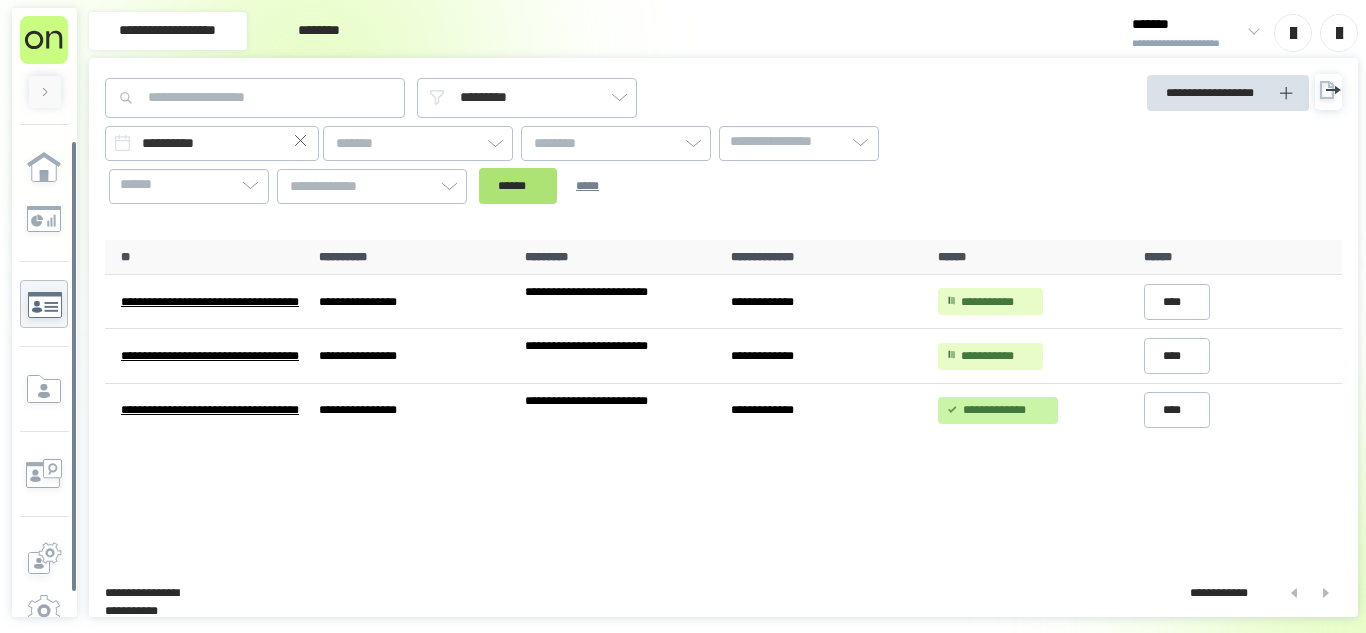 click on "******" at bounding box center [518, 186] 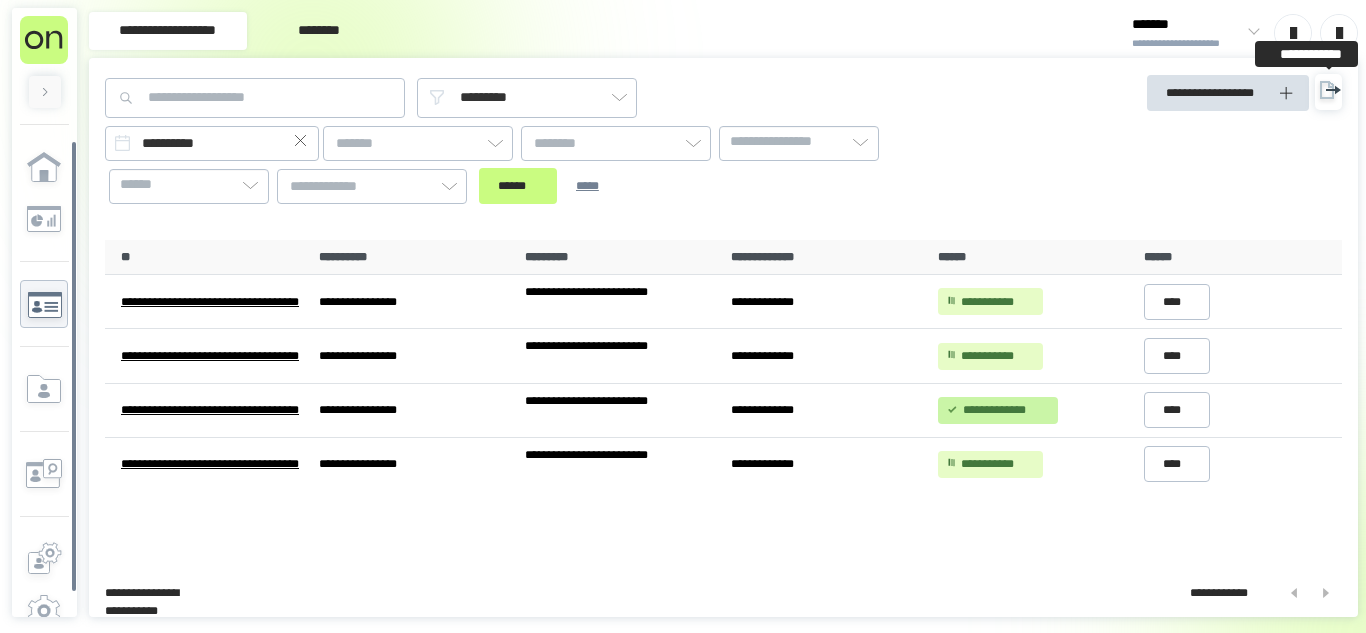 click at bounding box center (1328, 92) 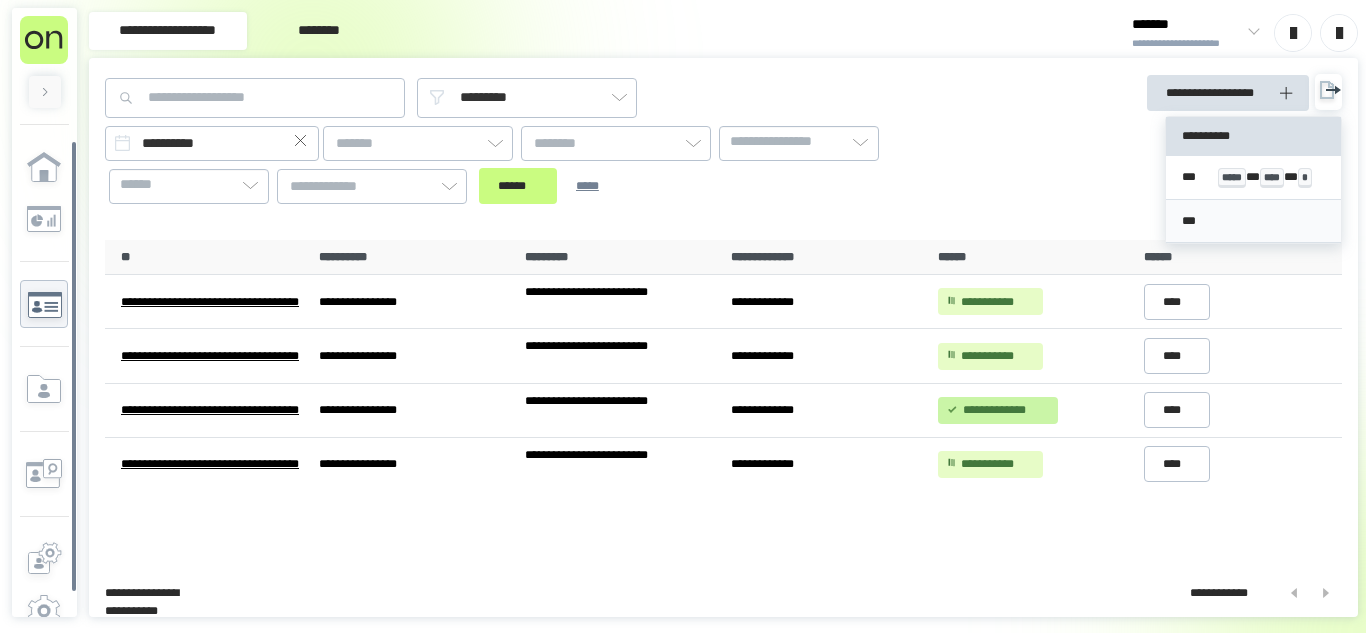 click on "***" at bounding box center [1253, 222] 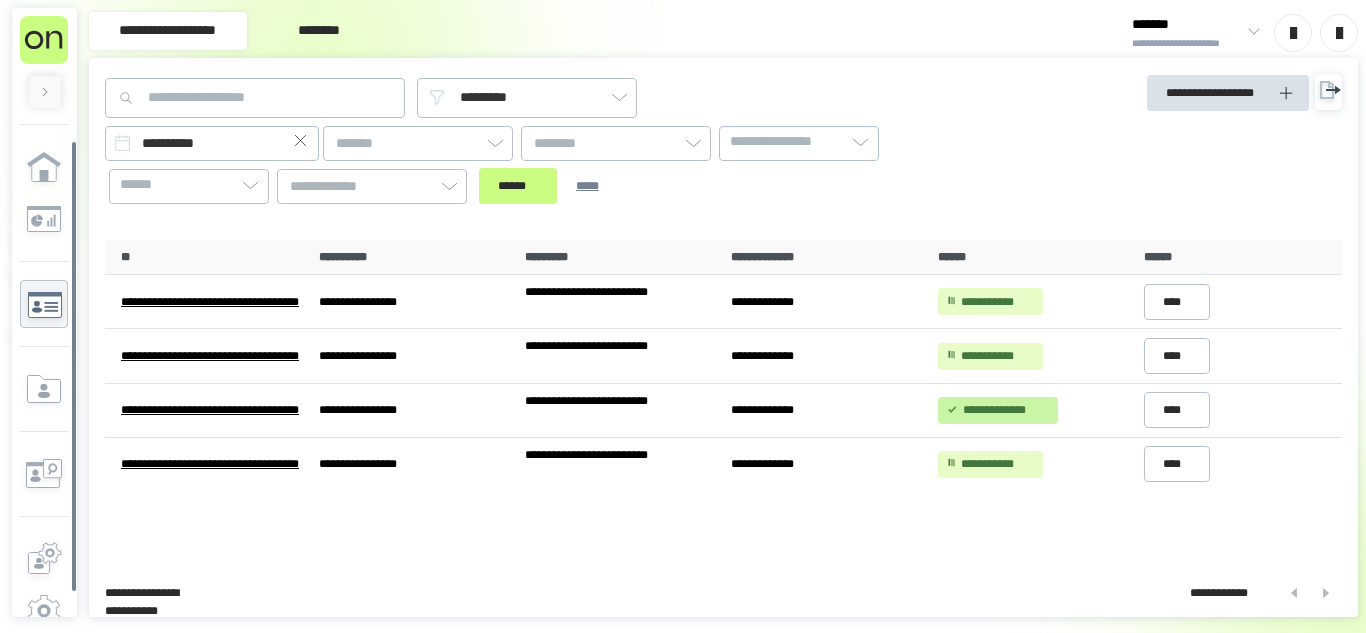 click on "[FIRST] [LAST] [CITY] [STATE] [ZIP] [PHONE] [EMAIL] [ADDRESS] [CITY] [STATE] [ZIP] [PHONE] [EMAIL] [ADDRESS] [CITY] [STATE] [ZIP] [PHONE] [EMAIL] [ADDRESS] [CITY] [STATE] [ZIP] [PHONE] [EMAIL] [ADDRESS] [CITY] [STATE] [ZIP] [PHONE] [EMAIL] [ADDRESS] [CITY] [STATE] [ZIP]" at bounding box center (723, 337) 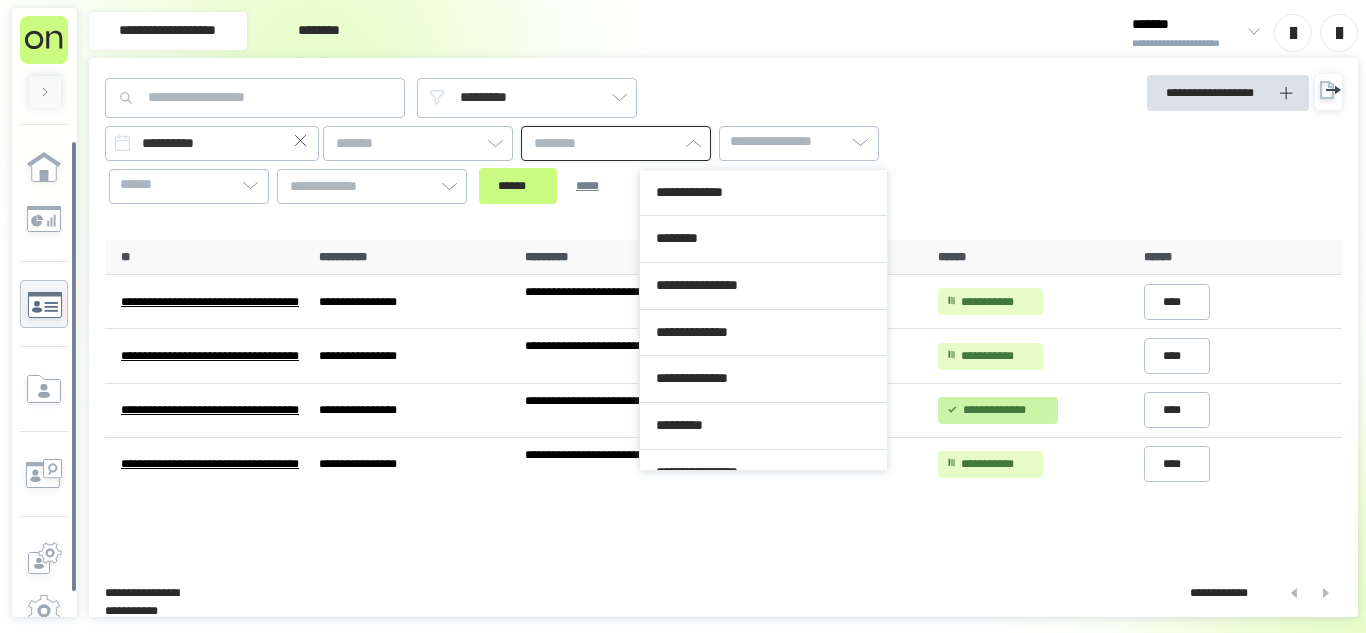 click at bounding box center (616, 143) 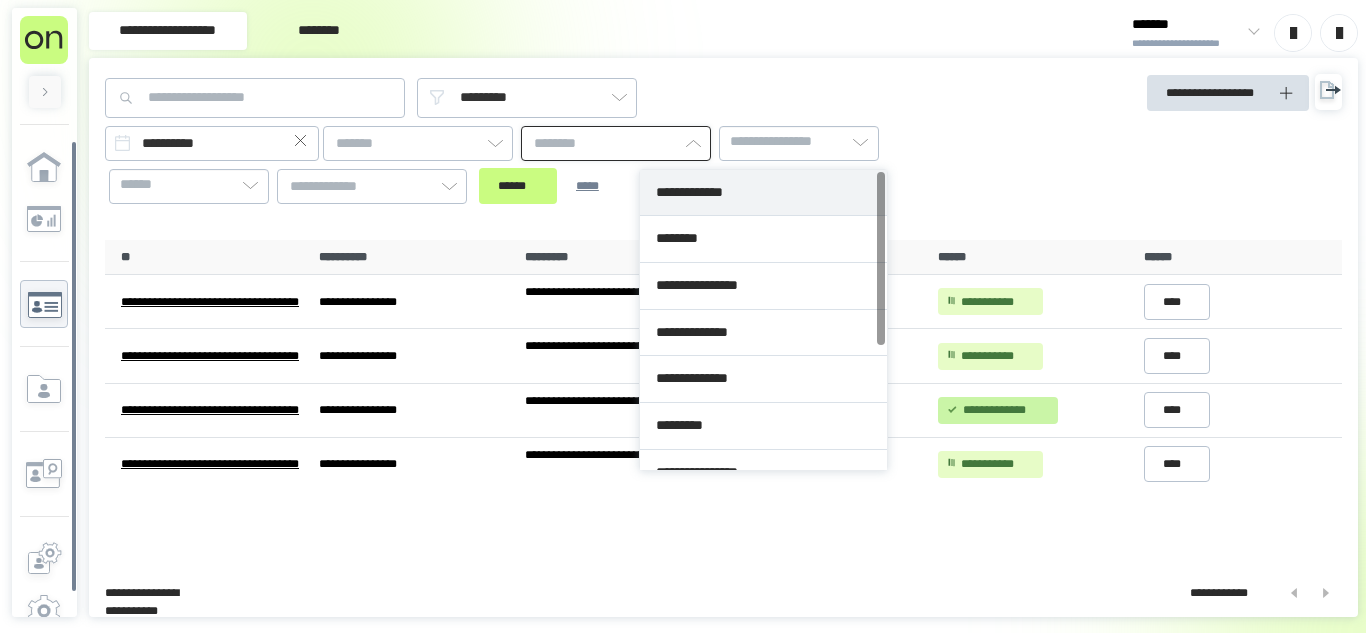 type on "**********" 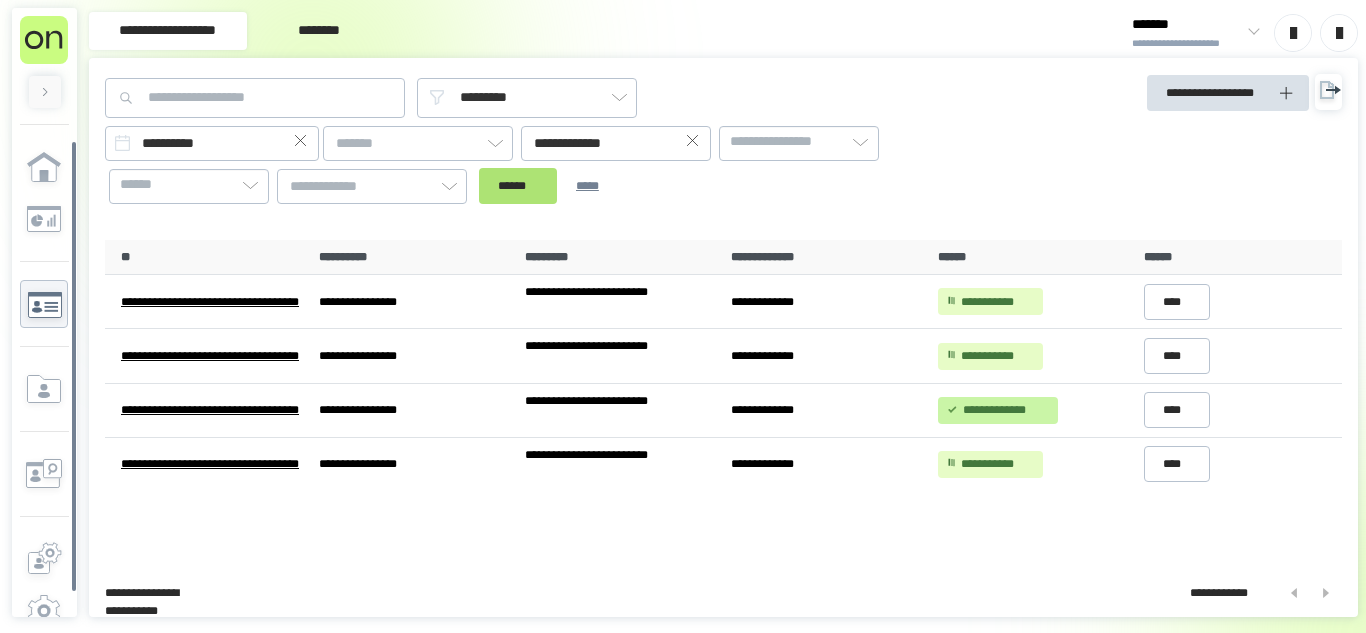 click on "******" at bounding box center [518, 186] 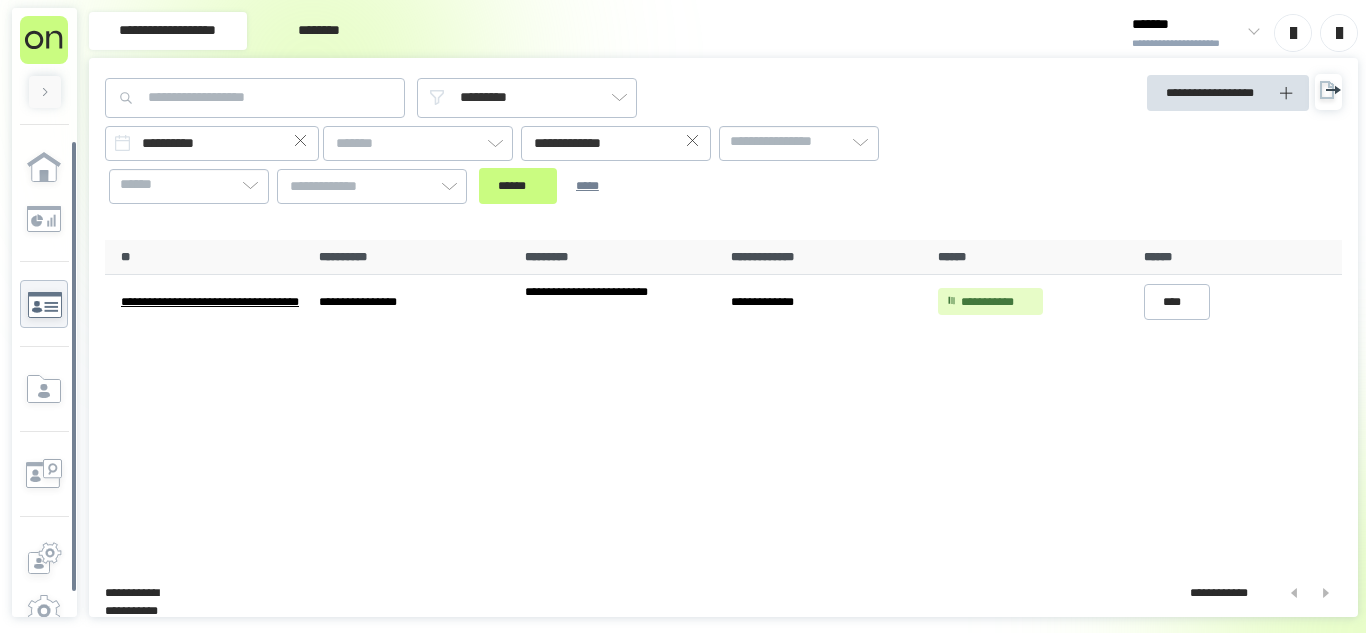 click 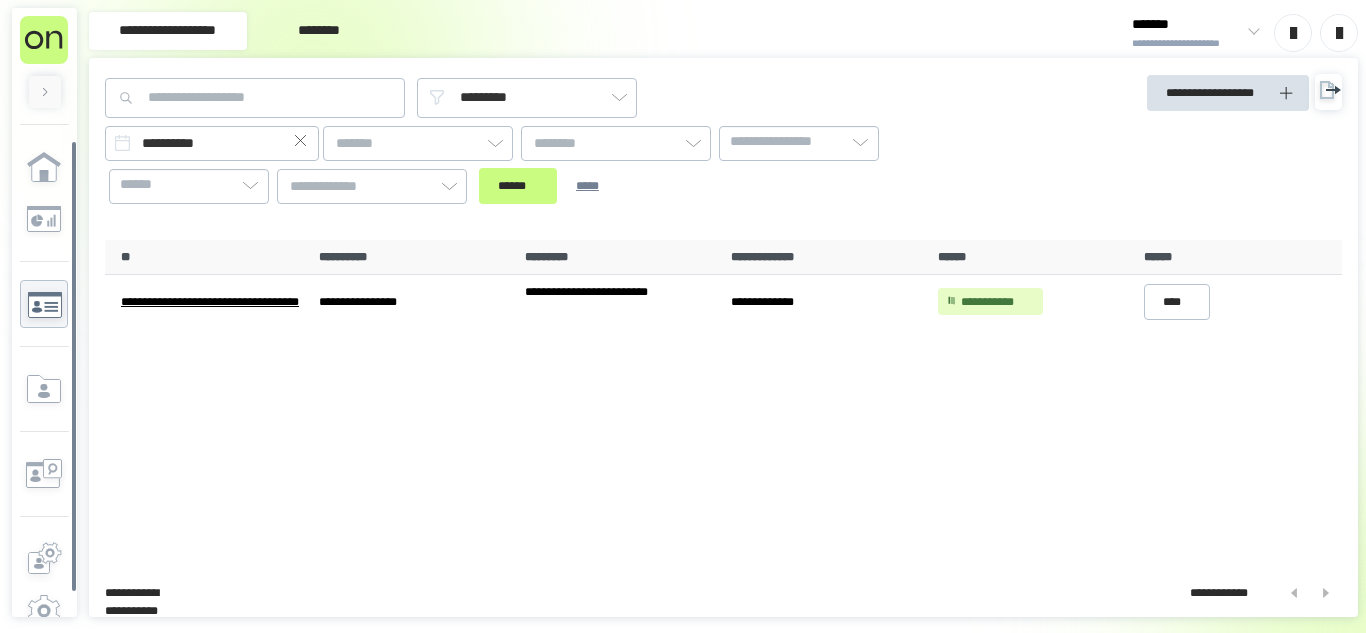 click on "*******" at bounding box center (1187, 25) 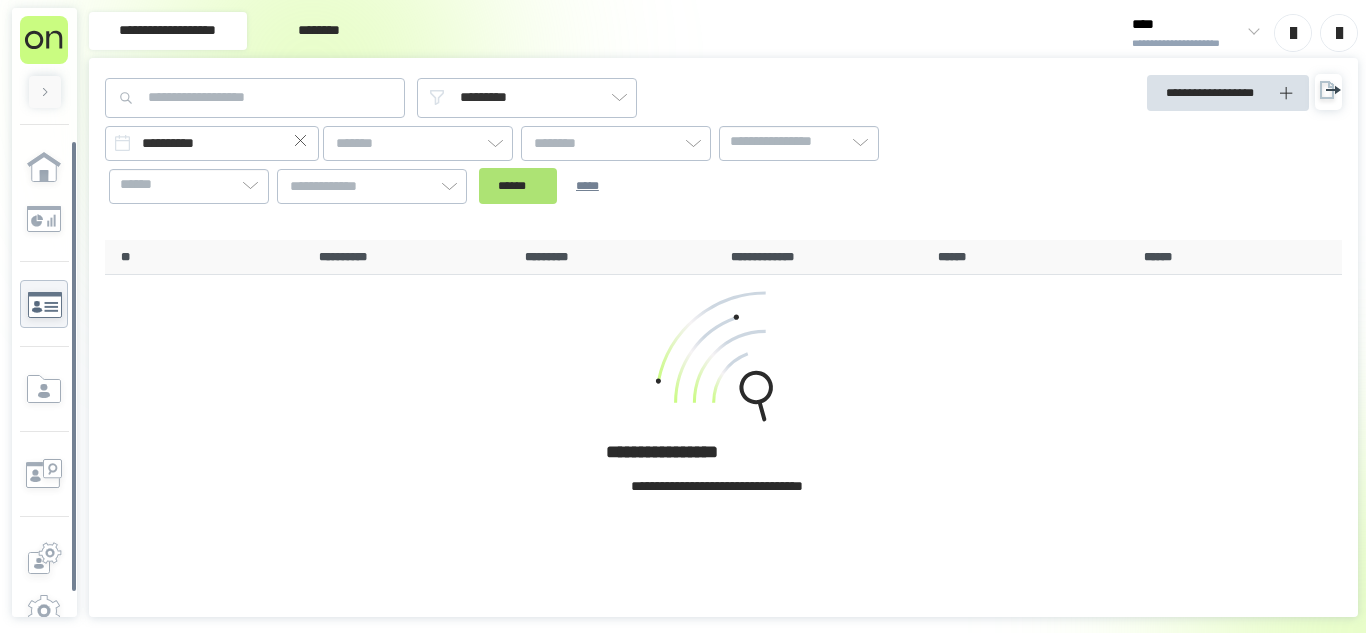 click on "******" at bounding box center (518, 186) 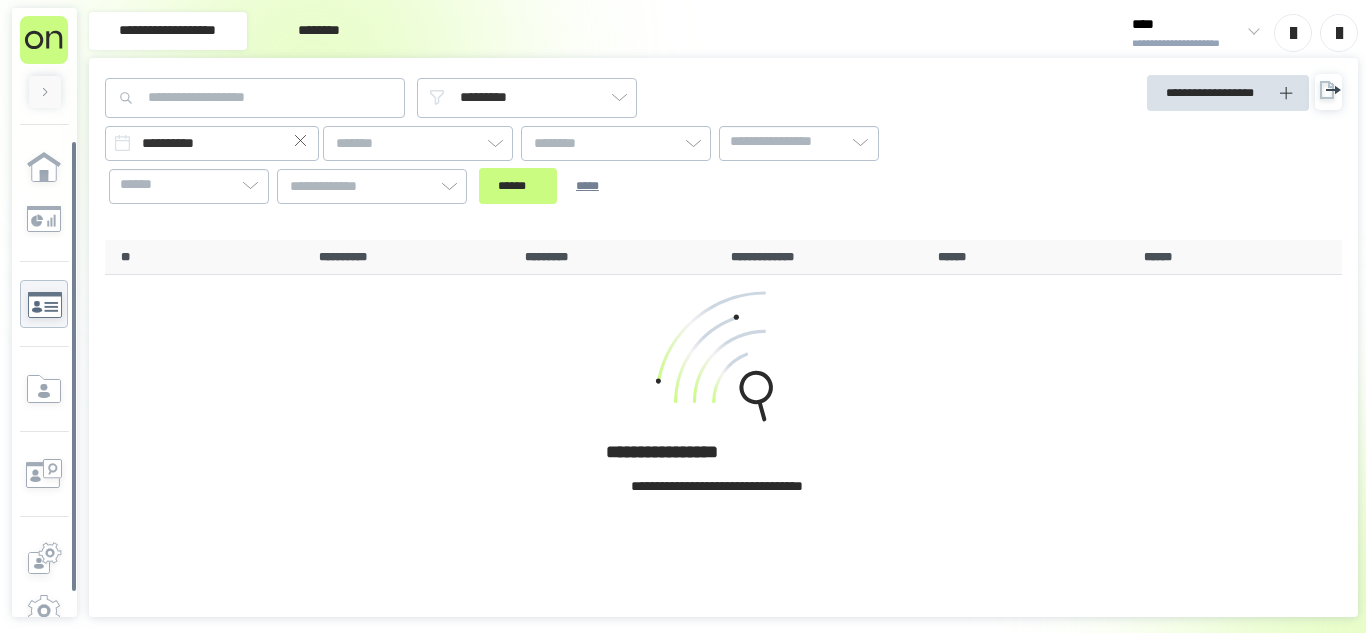 click on "[FIRST] [LAST] [CITY] [STATE] [ZIP]" at bounding box center [567, 165] 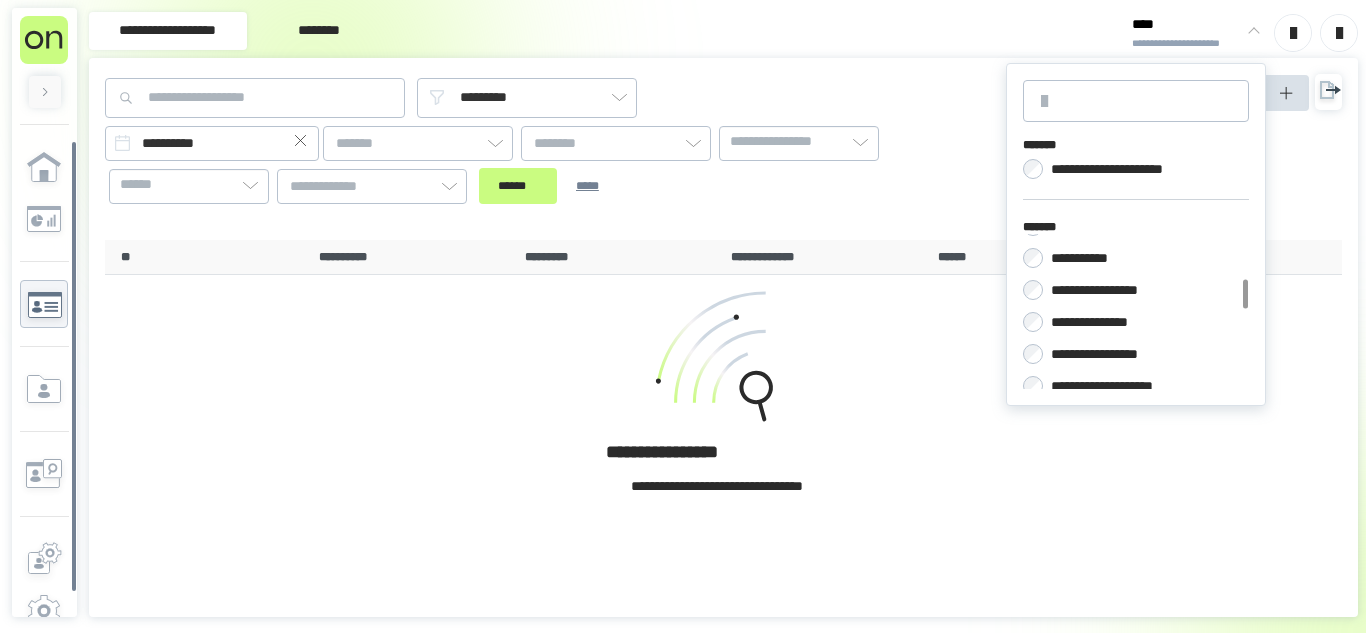 scroll, scrollTop: 212, scrollLeft: 0, axis: vertical 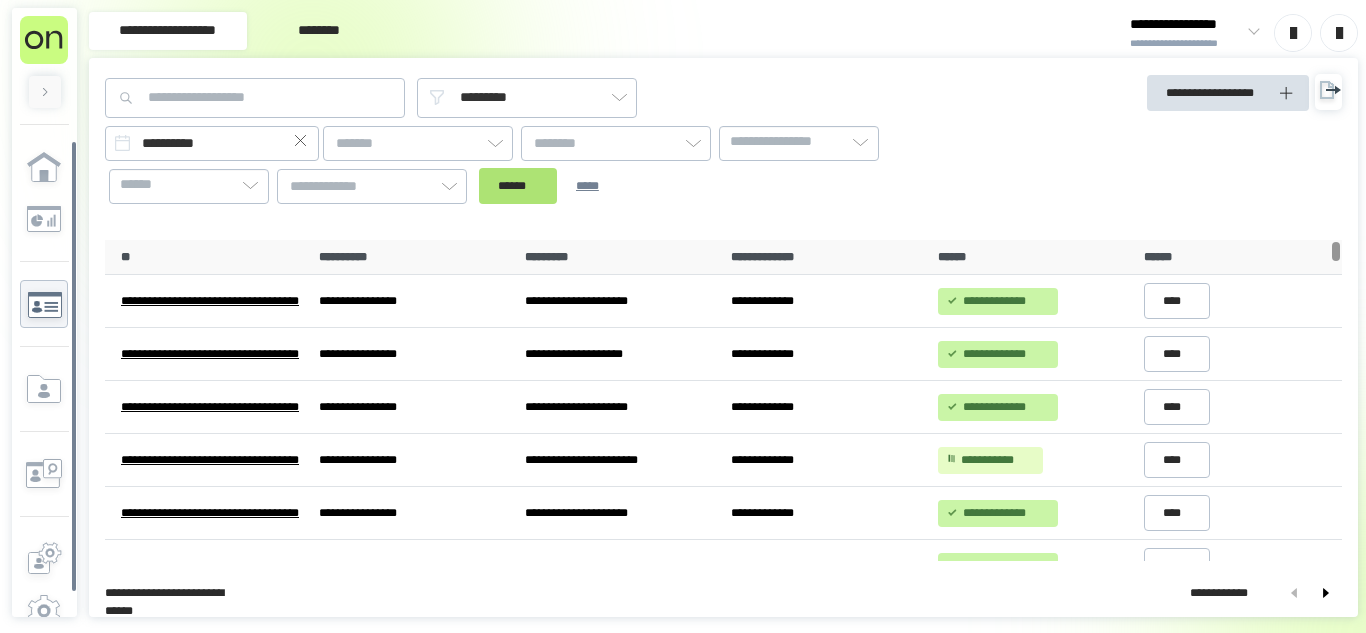 click on "******" at bounding box center (518, 186) 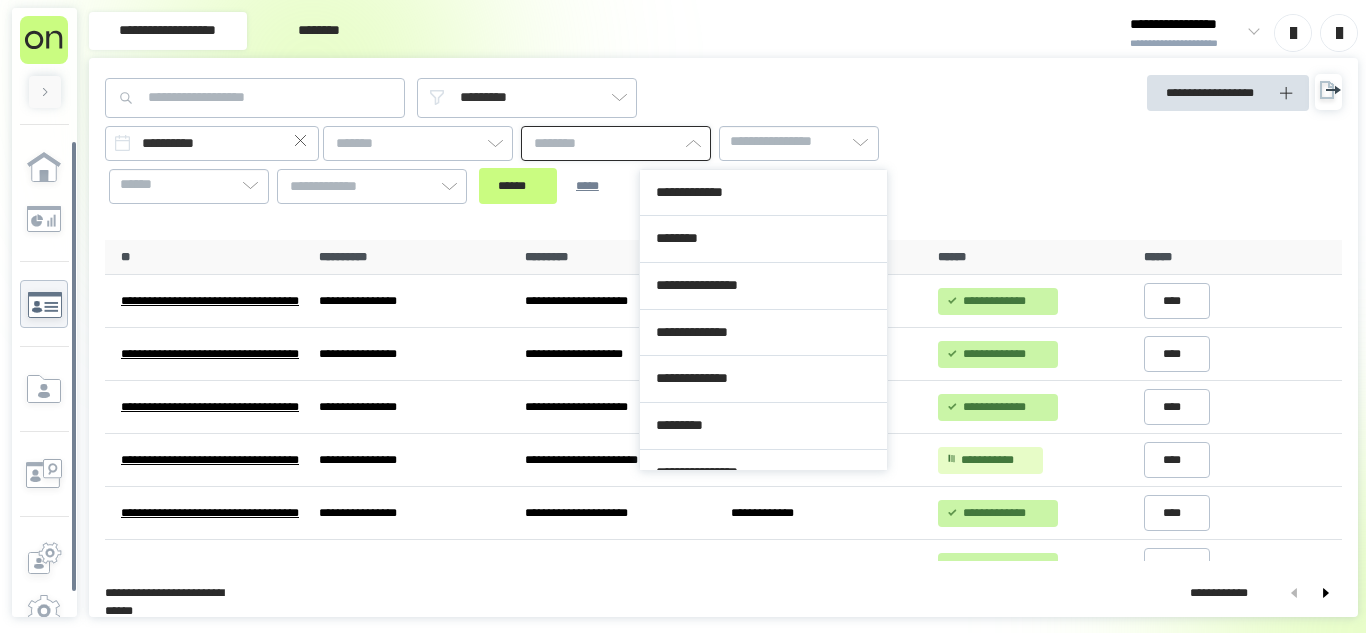 click at bounding box center (616, 143) 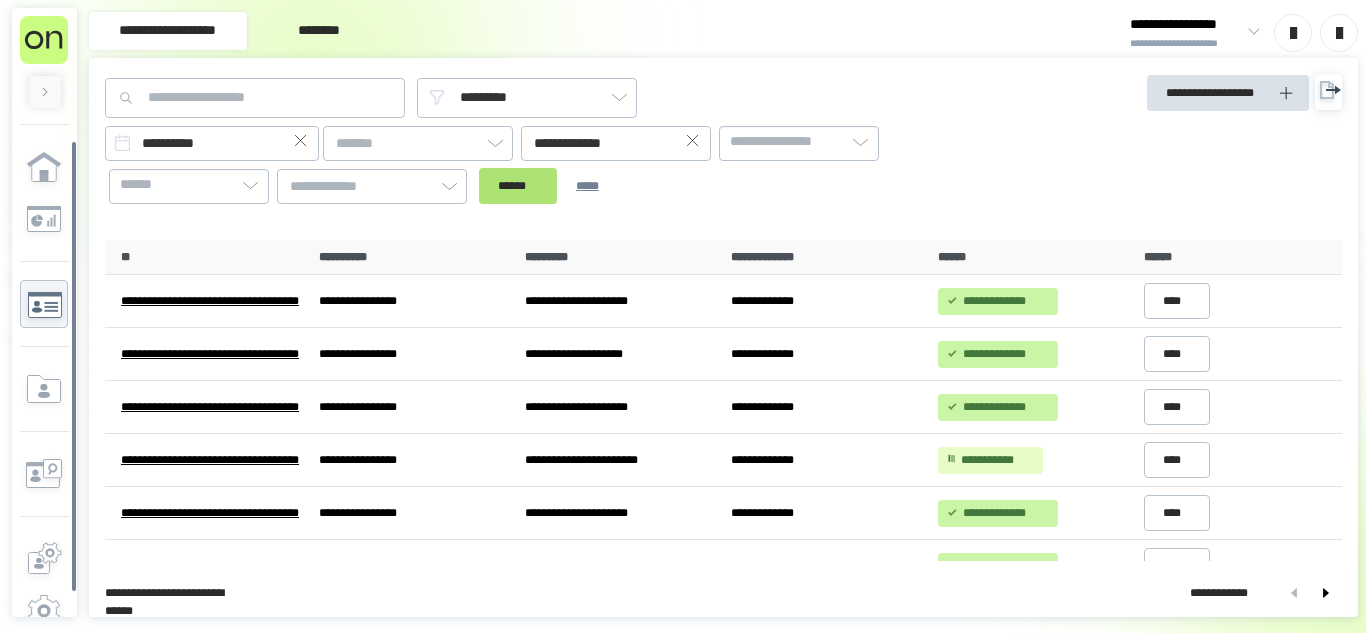 click on "******" at bounding box center [518, 186] 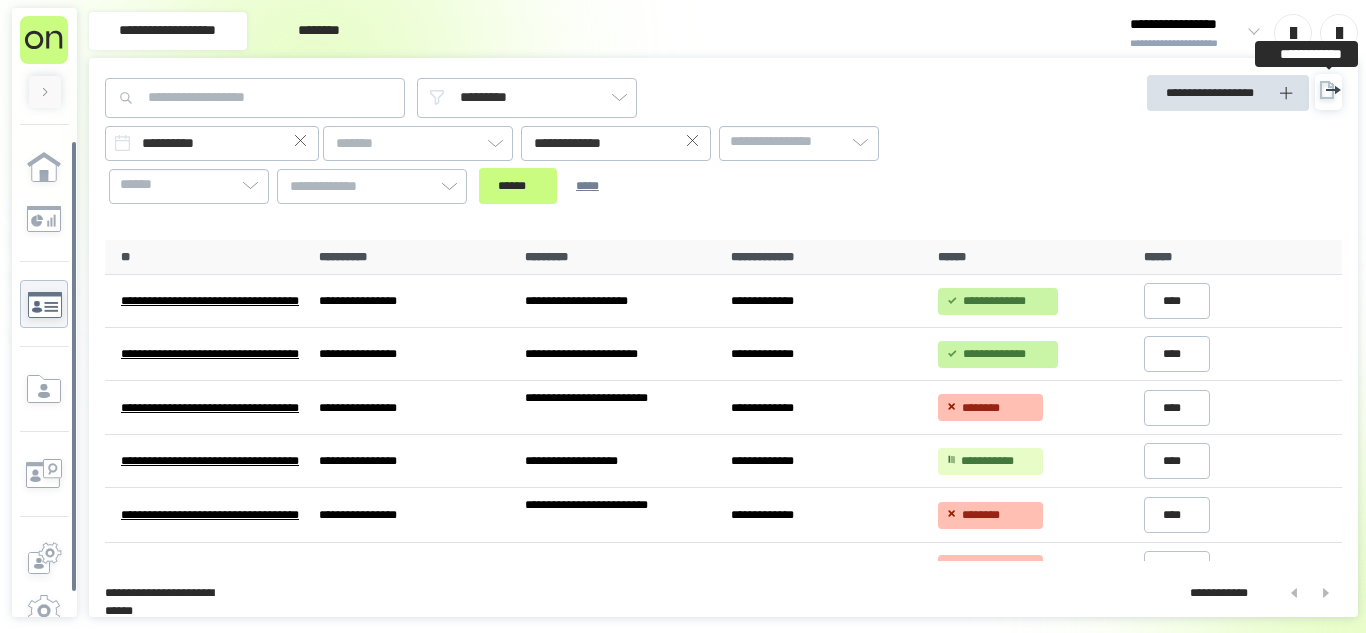 click 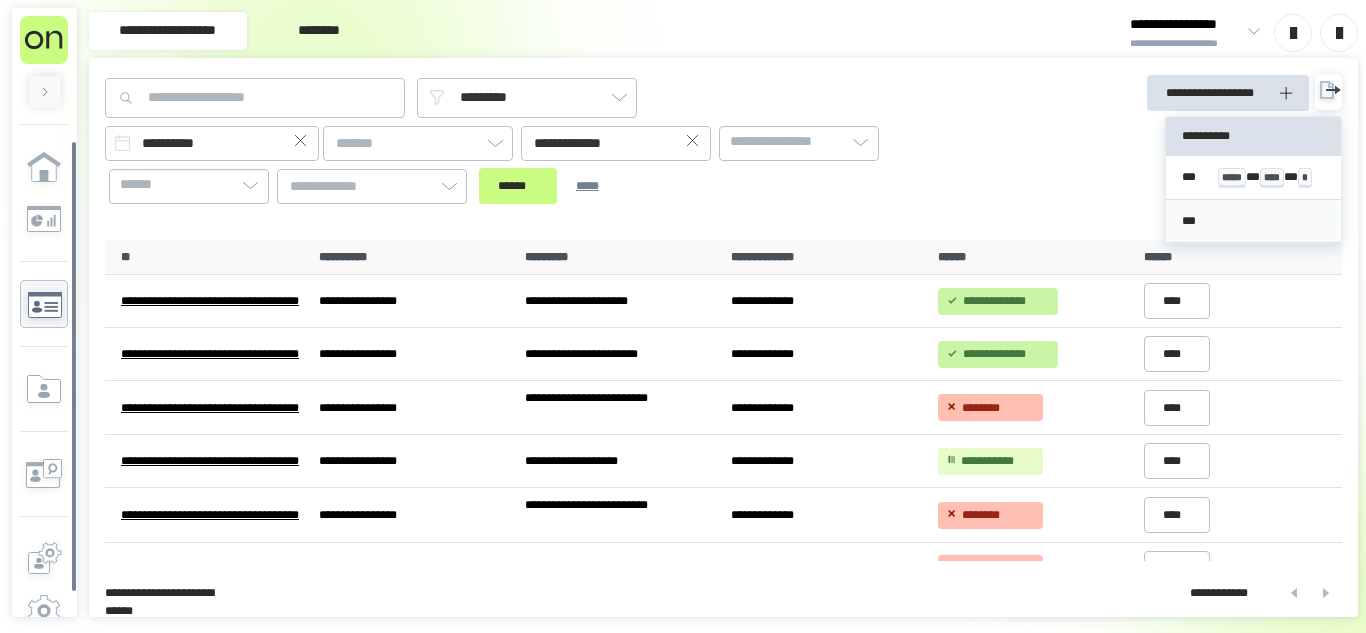 click on "***" at bounding box center [1253, 221] 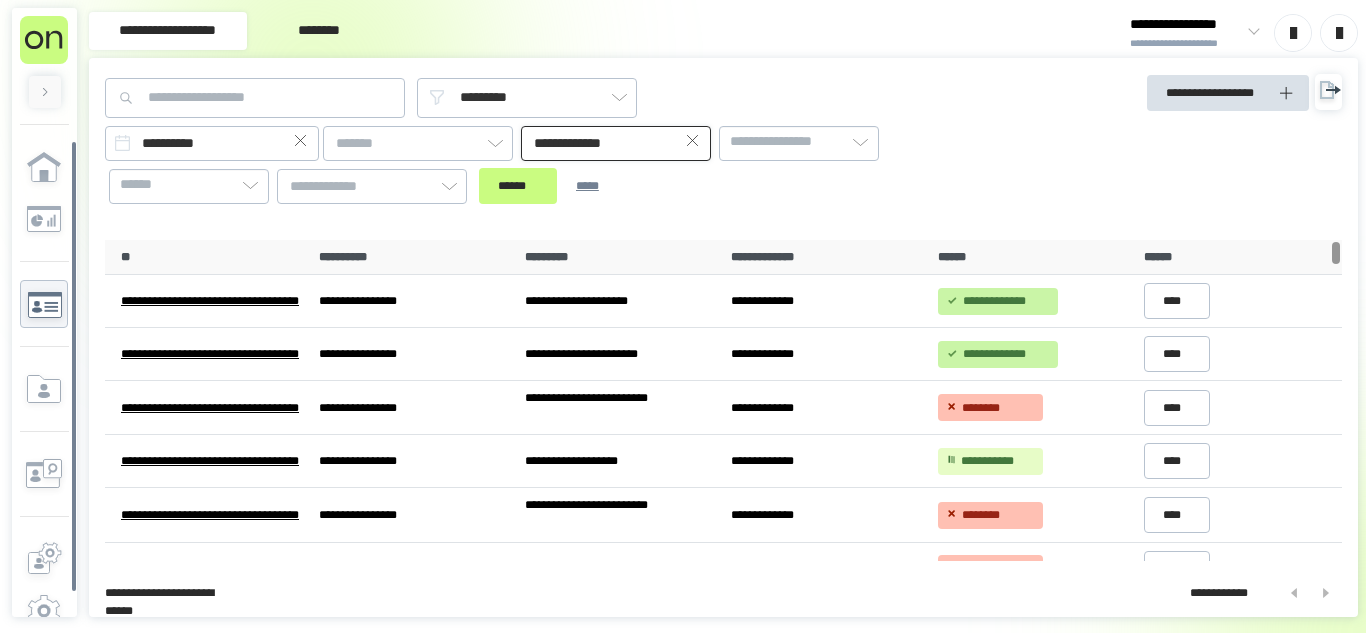 click on "**********" at bounding box center (616, 143) 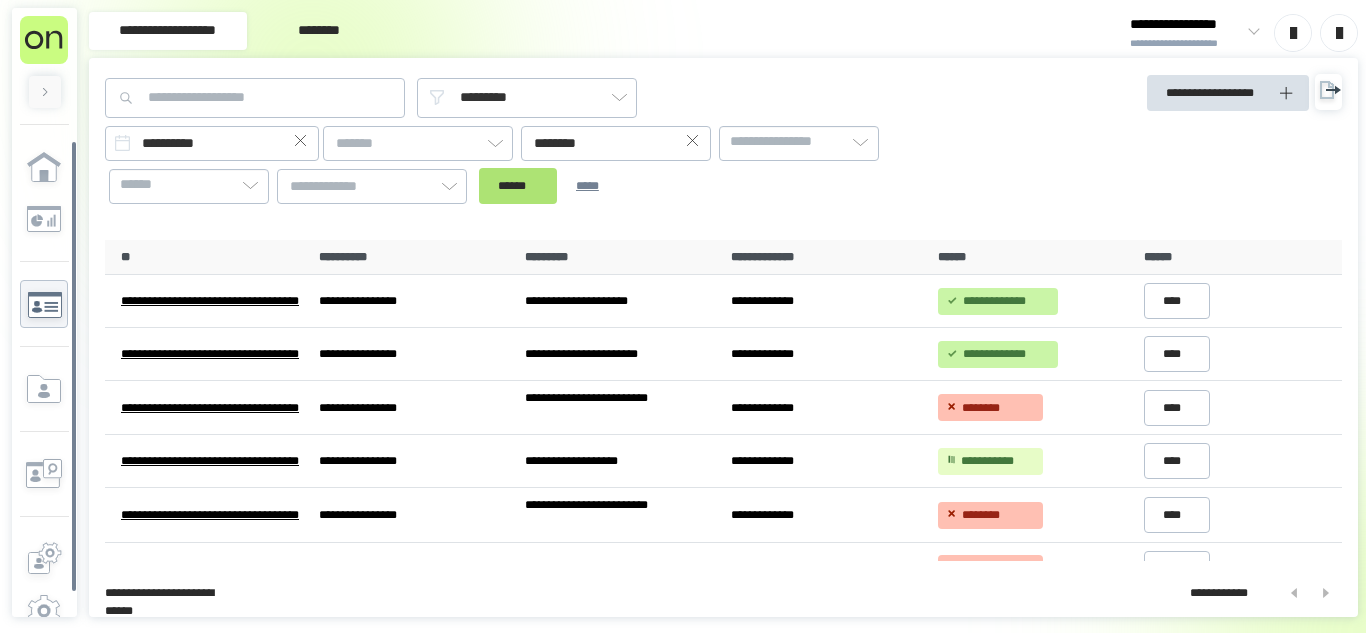 drag, startPoint x: 727, startPoint y: 166, endPoint x: 727, endPoint y: 190, distance: 24 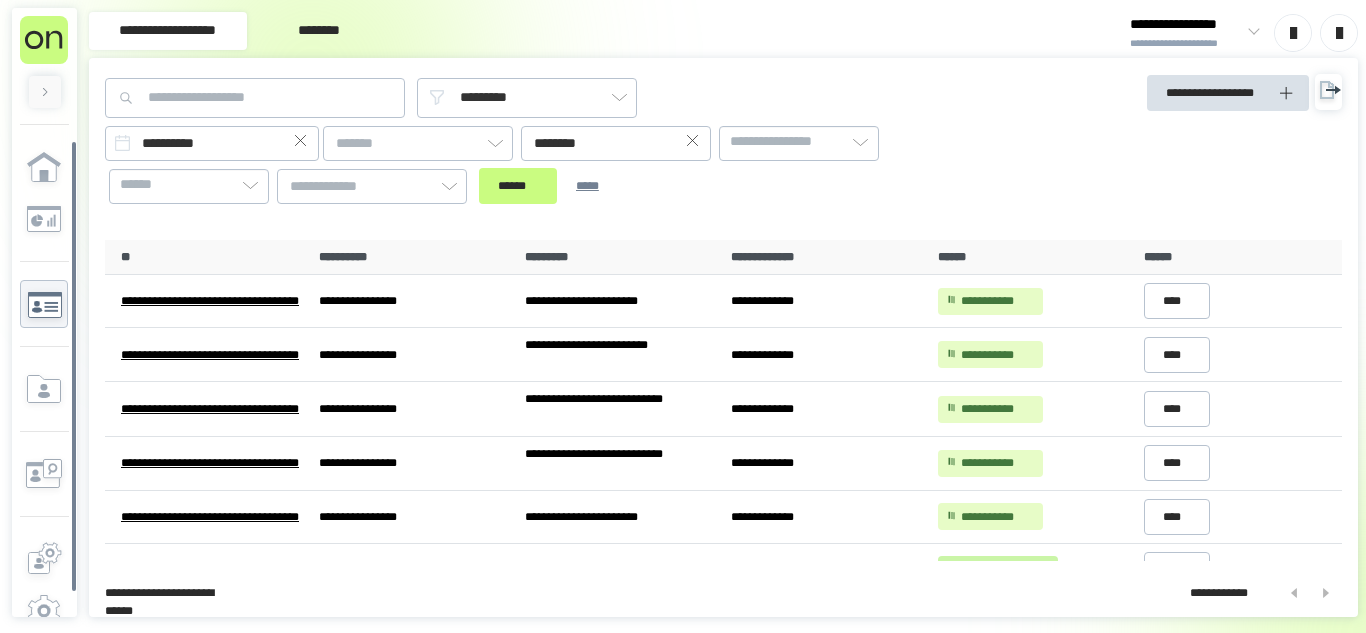 click on "[FIRST] [LAST]" at bounding box center (1192, 149) 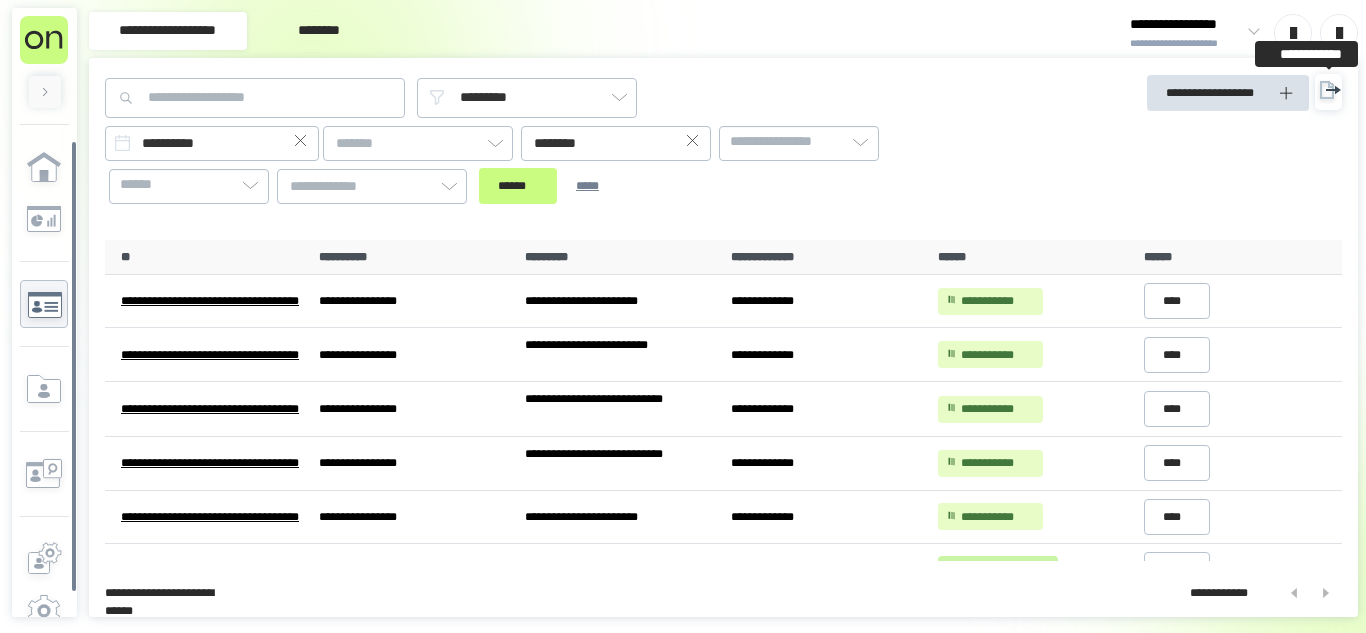 click 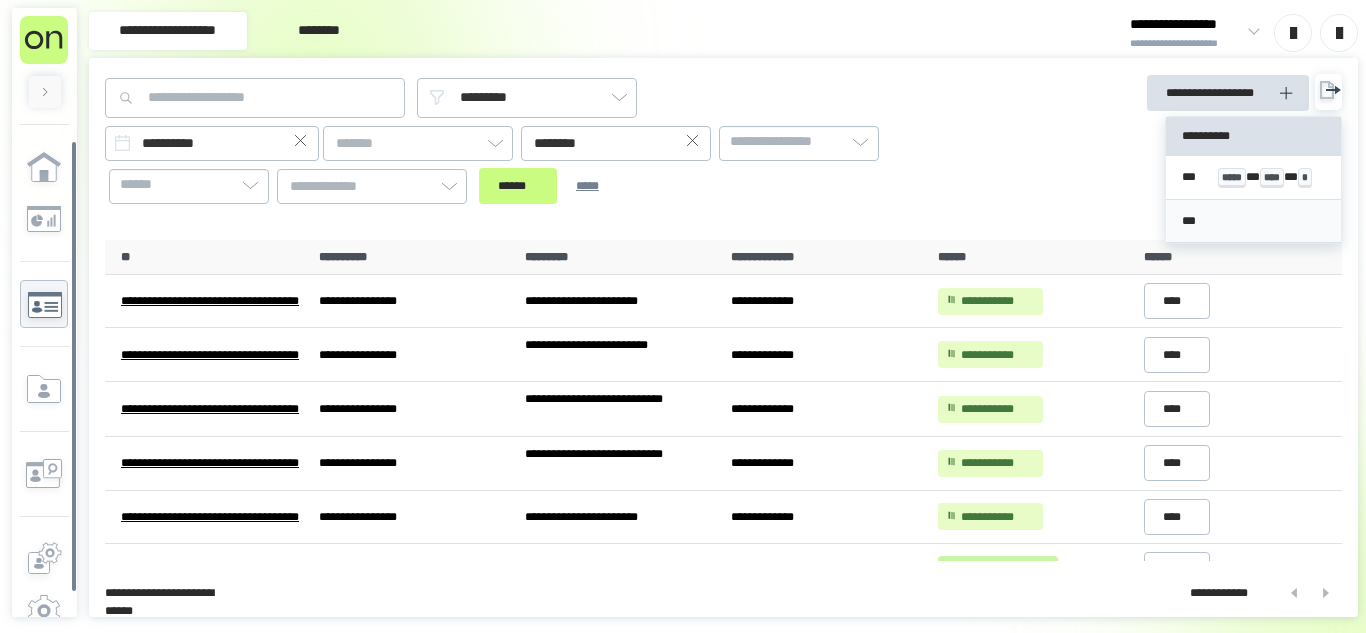 click on "***" at bounding box center (1253, 221) 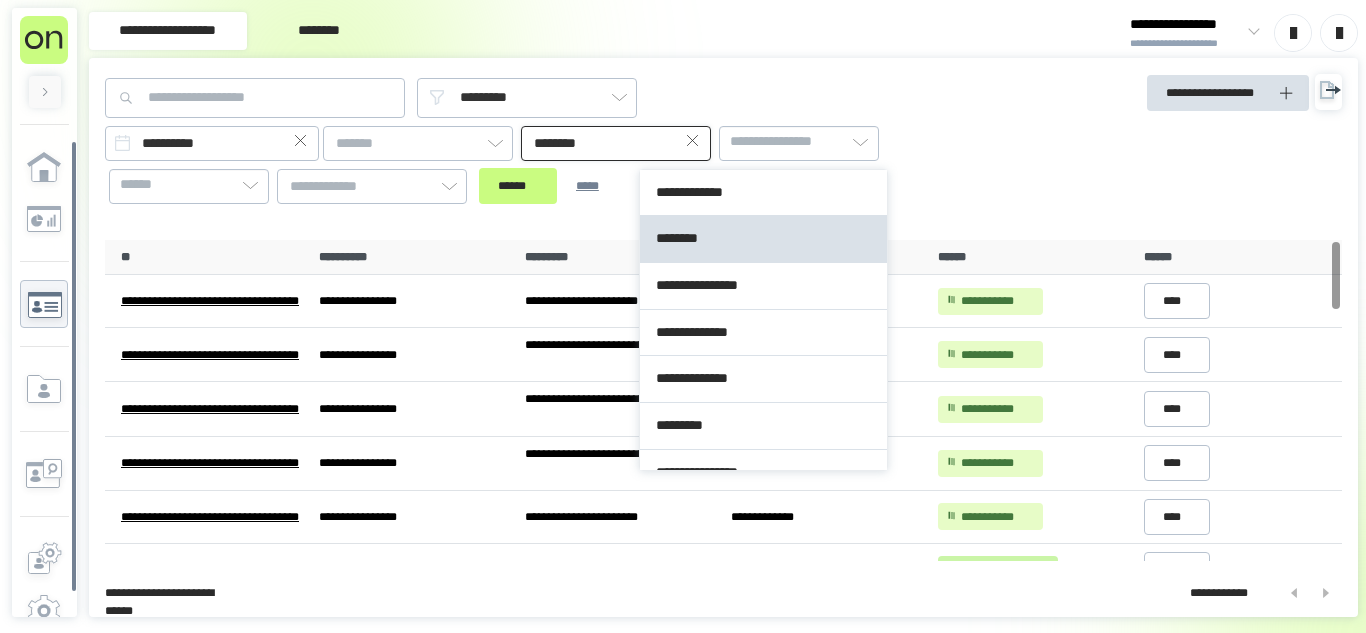 click on "********" at bounding box center (616, 143) 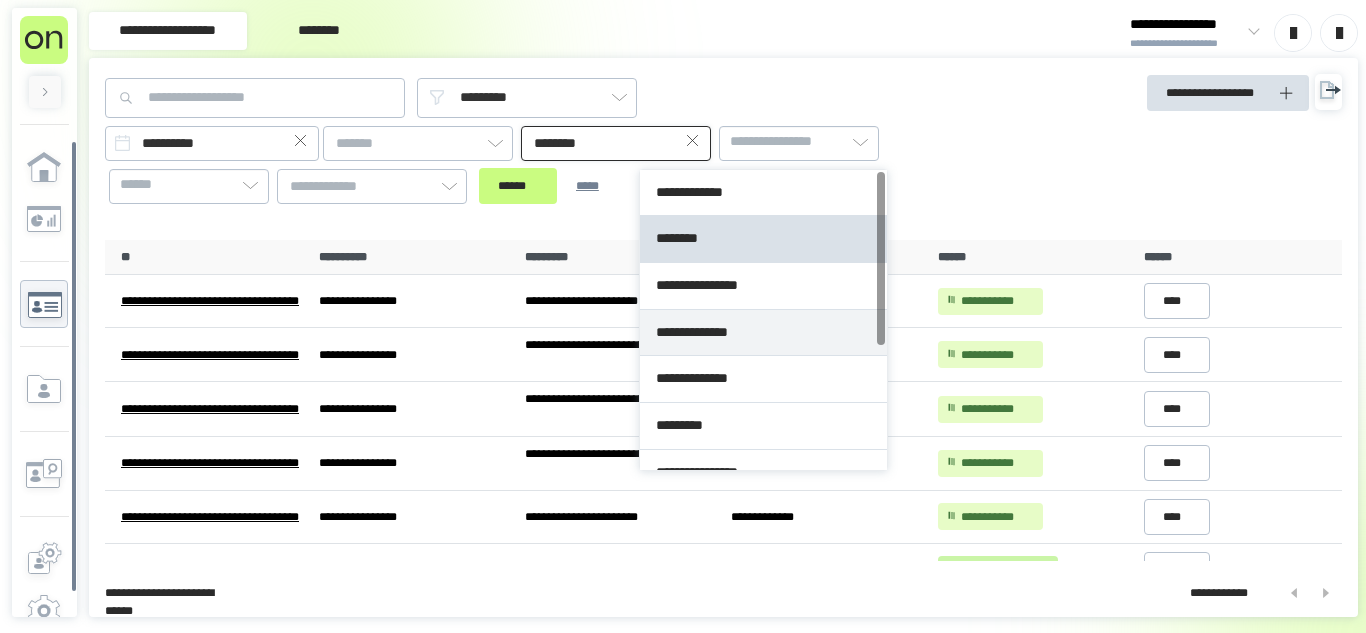 type on "**********" 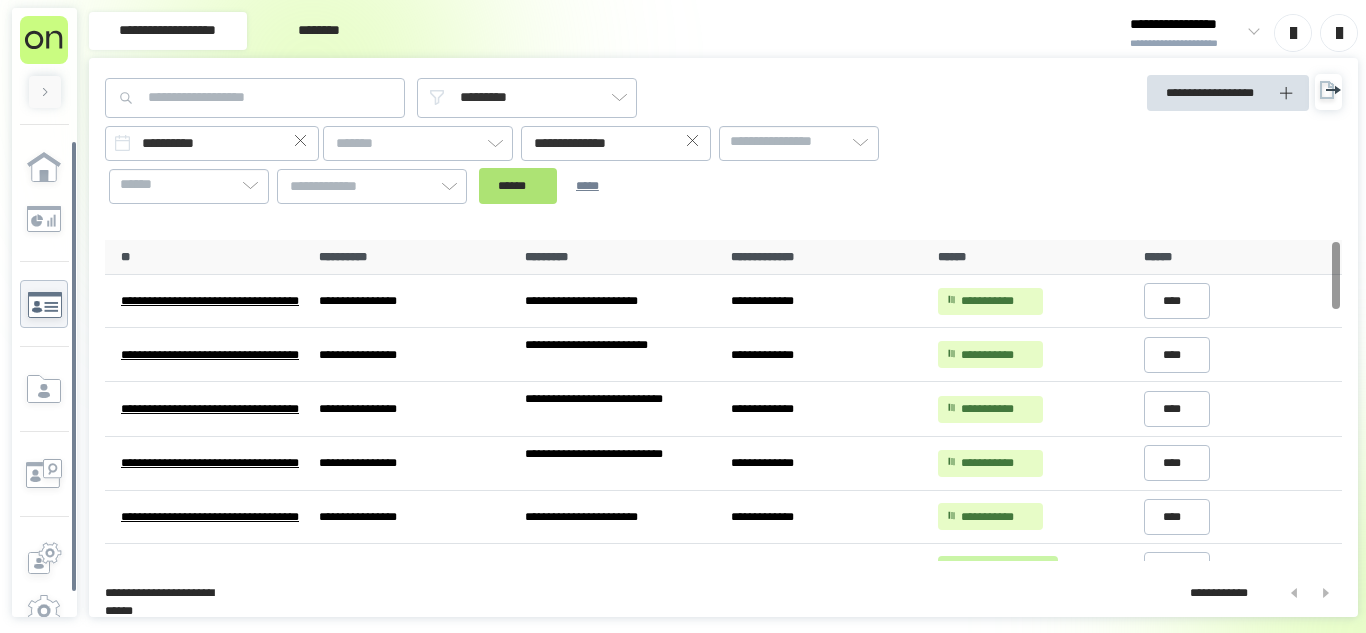 click on "******" at bounding box center [518, 186] 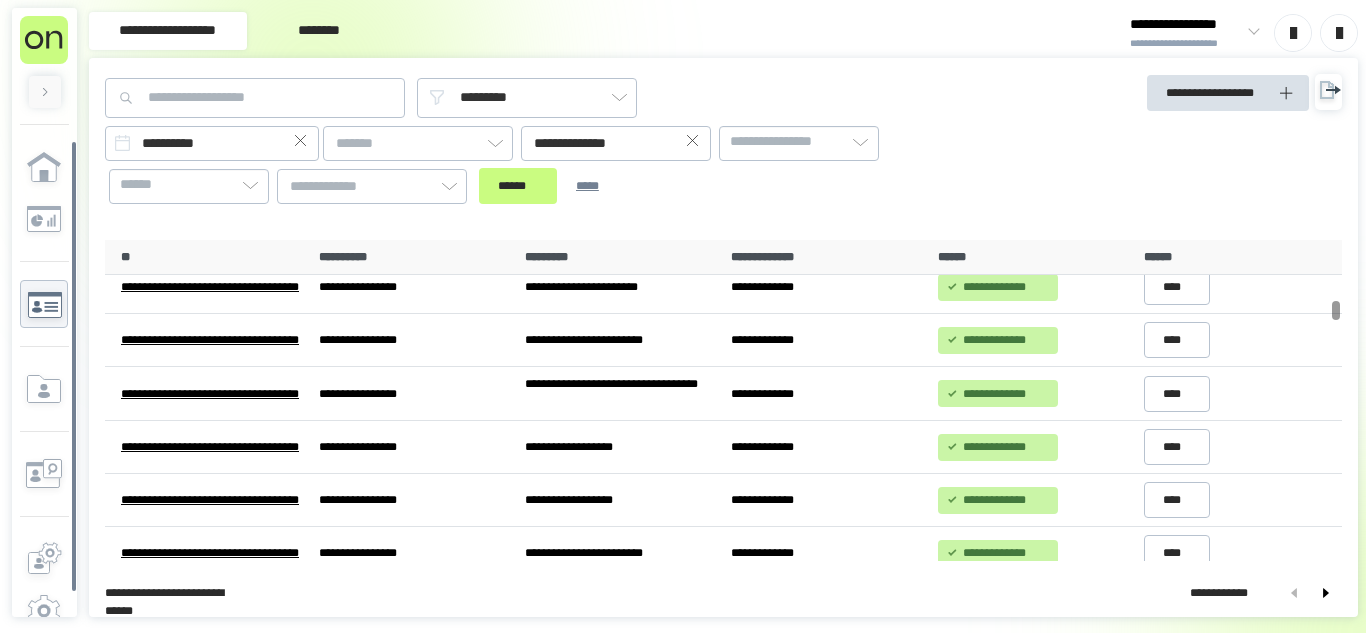 scroll, scrollTop: 0, scrollLeft: 0, axis: both 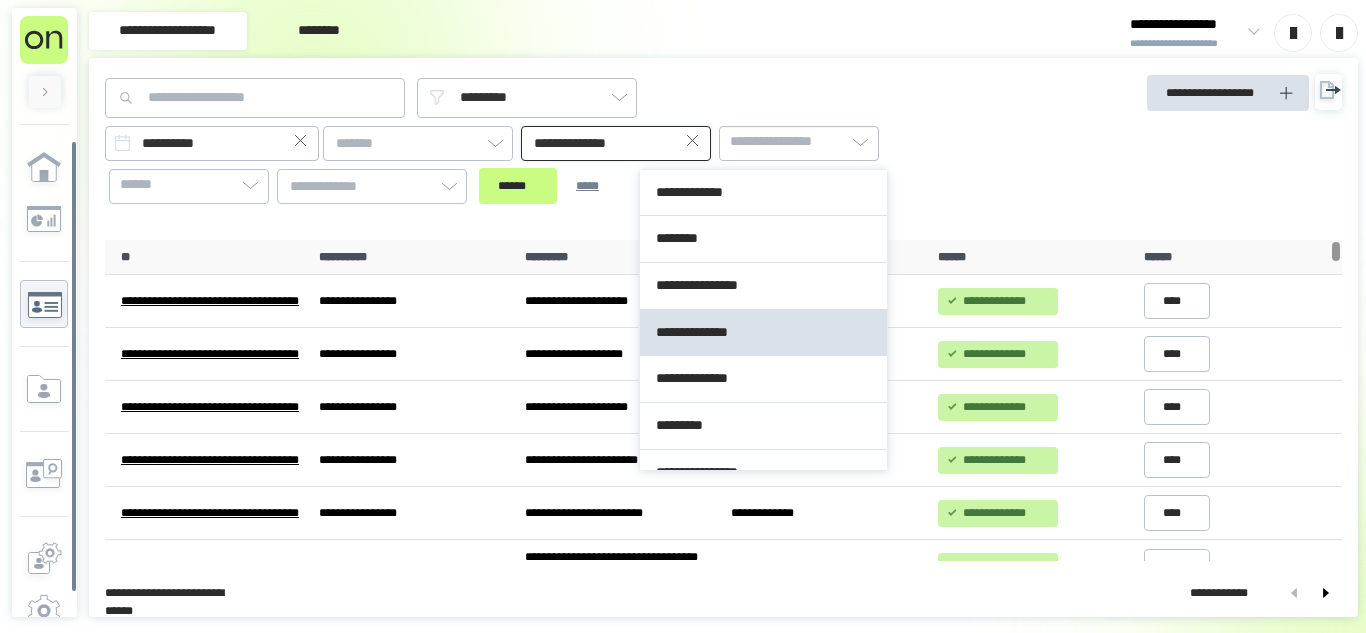 click on "**********" at bounding box center [616, 143] 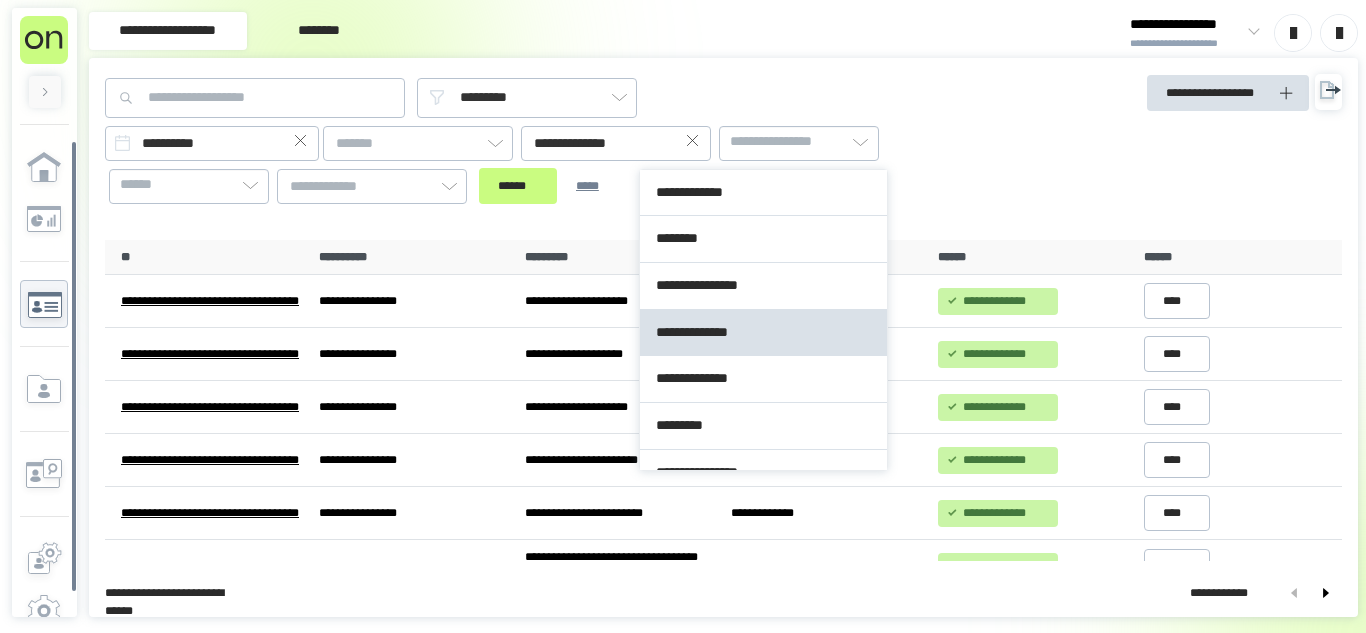 click on "[FIRST] [LAST] [CITY] [STATE] [ZIP]" at bounding box center [567, 141] 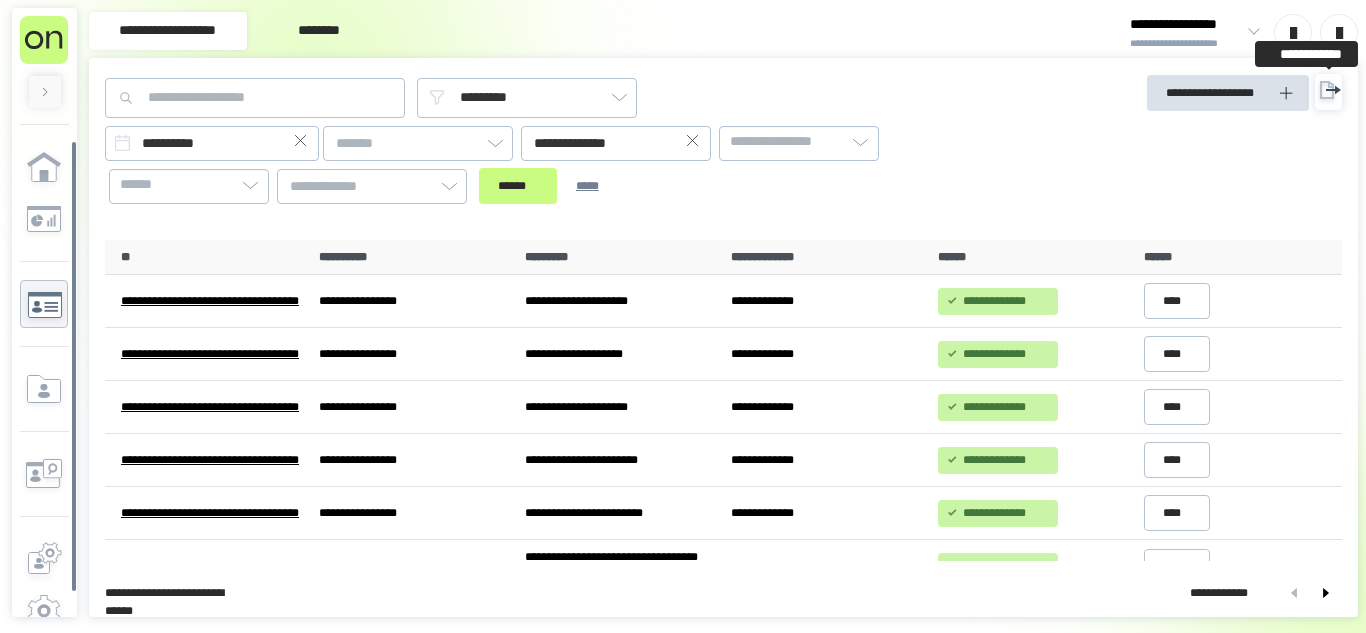 click 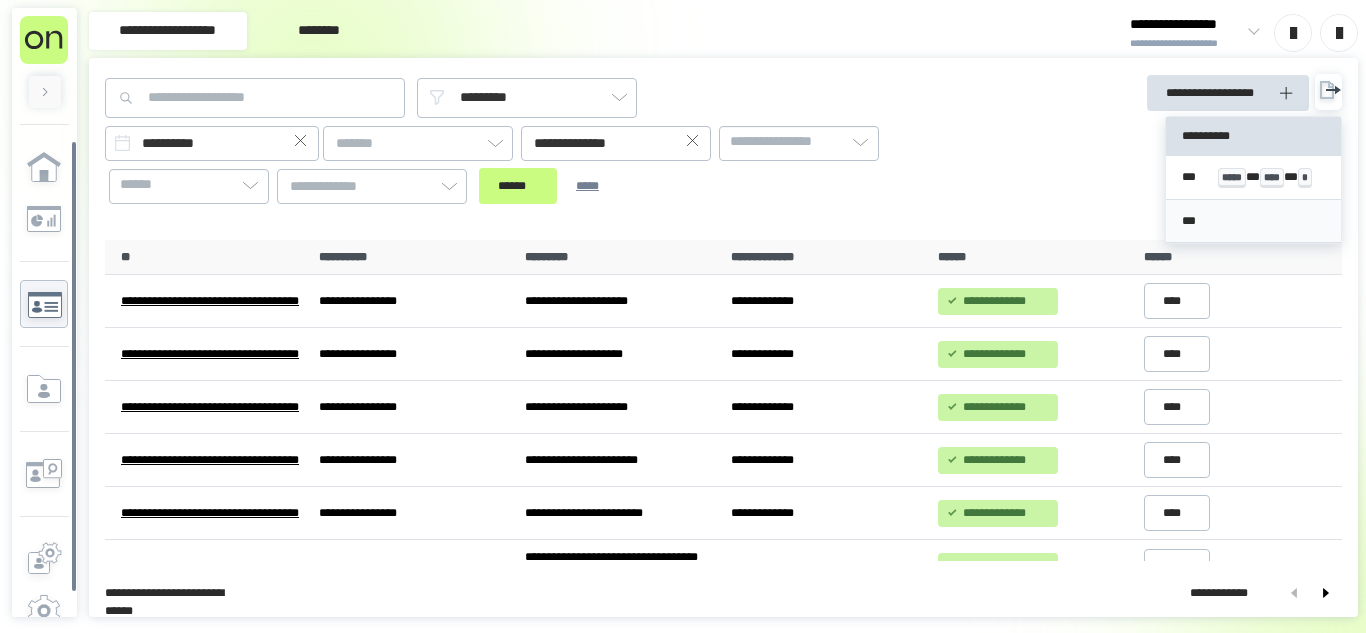 click on "***" at bounding box center [1253, 221] 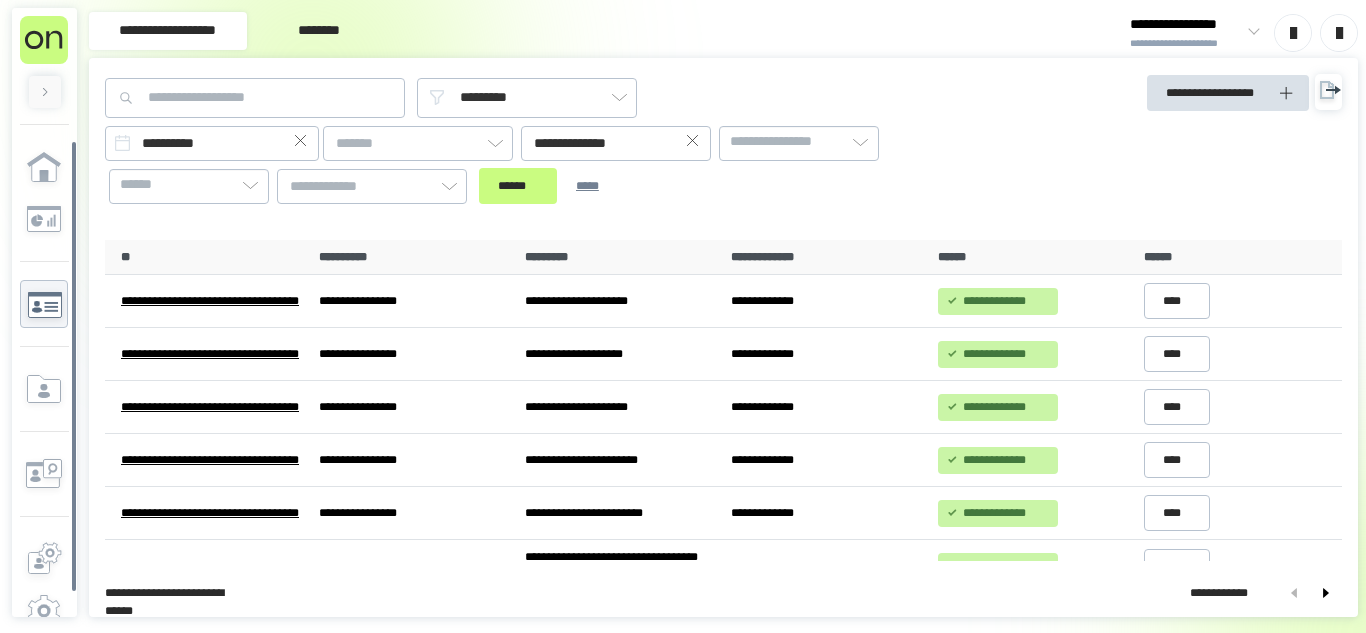 click on "**********" at bounding box center (1186, 44) 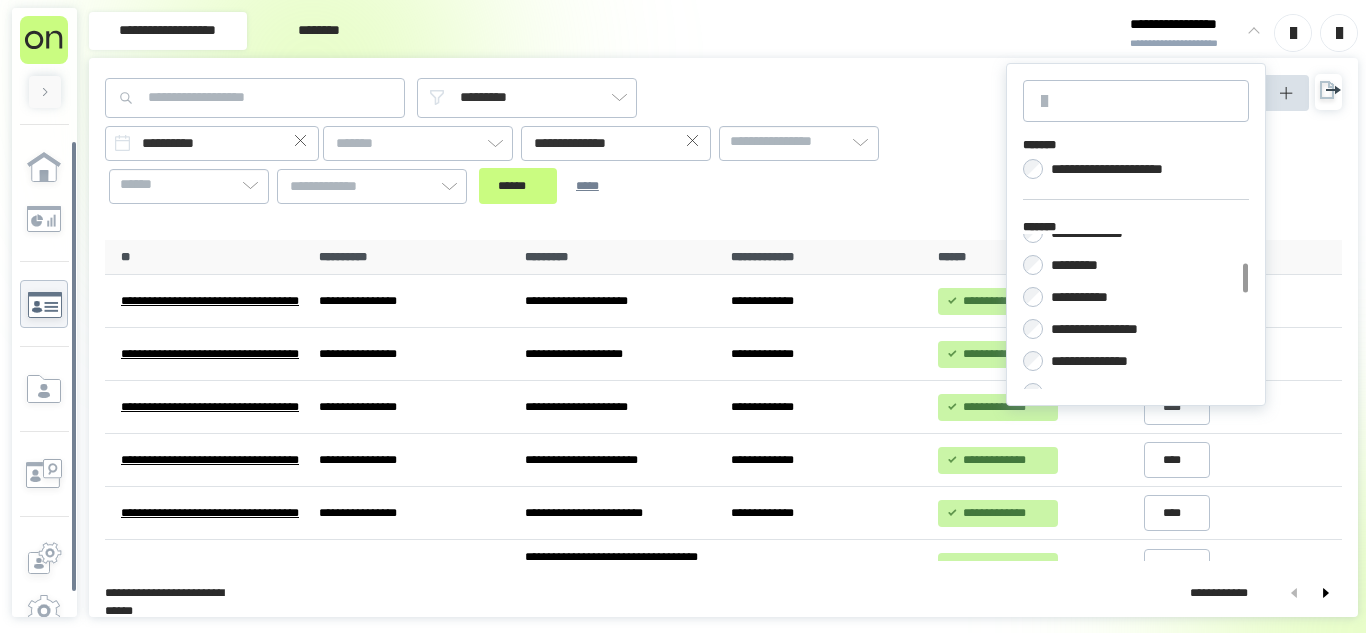 scroll, scrollTop: 141, scrollLeft: 0, axis: vertical 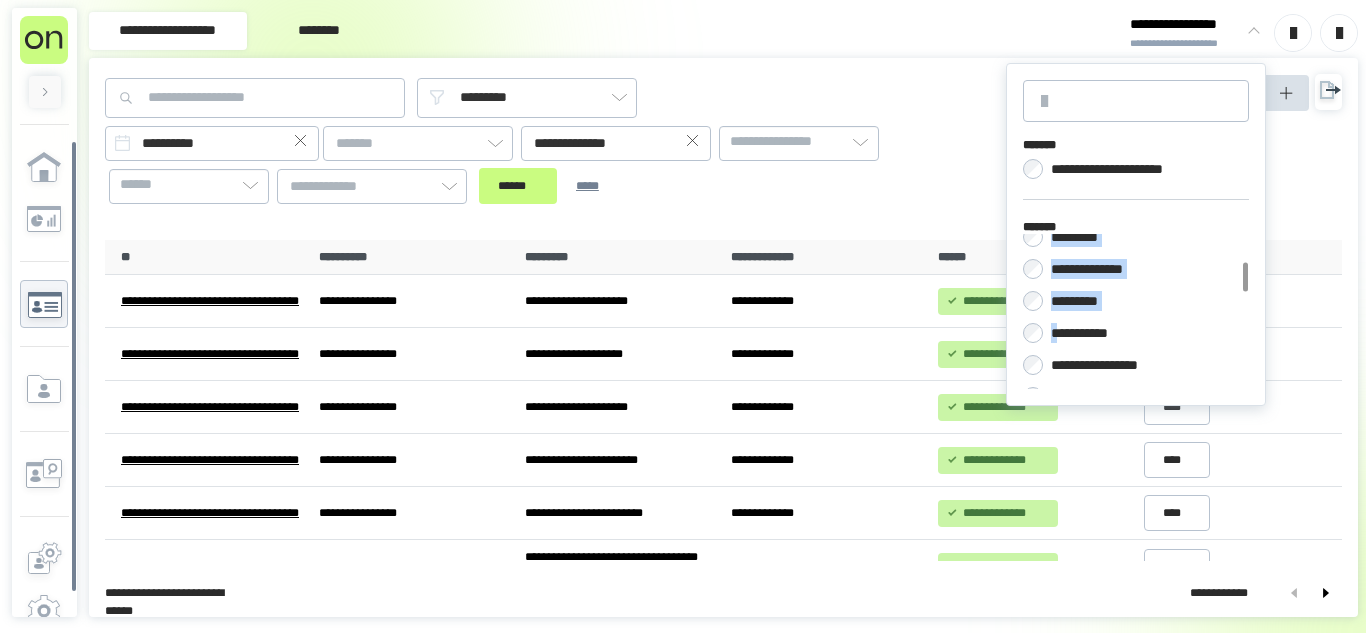drag, startPoint x: 1057, startPoint y: 321, endPoint x: 1021, endPoint y: 338, distance: 39.812057 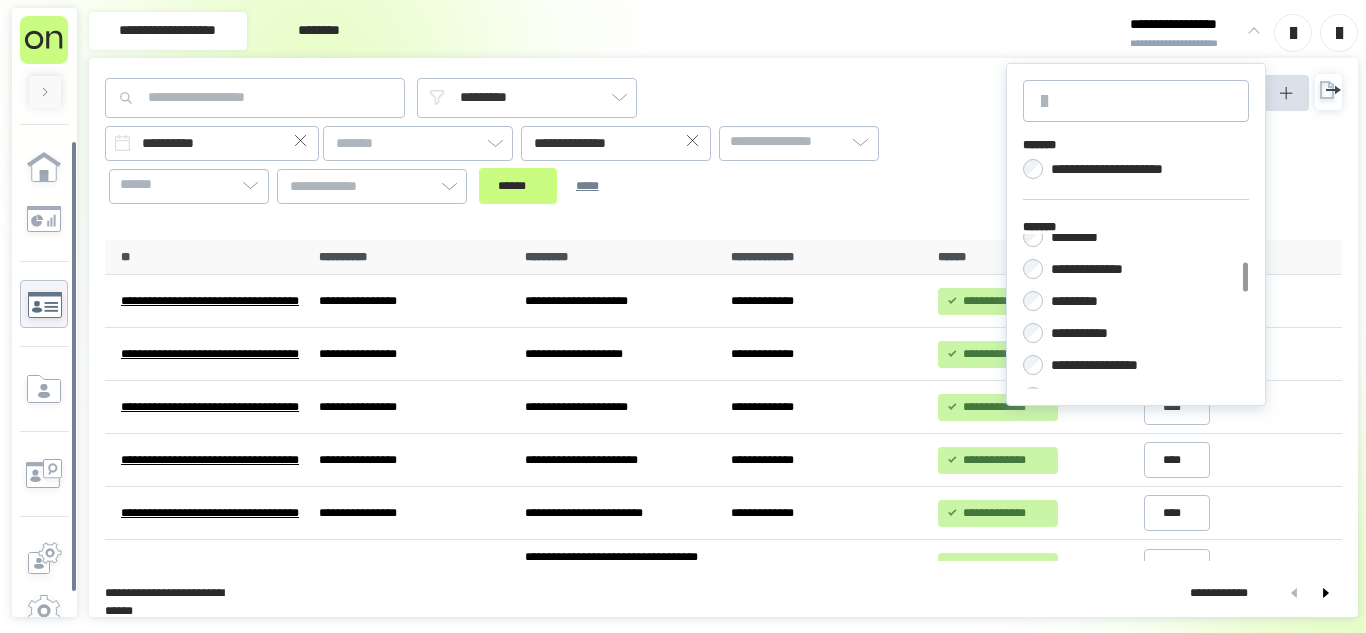 click on "[FIRST] [LAST] [PHONE] [EMAIL] [ADDRESS] [CITY] [STATE] [ZIP] [COUNTRY] [POSTAL_CODE] [DATE] [TIME] [CREDIT_CARD] [EXPIRY] [CVV] [CARD_TYPE] [BANK_NAME] [ACCOUNT_NUMBER]" at bounding box center (1136, 234) 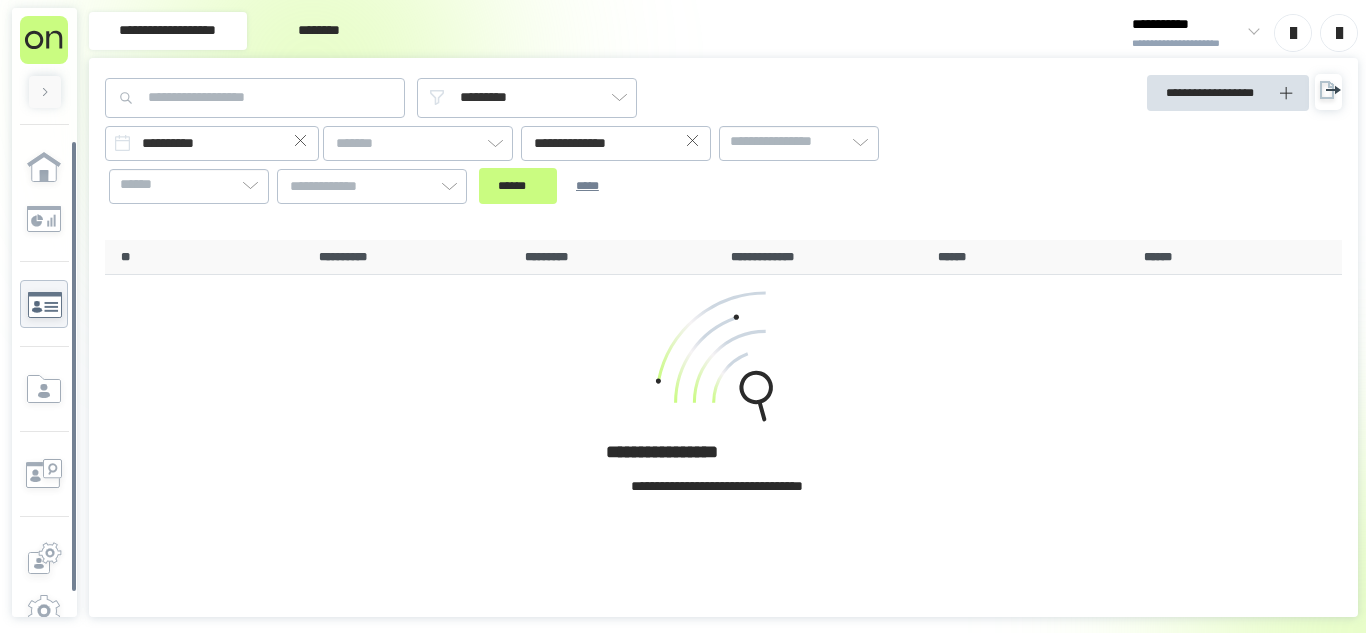 click 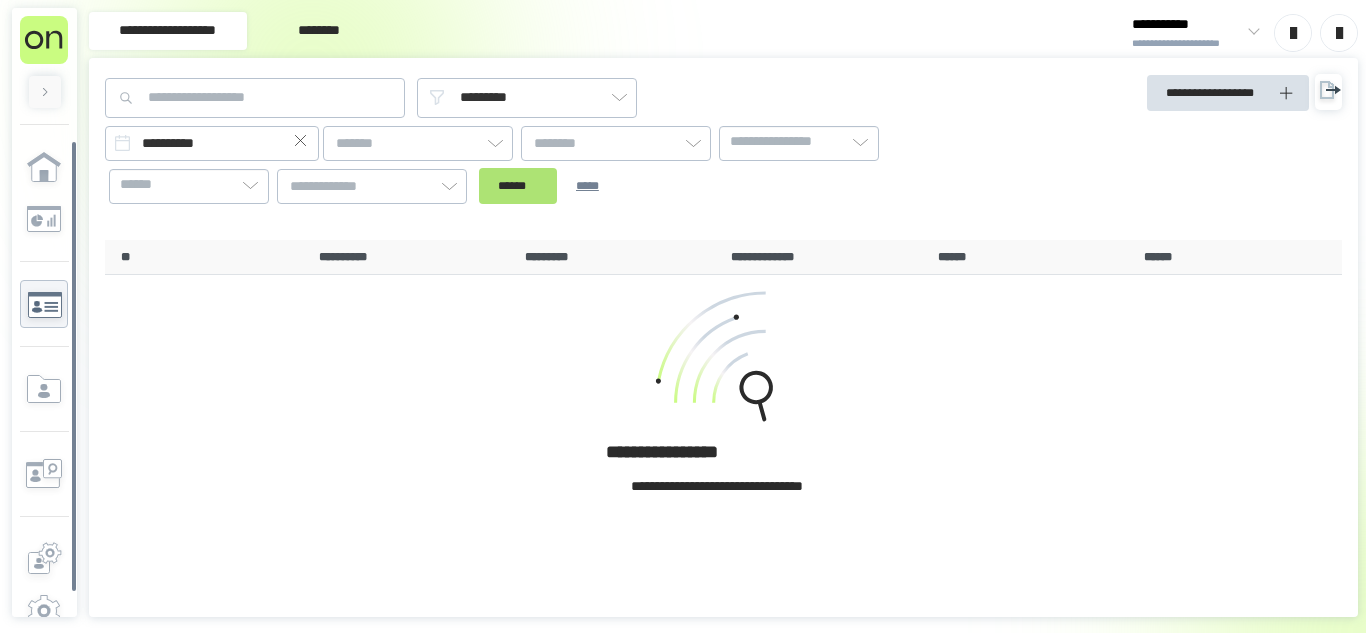 click on "******" at bounding box center [518, 186] 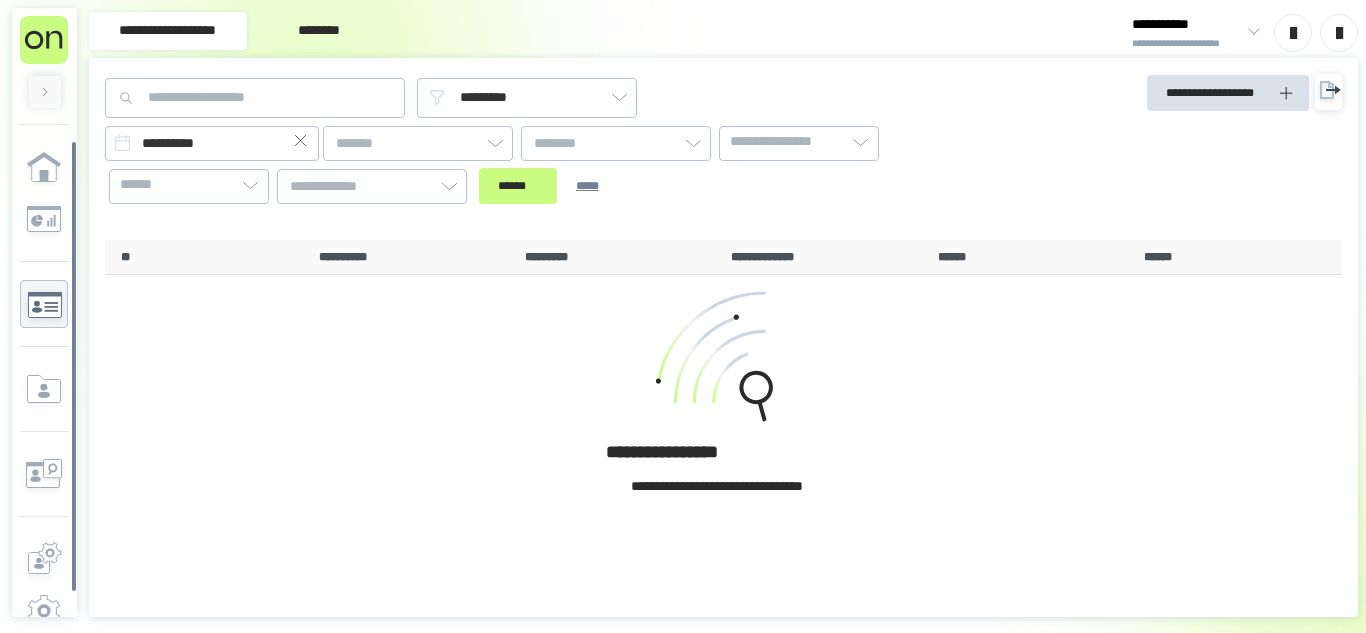 click on "**********" at bounding box center [1187, 25] 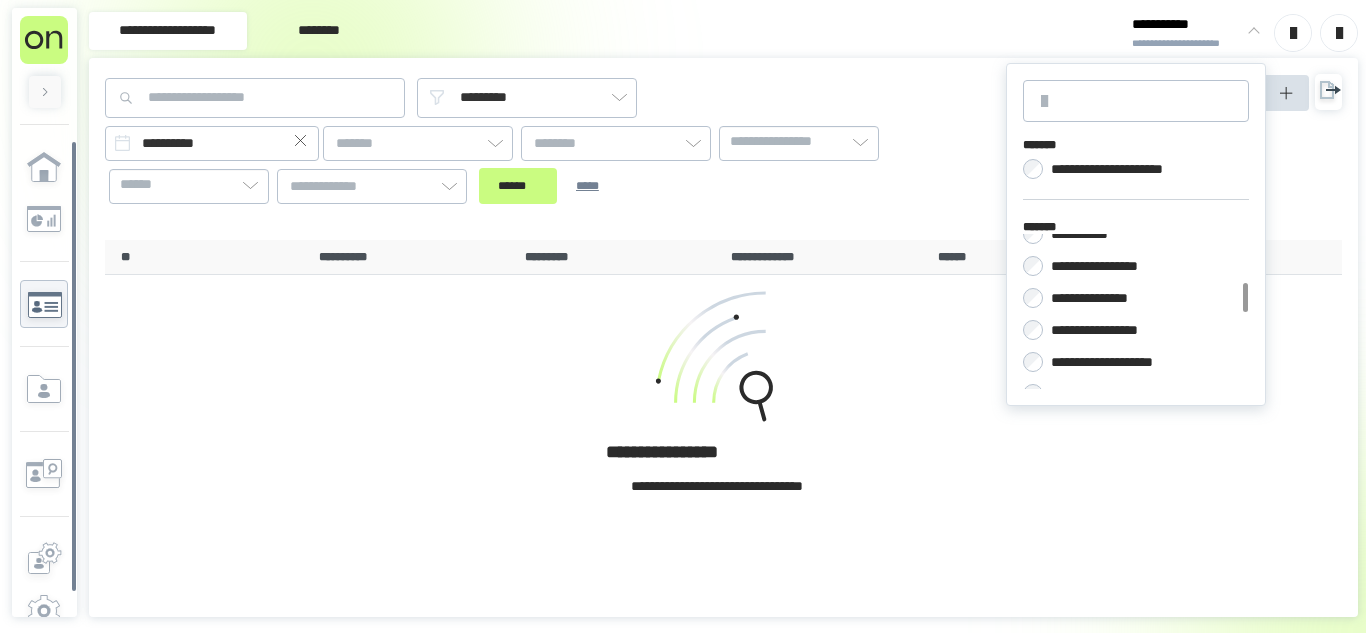 scroll, scrollTop: 277, scrollLeft: 0, axis: vertical 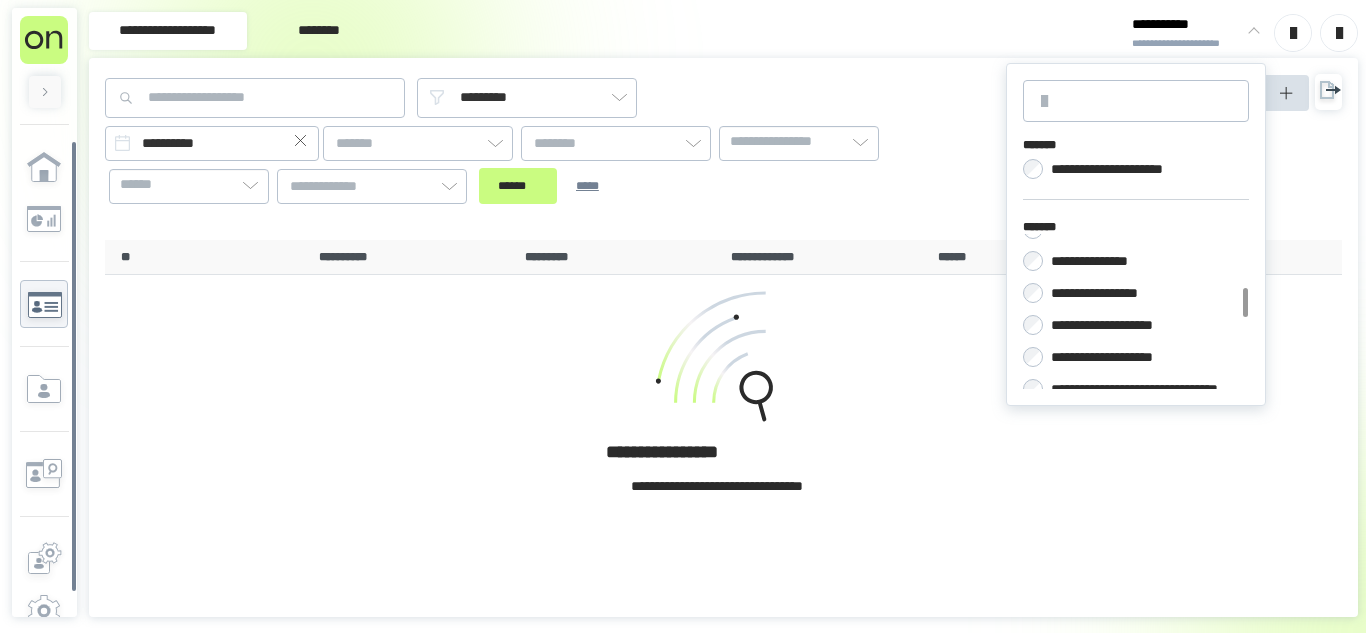 click on "**********" at bounding box center (1127, 325) 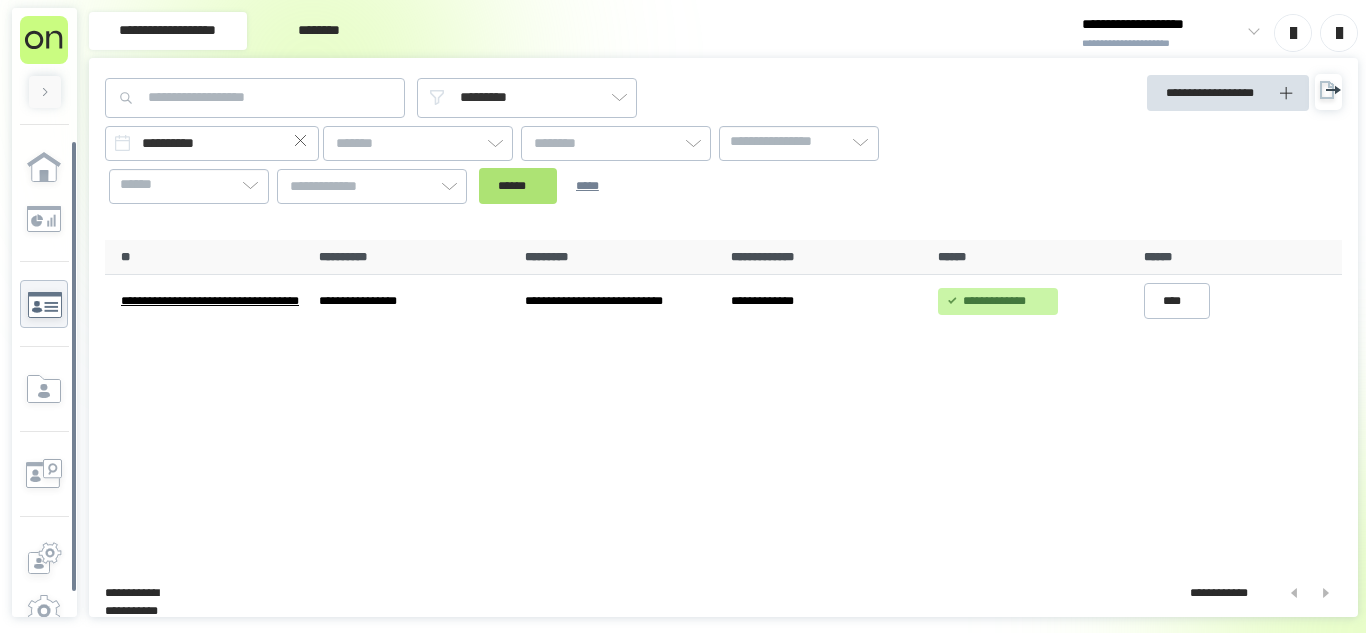 click on "******" at bounding box center [518, 186] 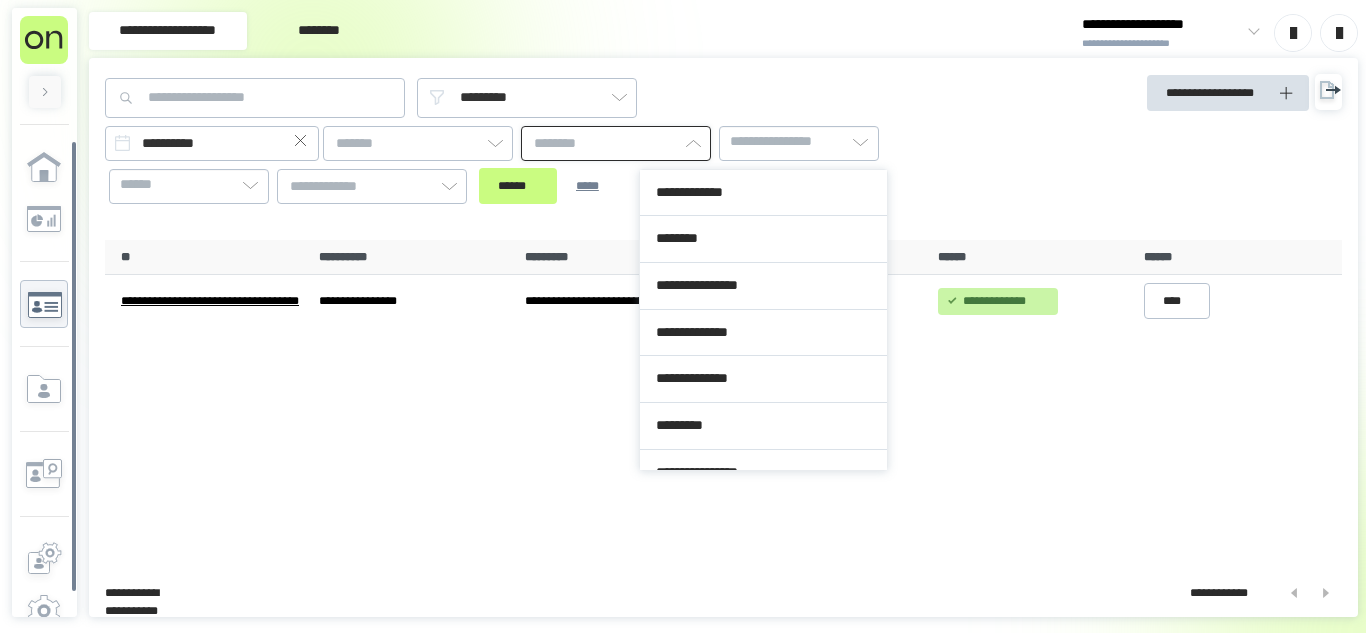 click at bounding box center (616, 143) 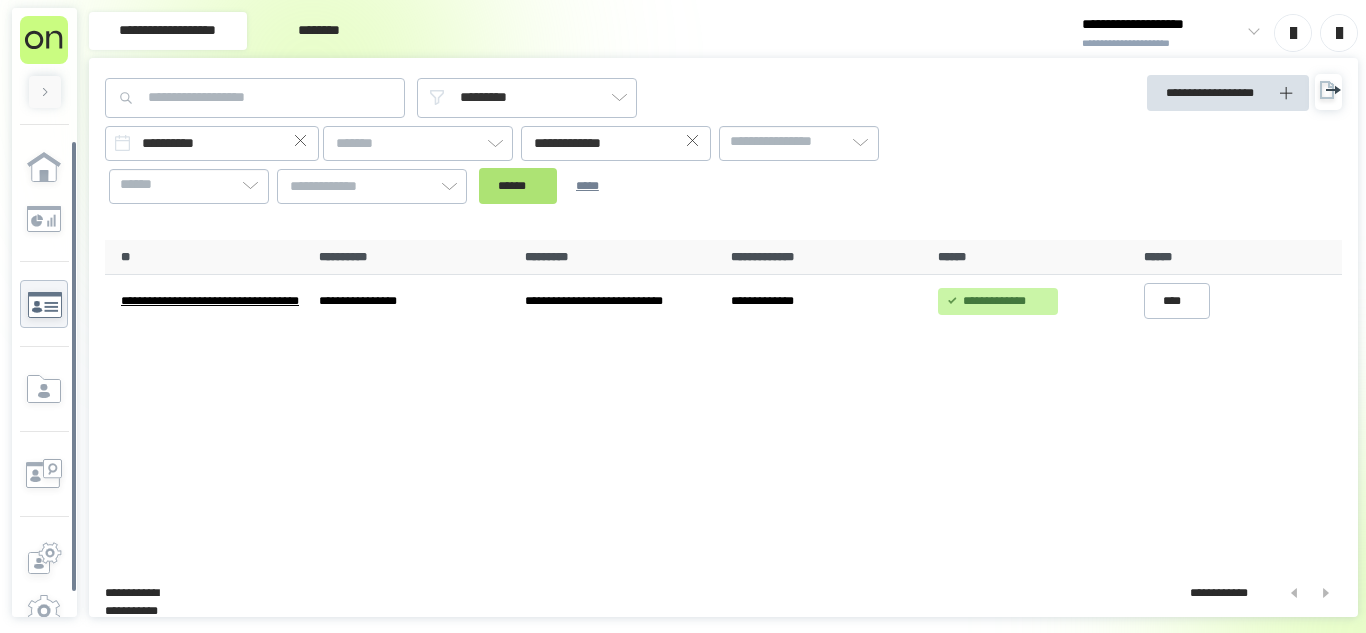 click on "******" at bounding box center [518, 186] 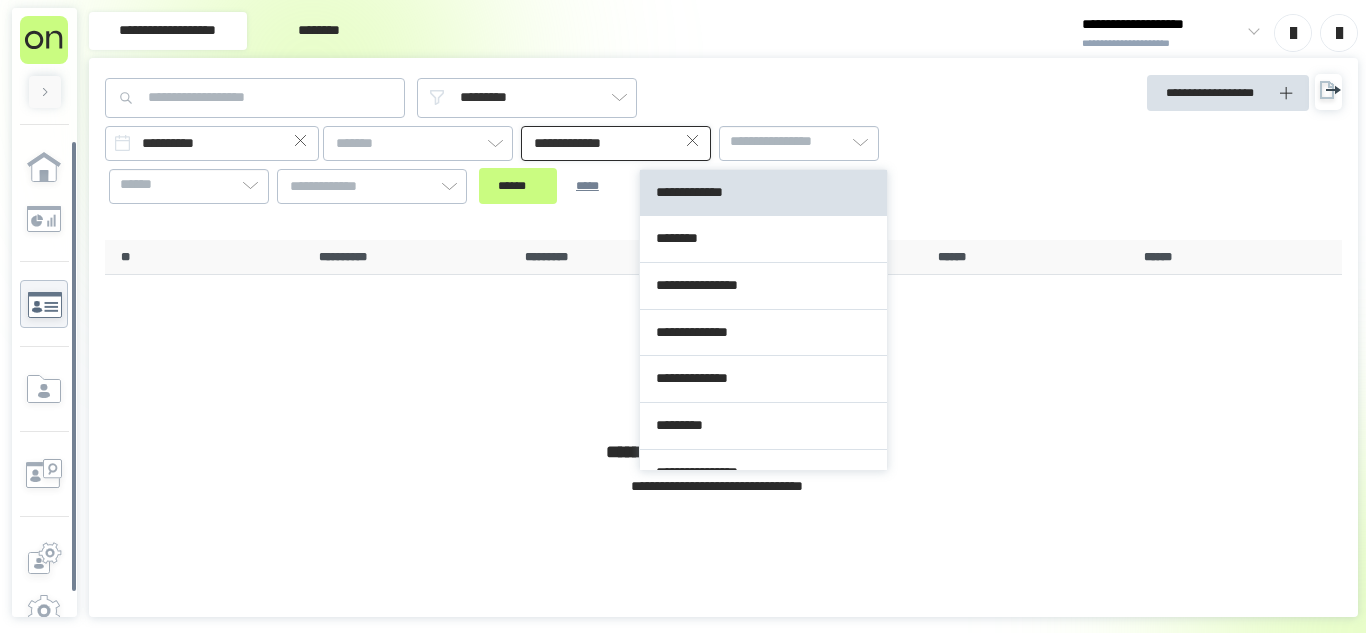 click on "**********" at bounding box center [616, 143] 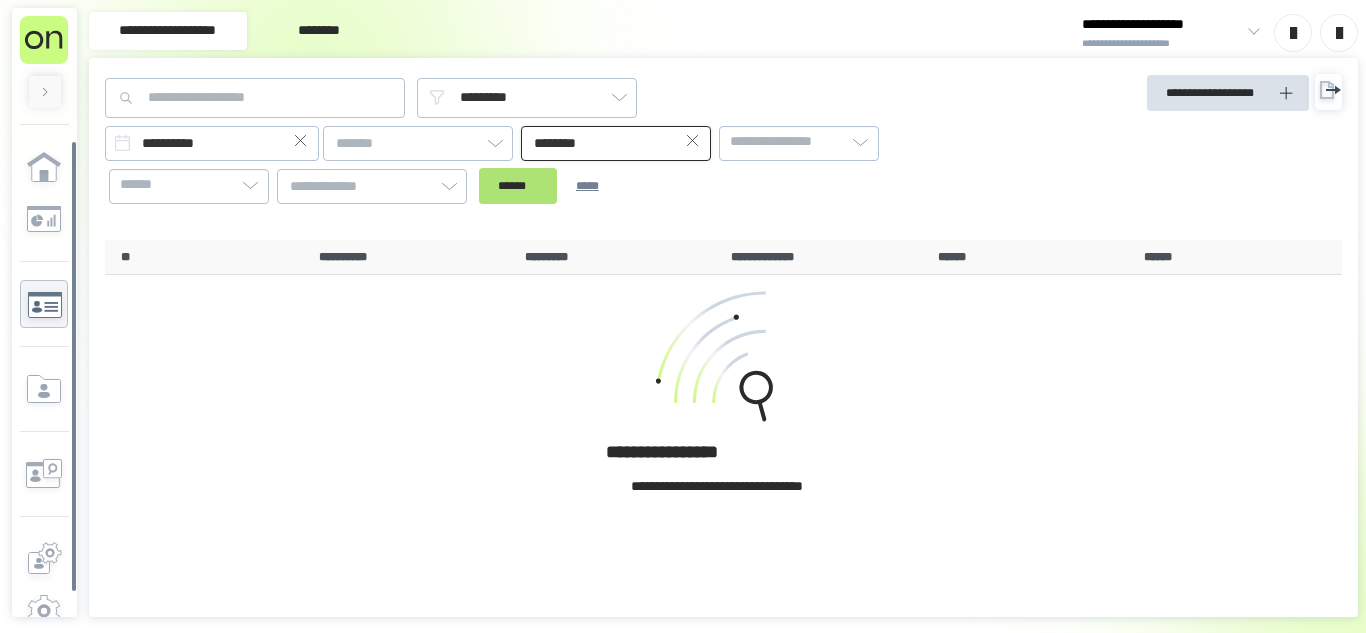 drag, startPoint x: 730, startPoint y: 221, endPoint x: 730, endPoint y: 184, distance: 37 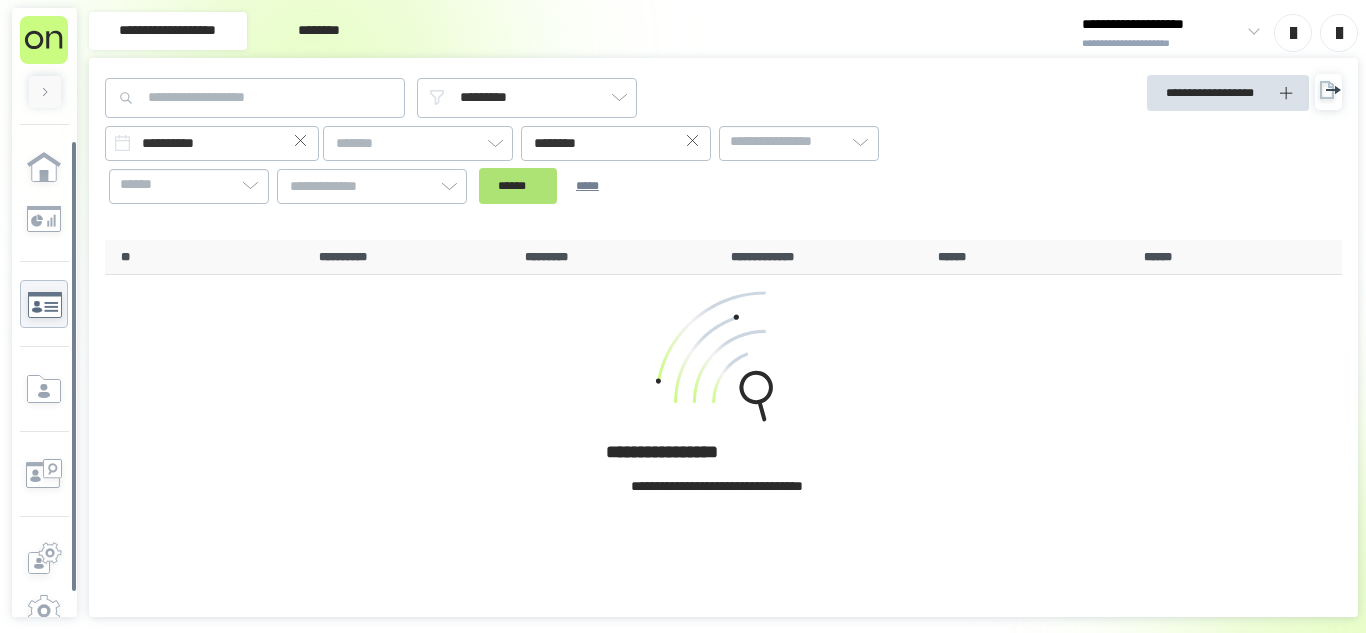 click on "******" at bounding box center (518, 186) 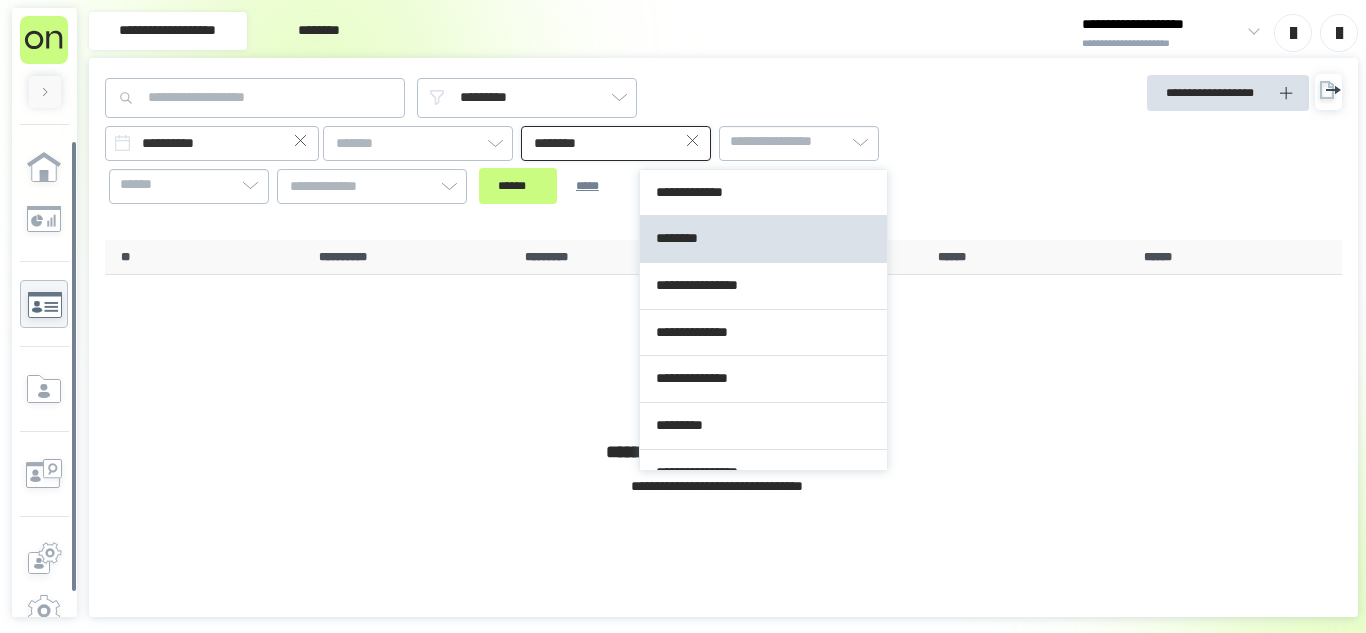 click on "********" at bounding box center [616, 143] 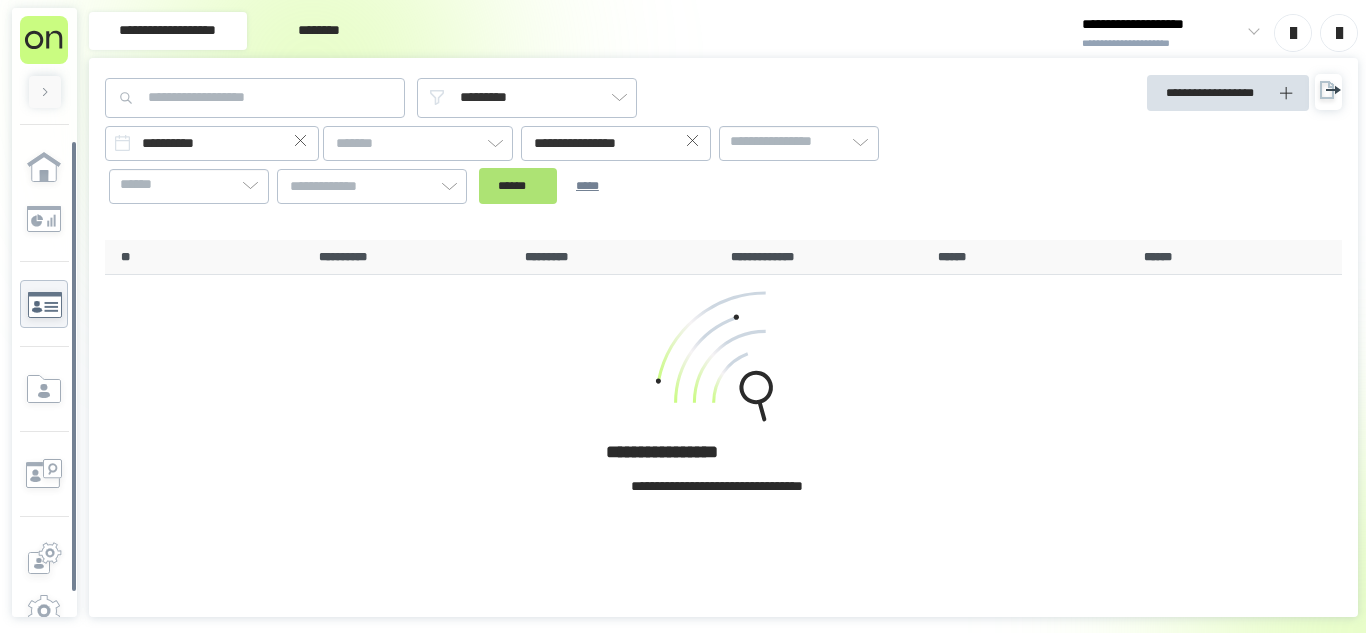 click on "******" at bounding box center [518, 186] 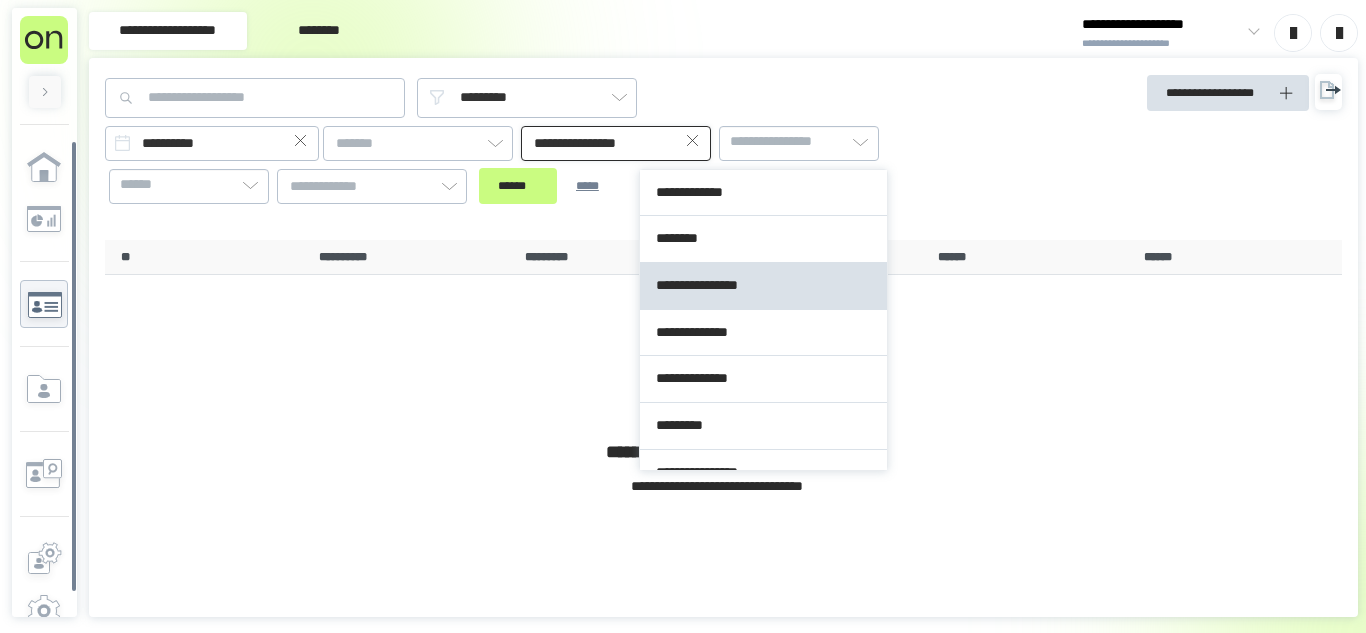 click on "**********" at bounding box center [616, 143] 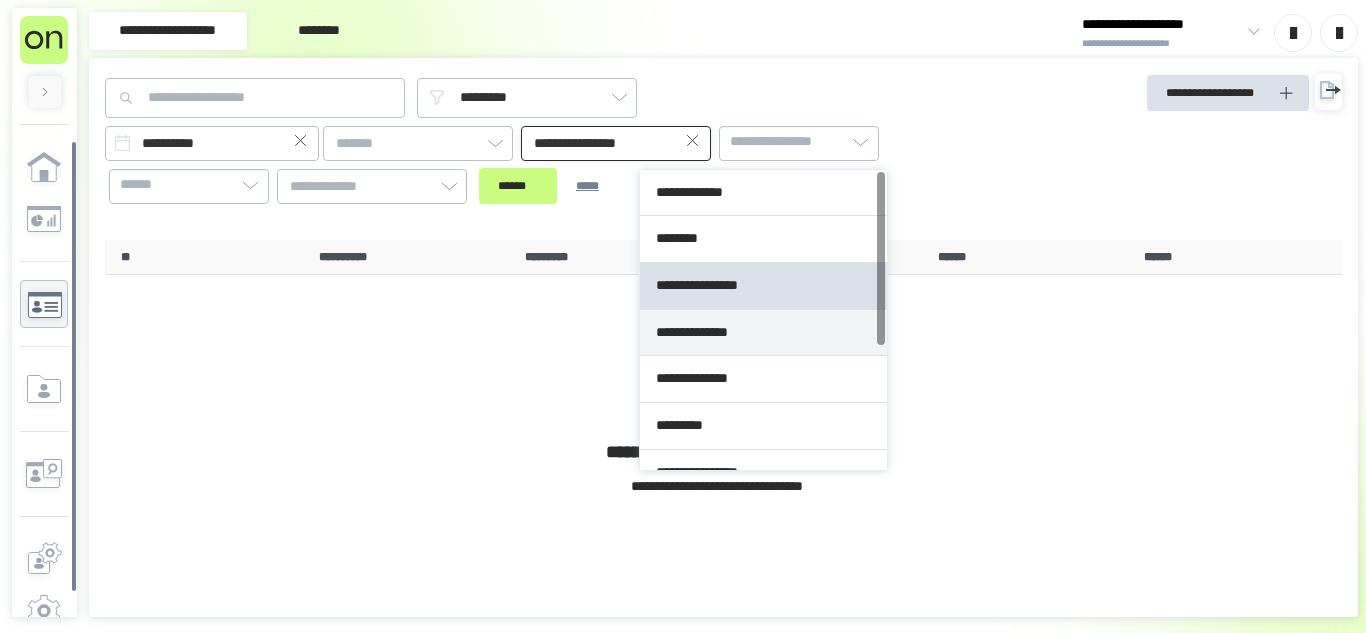 type on "**********" 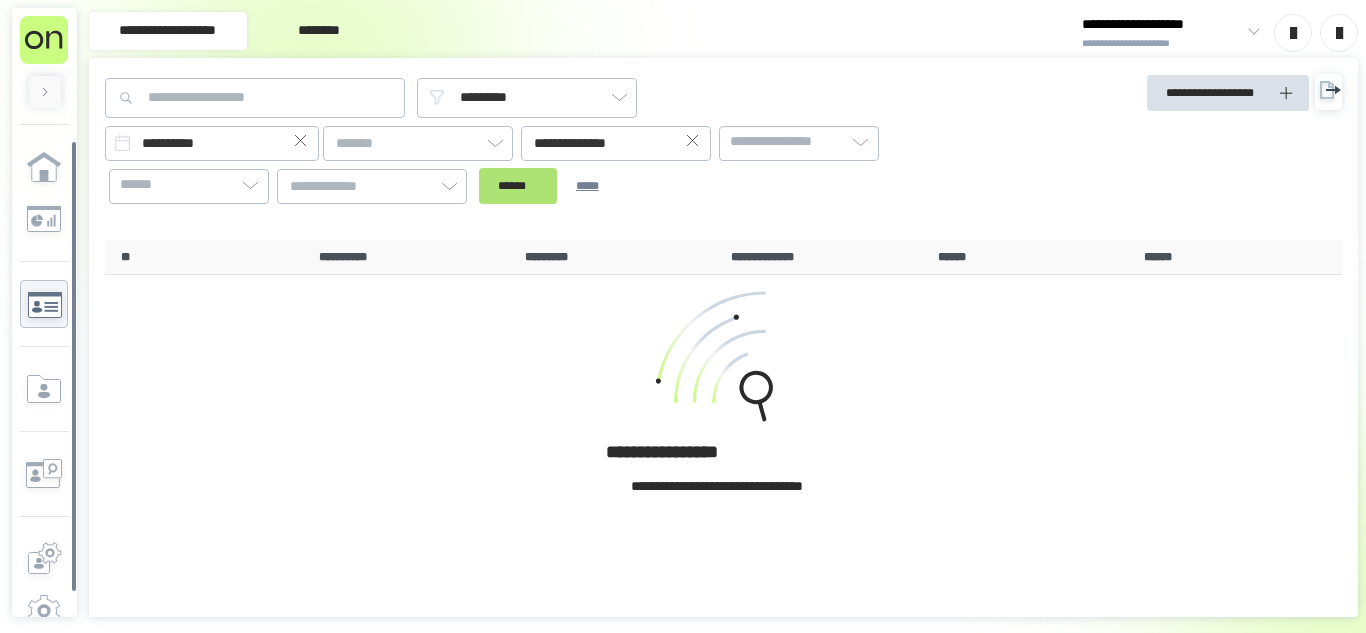 click on "******" at bounding box center (518, 186) 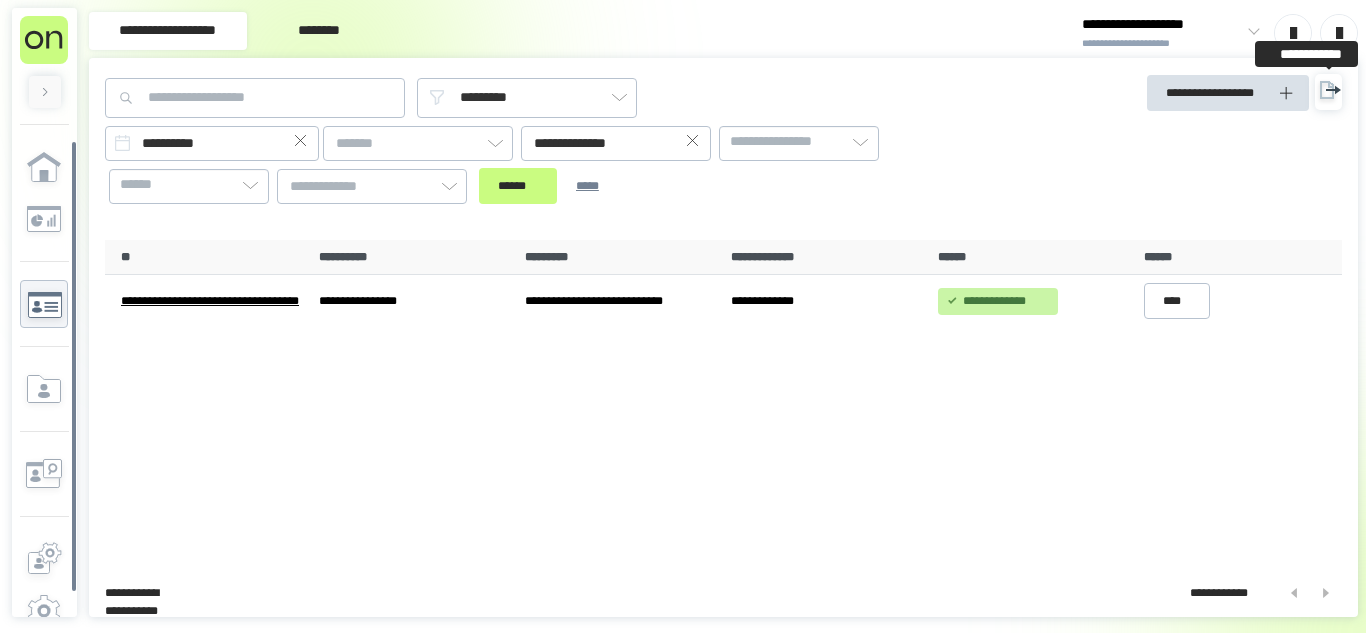click at bounding box center (1328, 92) 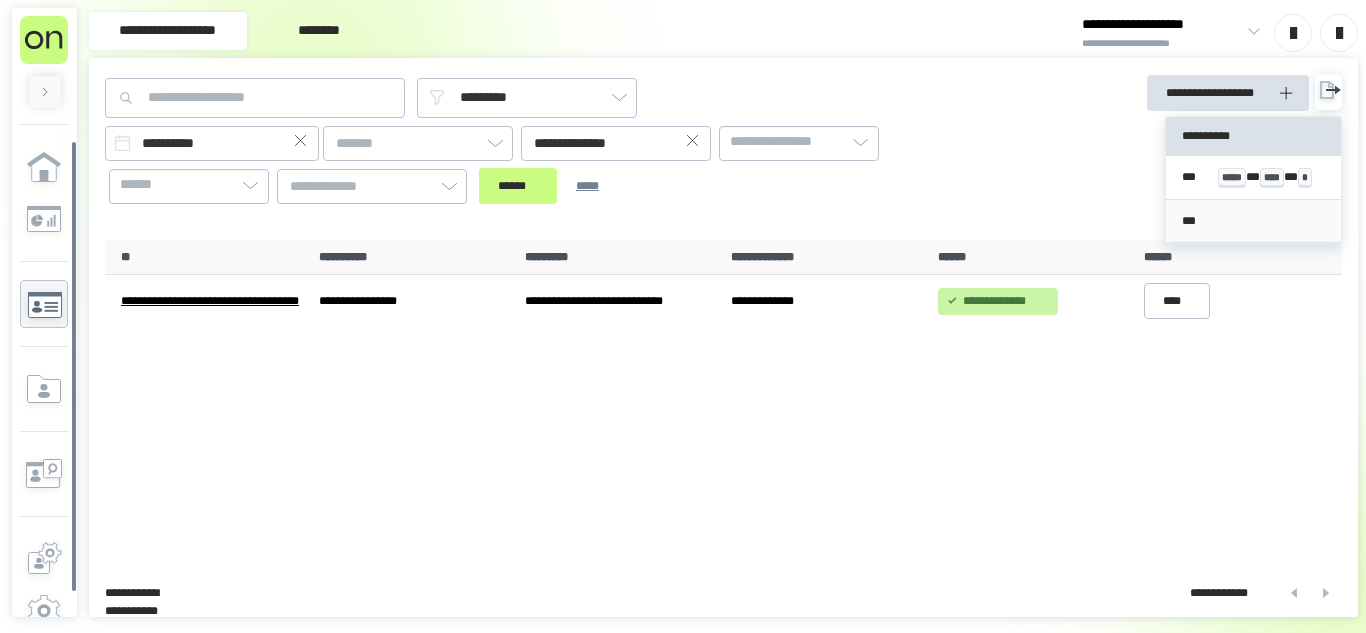 click on "***" at bounding box center (1253, 222) 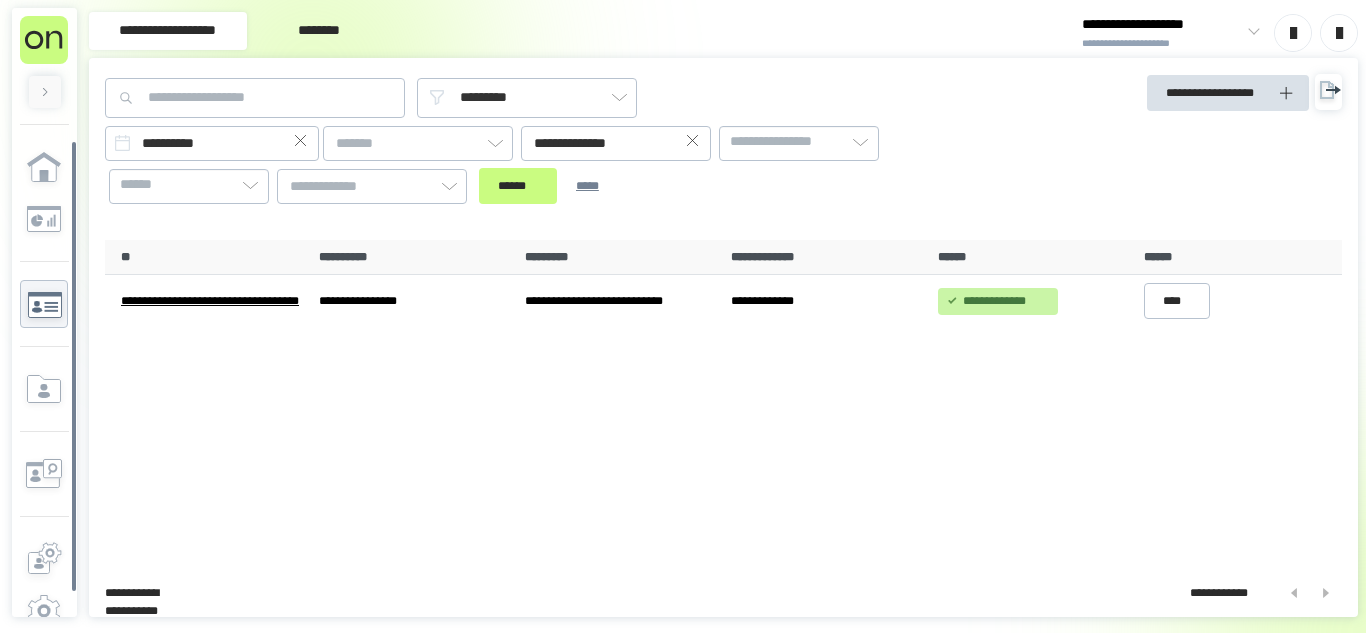 click on "**********" at bounding box center (1162, 44) 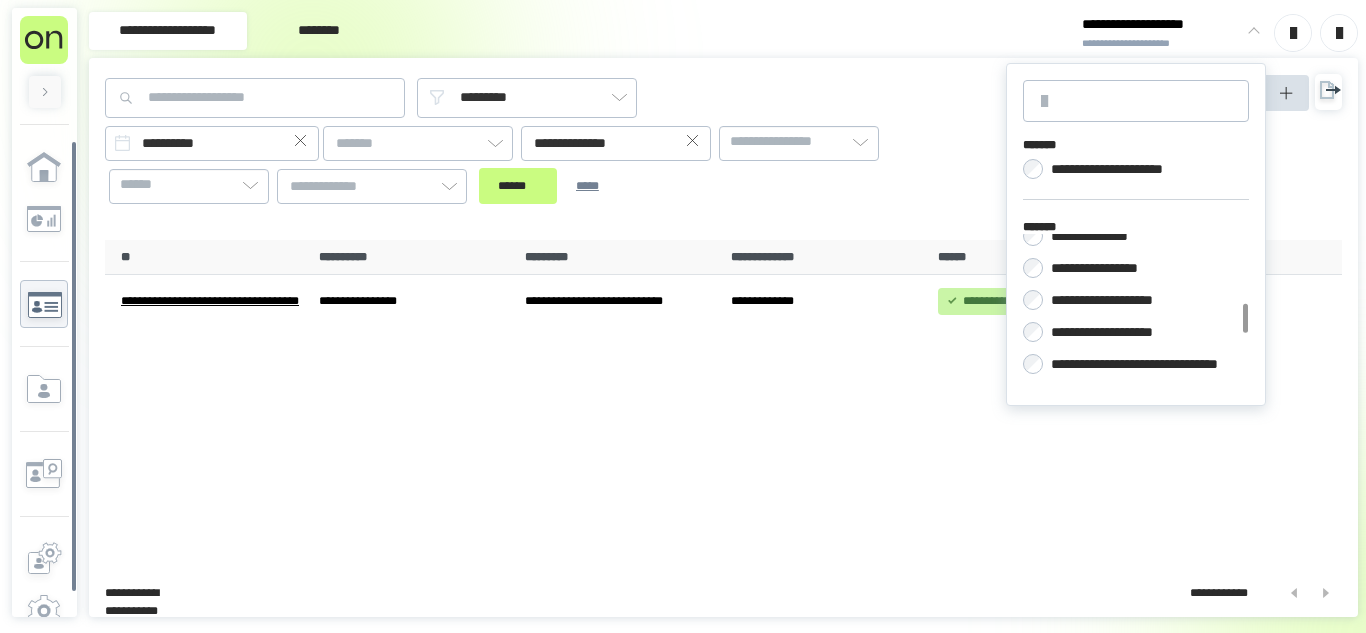 scroll, scrollTop: 301, scrollLeft: 0, axis: vertical 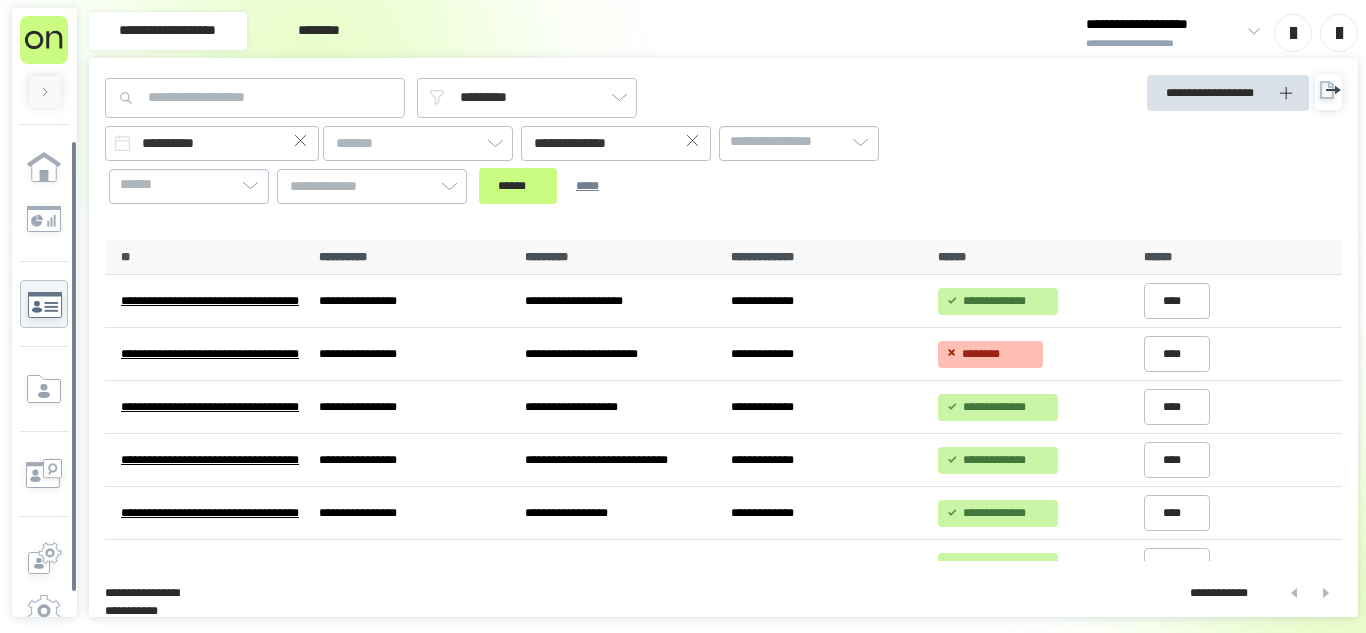 click 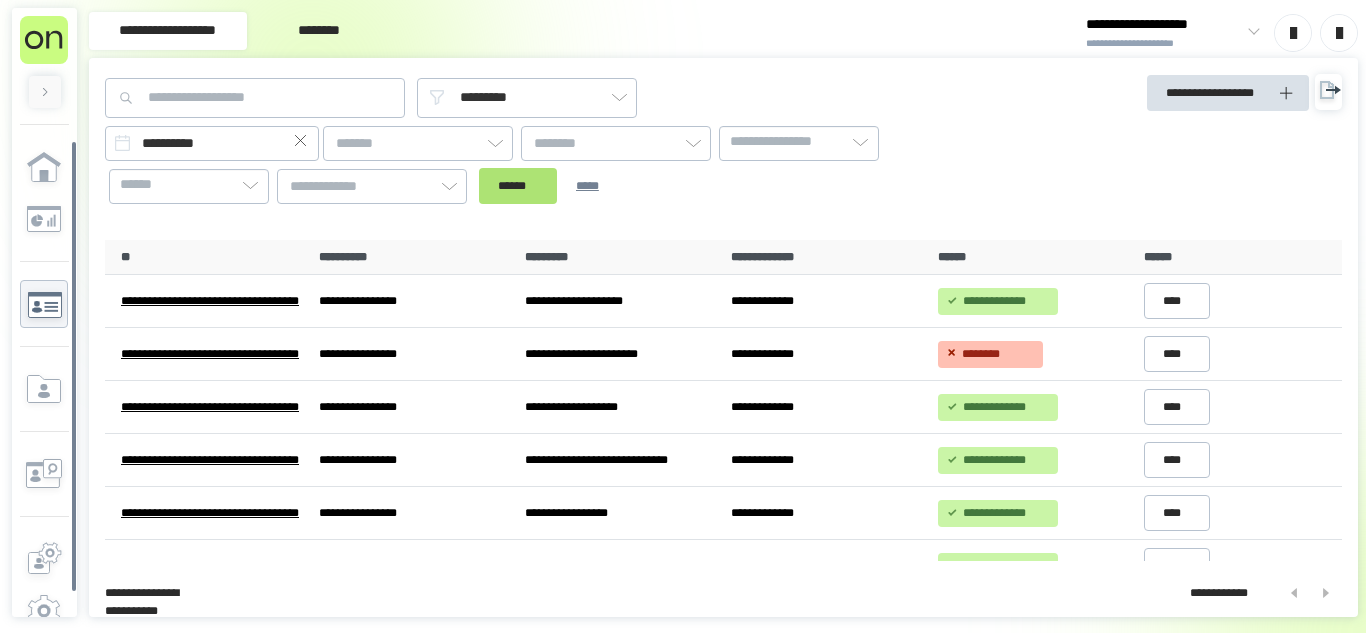click on "******" at bounding box center (518, 186) 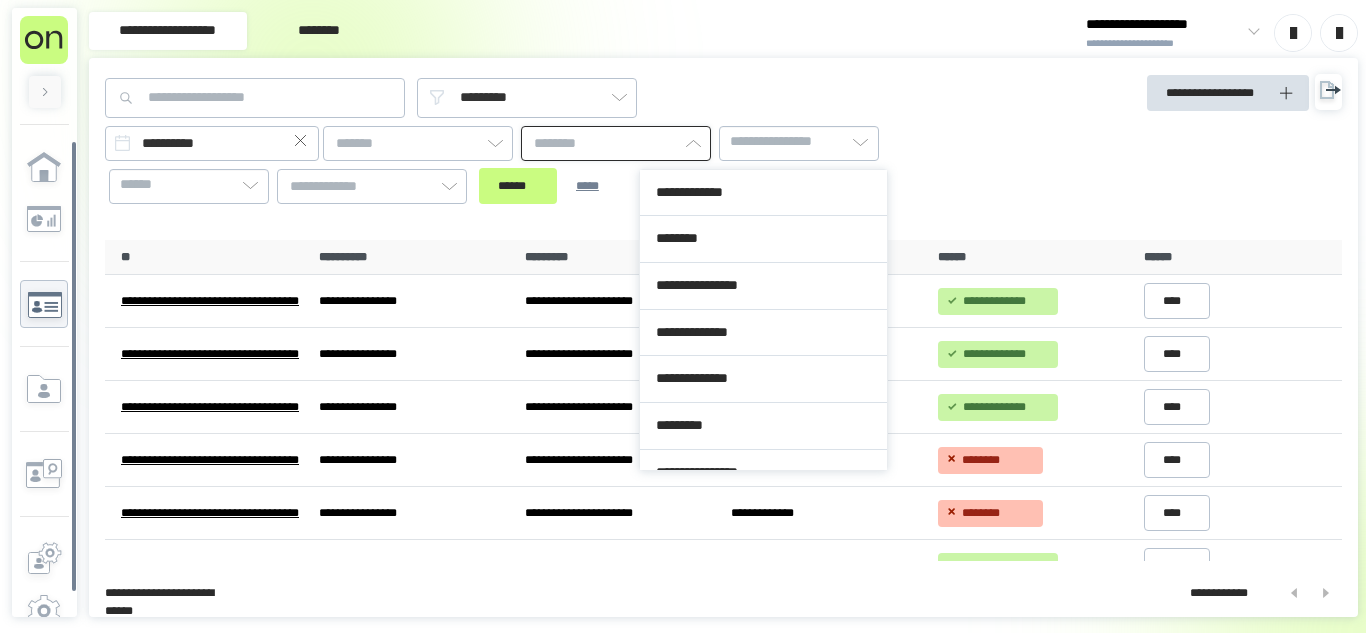 click at bounding box center (616, 143) 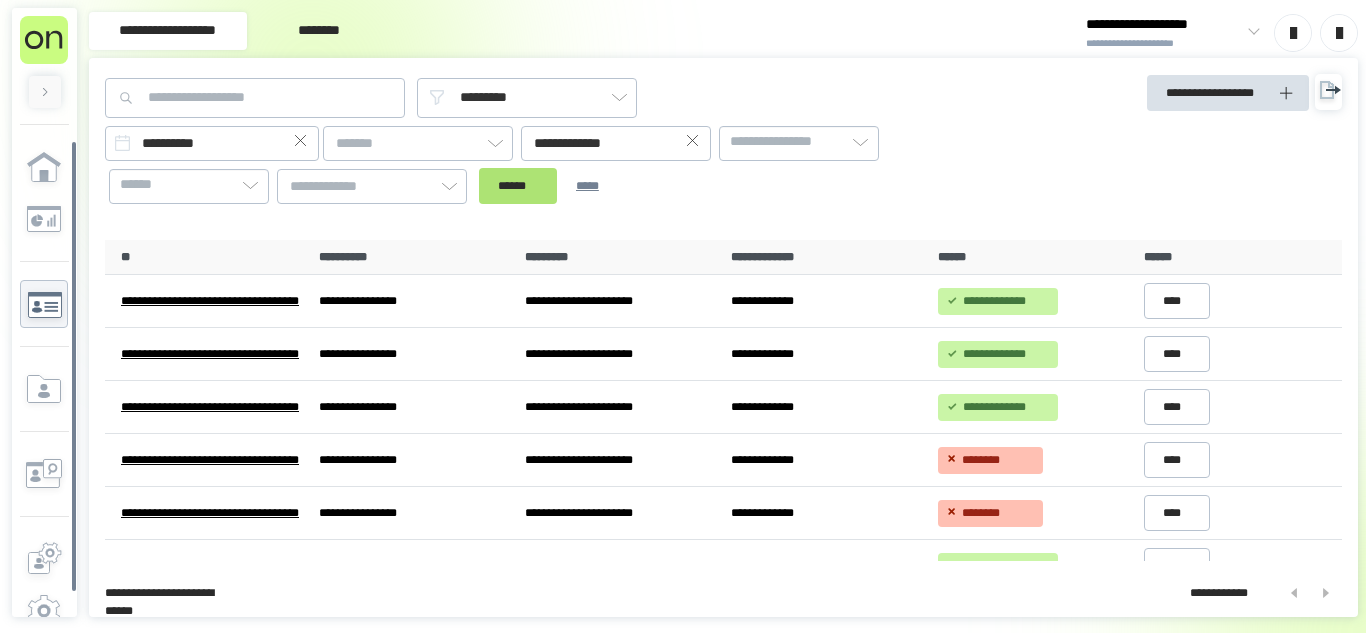 click on "******" at bounding box center (518, 186) 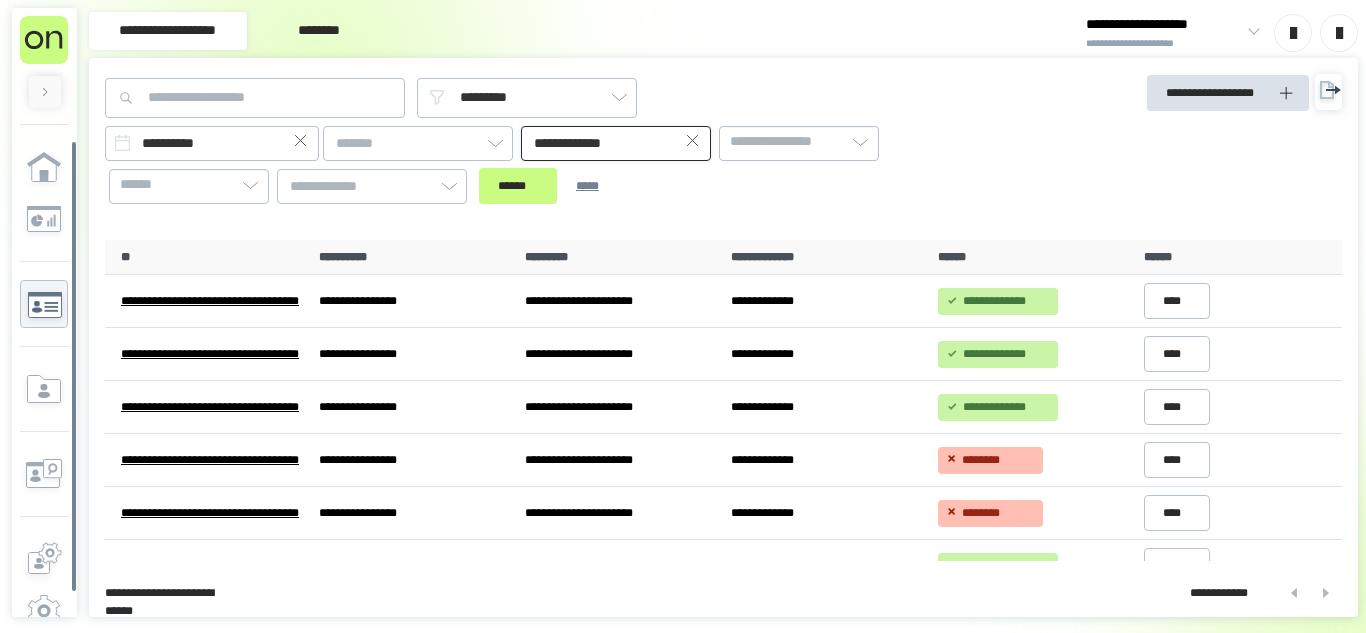 click on "**********" at bounding box center [616, 143] 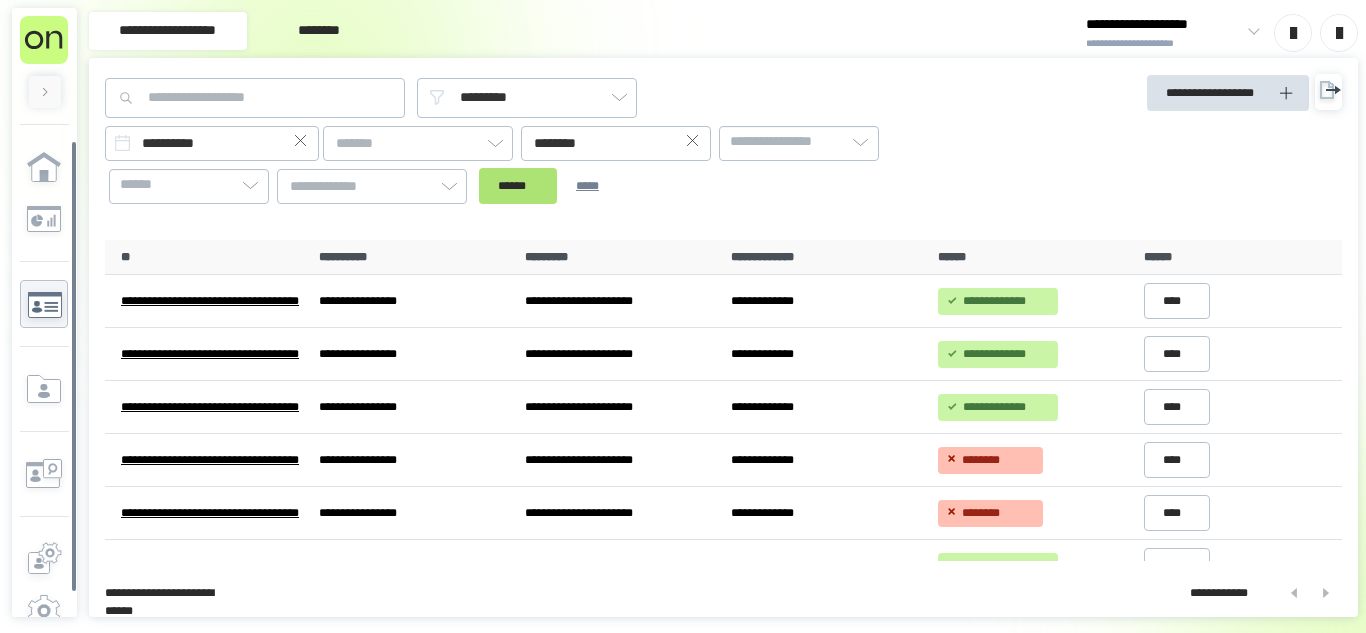 click on "******" at bounding box center (518, 186) 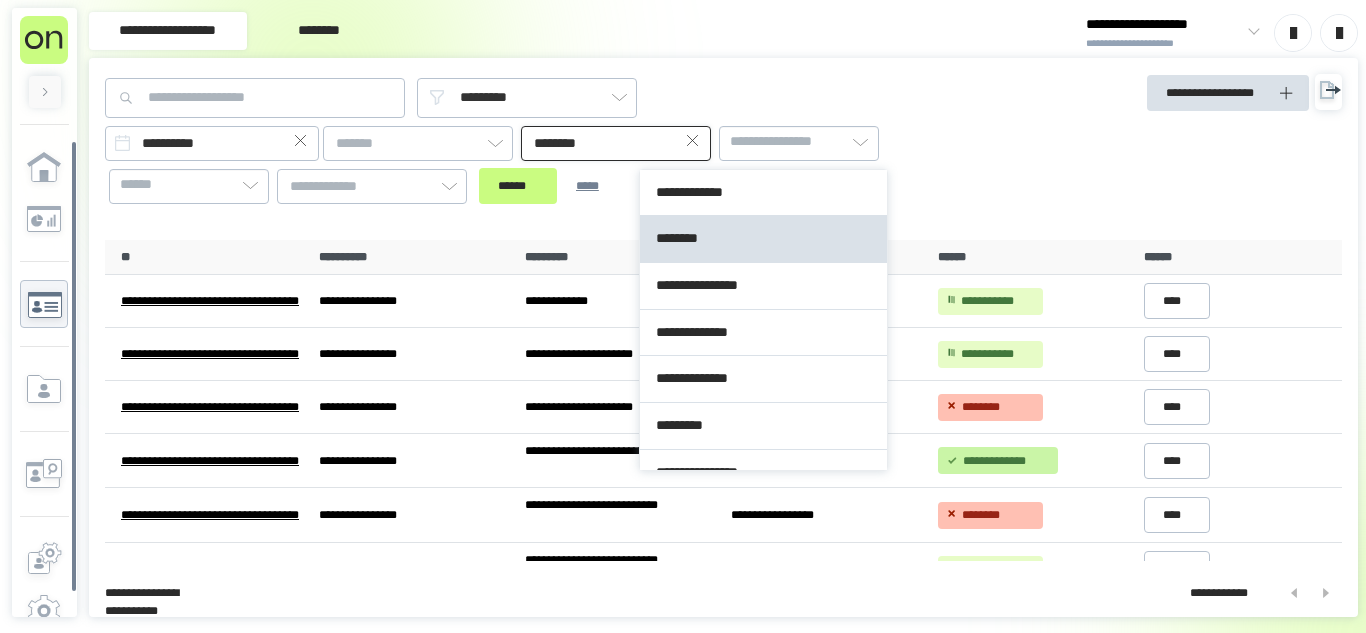 click on "********" at bounding box center [616, 143] 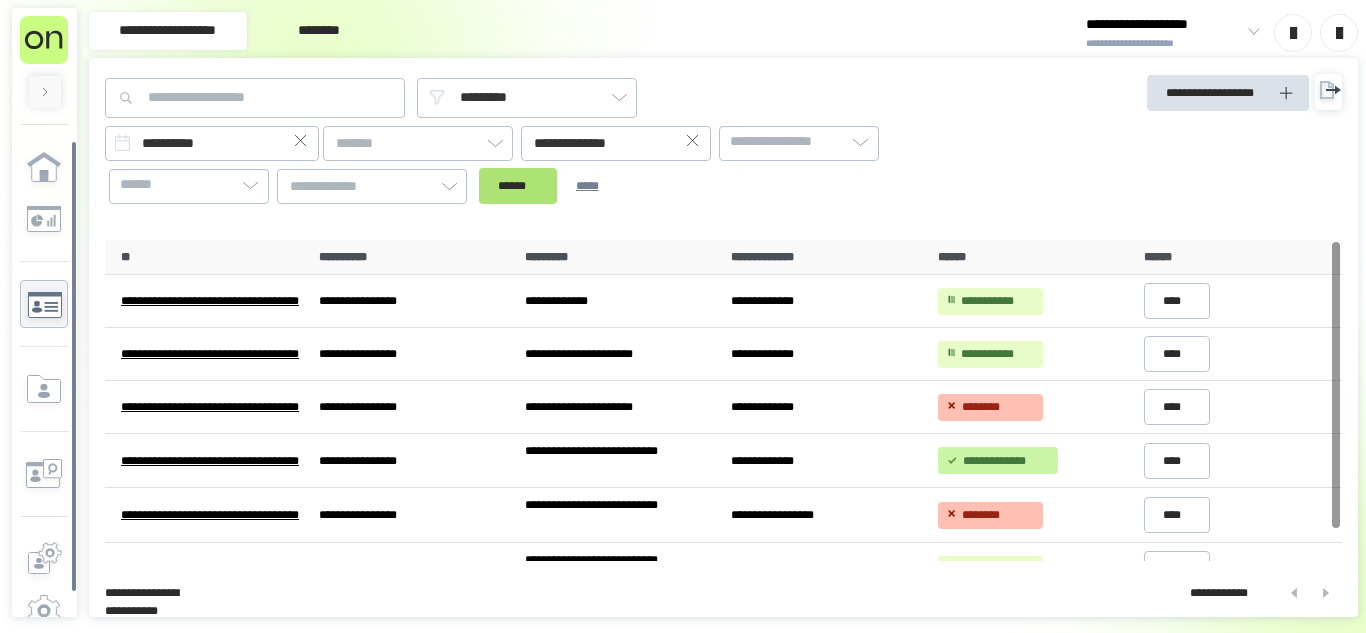 click on "******" at bounding box center [518, 186] 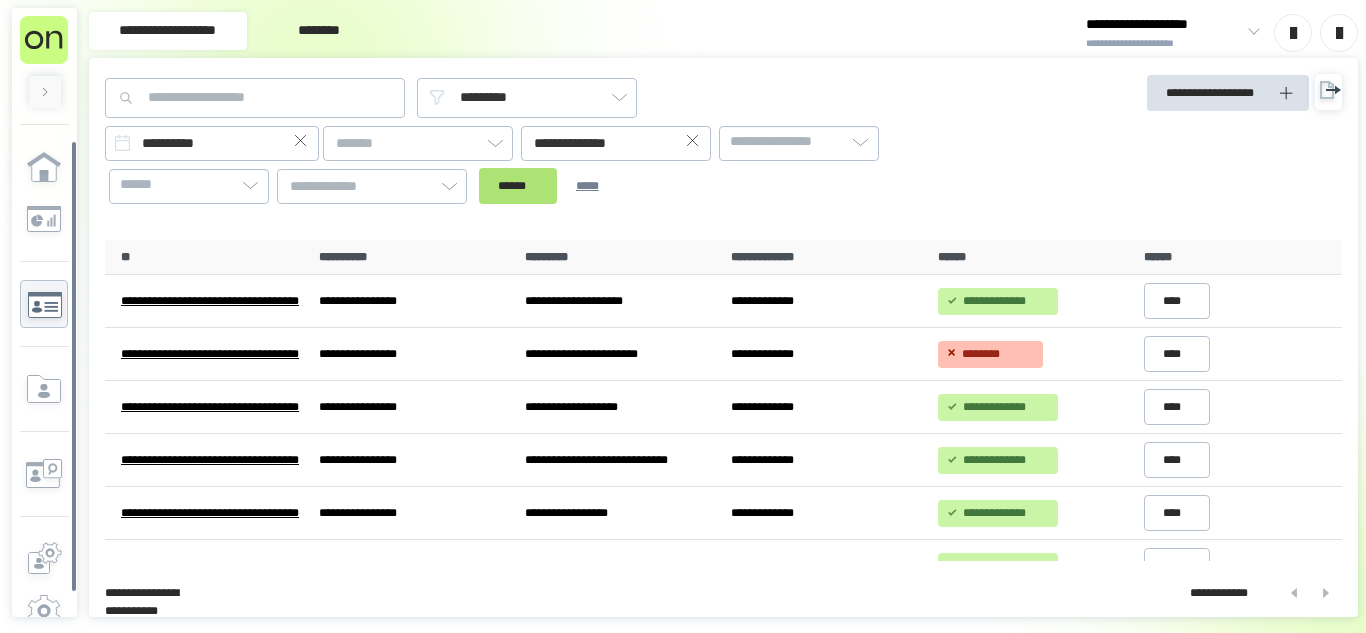 click on "******" at bounding box center [518, 186] 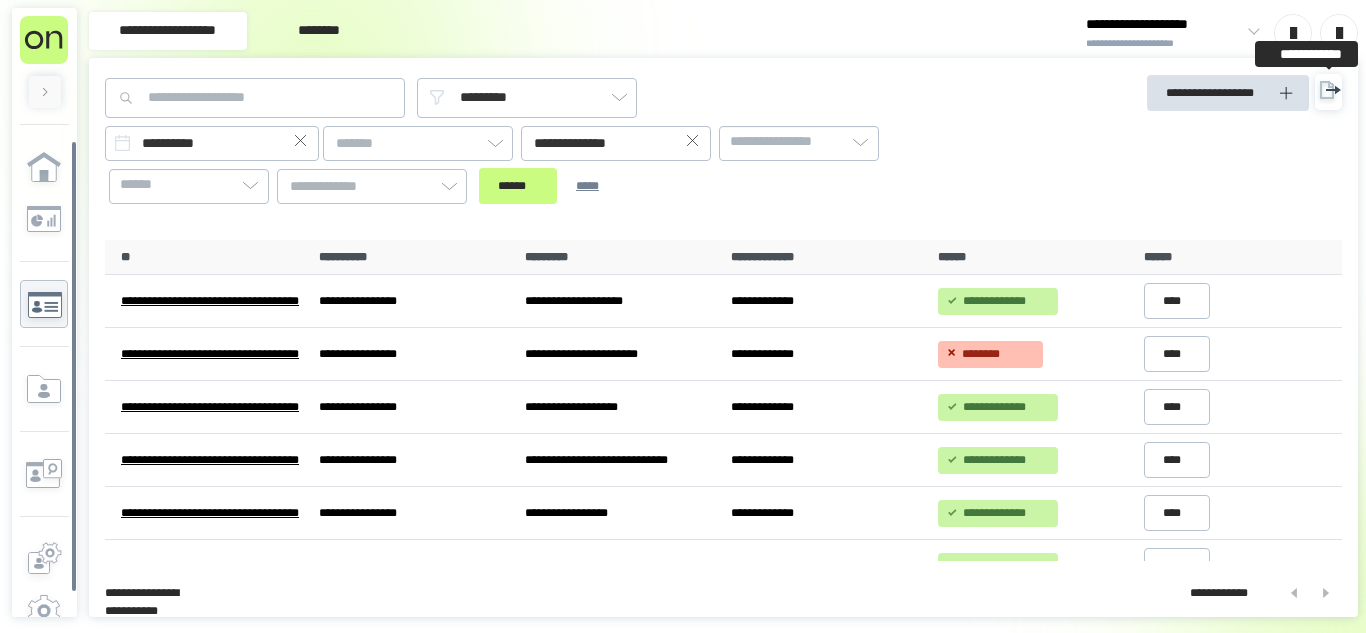 click 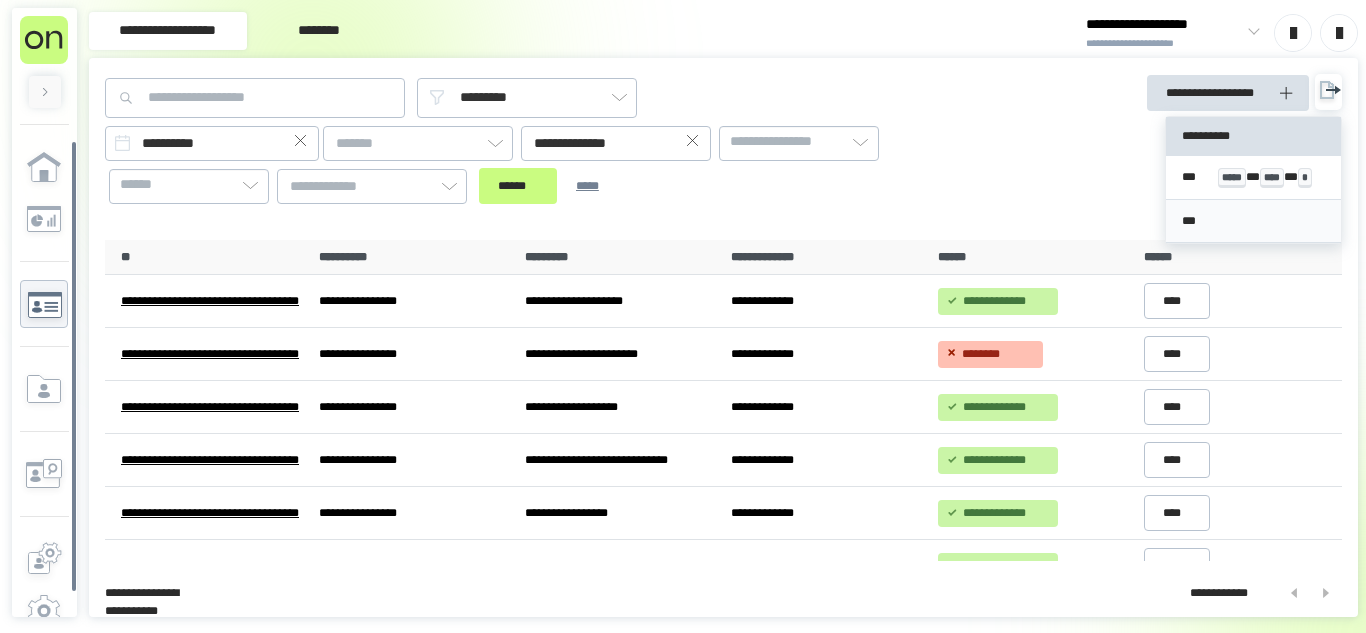 click on "***" at bounding box center [1253, 221] 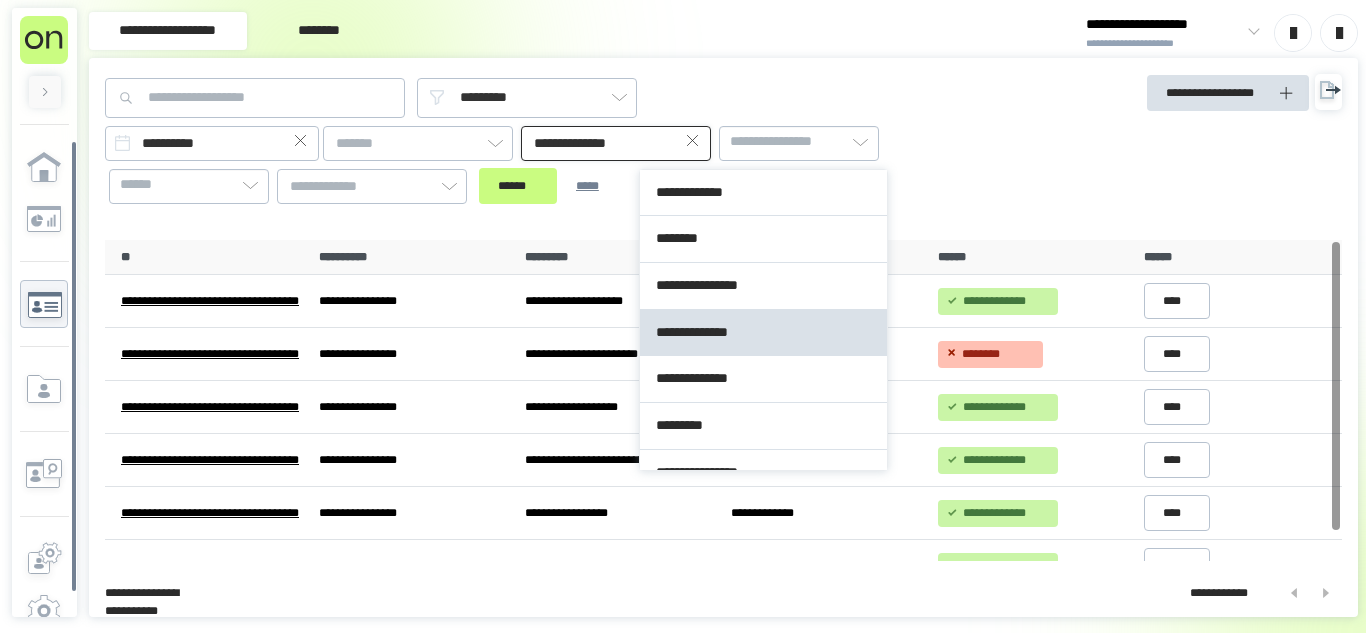 click on "**********" at bounding box center [616, 143] 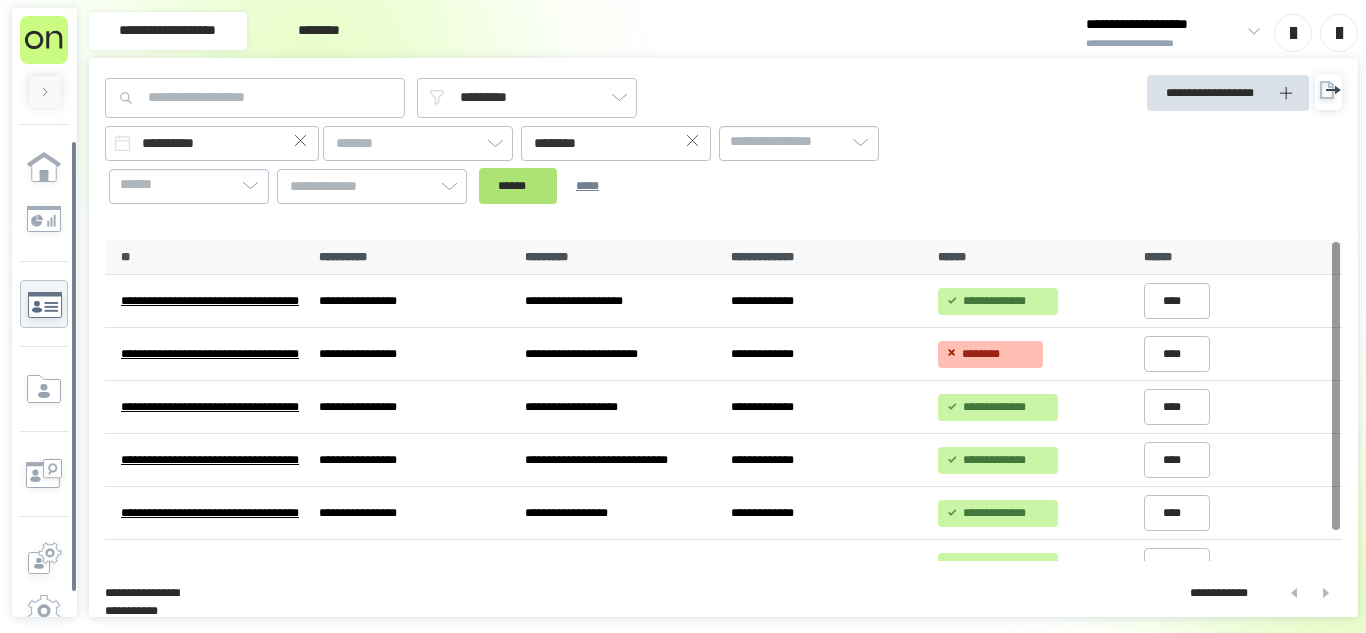 click on "******" at bounding box center (518, 186) 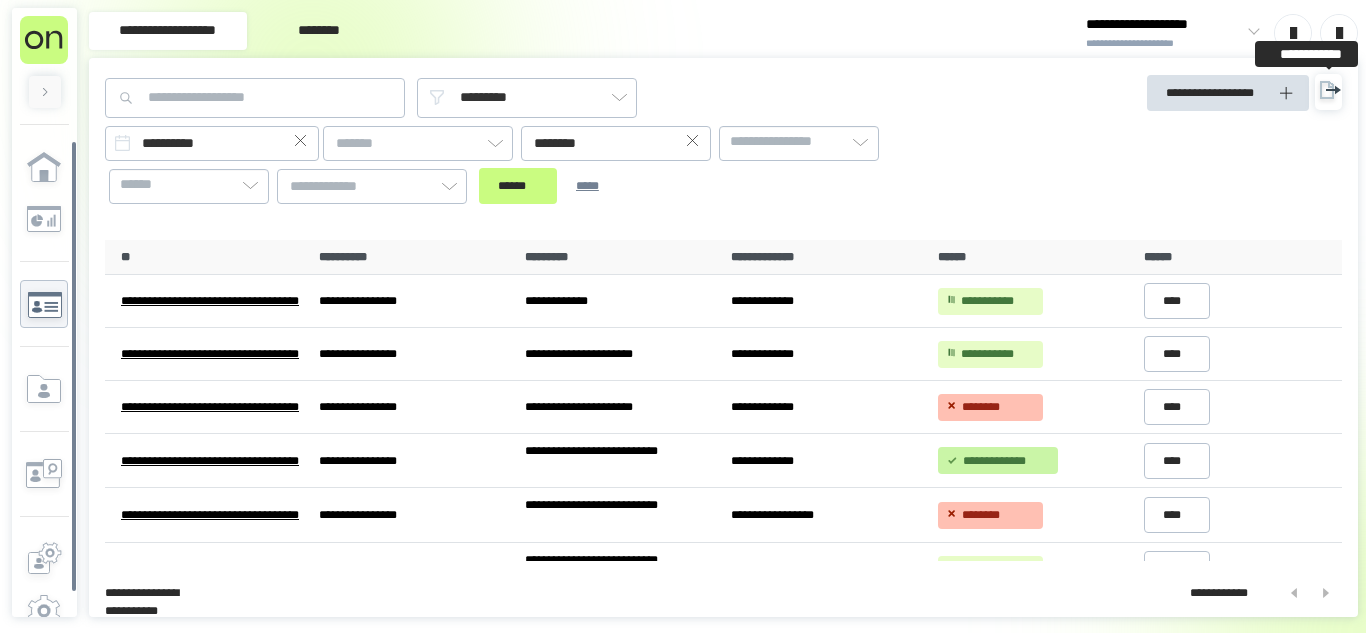 click 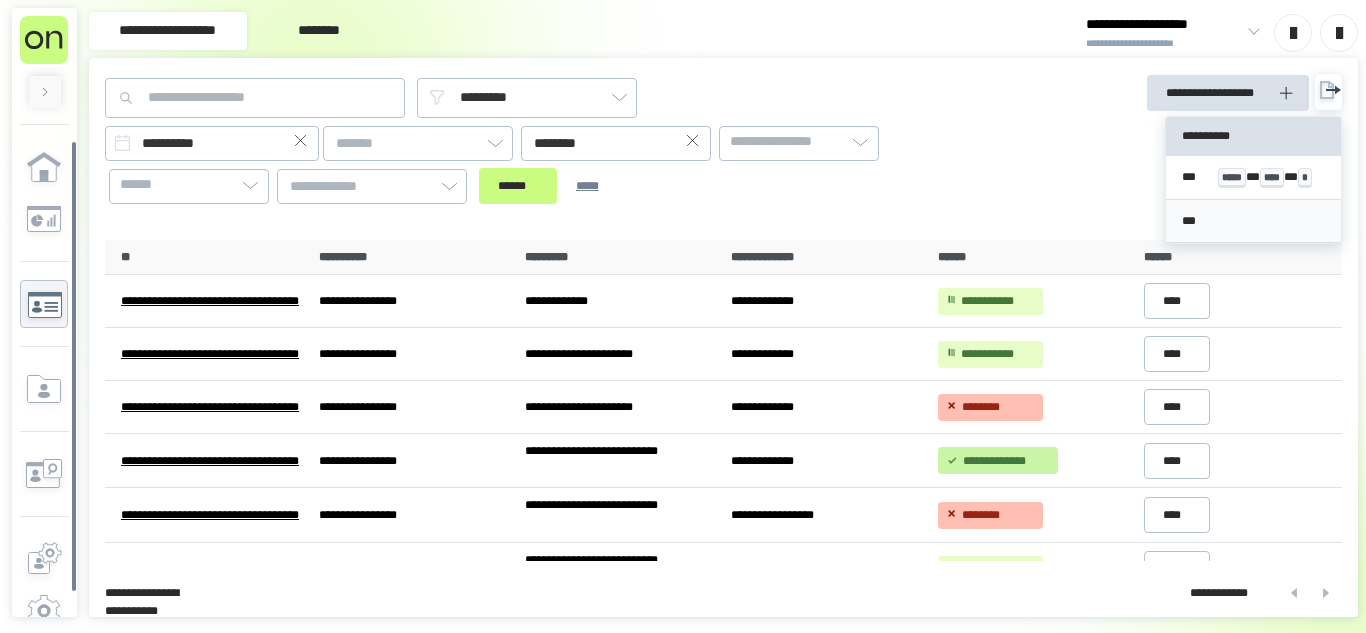click on "***" at bounding box center (1253, 222) 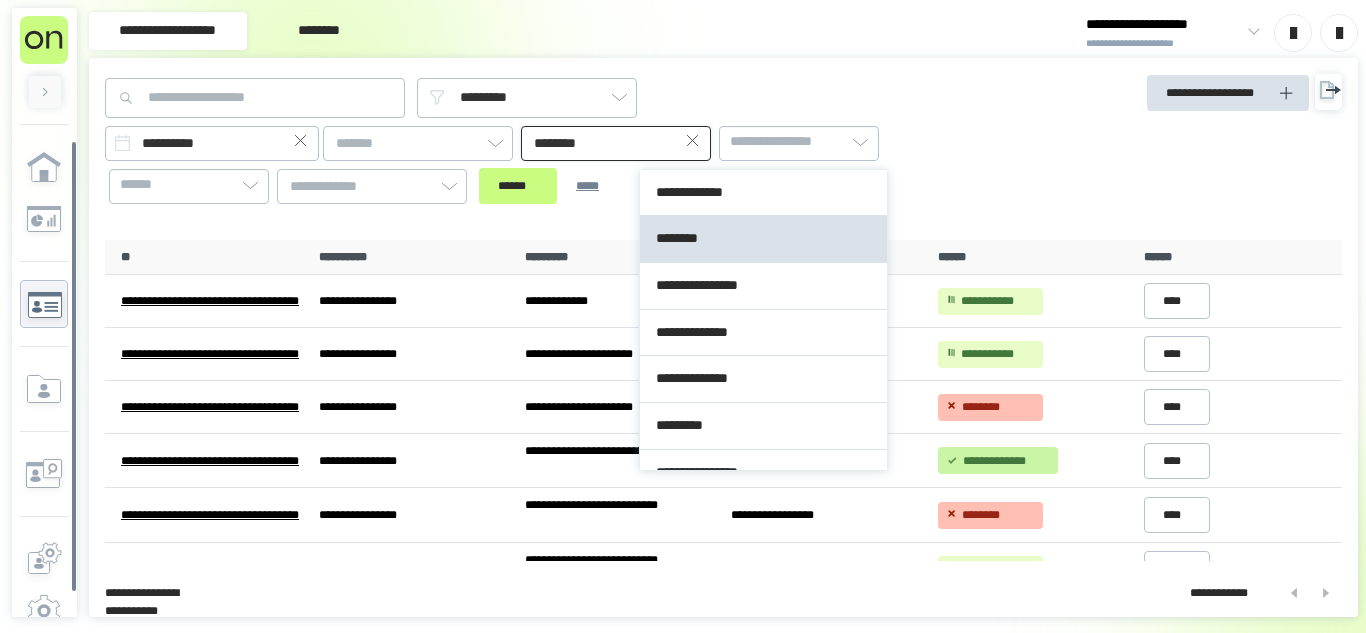 click on "********" at bounding box center (616, 143) 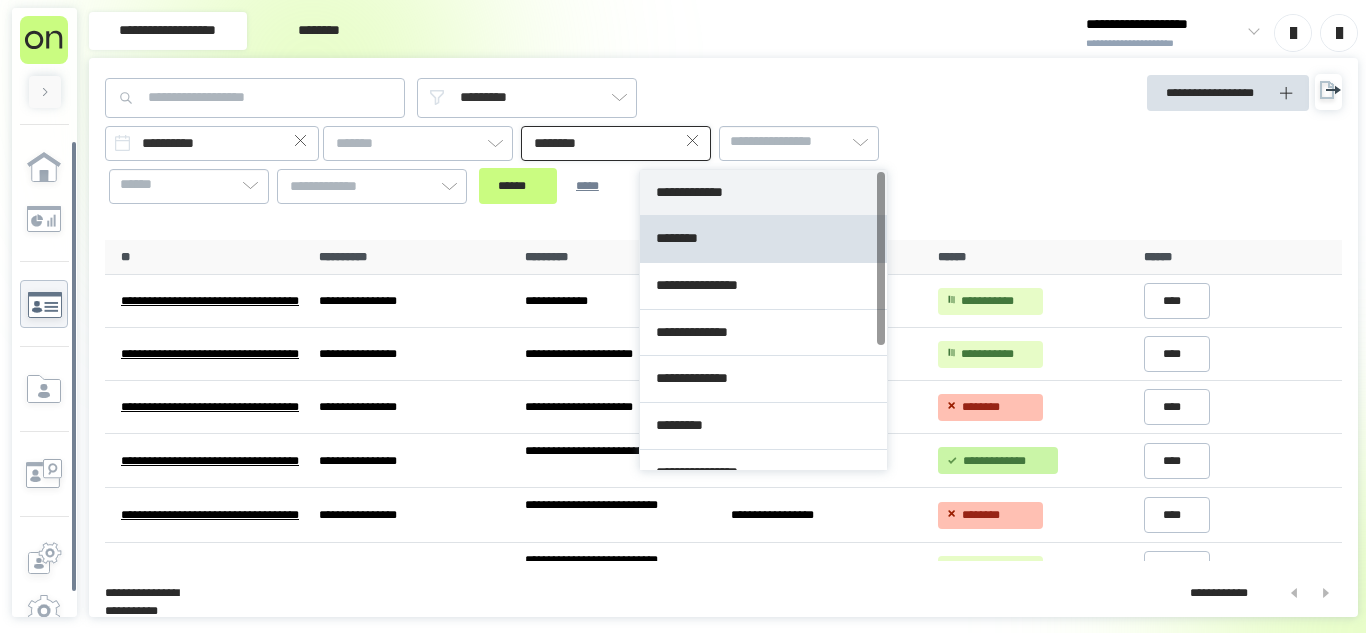 type on "**********" 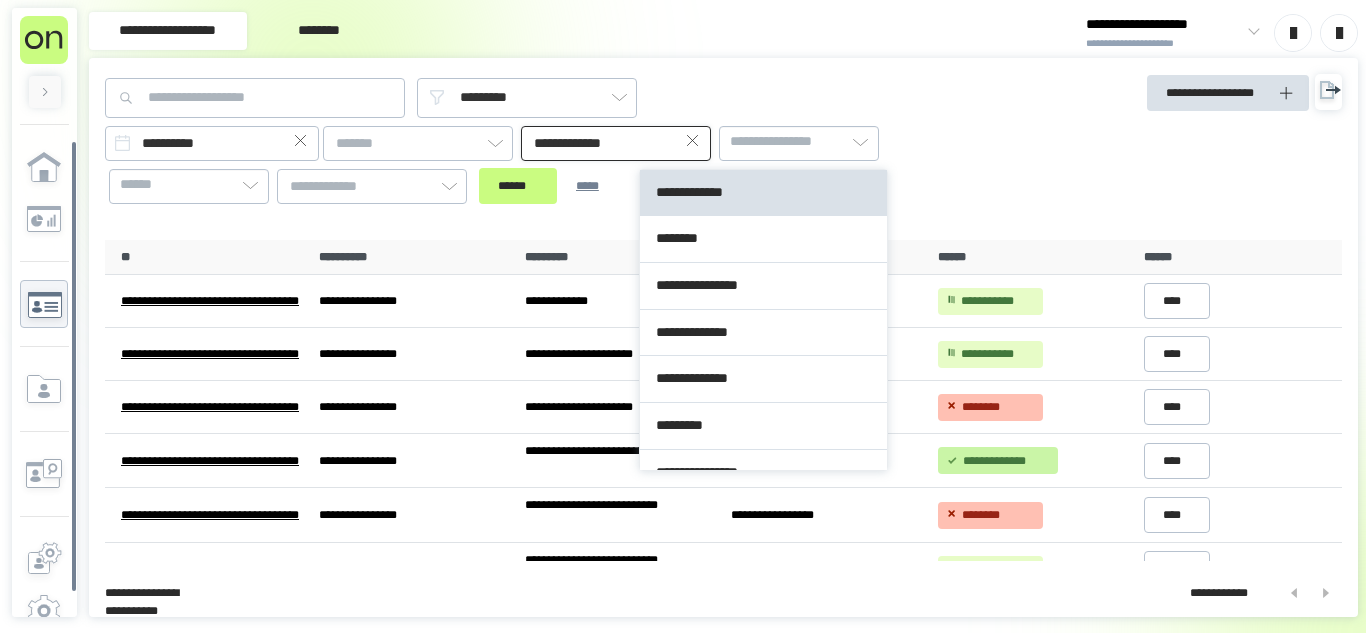 click on "**********" at bounding box center (616, 143) 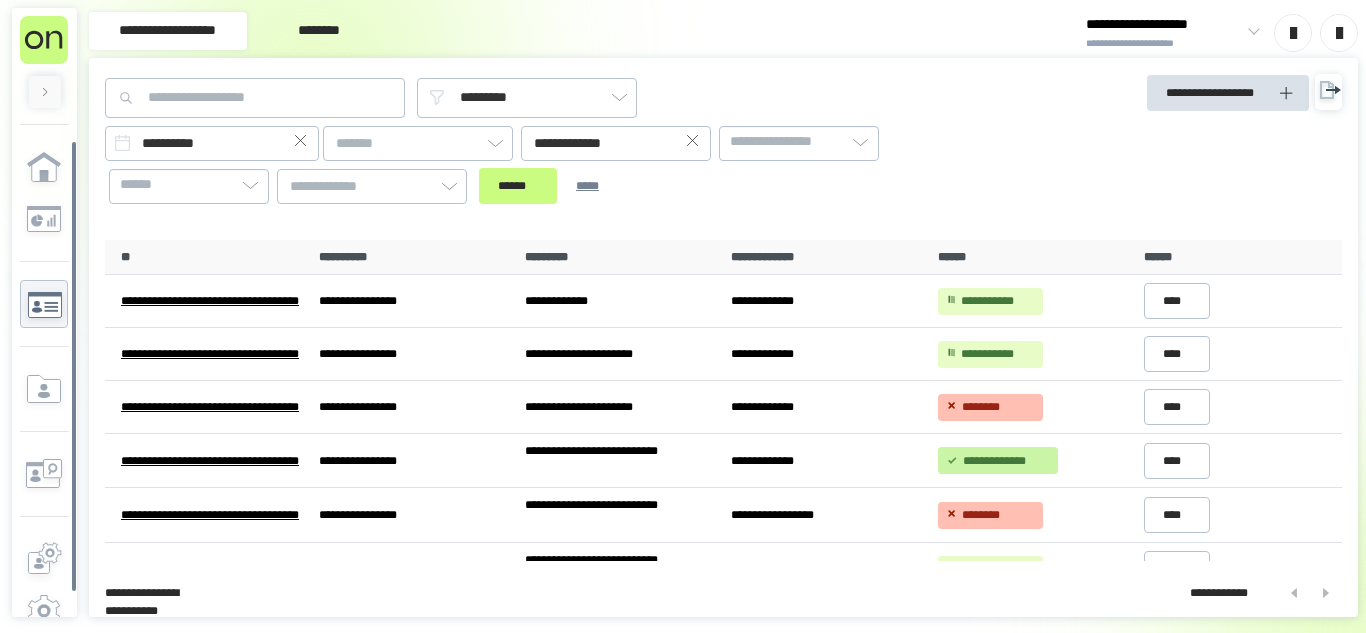 click on "[FIRST] [LAST] [CITY] [STATE] [ZIP]" at bounding box center (567, 141) 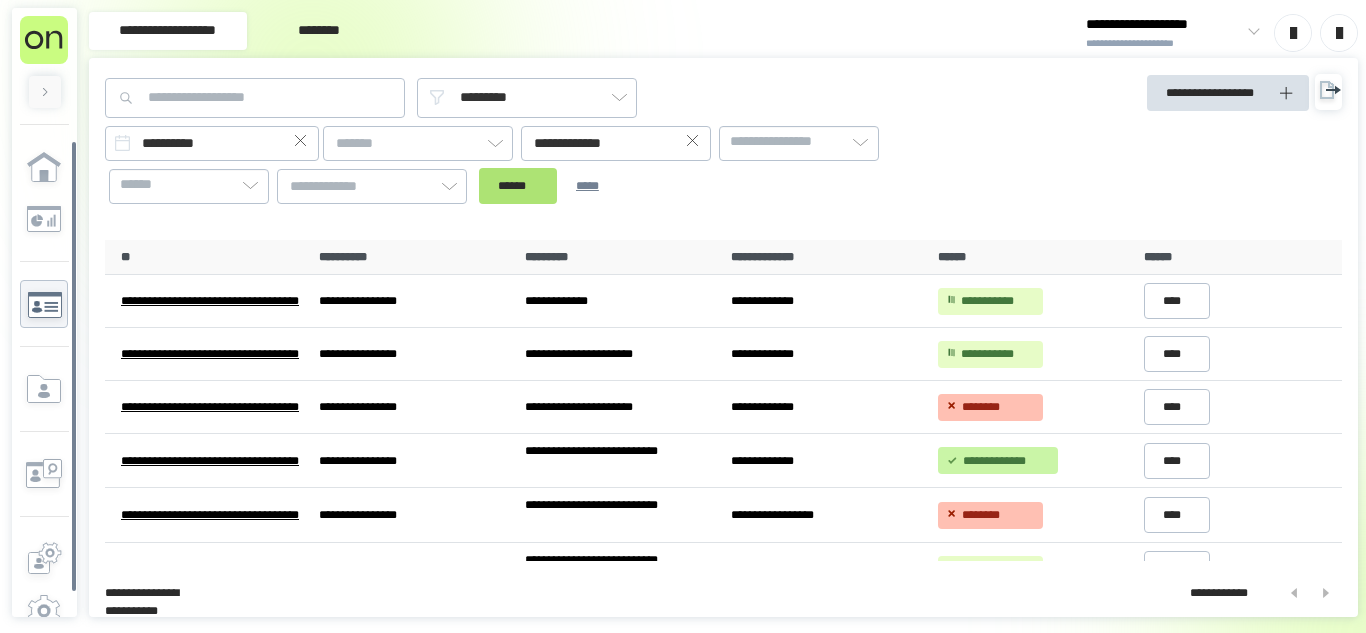 click on "******" at bounding box center (518, 186) 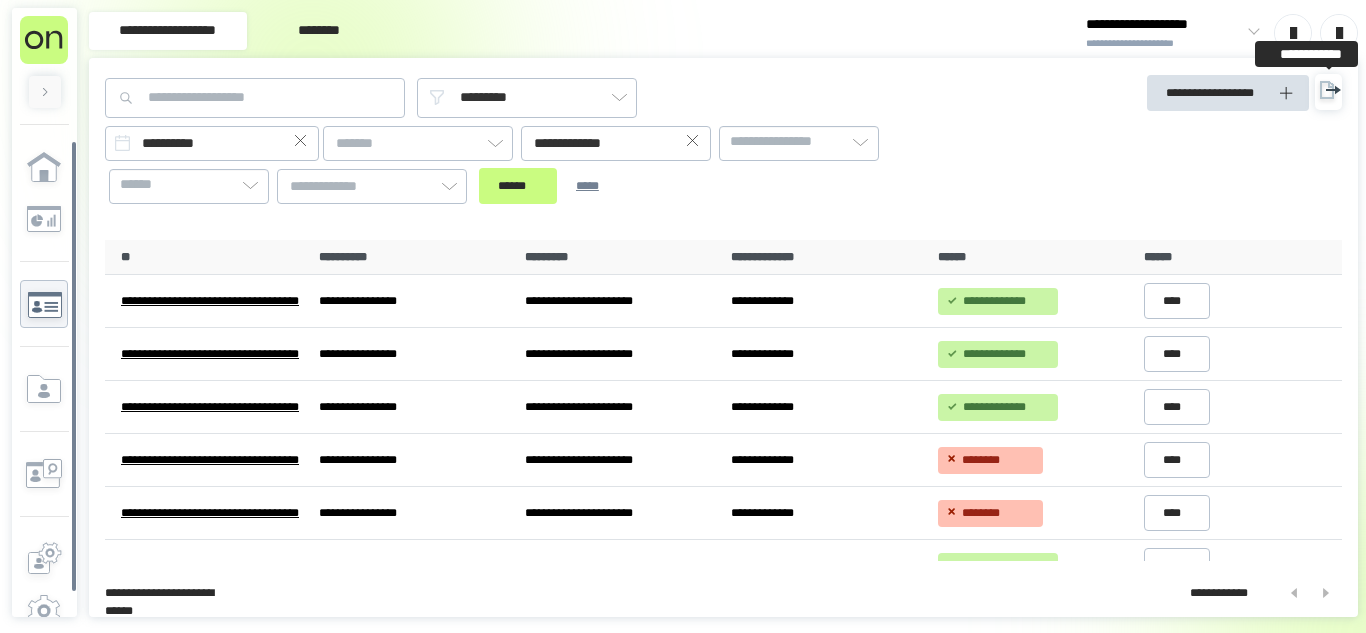 click 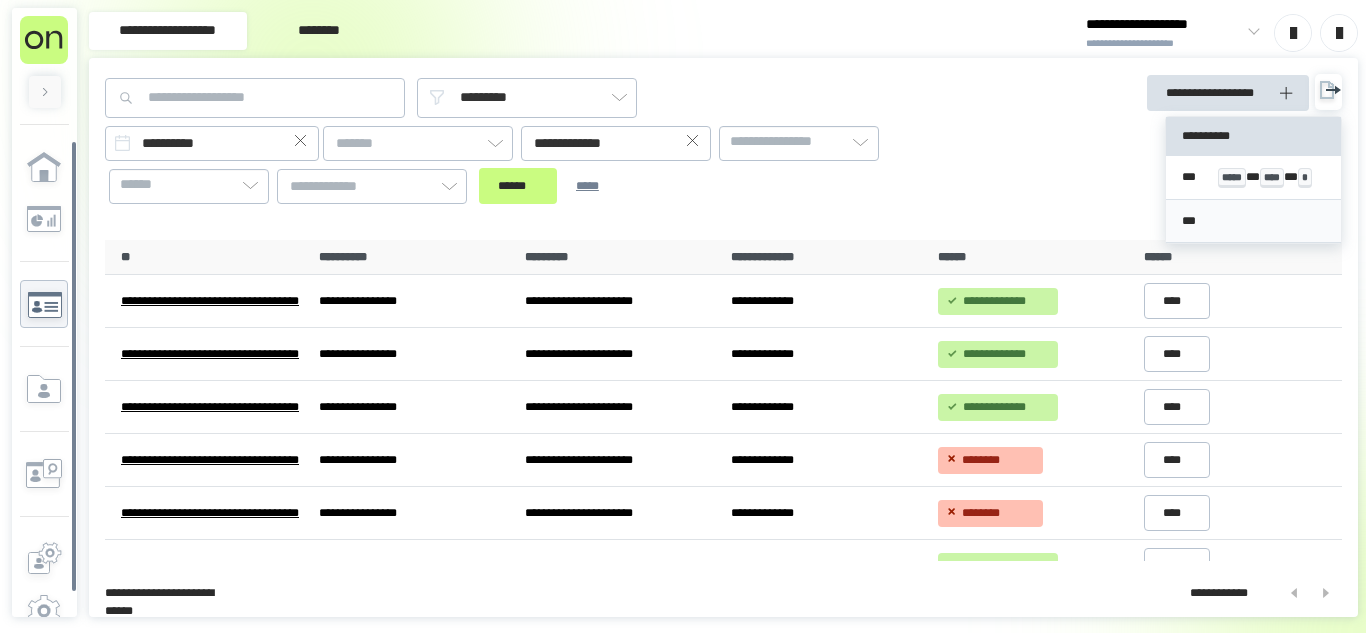click on "***" at bounding box center (1253, 221) 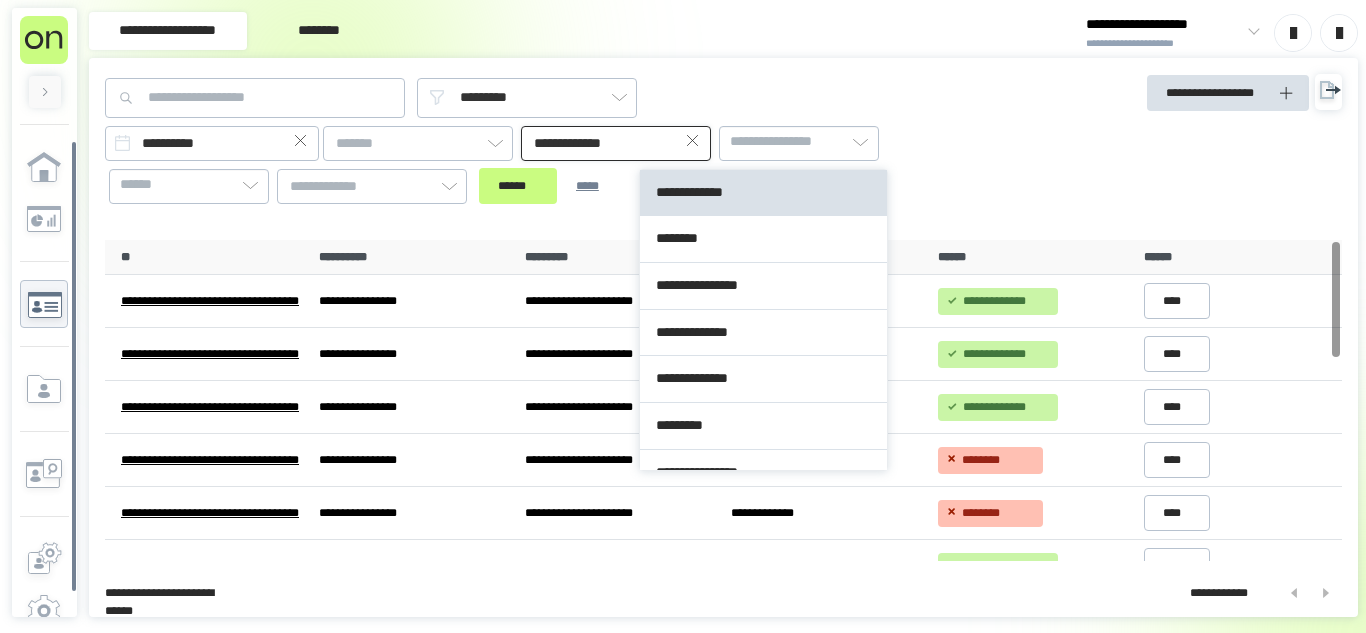 click on "**********" at bounding box center [616, 143] 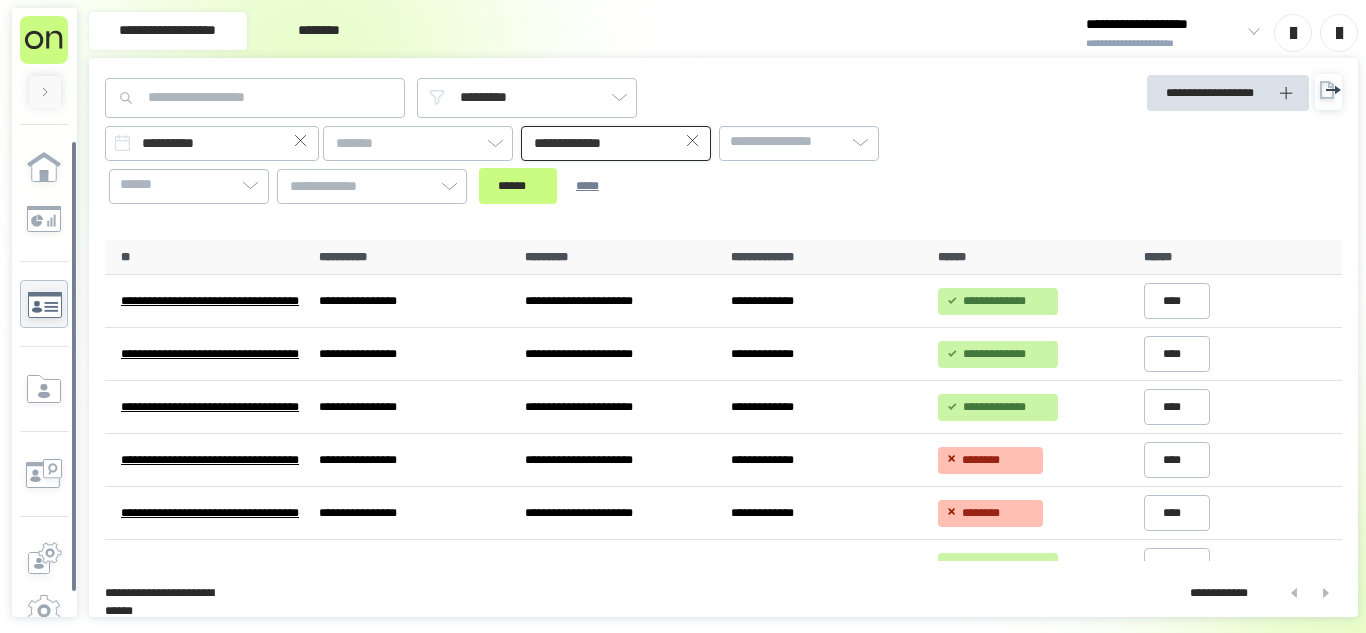 click on "**********" at bounding box center (616, 143) 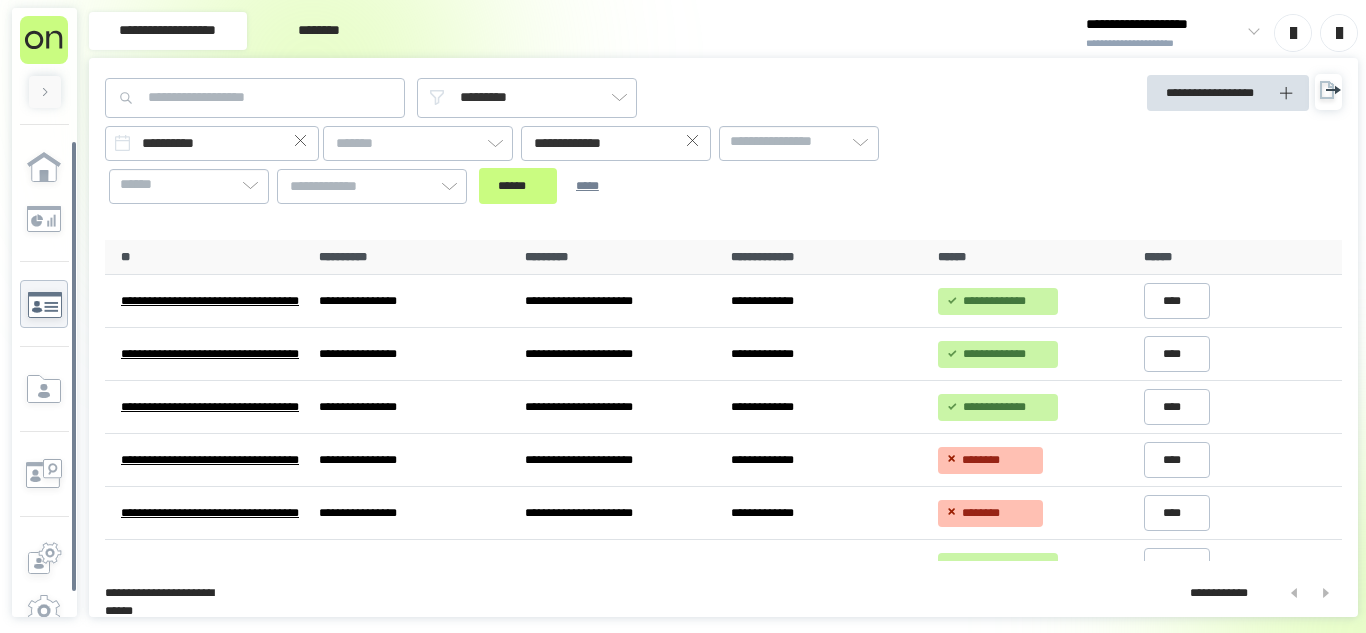 click on "**********" at bounding box center (1164, 25) 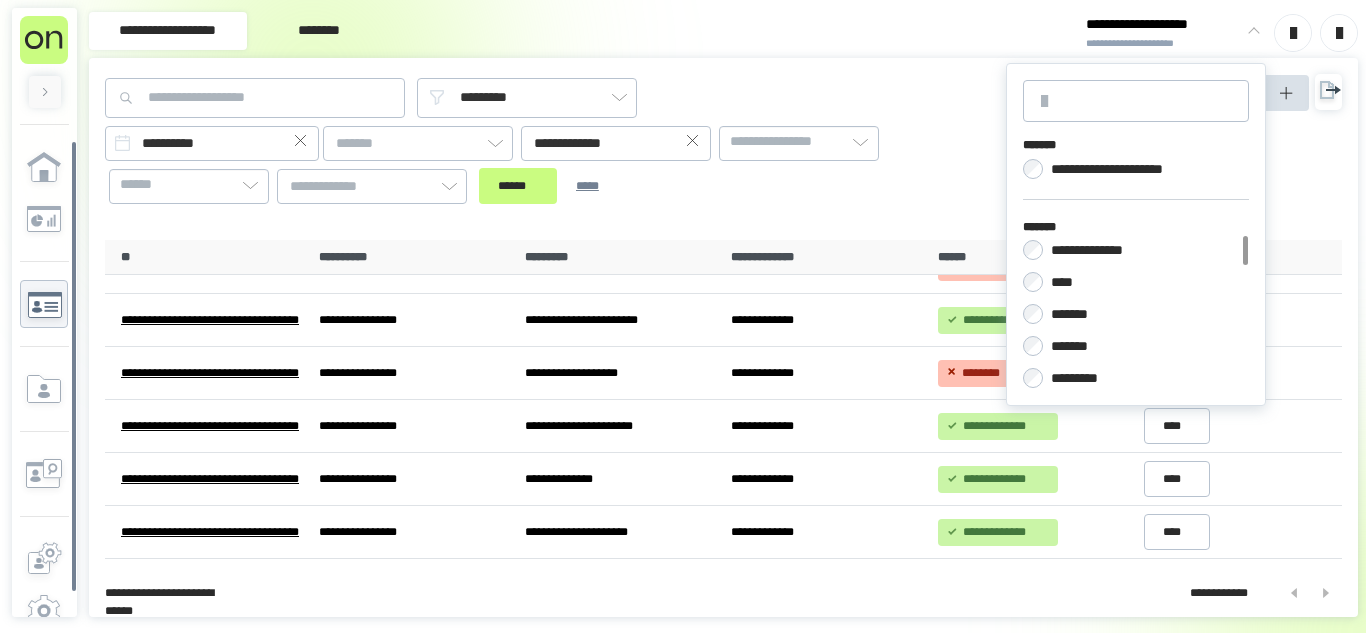 scroll, scrollTop: 417, scrollLeft: 0, axis: vertical 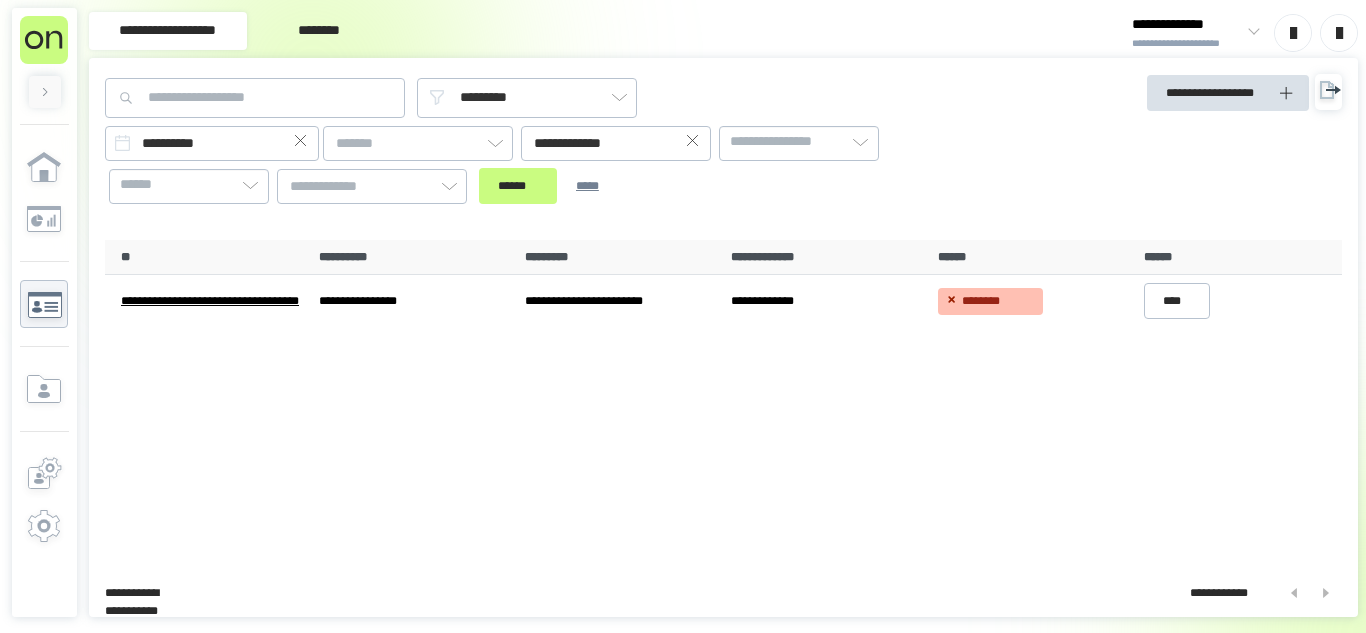 click at bounding box center (693, 143) 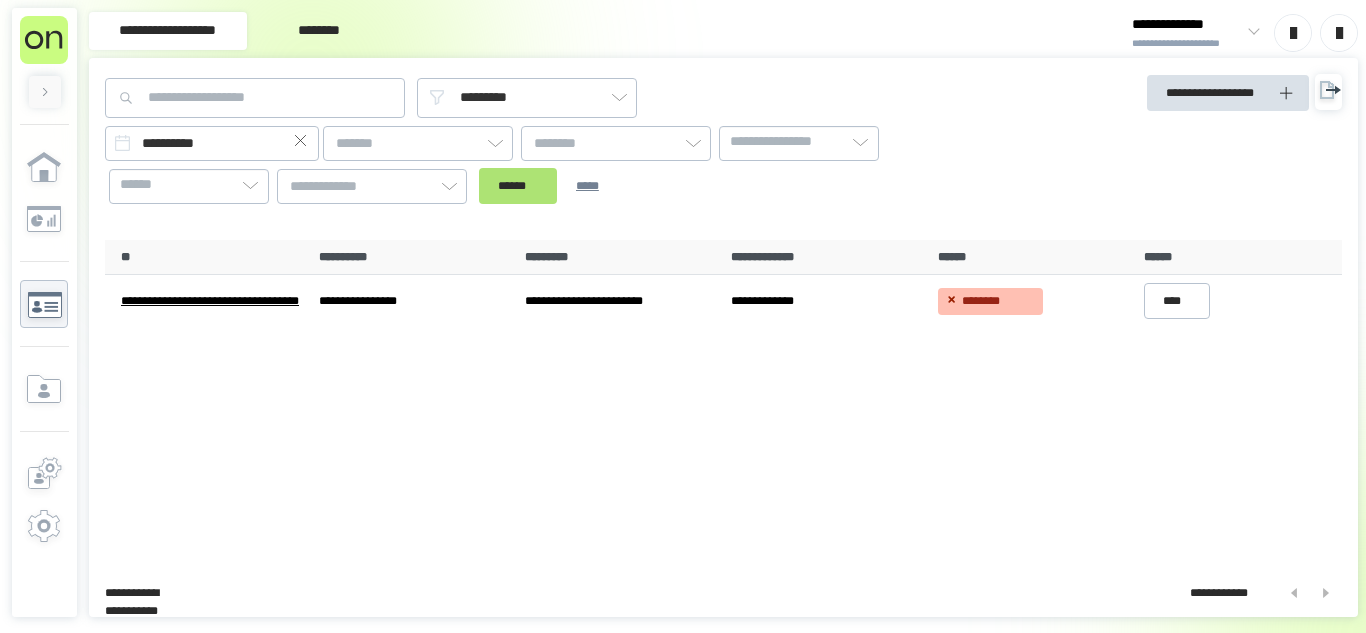 click on "******" at bounding box center [518, 186] 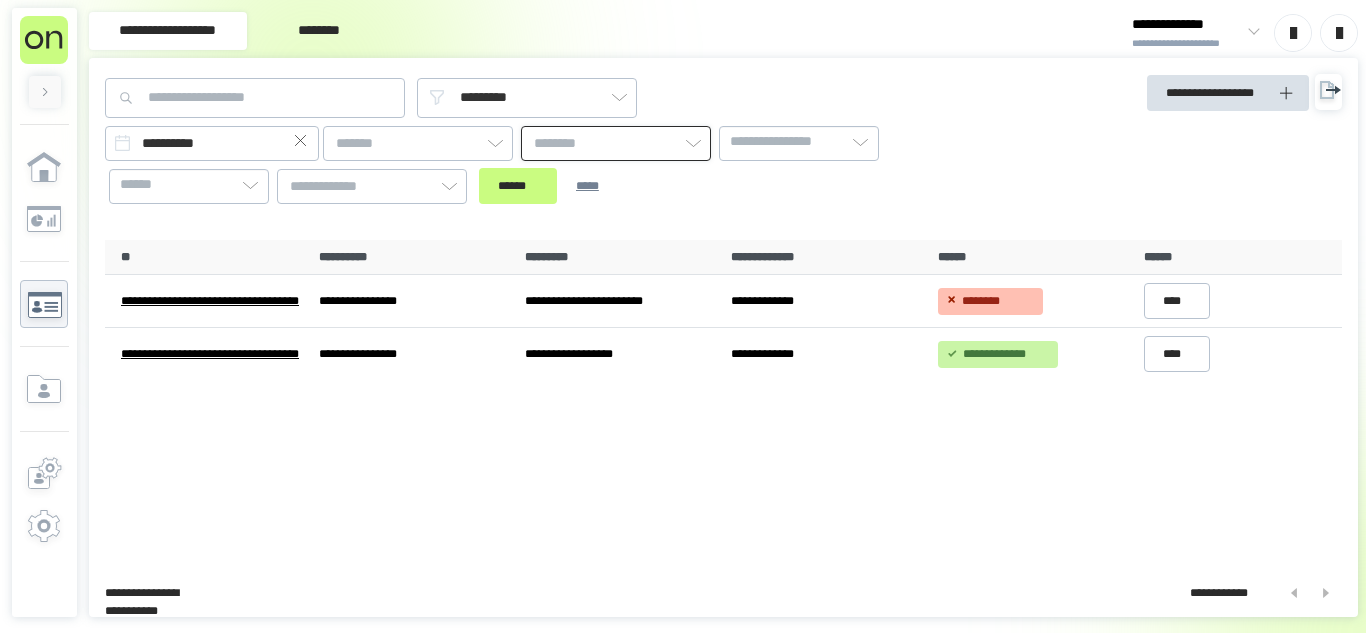 click at bounding box center [616, 143] 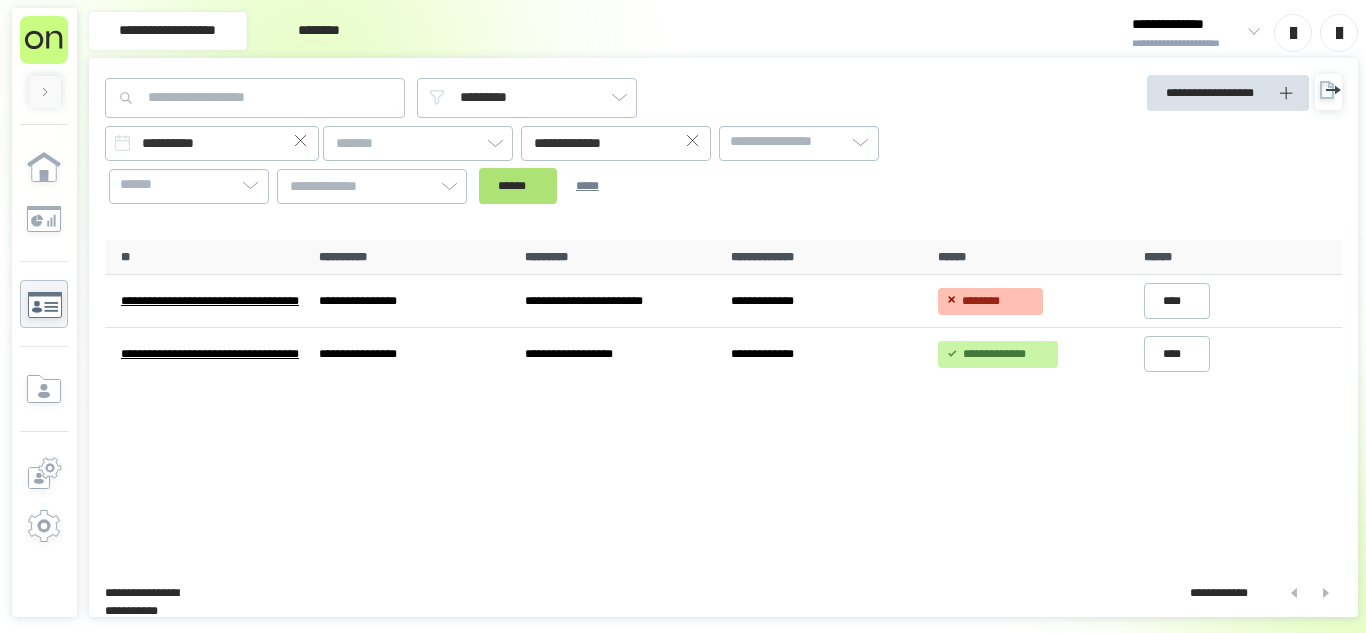 click on "******" at bounding box center [518, 186] 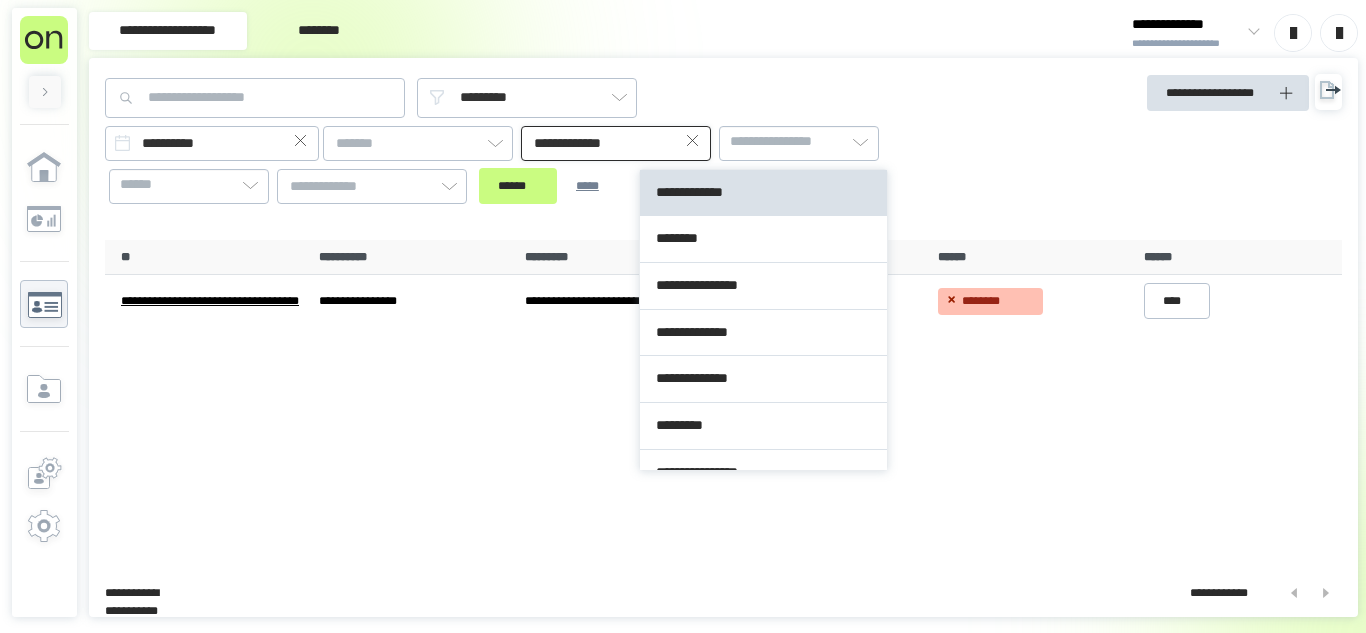 click on "**********" at bounding box center [616, 143] 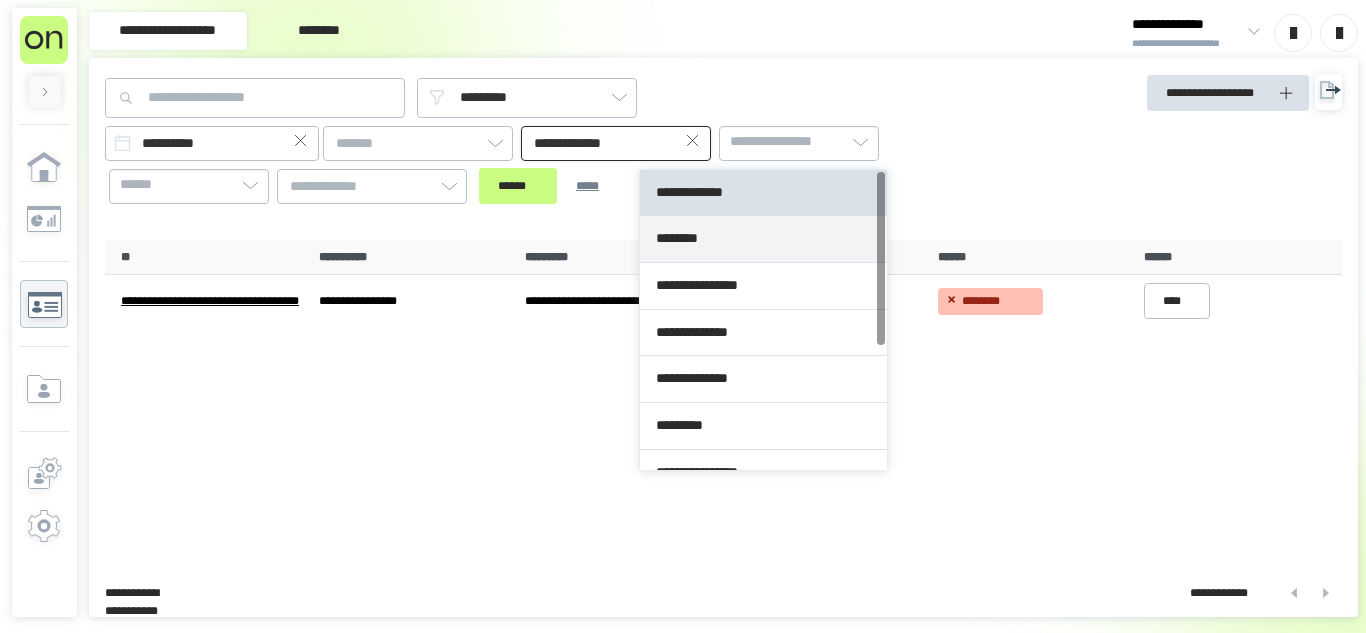 type on "********" 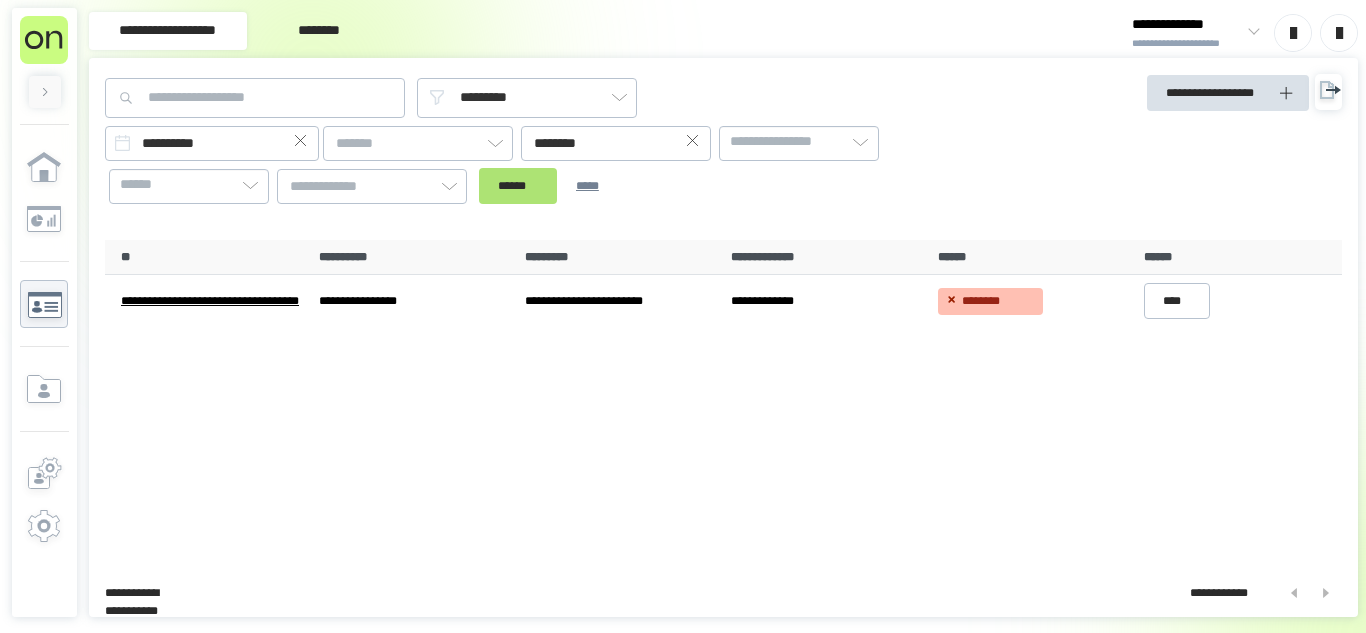 click on "******" at bounding box center (518, 186) 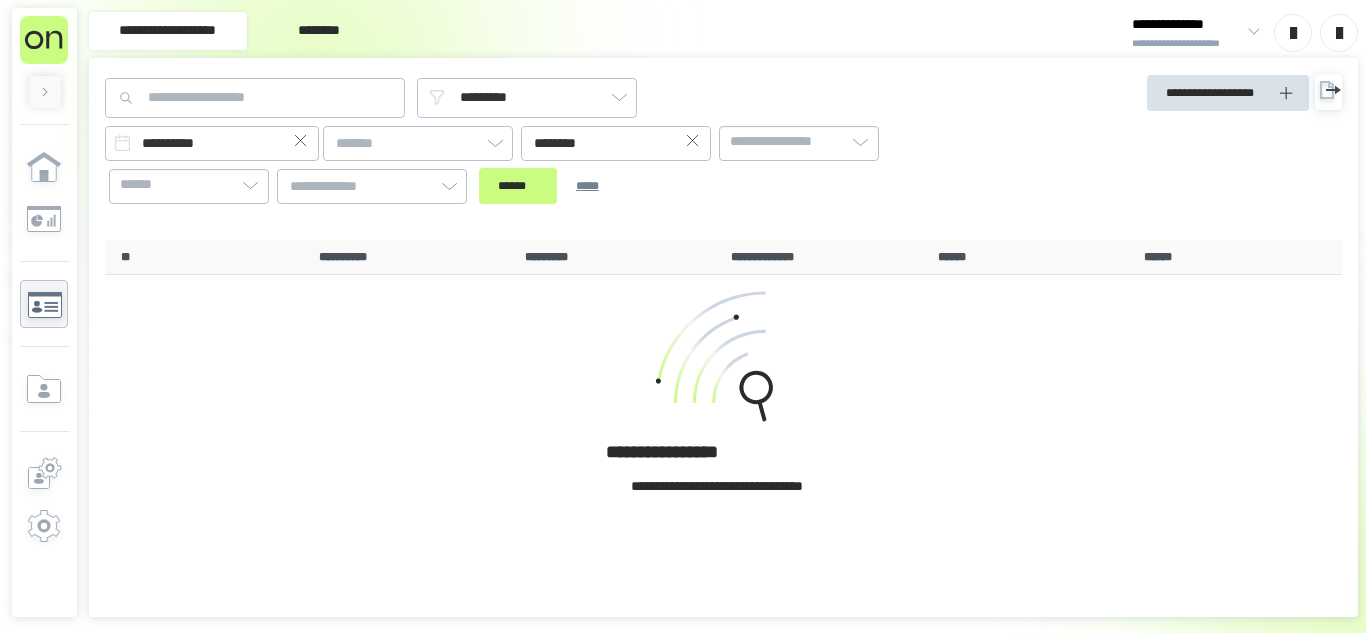 click 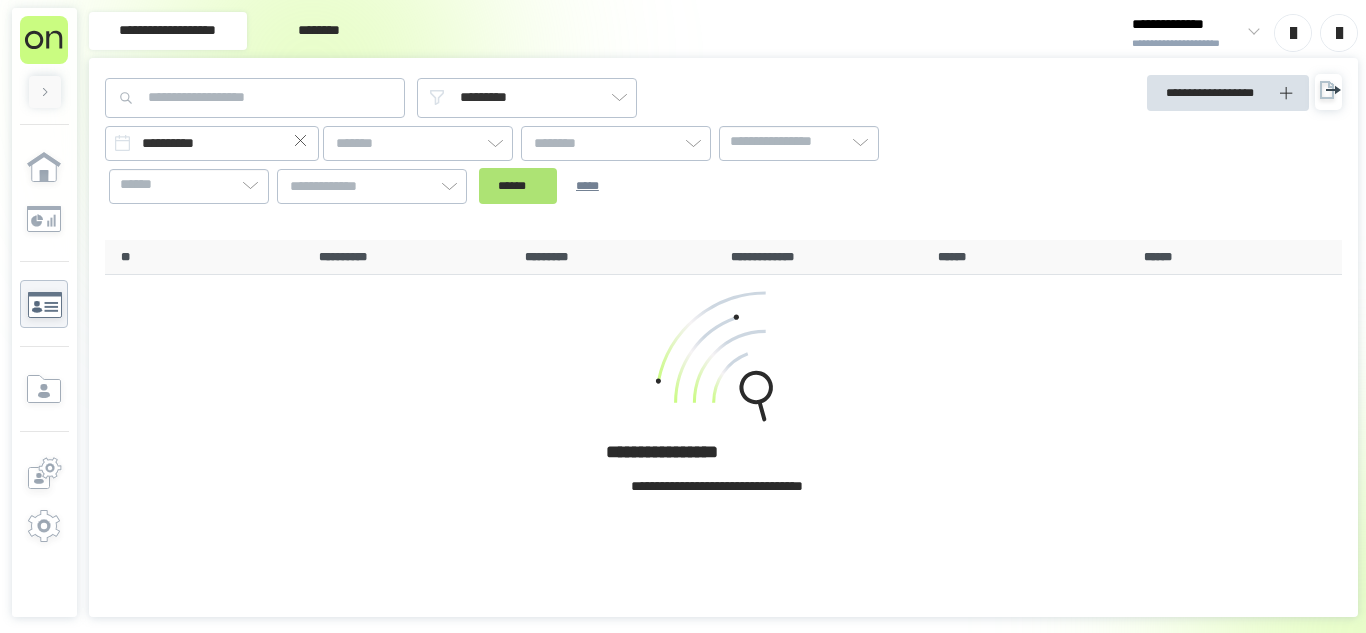 click on "******" at bounding box center (518, 186) 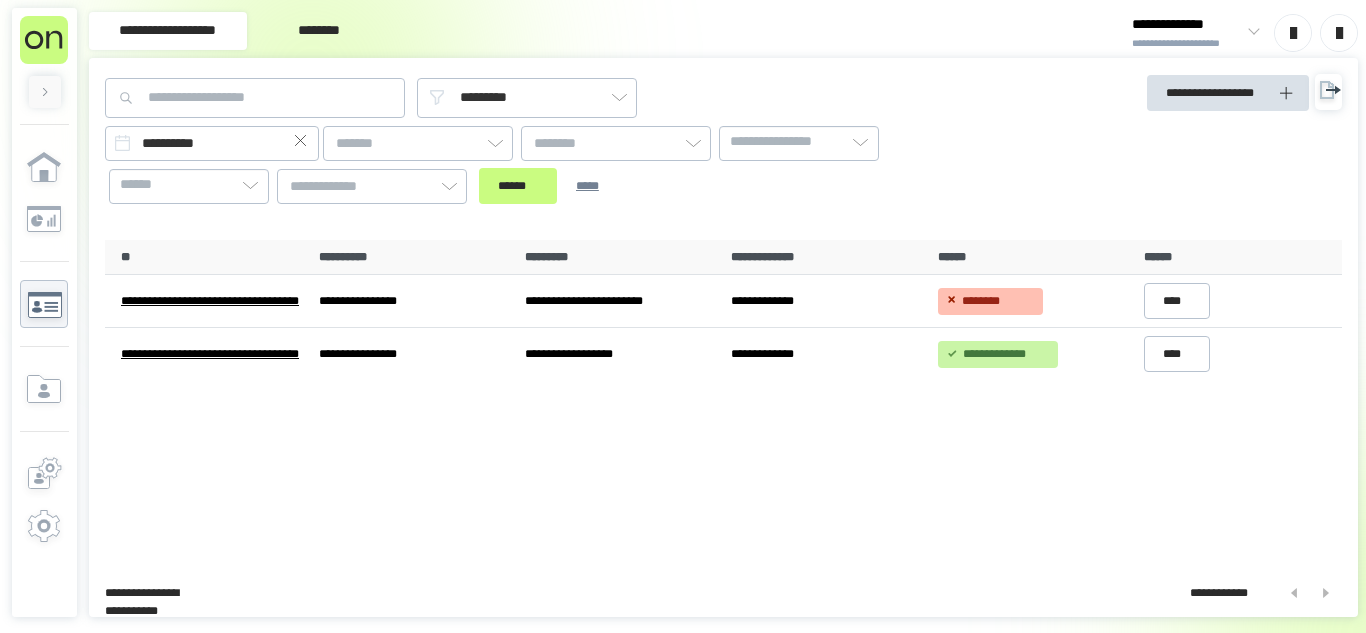 click on "[FIRST] [LAST]" at bounding box center [1195, 32] 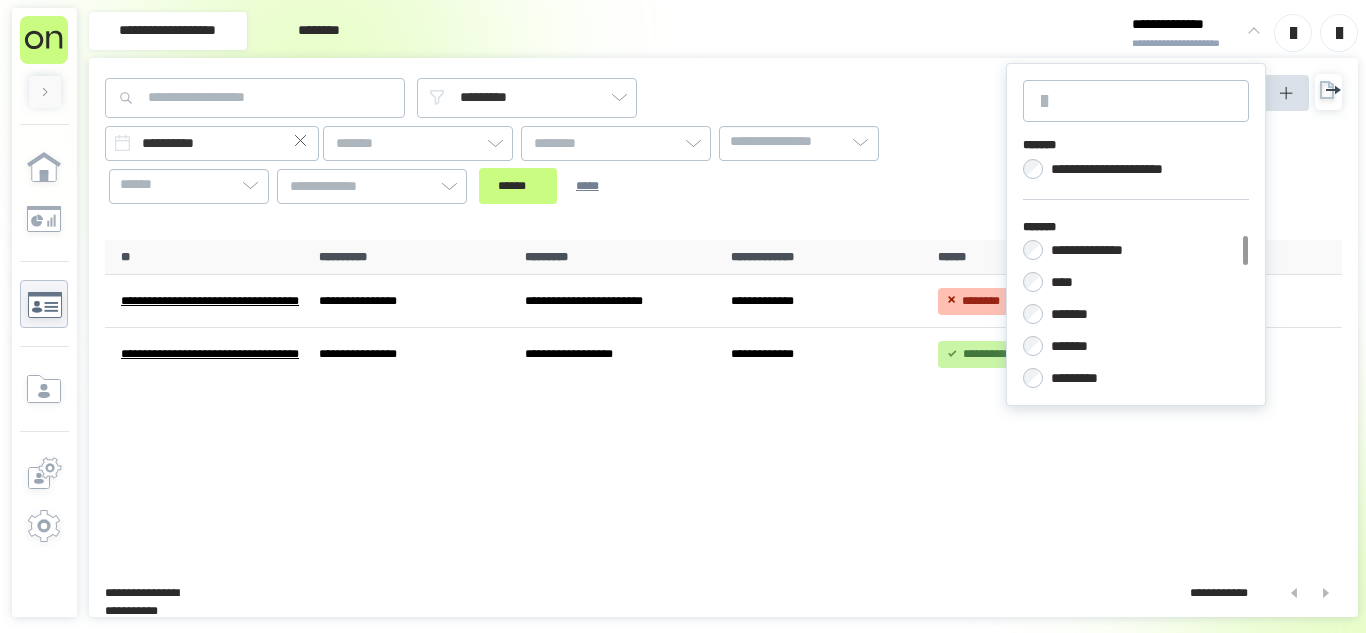 click on "[FIRST] [LAST] [CITY] [STATE] [ZIP]" at bounding box center [567, 141] 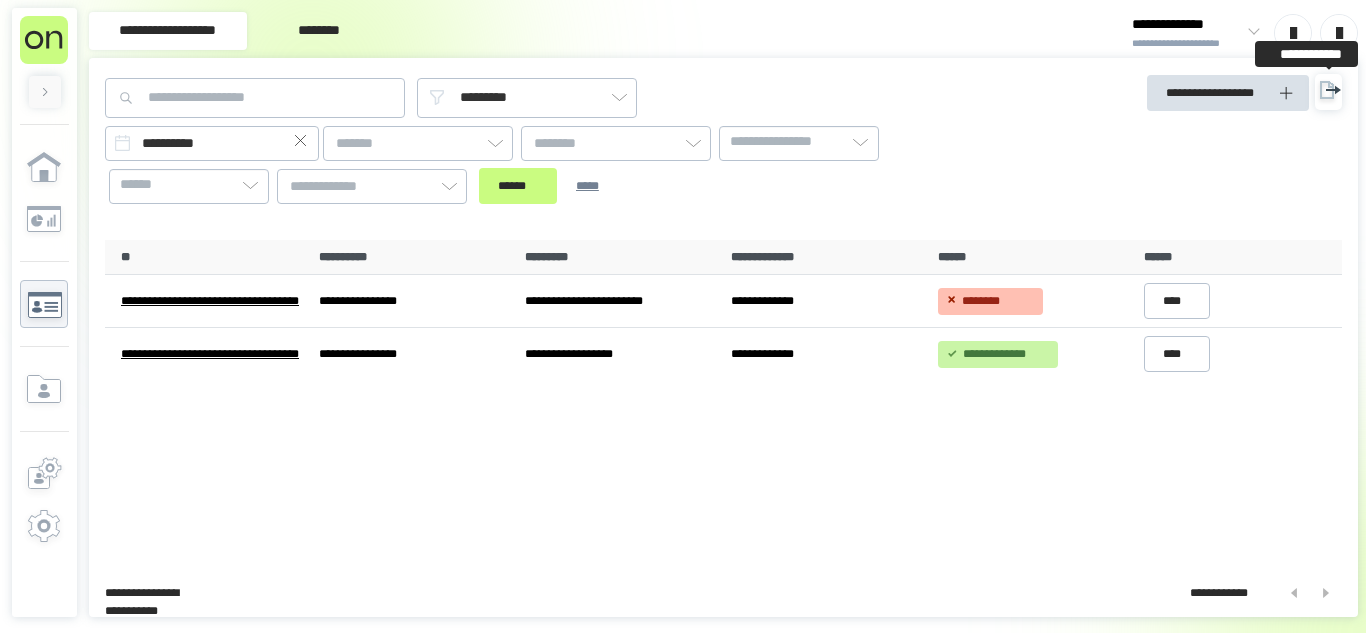 click 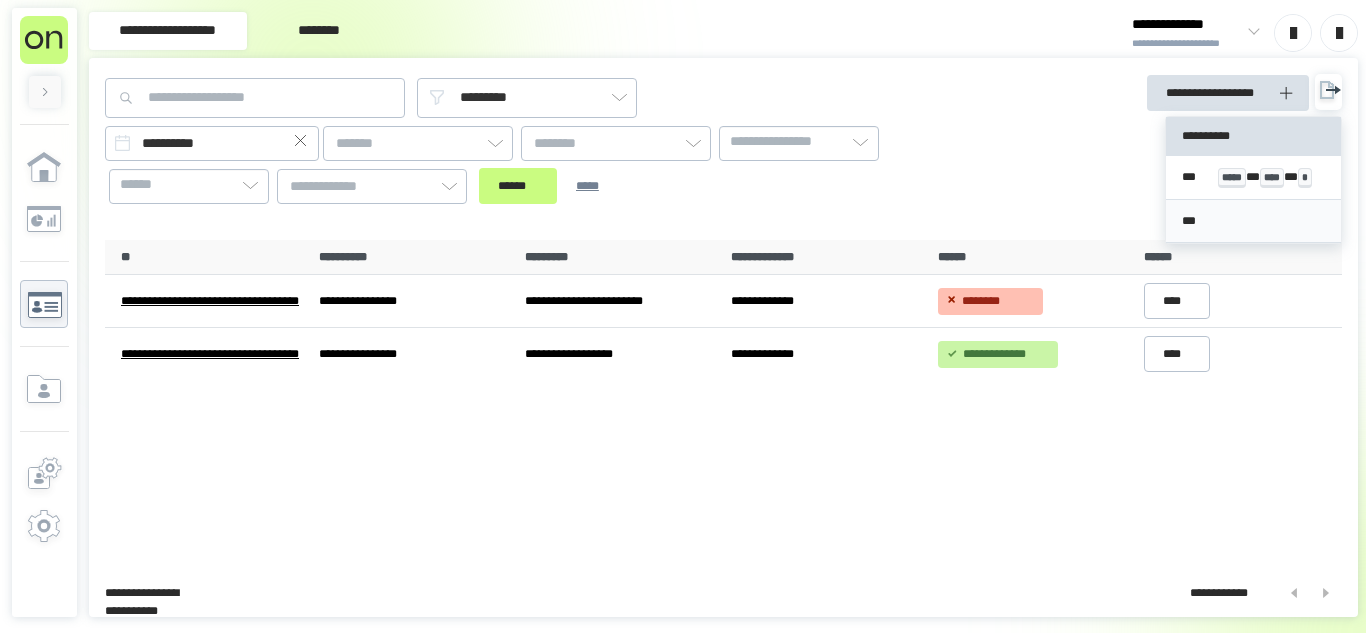 click on "***" at bounding box center [1253, 221] 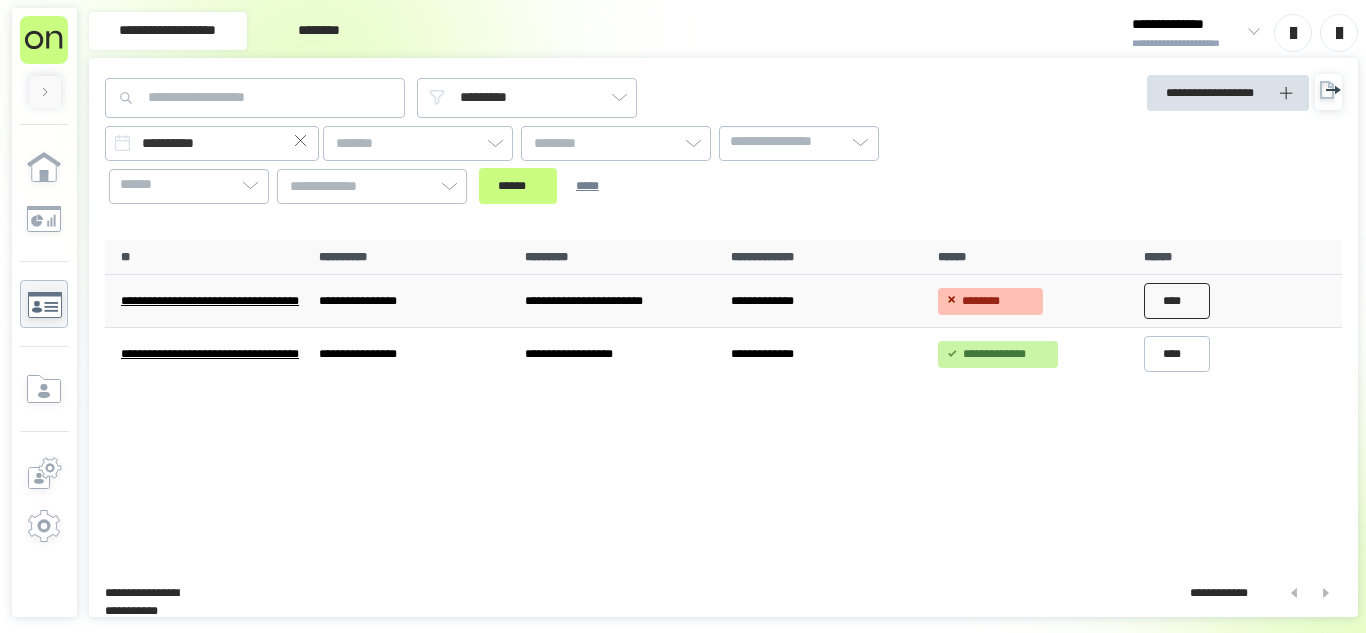 click on "****" at bounding box center (1177, 301) 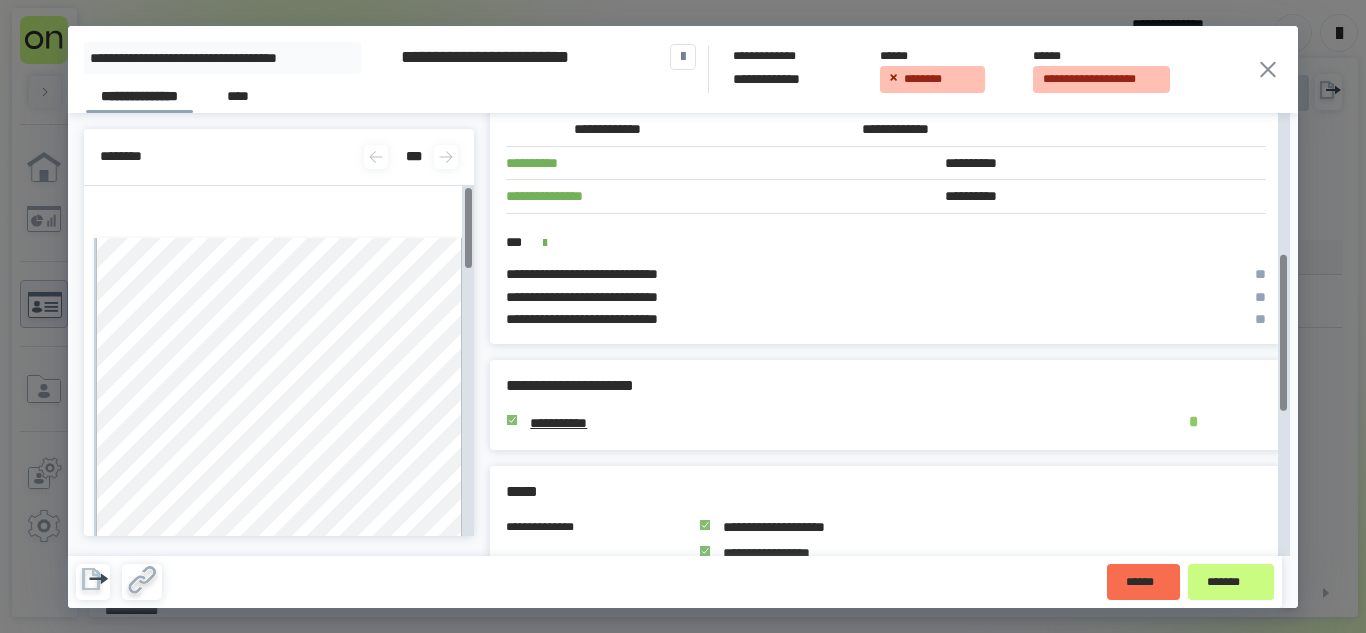 scroll, scrollTop: 397, scrollLeft: 0, axis: vertical 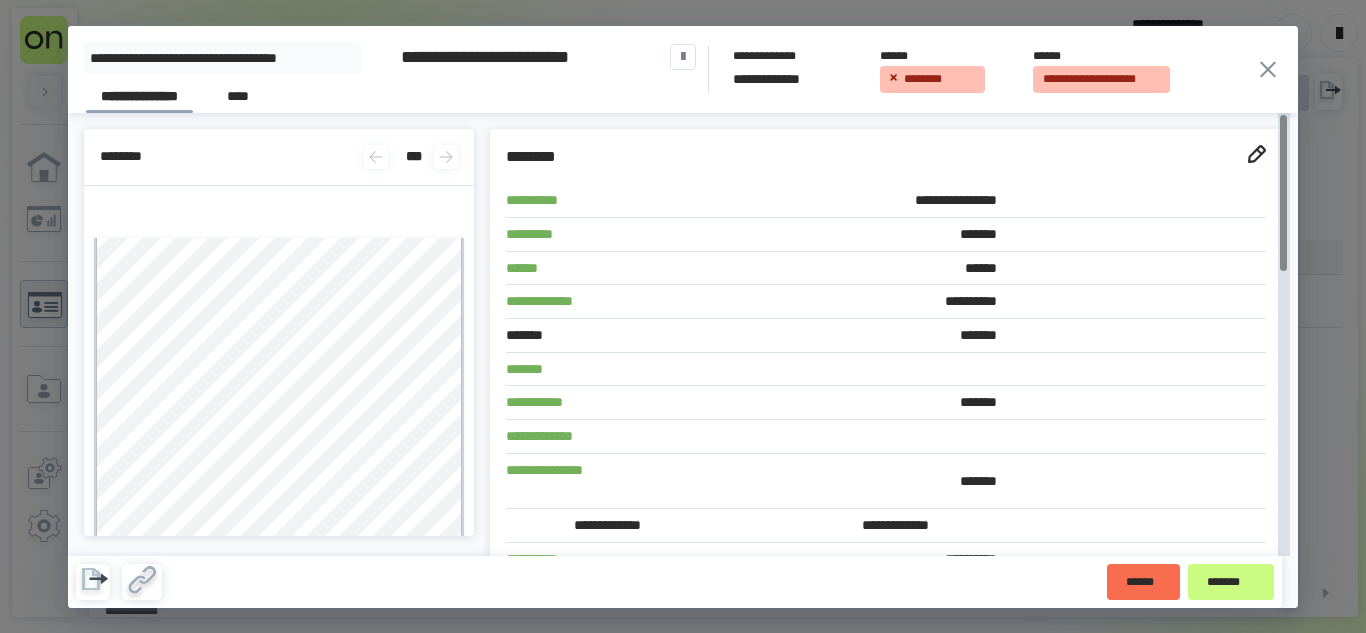click 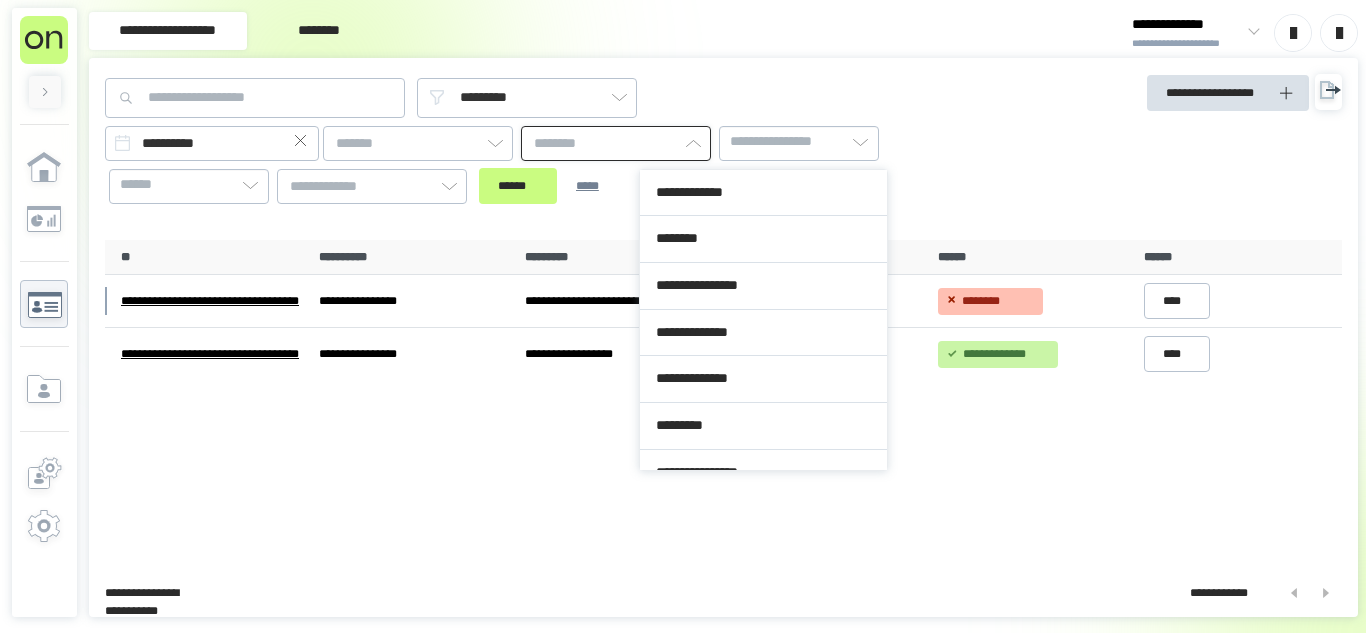 click at bounding box center (616, 143) 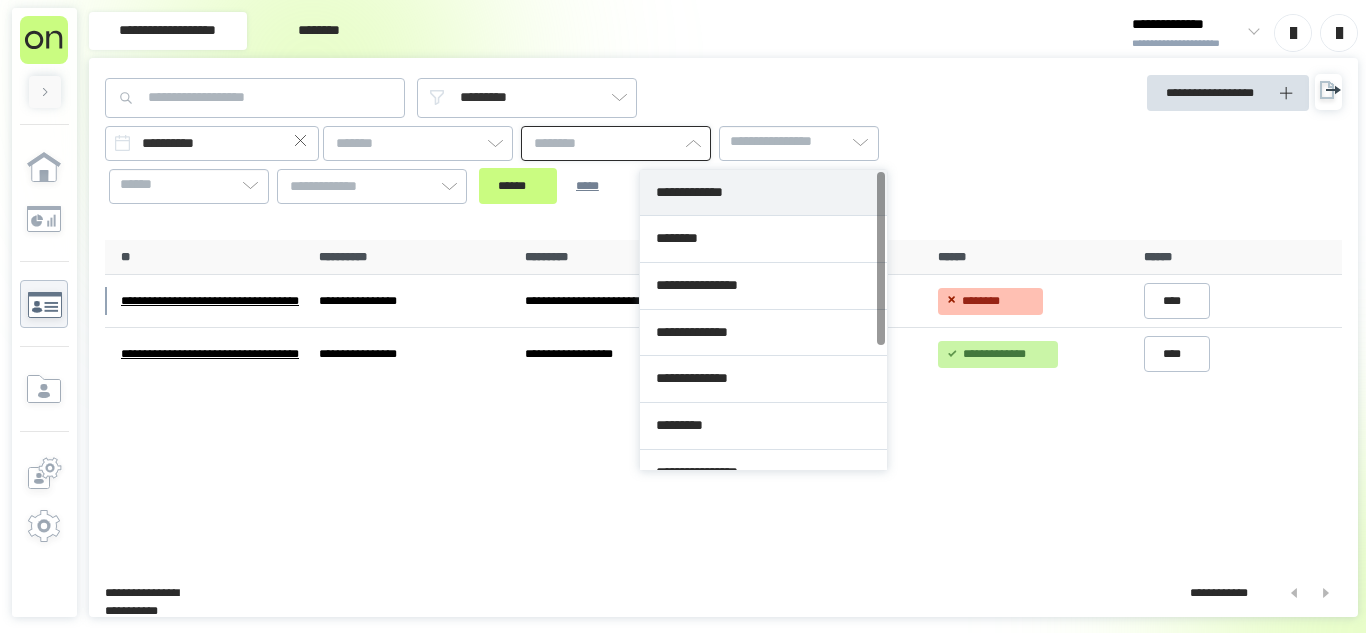 type on "**********" 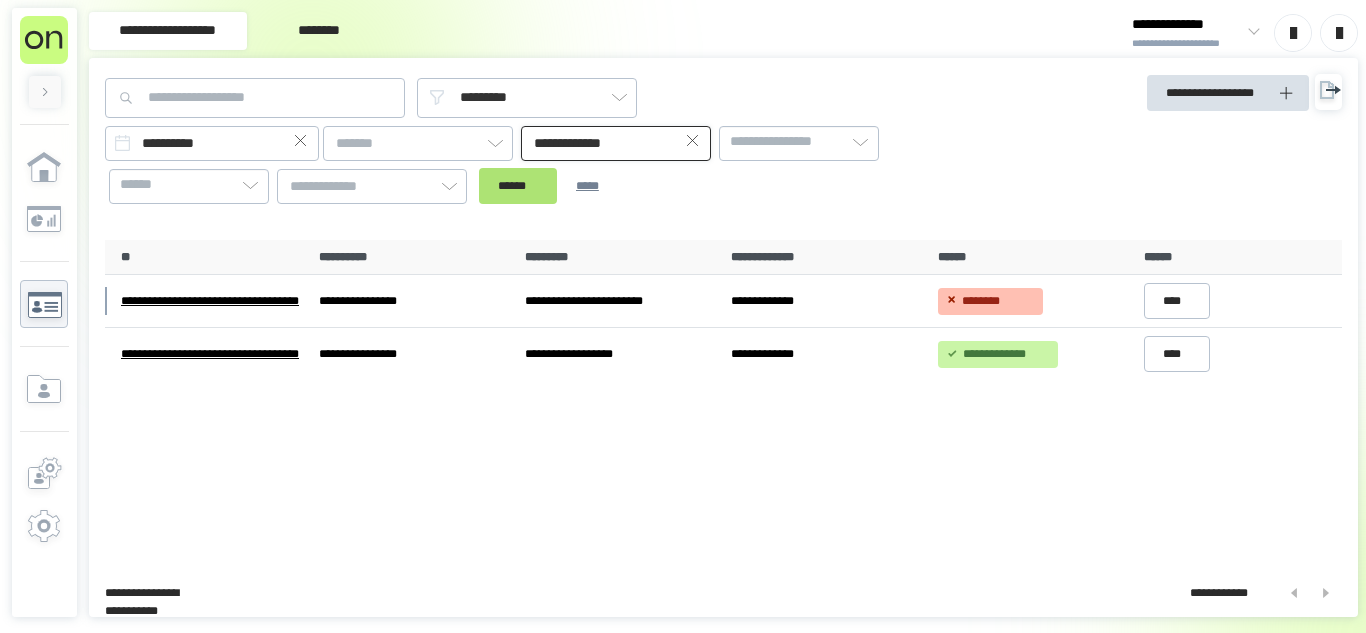 drag, startPoint x: 758, startPoint y: 184, endPoint x: 726, endPoint y: 180, distance: 32.24903 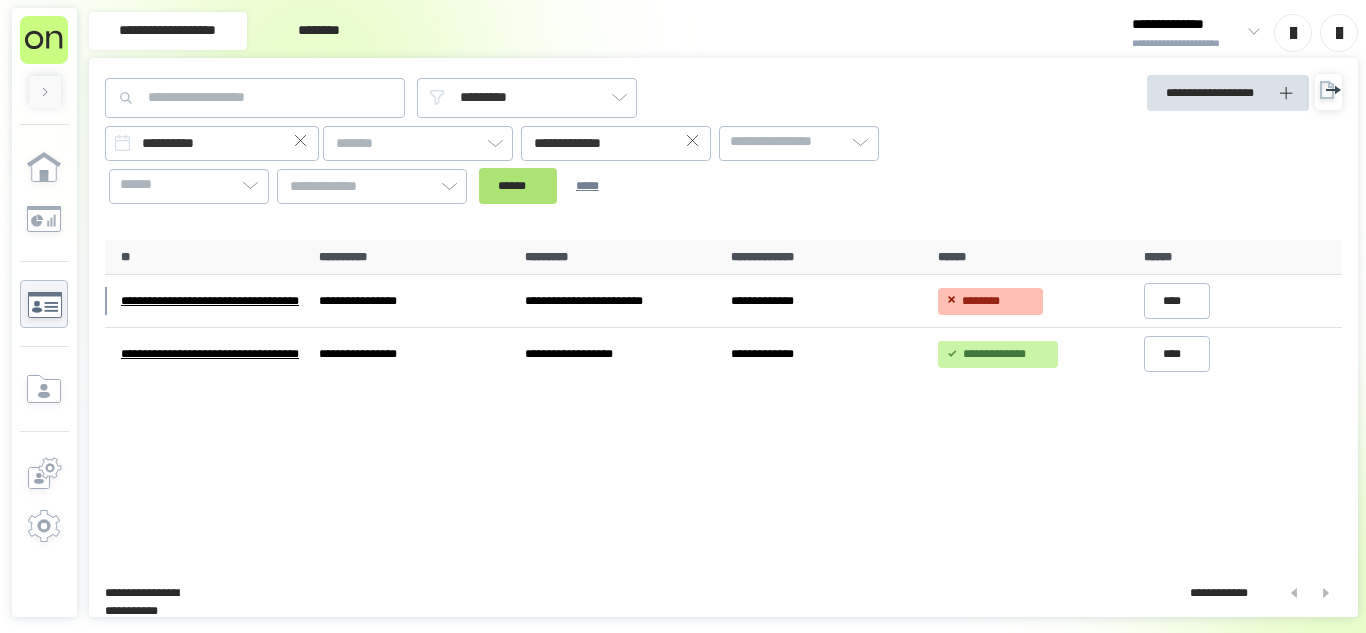 click on "******" at bounding box center [518, 186] 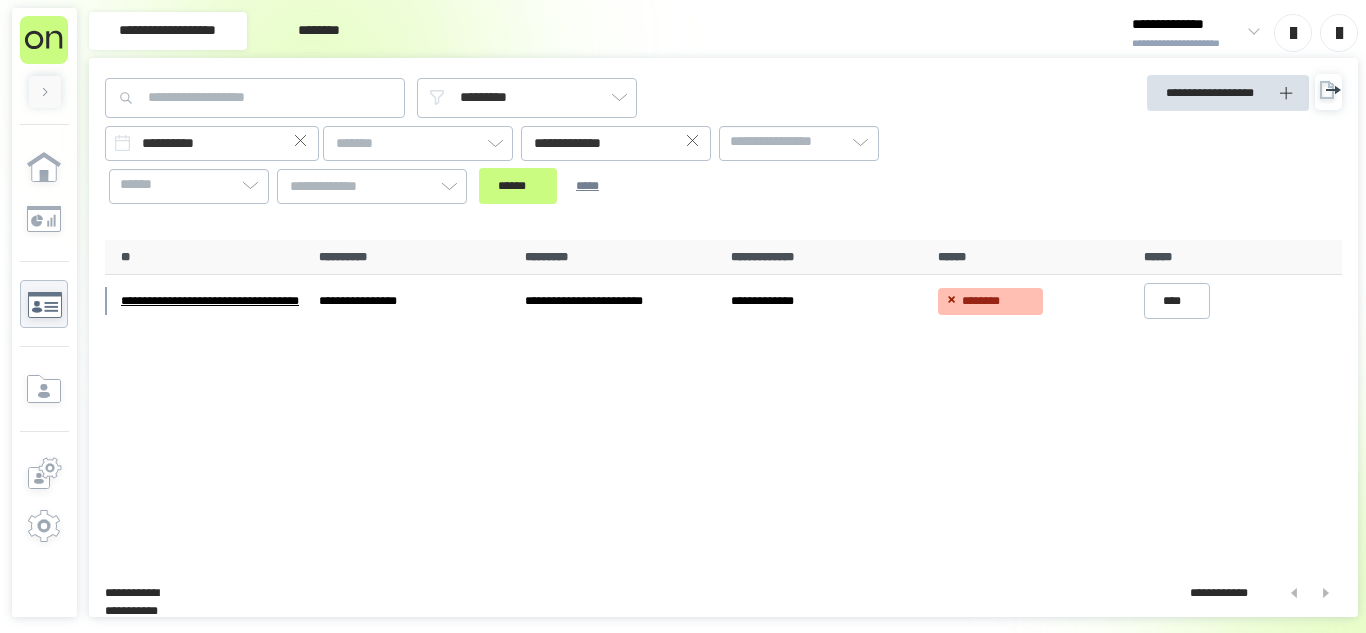 click on "**********" at bounding box center [1187, 44] 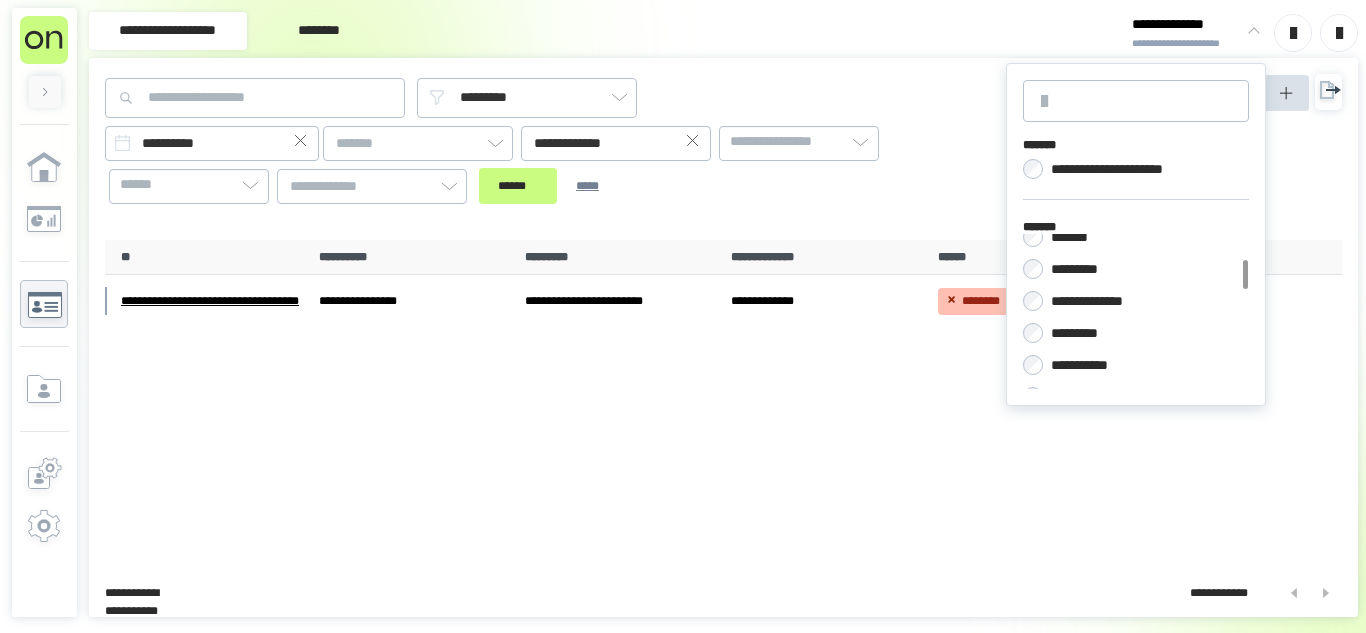 scroll, scrollTop: 0, scrollLeft: 0, axis: both 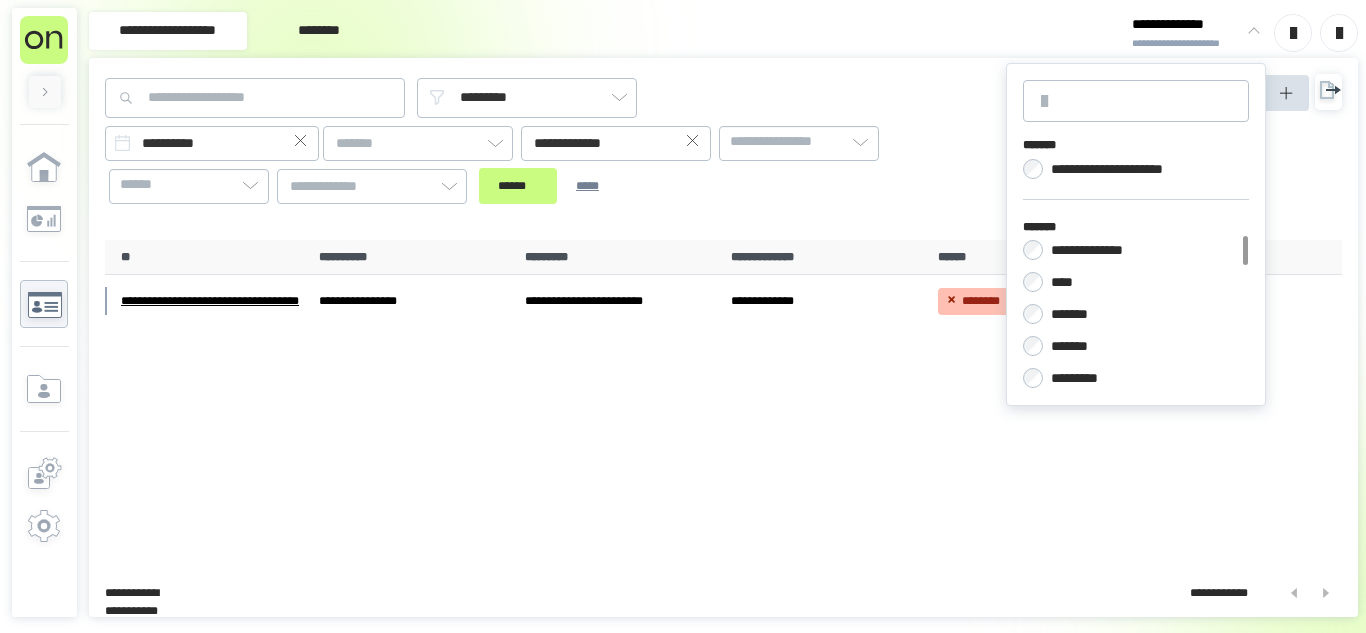 click on "**********" at bounding box center (1099, 250) 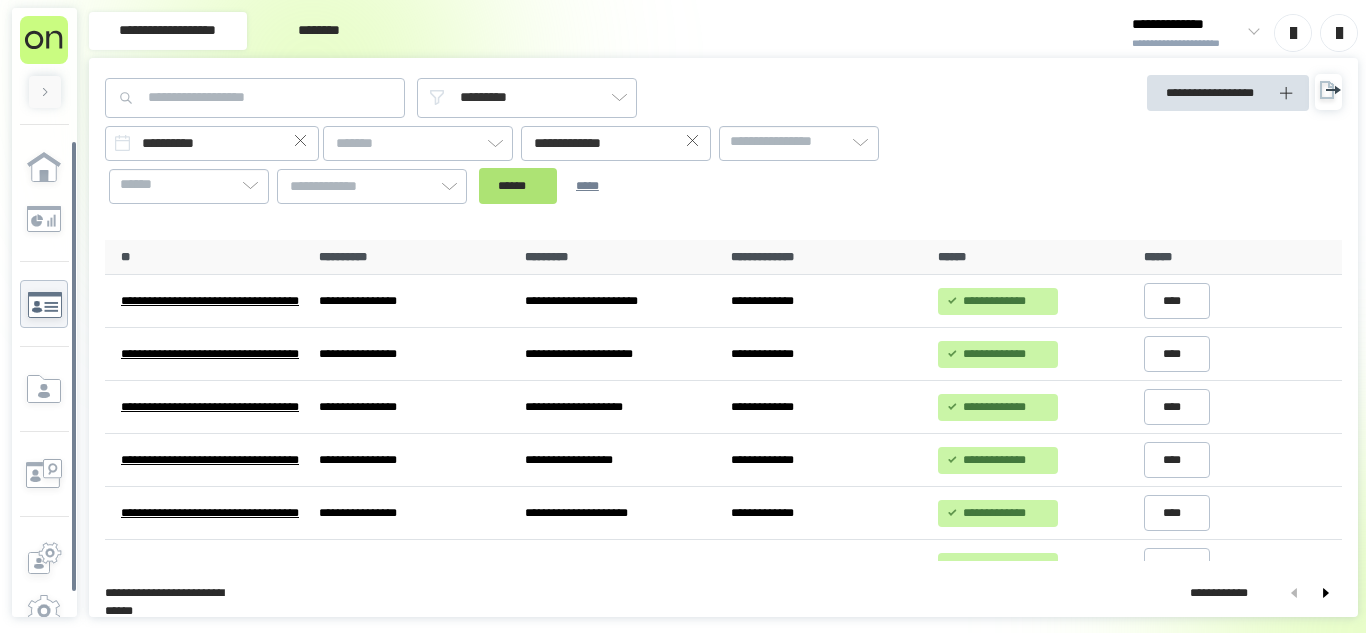 drag, startPoint x: 869, startPoint y: 143, endPoint x: 740, endPoint y: 200, distance: 141.0319 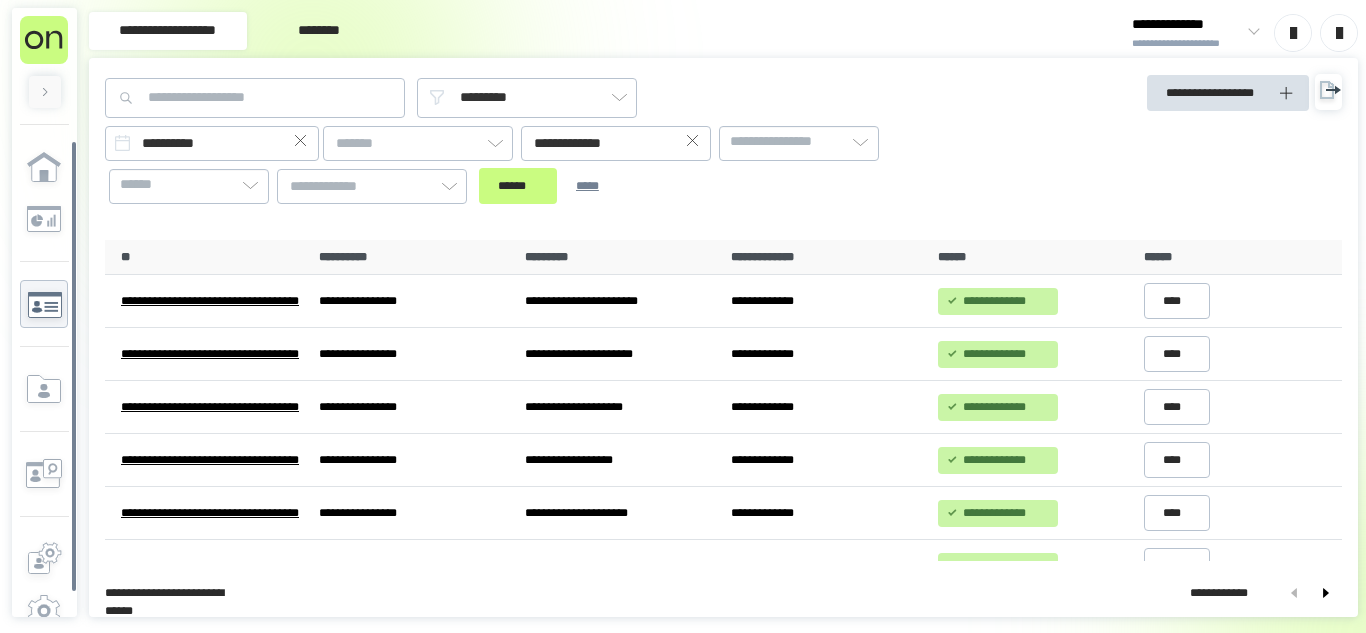click 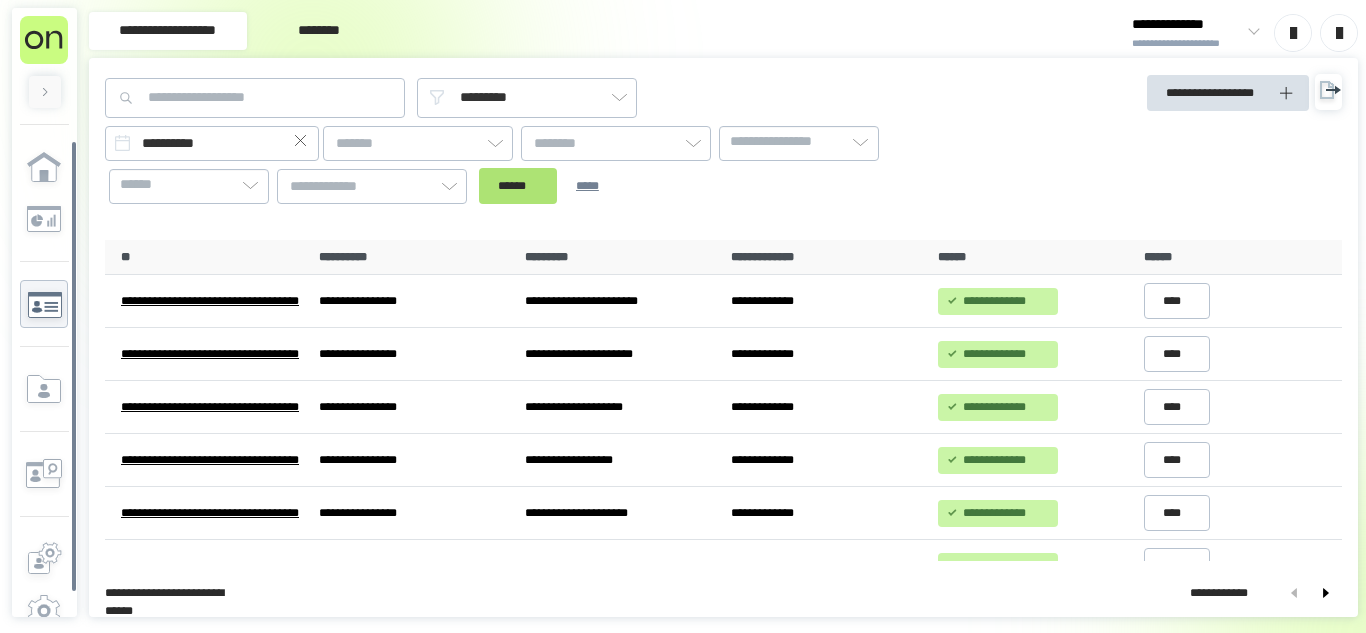 click on "******" at bounding box center (518, 186) 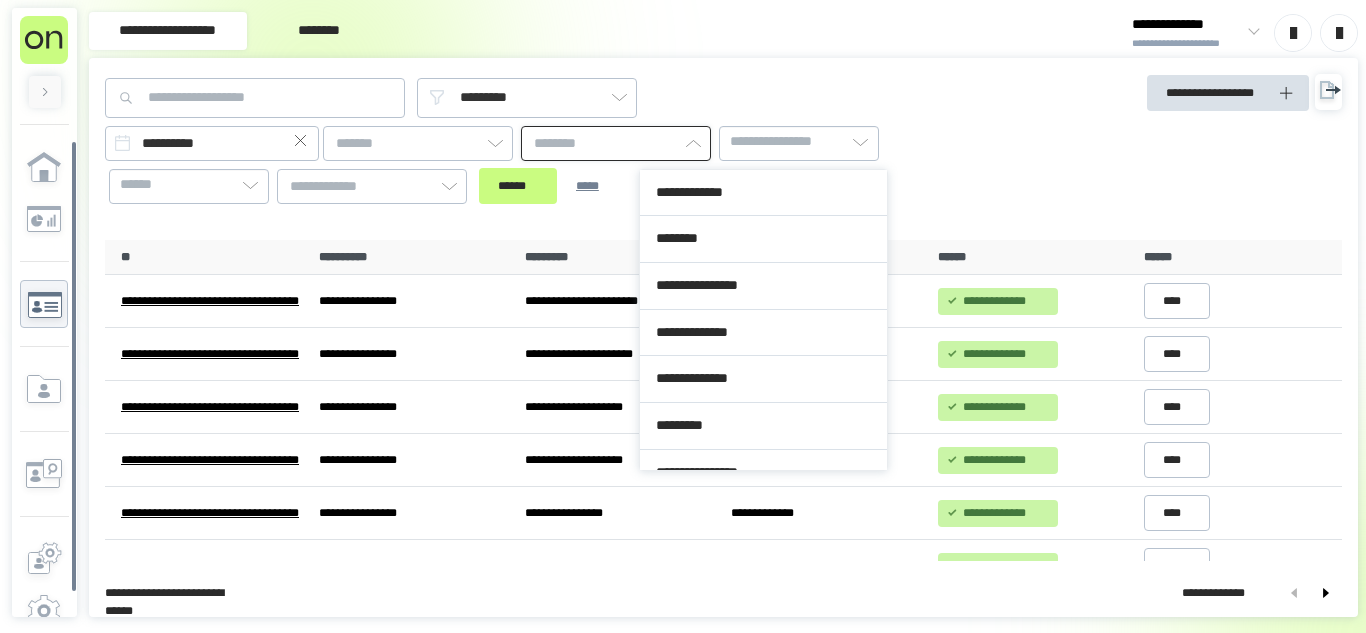 click at bounding box center [616, 143] 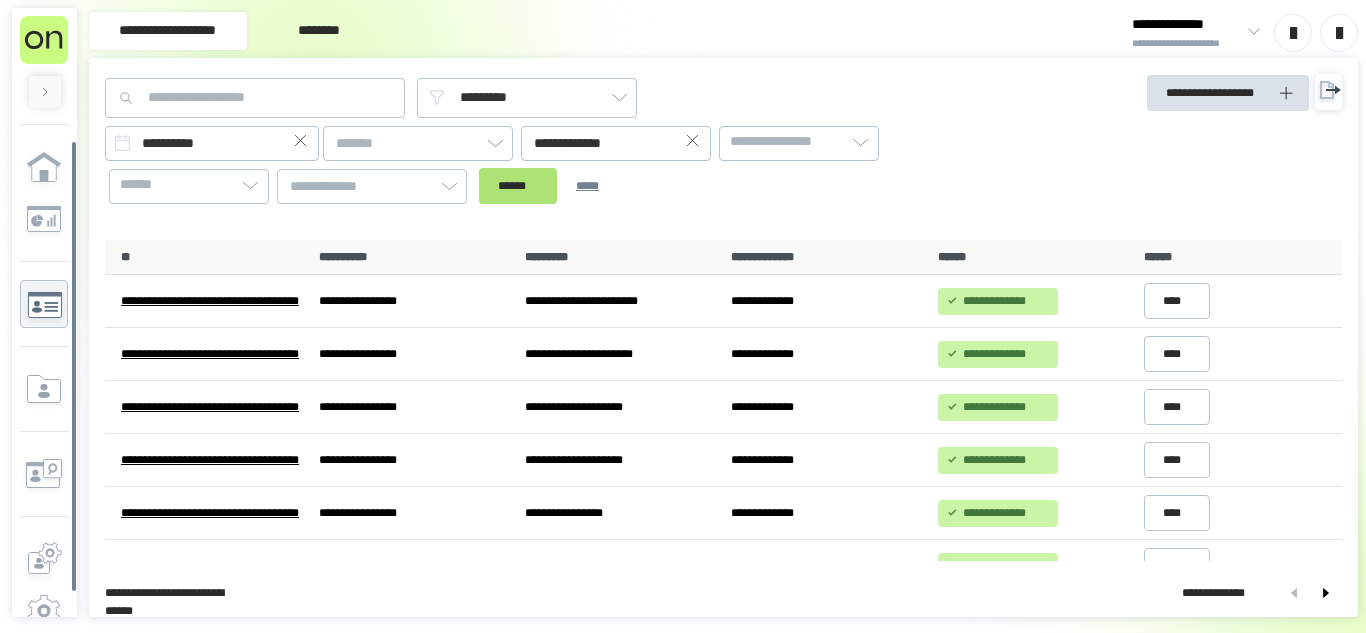 click on "******" at bounding box center [518, 186] 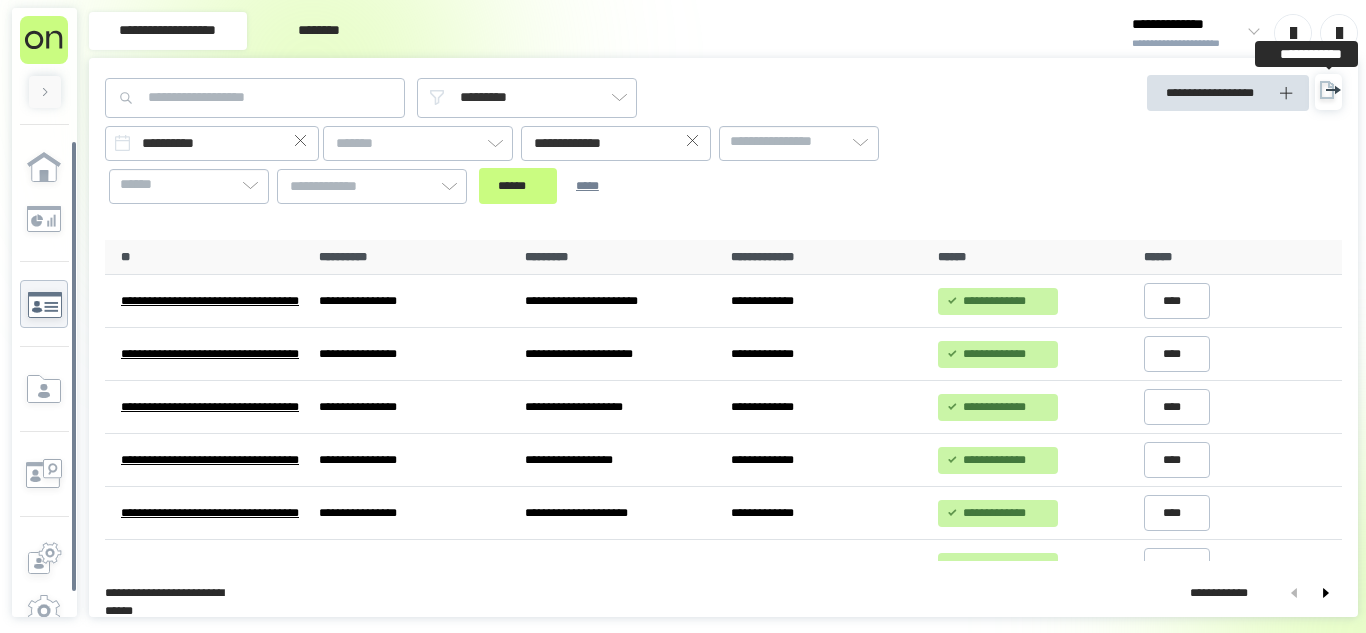 click 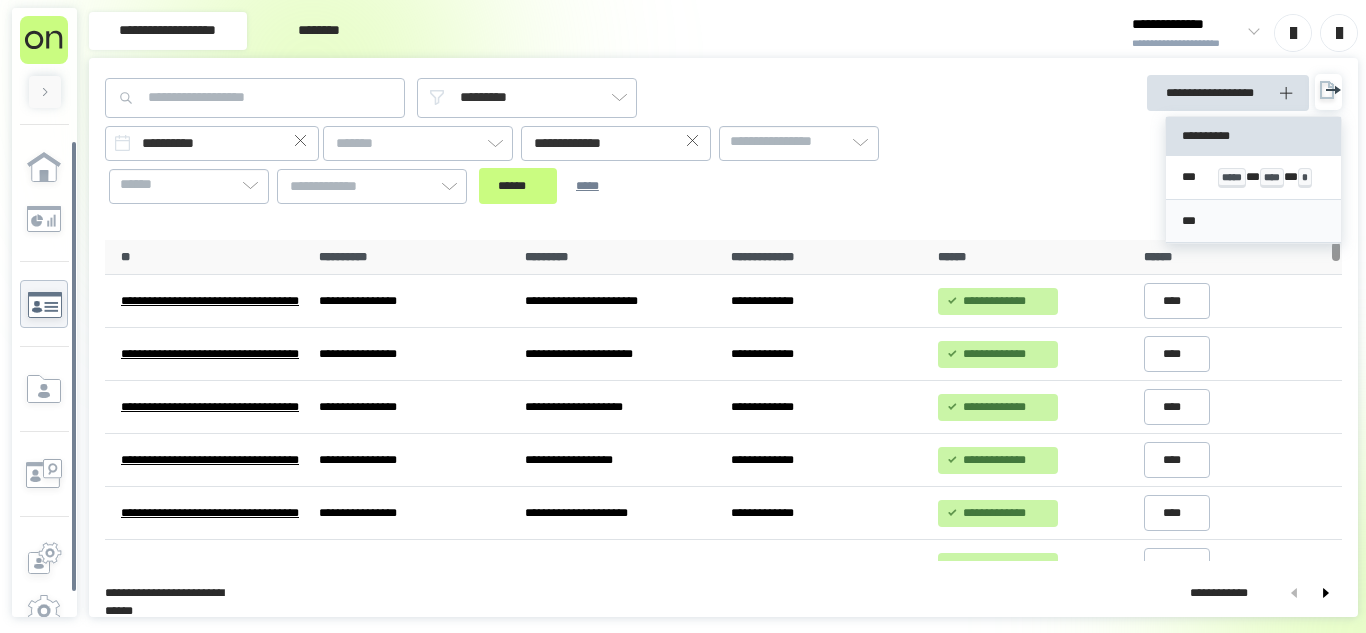 click on "***" at bounding box center [1253, 221] 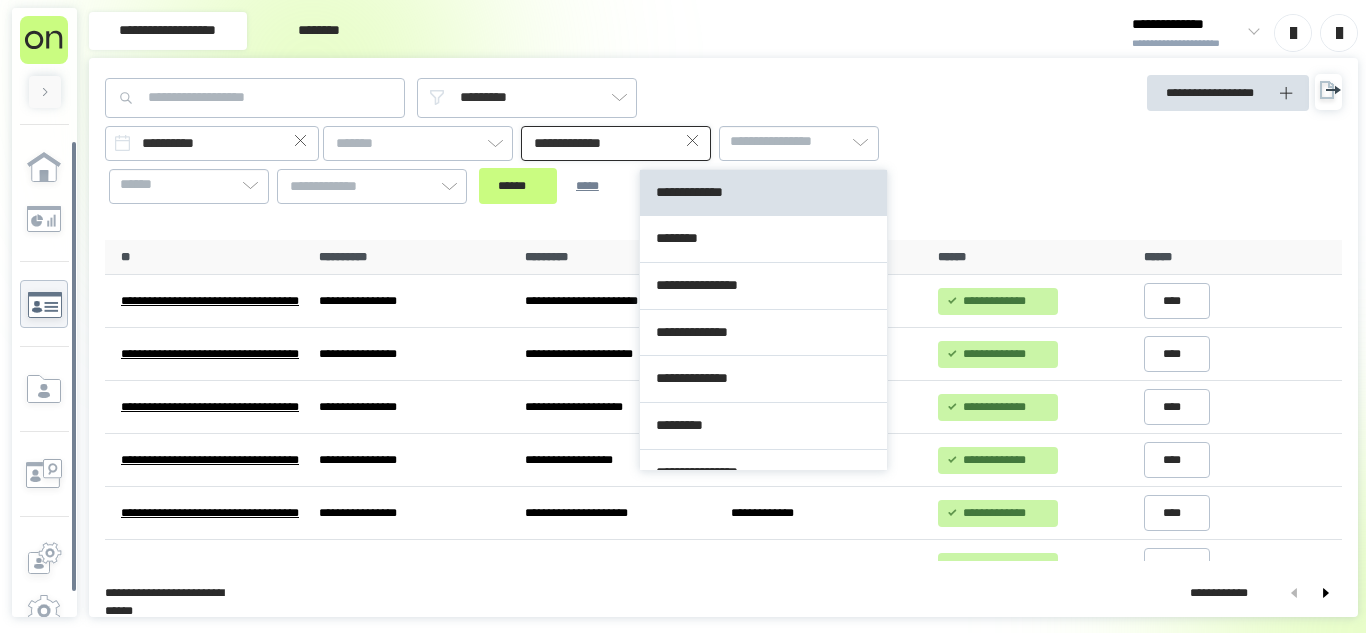 click on "**********" at bounding box center (616, 143) 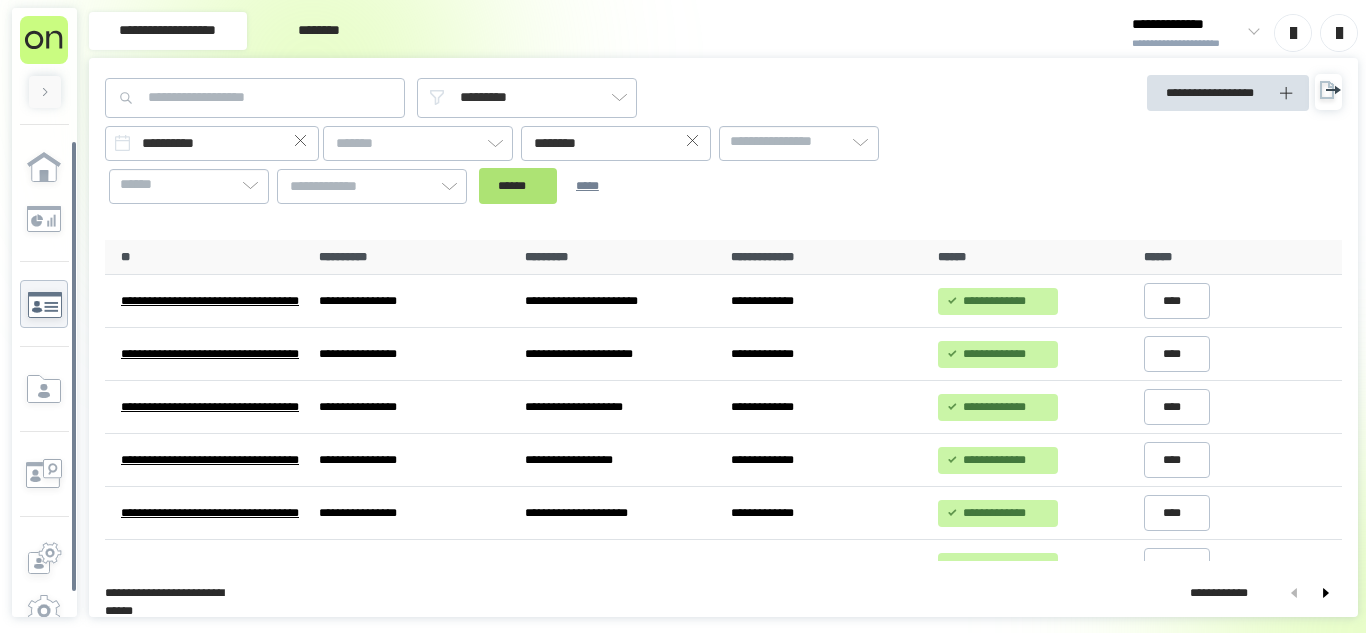 click on "******" at bounding box center [518, 186] 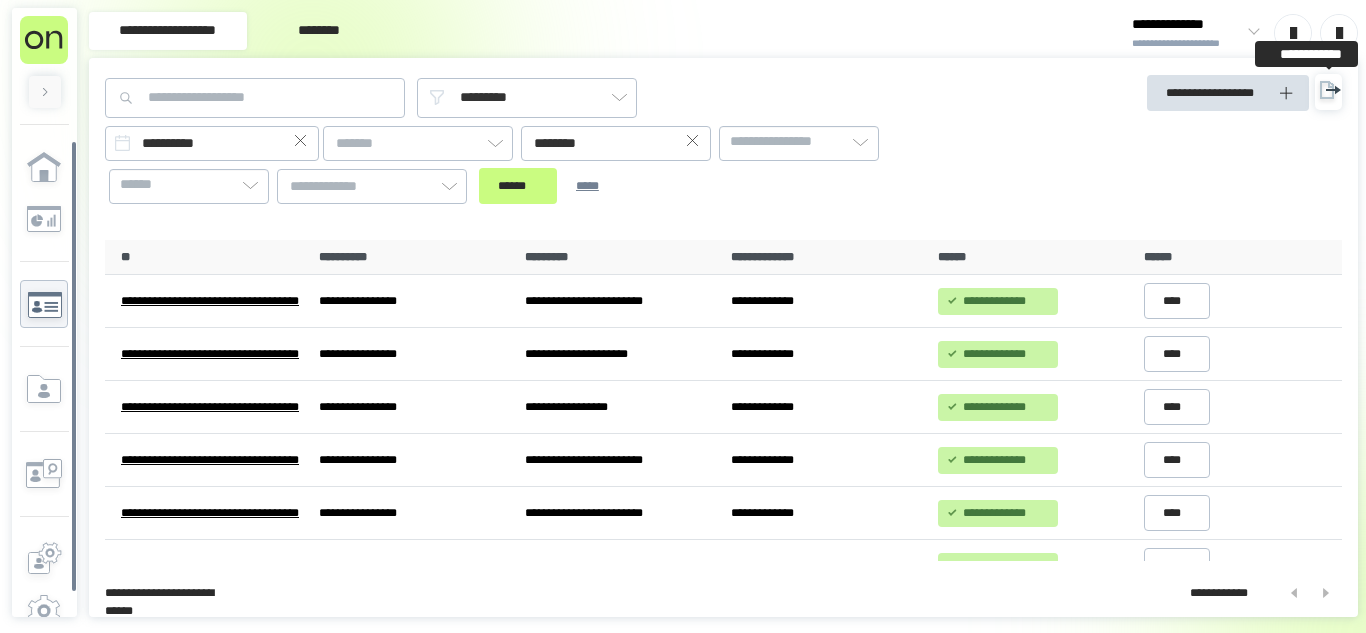 click 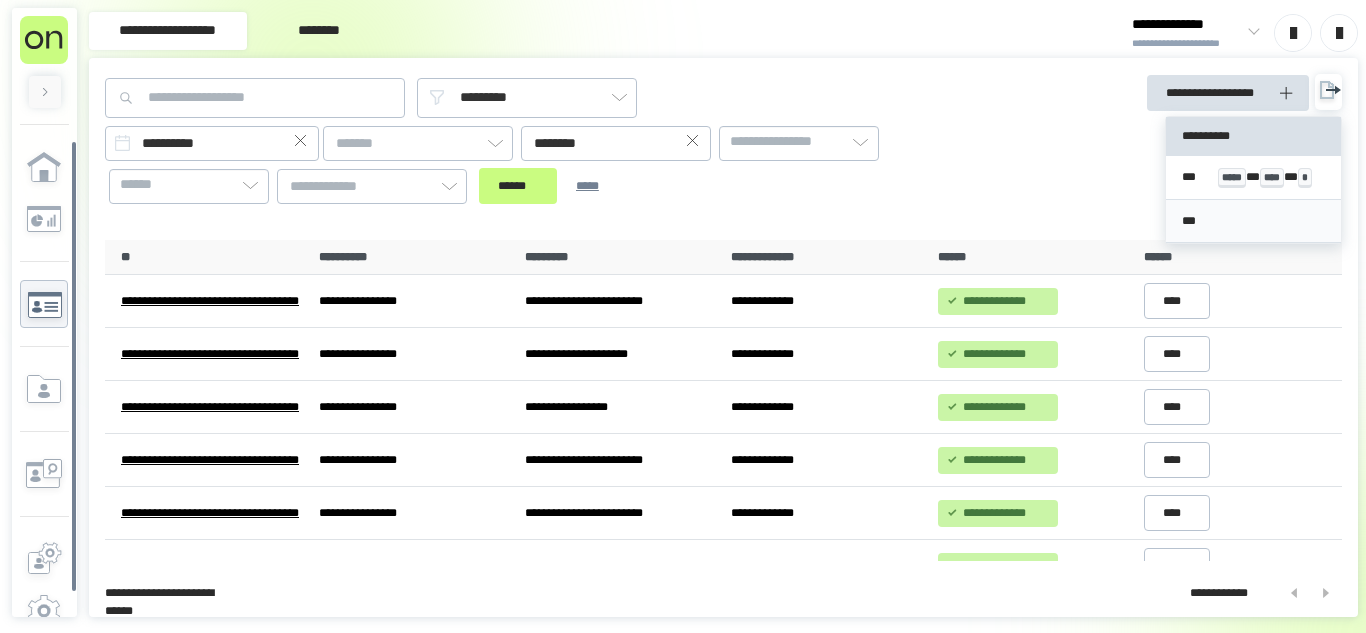 click on "***" at bounding box center [1253, 221] 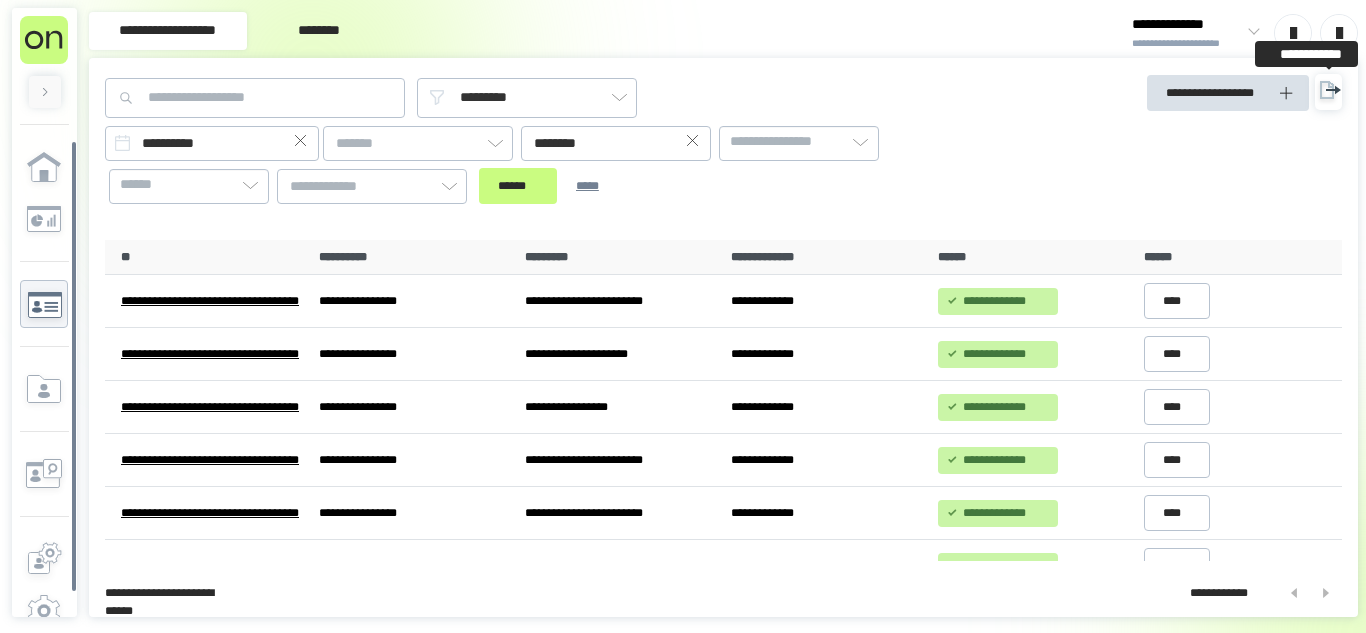 click 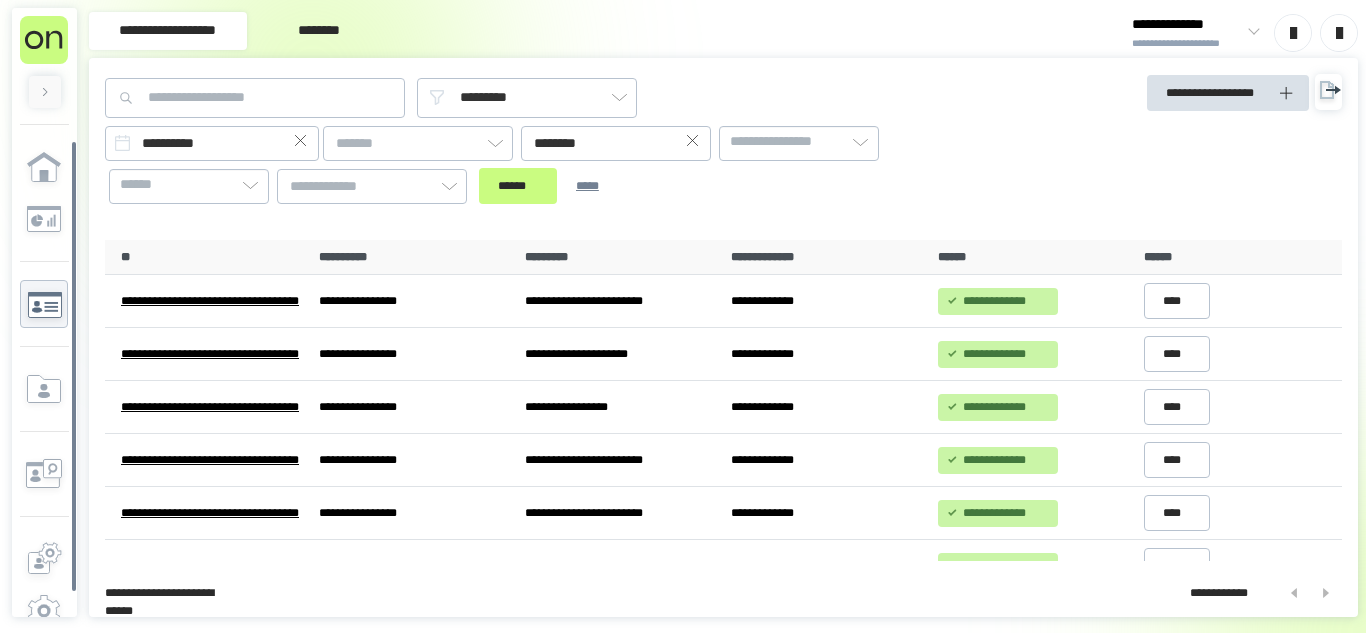 click on "[FIRST] [LAST] [CITY] [STATE] [ZIP]" at bounding box center (567, 141) 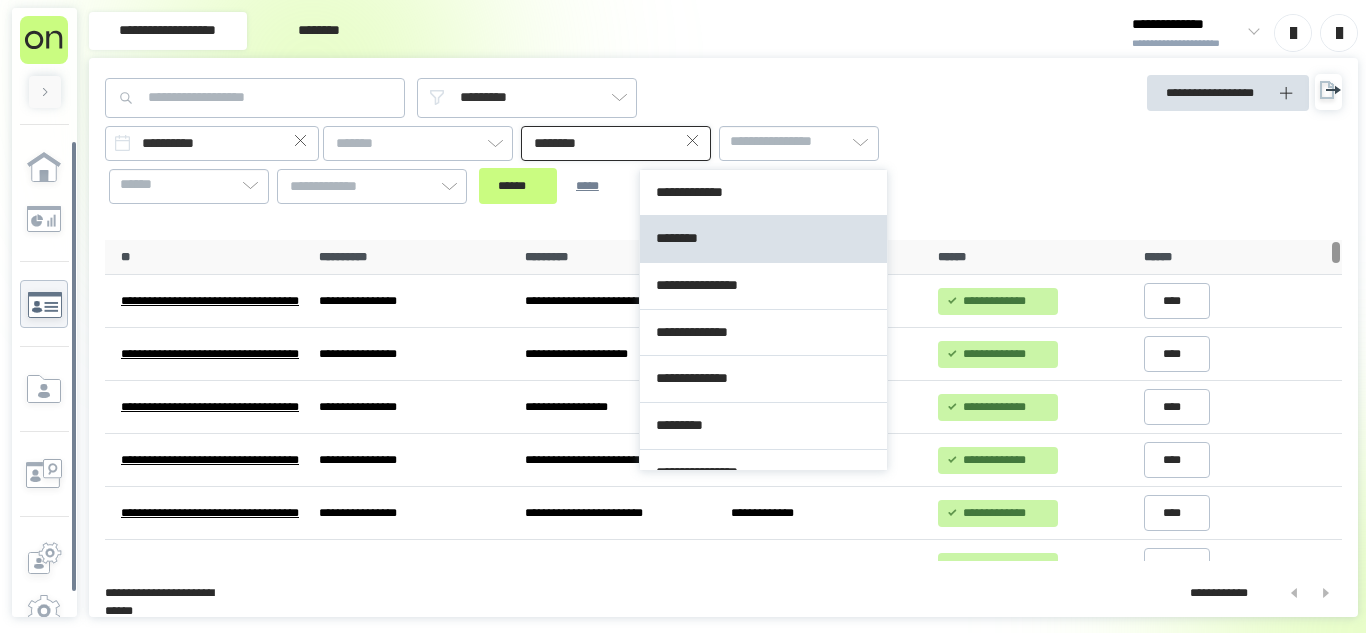 click on "********" at bounding box center (616, 143) 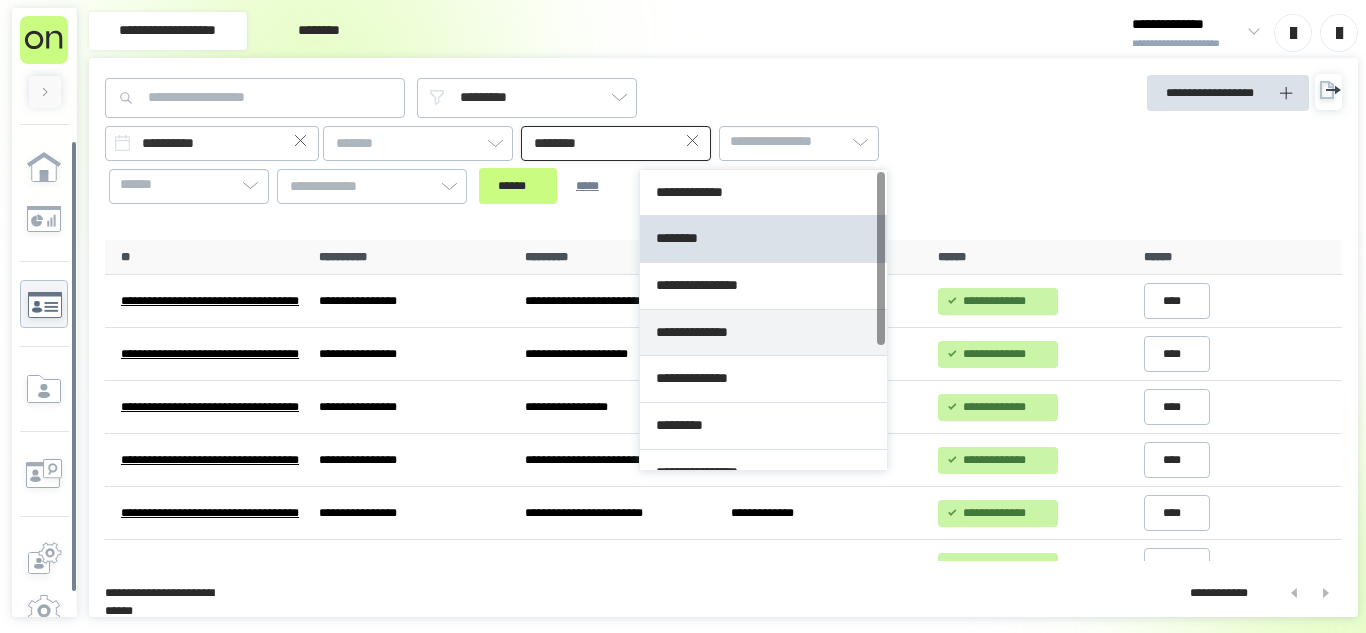 type on "**********" 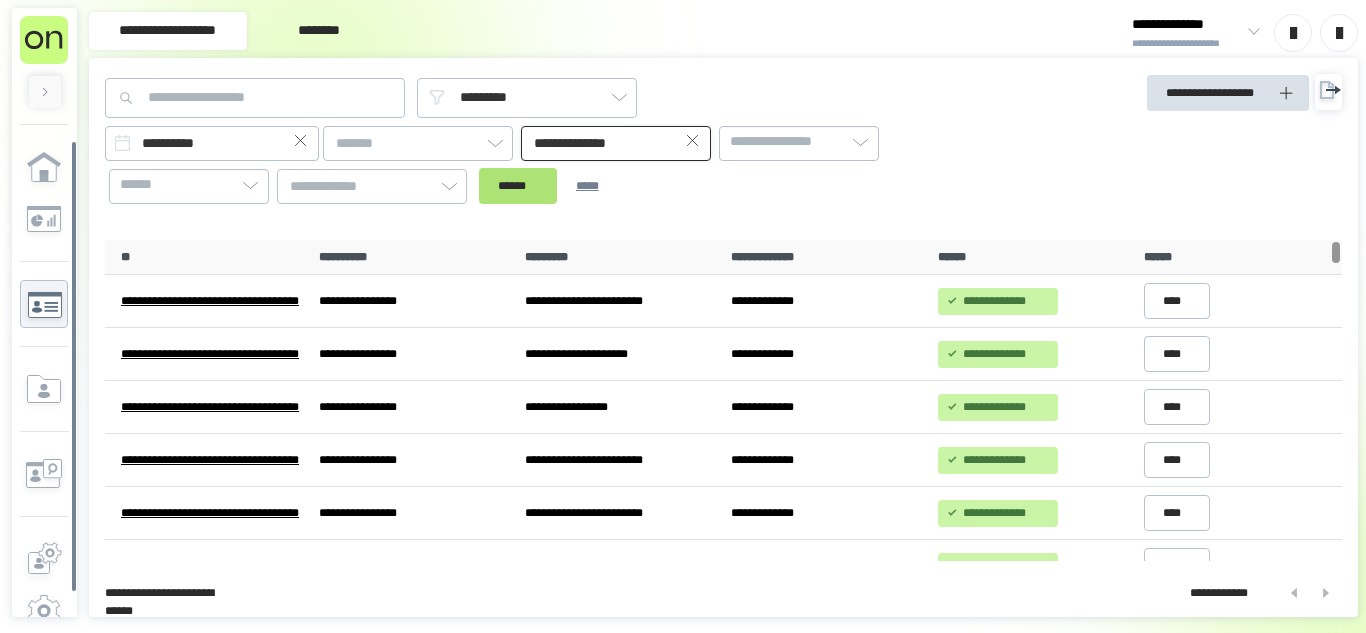 drag, startPoint x: 711, startPoint y: 320, endPoint x: 759, endPoint y: 179, distance: 148.9463 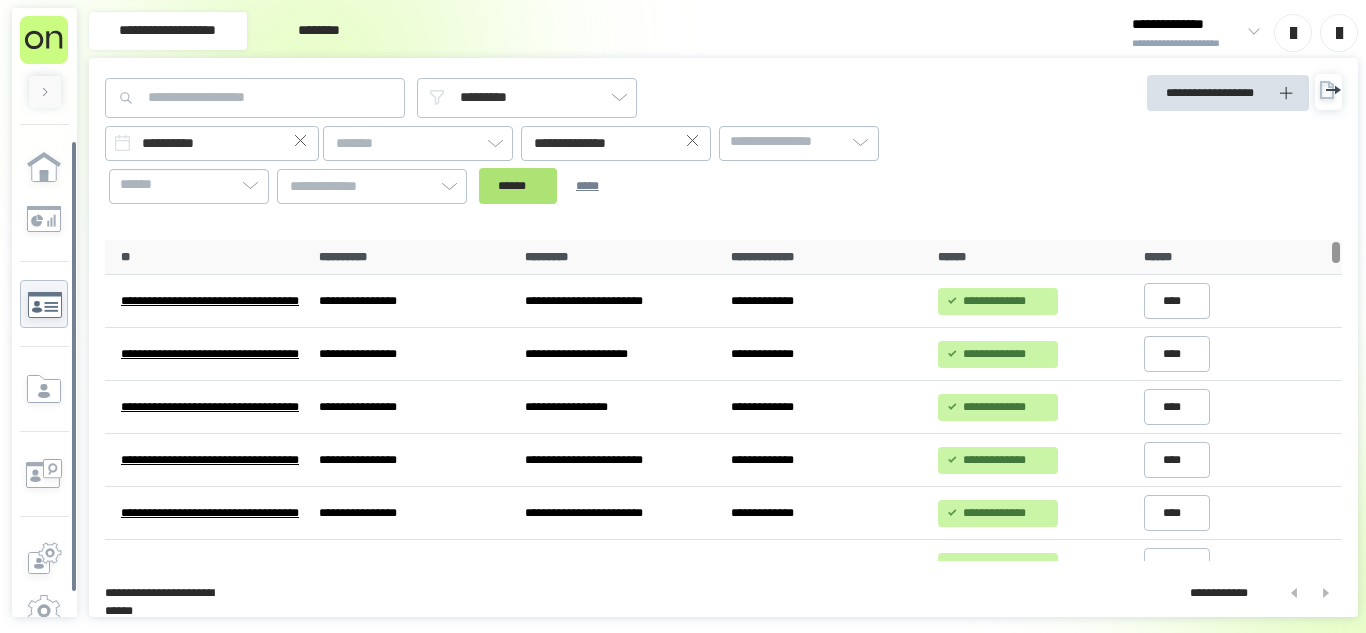 click on "******" at bounding box center [518, 186] 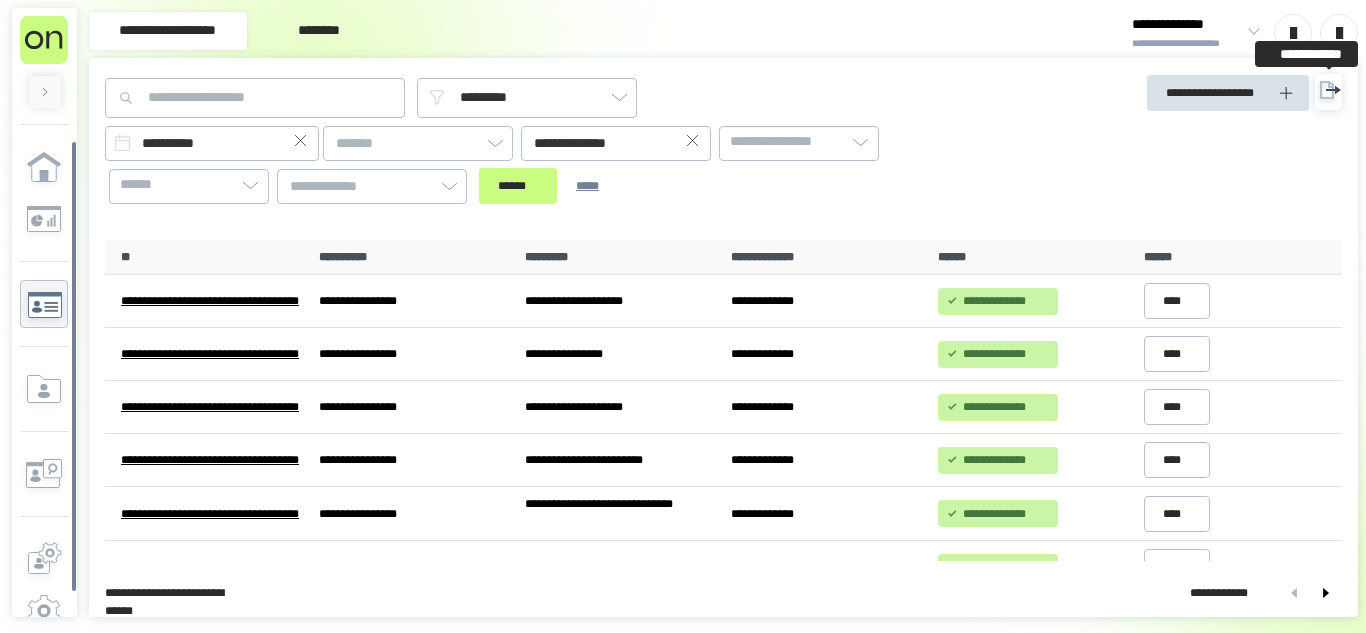 click 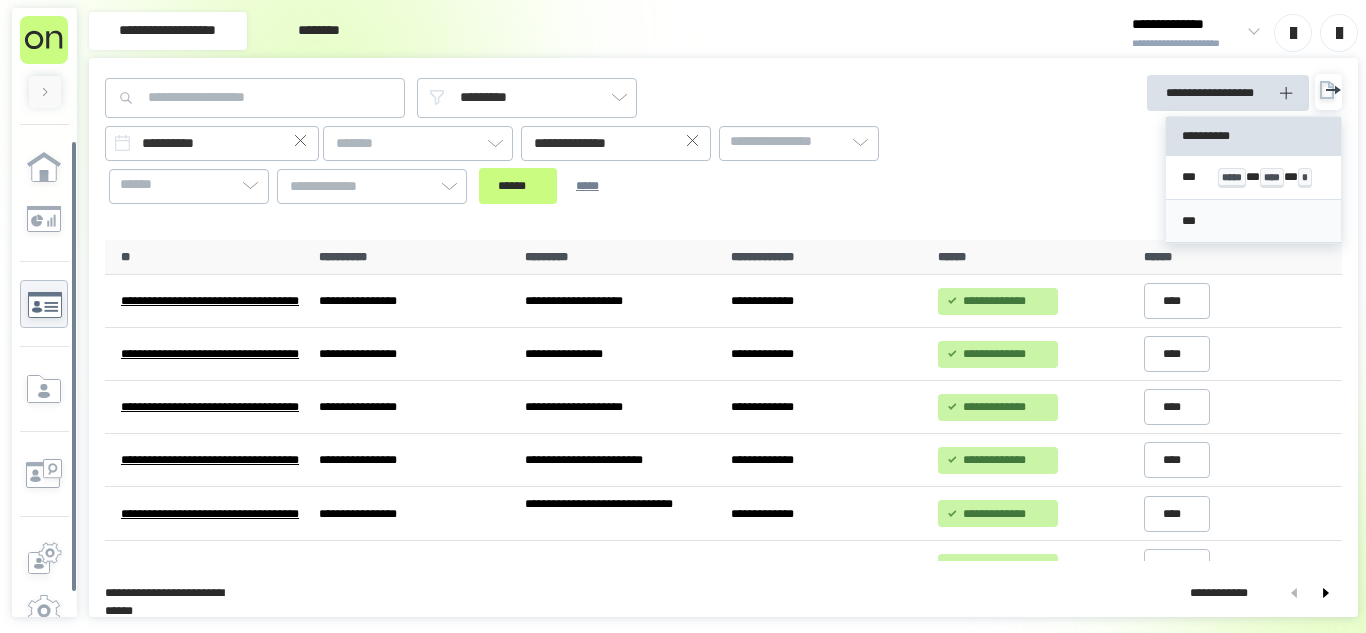 click on "***" at bounding box center (1253, 221) 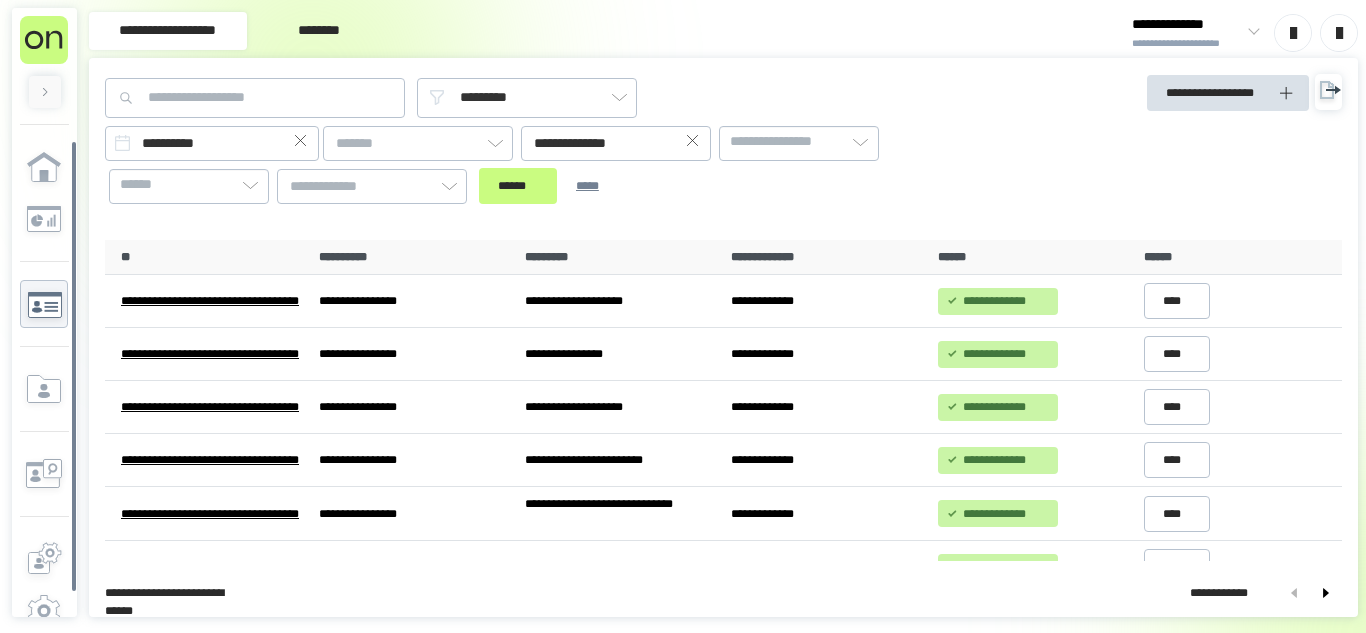 click on "[FIRST] [LAST] [CITY] [STATE] [ZIP]" at bounding box center (567, 165) 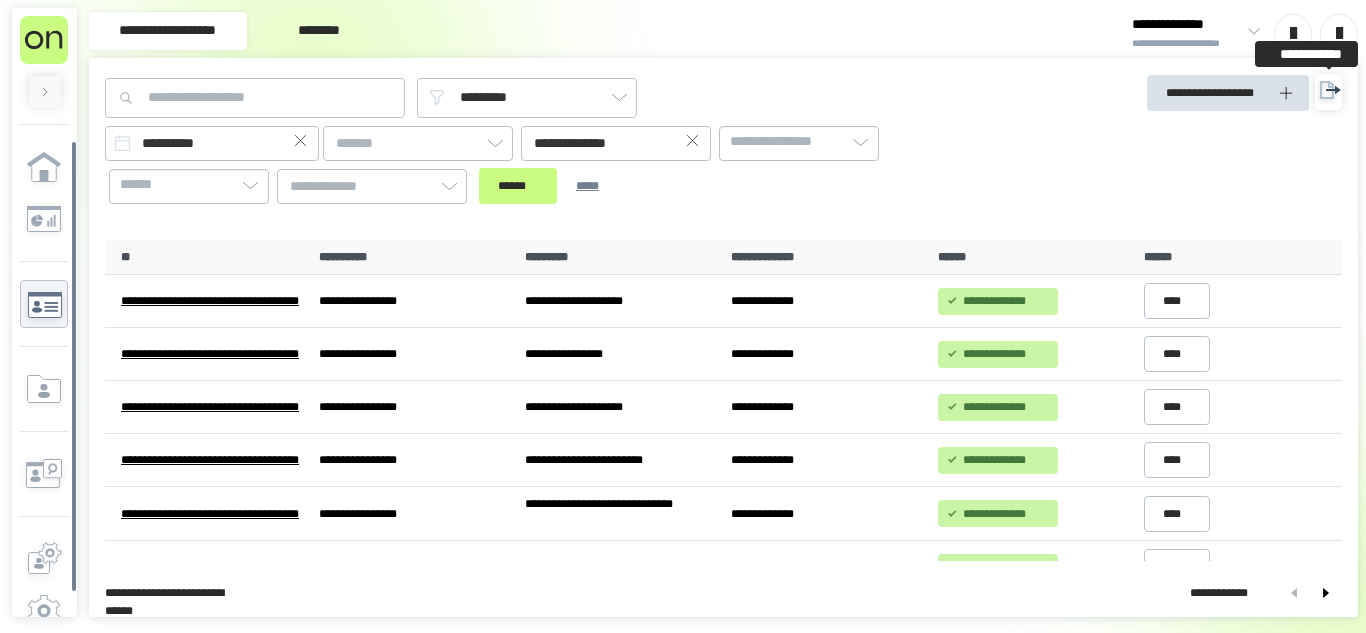 click 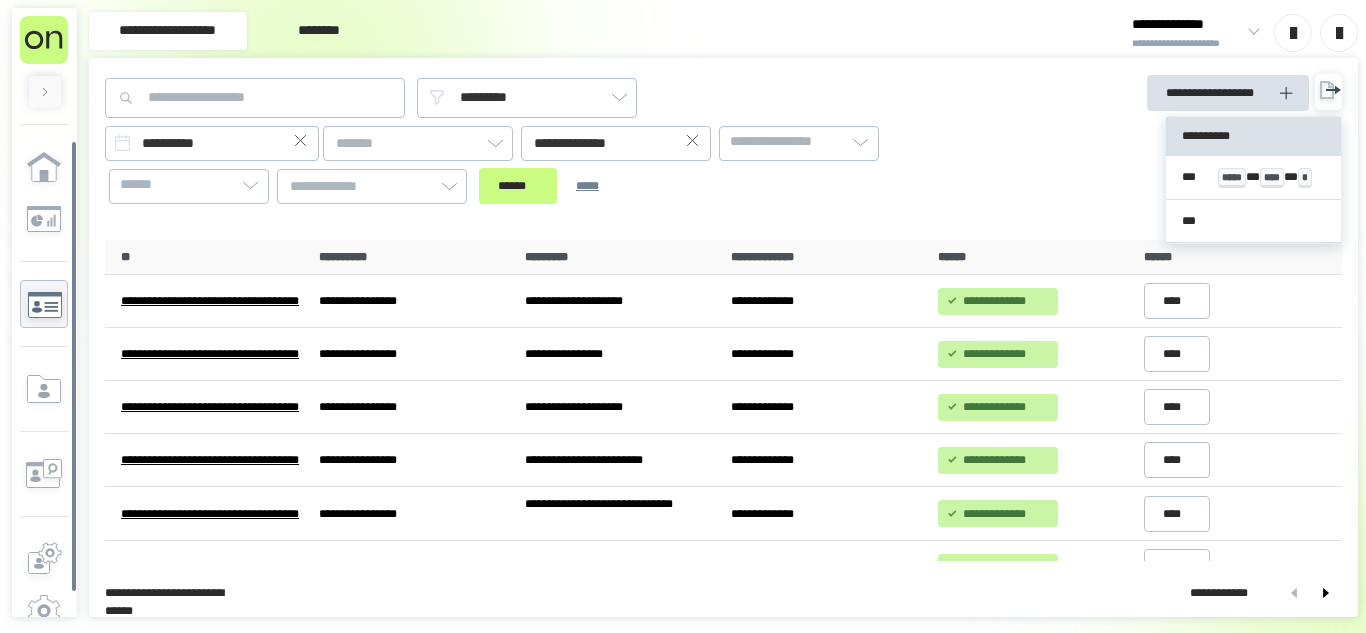 click on "**********" at bounding box center (1192, 93) 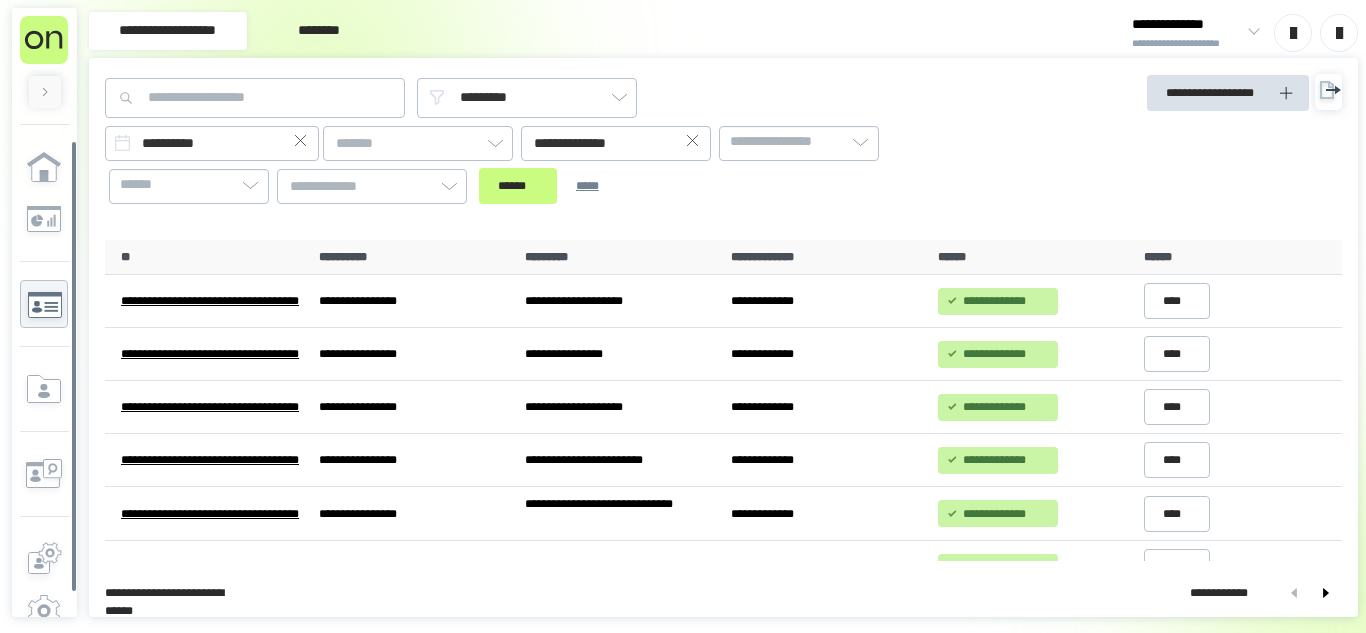 click at bounding box center [693, 143] 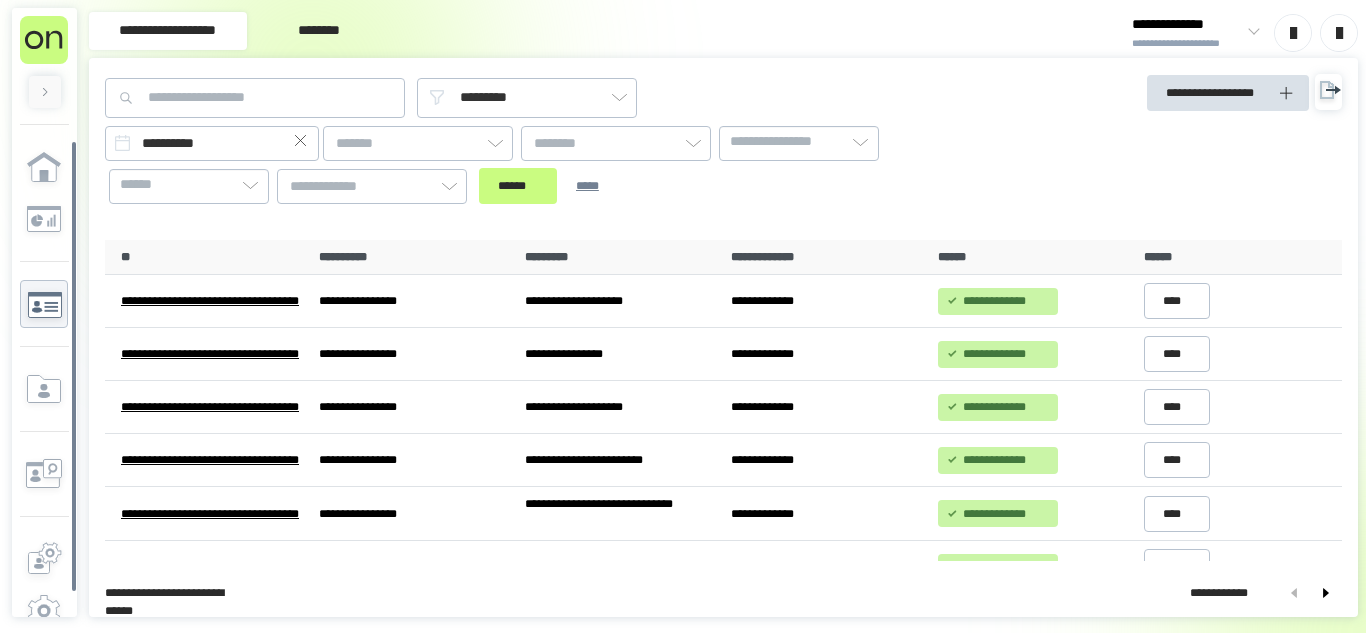 click on "[FIRST] [LAST]" at bounding box center [1195, 32] 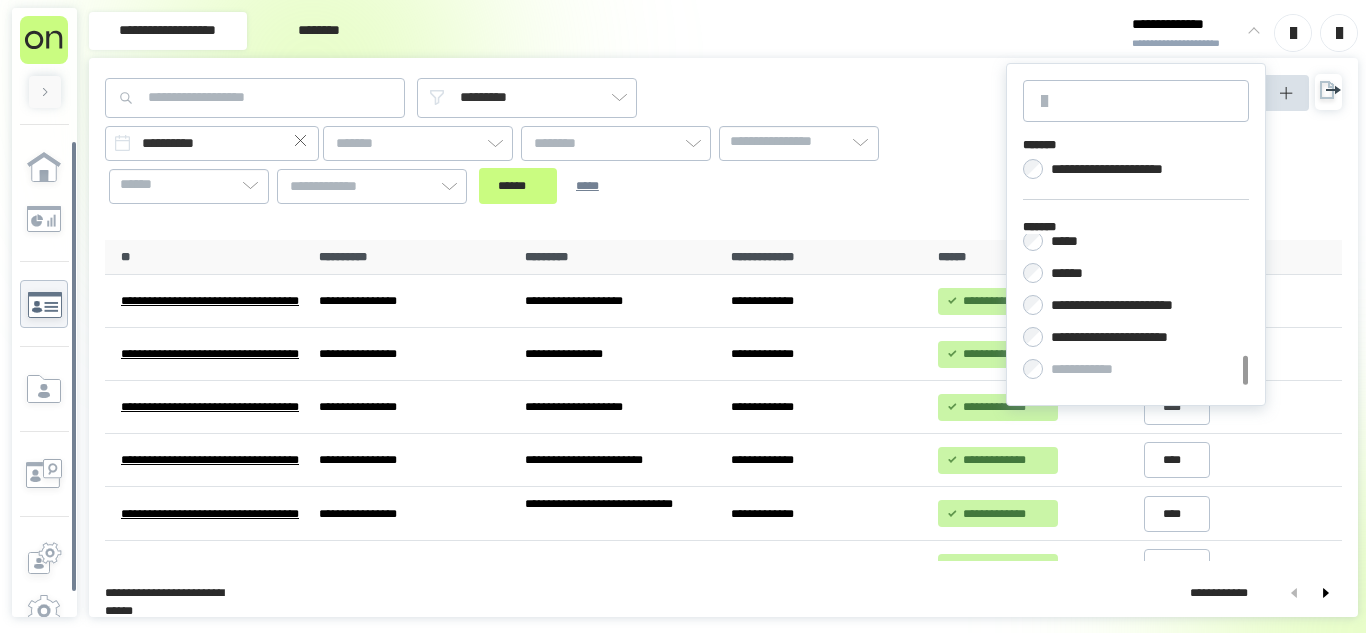 scroll, scrollTop: 634, scrollLeft: 0, axis: vertical 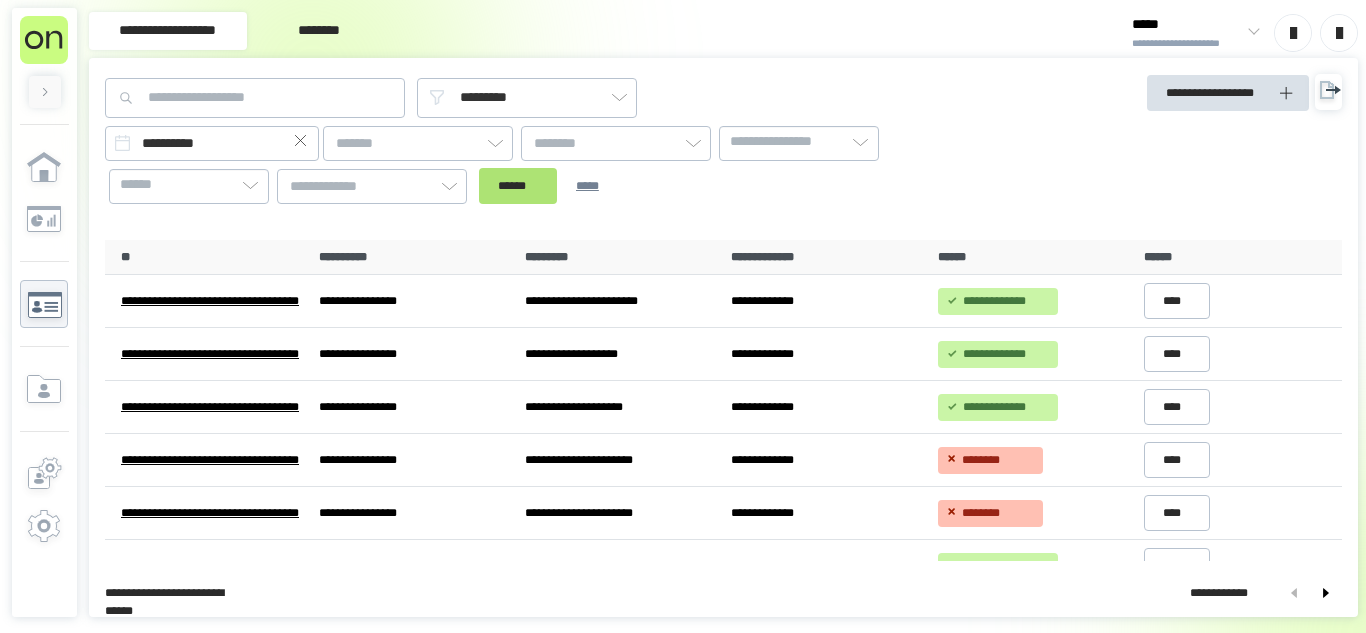 click on "******" at bounding box center (518, 186) 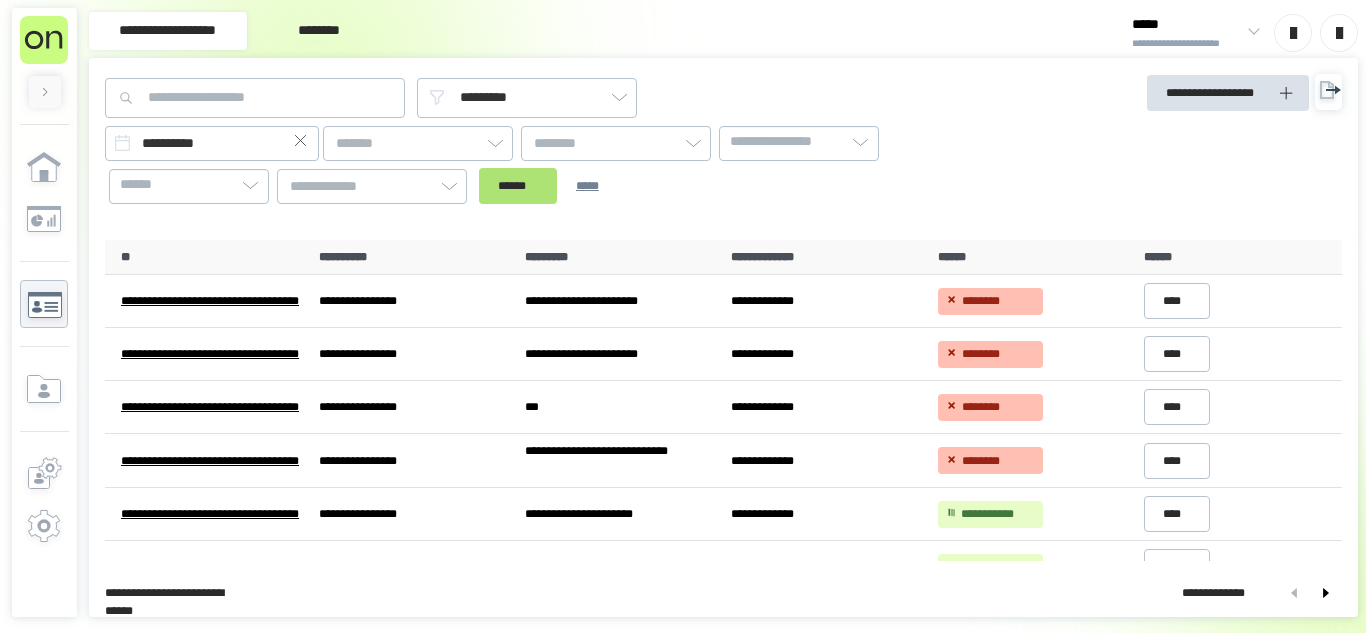 click on "******" at bounding box center [518, 186] 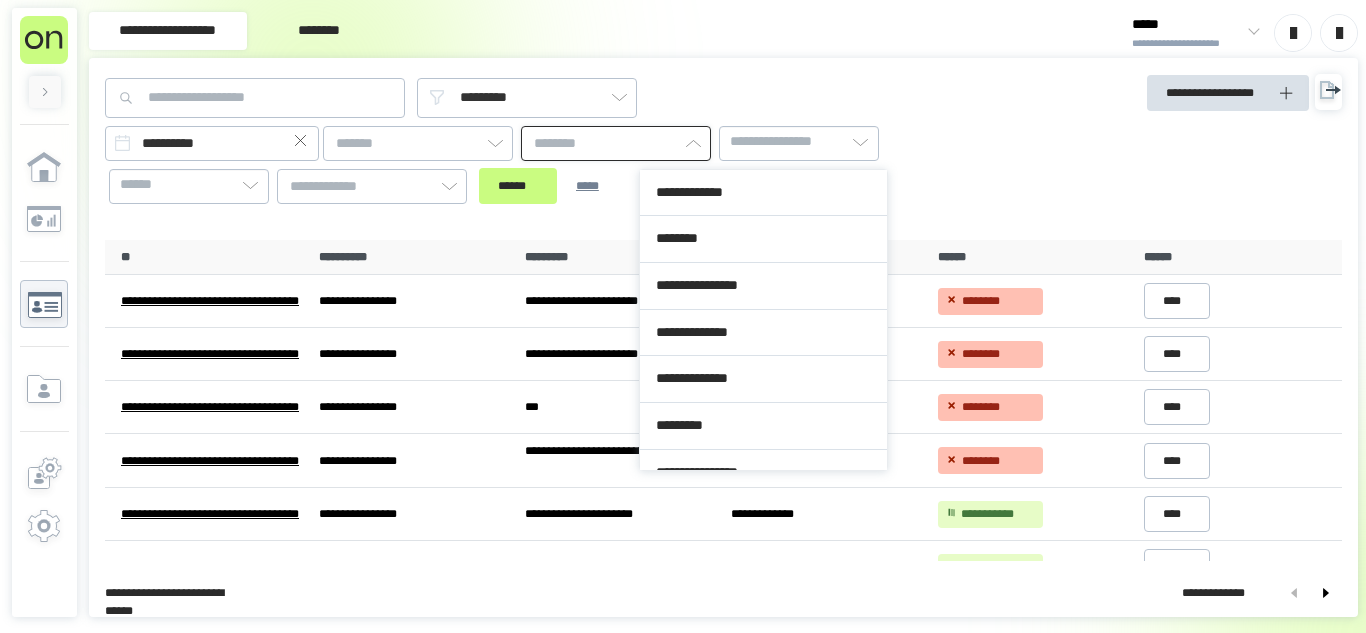 click at bounding box center (616, 143) 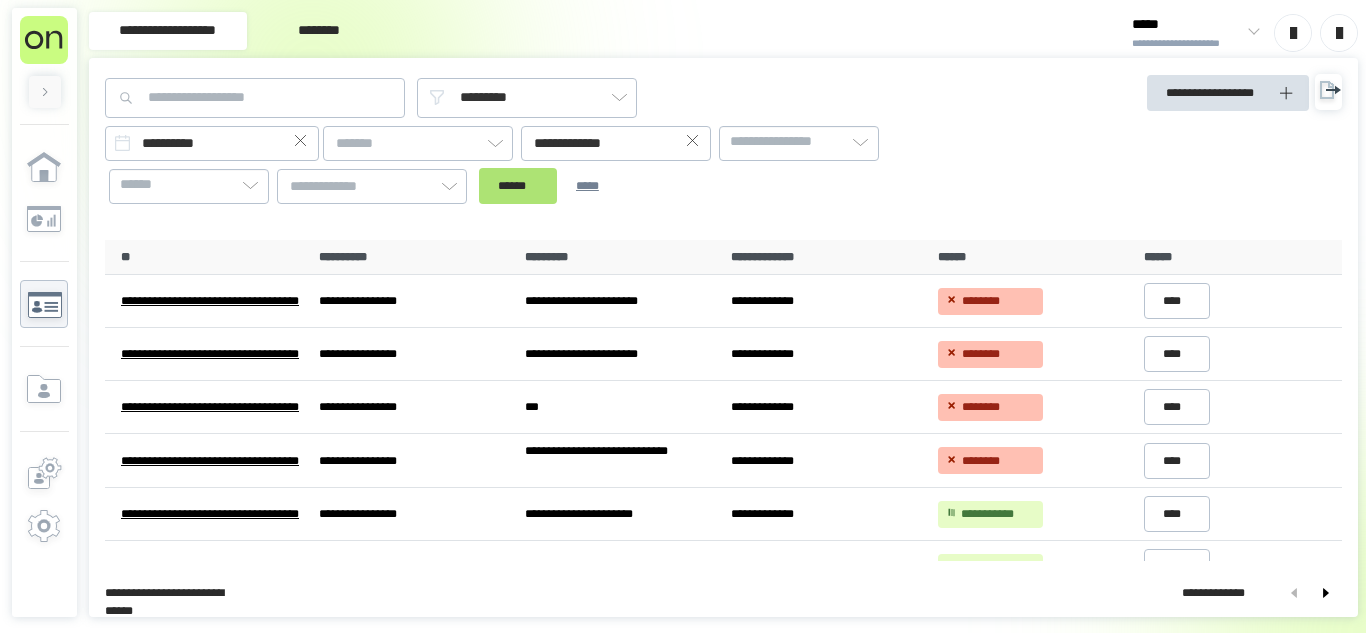 click on "******" at bounding box center [518, 186] 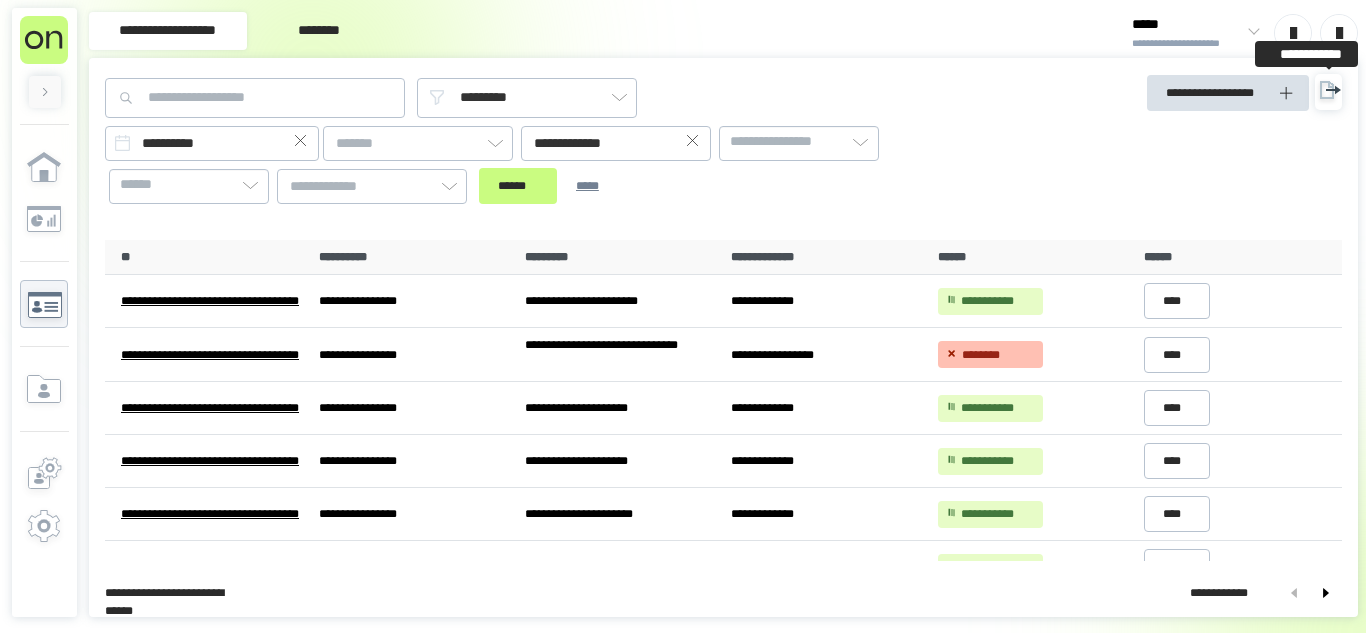 click 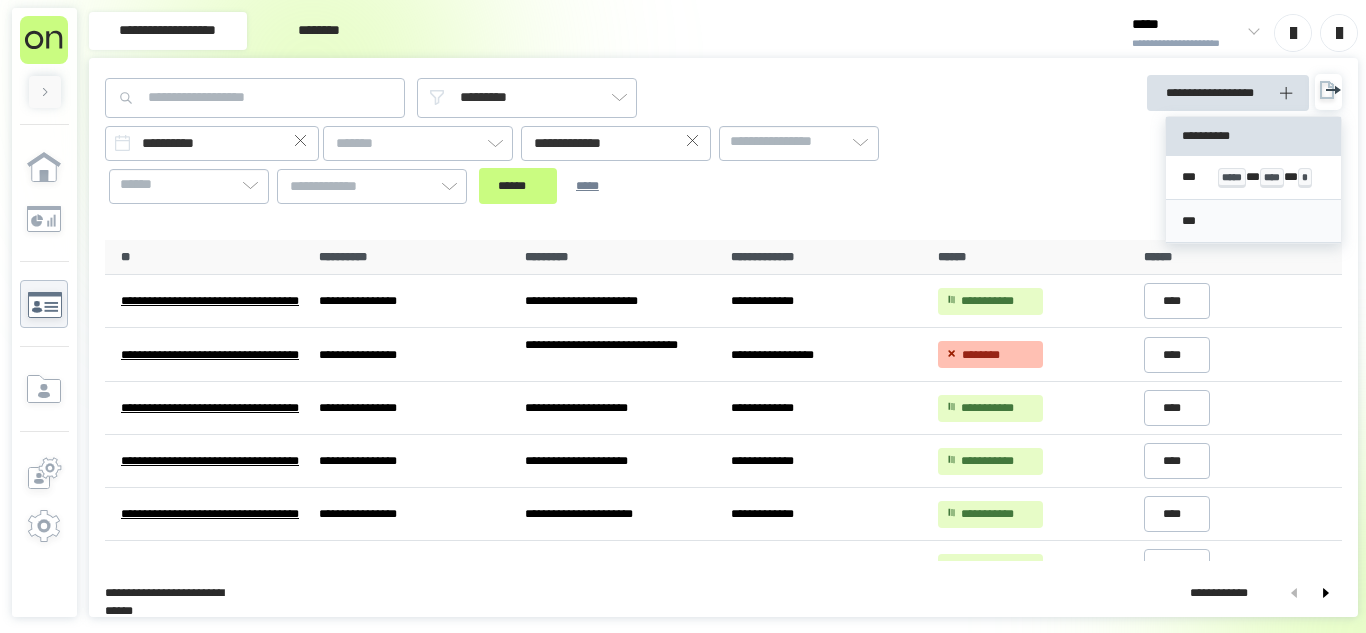 click on "***" at bounding box center [1253, 222] 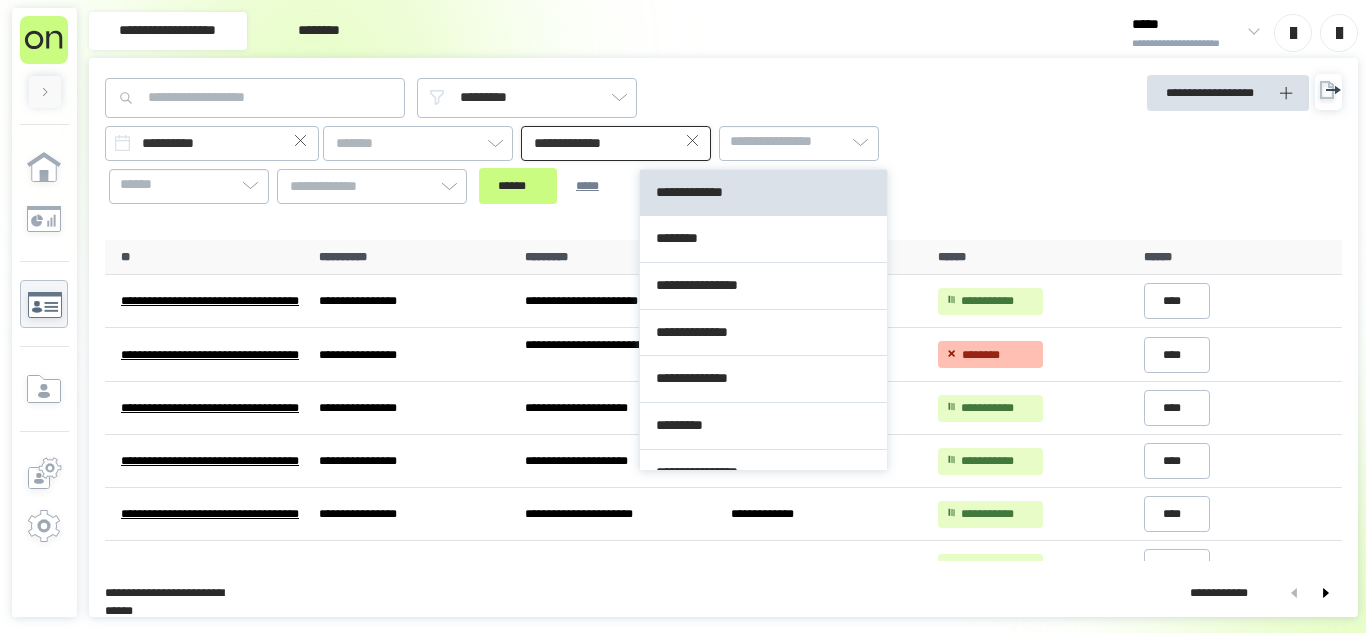 click on "**********" at bounding box center [616, 143] 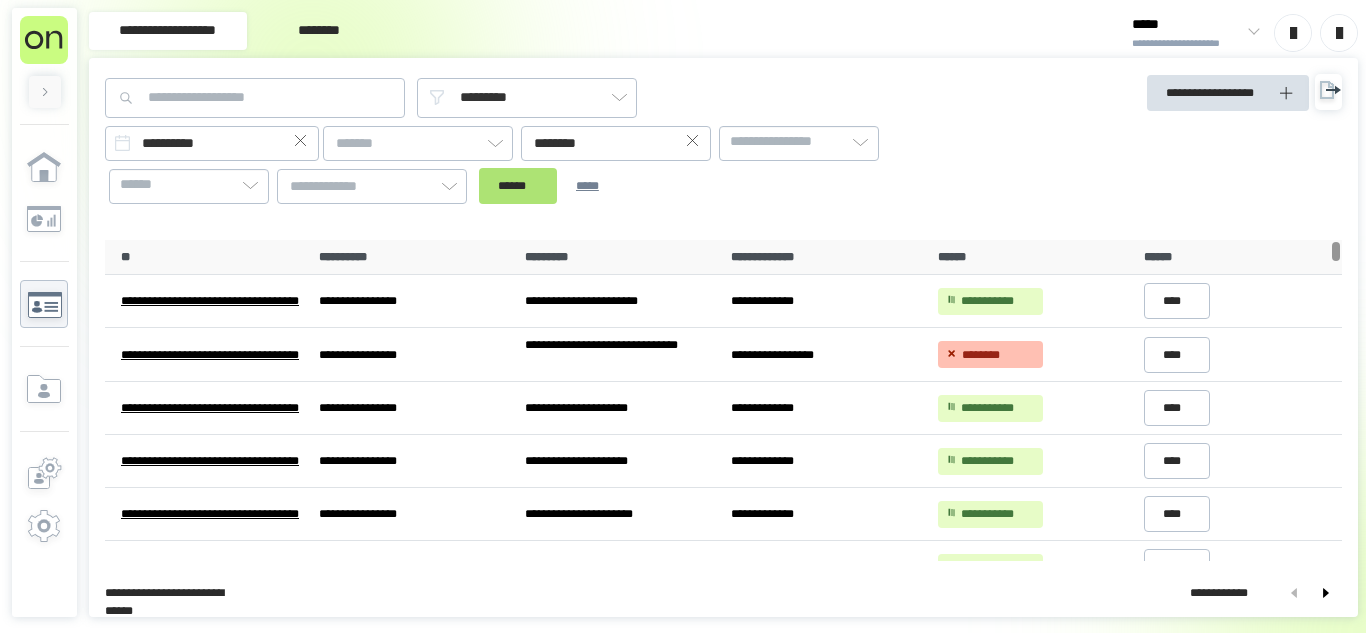 click on "******" at bounding box center [518, 186] 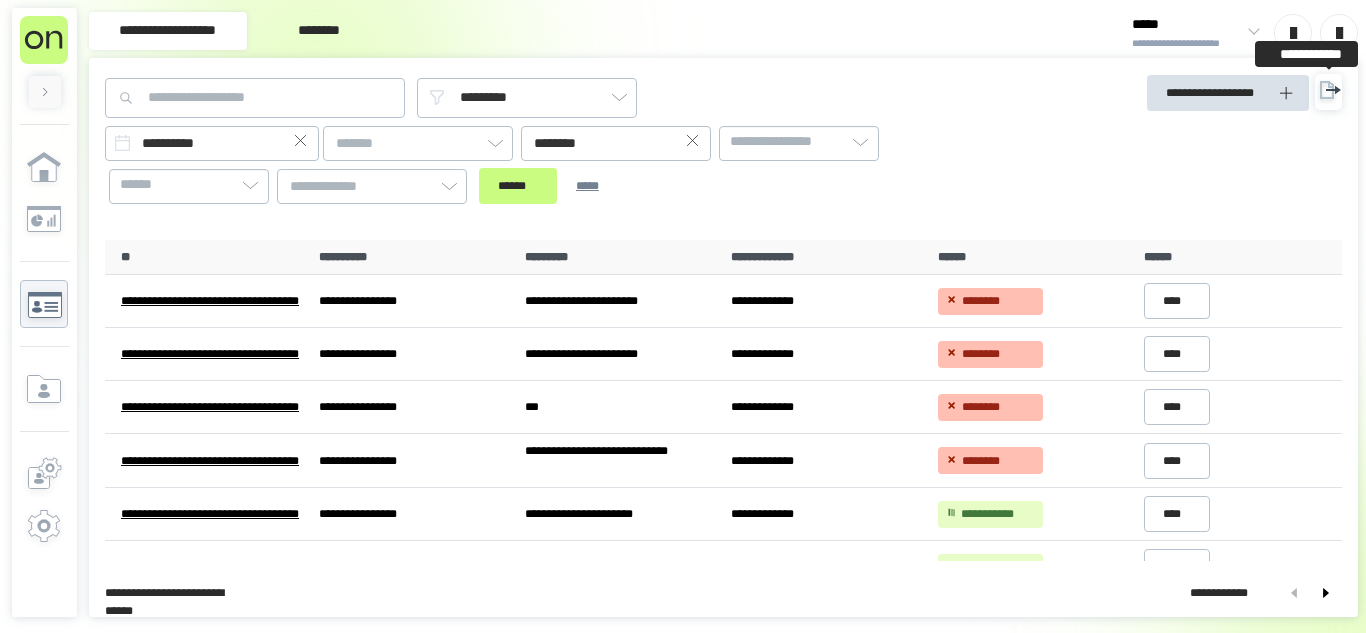 click 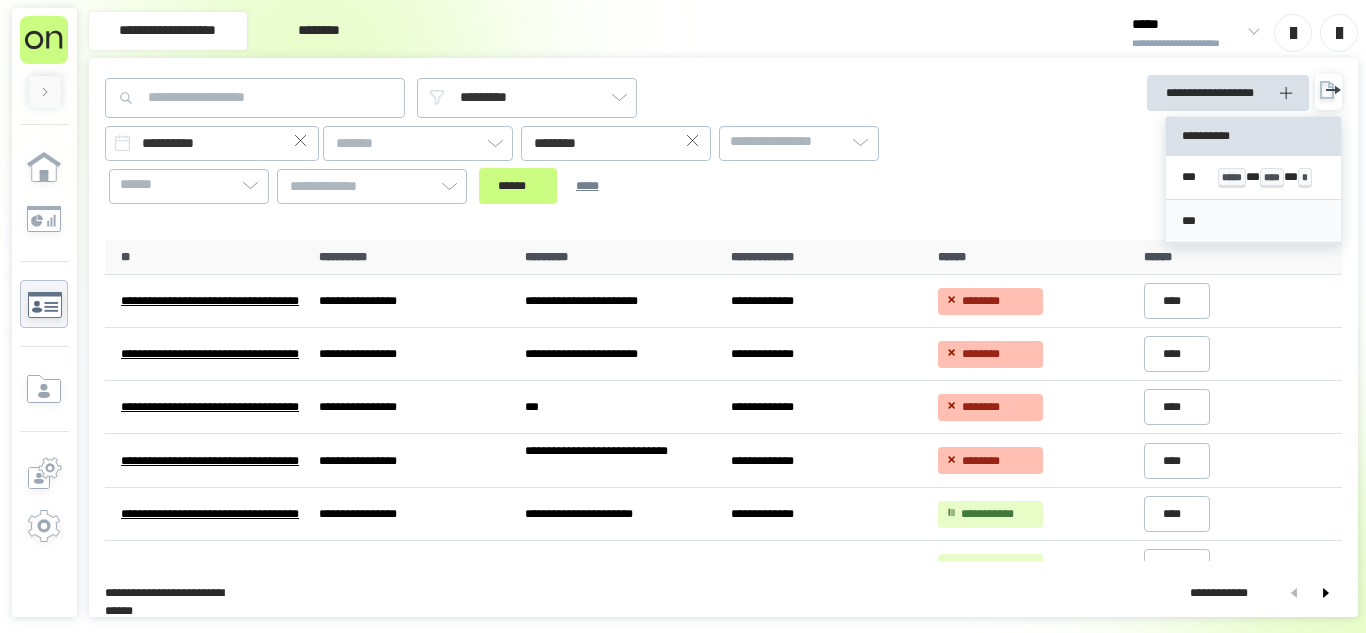 click on "***" at bounding box center [1253, 222] 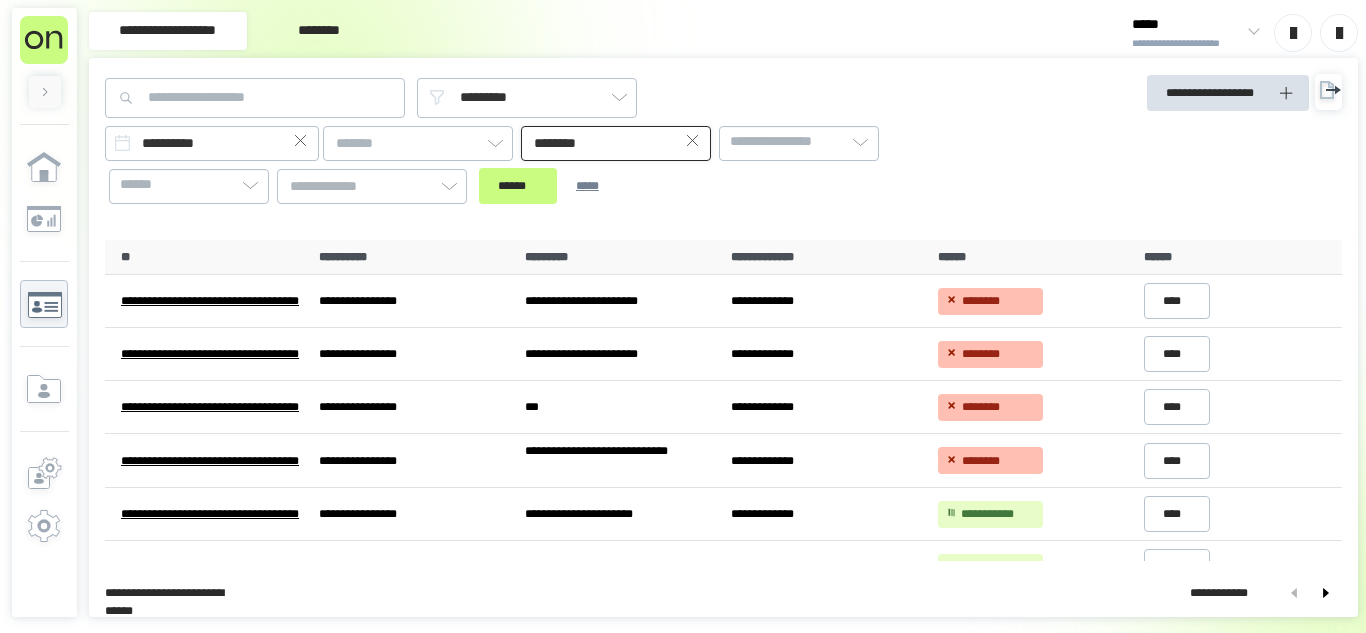 click on "********" at bounding box center (616, 143) 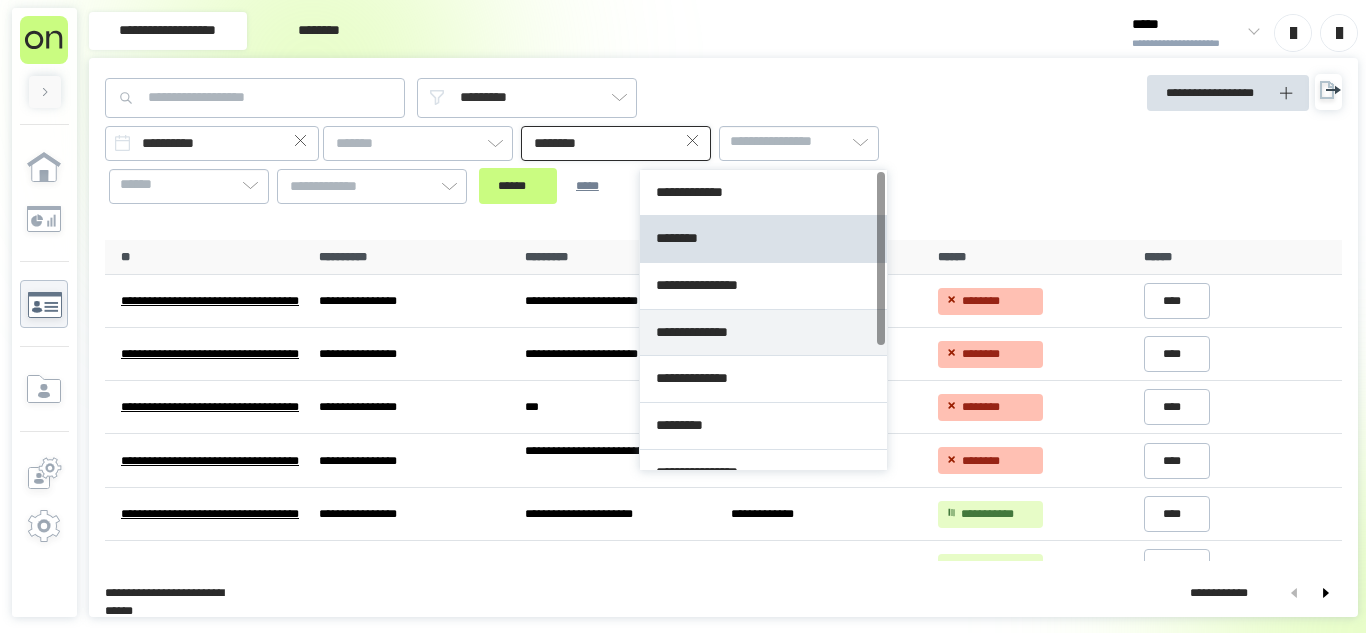 type on "**********" 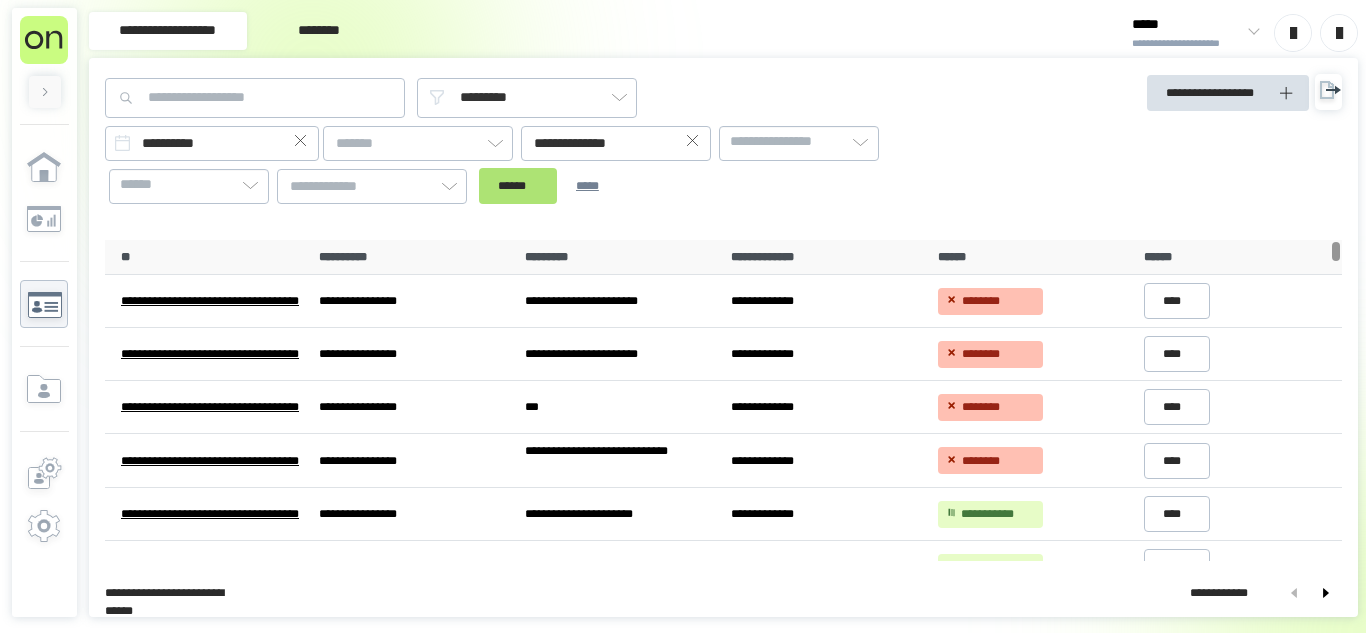 click on "******" at bounding box center (518, 186) 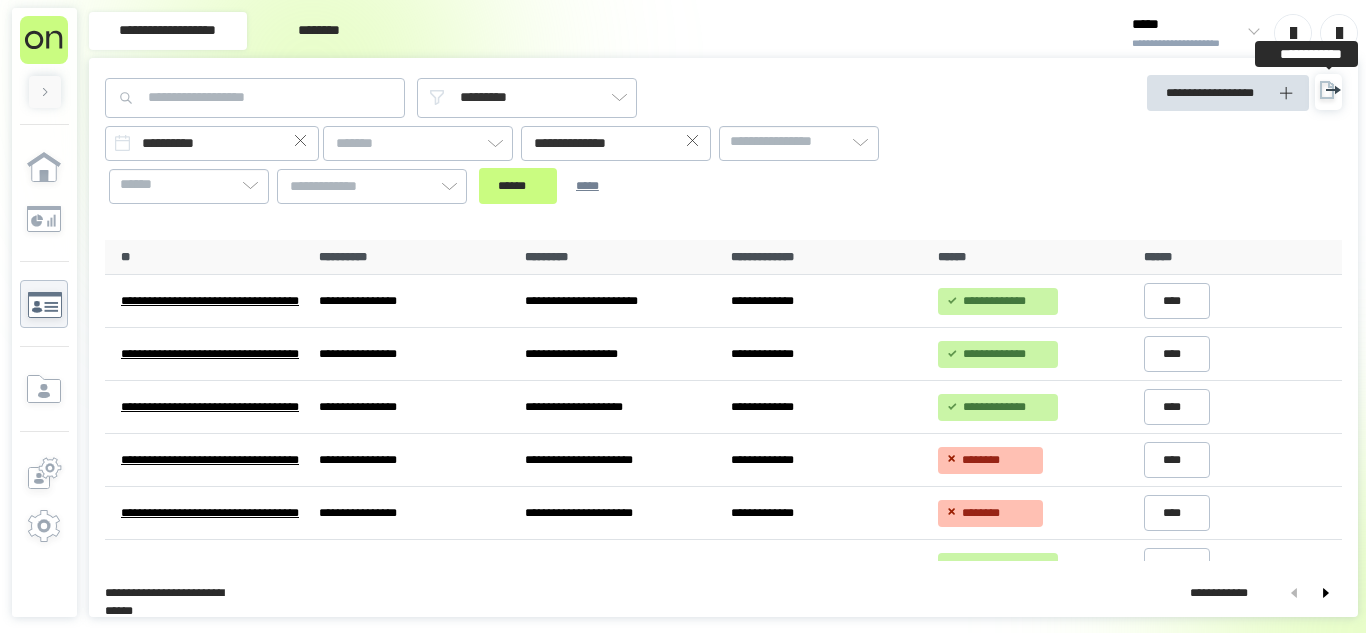 click 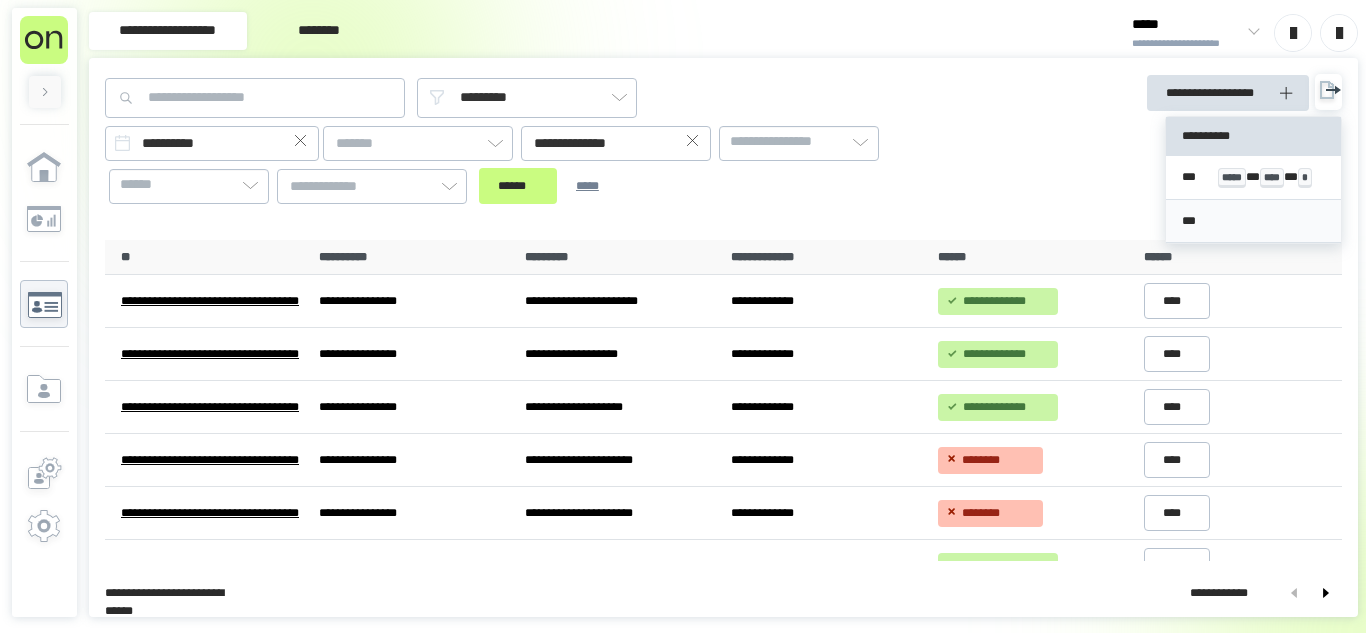 click on "***" at bounding box center [1253, 221] 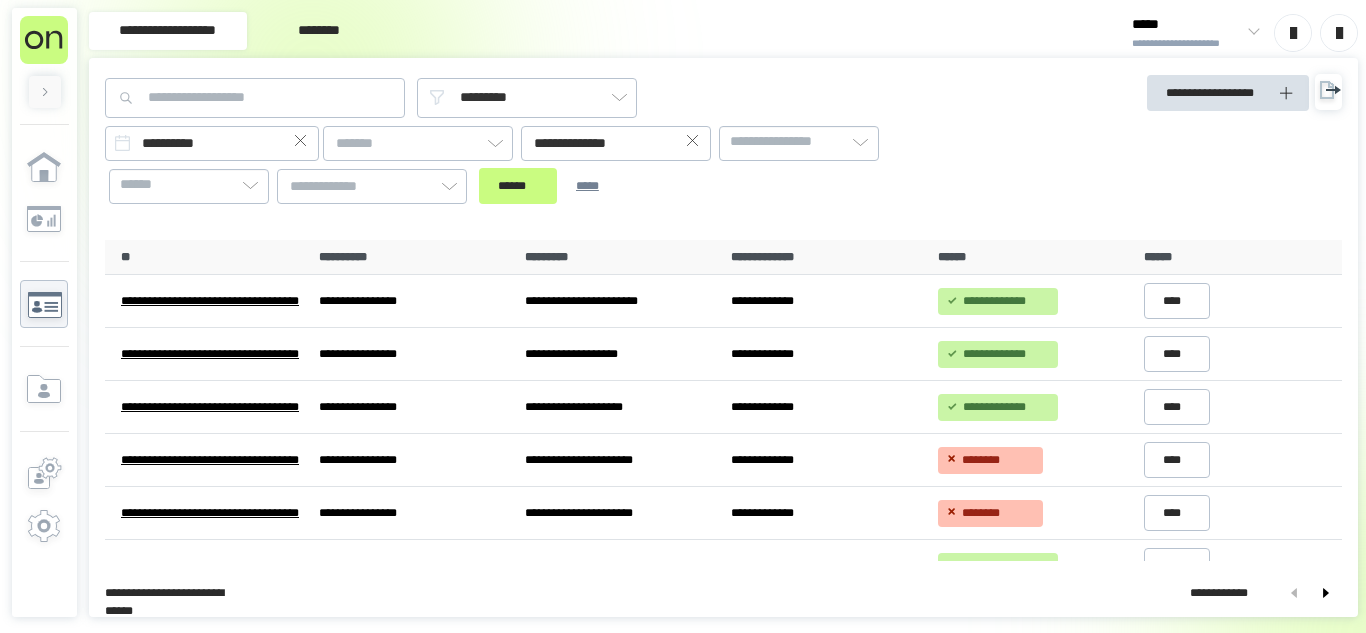 click on "*****" at bounding box center [1187, 25] 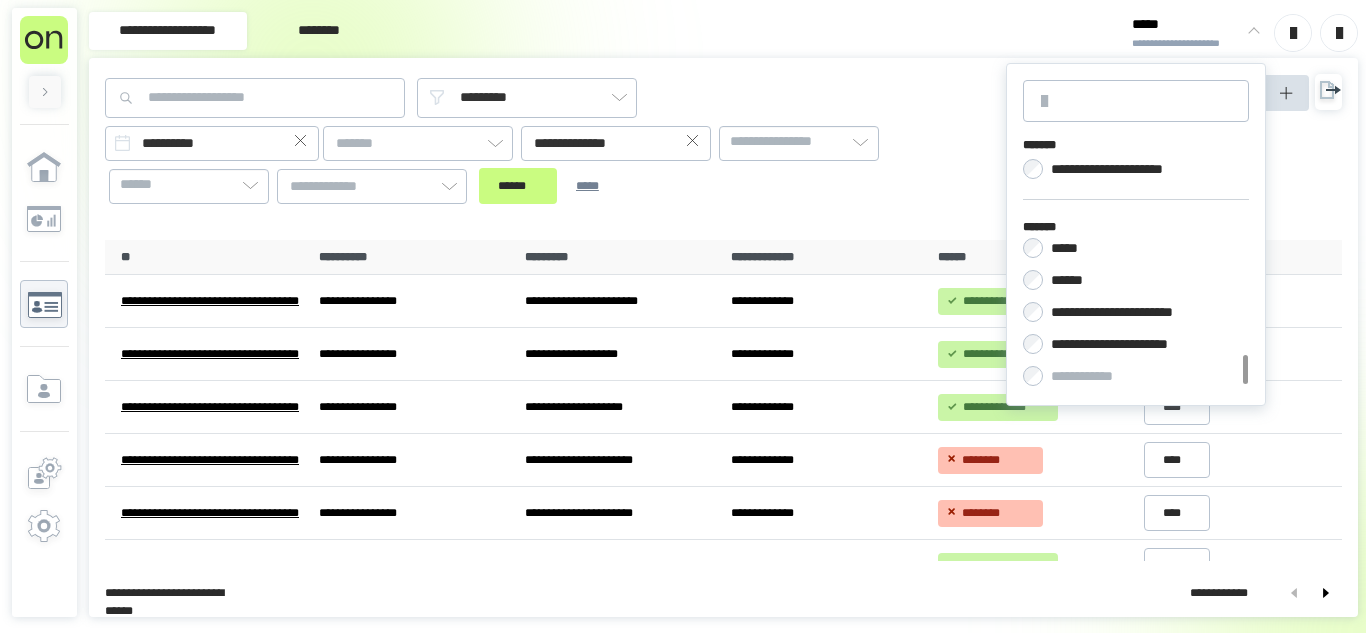 scroll, scrollTop: 640, scrollLeft: 0, axis: vertical 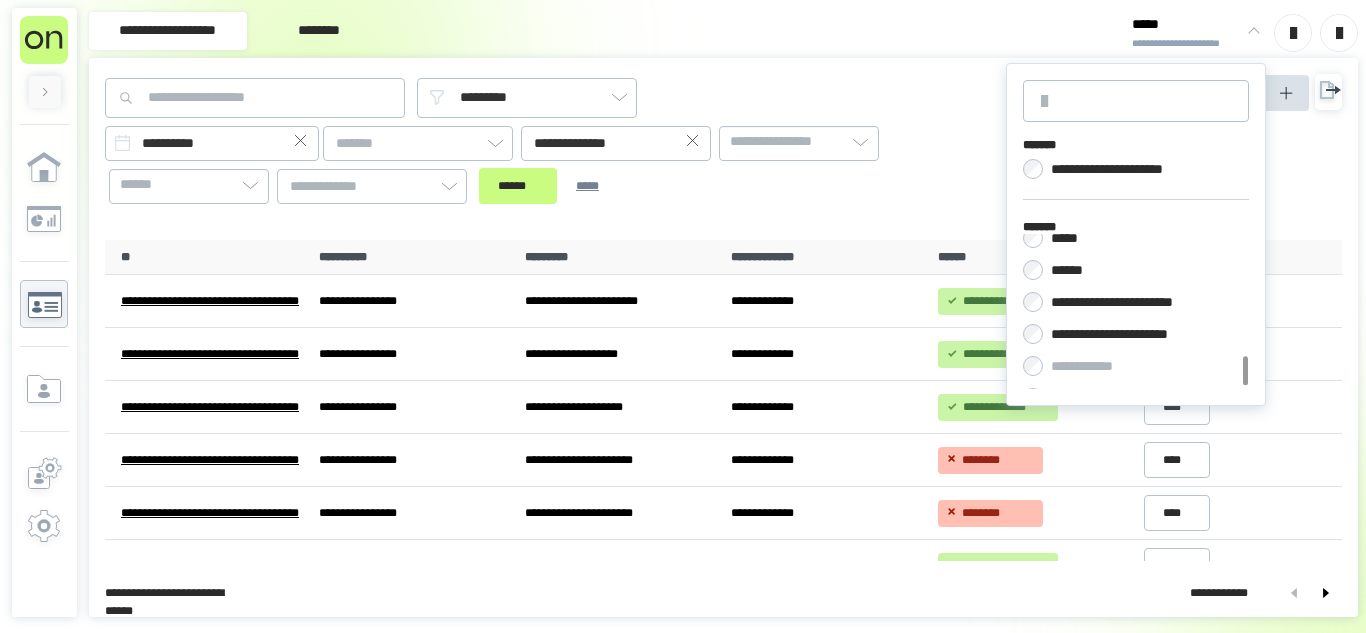 click on "[FIRST] [LAST] [PHONE] [EMAIL] [ADDRESS] [CITY] [STATE] [ZIP] [COUNTRY] [POSTAL_CODE] [DATE] [TIME] [CREDIT_CARD] [EXPIRY] [CVV] [CARD_TYPE] [BANK_NAME] [ACCOUNT_NUMBER]" at bounding box center (1136, 234) 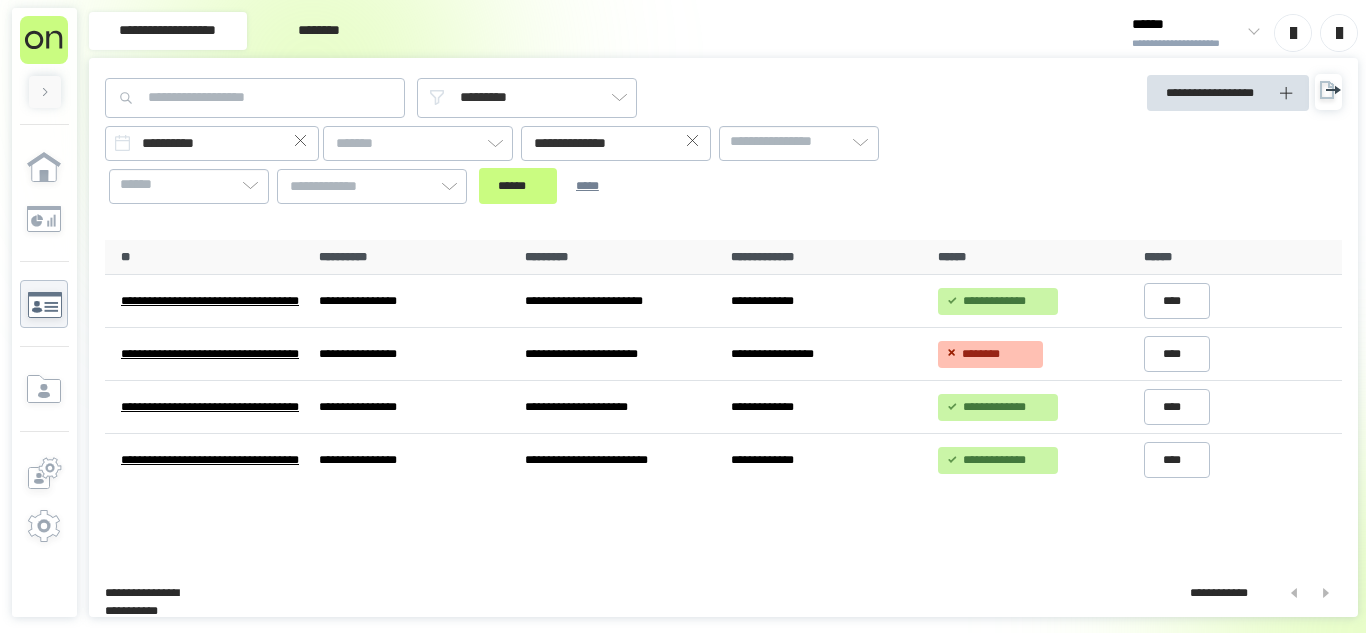 click 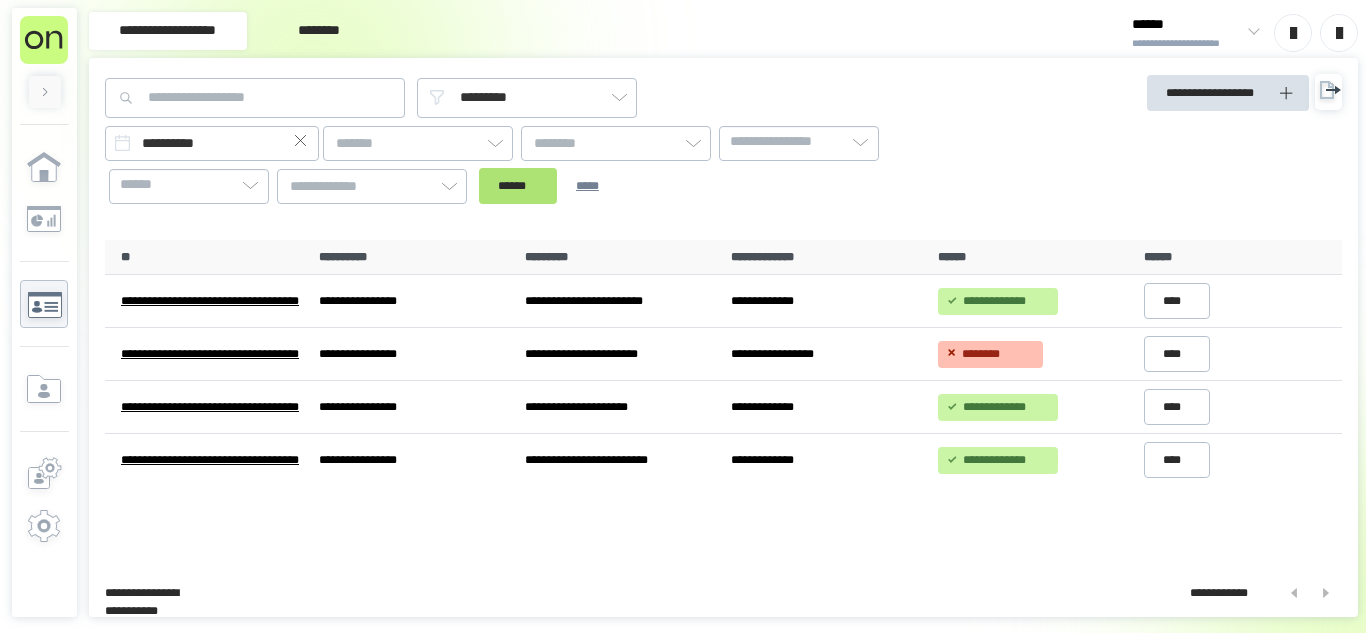 click on "******" at bounding box center [518, 186] 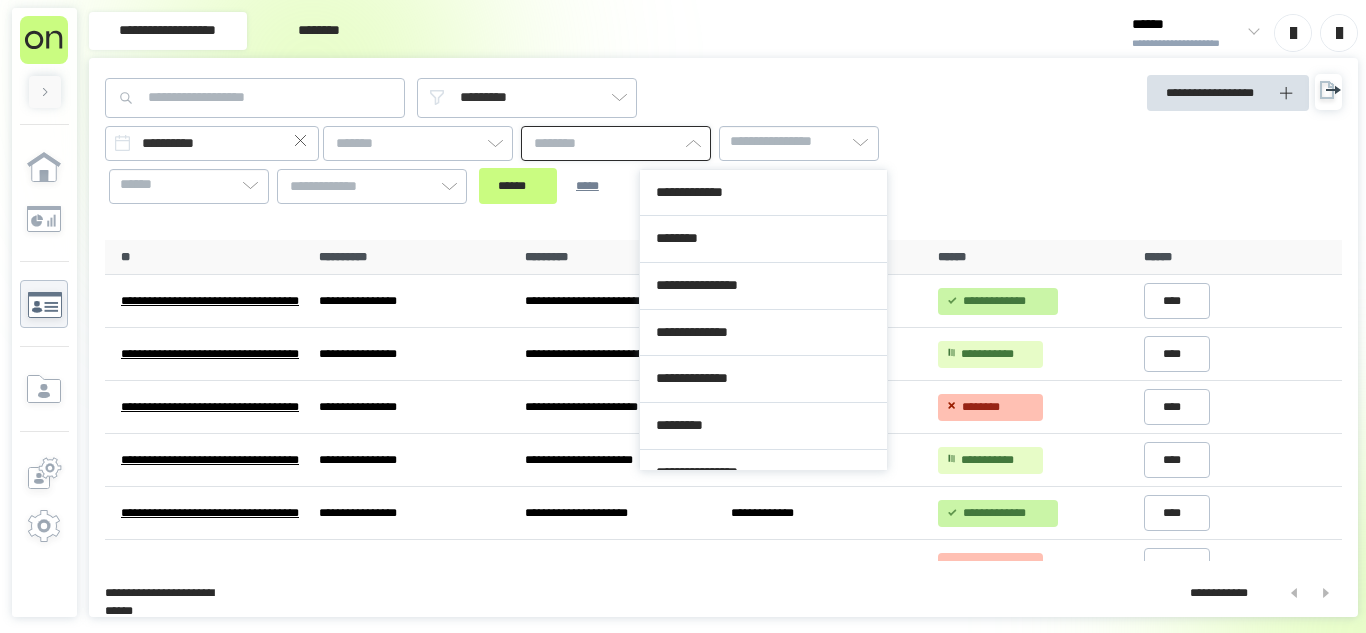 click at bounding box center (616, 143) 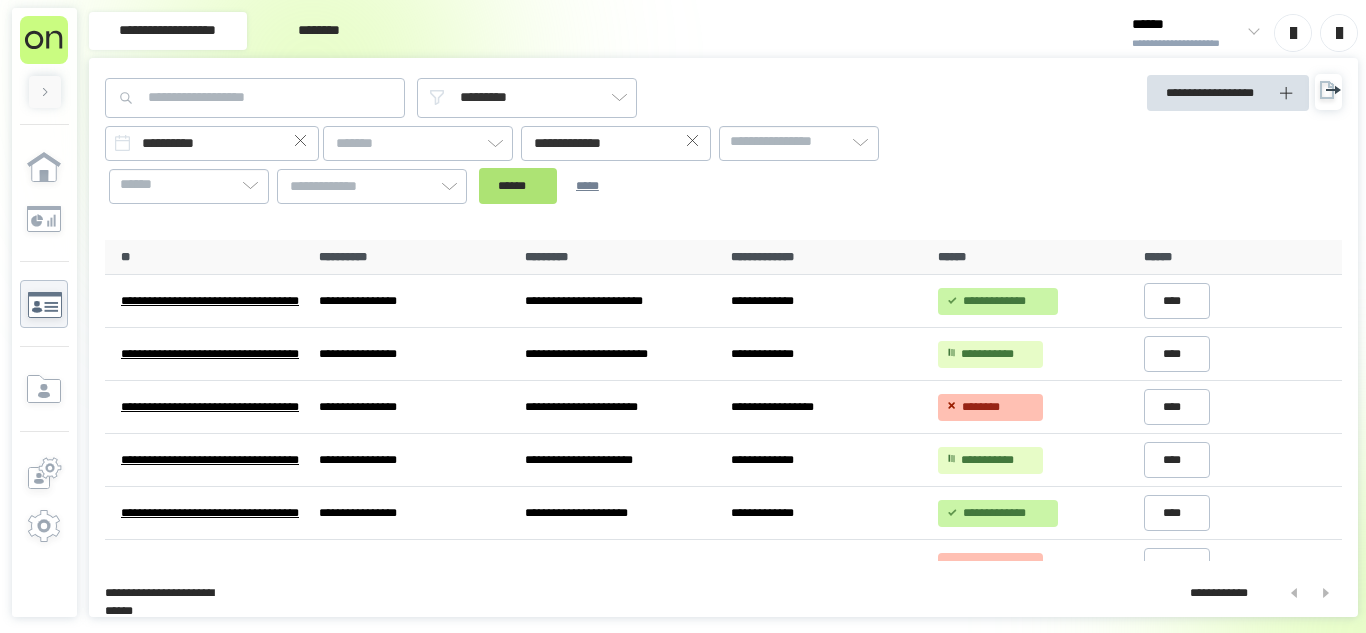click on "******" at bounding box center (518, 186) 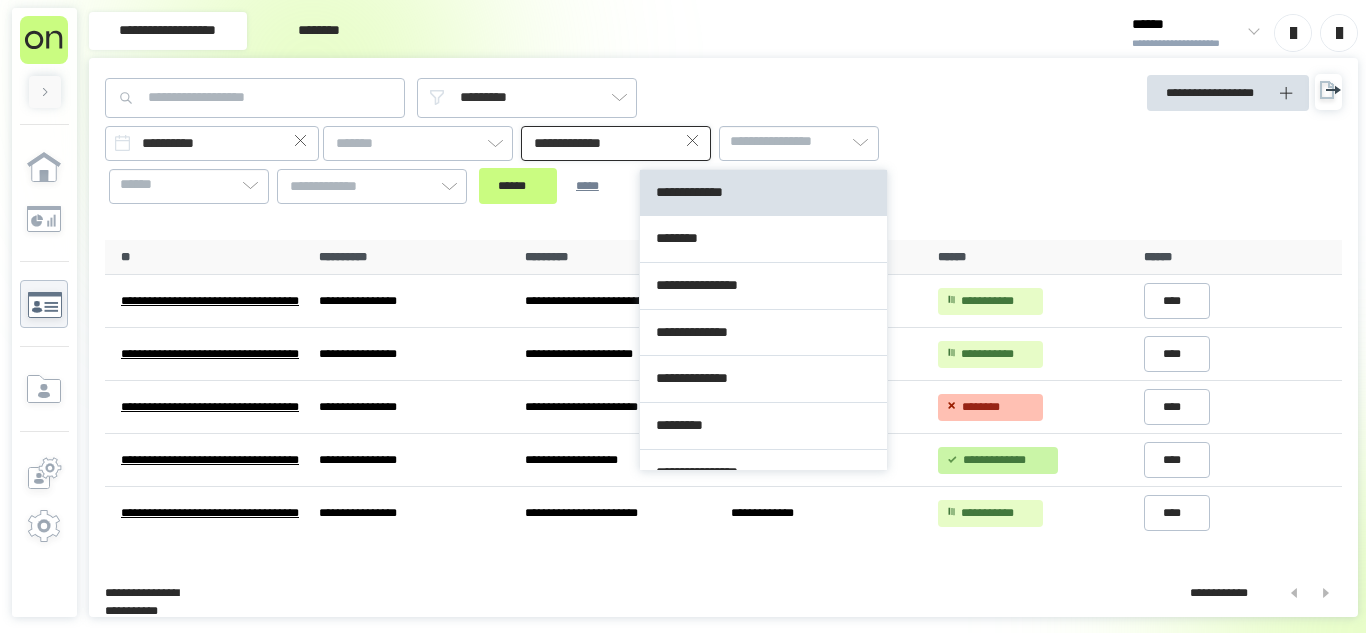 click on "**********" at bounding box center (616, 143) 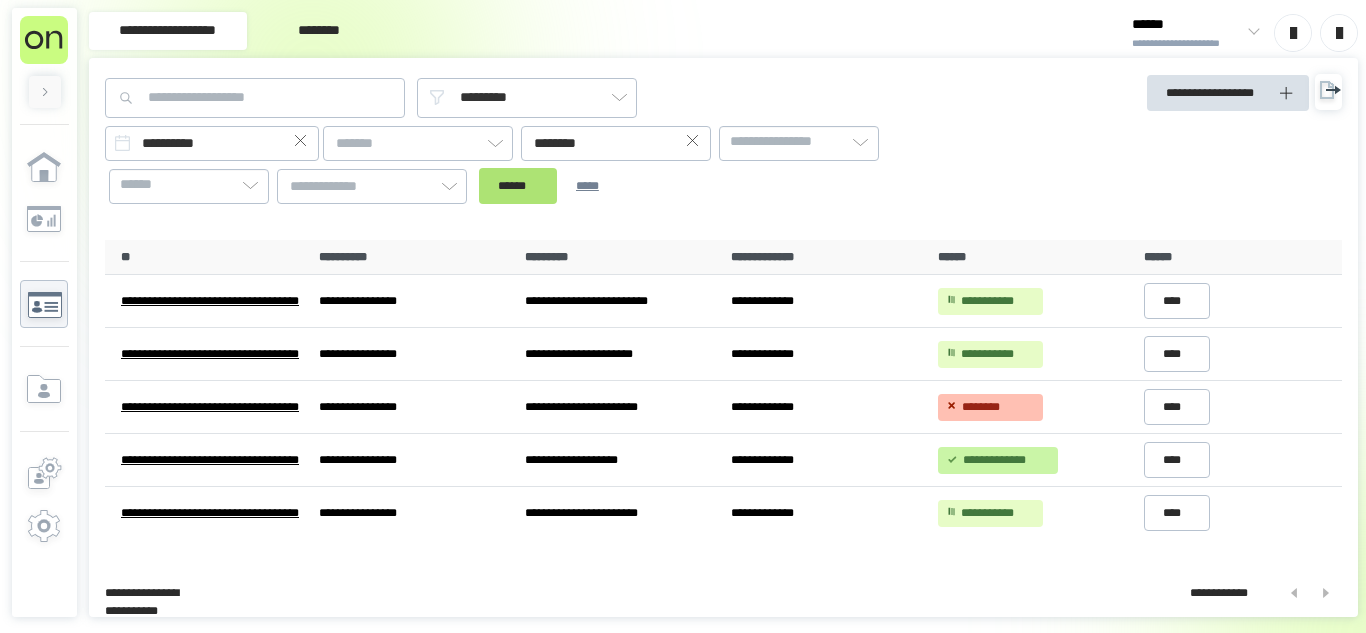 click on "******" at bounding box center (518, 186) 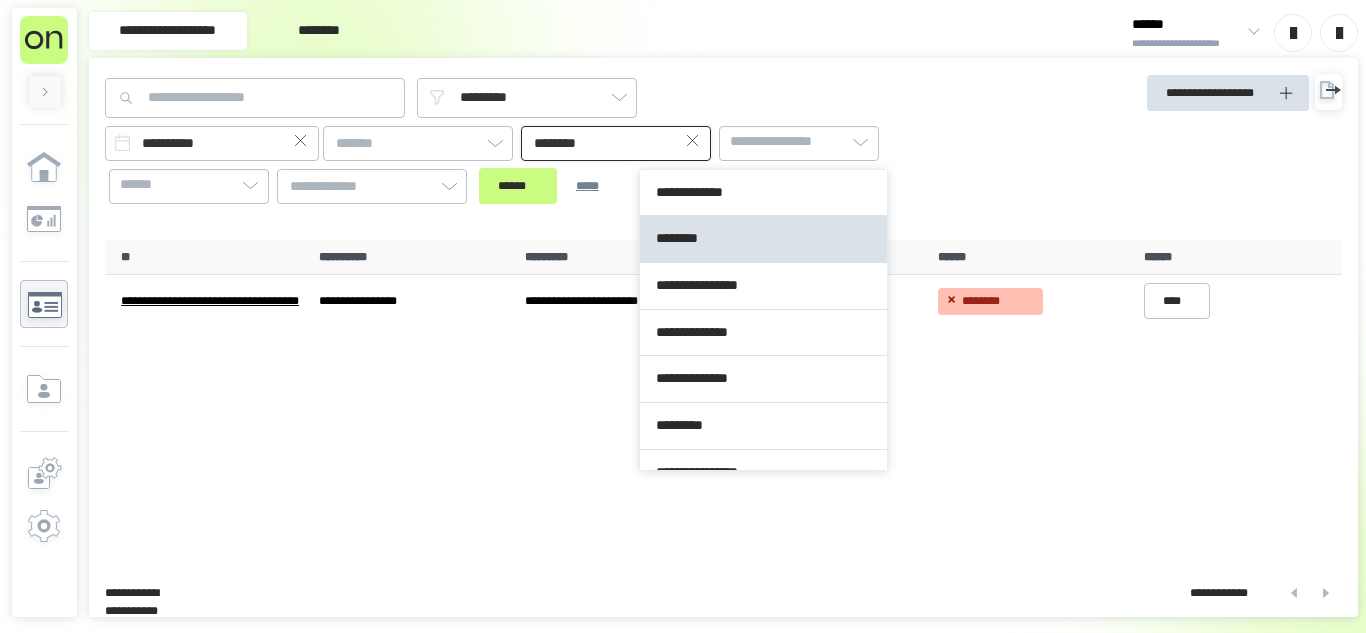 click on "********" at bounding box center (616, 143) 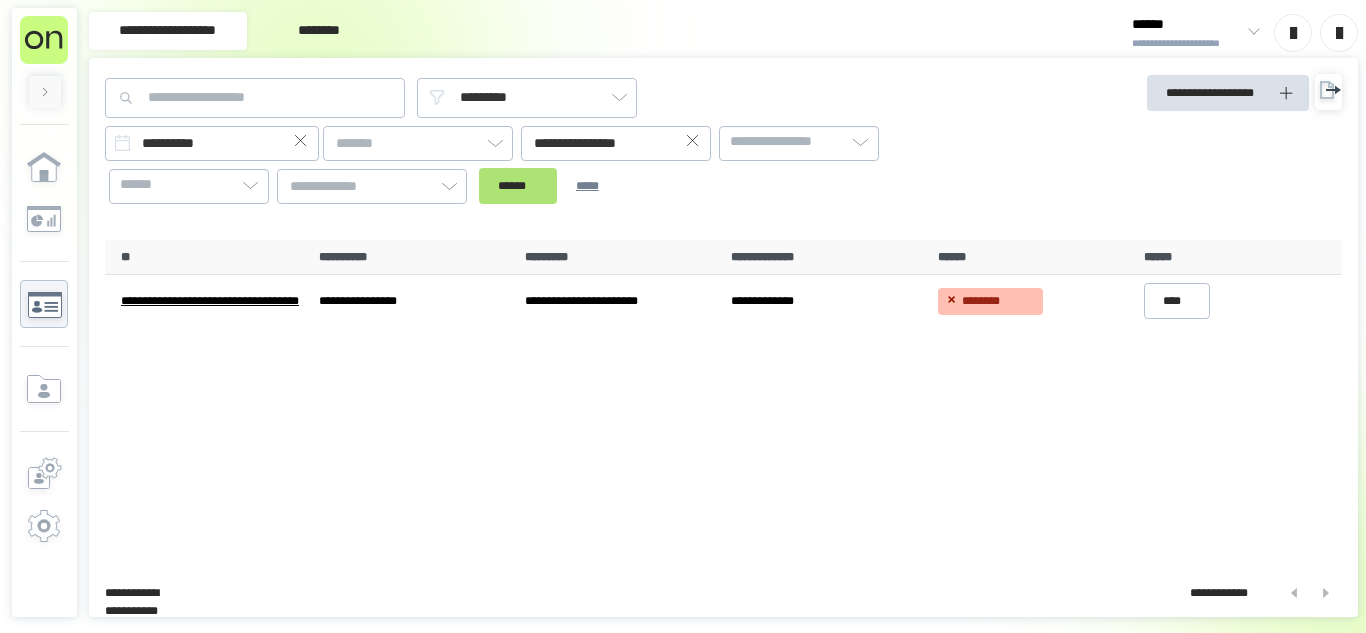 click on "******" at bounding box center [518, 186] 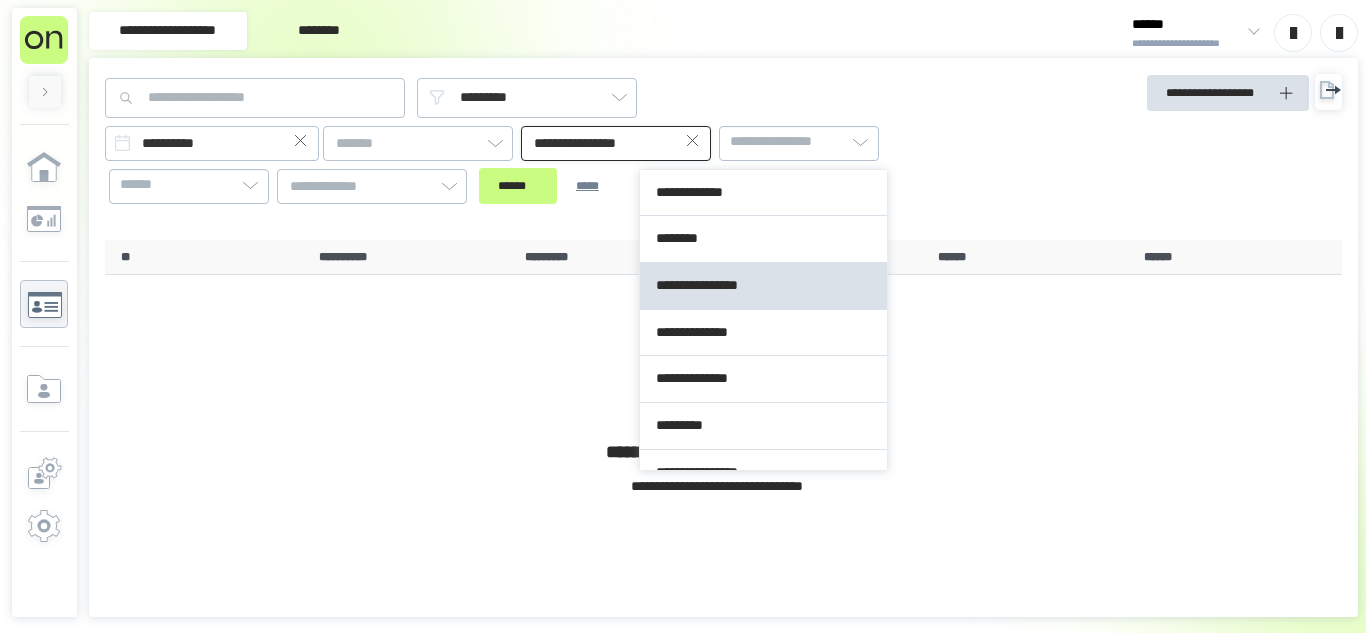 click on "**********" at bounding box center (616, 143) 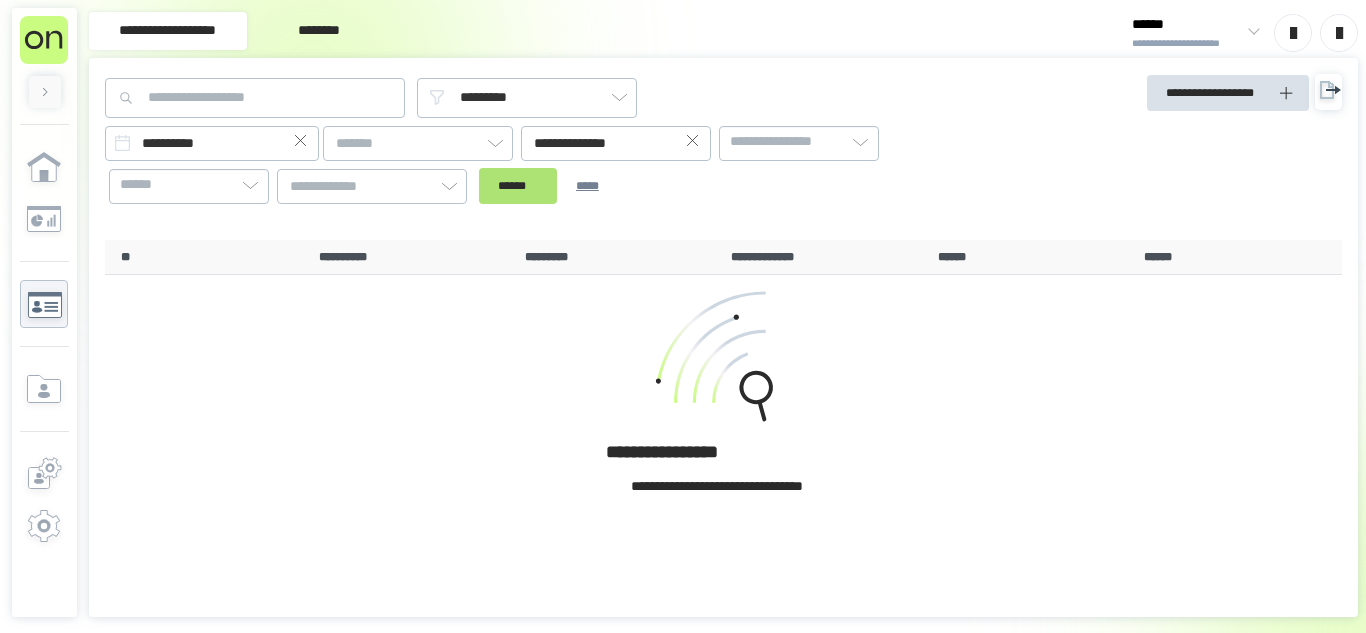 click on "******" at bounding box center (518, 186) 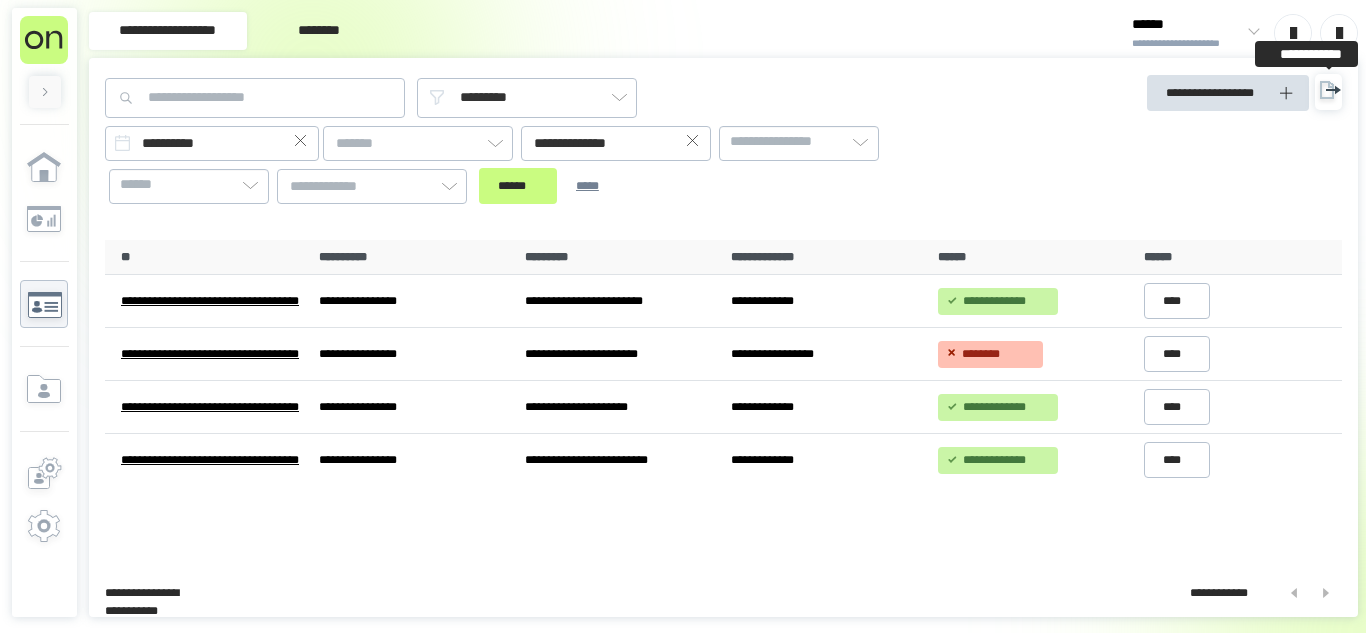 click 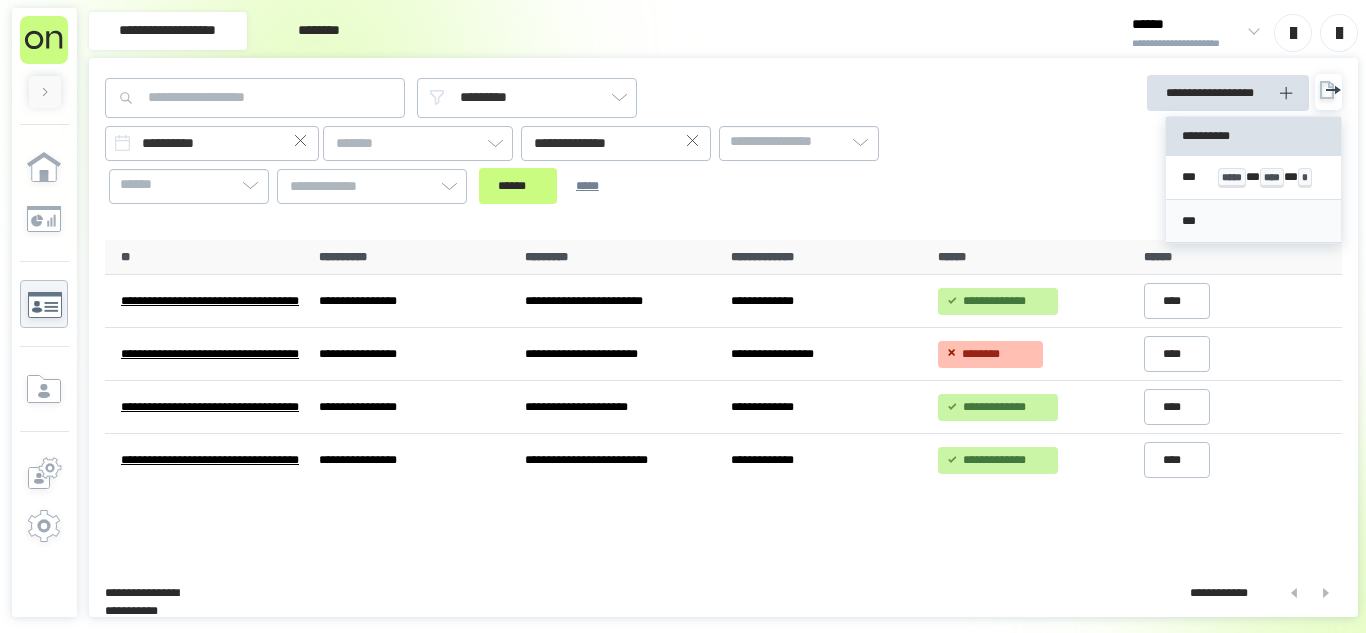 click on "***" at bounding box center [1253, 221] 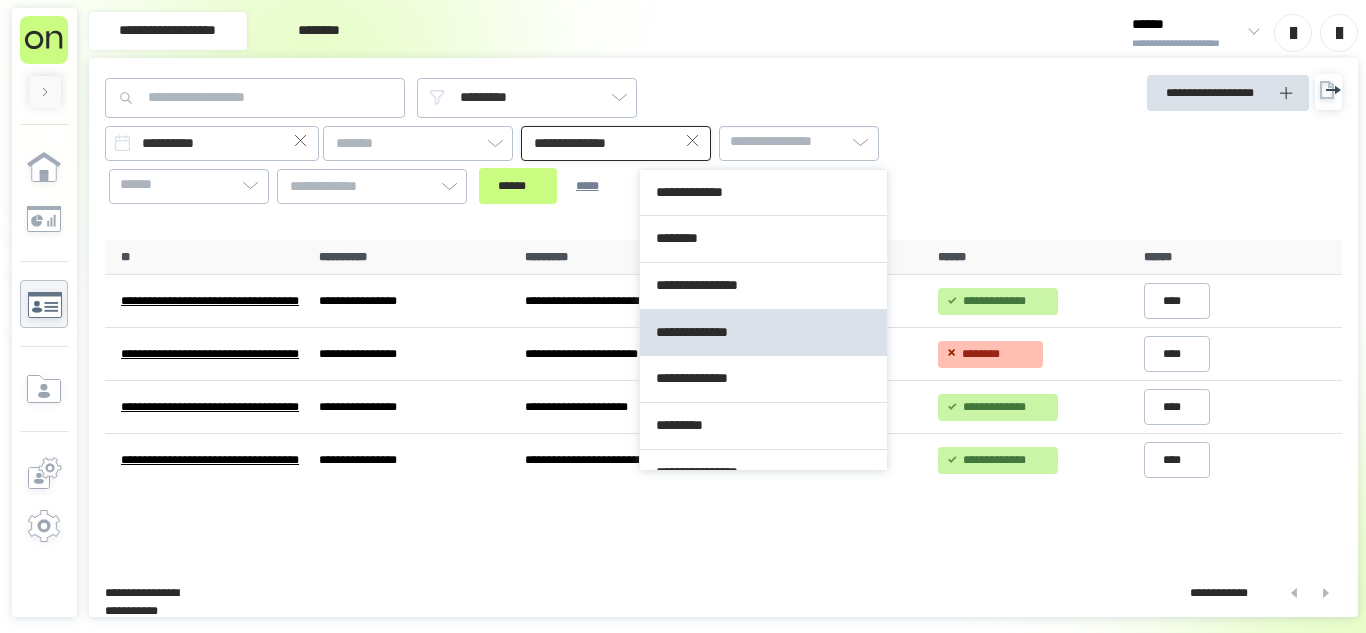 click on "**********" at bounding box center [616, 143] 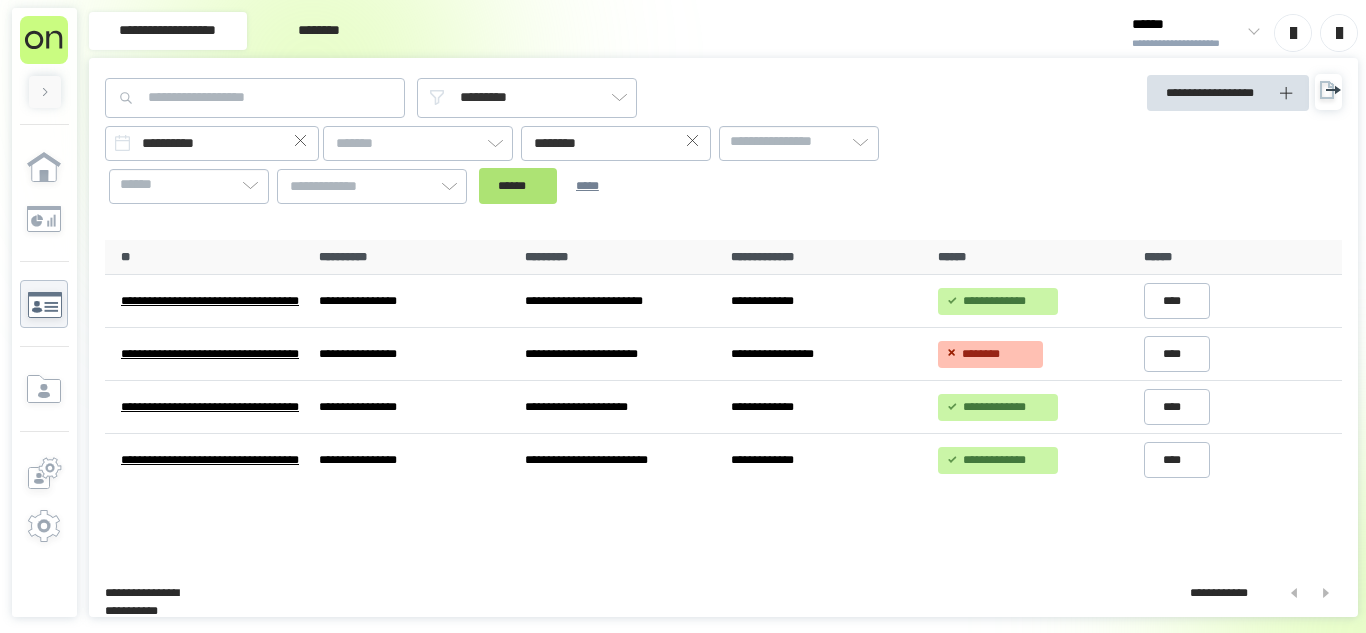 click on "******" at bounding box center (518, 186) 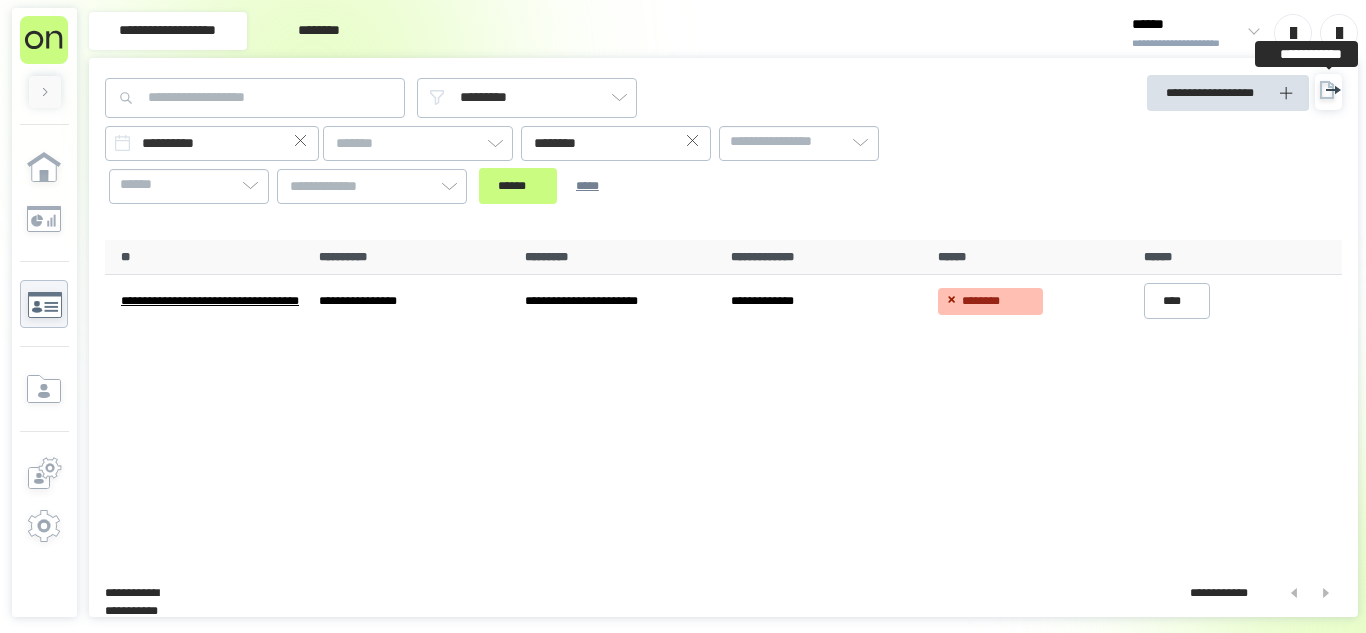 click 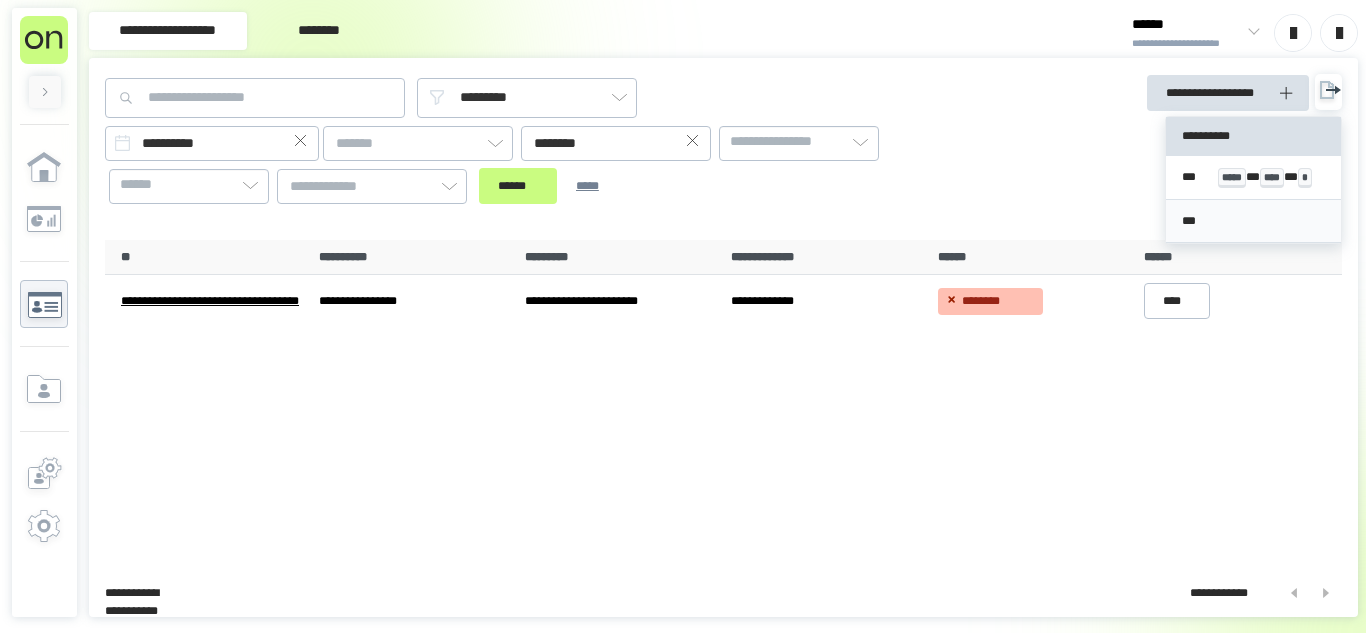 click on "***" at bounding box center [1253, 221] 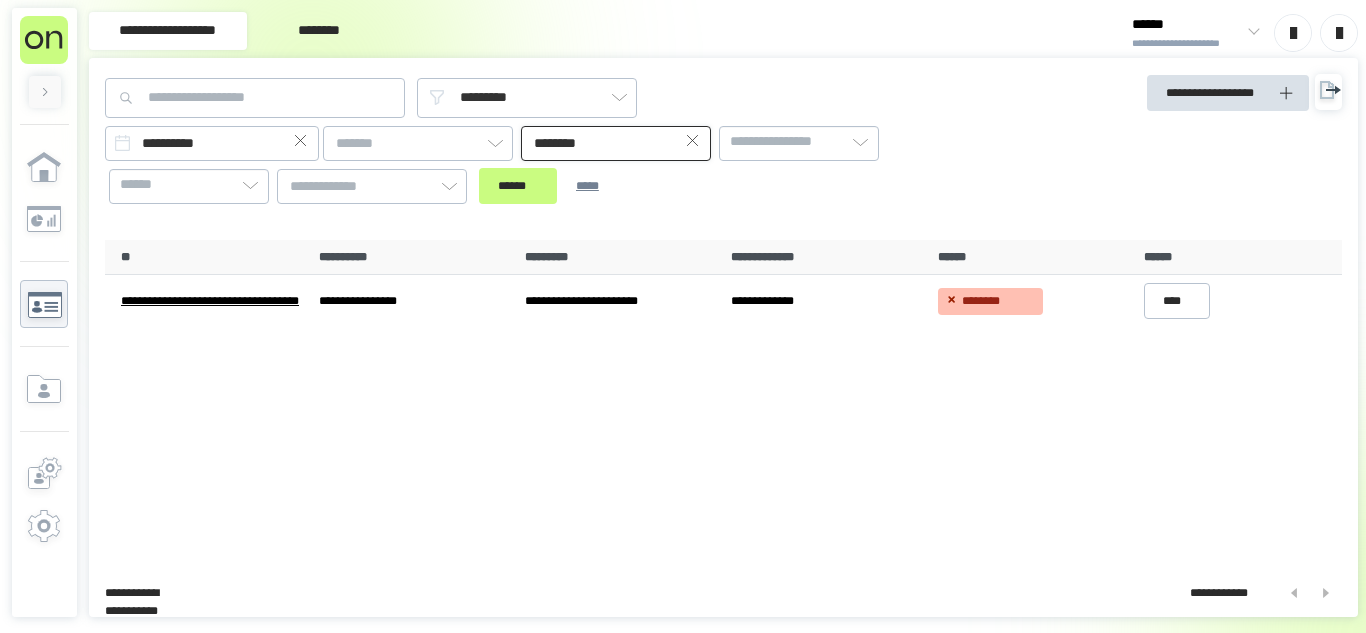 click on "********" at bounding box center [616, 143] 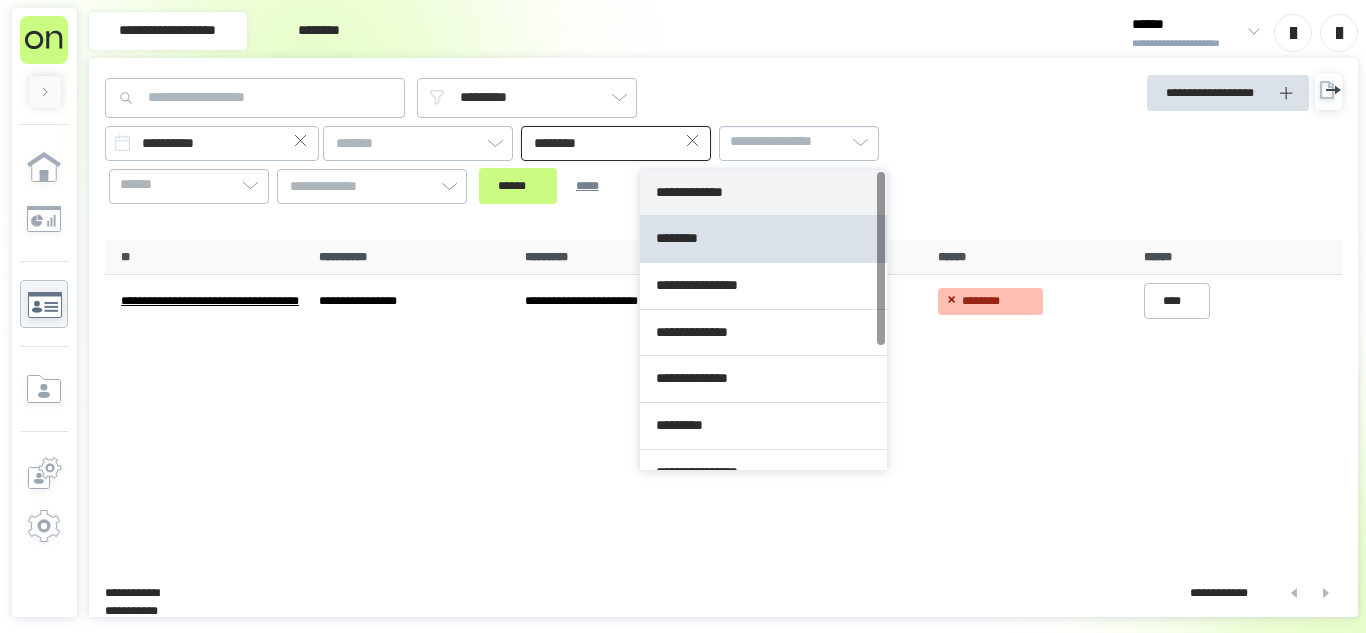 type on "**********" 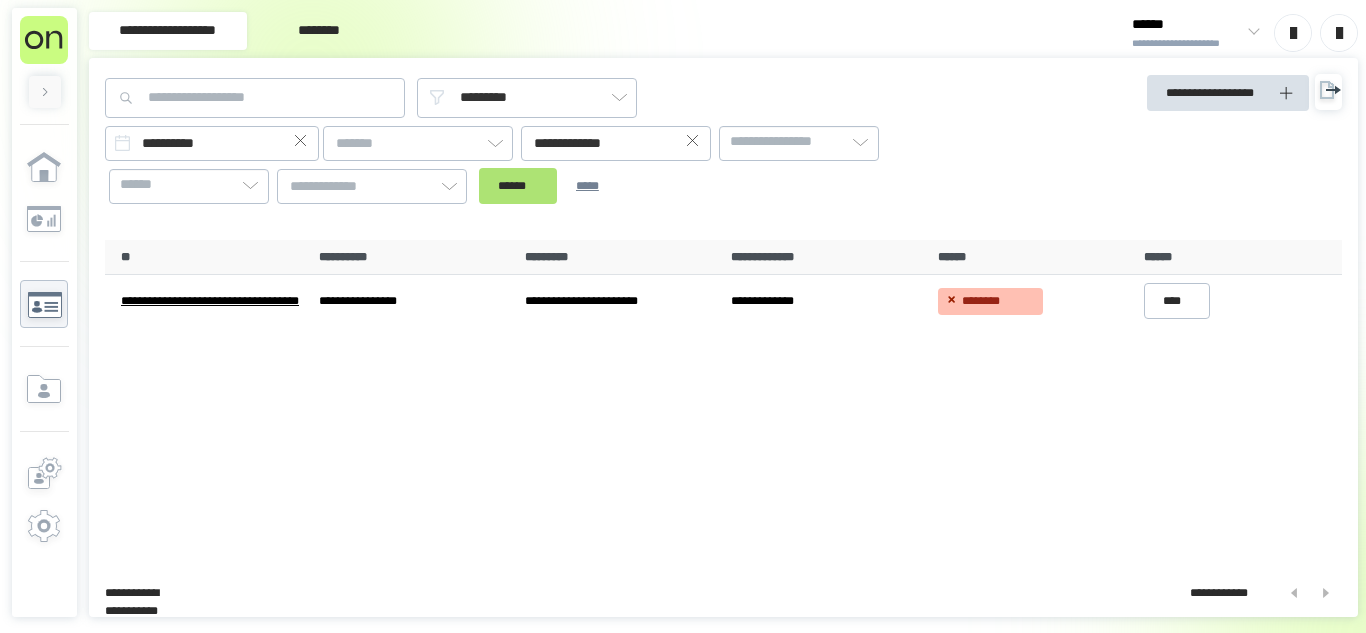 click on "******" at bounding box center (518, 186) 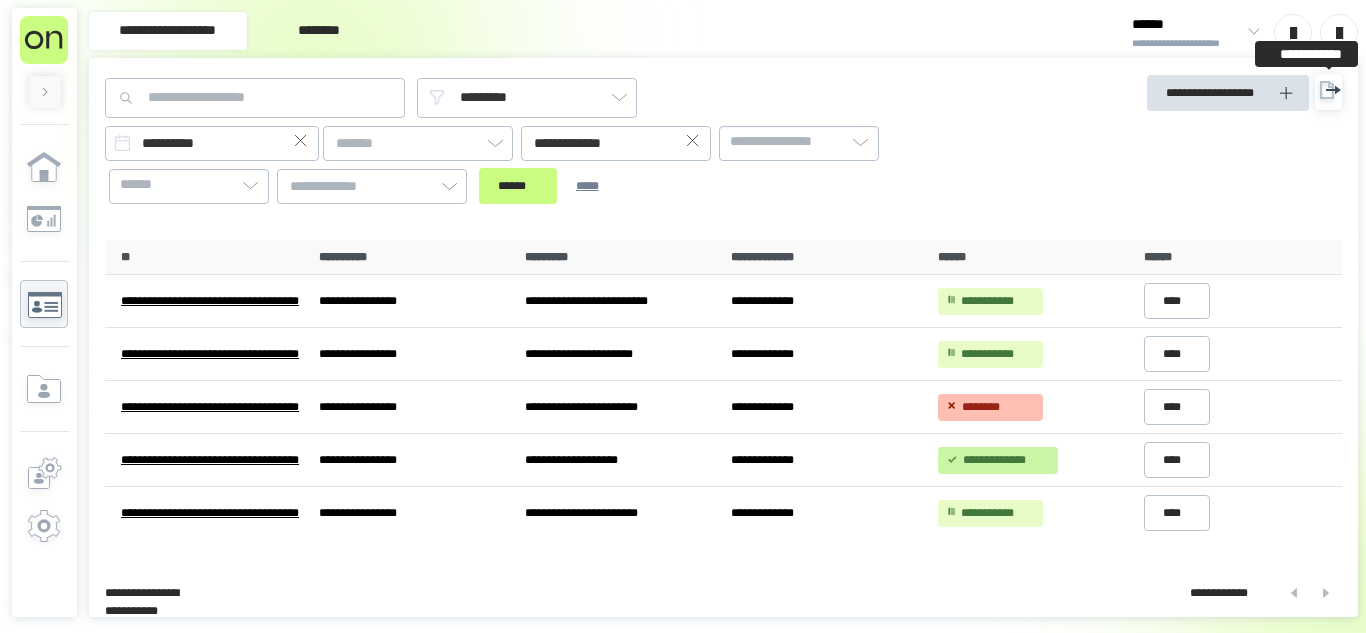 click 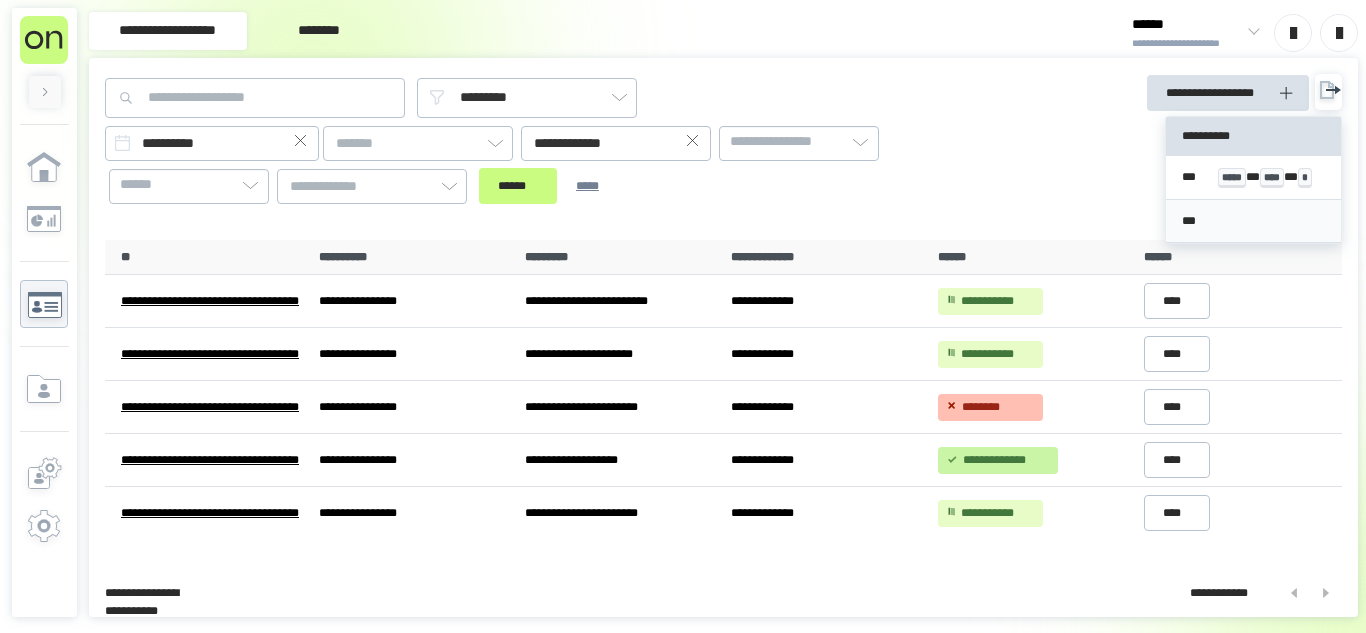 click on "***" at bounding box center [1253, 222] 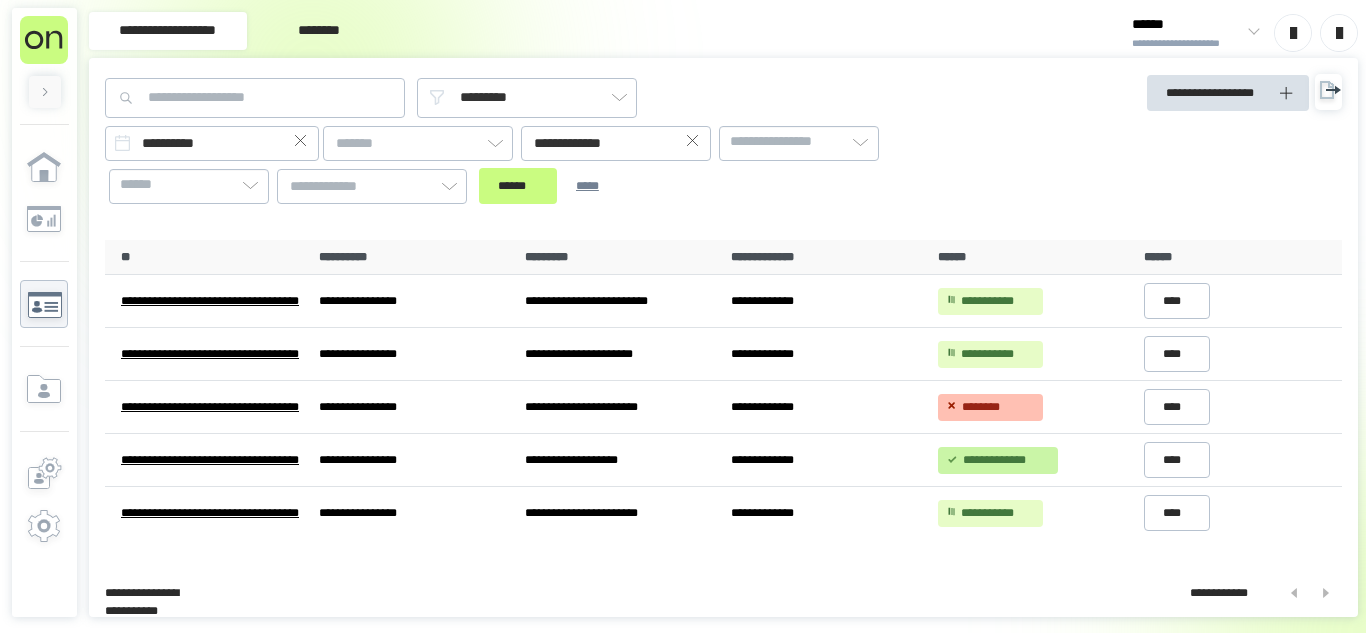 click on "**********" at bounding box center (1187, 44) 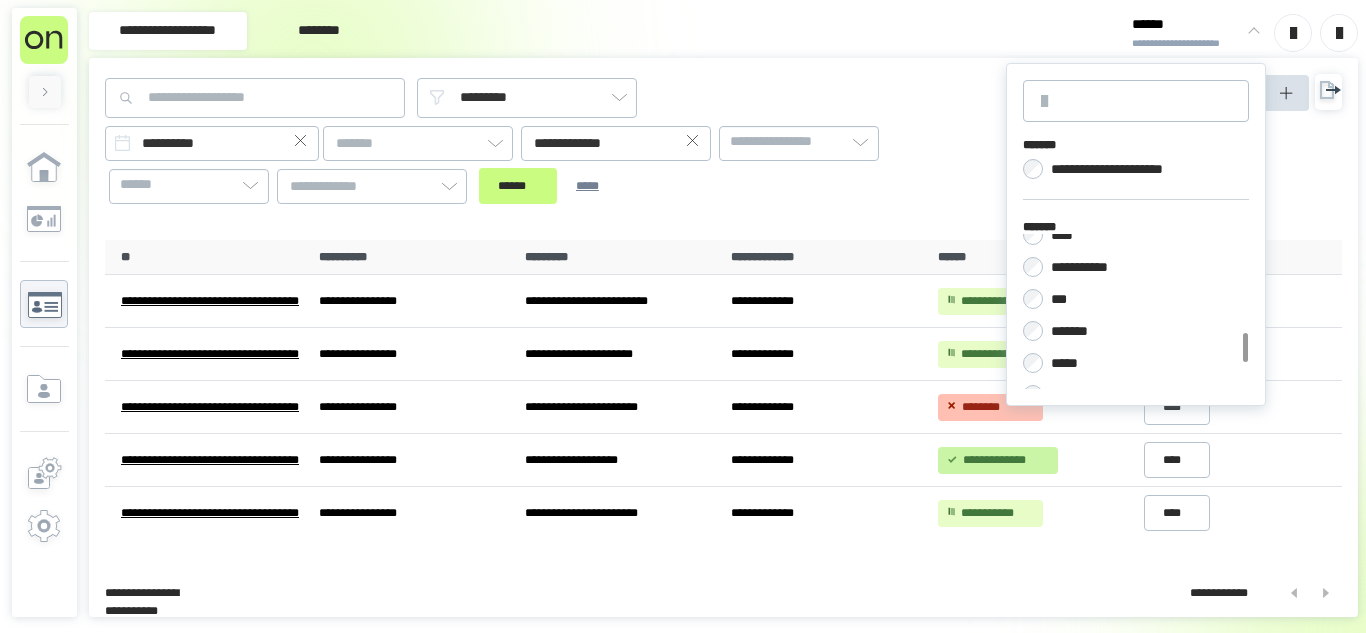 scroll, scrollTop: 517, scrollLeft: 0, axis: vertical 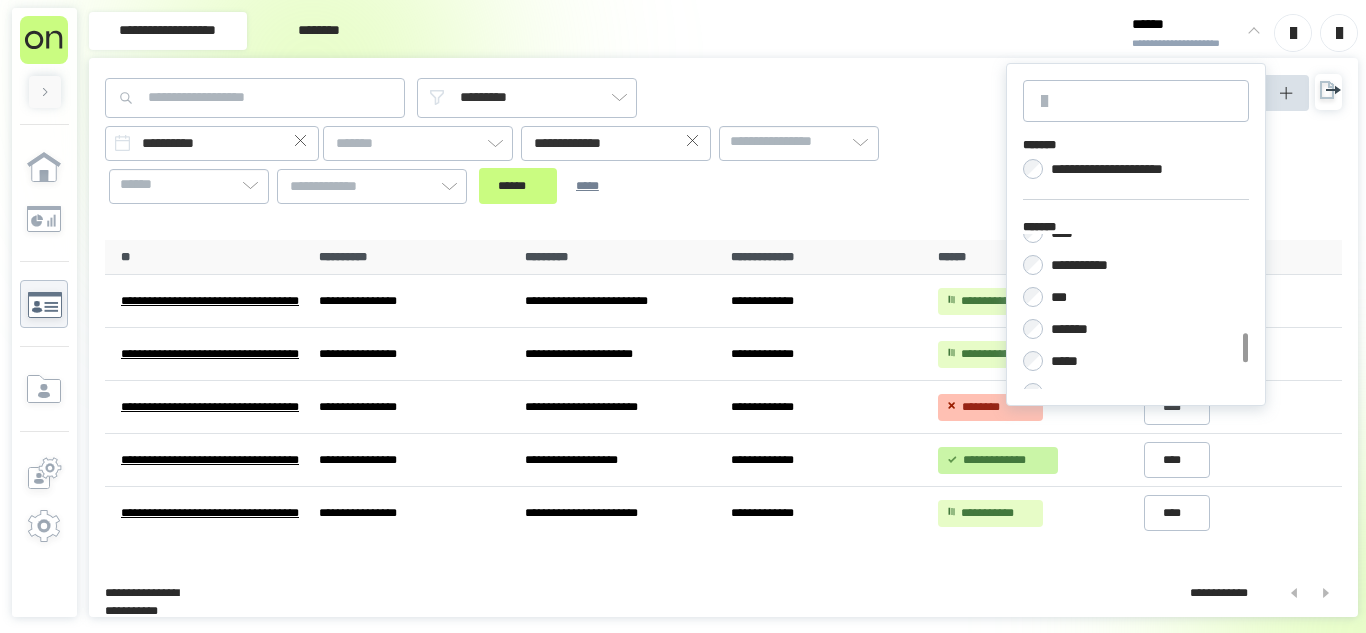 click on "***" at bounding box center (1060, 297) 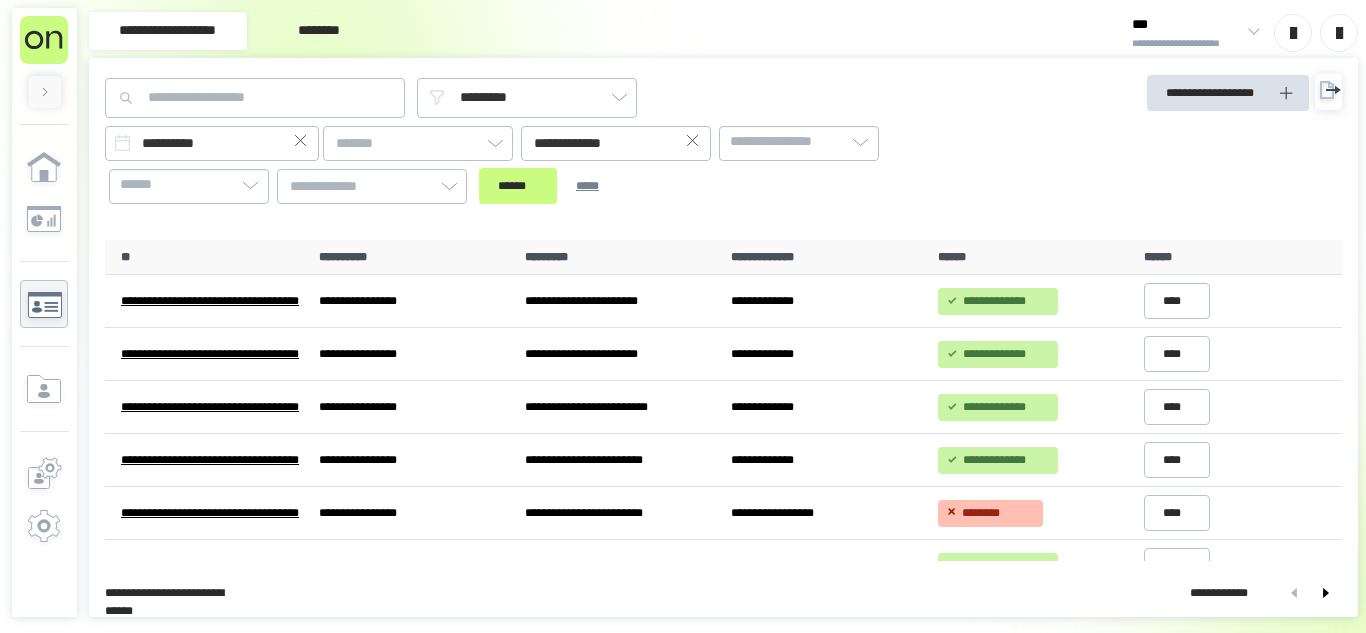click 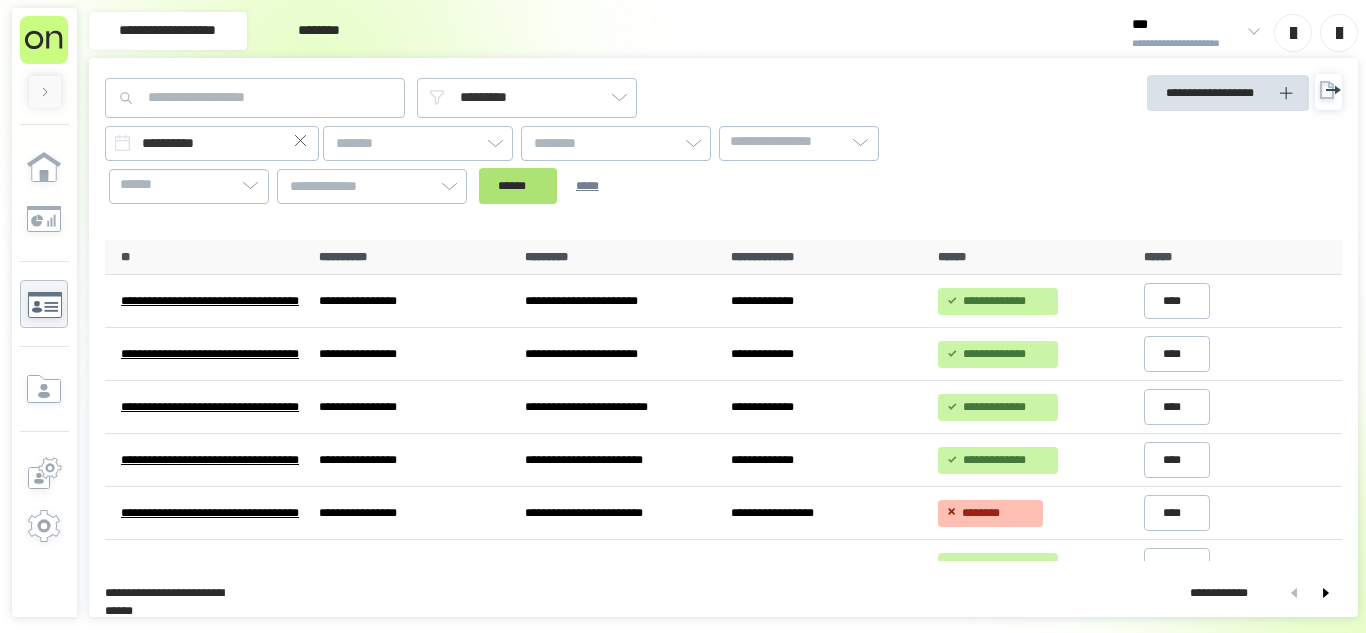 click on "******" at bounding box center (518, 186) 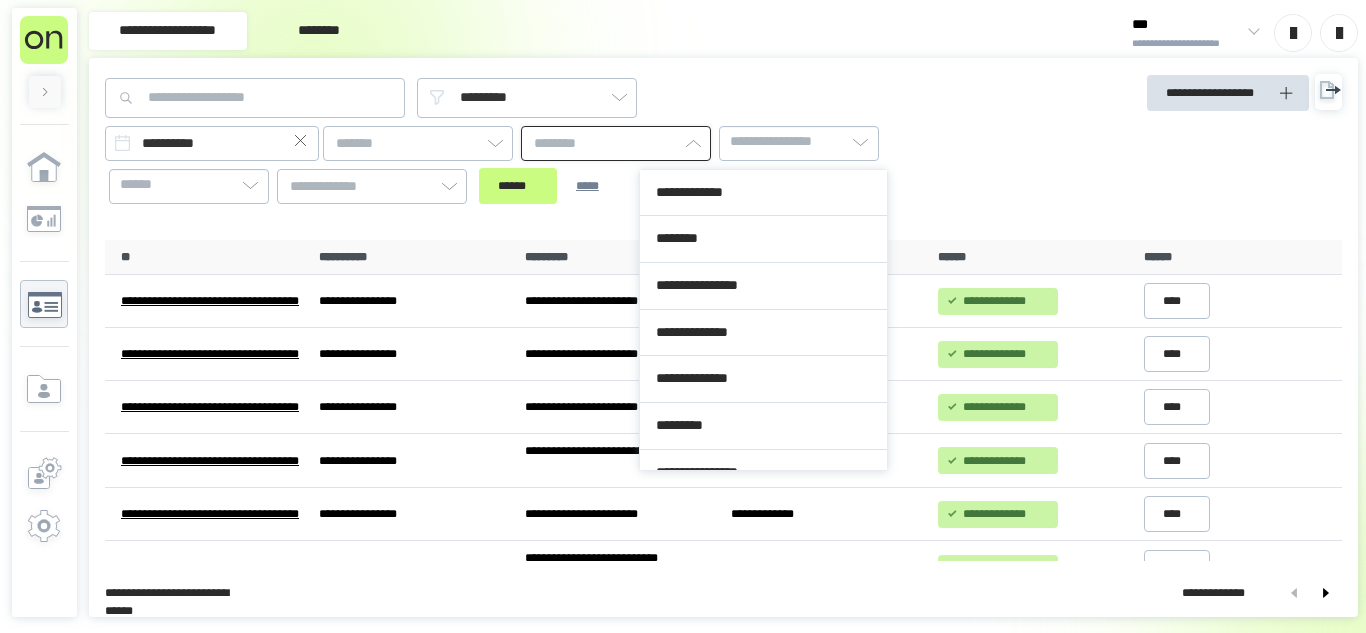 click at bounding box center (616, 143) 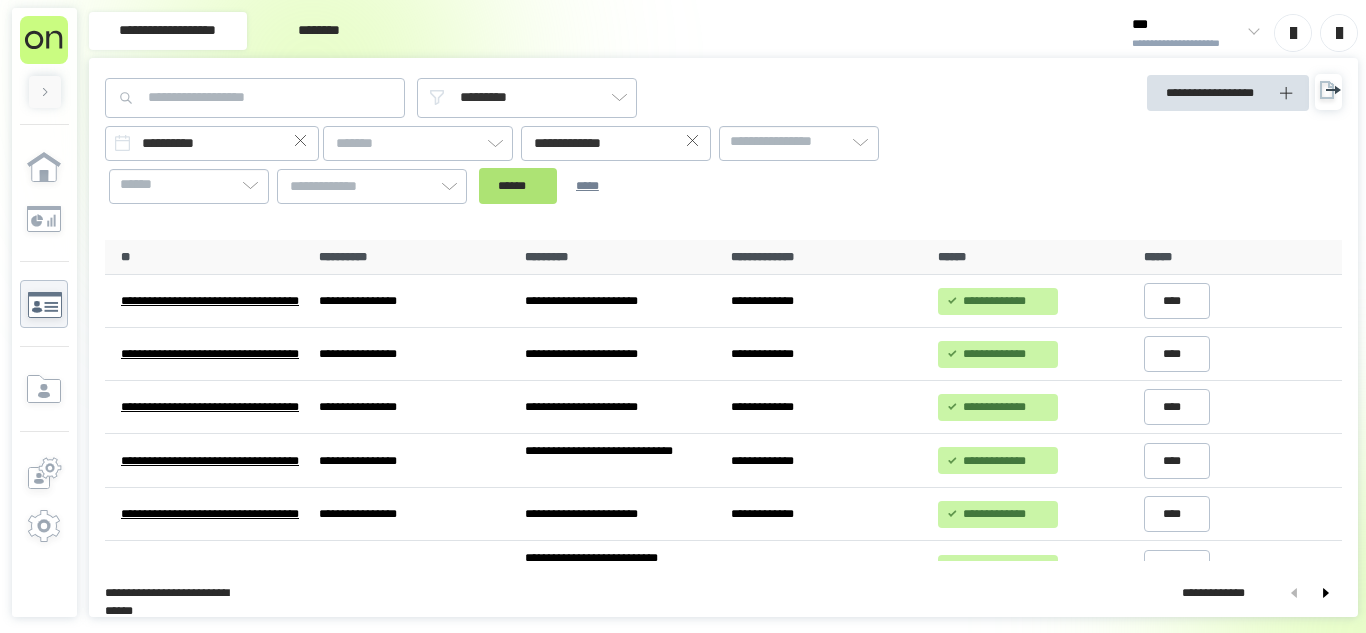 click on "******" at bounding box center (518, 186) 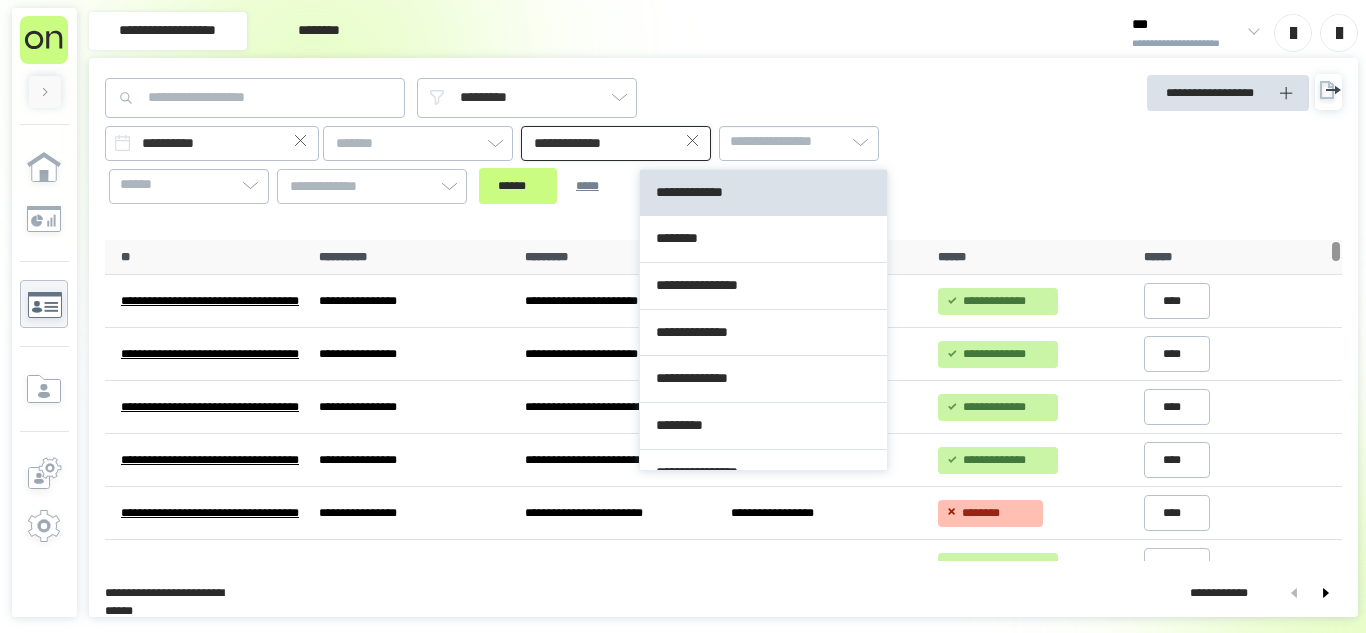 click on "**********" at bounding box center (616, 143) 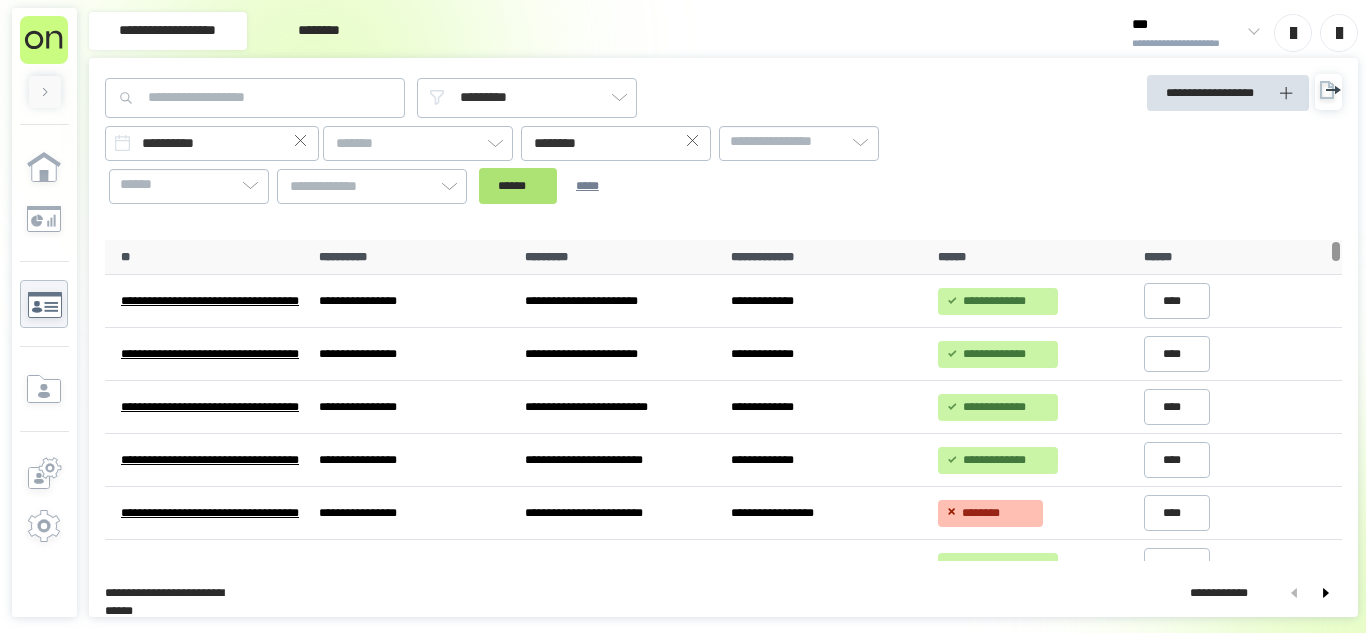 click on "[FIRST] [LAST] [CITY] [STATE] [ZIP]" at bounding box center (567, 149) 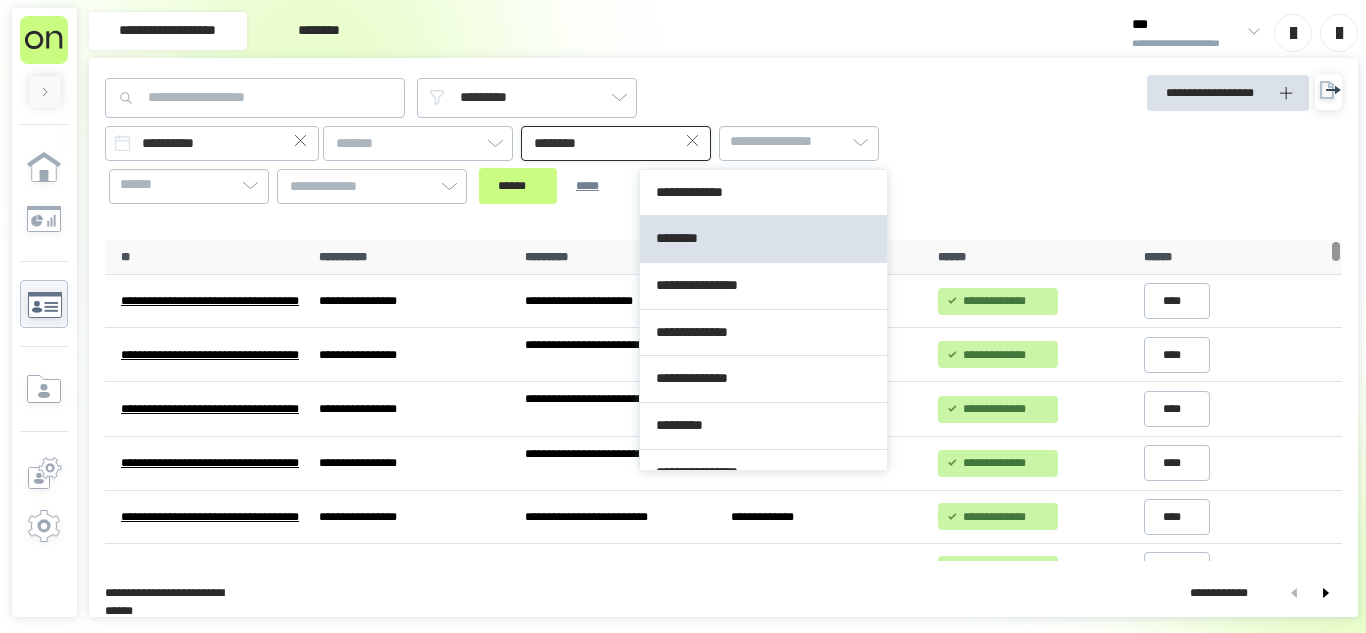 click on "********" at bounding box center [616, 143] 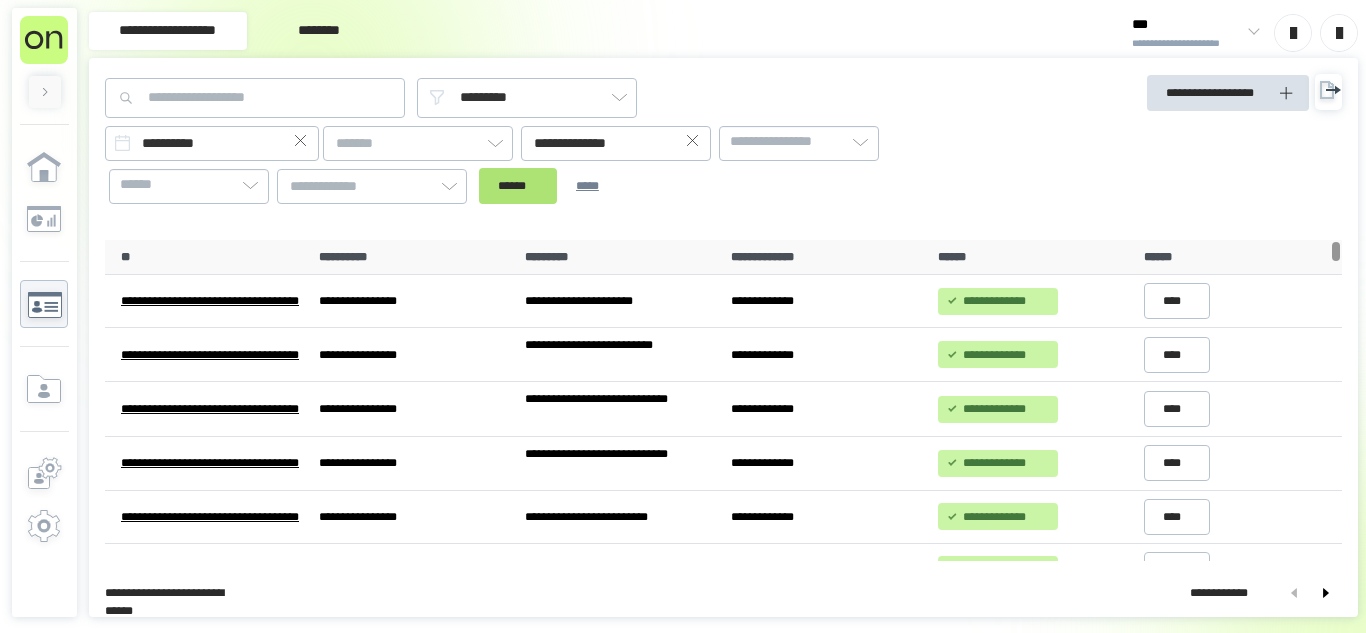 click on "******" at bounding box center (518, 186) 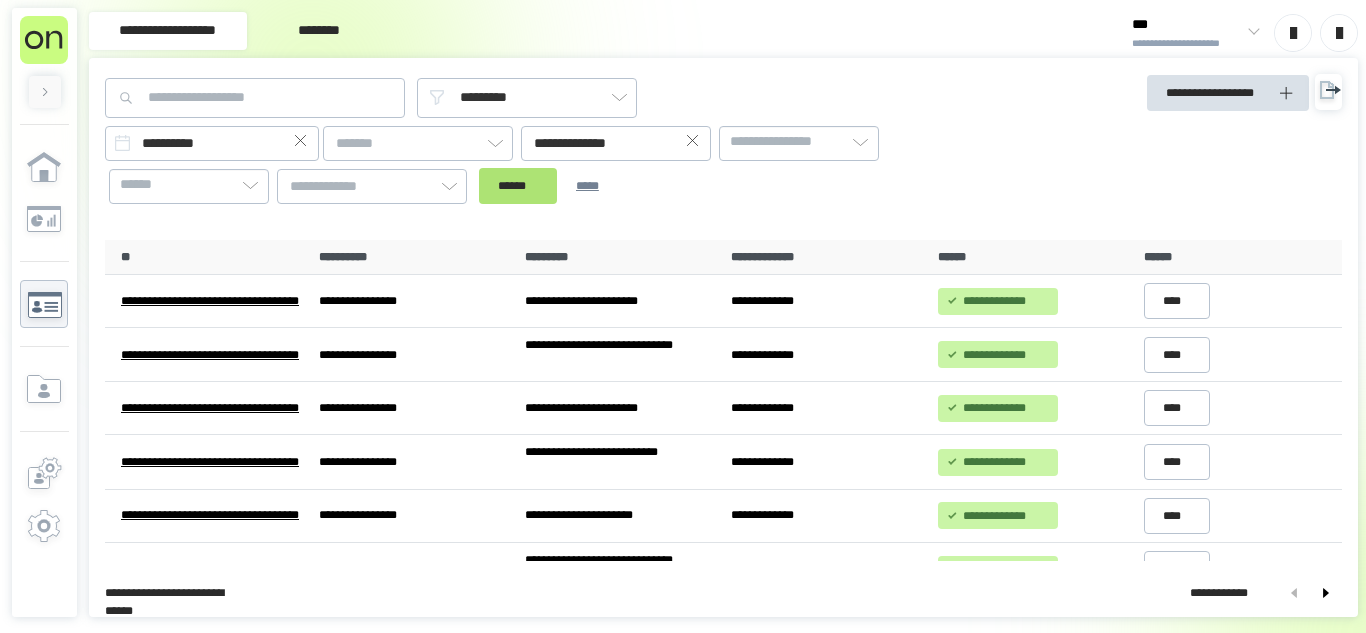 click on "******" at bounding box center (518, 186) 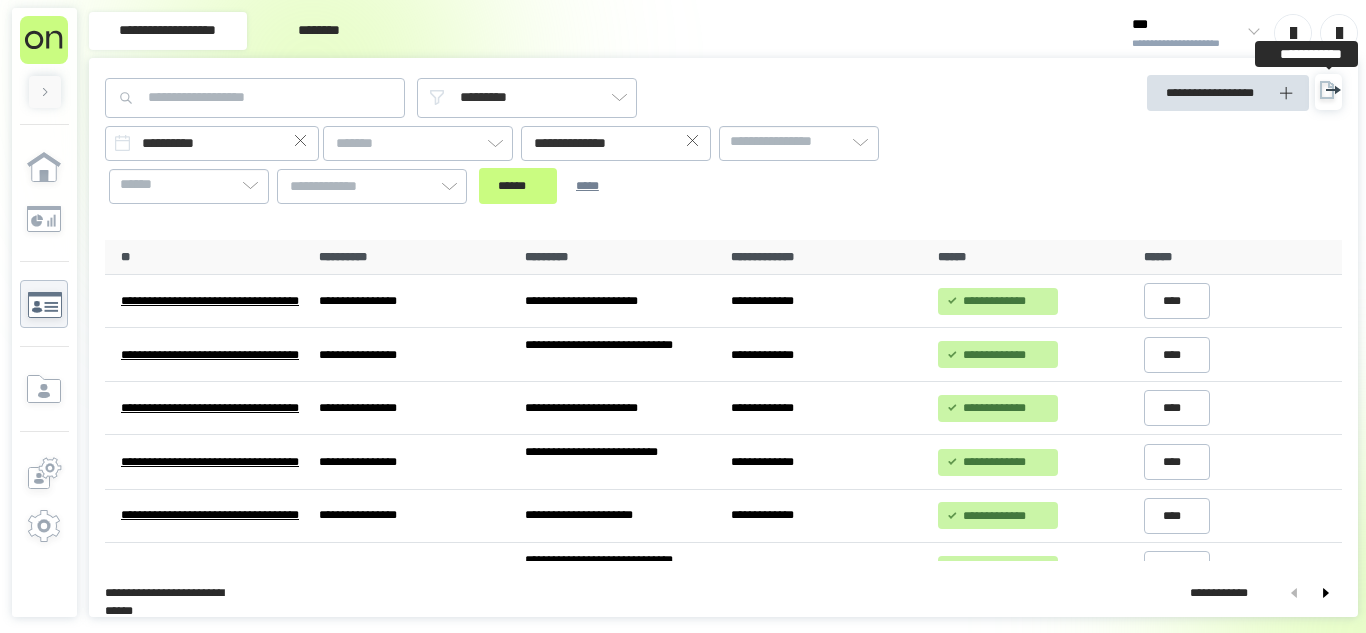 click 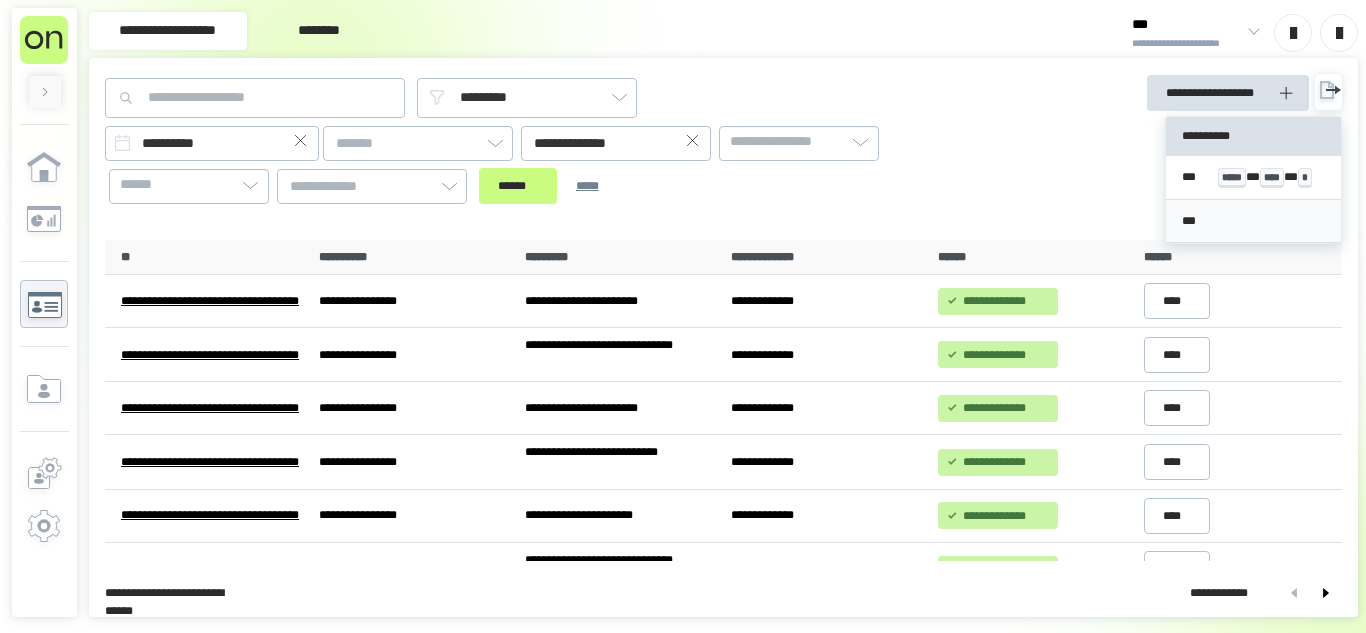 click on "***" at bounding box center (1253, 222) 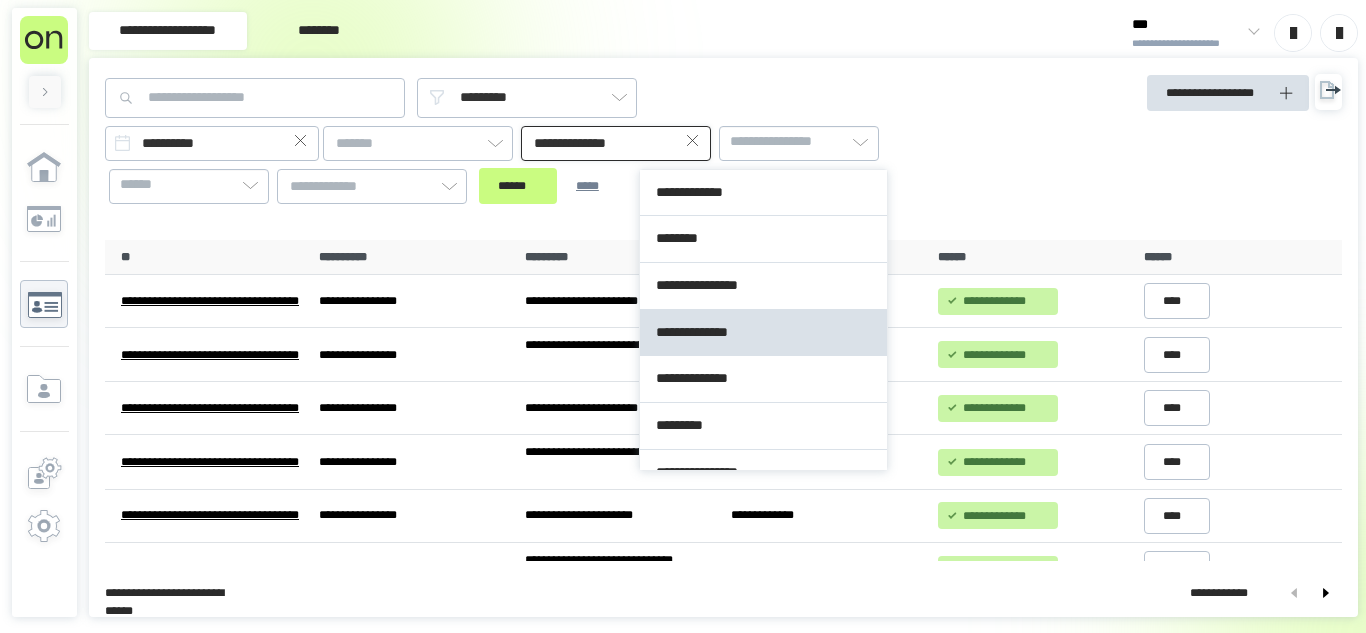 click on "**********" at bounding box center [616, 143] 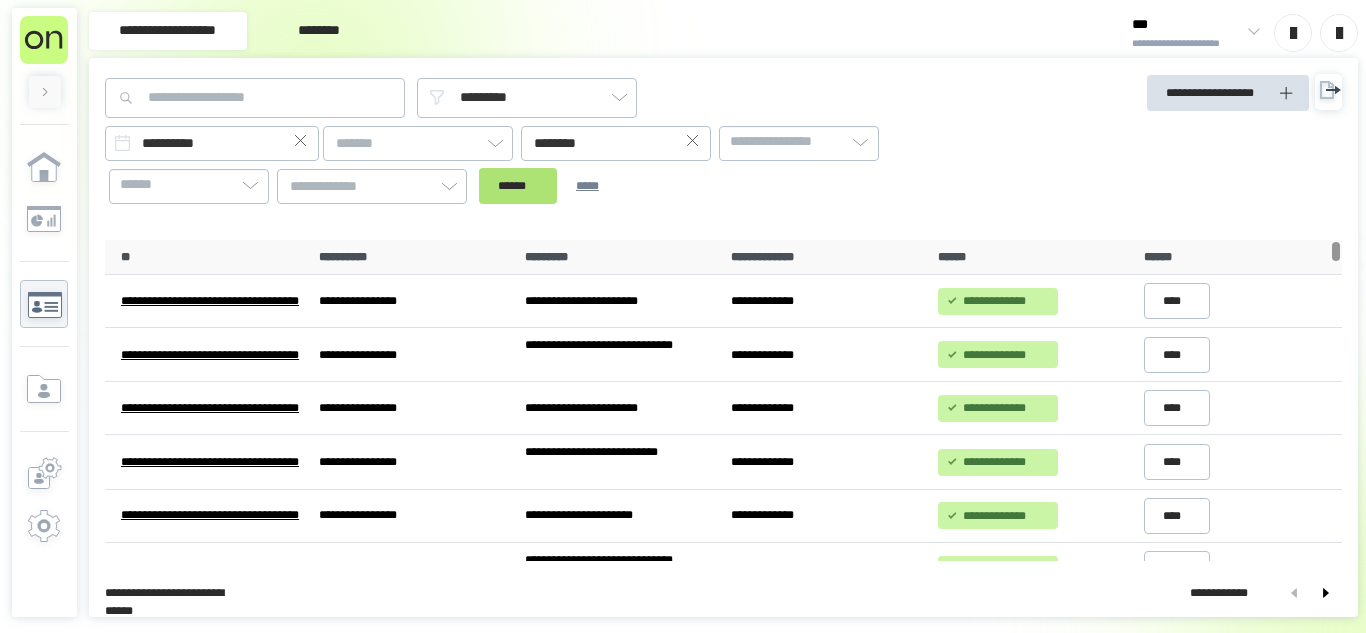 click on "******" at bounding box center [518, 186] 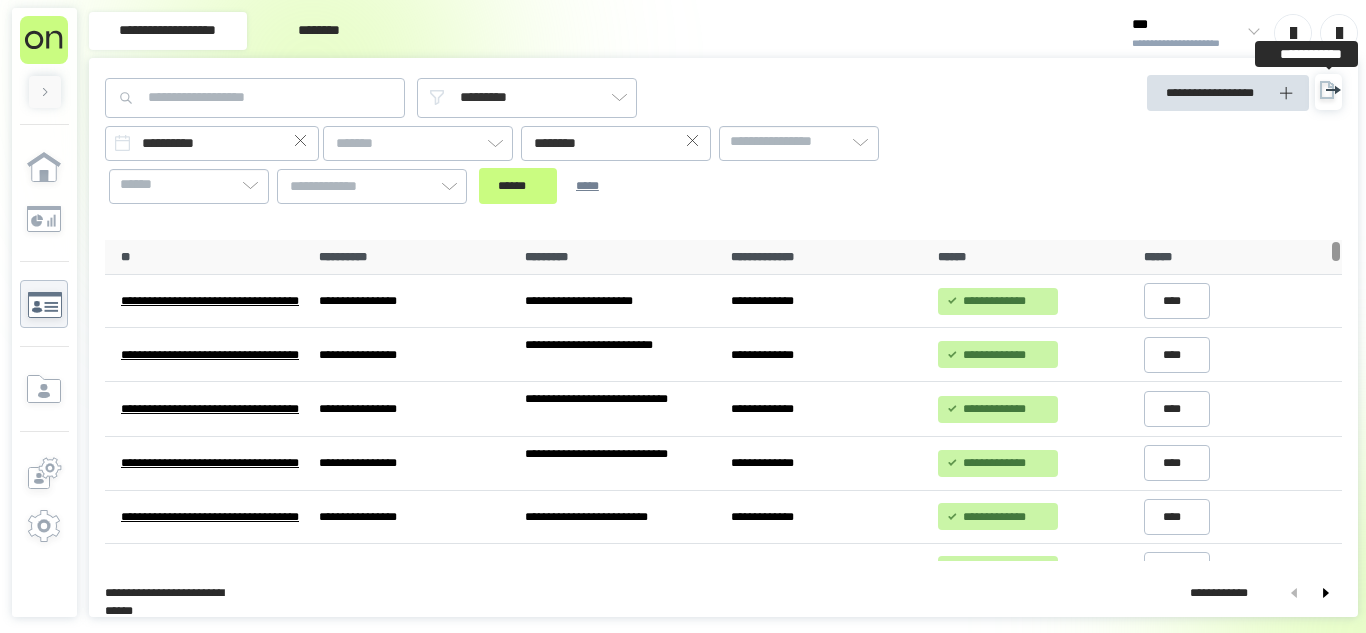 click 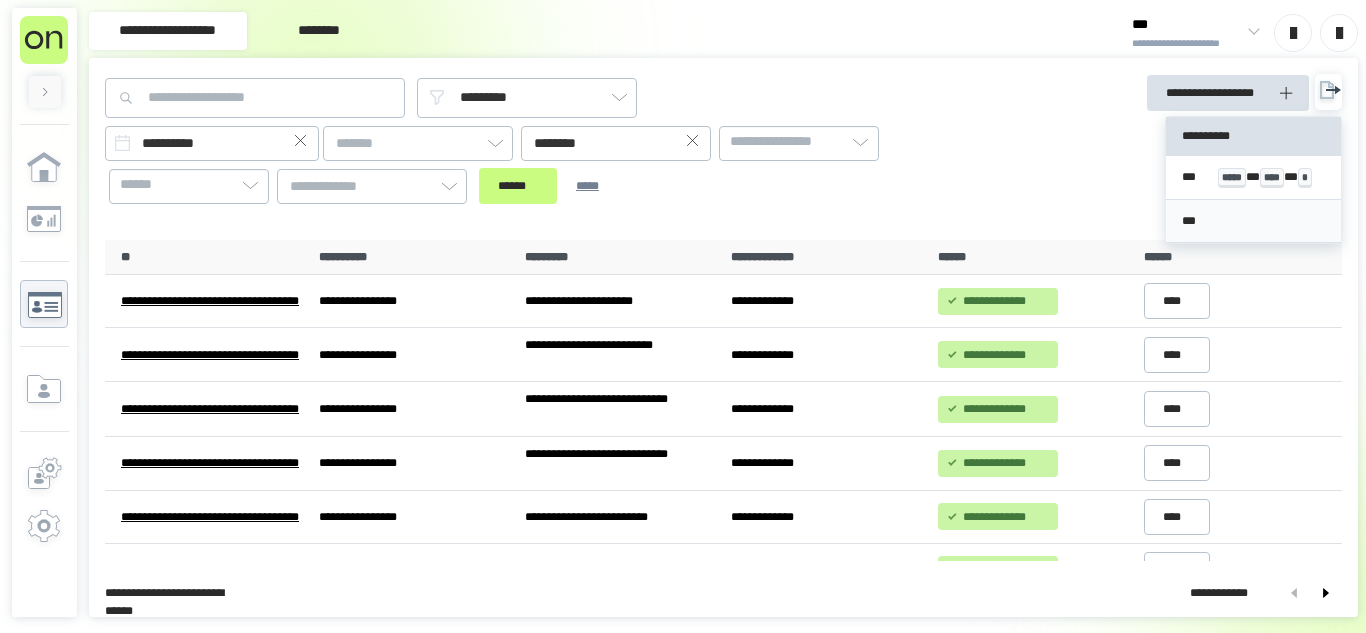 click on "***" at bounding box center (1253, 222) 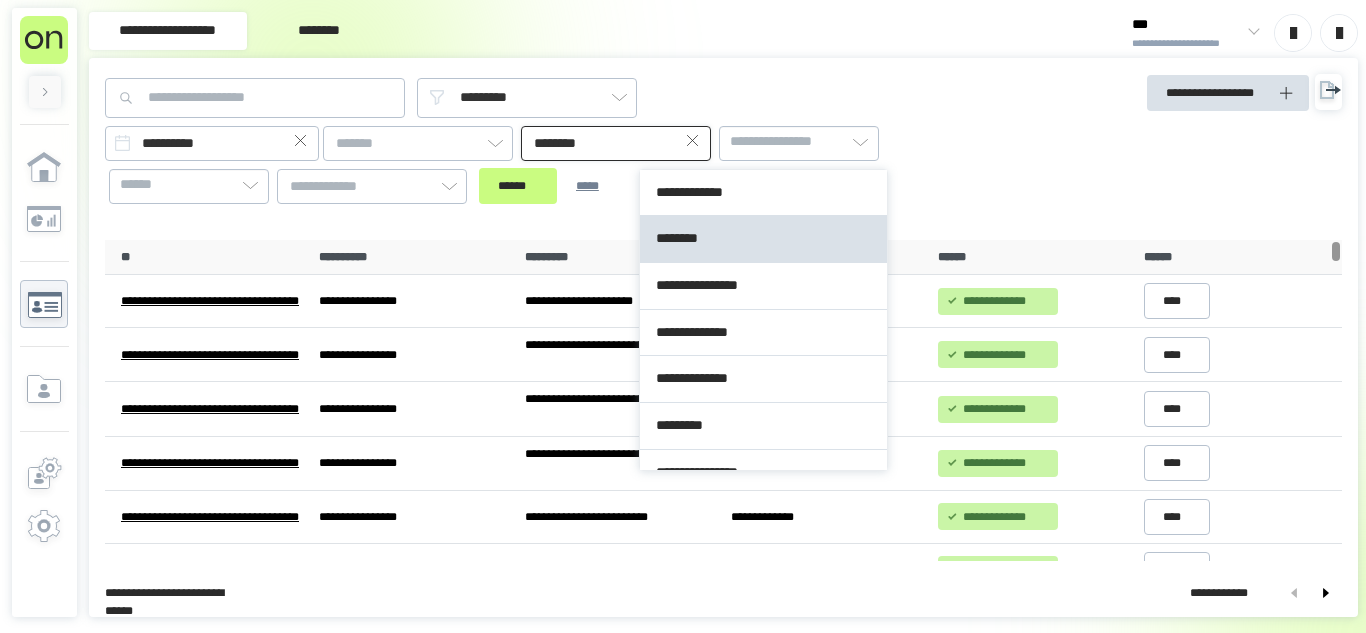 click on "********" at bounding box center [616, 143] 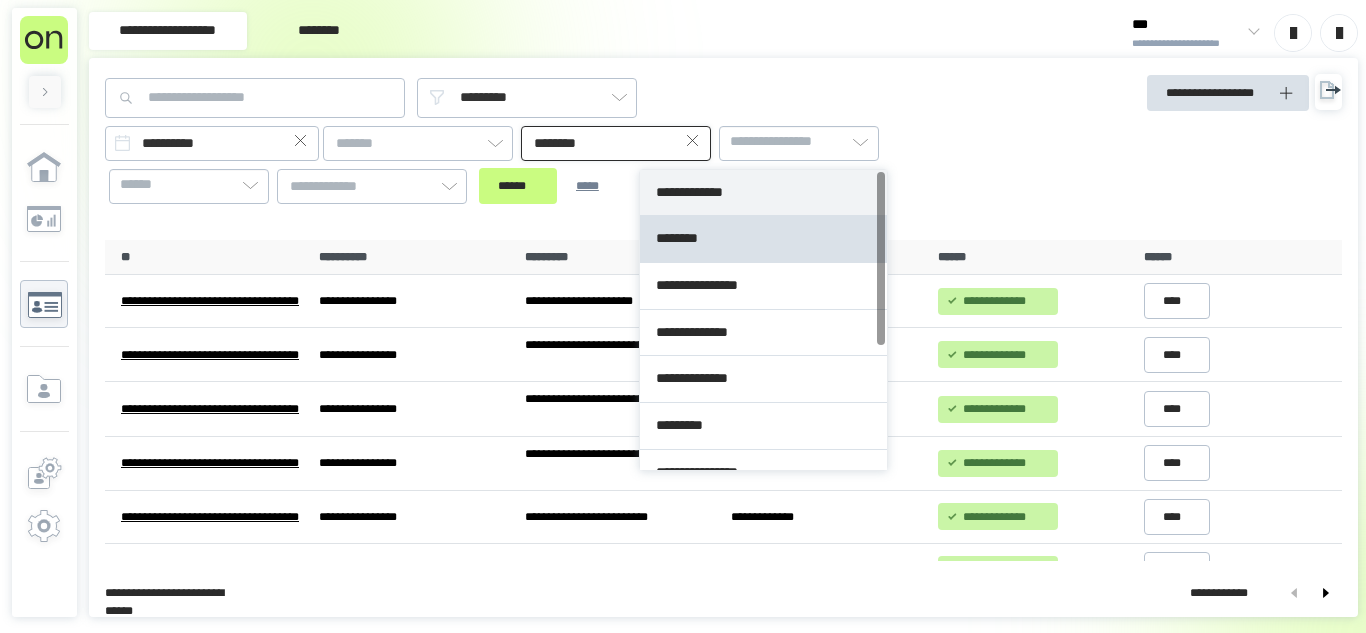 type on "**********" 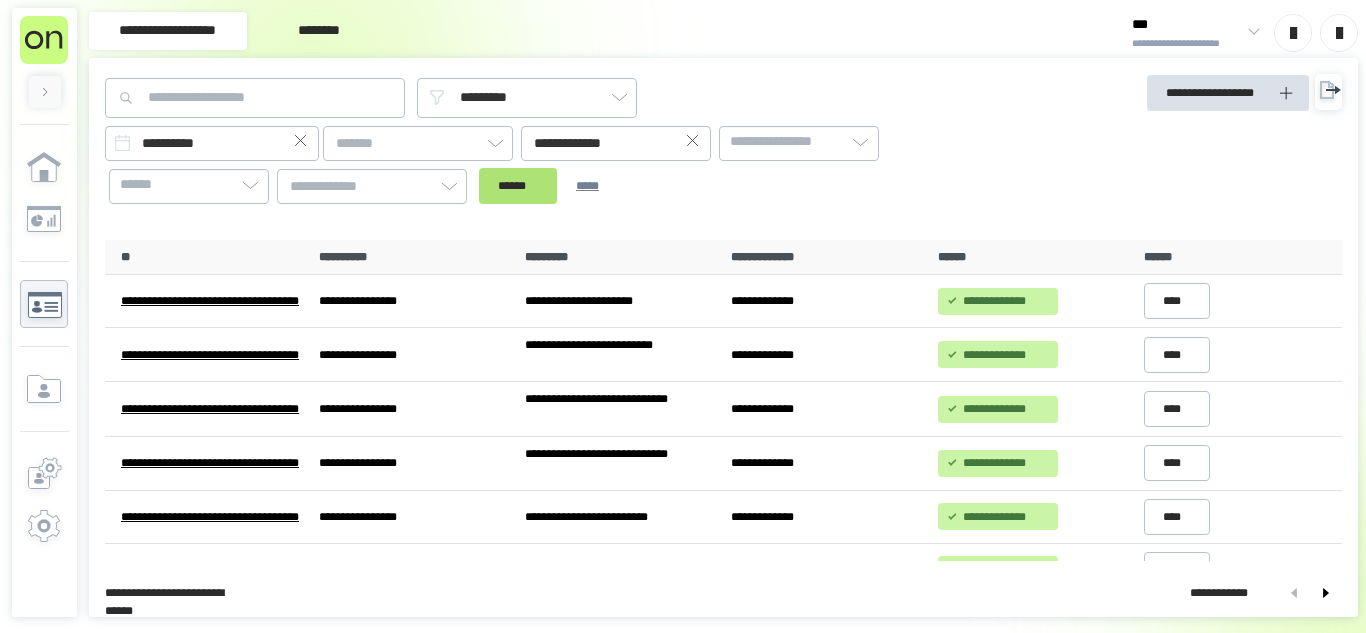 click on "******" at bounding box center [518, 186] 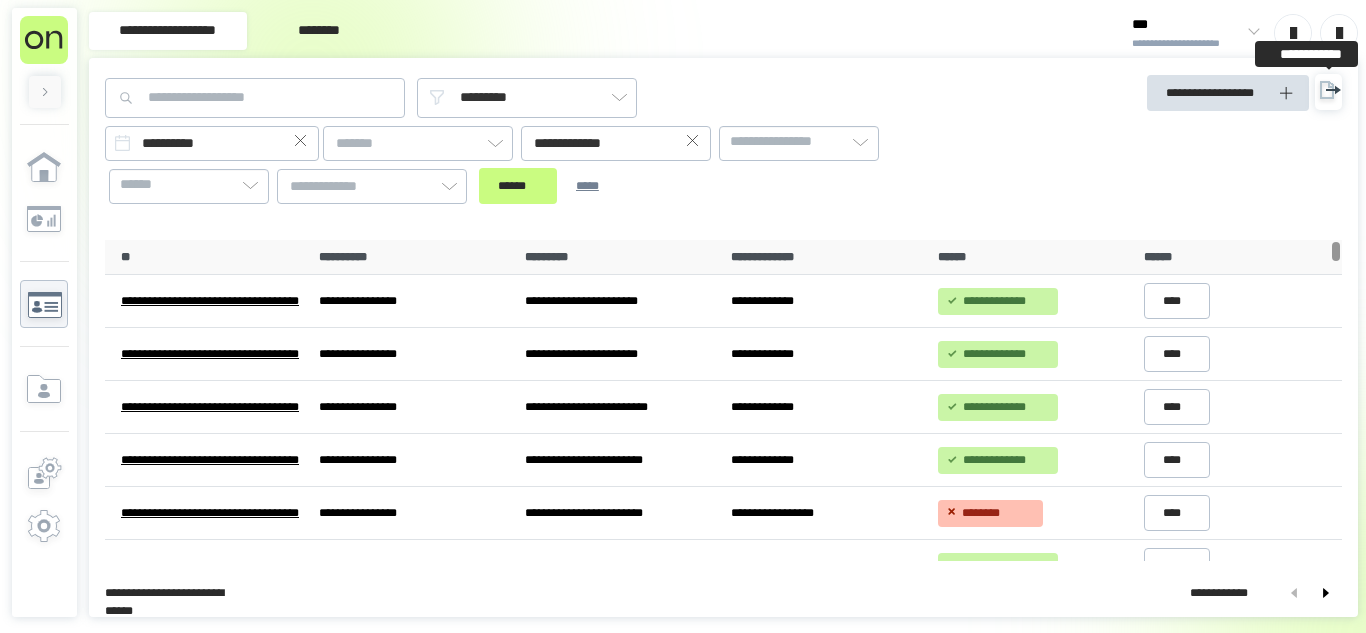 click 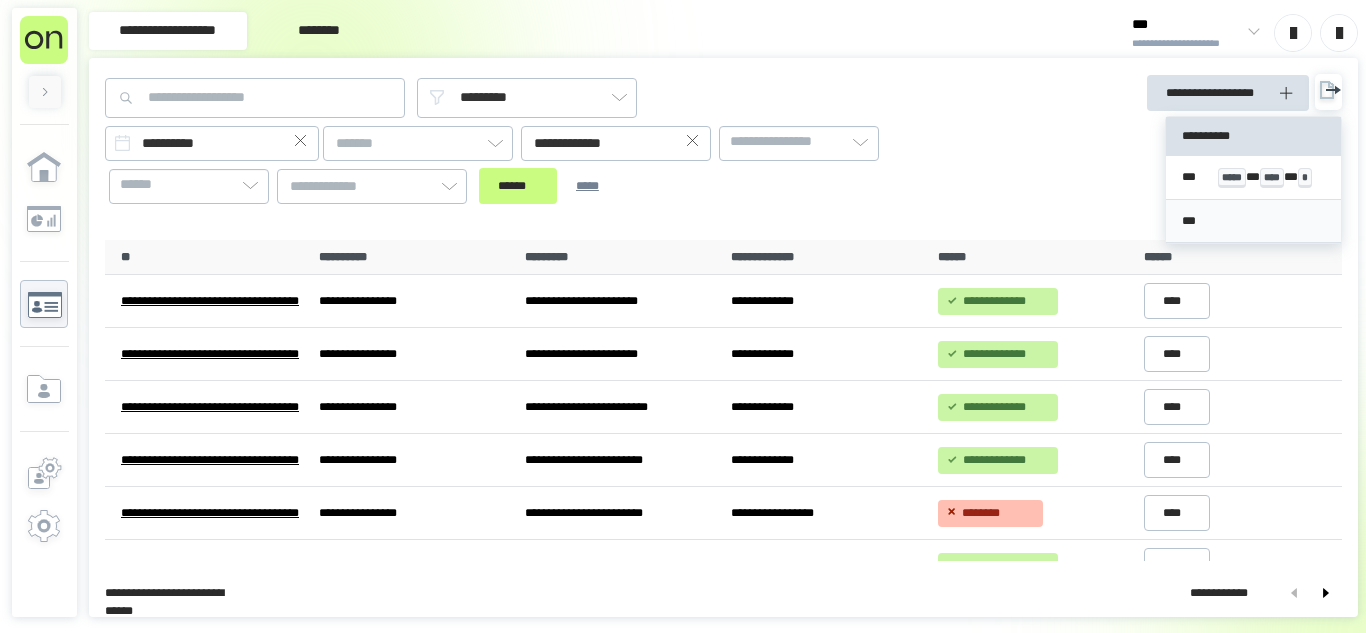 click on "***" at bounding box center (1253, 221) 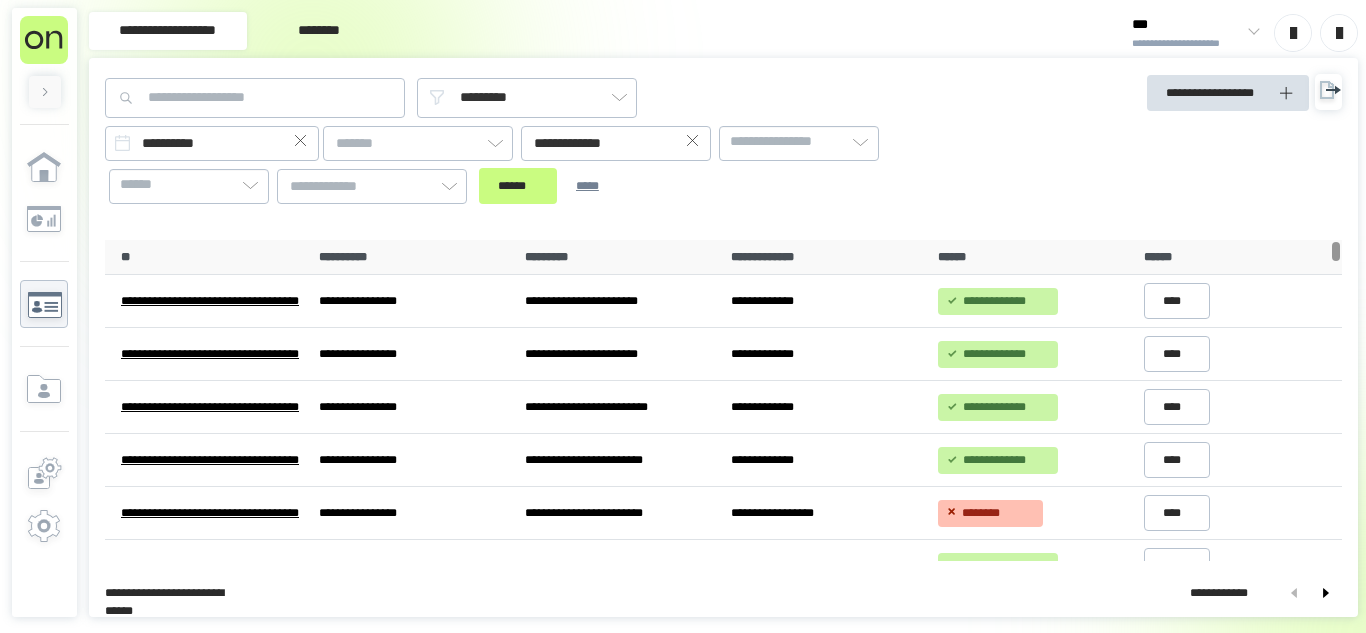 click on "[FIRST] [LAST]" at bounding box center [1195, 32] 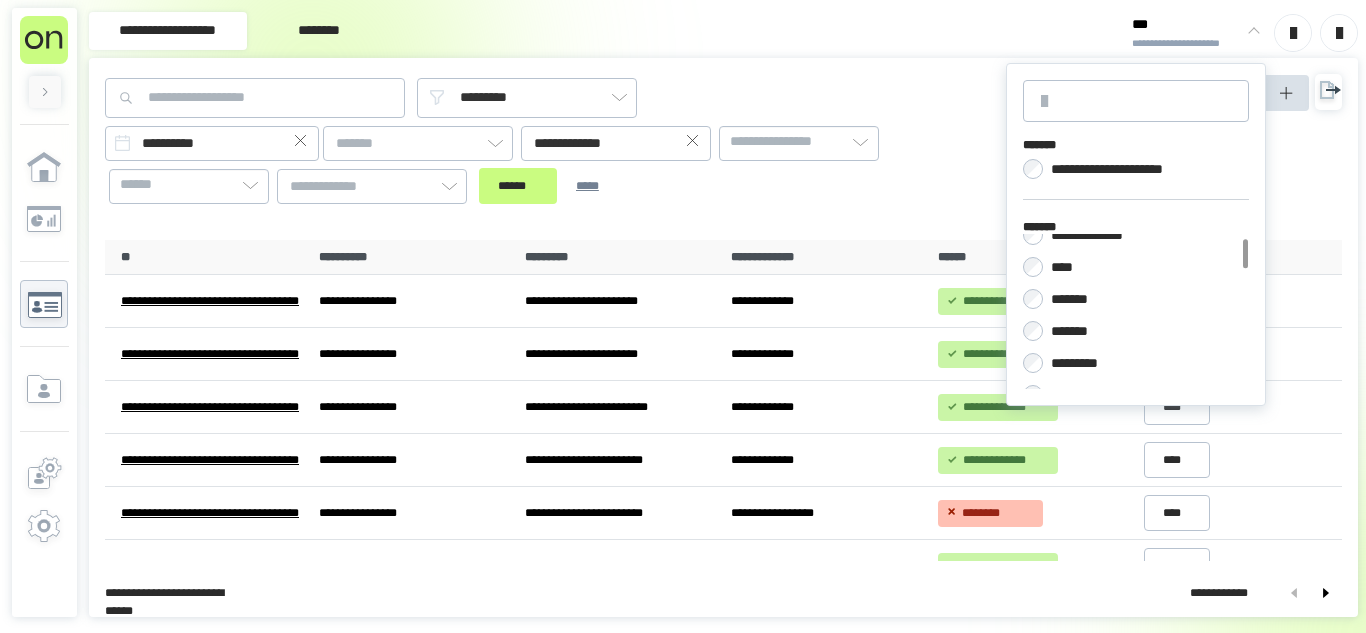 scroll, scrollTop: 14, scrollLeft: 0, axis: vertical 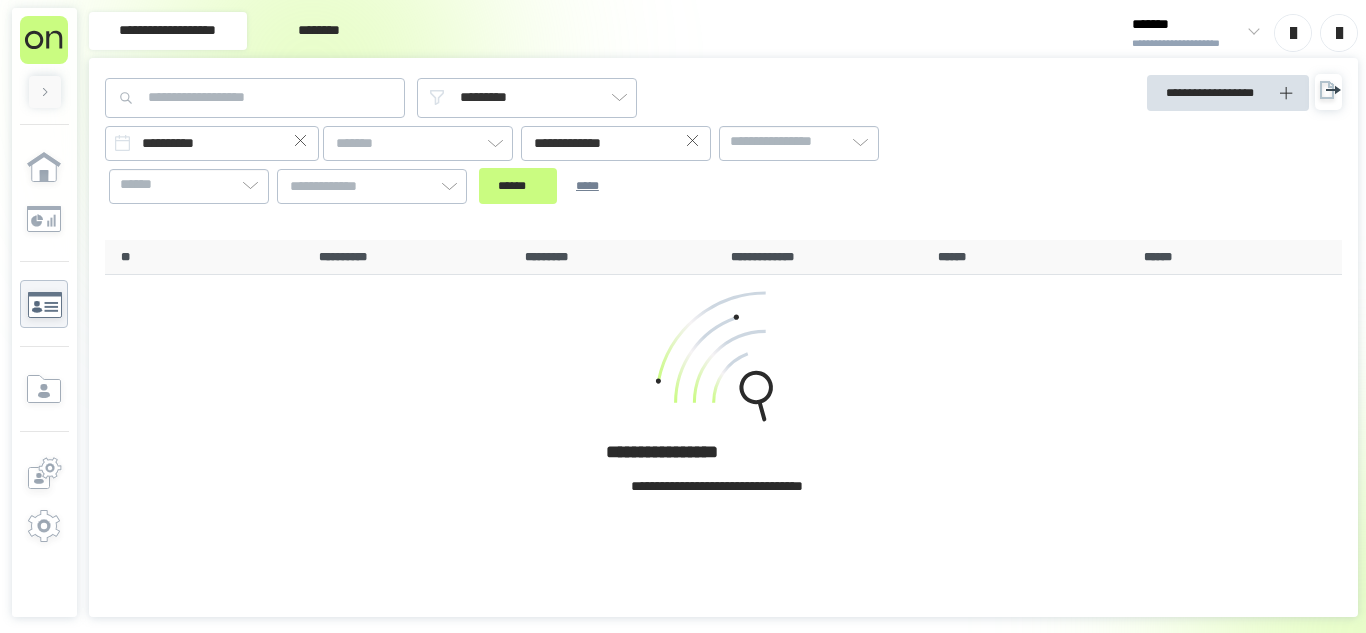 click on "**********" at bounding box center (1187, 44) 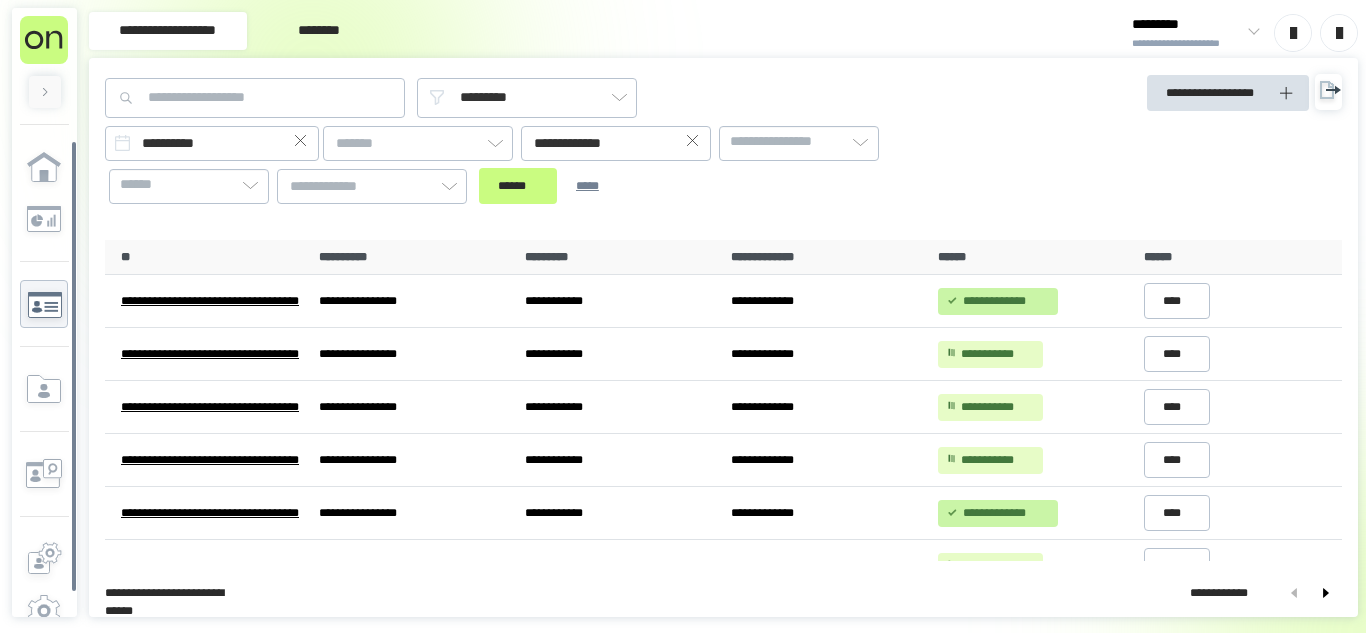 click 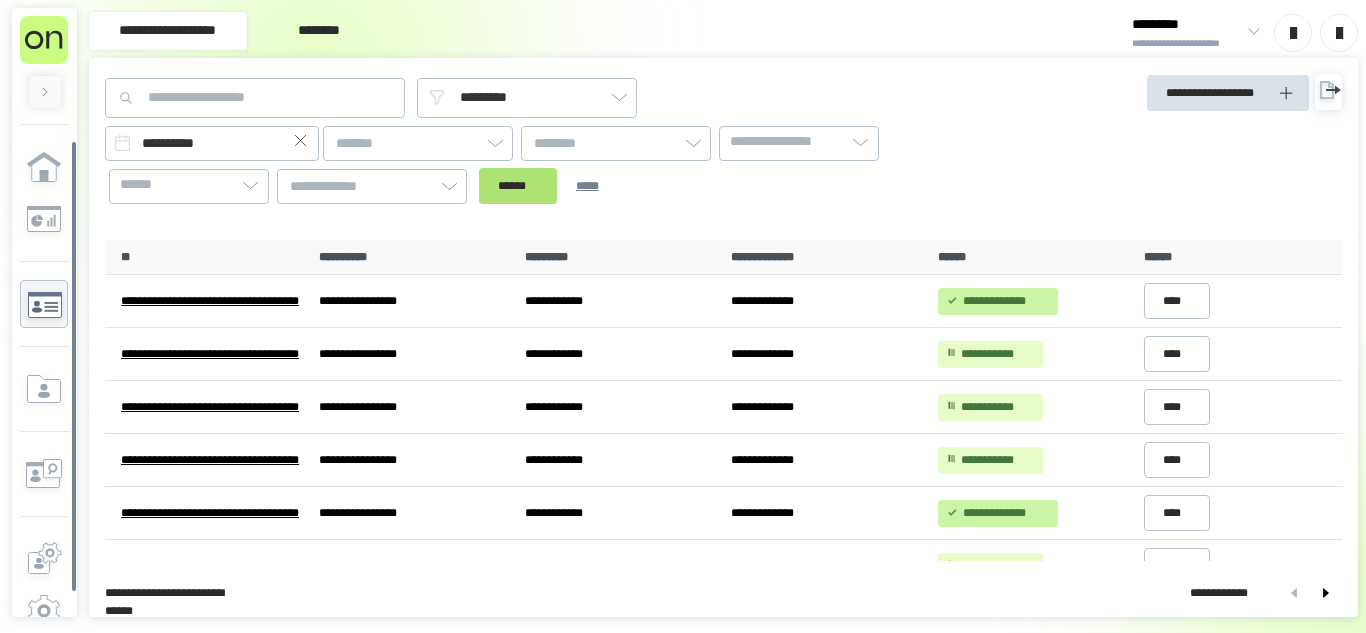 click on "******" at bounding box center [518, 186] 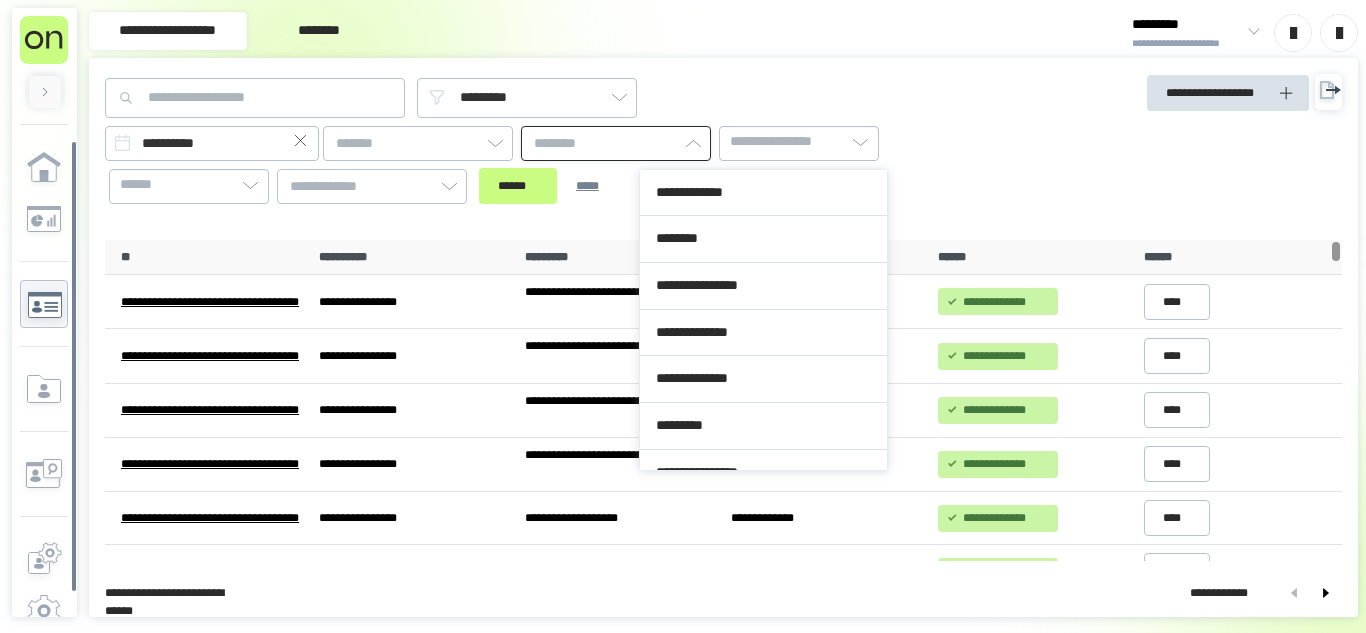 click at bounding box center (616, 143) 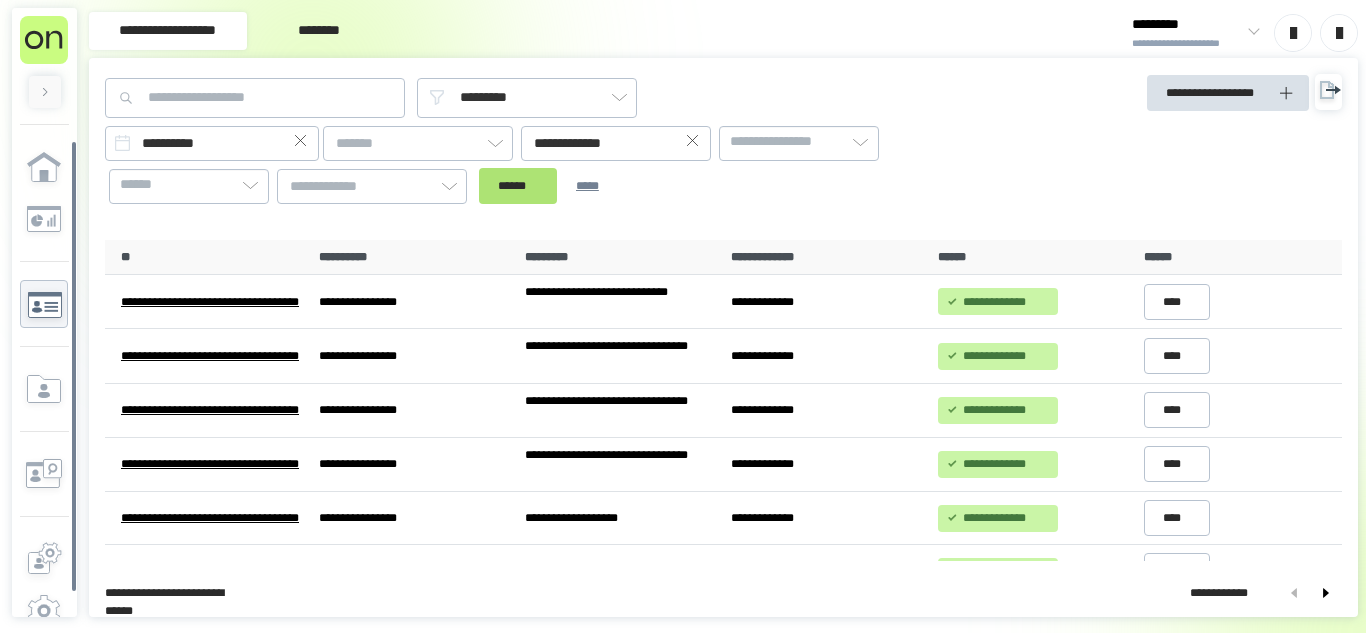 click on "******" at bounding box center [518, 186] 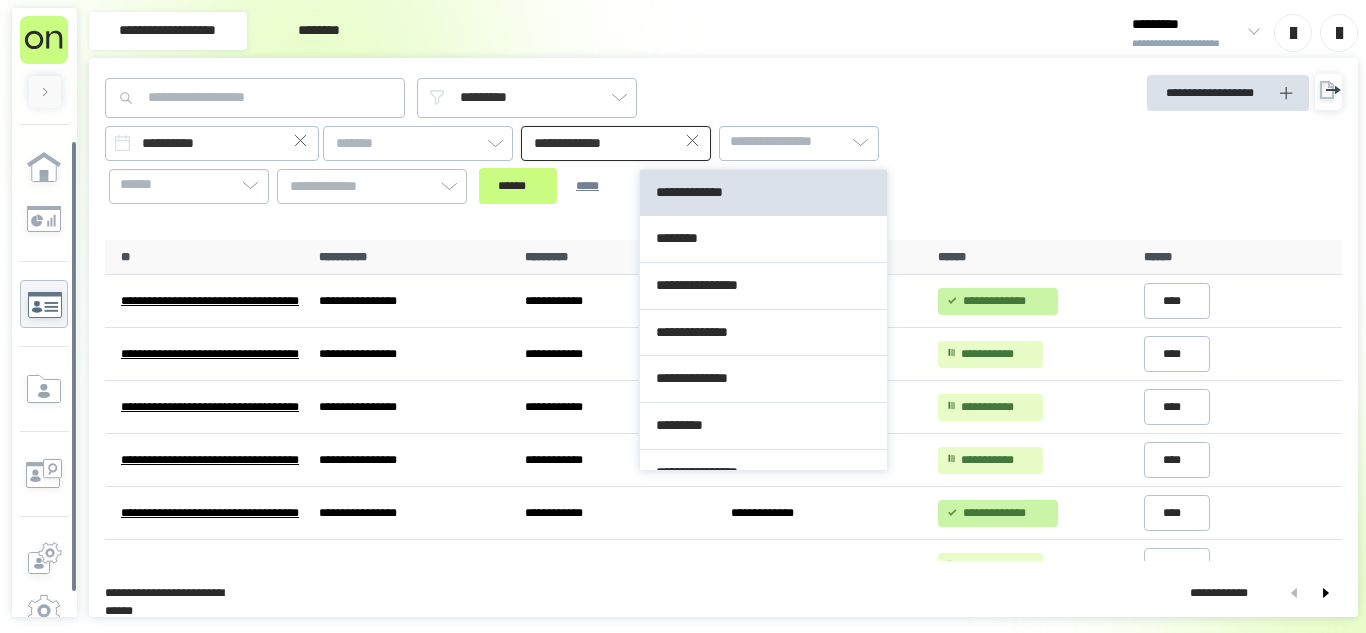 click on "**********" at bounding box center (616, 143) 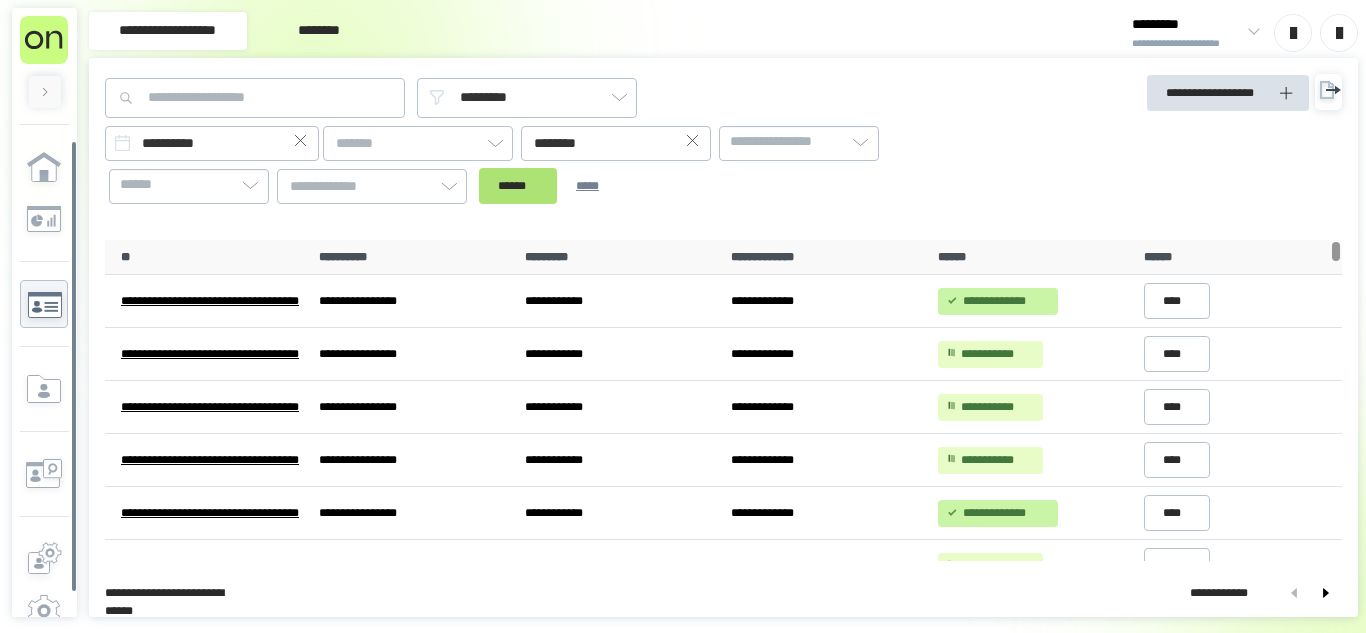 click on "******" at bounding box center [518, 186] 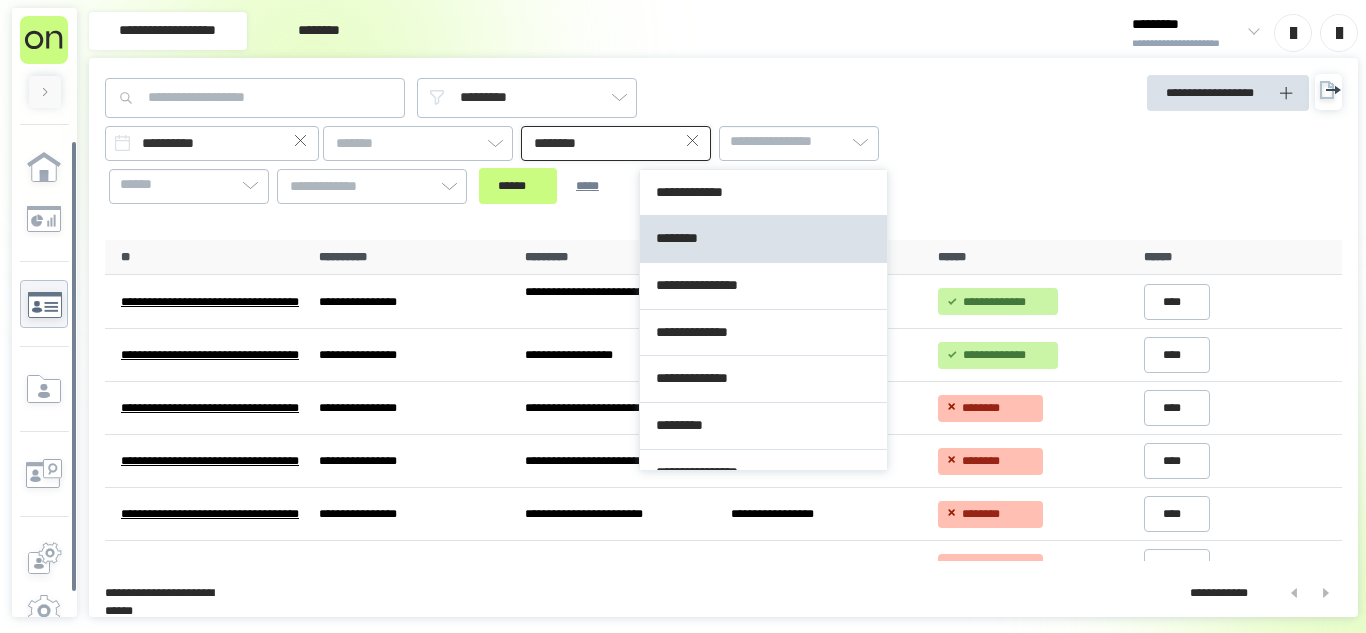 click on "********" at bounding box center (616, 143) 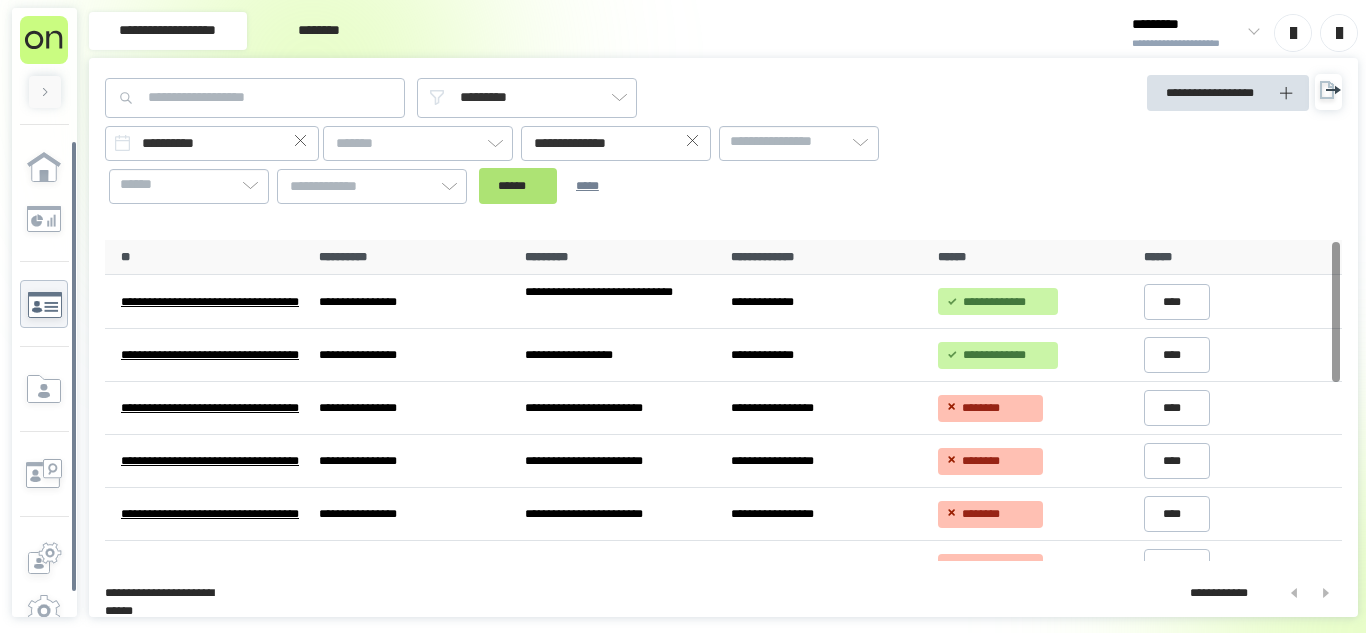 click on "******" at bounding box center (518, 186) 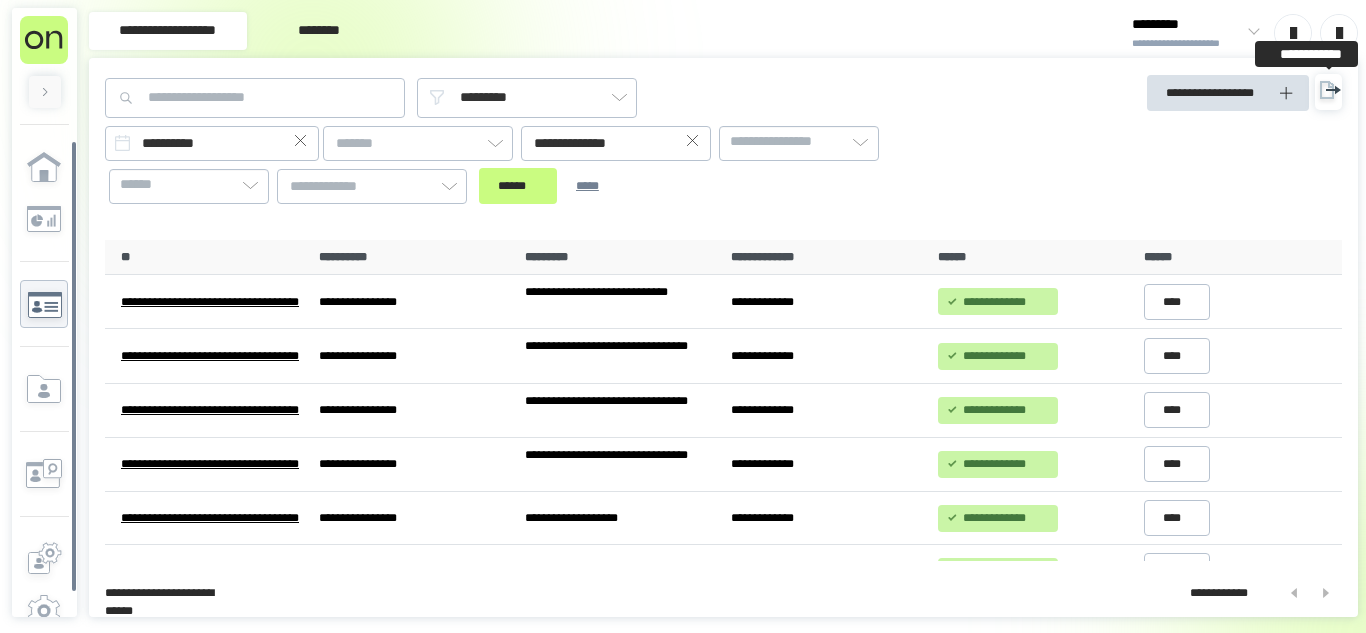 click 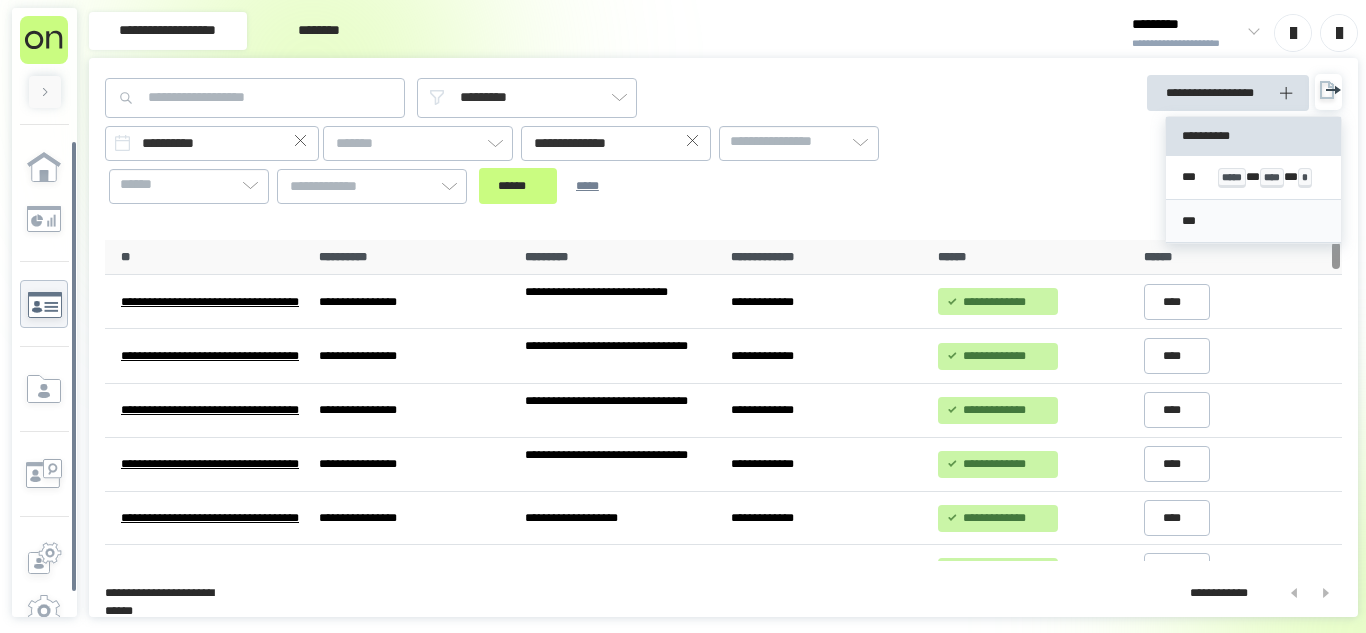 click on "***" at bounding box center (1253, 221) 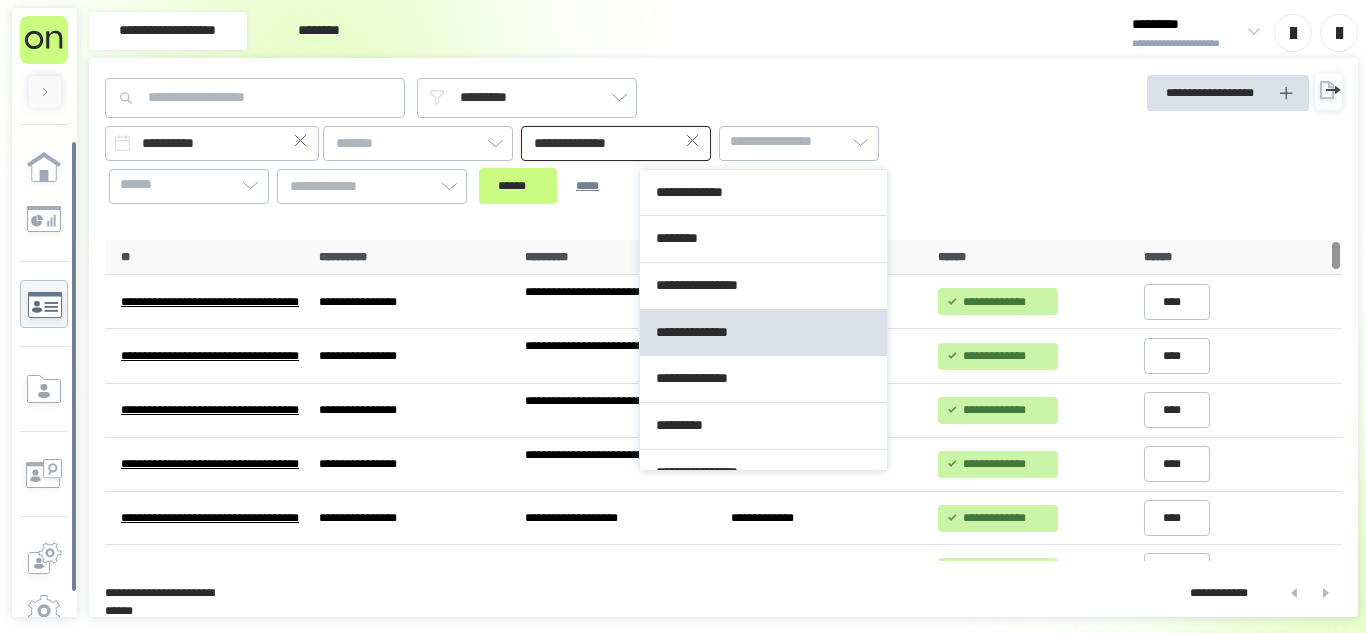 click on "**********" at bounding box center [616, 143] 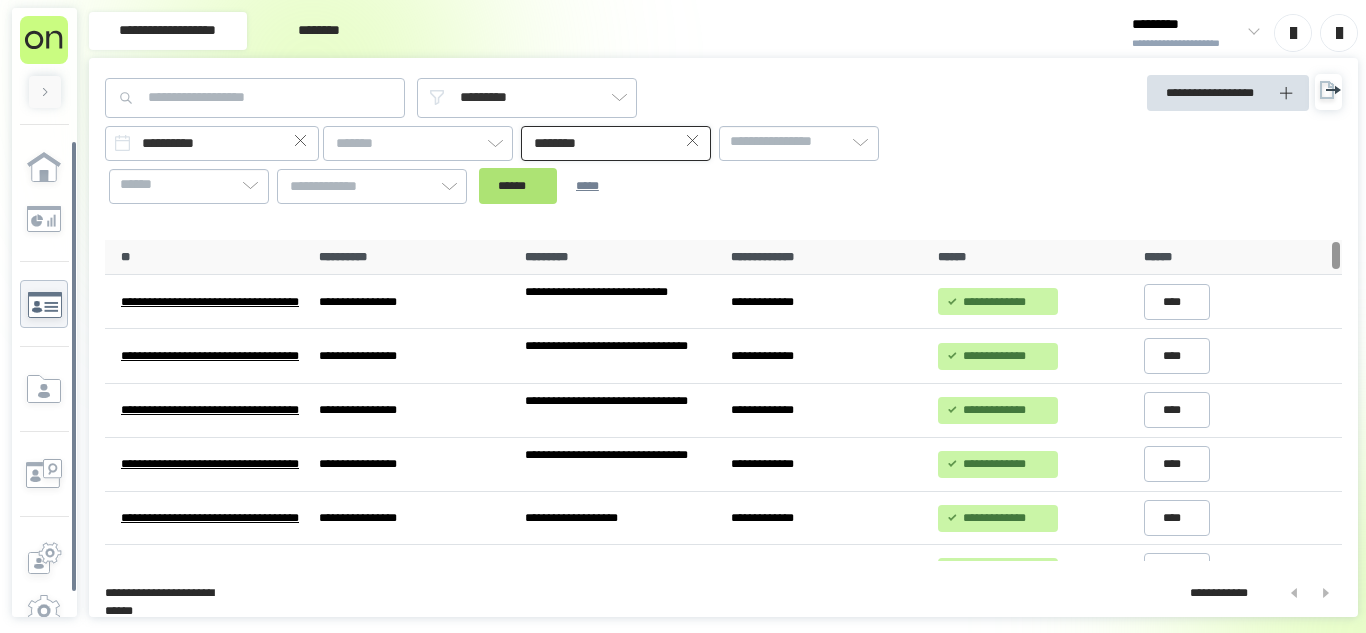 drag, startPoint x: 720, startPoint y: 247, endPoint x: 720, endPoint y: 196, distance: 51 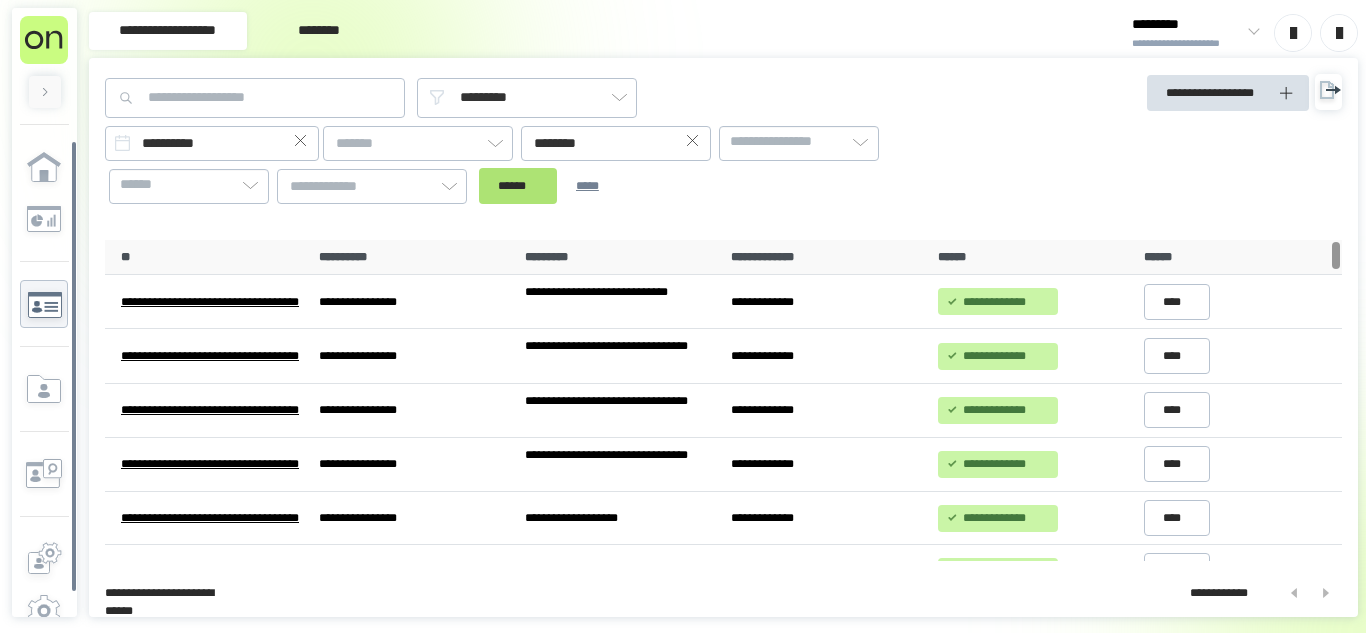 click on "******" at bounding box center (518, 186) 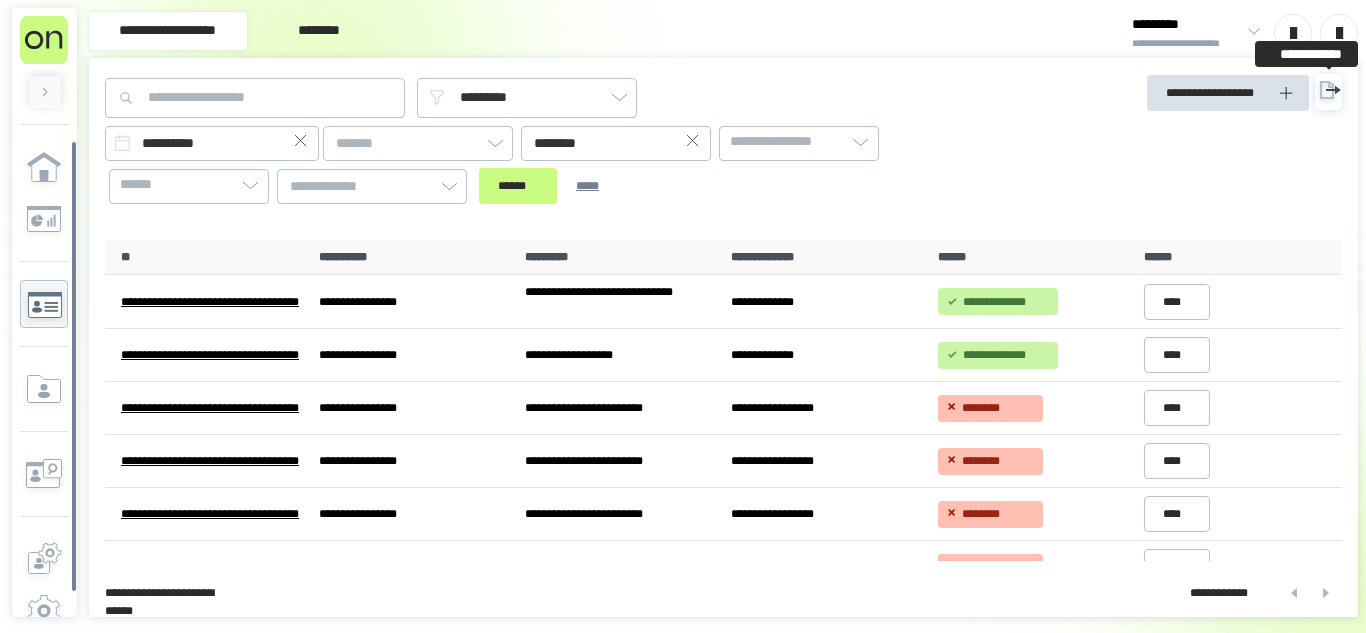 click 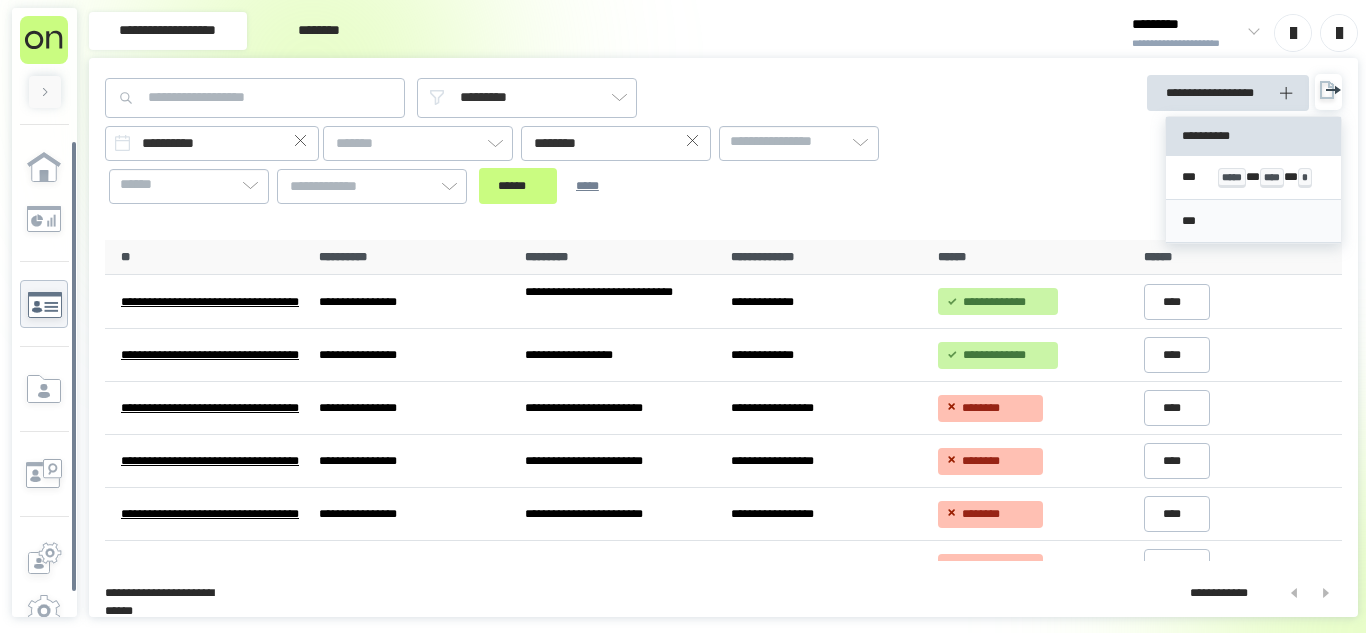 click on "***" at bounding box center (1253, 221) 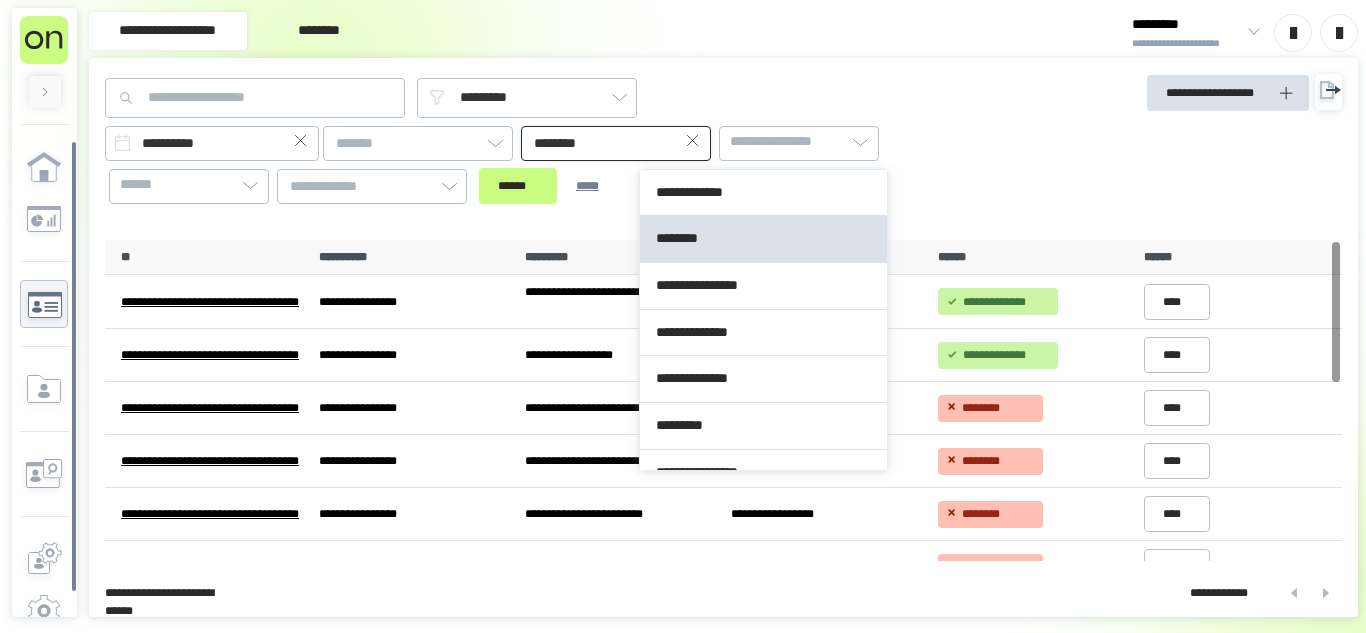 click on "********" at bounding box center [616, 143] 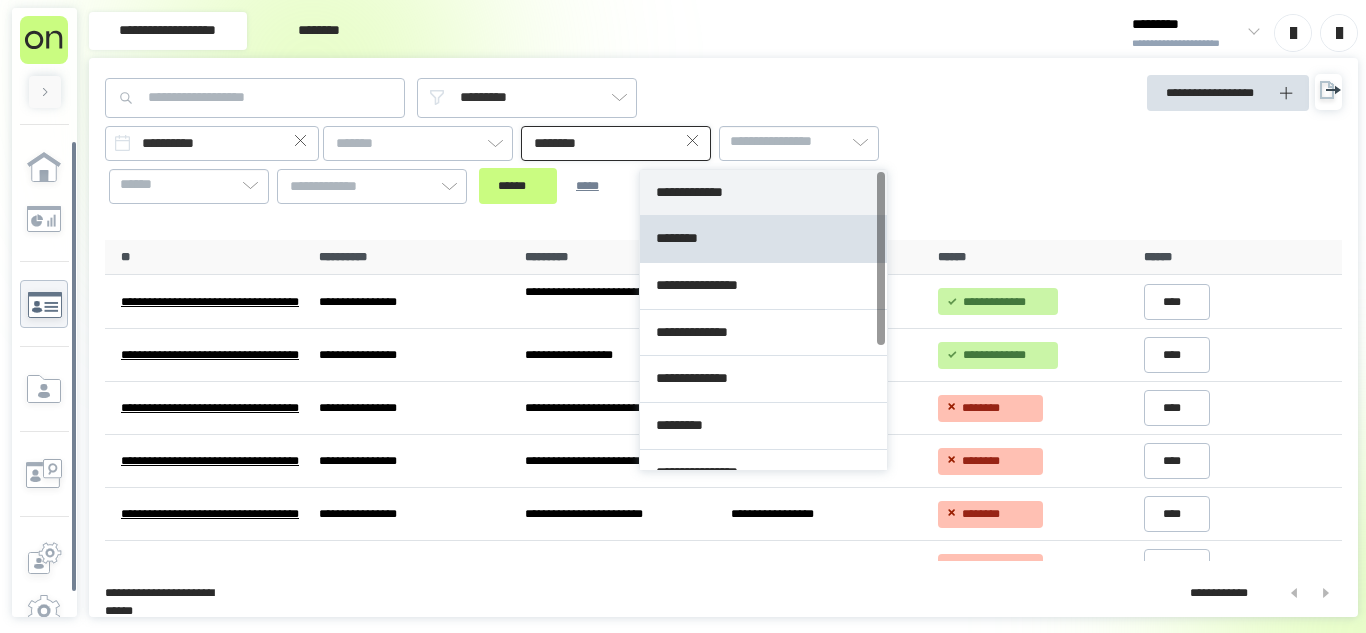 type on "**********" 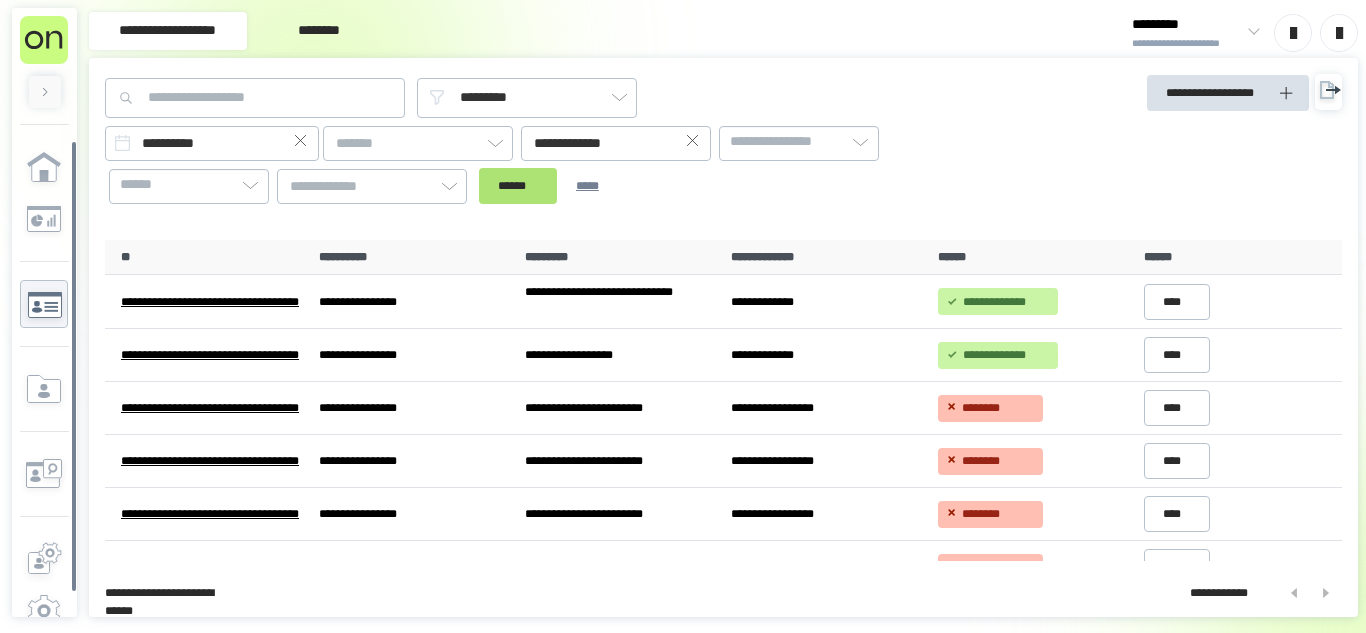click on "******" at bounding box center [518, 186] 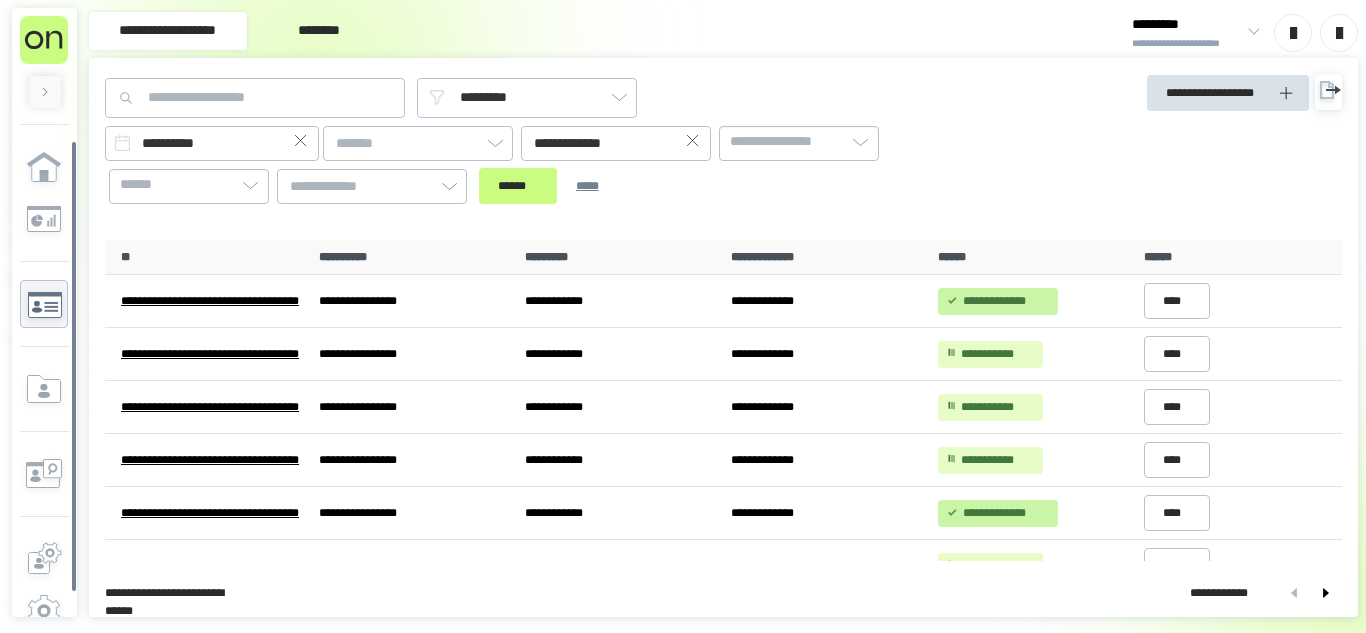 click on "**********" at bounding box center (1192, 149) 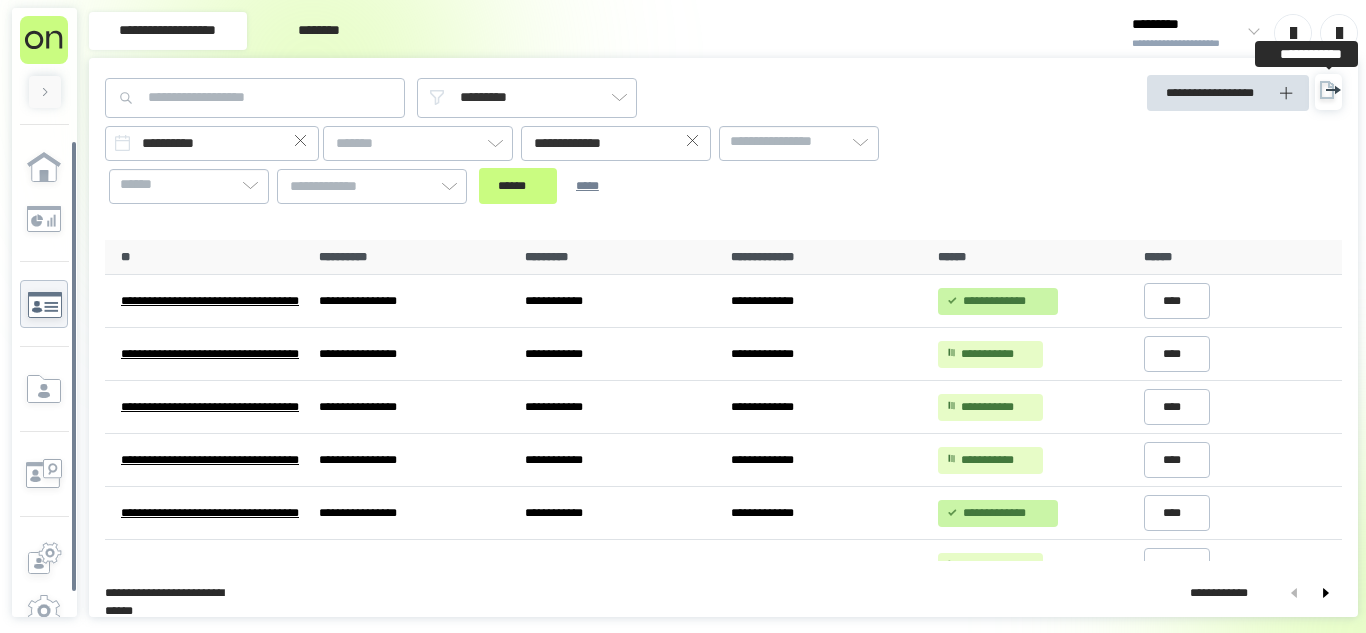 click 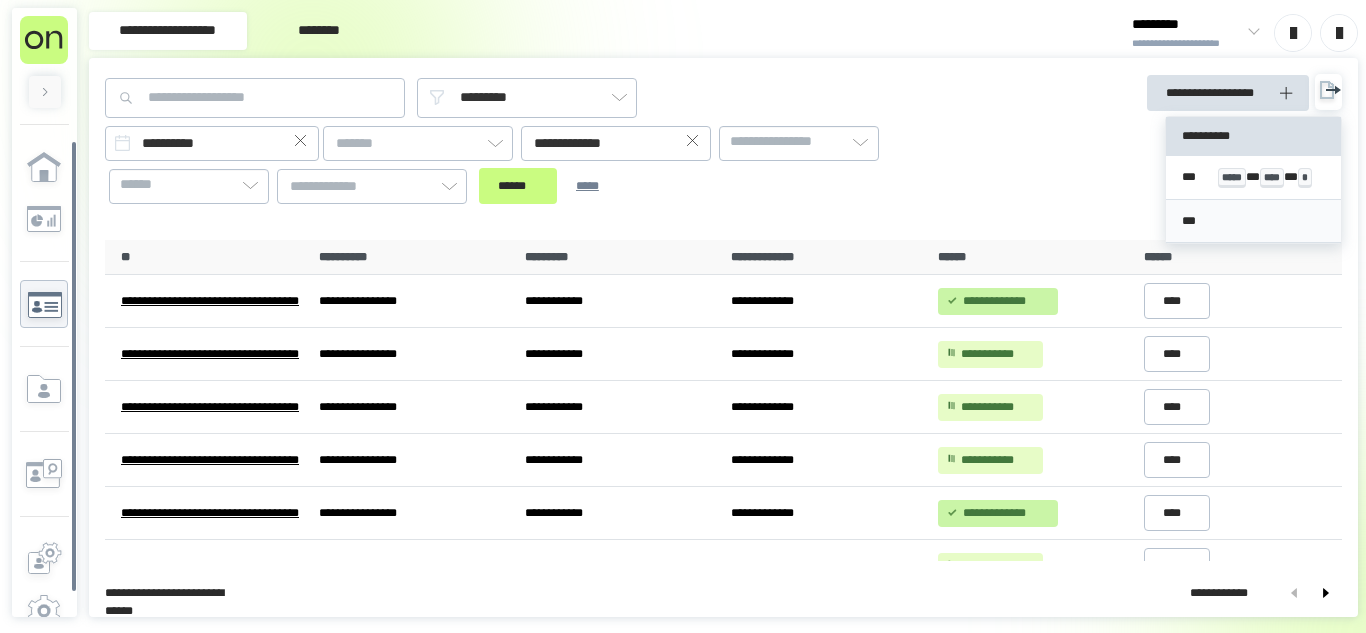 click on "***" at bounding box center (1253, 221) 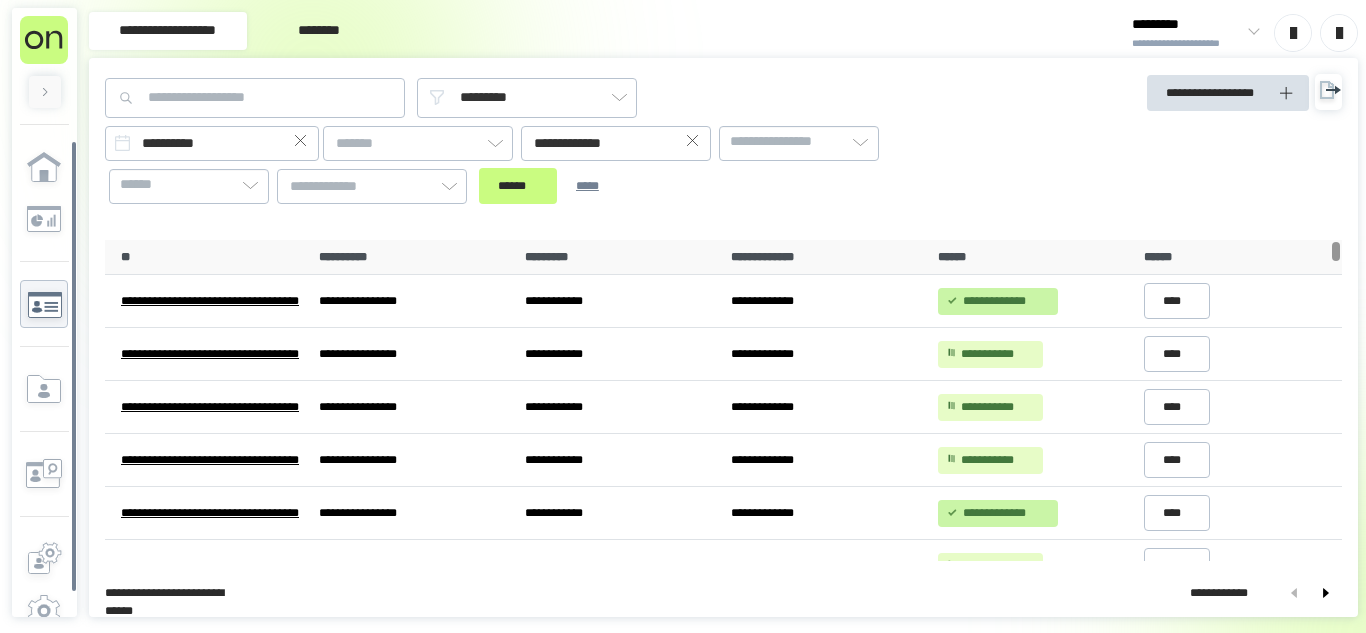 click on "**********" at bounding box center (1187, 44) 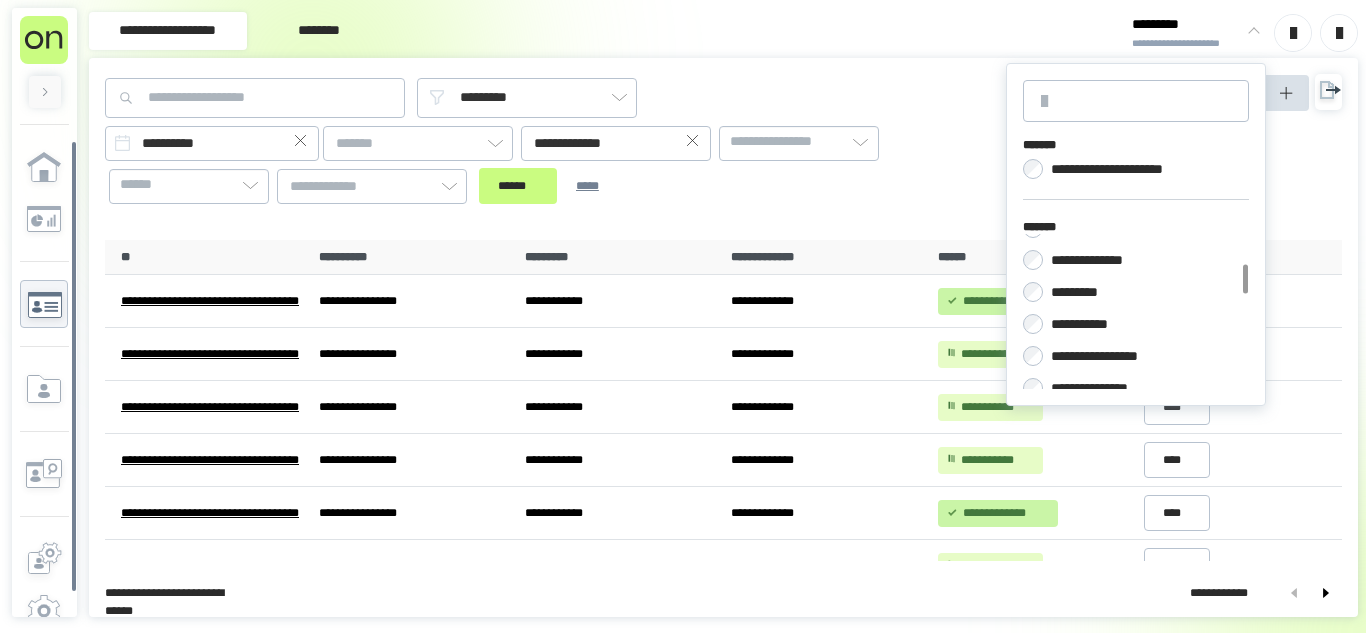 scroll, scrollTop: 151, scrollLeft: 0, axis: vertical 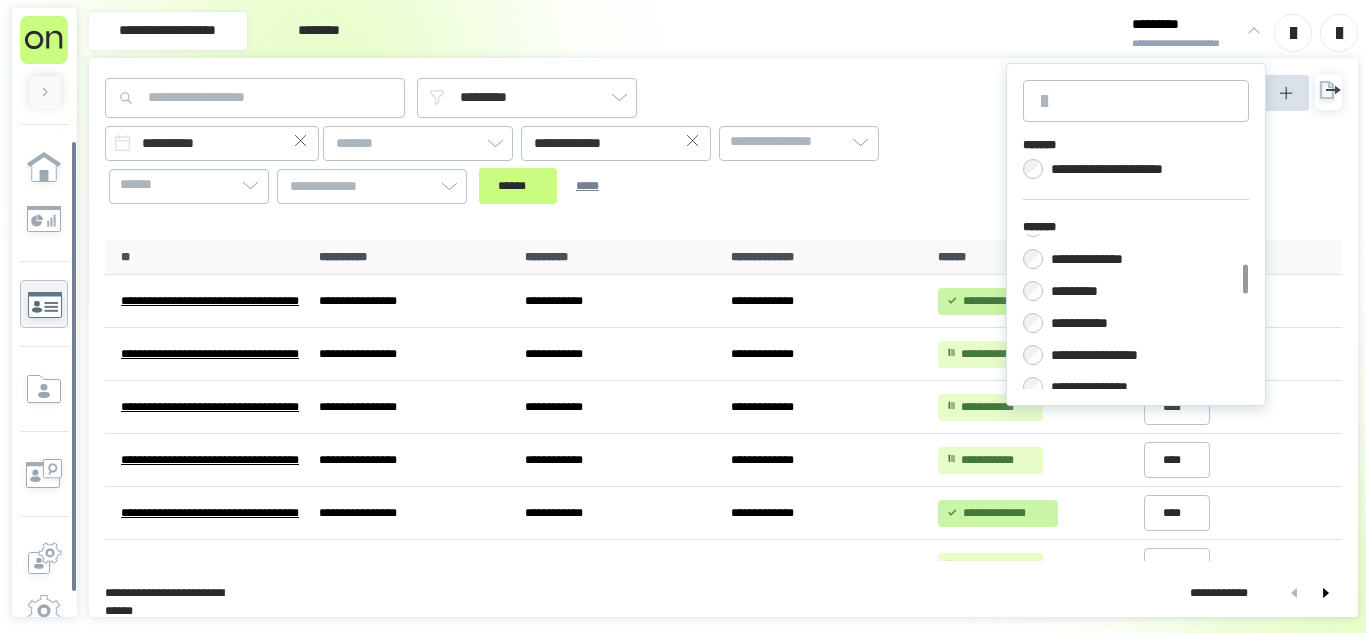 click on "[FIRST] [LAST] [PHONE] [EMAIL] [ADDRESS] [CITY] [STATE] [ZIP]" at bounding box center [1136, 490] 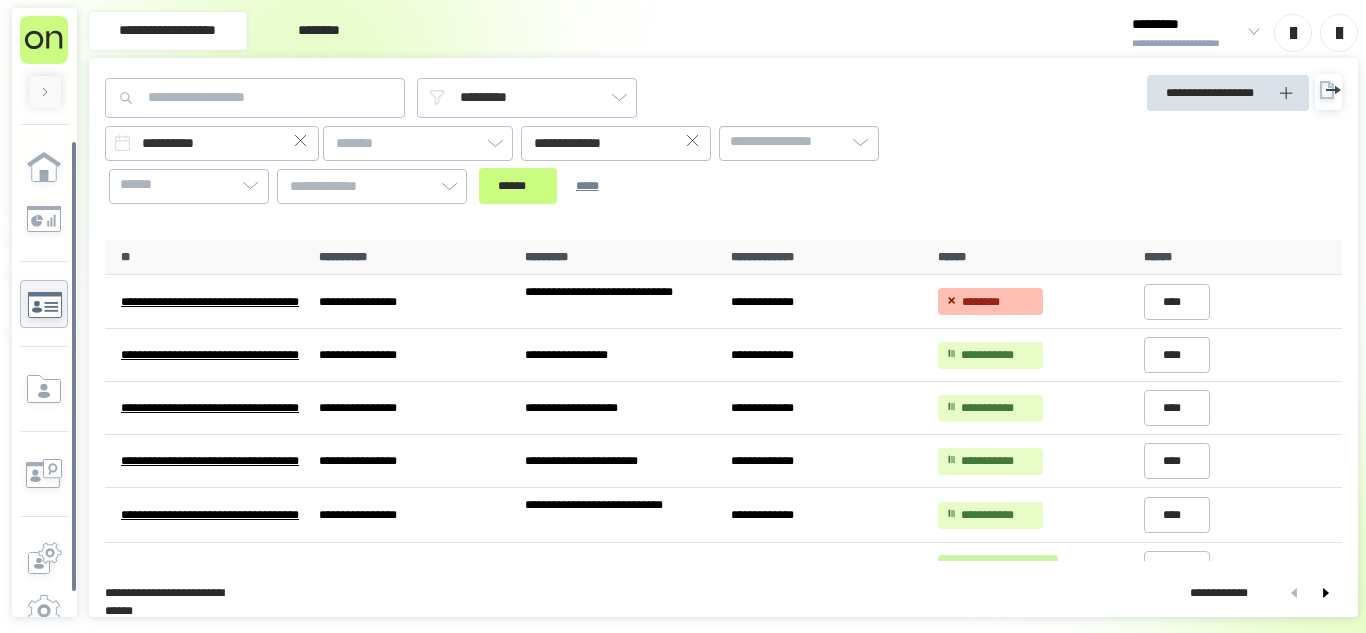 drag, startPoint x: 1180, startPoint y: 56, endPoint x: 1195, endPoint y: 36, distance: 25 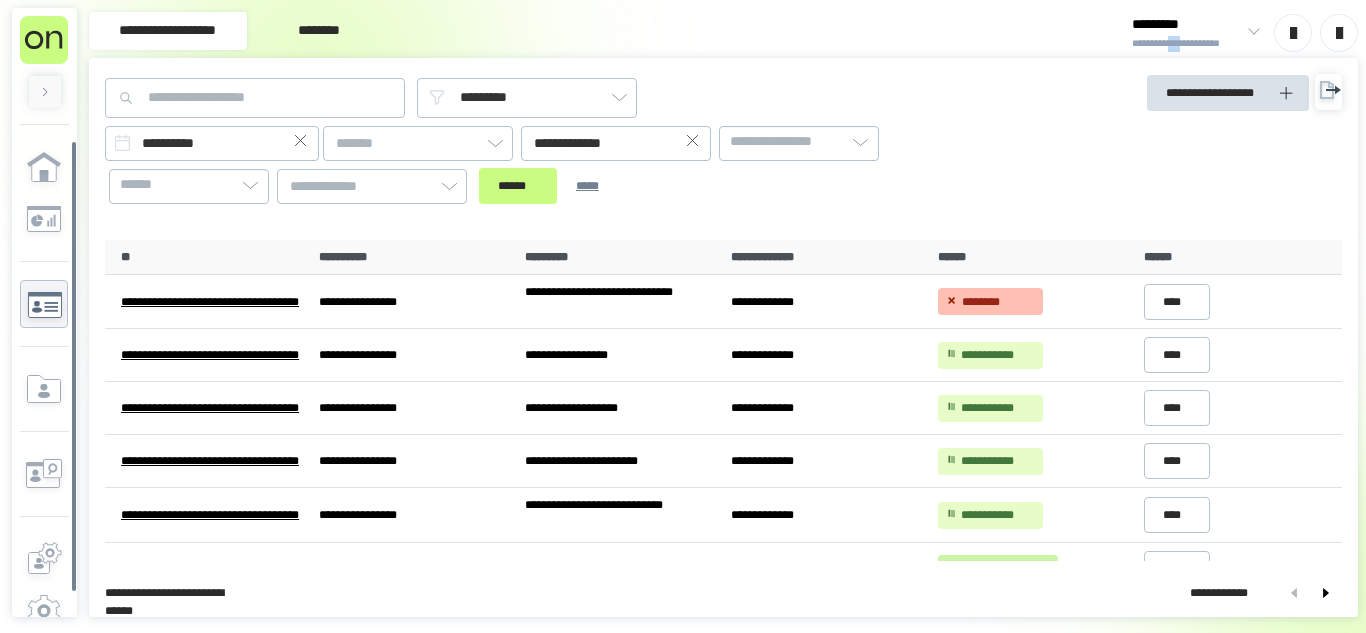 click on "**********" at bounding box center (1187, 44) 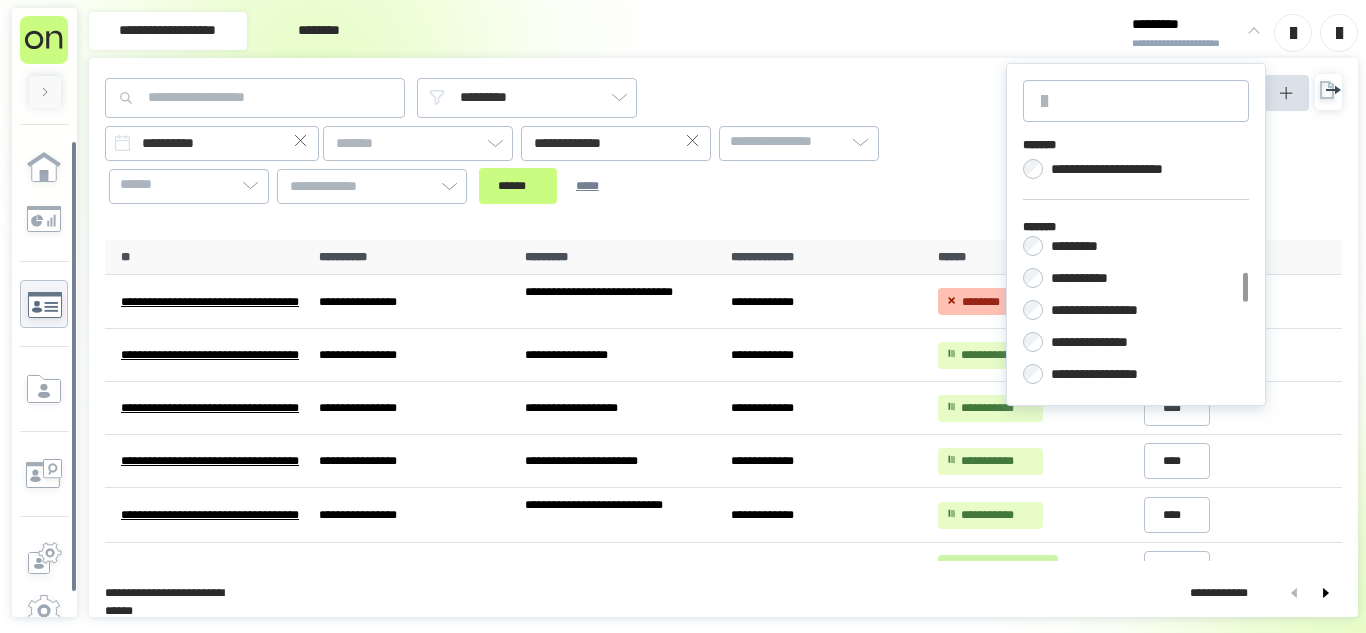 scroll, scrollTop: 210, scrollLeft: 0, axis: vertical 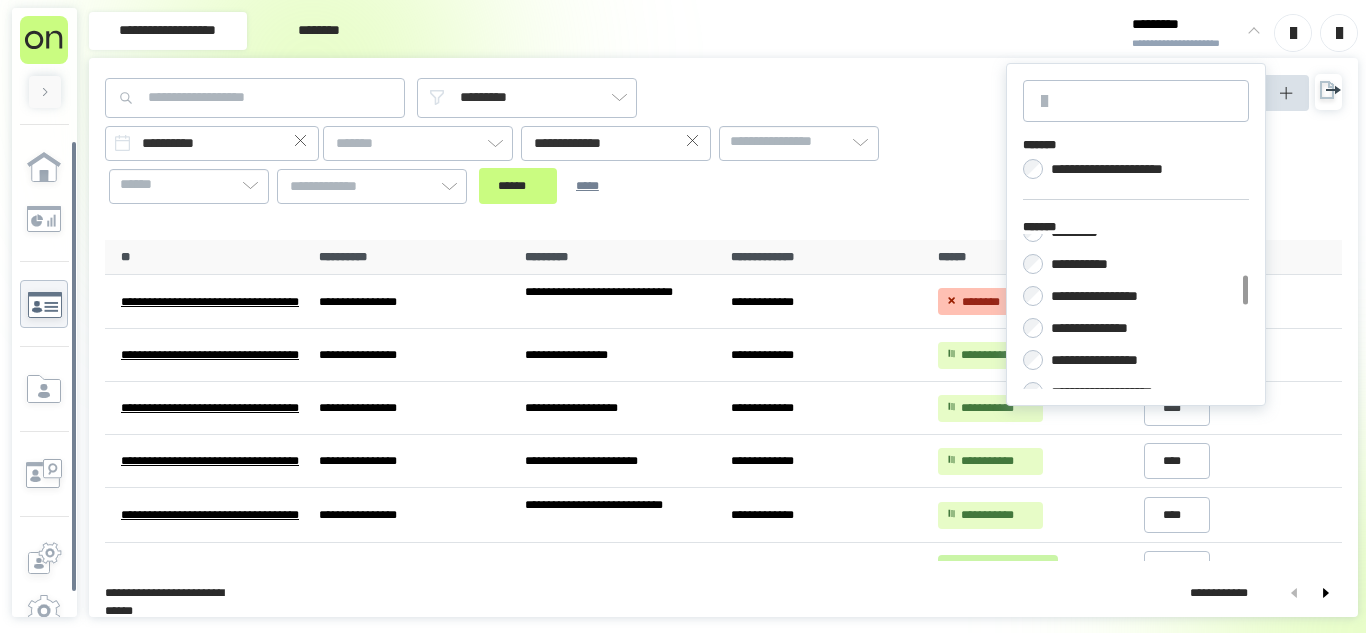 click on "[FIRST] [LAST] [PHONE] [EMAIL] [ADDRESS] [CITY] [STATE] [ZIP]" at bounding box center [1136, 431] 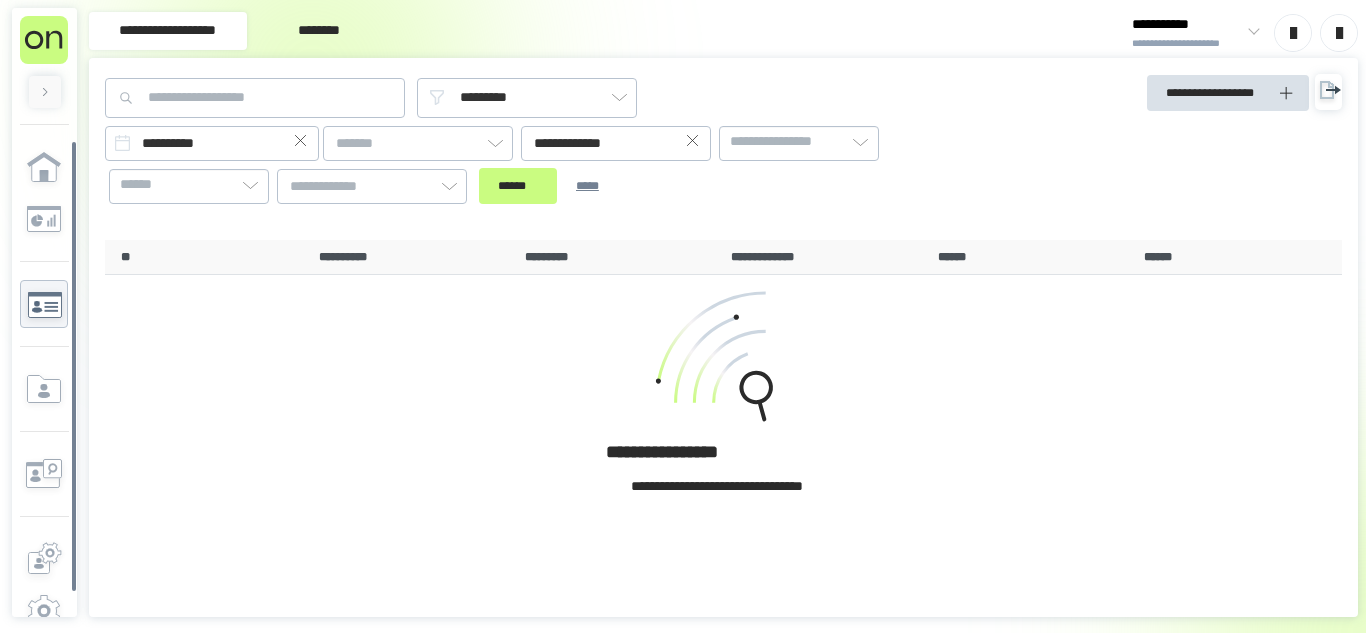 click 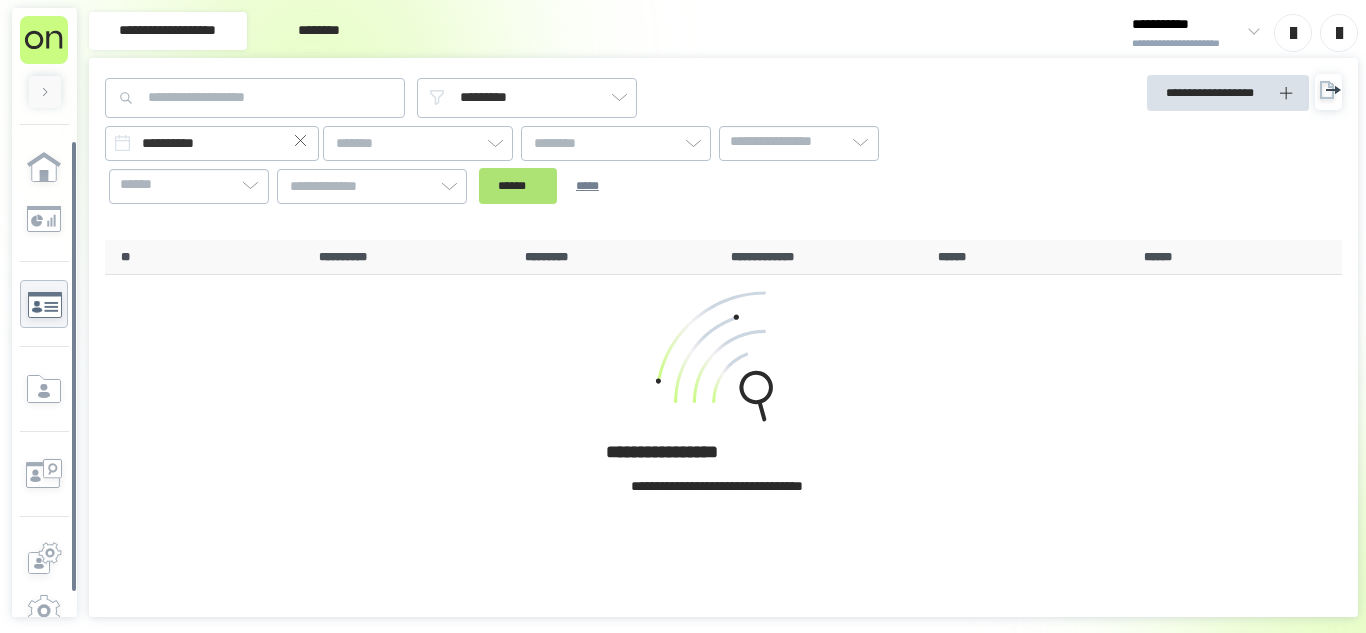 click on "******" at bounding box center (518, 186) 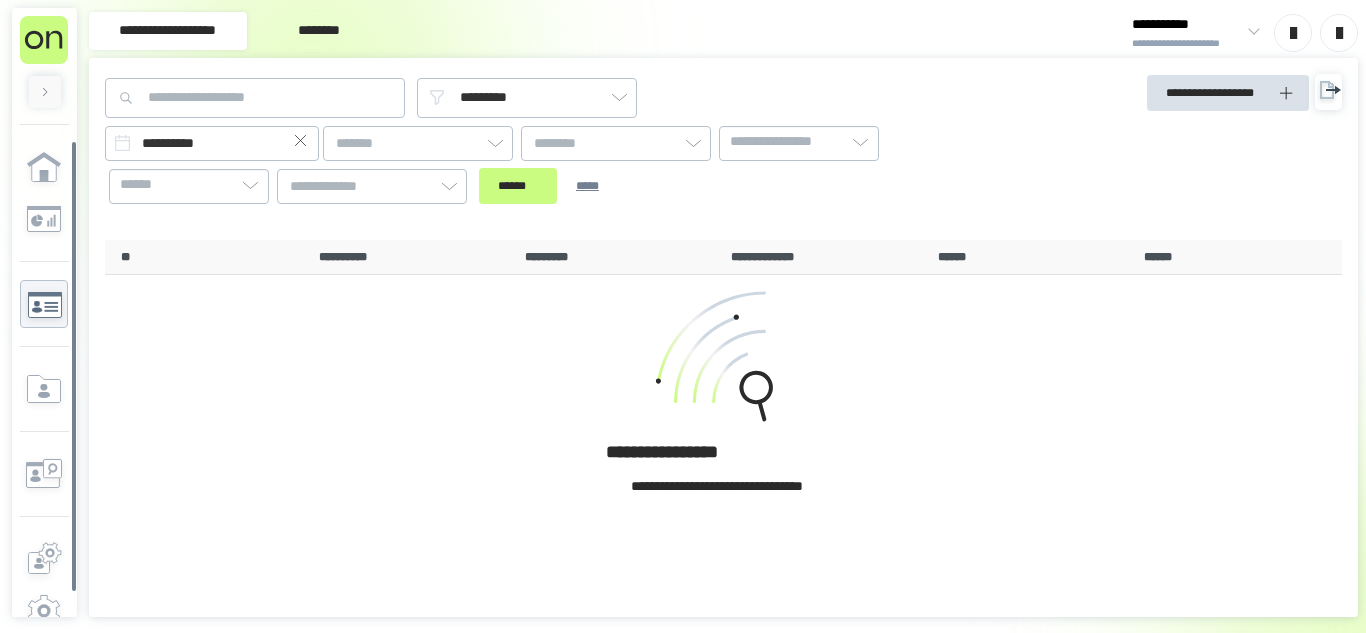 click on "**********" at bounding box center [1187, 25] 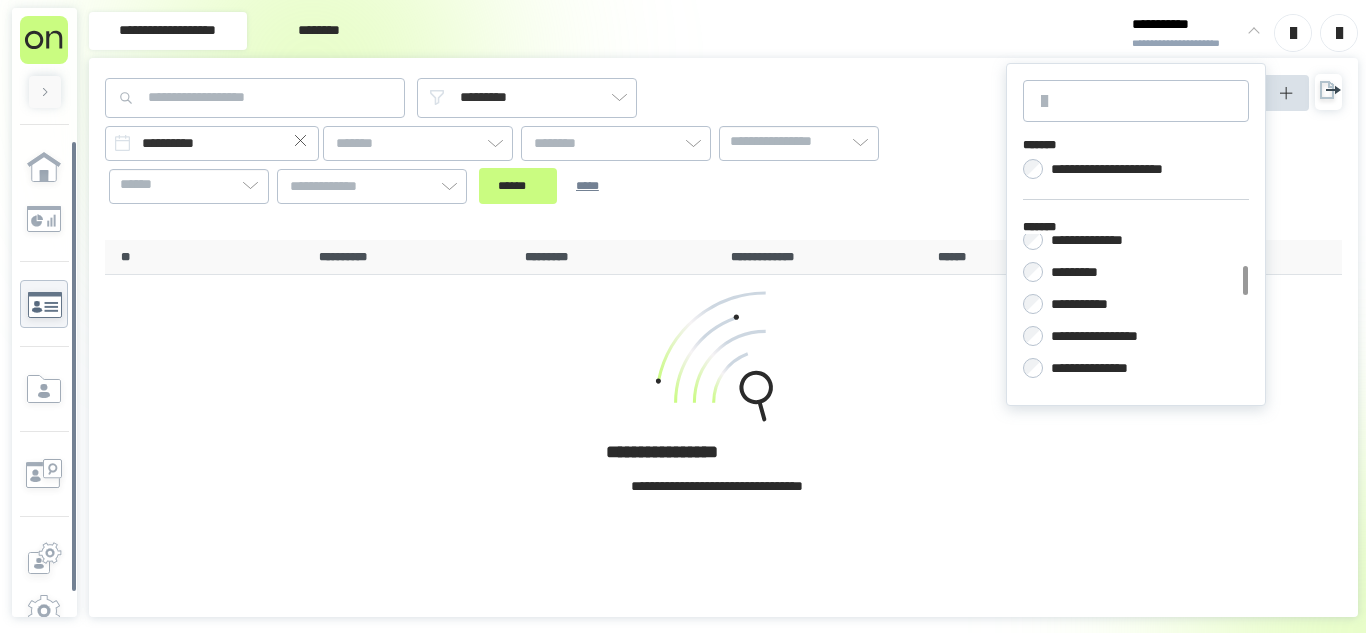 scroll, scrollTop: 159, scrollLeft: 0, axis: vertical 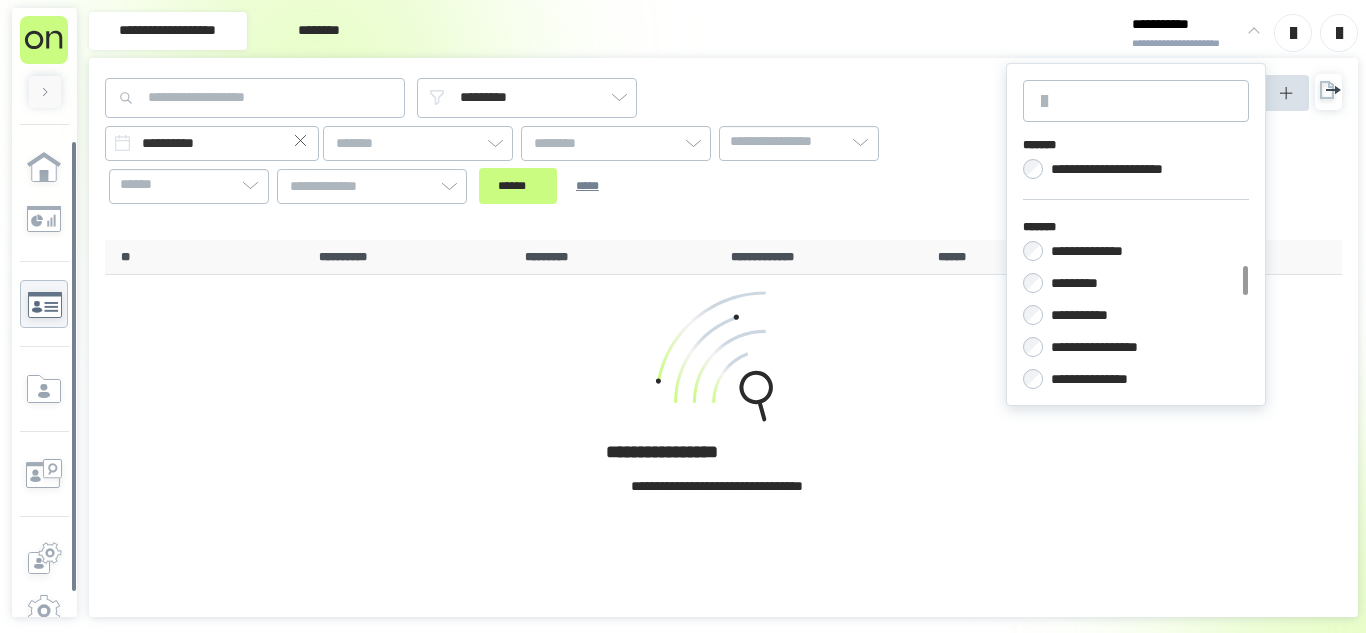 click on "*********" at bounding box center (1081, 283) 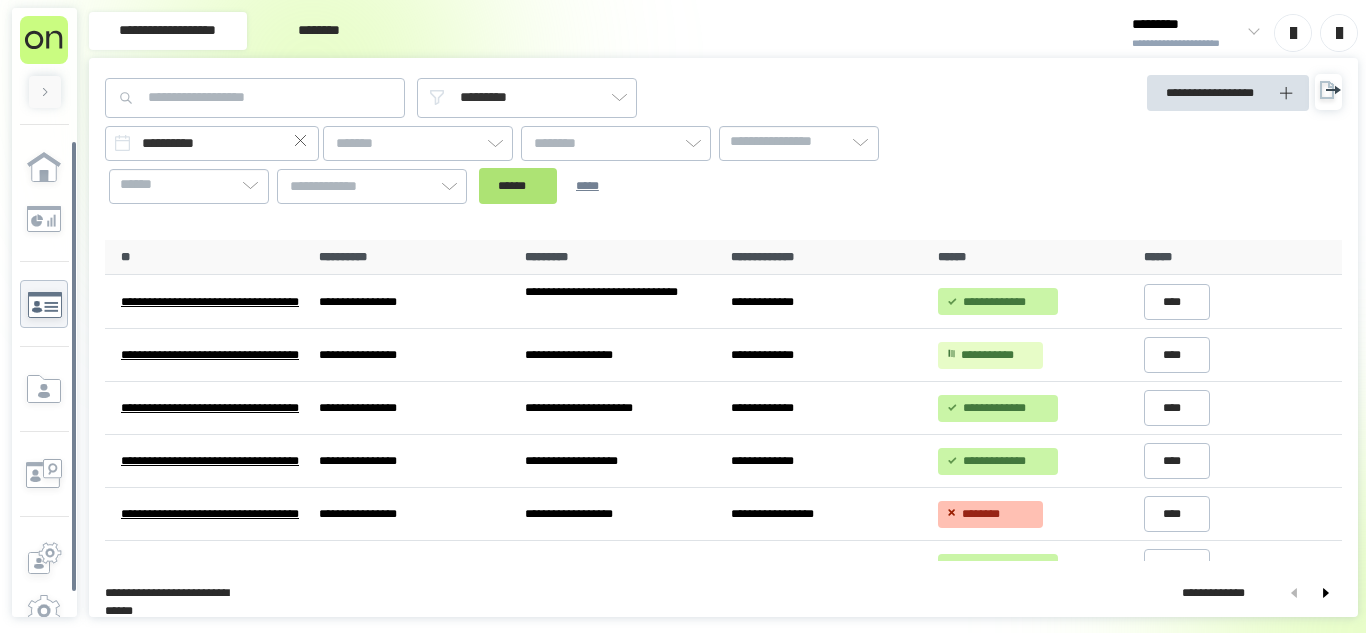 click on "******" at bounding box center (518, 186) 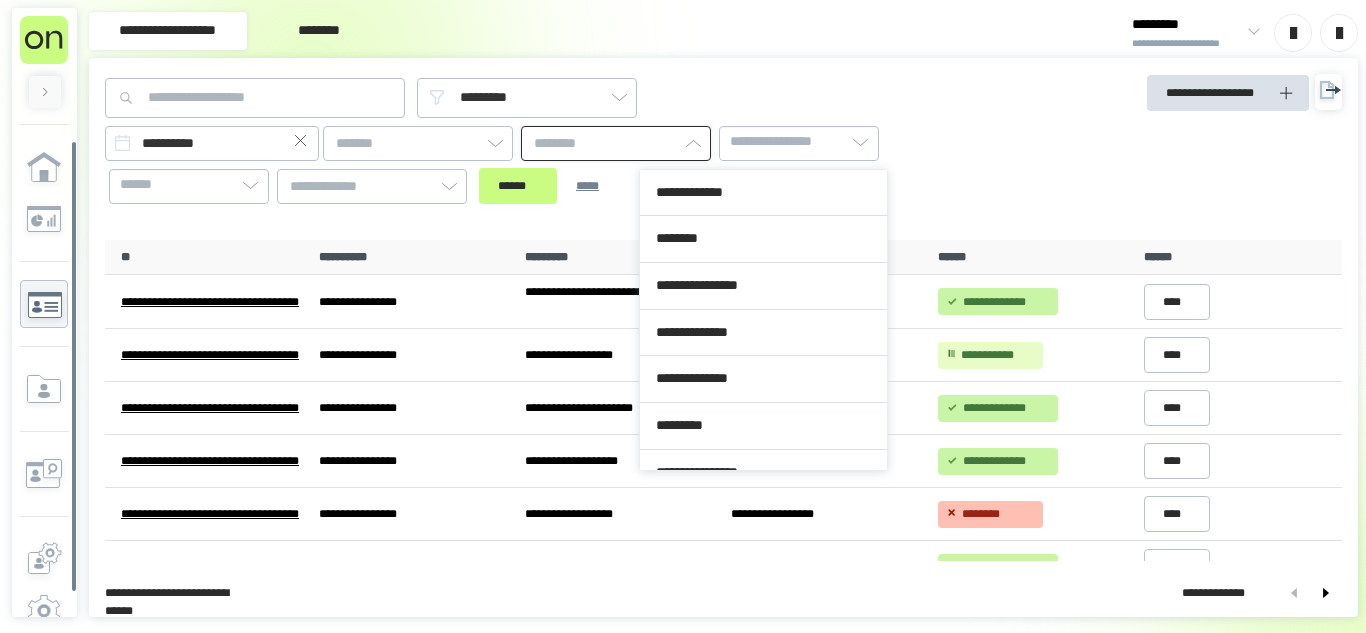 click at bounding box center [616, 143] 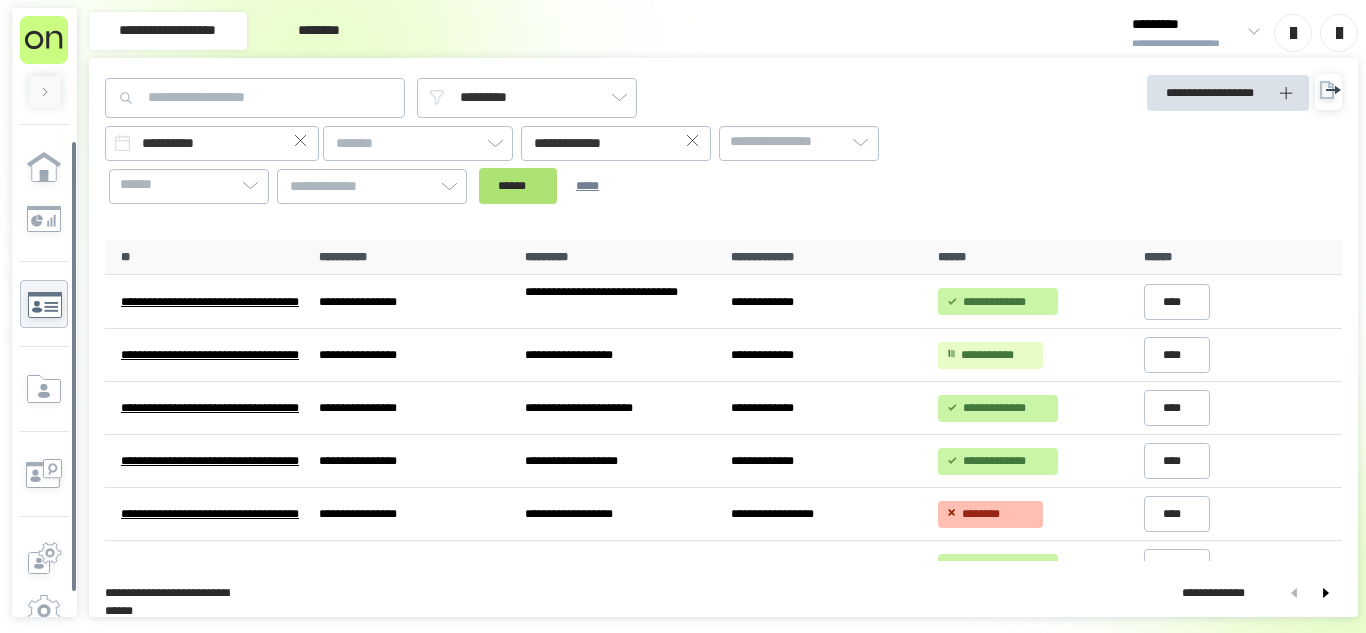 click on "******" at bounding box center [518, 186] 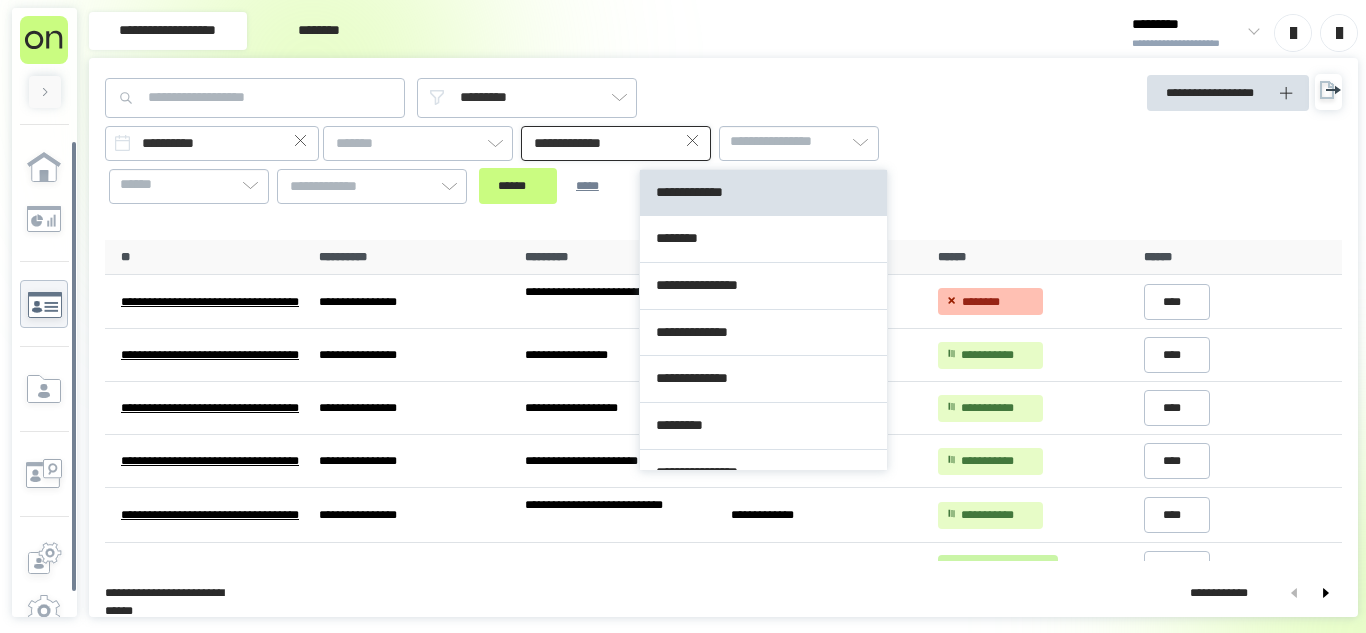 click on "**********" at bounding box center [616, 143] 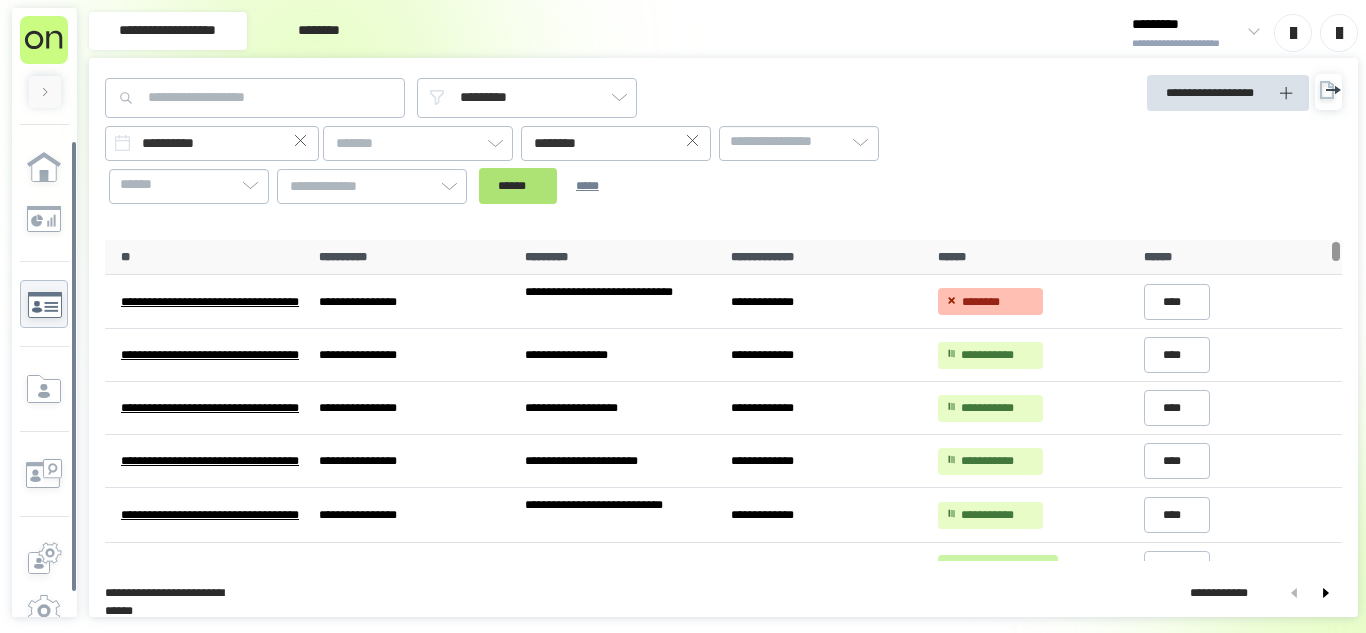 click on "******" at bounding box center (518, 186) 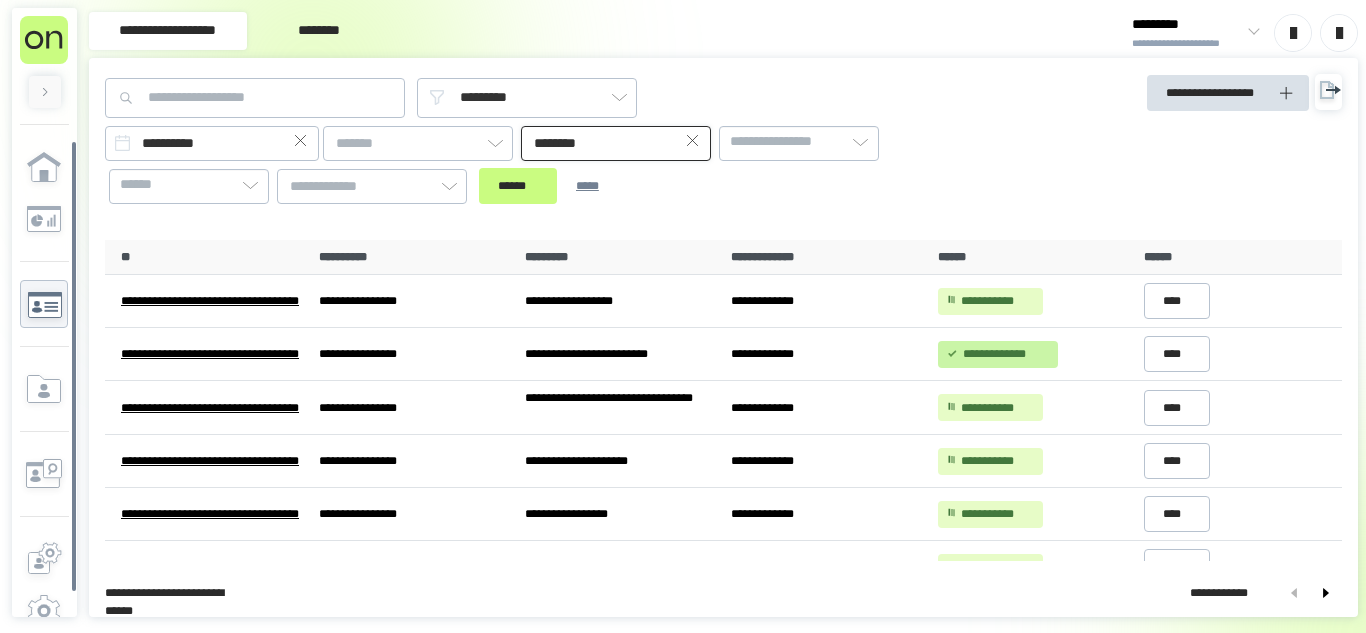 click on "********" at bounding box center [616, 143] 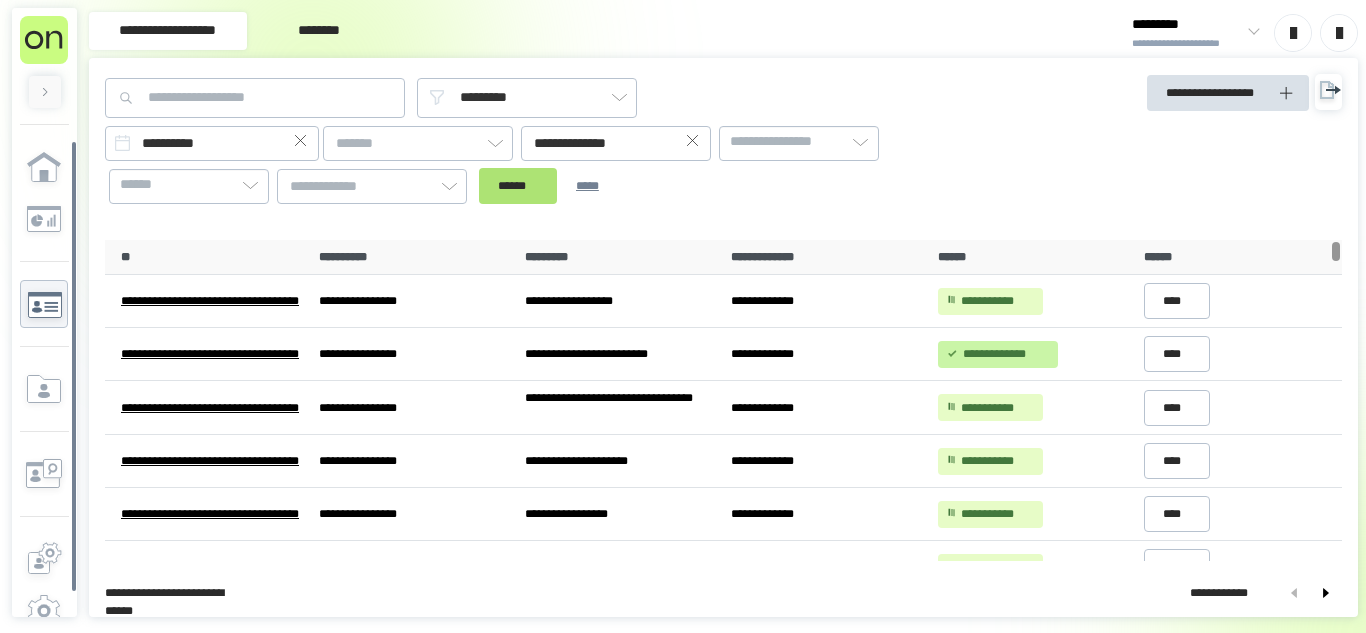 click on "******" at bounding box center (518, 186) 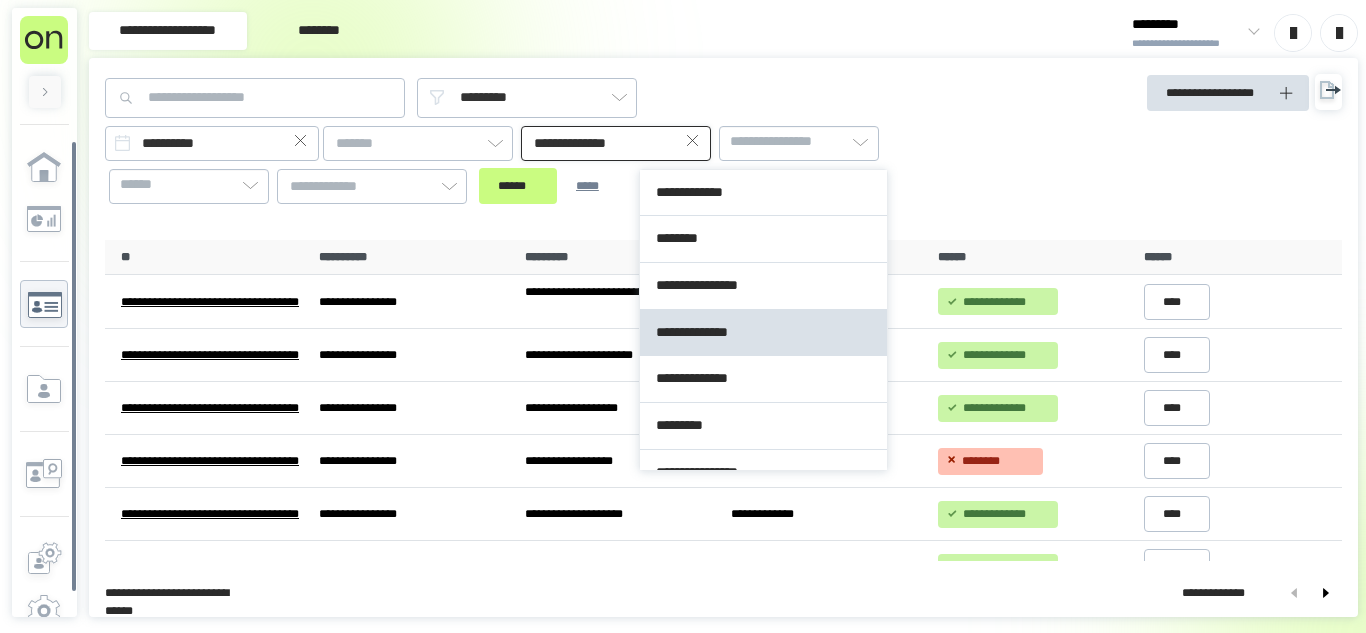 click on "**********" at bounding box center (616, 143) 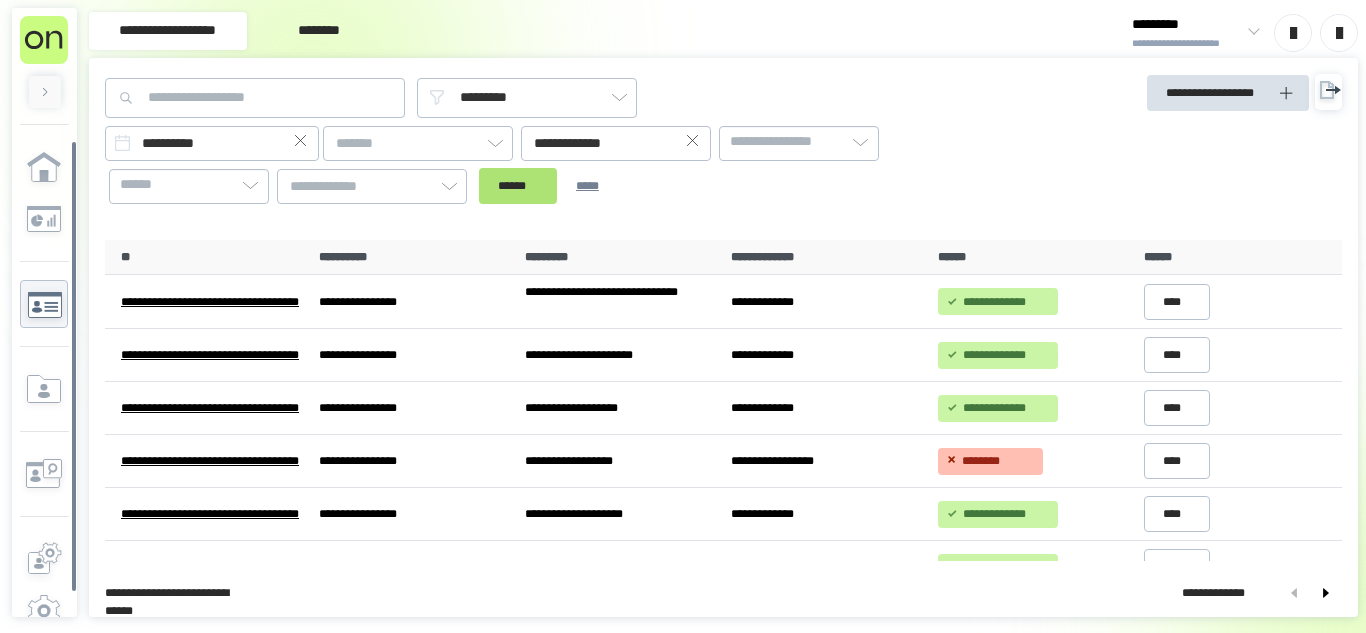 click on "******" at bounding box center [518, 186] 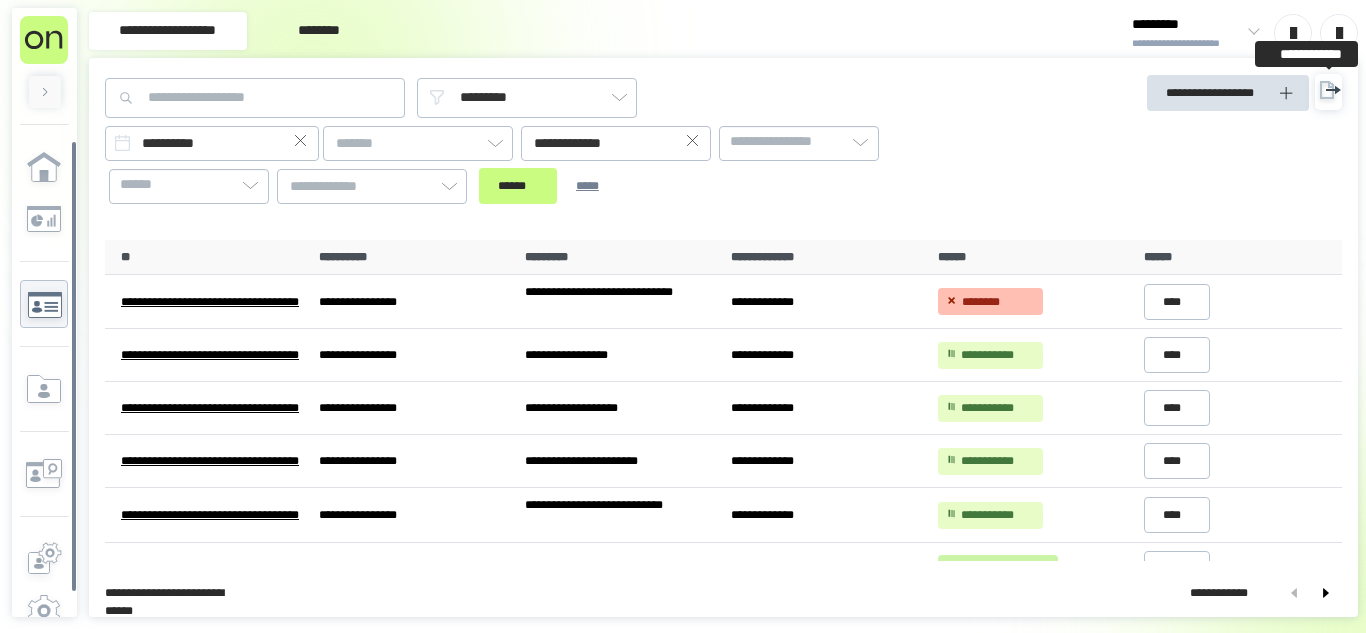 click 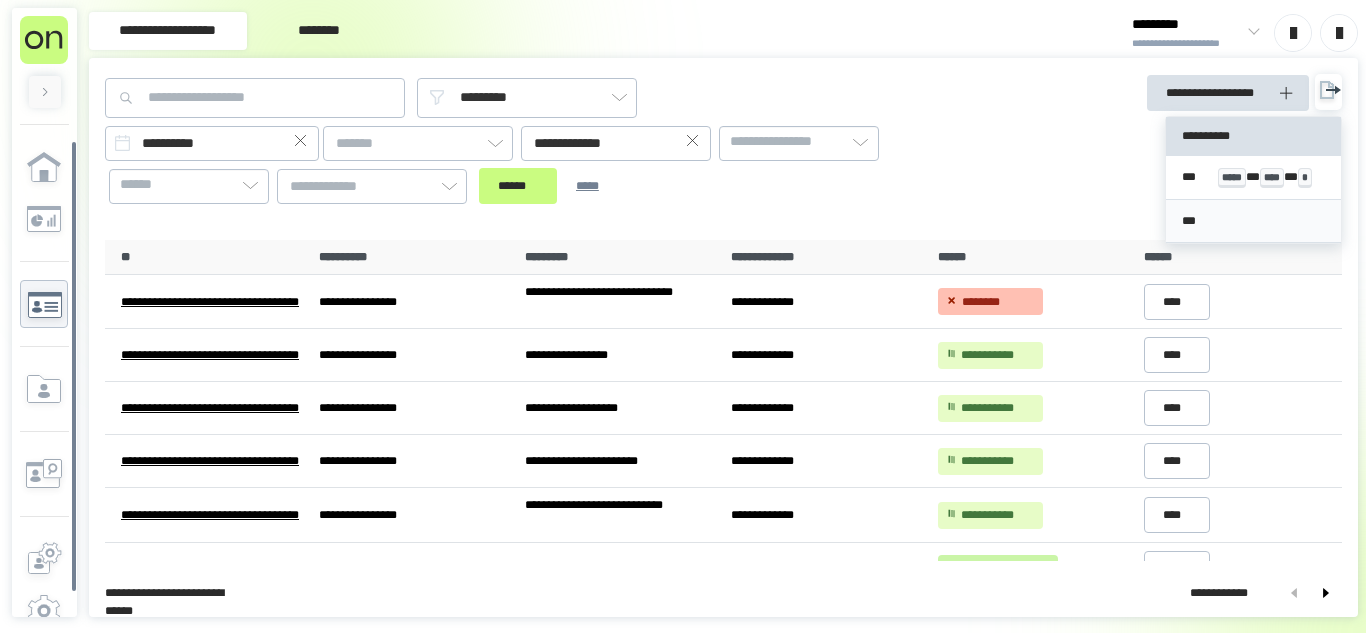 click on "***" at bounding box center (1253, 221) 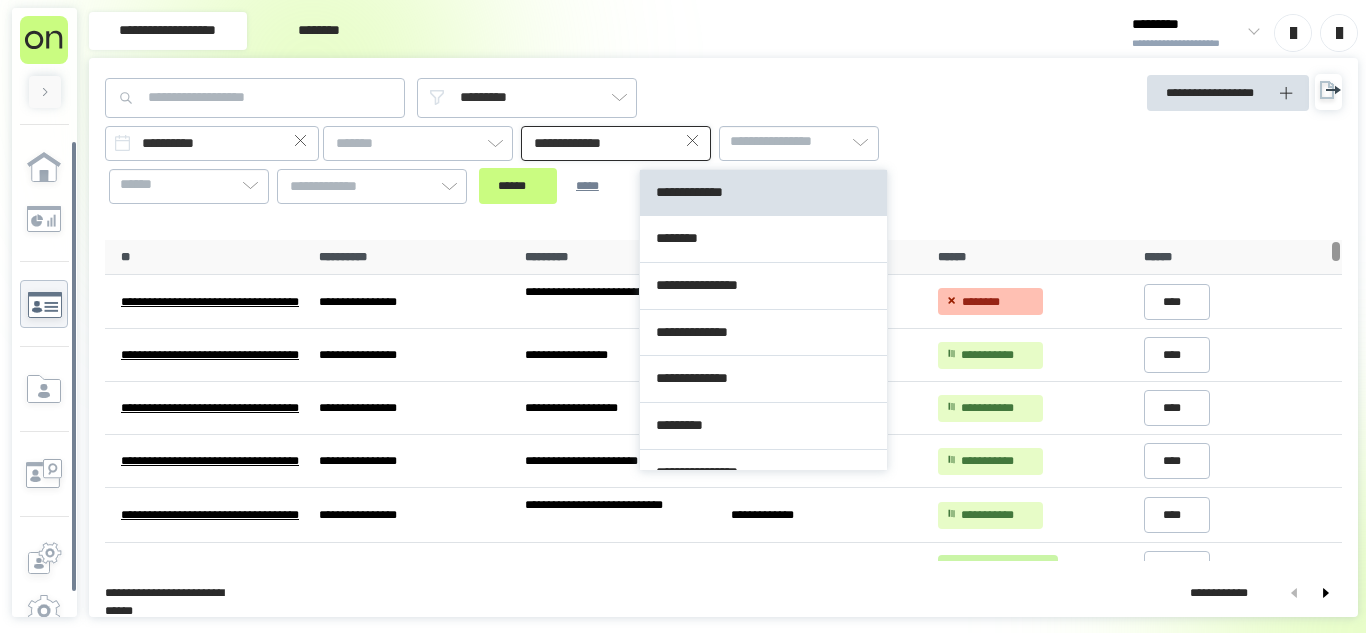 click on "**********" at bounding box center (616, 143) 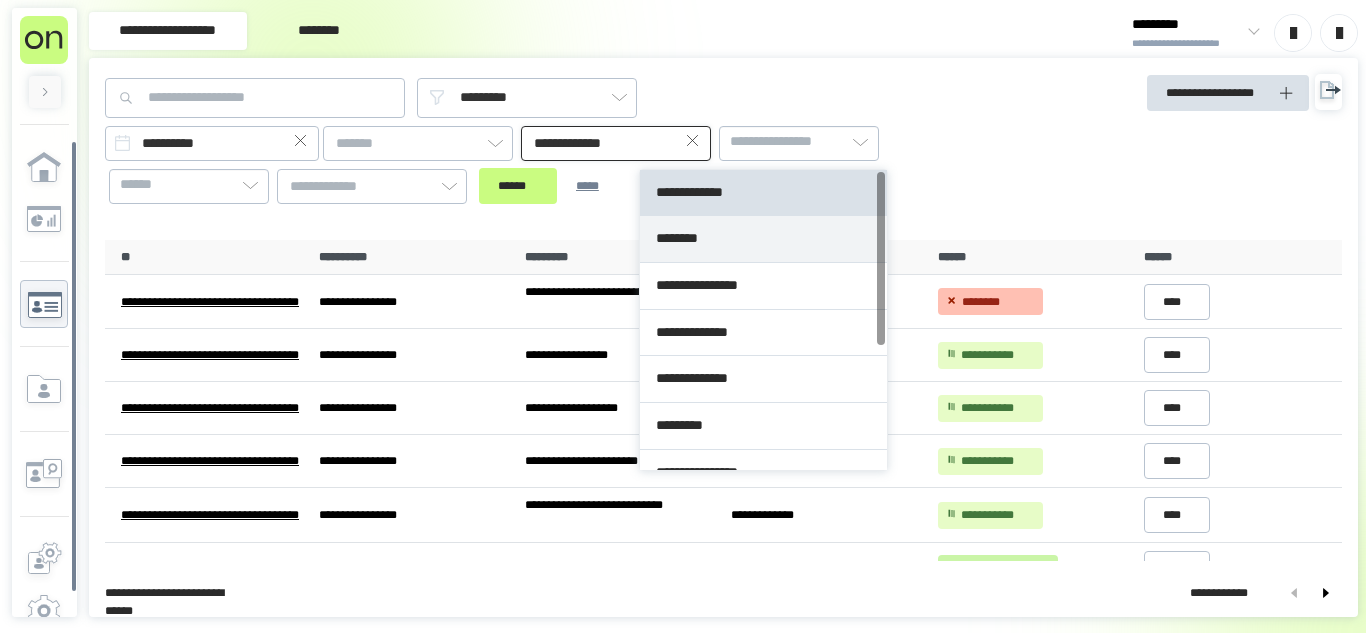 type on "********" 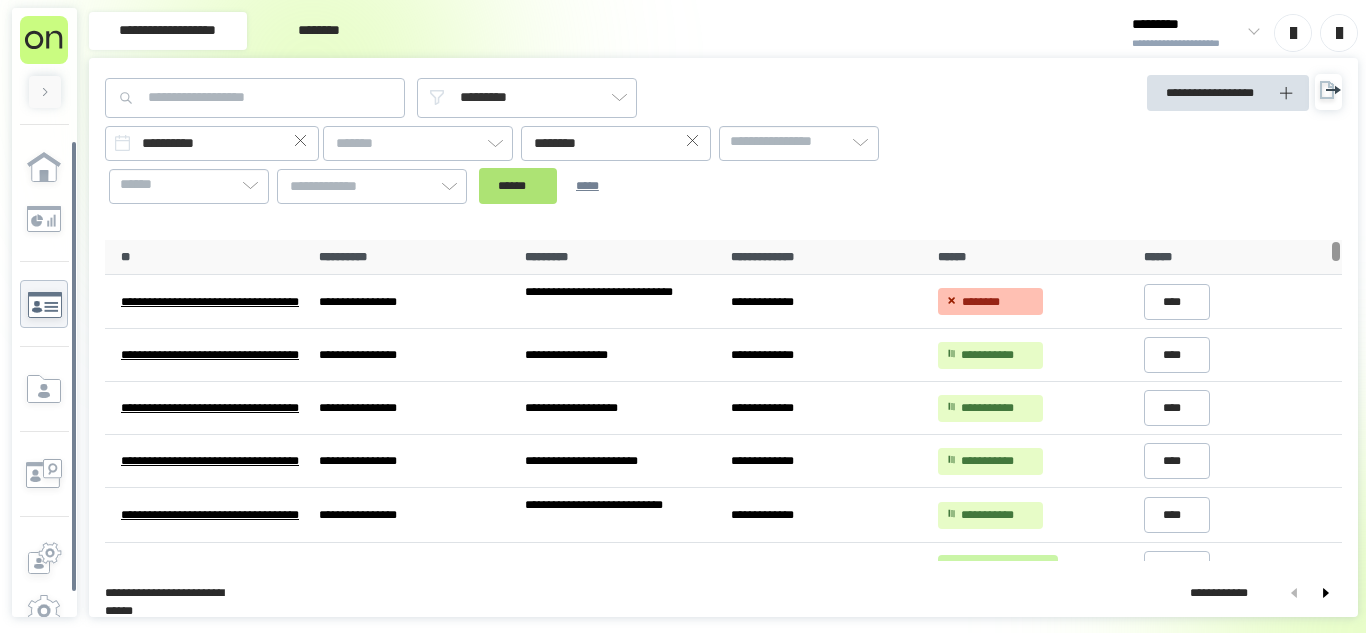 click on "******" at bounding box center [518, 186] 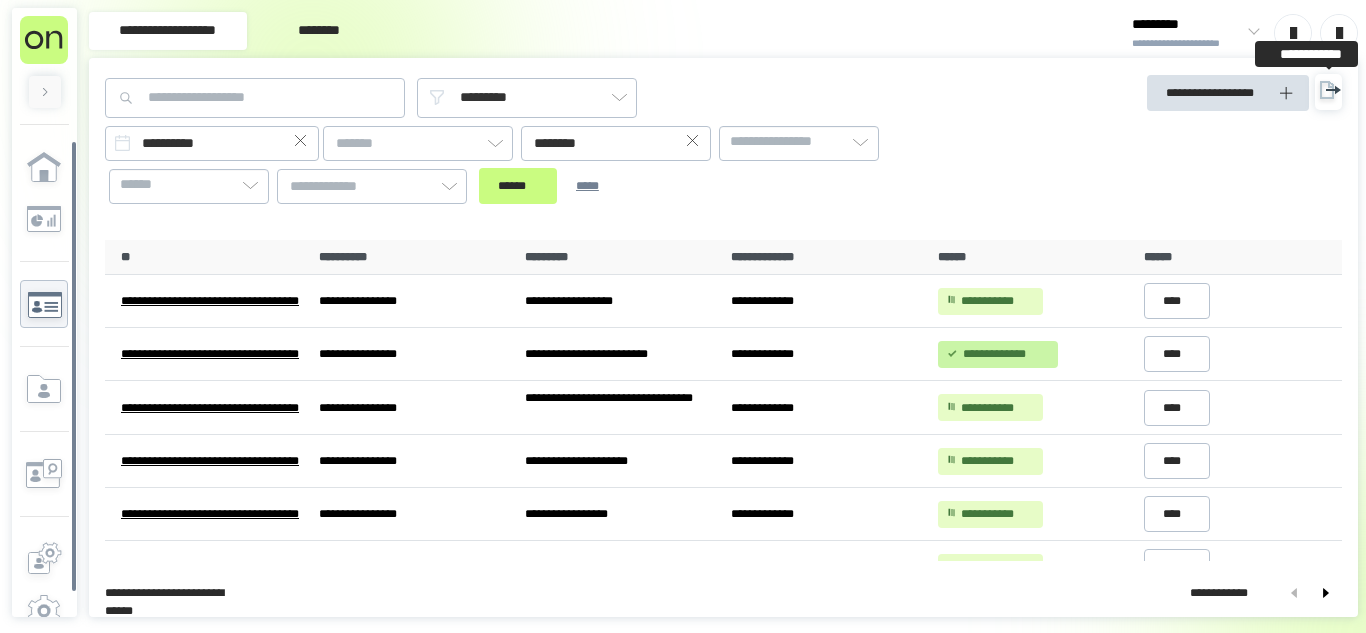 click 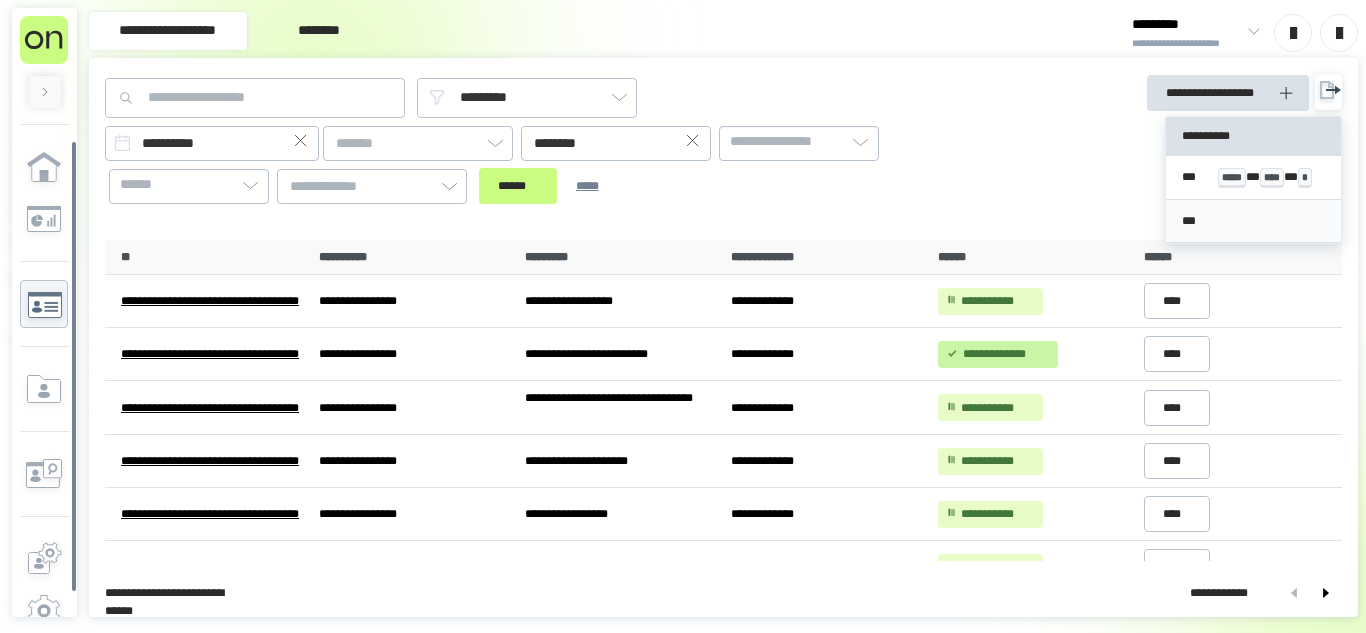 click on "***" at bounding box center [1253, 221] 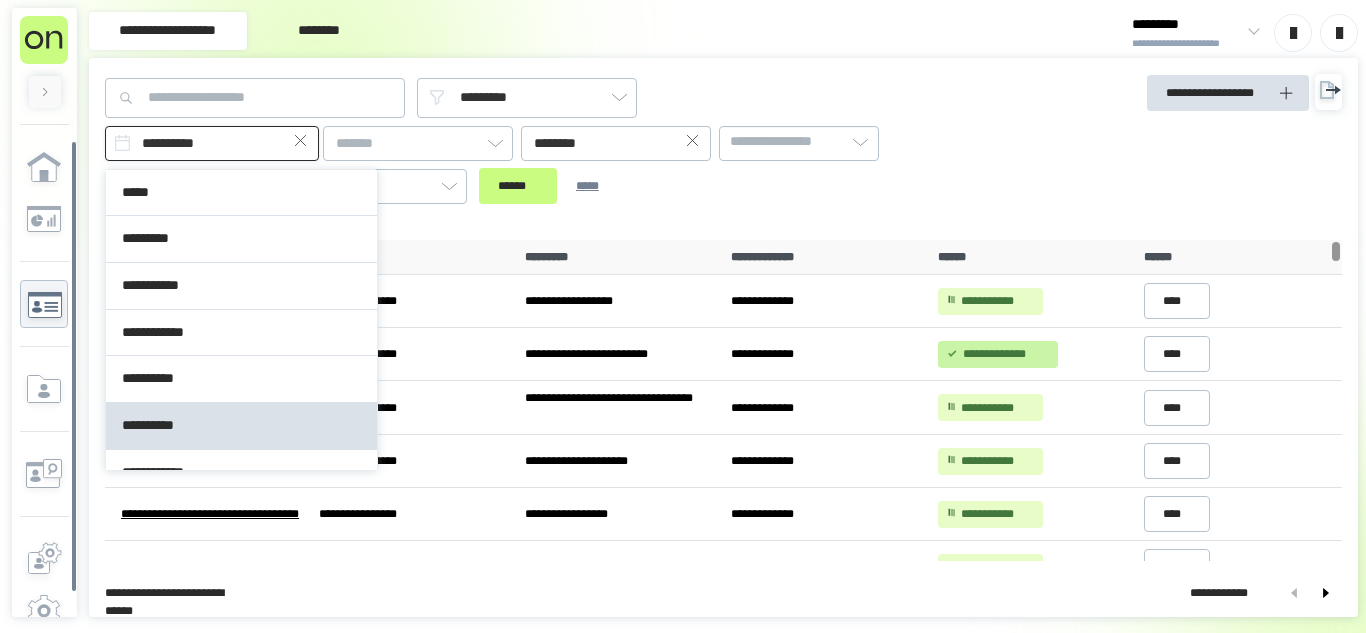 click on "**********" at bounding box center [212, 143] 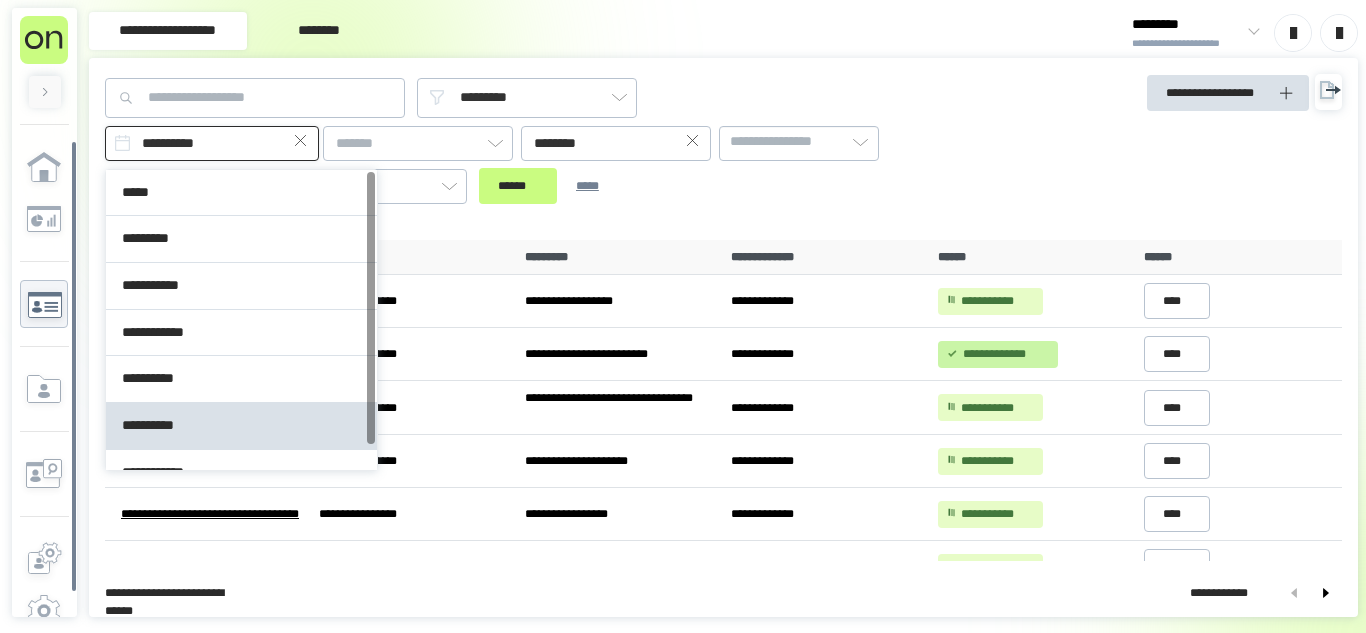 scroll, scrollTop: 26, scrollLeft: 0, axis: vertical 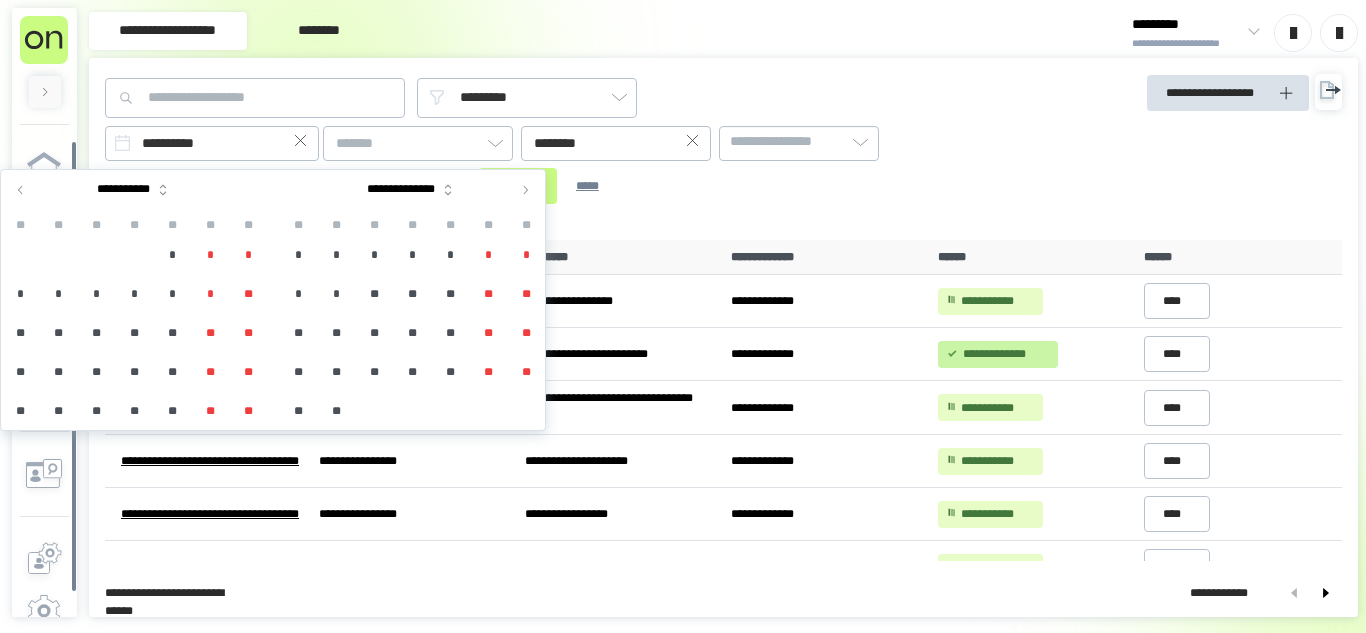 click 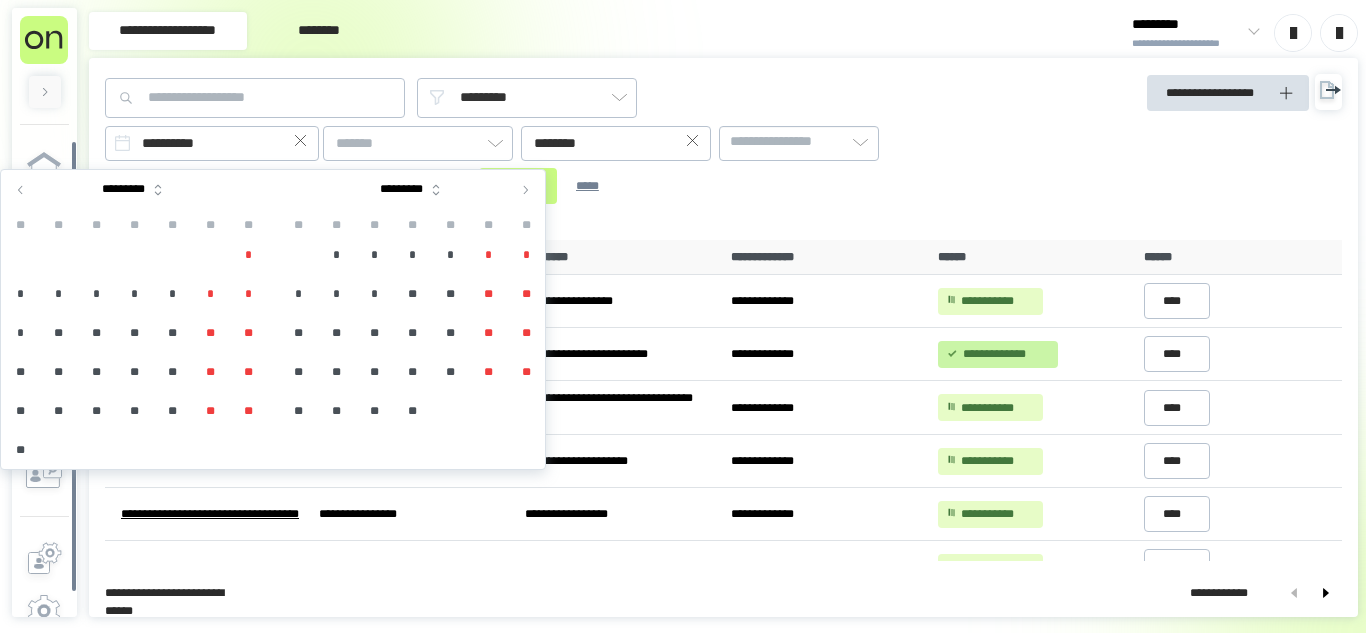 click on "*" at bounding box center [336, 255] 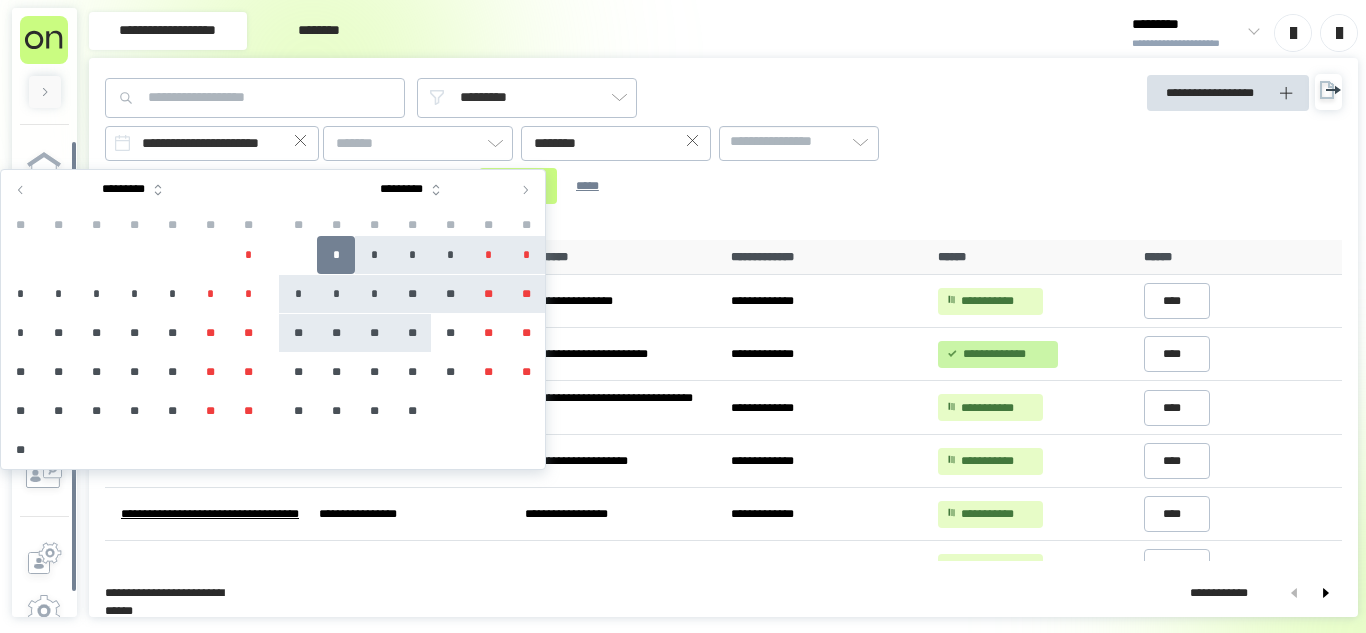 click on "**" at bounding box center (412, 333) 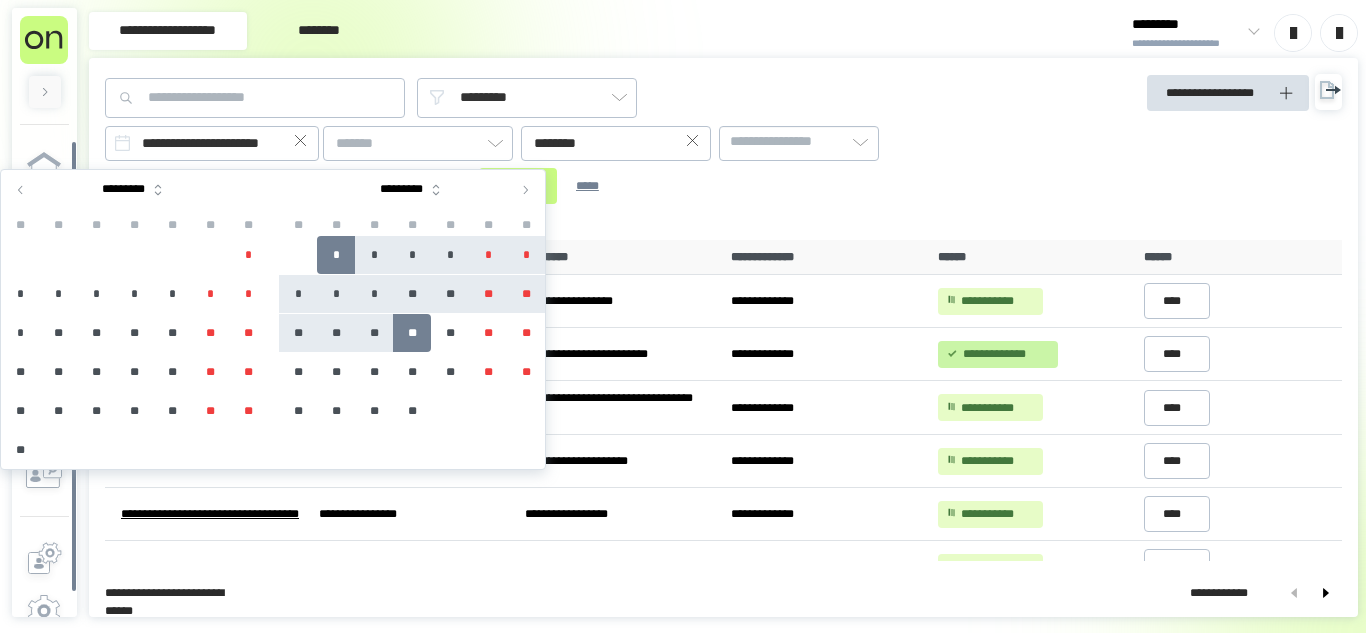click on "*" at bounding box center (336, 255) 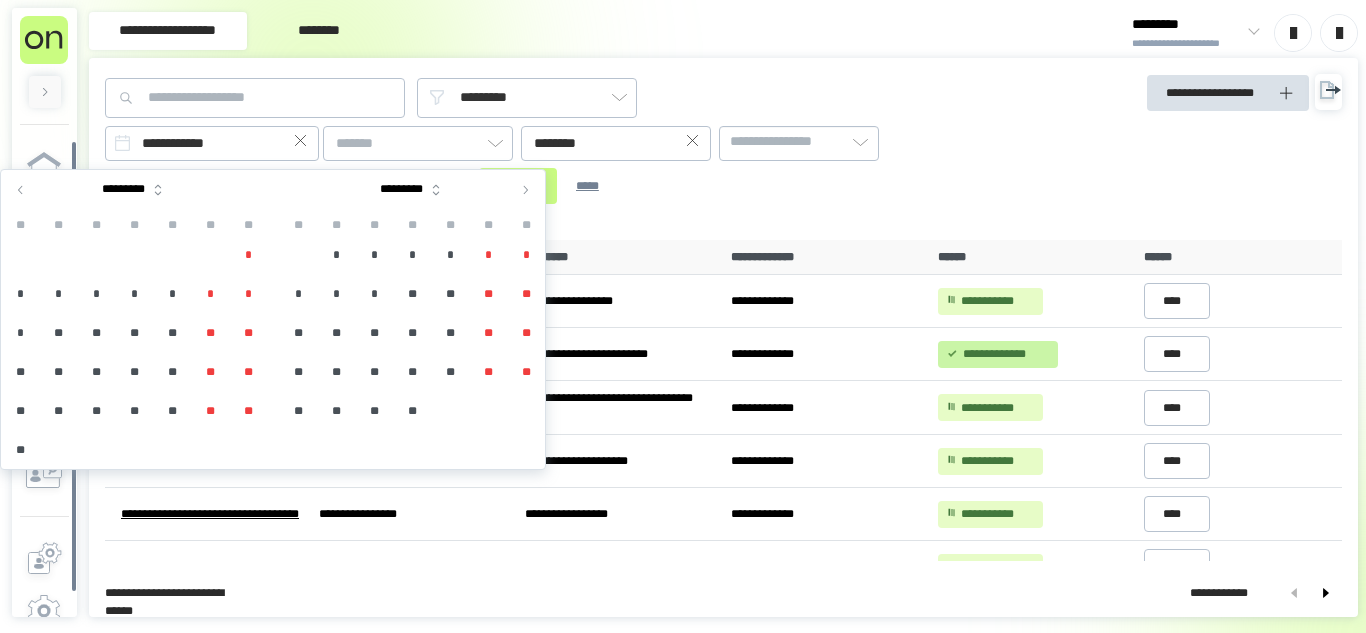 click on "*" at bounding box center (336, 255) 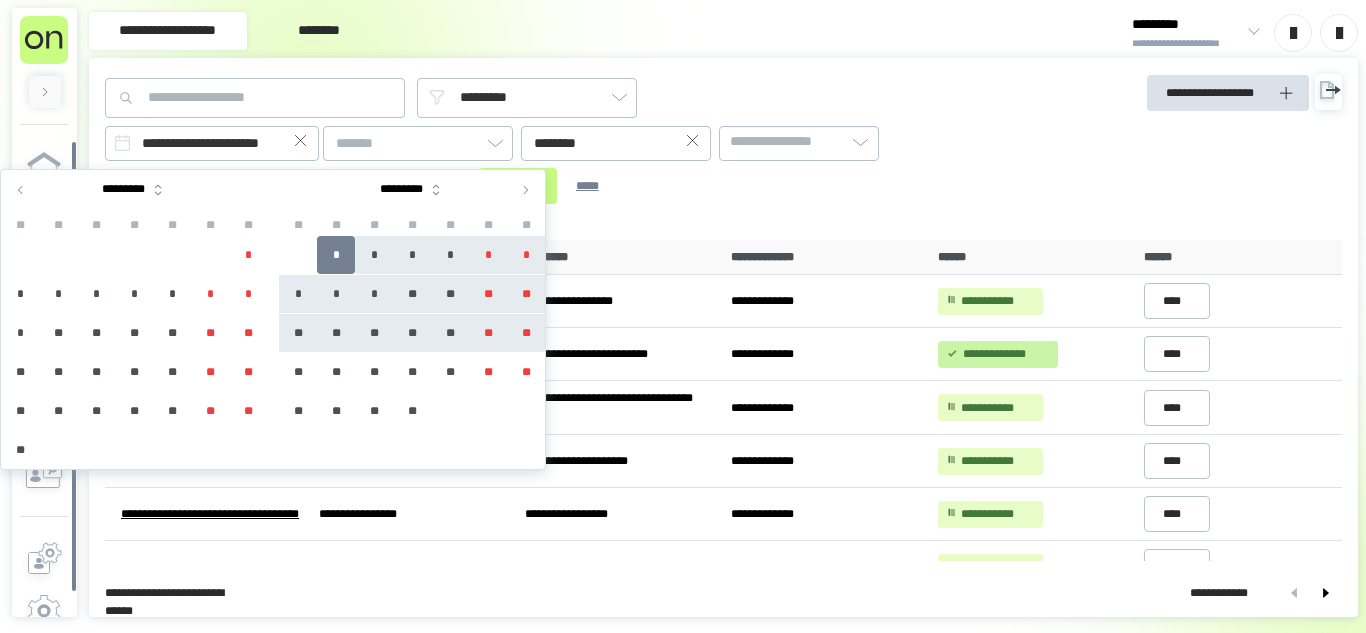 click on "**" at bounding box center (526, 333) 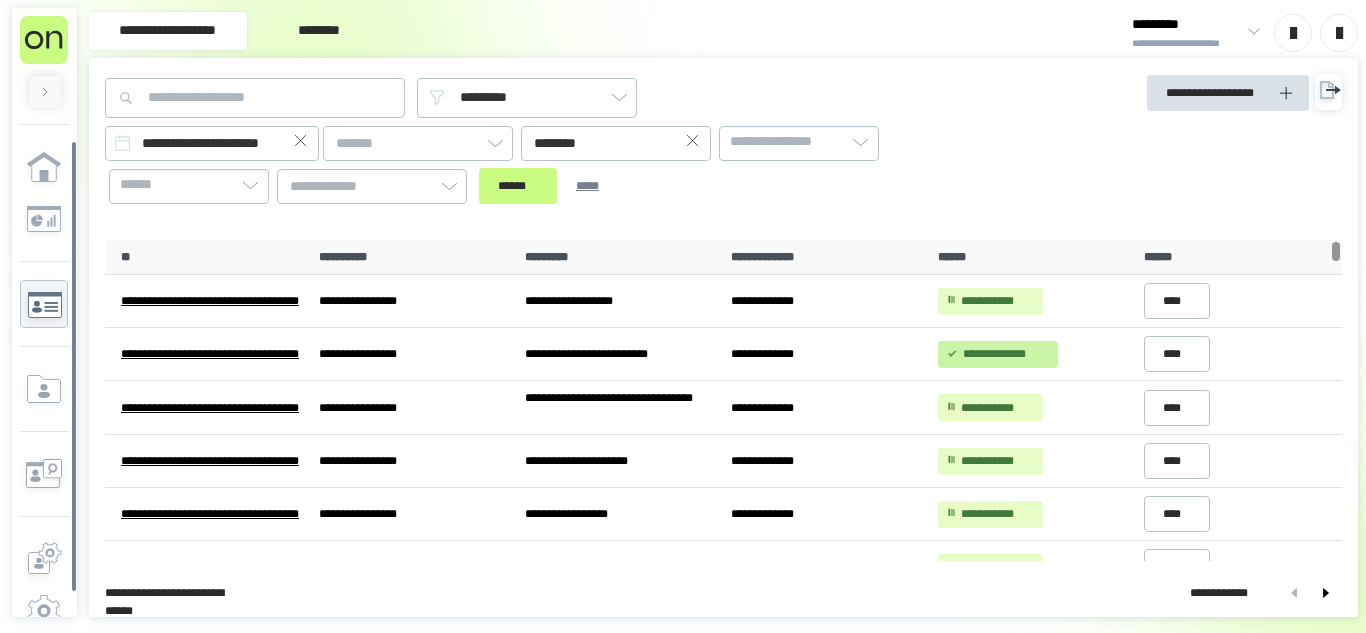 click on "[FIRST] [LAST] [CITY] [STATE] [ZIP]" at bounding box center (567, 149) 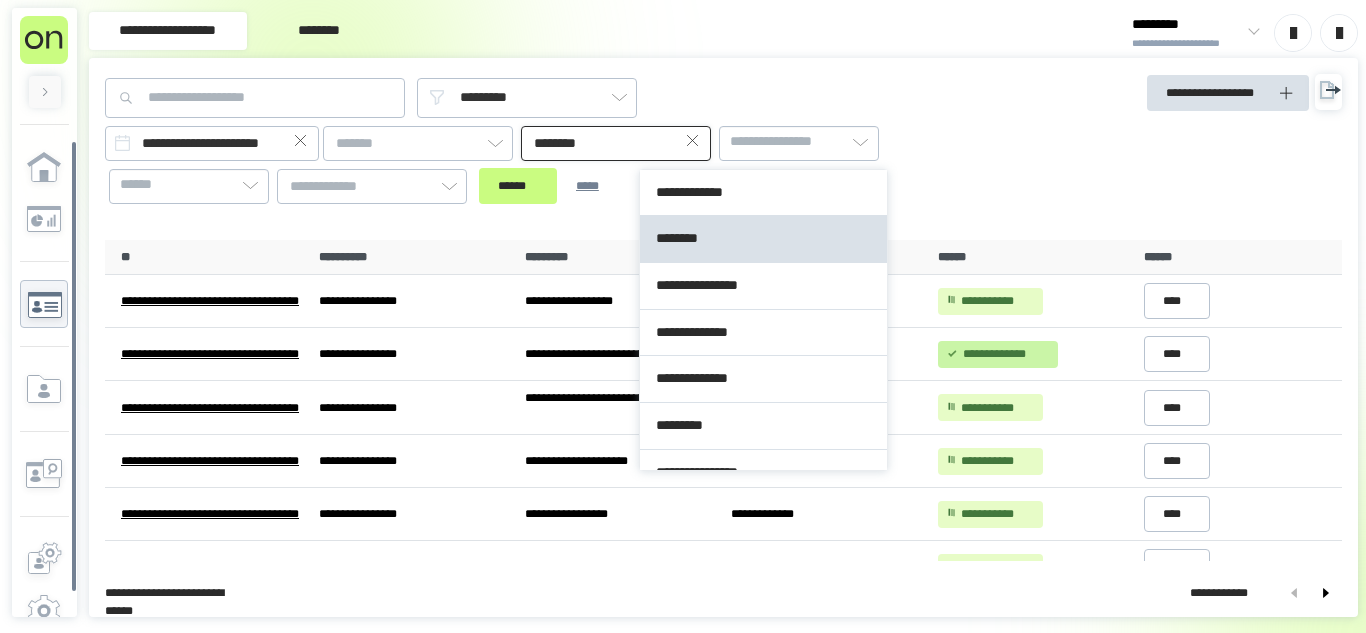 click on "********" at bounding box center (616, 143) 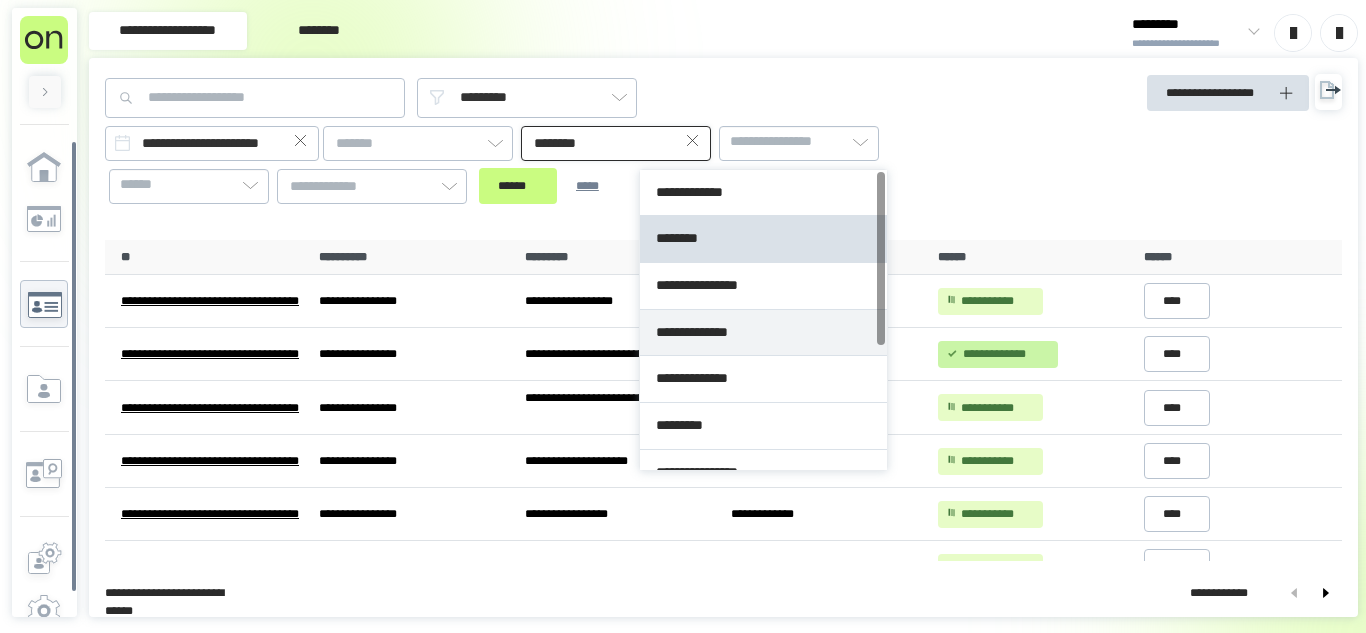 type on "**********" 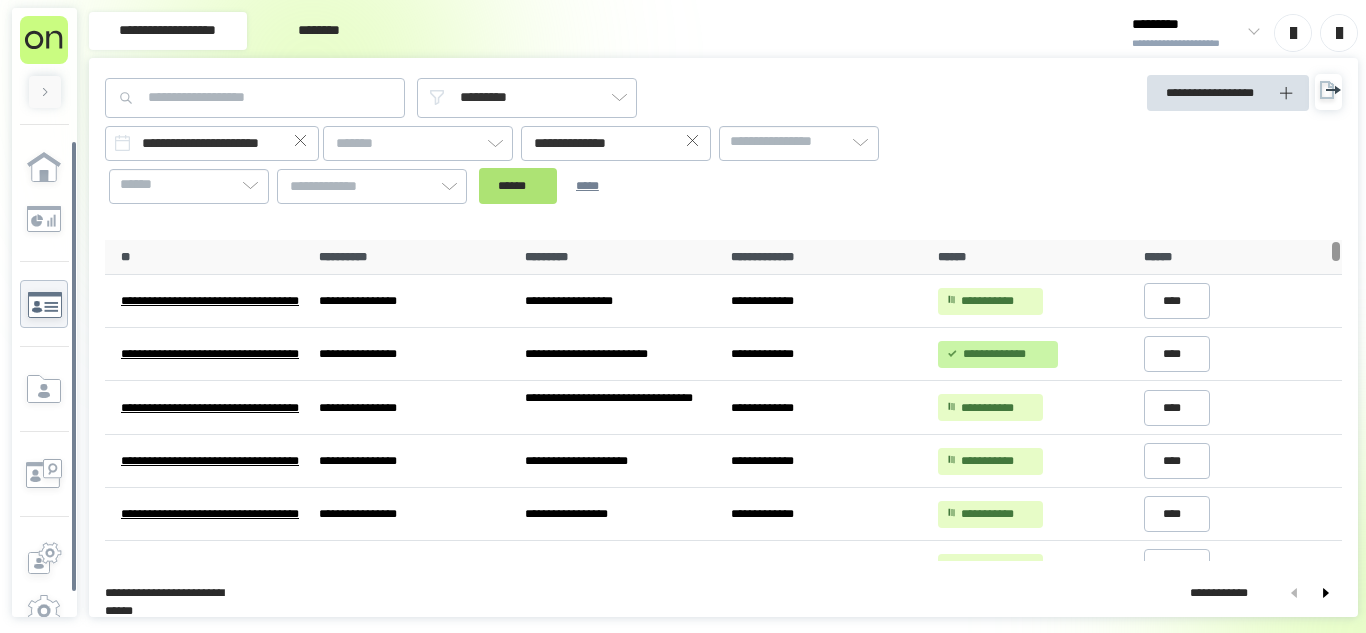 click on "******" at bounding box center (518, 186) 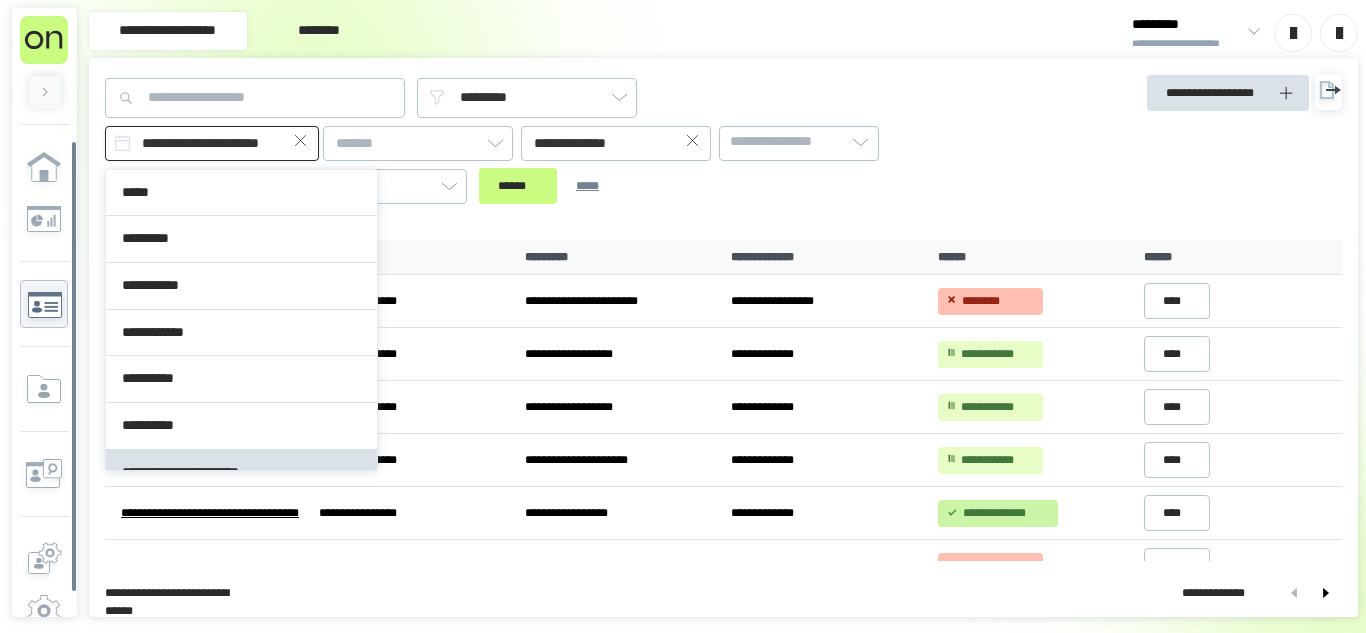scroll, scrollTop: 26, scrollLeft: 0, axis: vertical 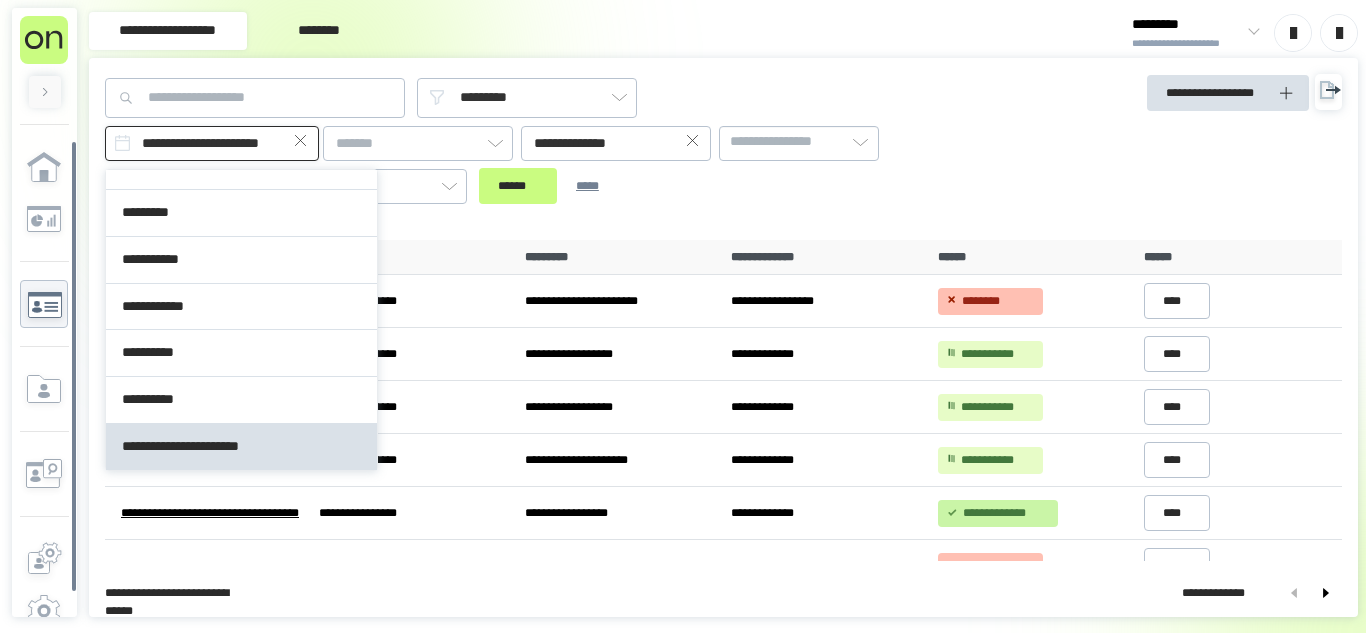 click on "**********" at bounding box center [212, 143] 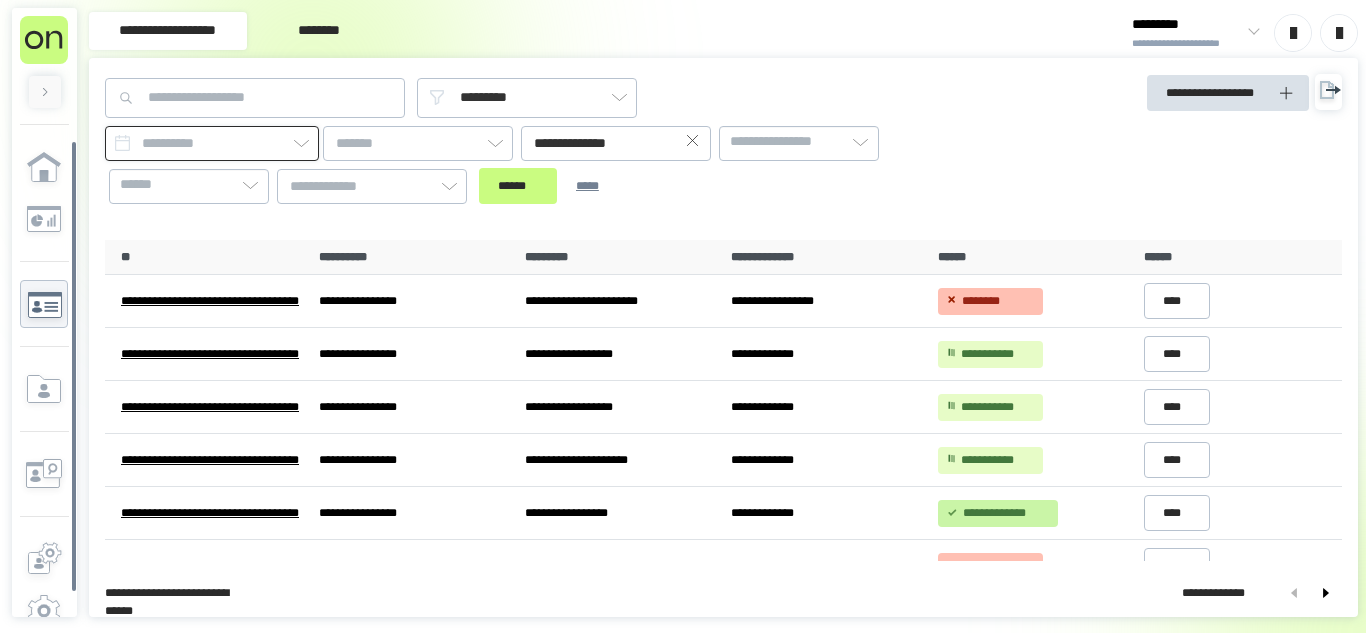 scroll, scrollTop: 0, scrollLeft: 0, axis: both 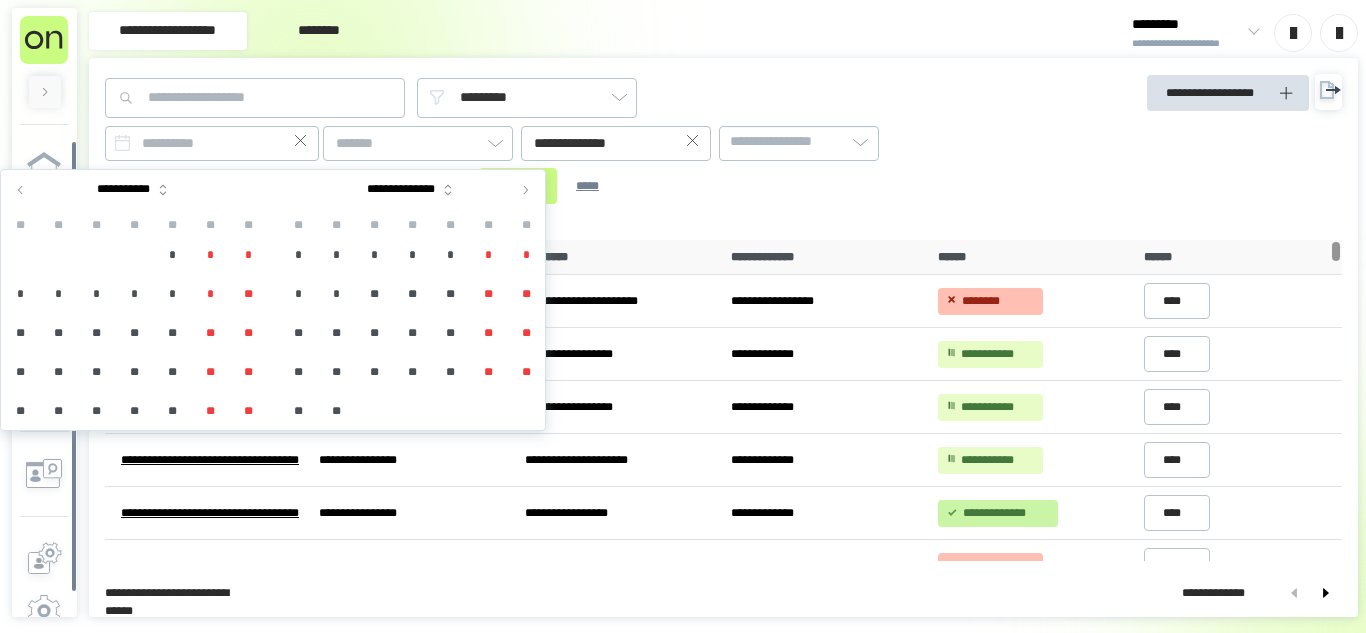 click at bounding box center [21, 190] 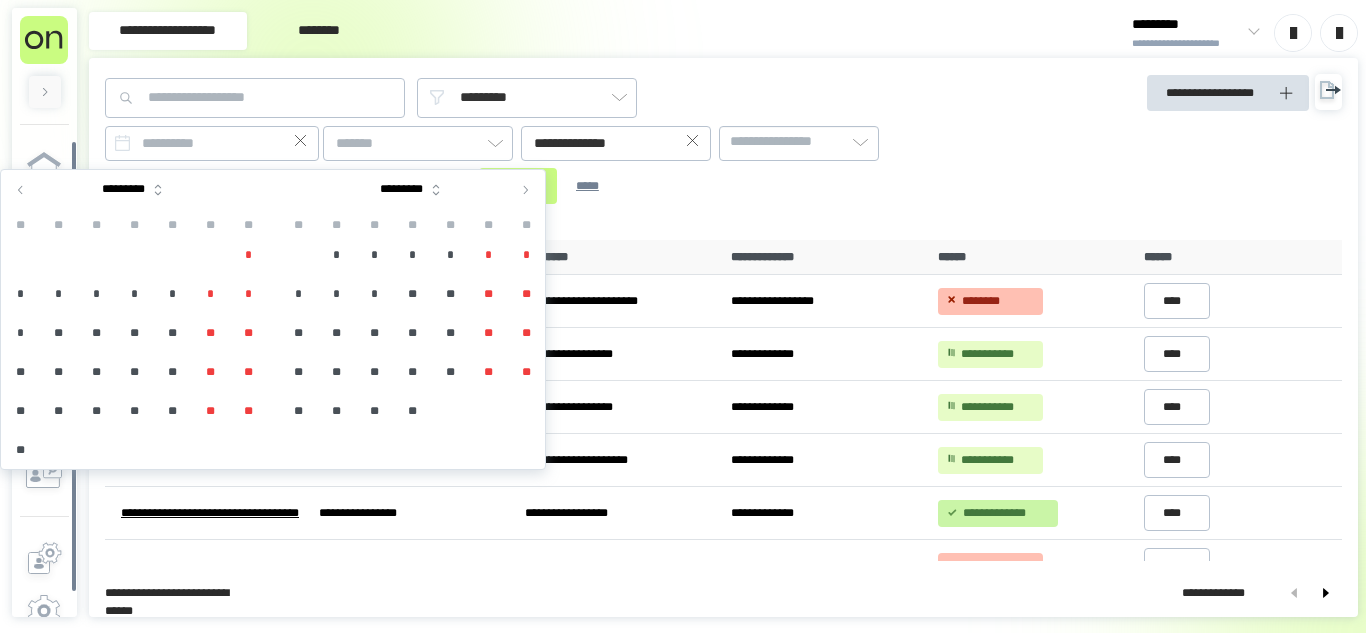 click on "*" at bounding box center [336, 255] 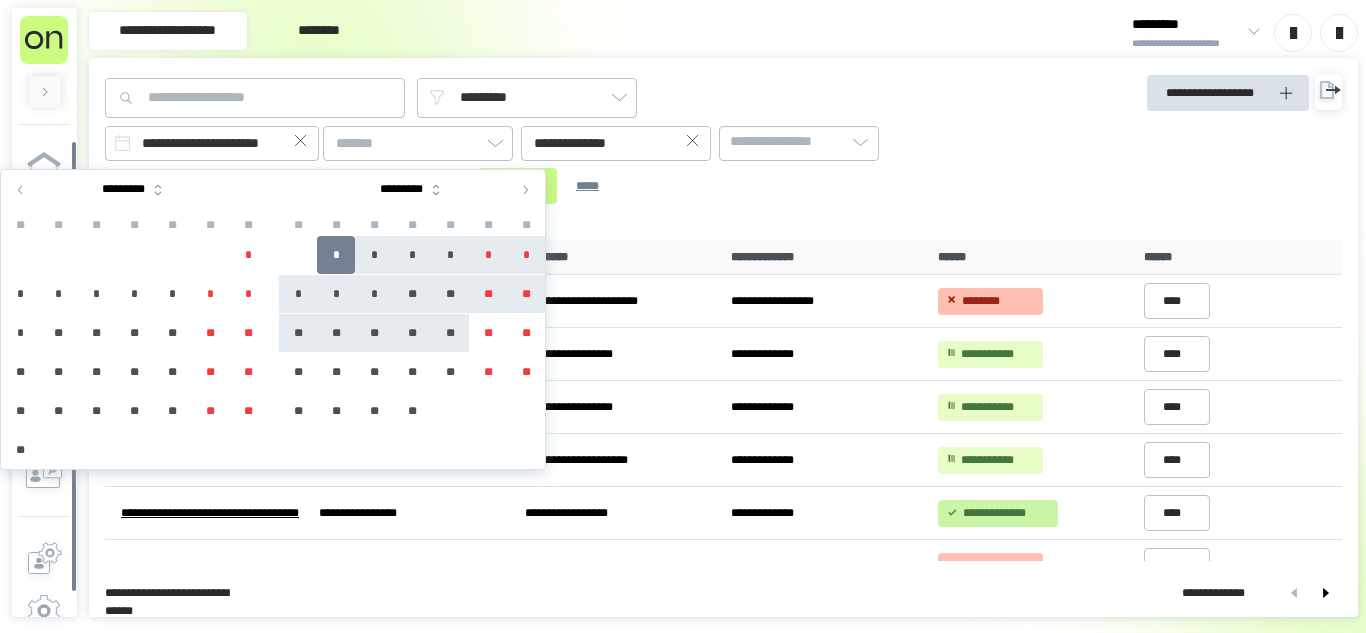 click on "**" at bounding box center [450, 333] 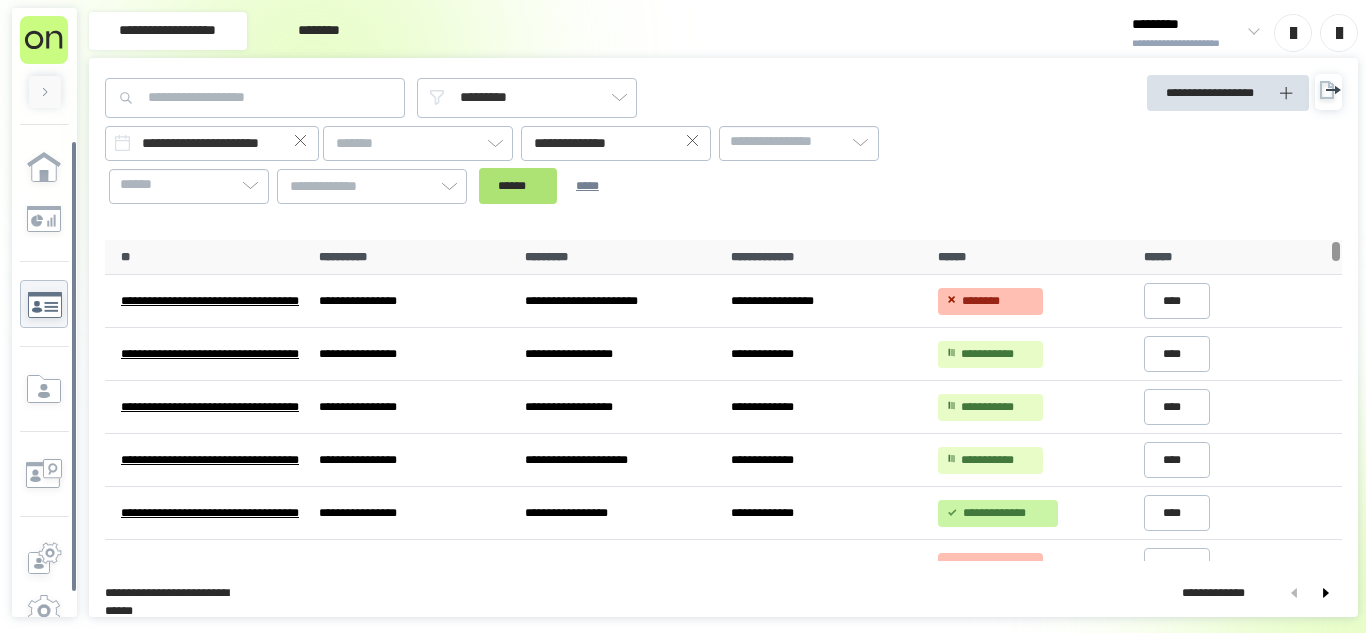 click on "******" at bounding box center [518, 186] 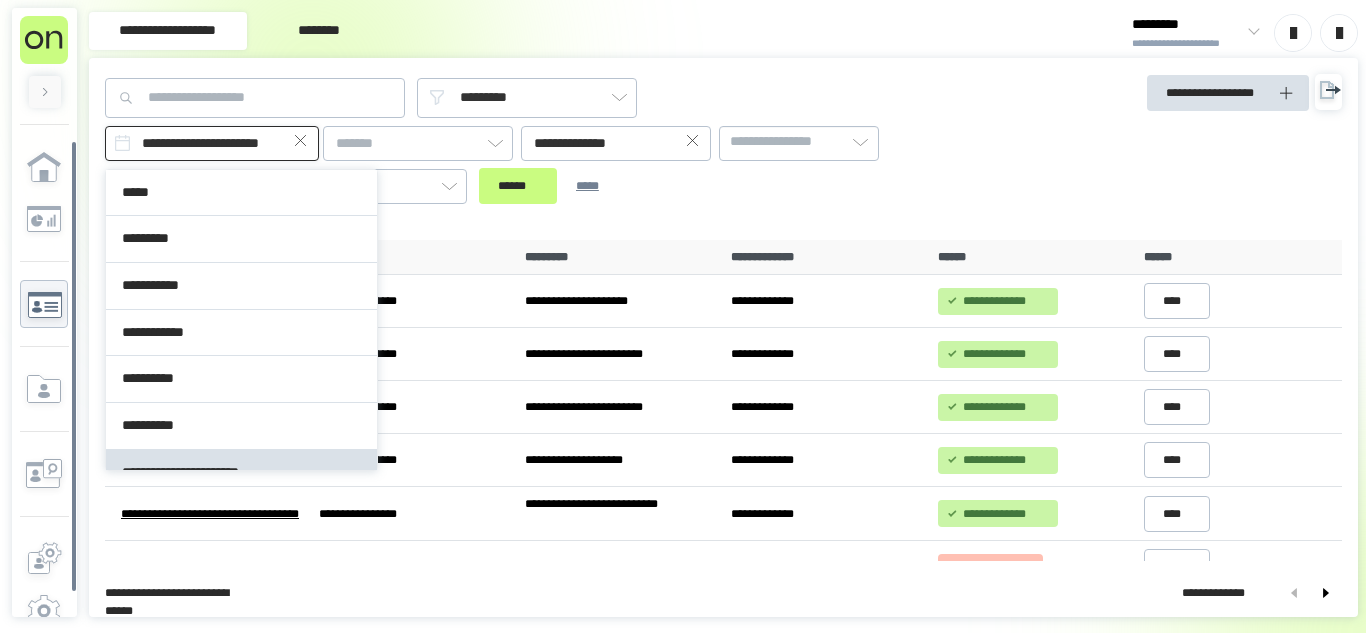 click on "**********" at bounding box center (212, 143) 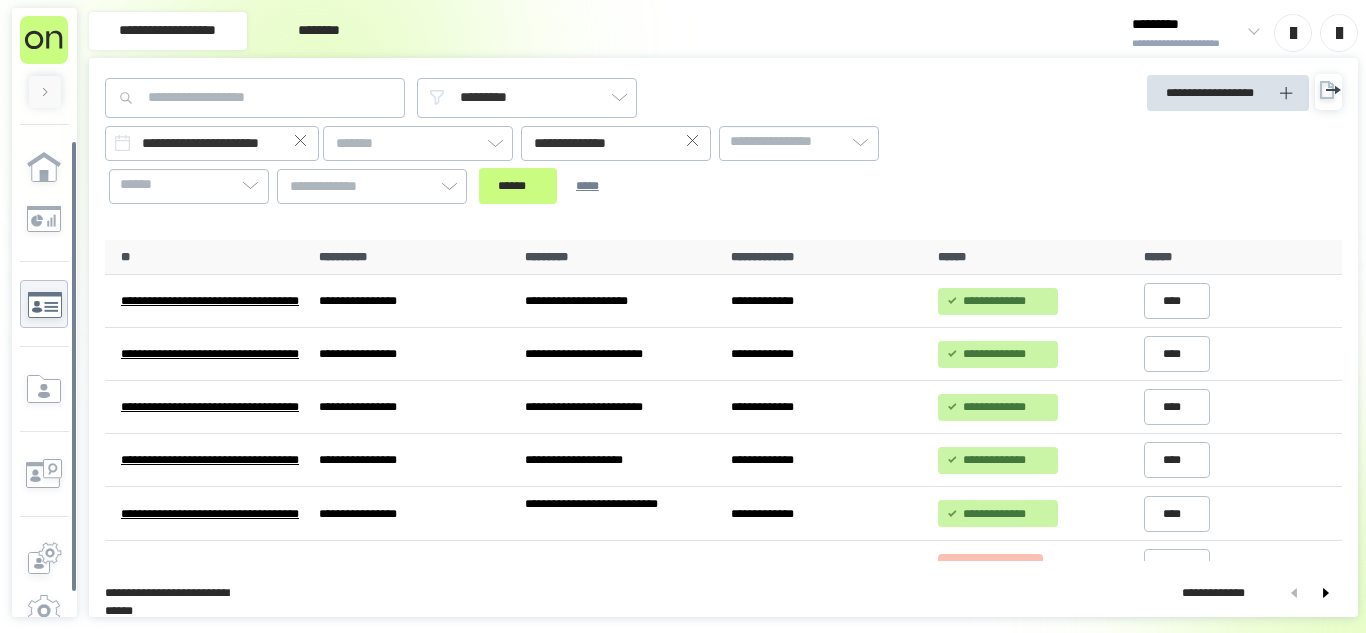 click at bounding box center [301, 143] 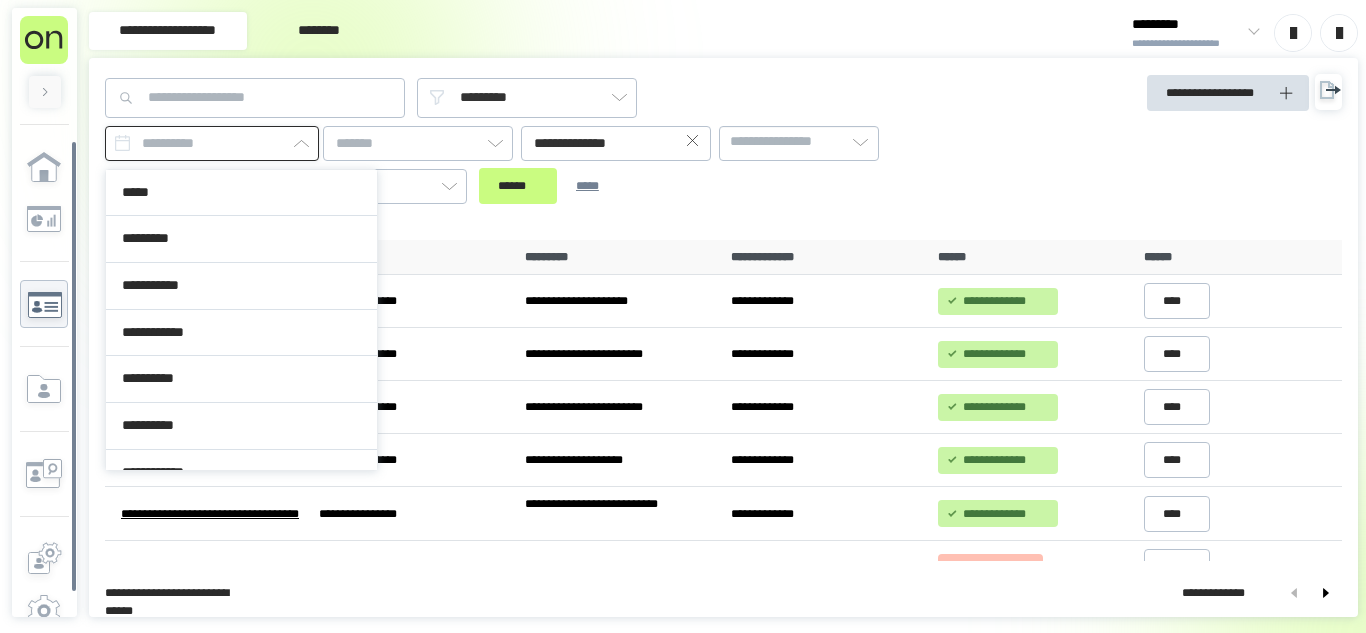 click at bounding box center [212, 143] 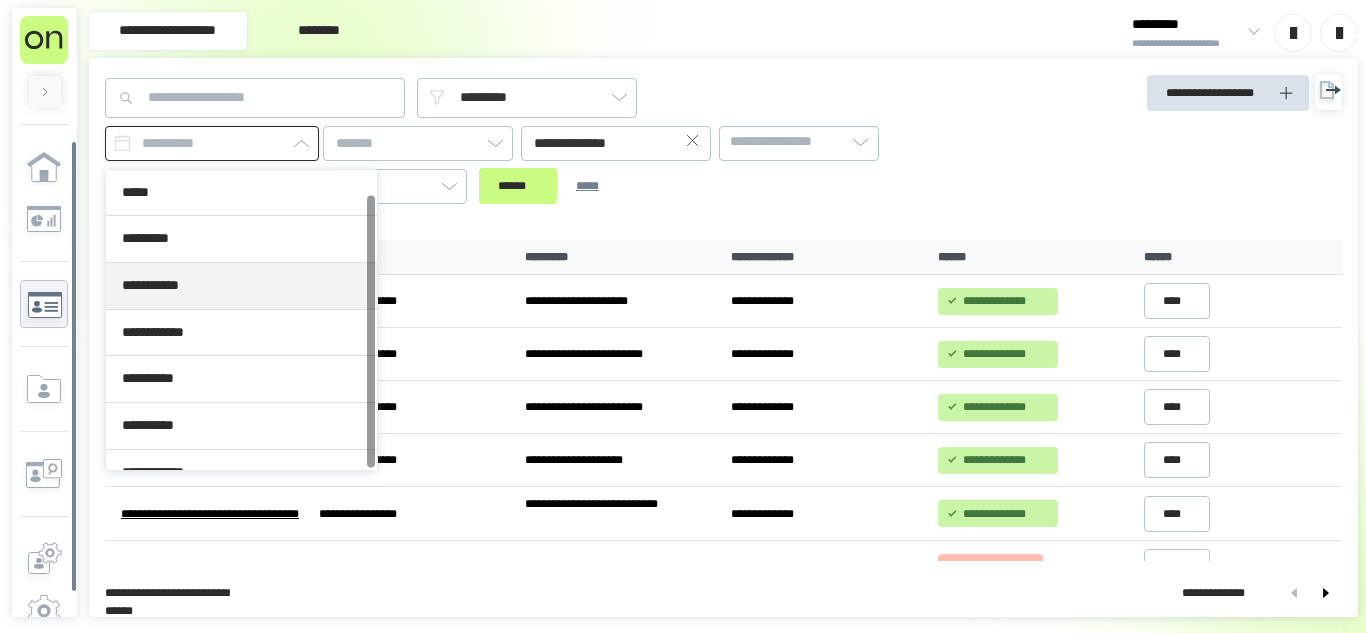 scroll, scrollTop: 26, scrollLeft: 0, axis: vertical 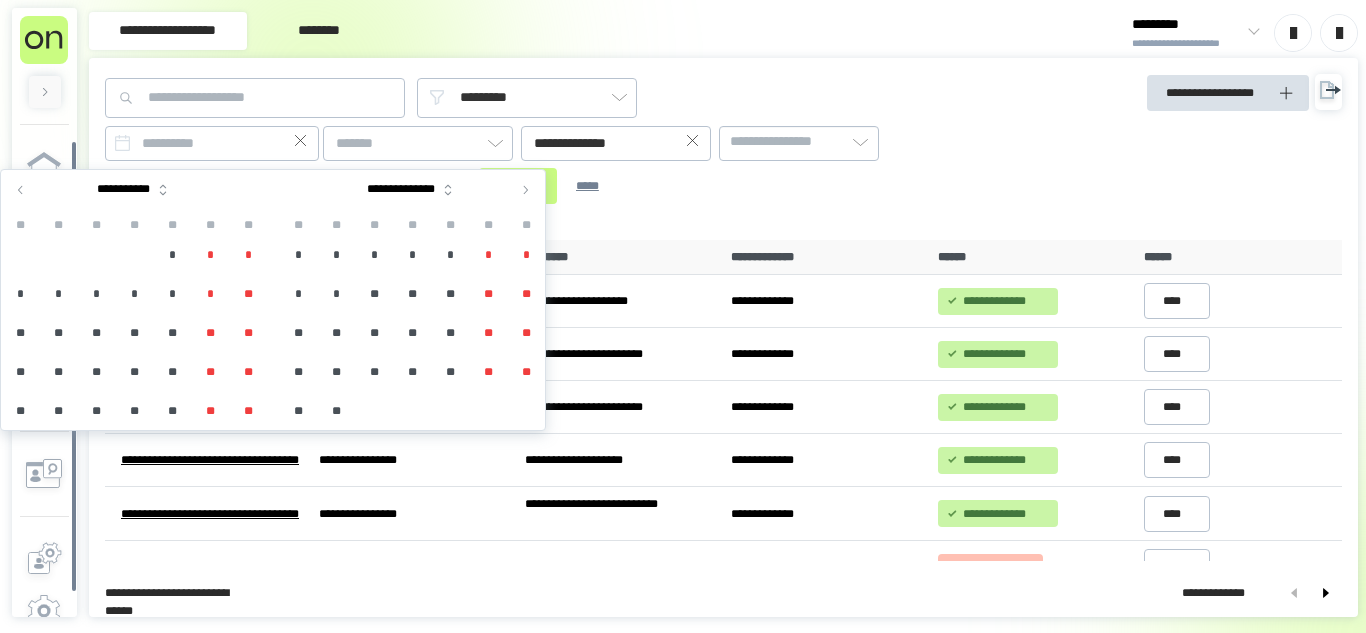 click at bounding box center [21, 190] 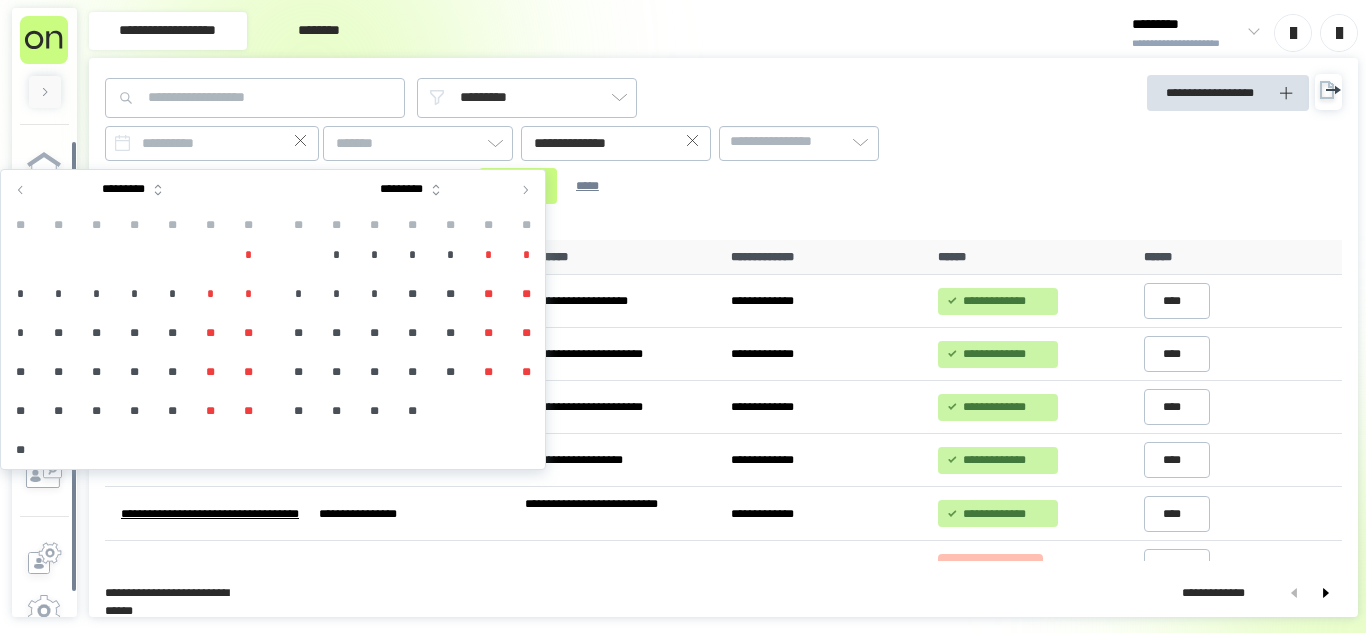 click on "*" at bounding box center (336, 255) 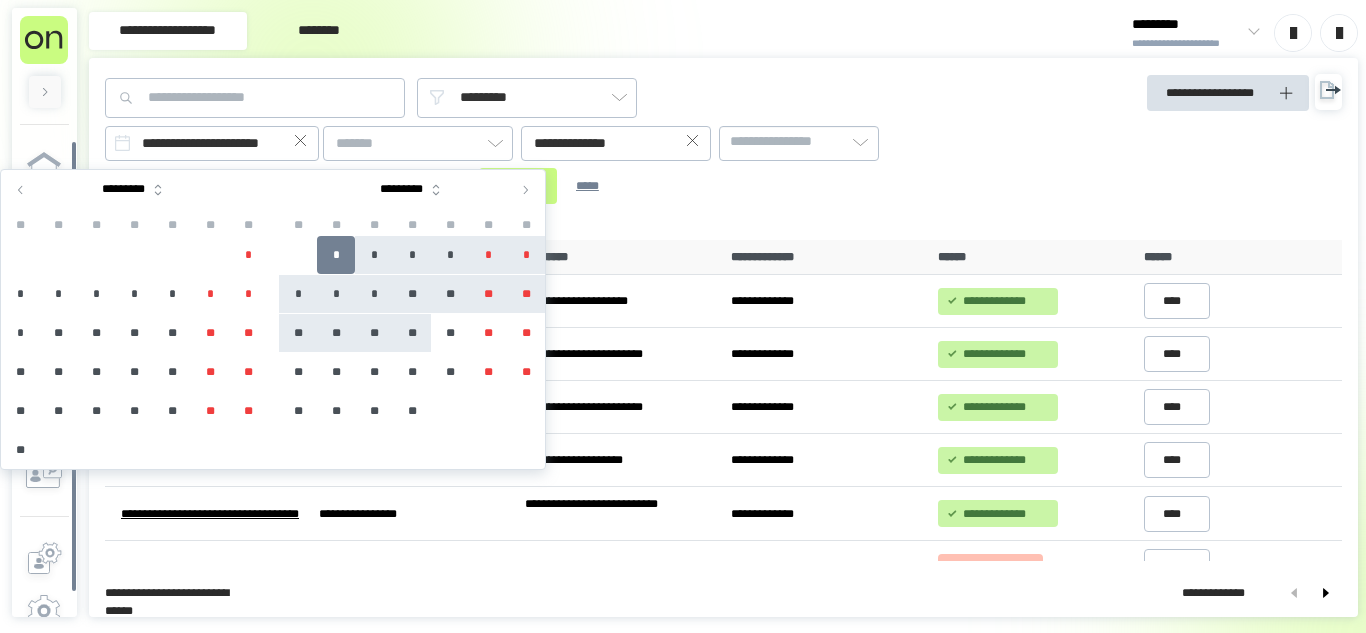 click on "**" at bounding box center [412, 333] 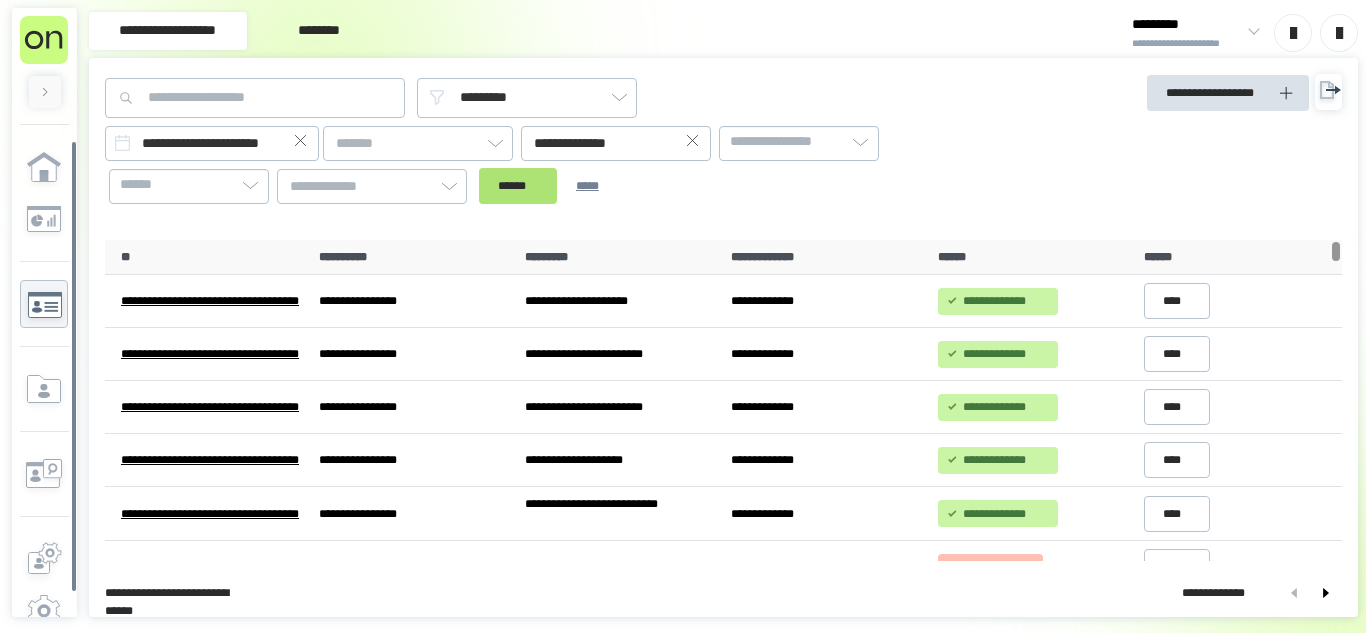 drag, startPoint x: 731, startPoint y: 164, endPoint x: 732, endPoint y: 182, distance: 18.027756 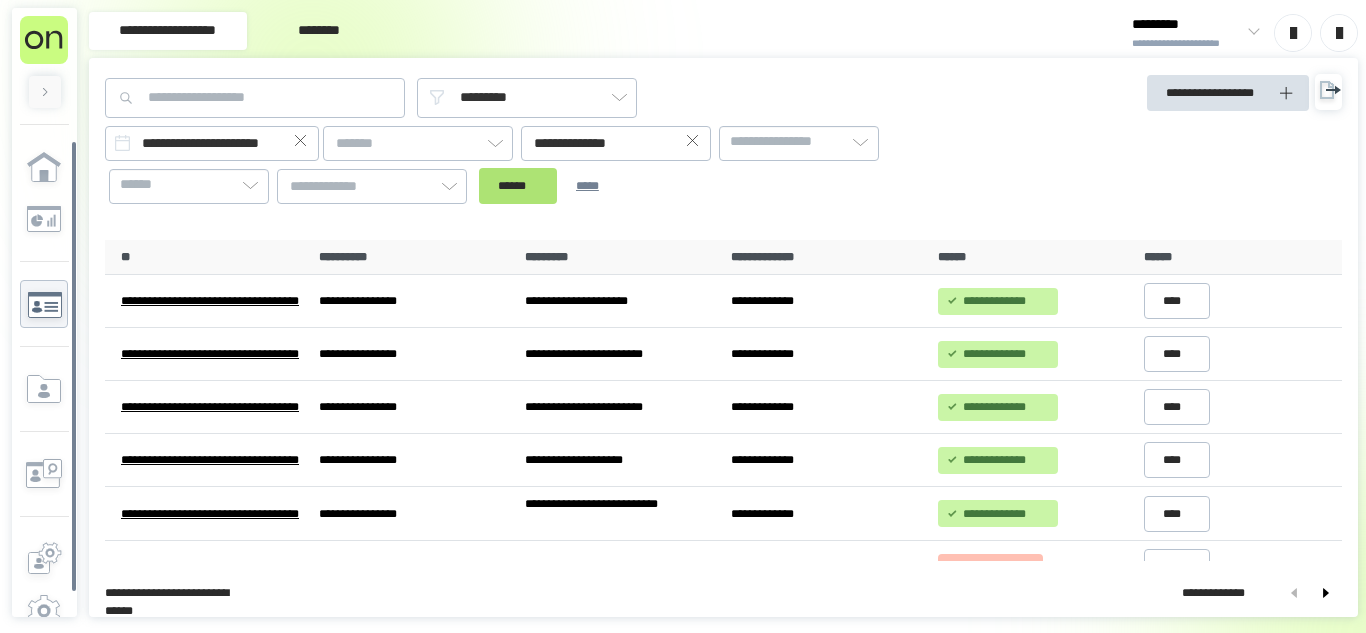 click on "******" at bounding box center [518, 186] 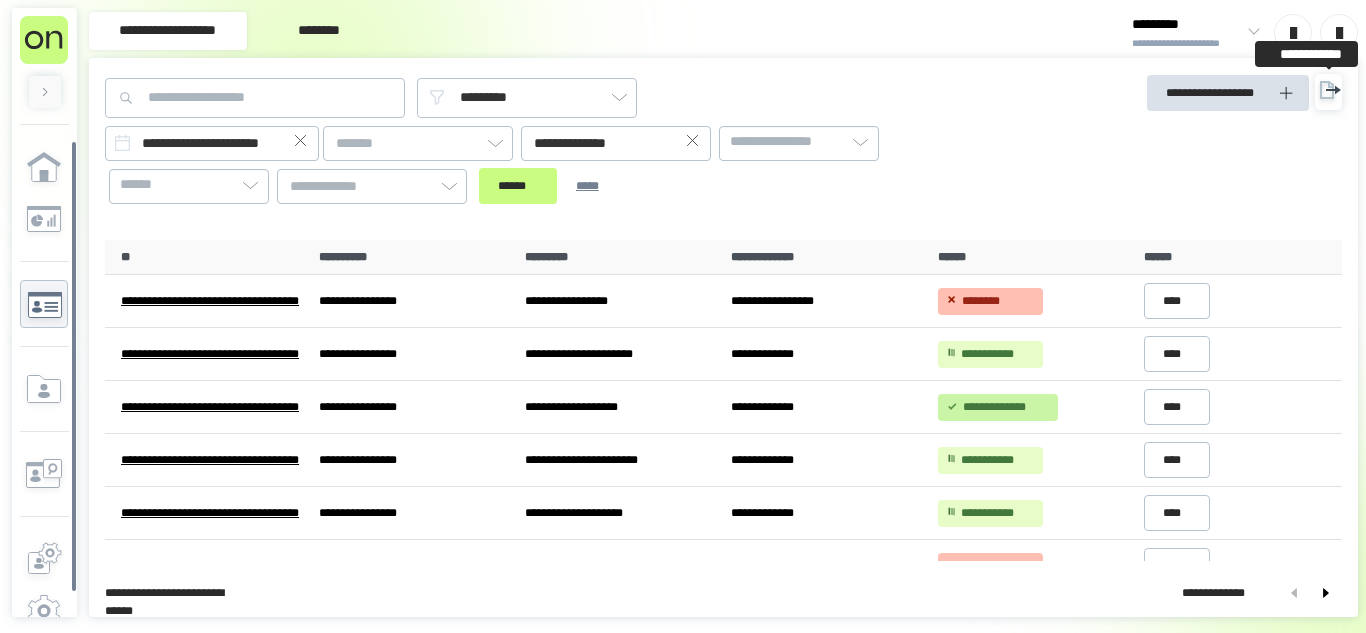 click 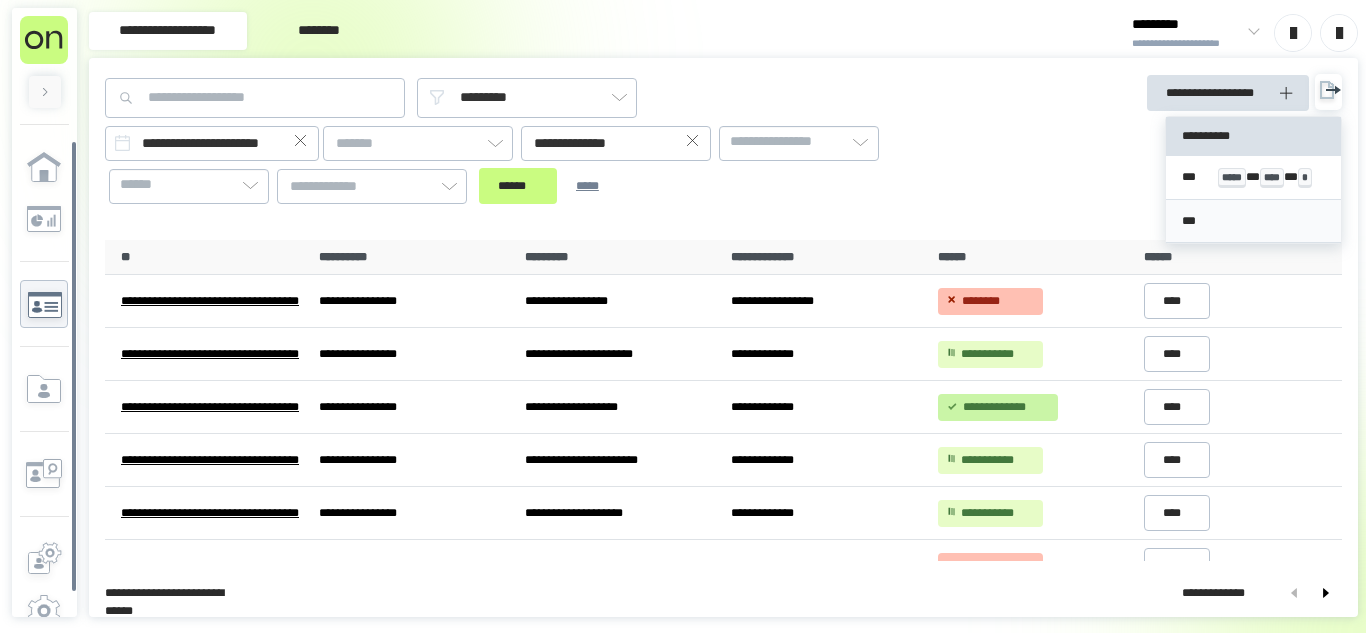 click on "***" at bounding box center (1253, 222) 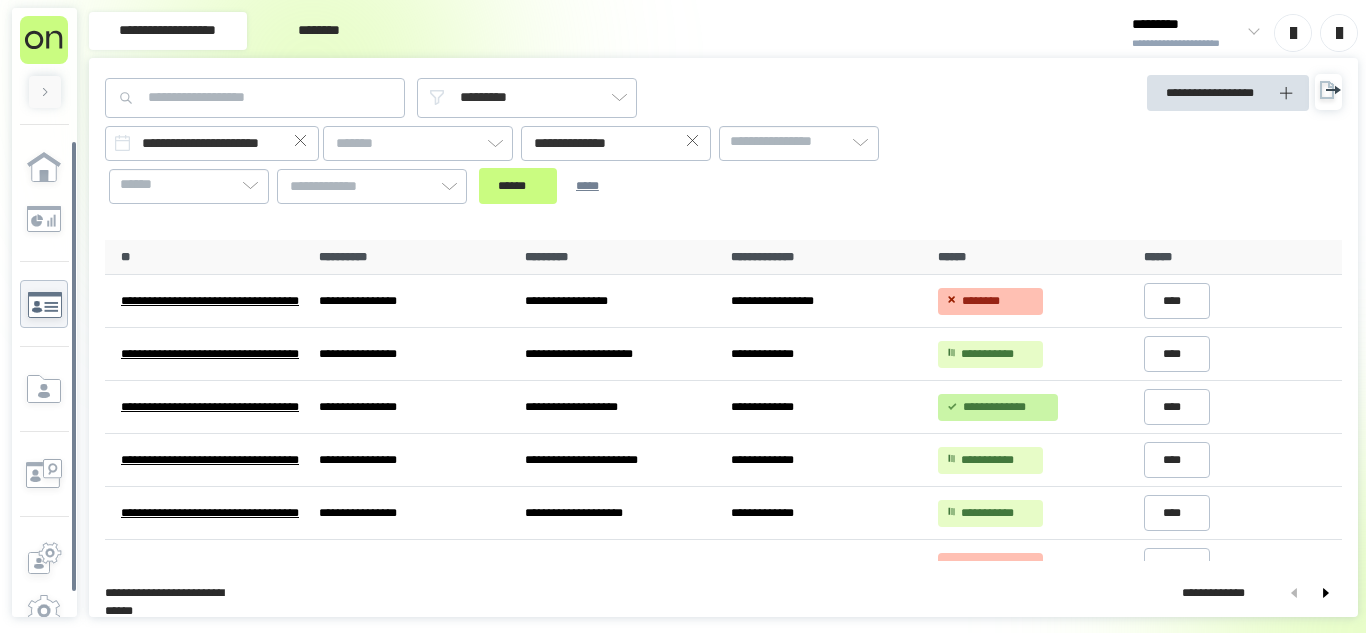 click 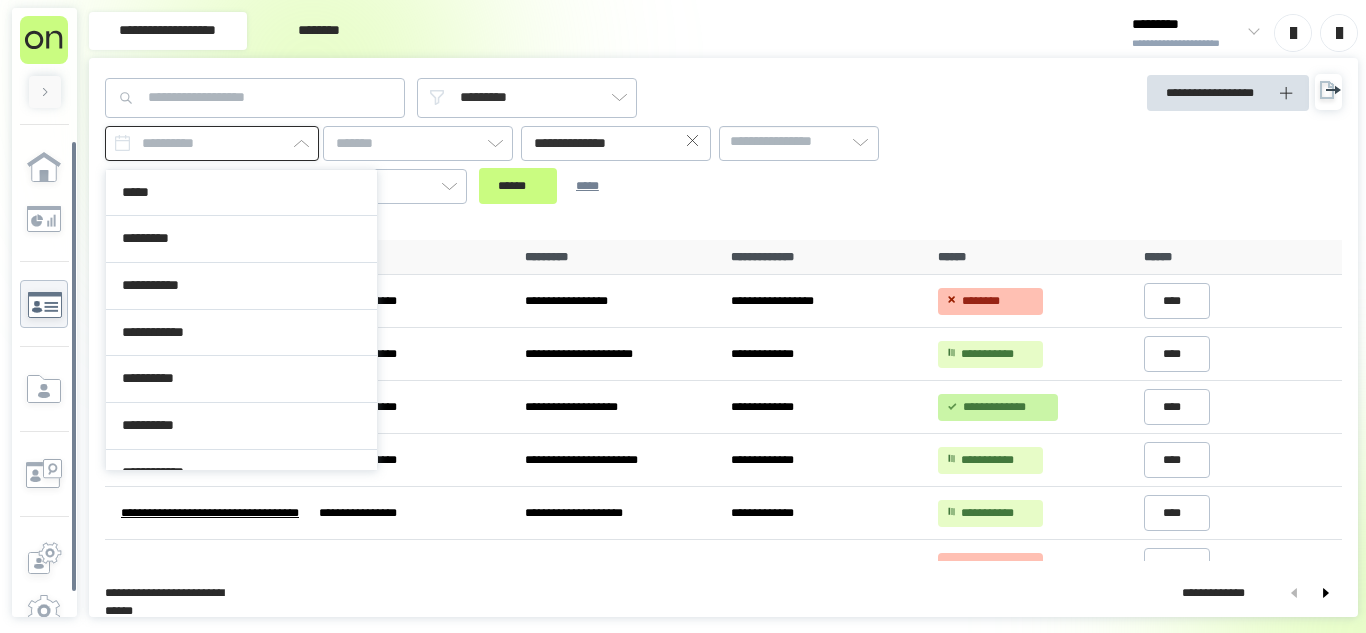 click at bounding box center (212, 143) 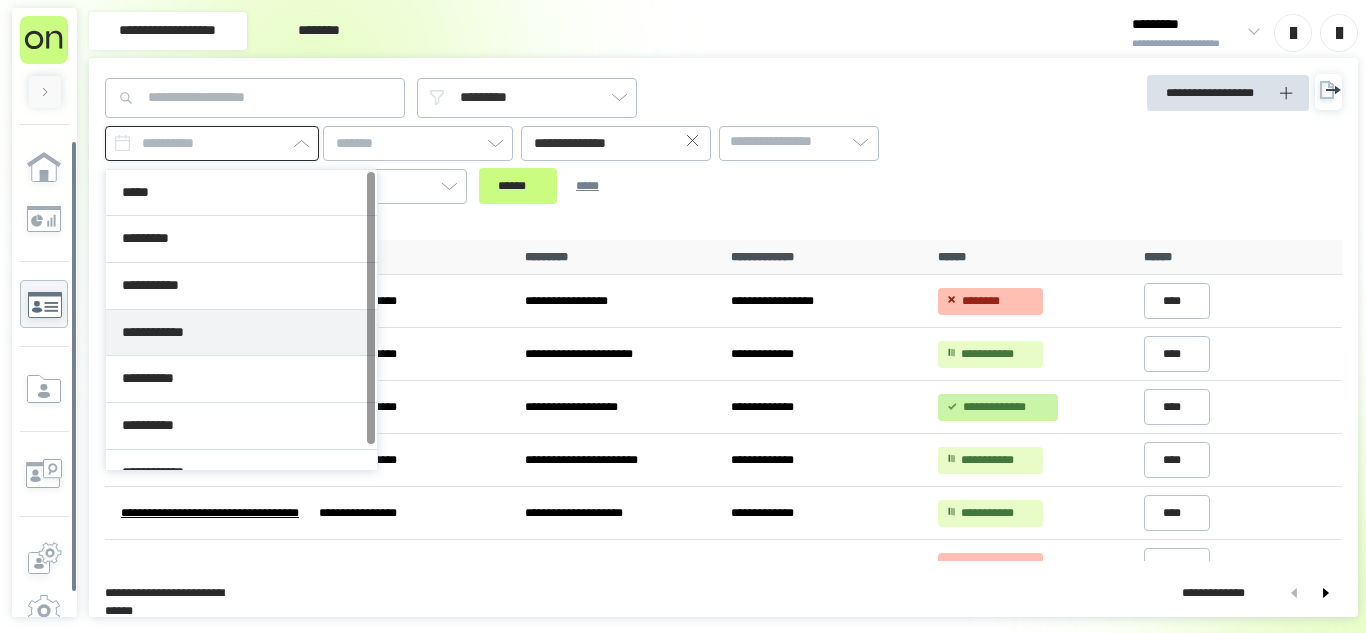 scroll, scrollTop: 26, scrollLeft: 0, axis: vertical 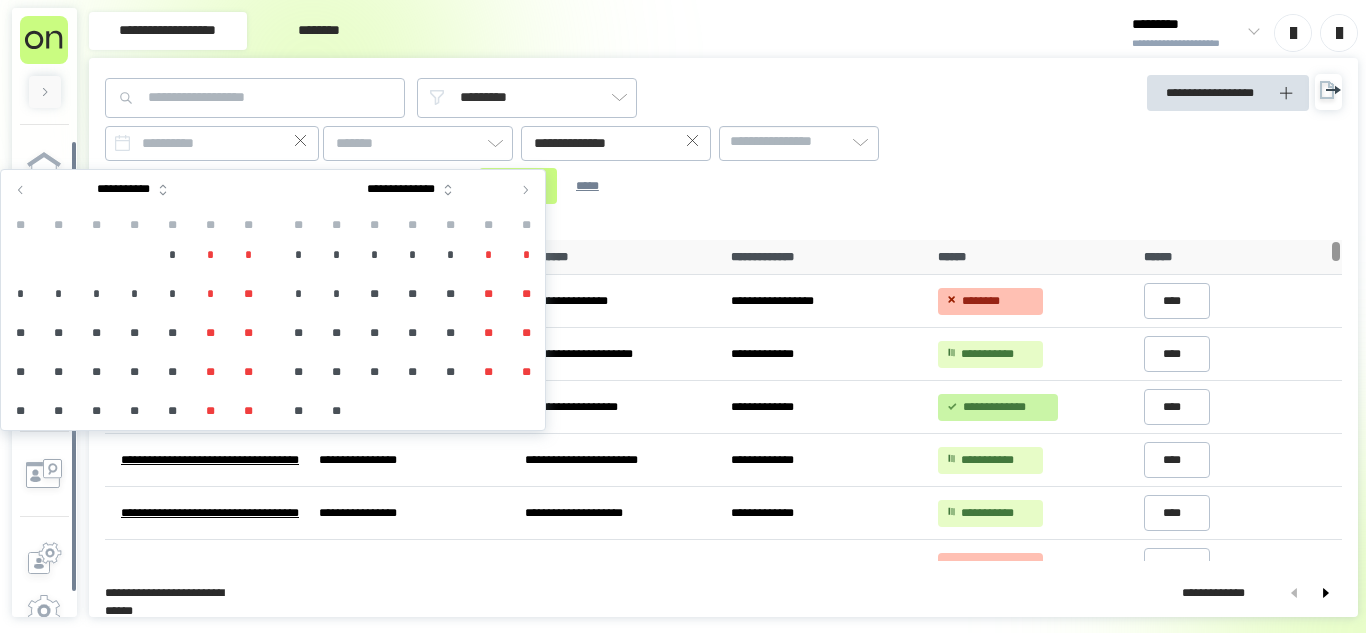 click at bounding box center [21, 190] 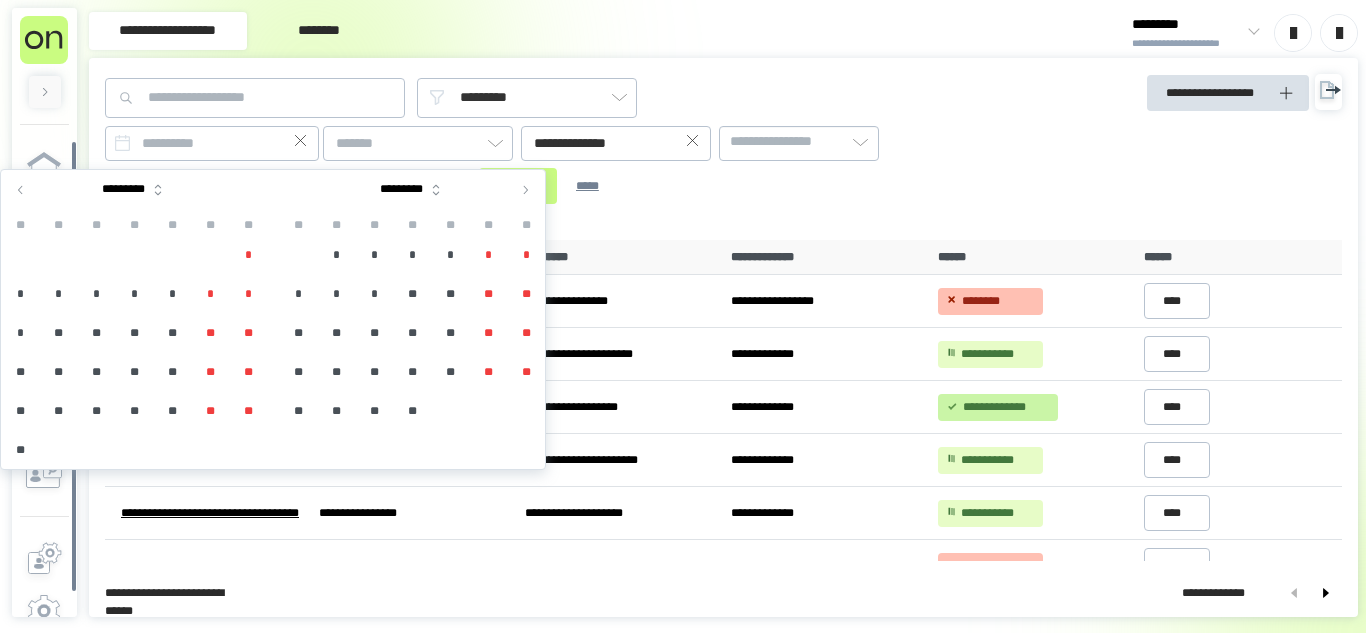 click on "**" at bounding box center (450, 333) 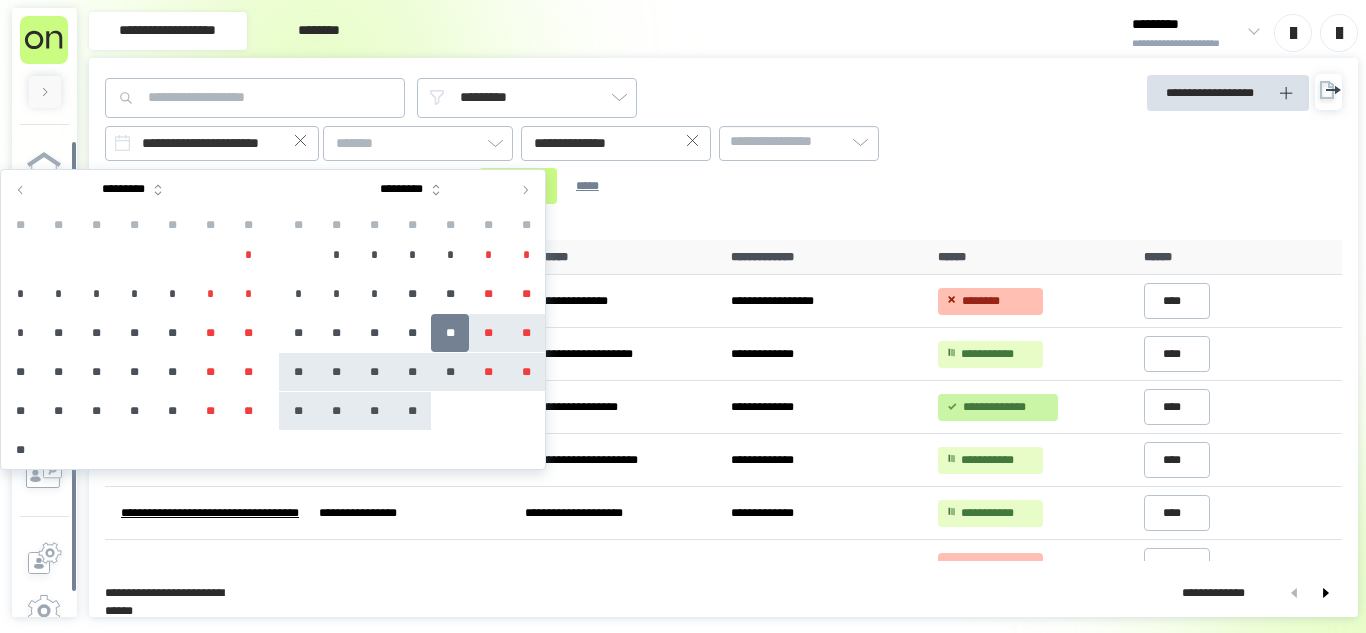 click on "**" at bounding box center (412, 411) 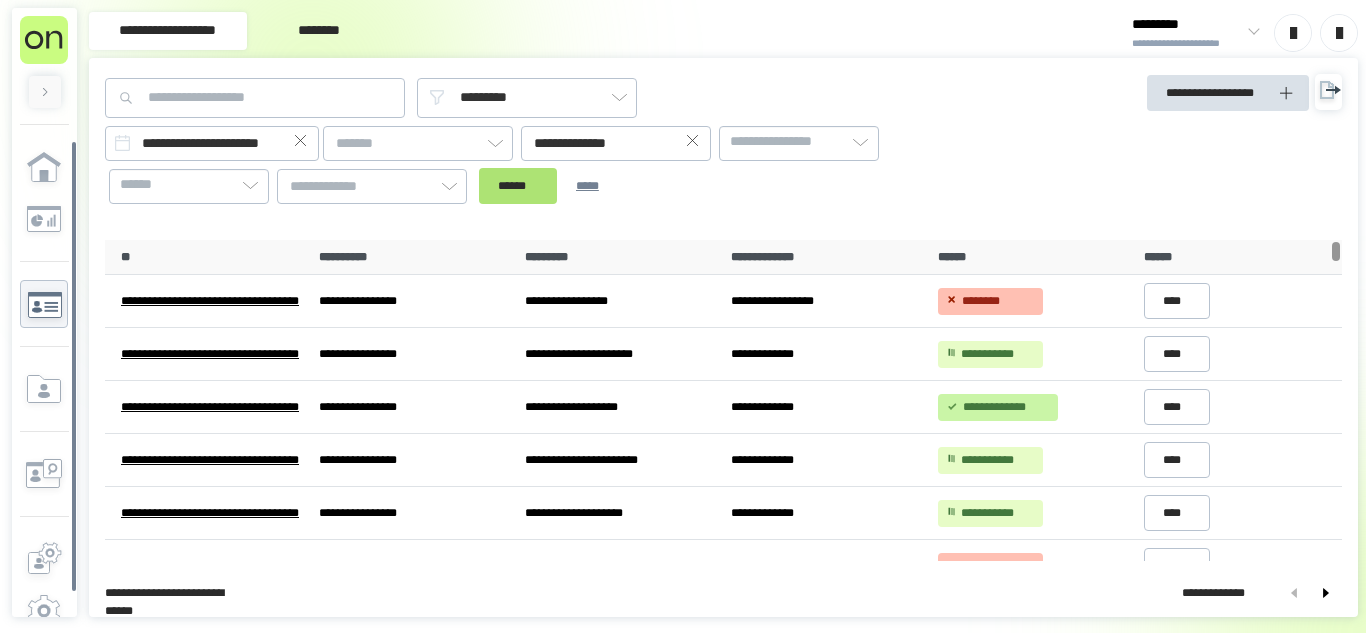 click on "******" at bounding box center [518, 186] 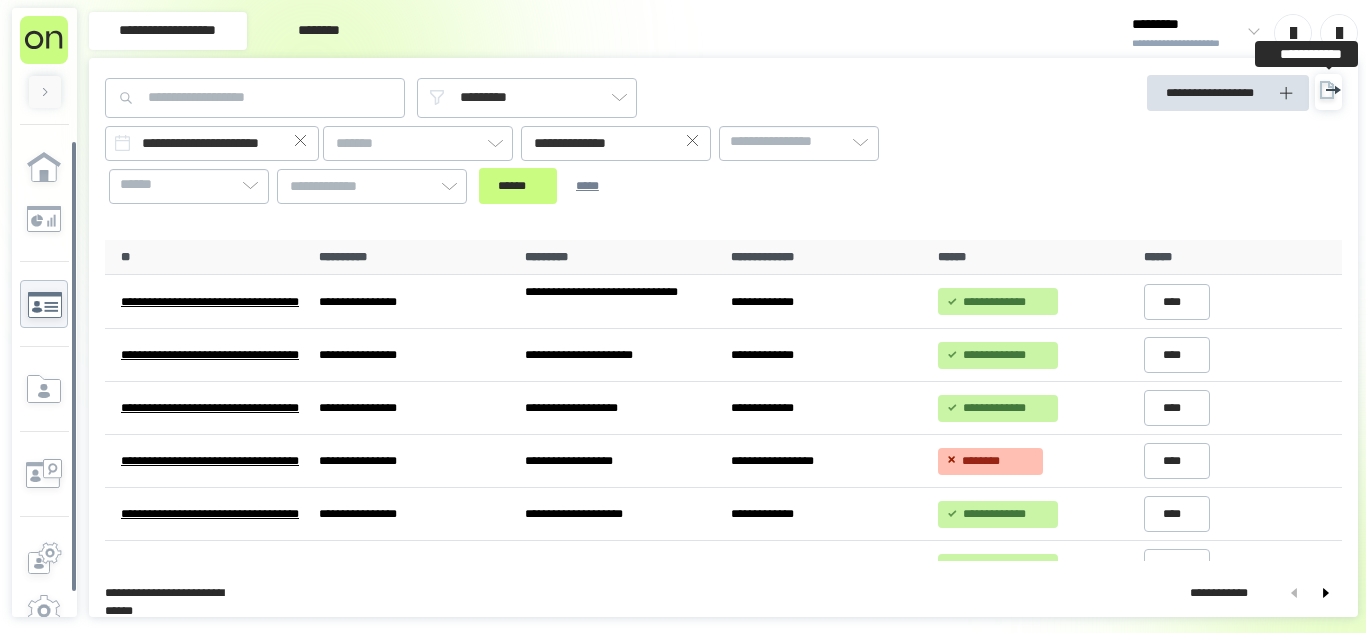 click 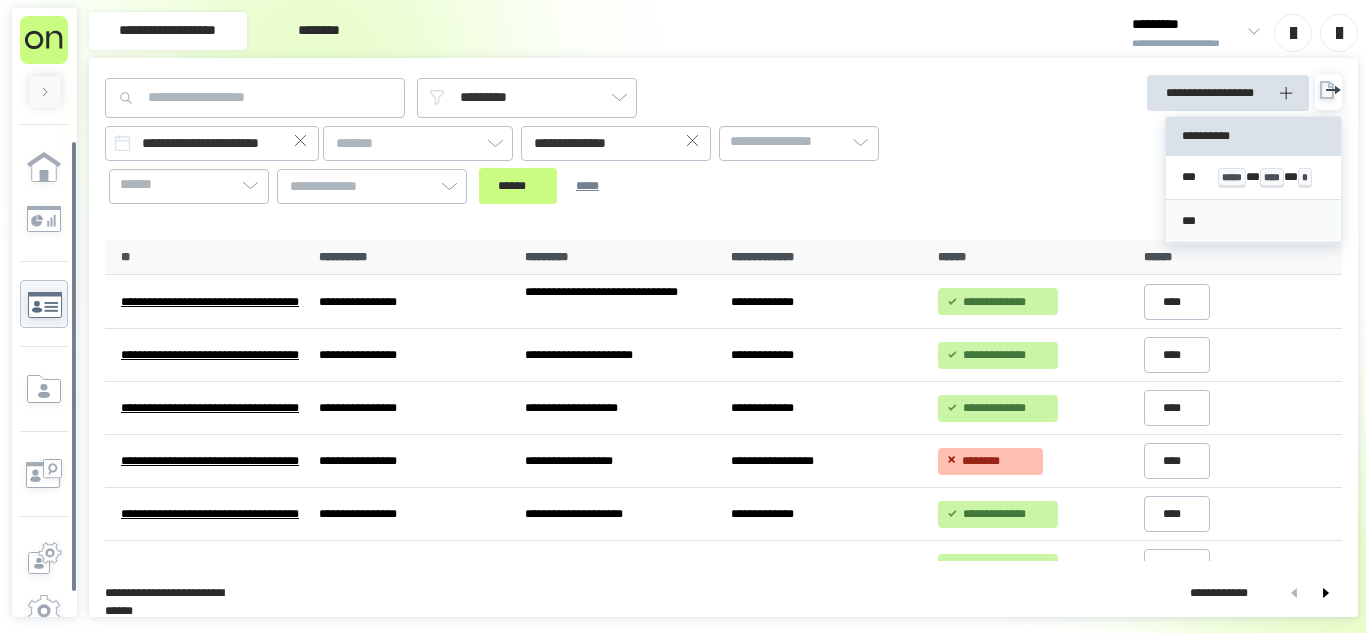 click on "***" at bounding box center [1253, 221] 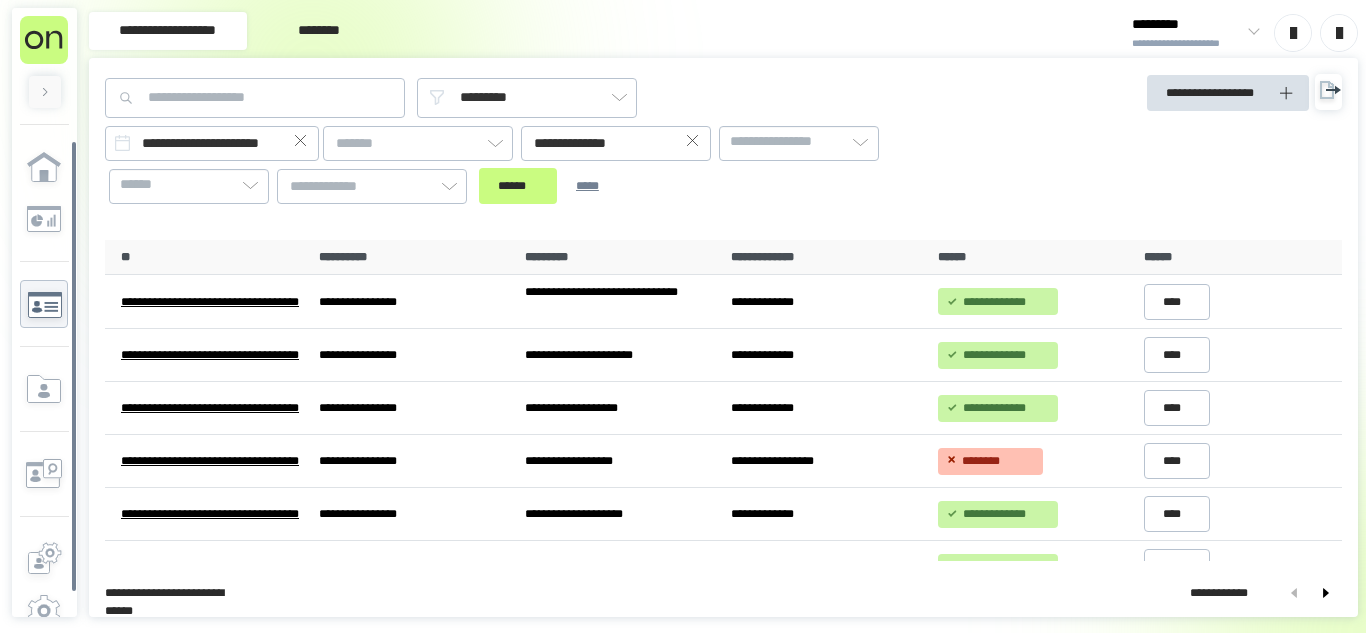 click on "**********" at bounding box center [1187, 44] 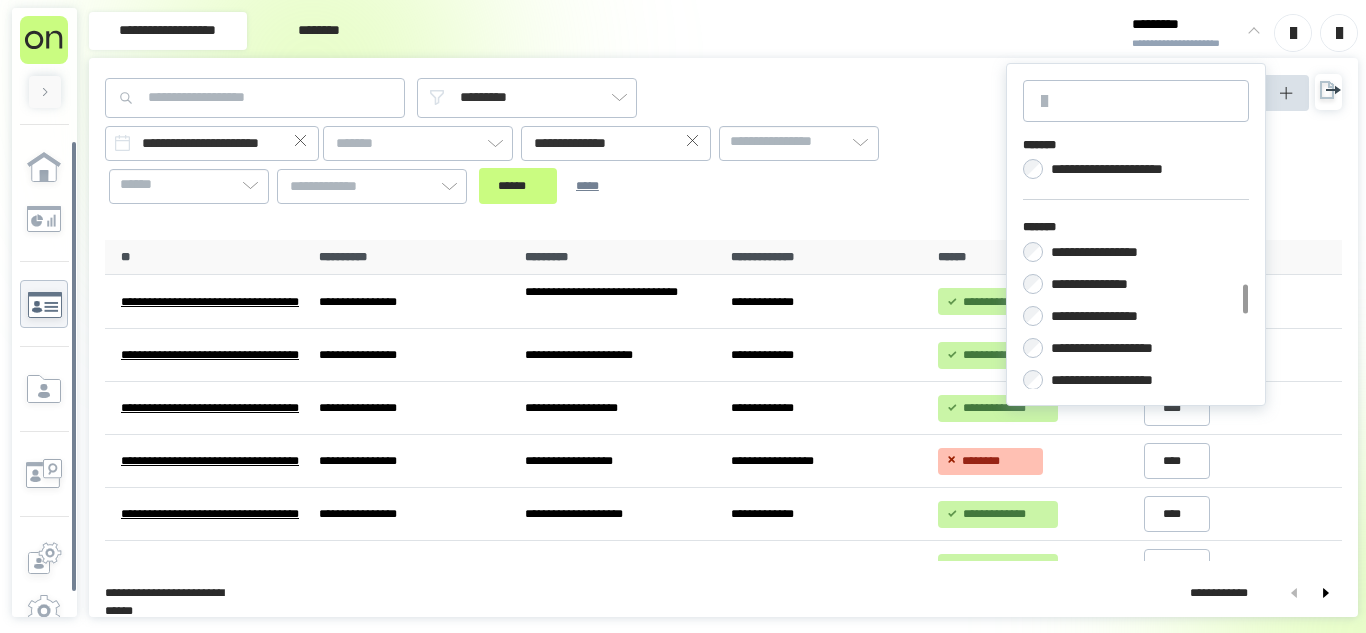 scroll, scrollTop: 261, scrollLeft: 0, axis: vertical 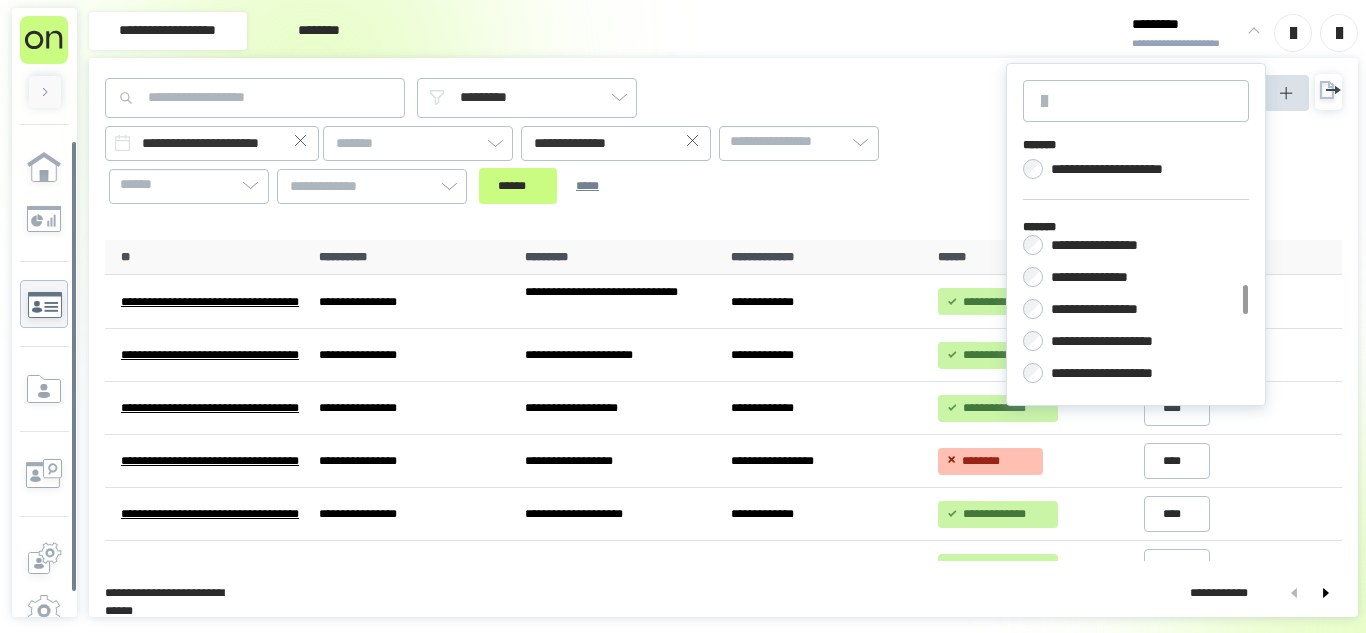 click on "**********" at bounding box center [1104, 277] 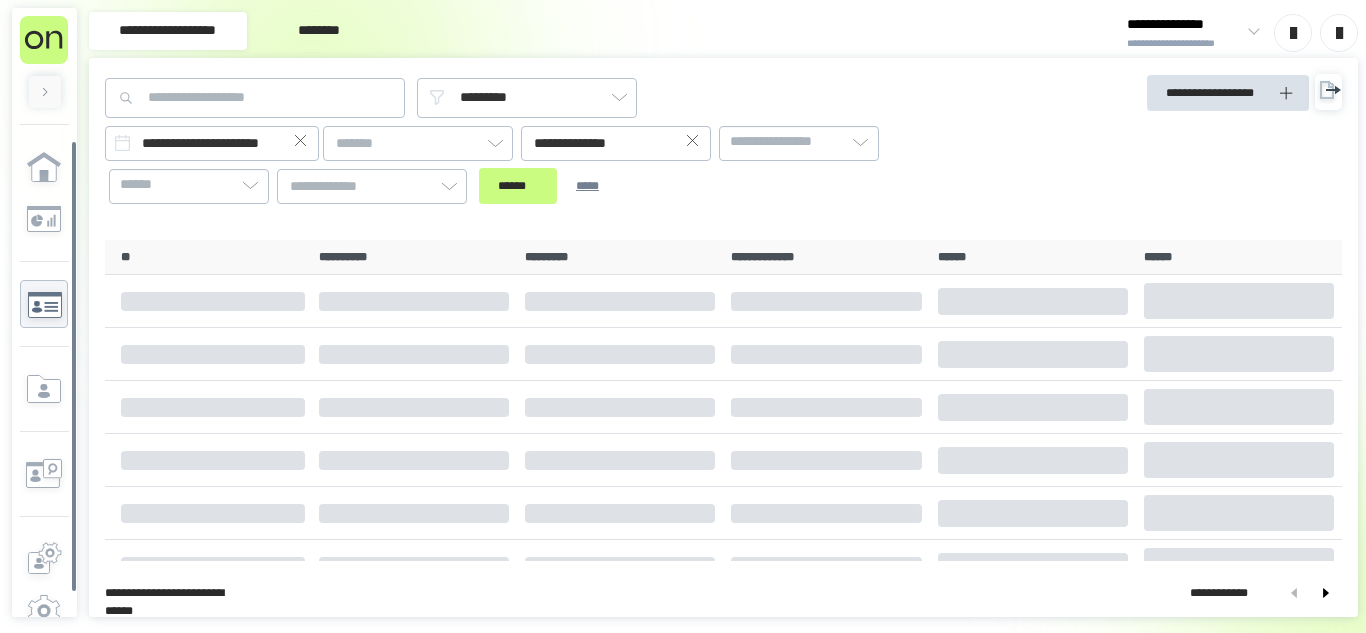 click 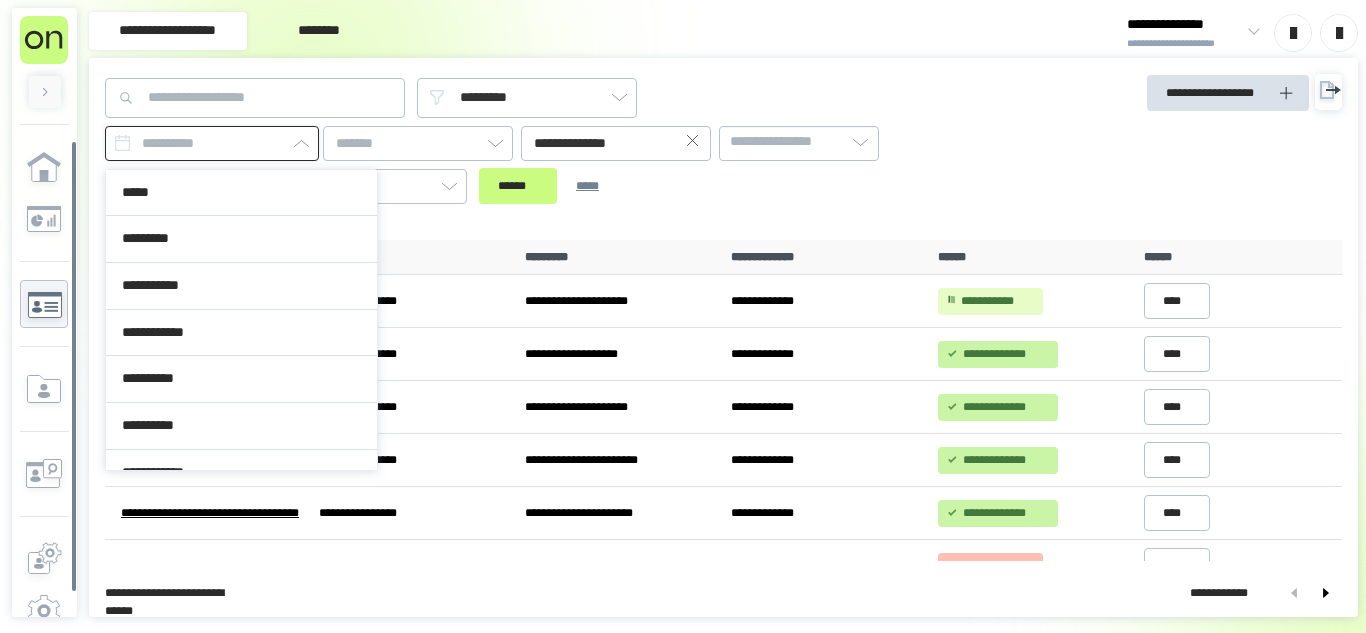 click at bounding box center [212, 143] 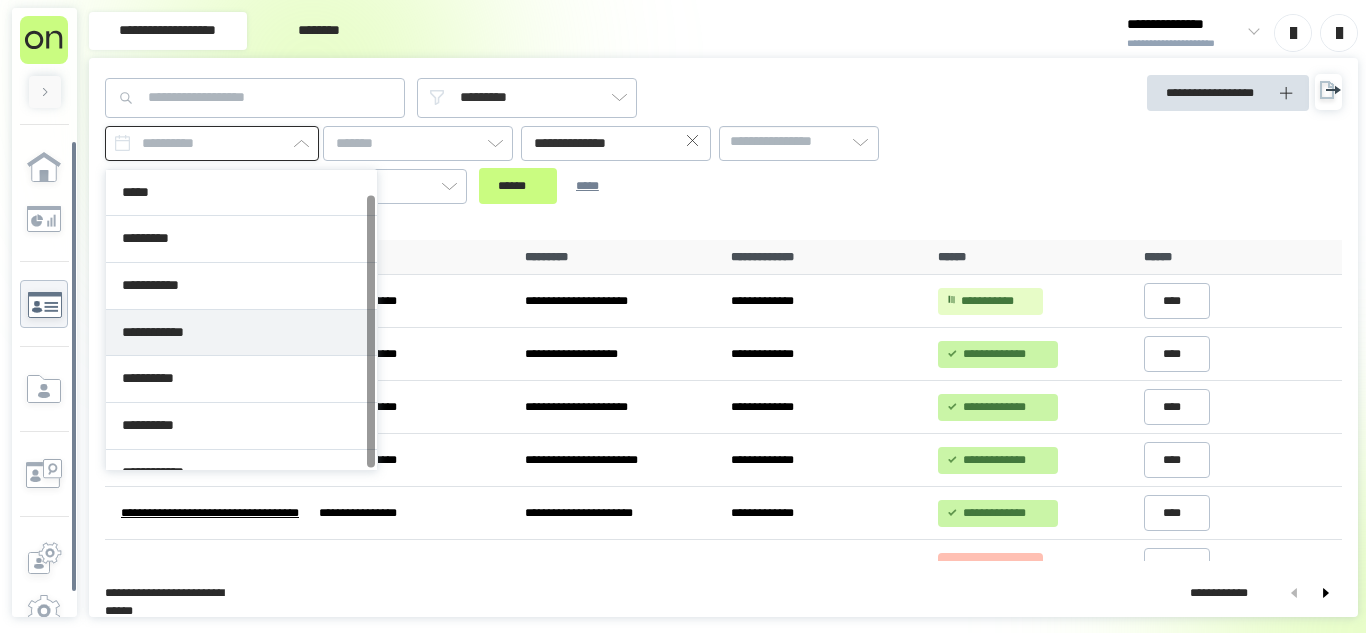 scroll, scrollTop: 26, scrollLeft: 0, axis: vertical 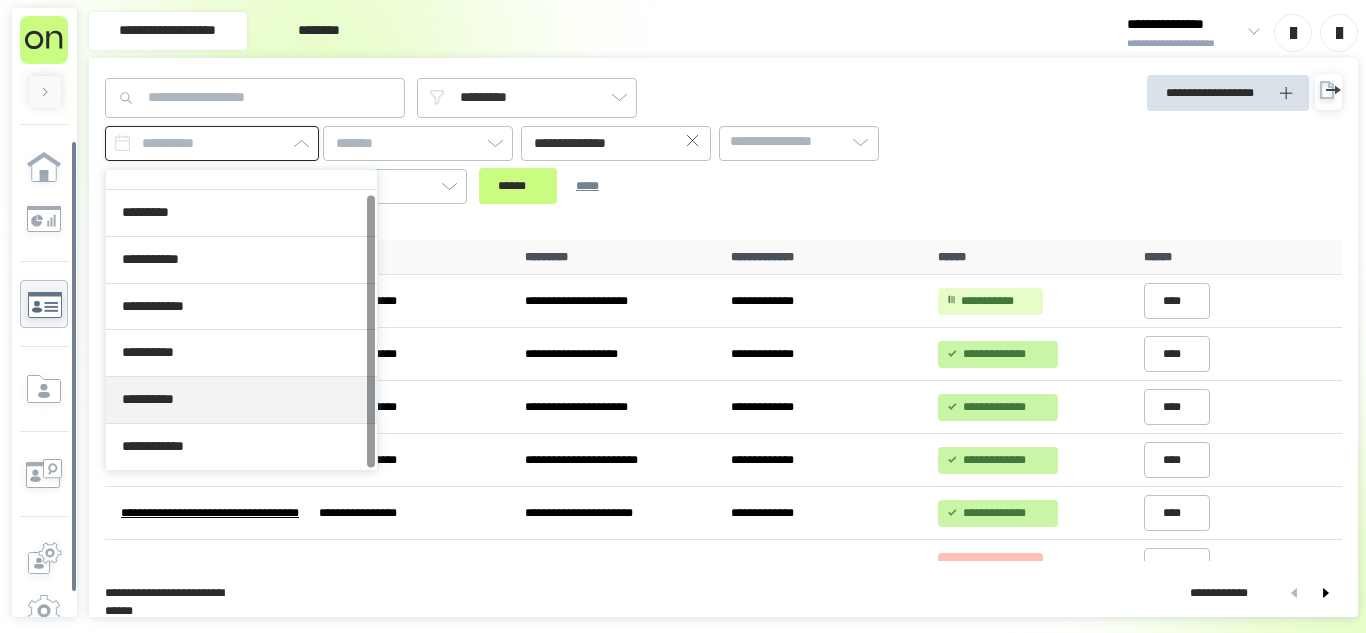 type on "**********" 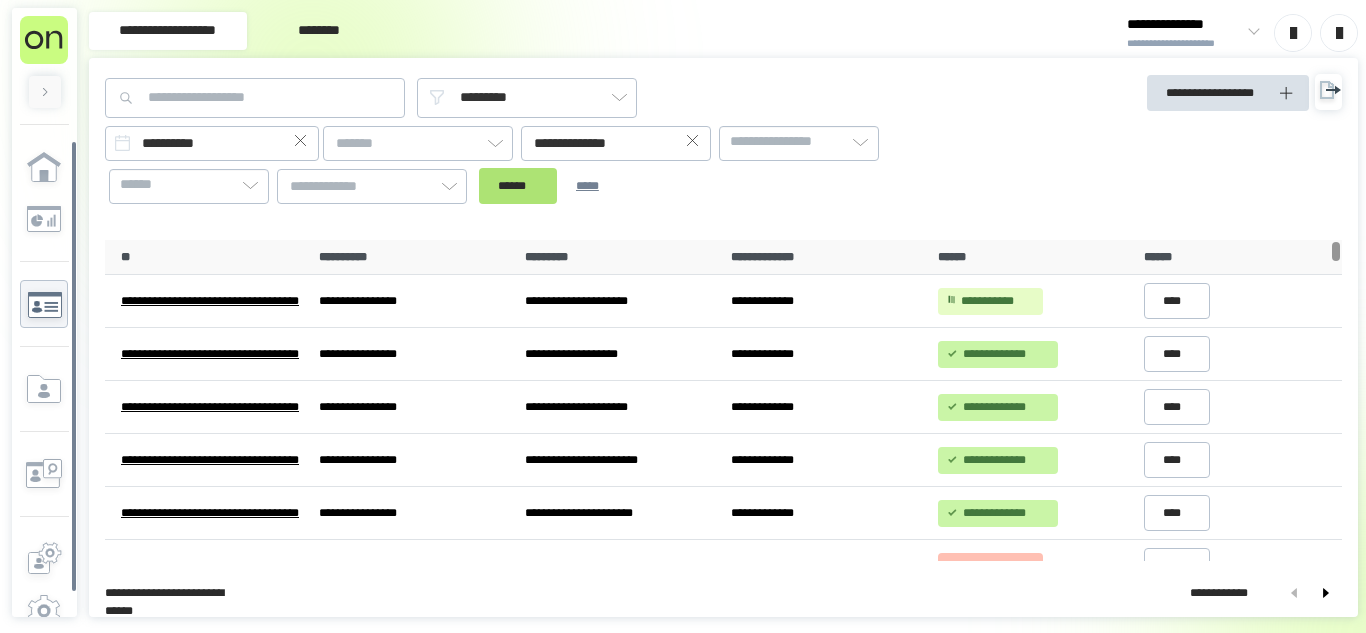 click on "******" at bounding box center [518, 186] 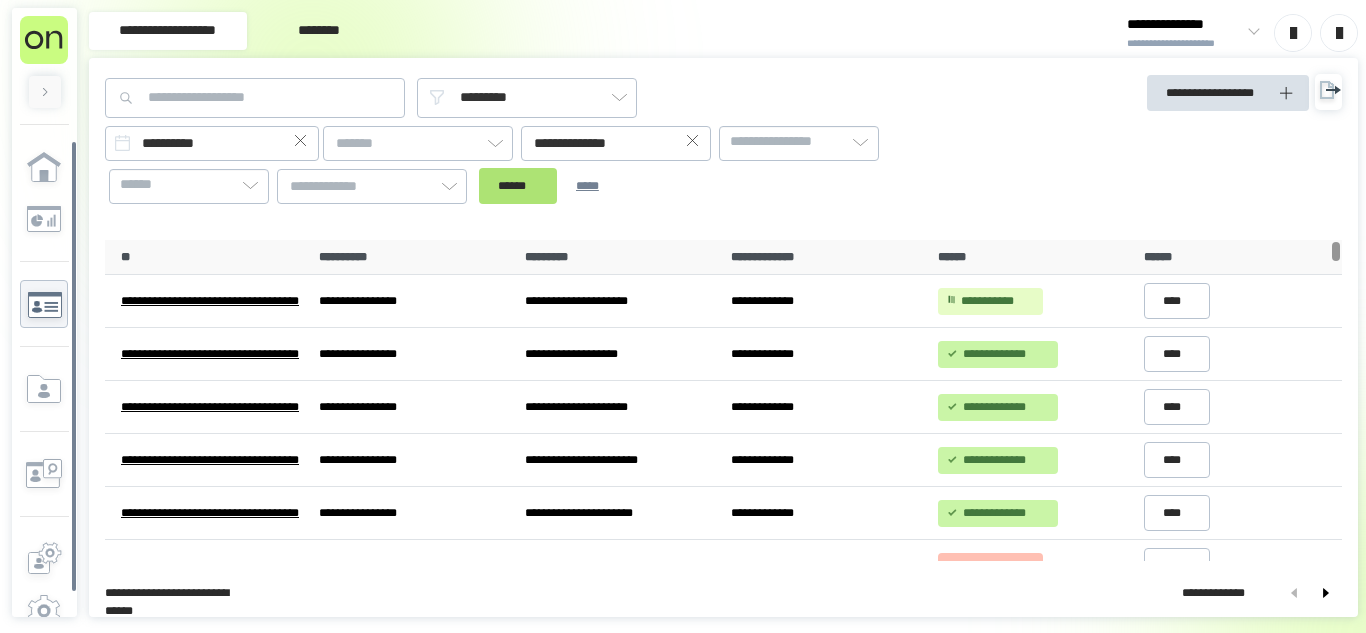 click on "******" at bounding box center [518, 186] 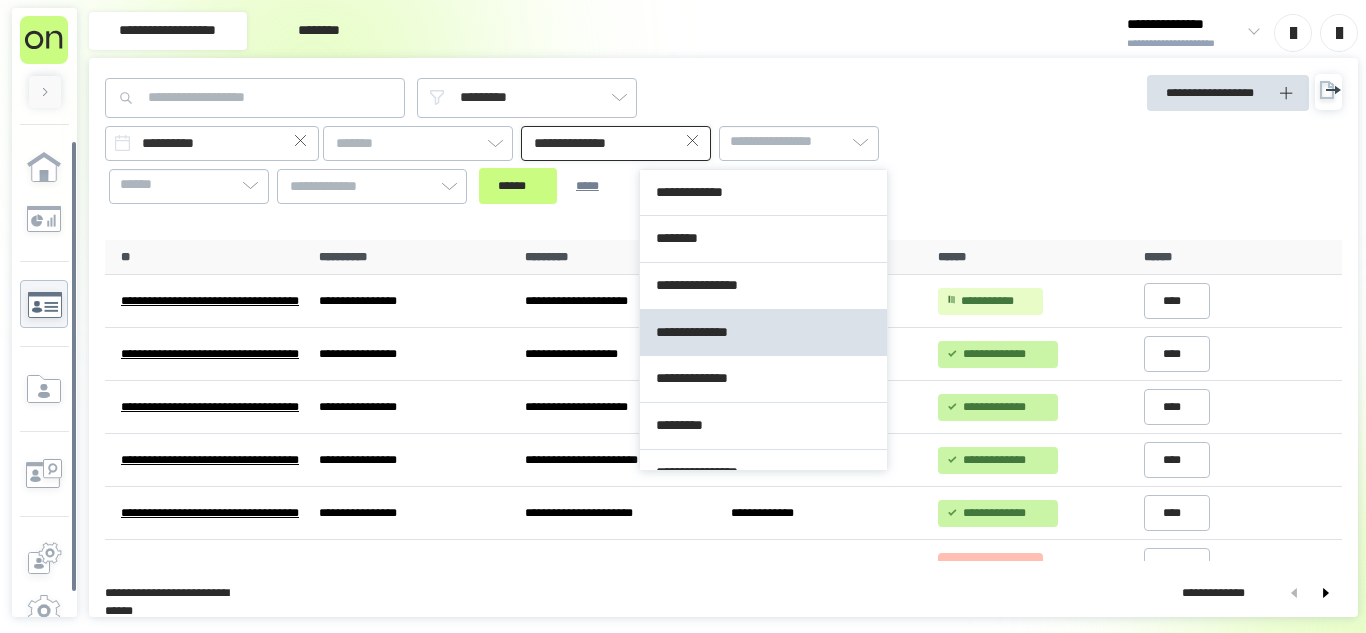 click on "**********" at bounding box center [616, 143] 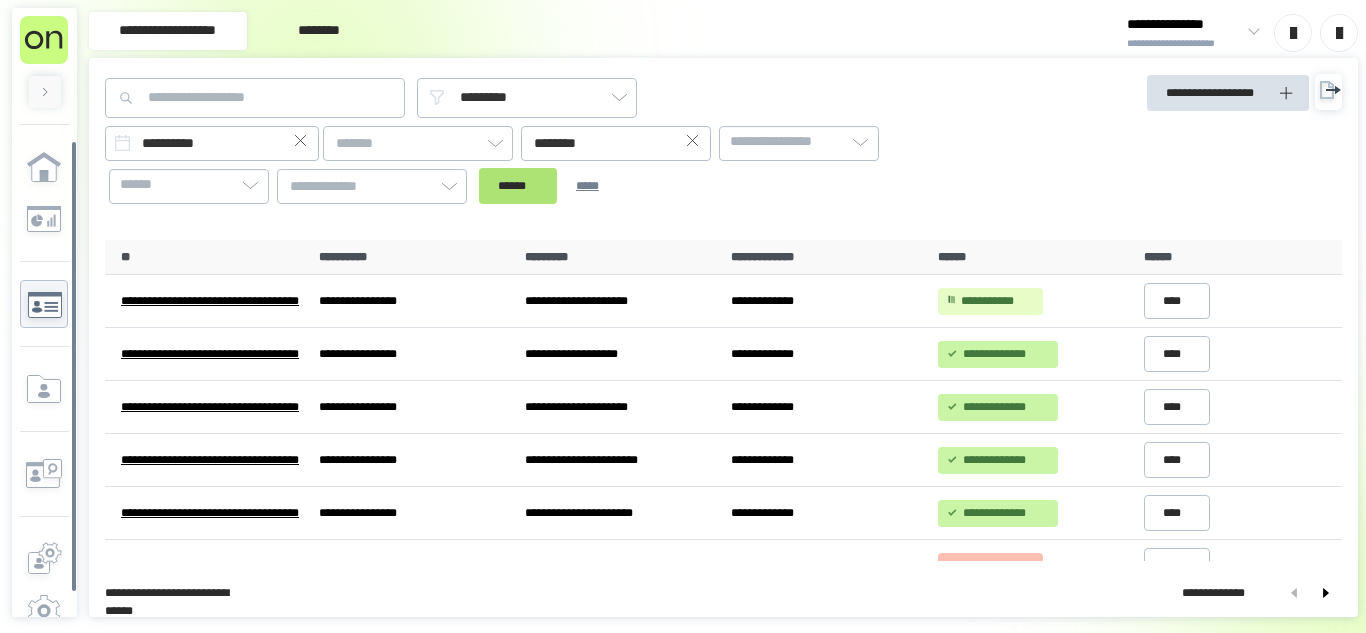 click on "******" at bounding box center (518, 186) 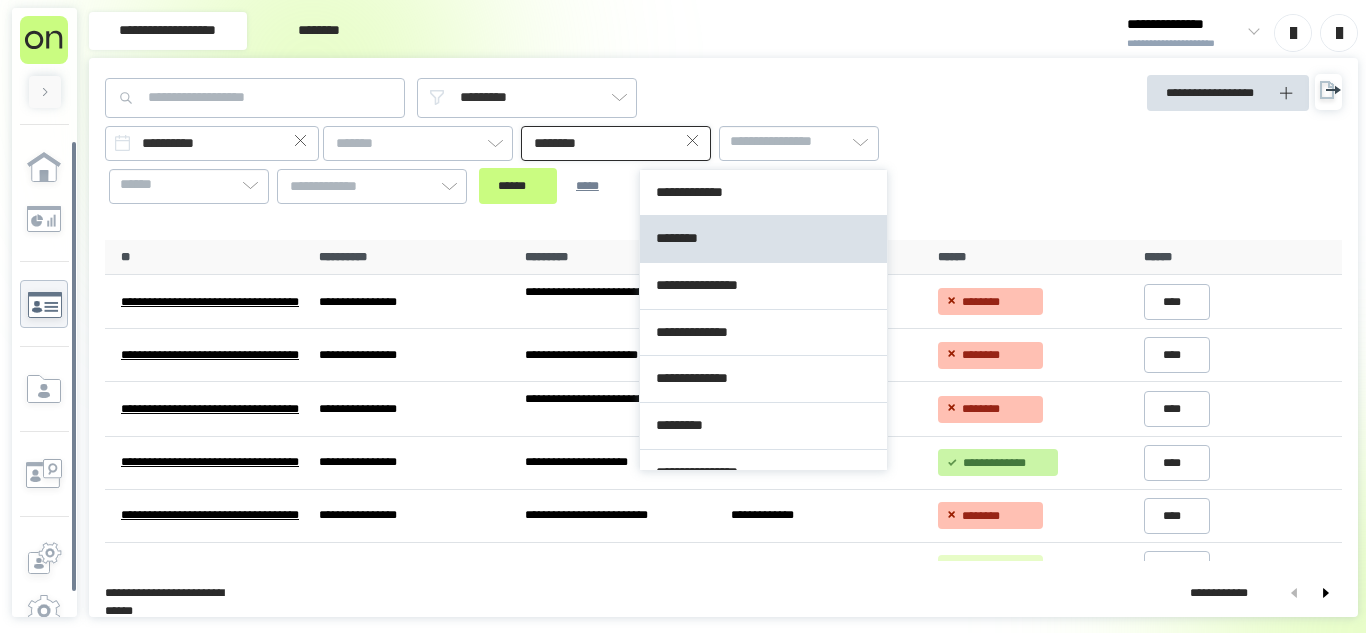 click on "********" at bounding box center (616, 143) 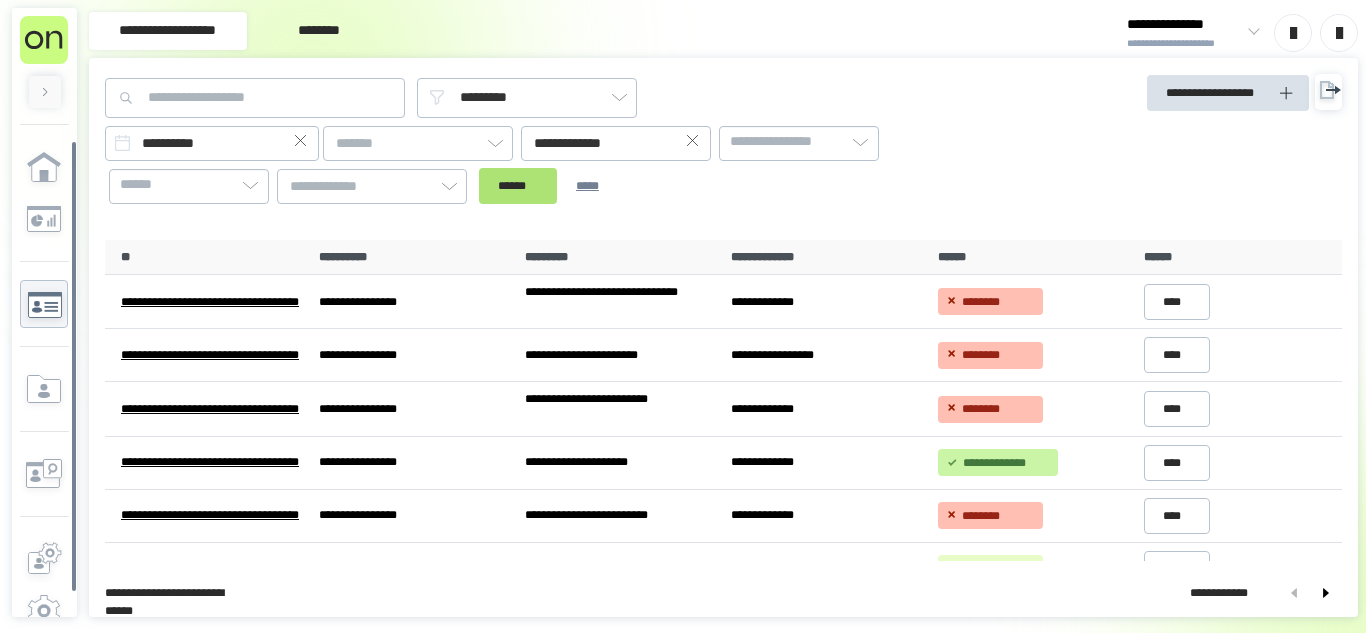 click on "******" at bounding box center [518, 186] 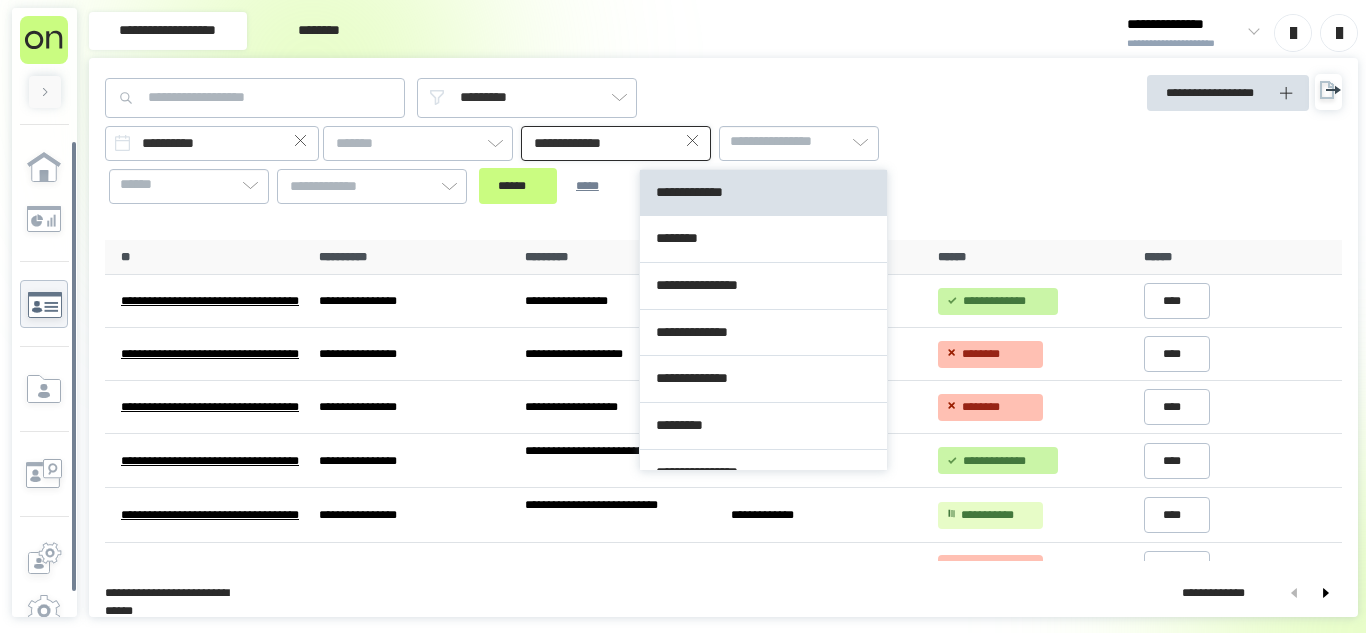 click on "**********" at bounding box center (616, 143) 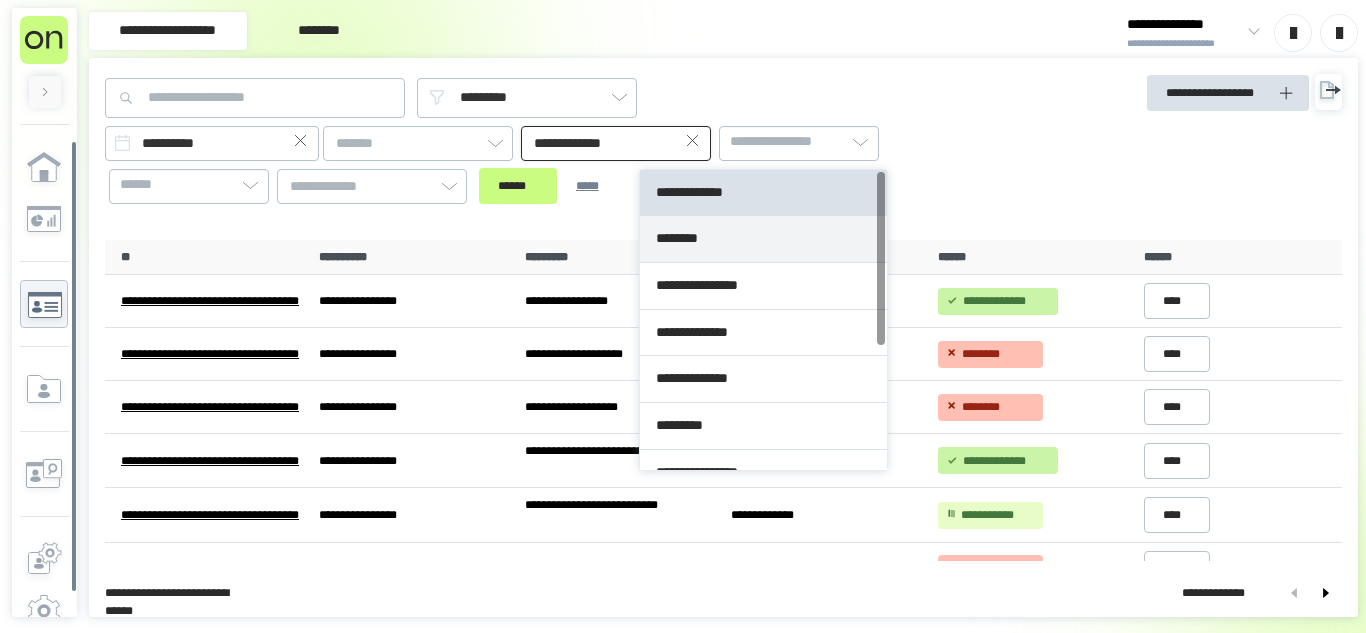 type on "********" 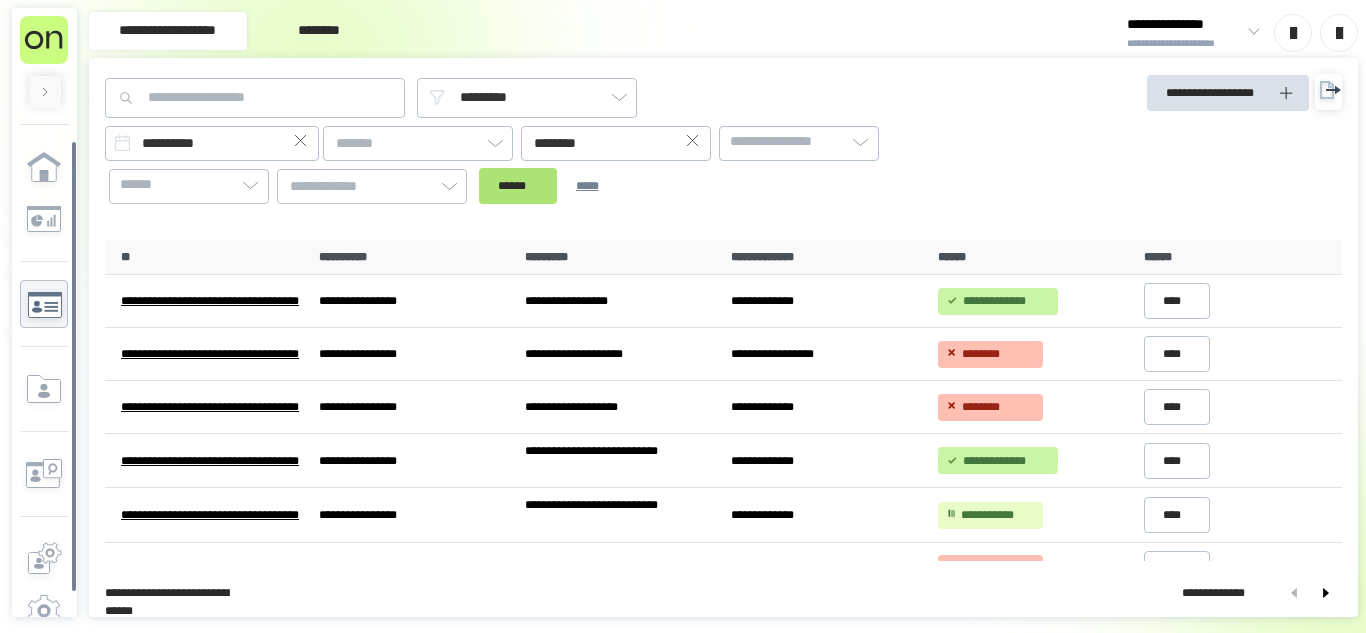click on "******" at bounding box center (518, 186) 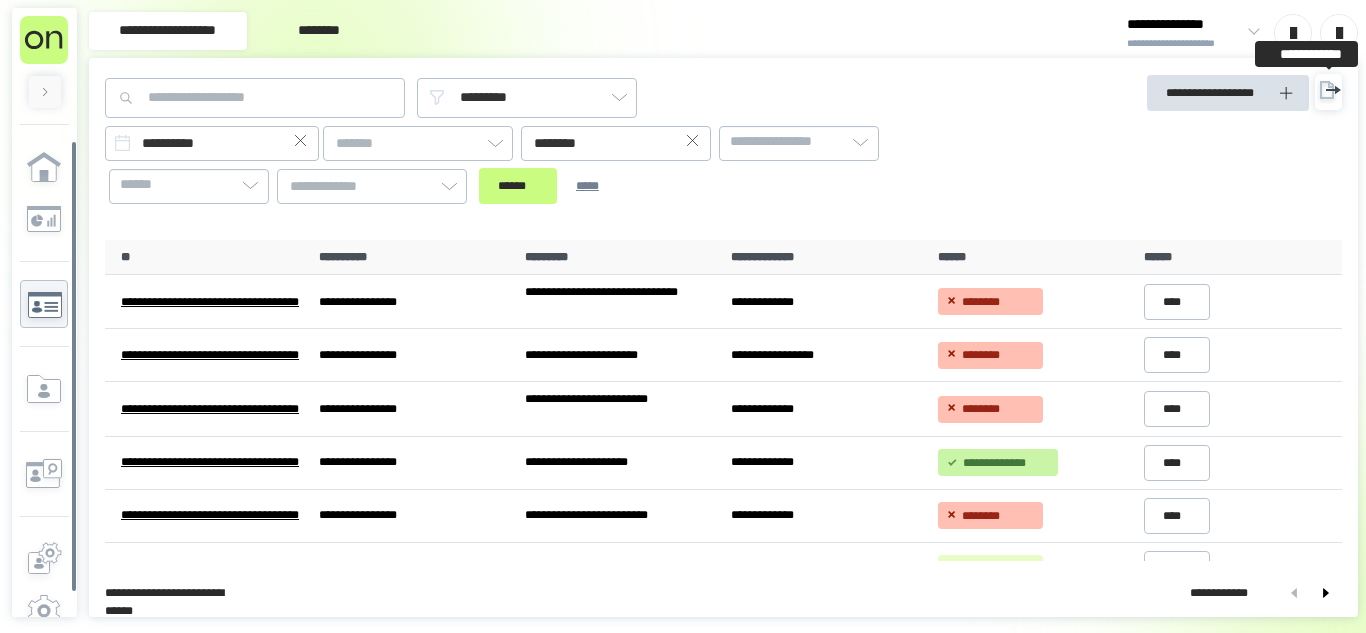 click 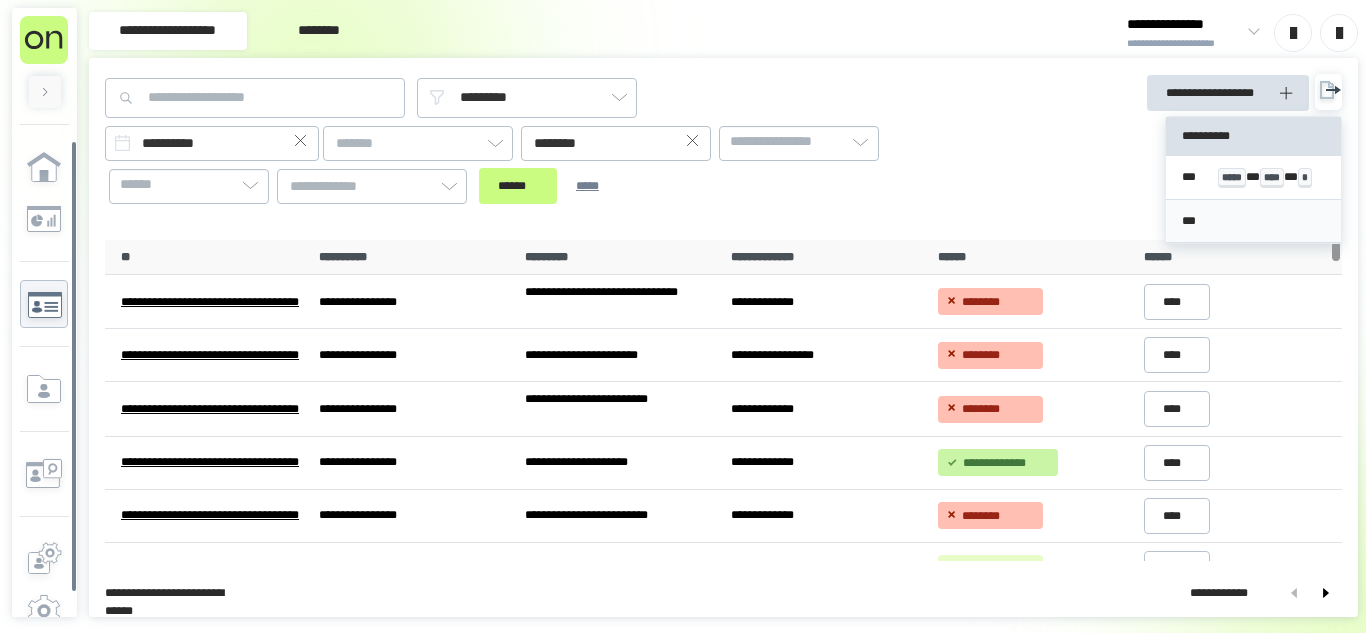 click on "***" at bounding box center [1253, 222] 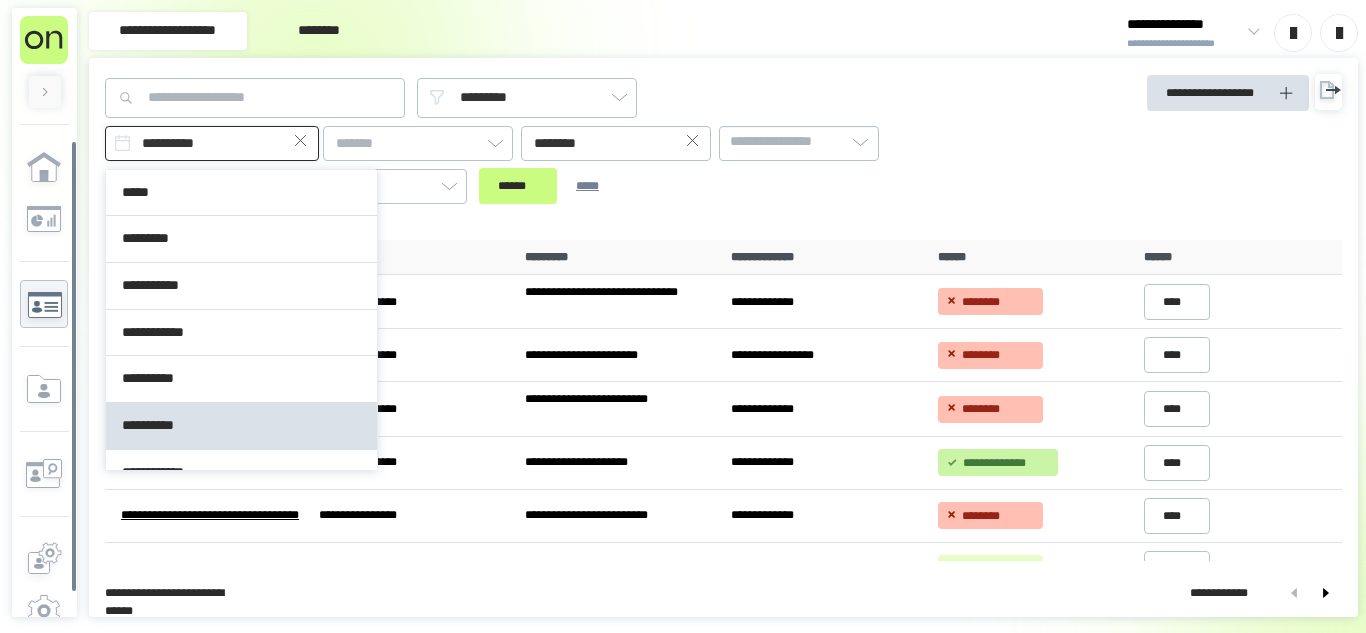 click on "**********" at bounding box center (212, 143) 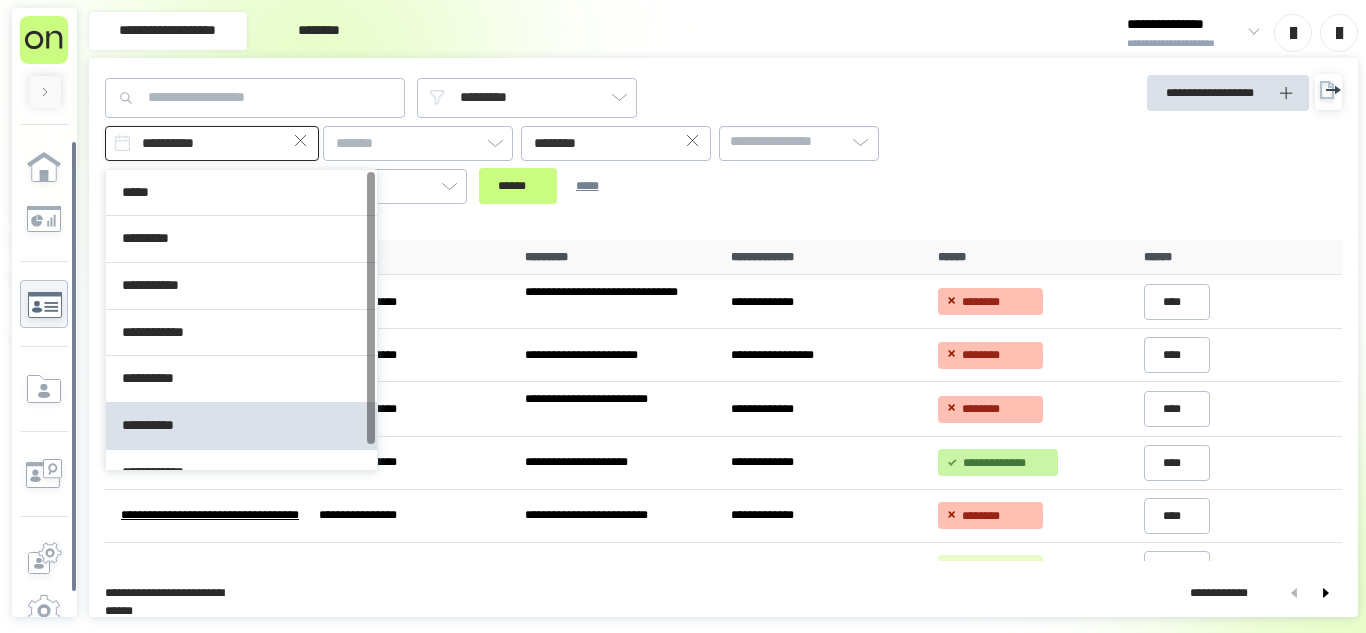 scroll, scrollTop: 26, scrollLeft: 0, axis: vertical 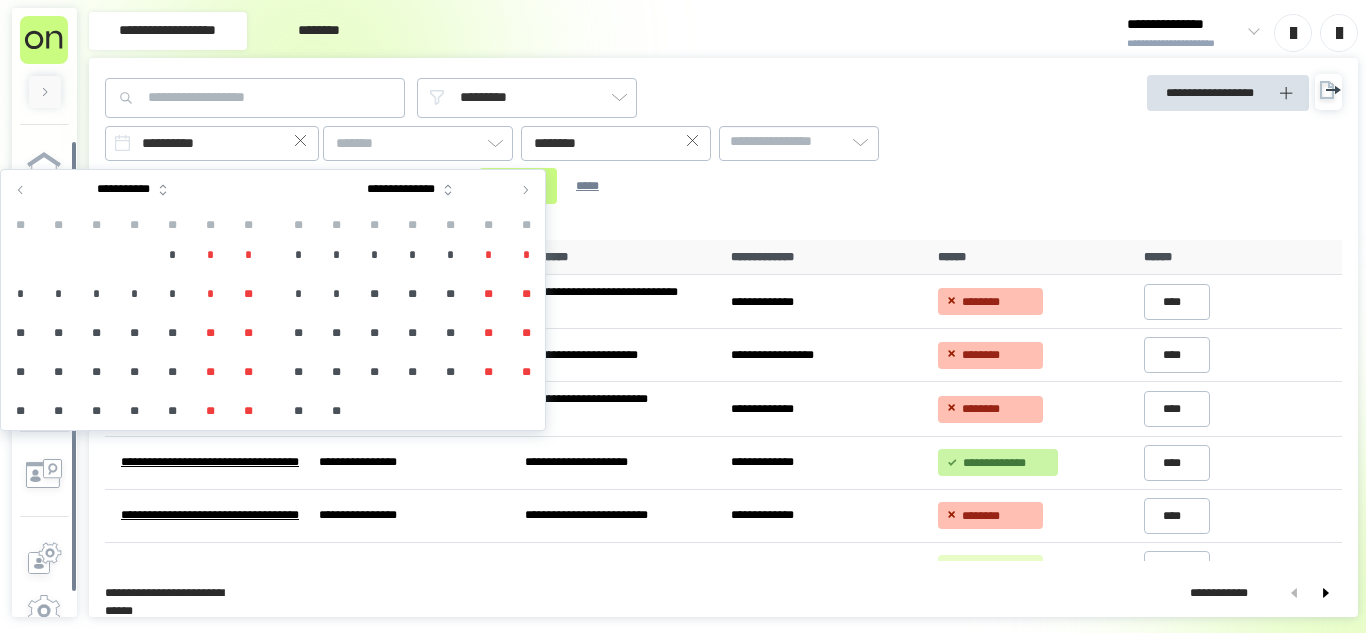 click at bounding box center [21, 190] 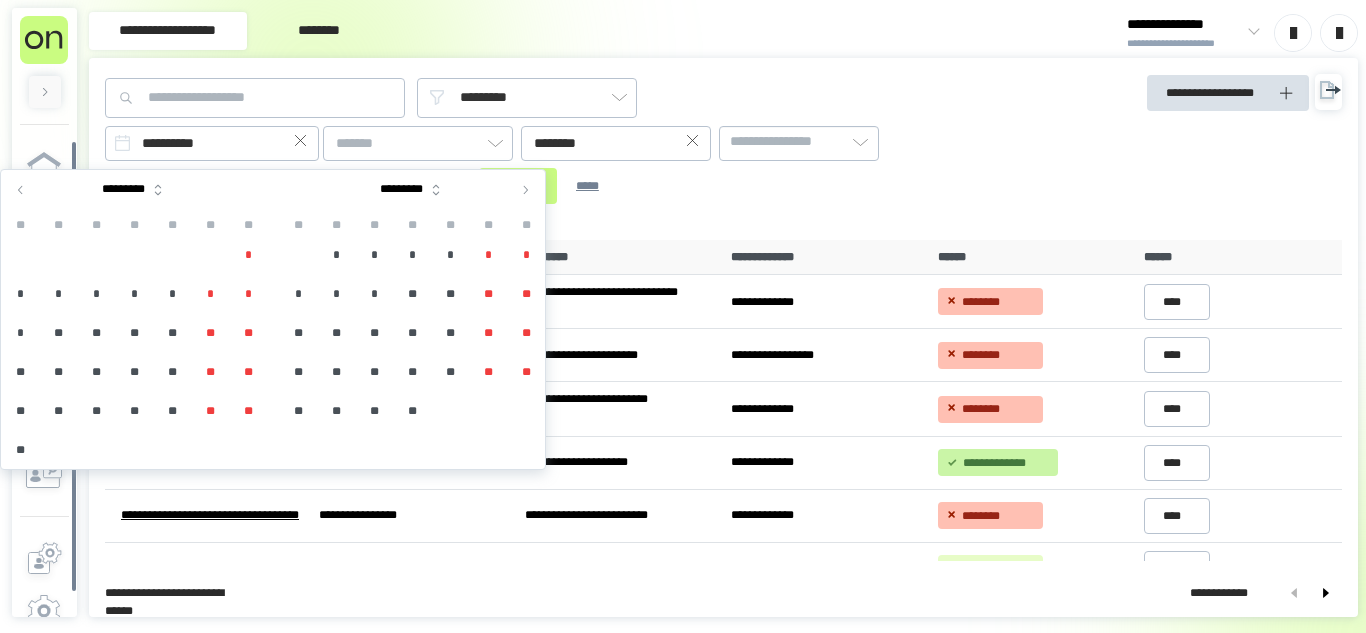 click on "*" at bounding box center (336, 255) 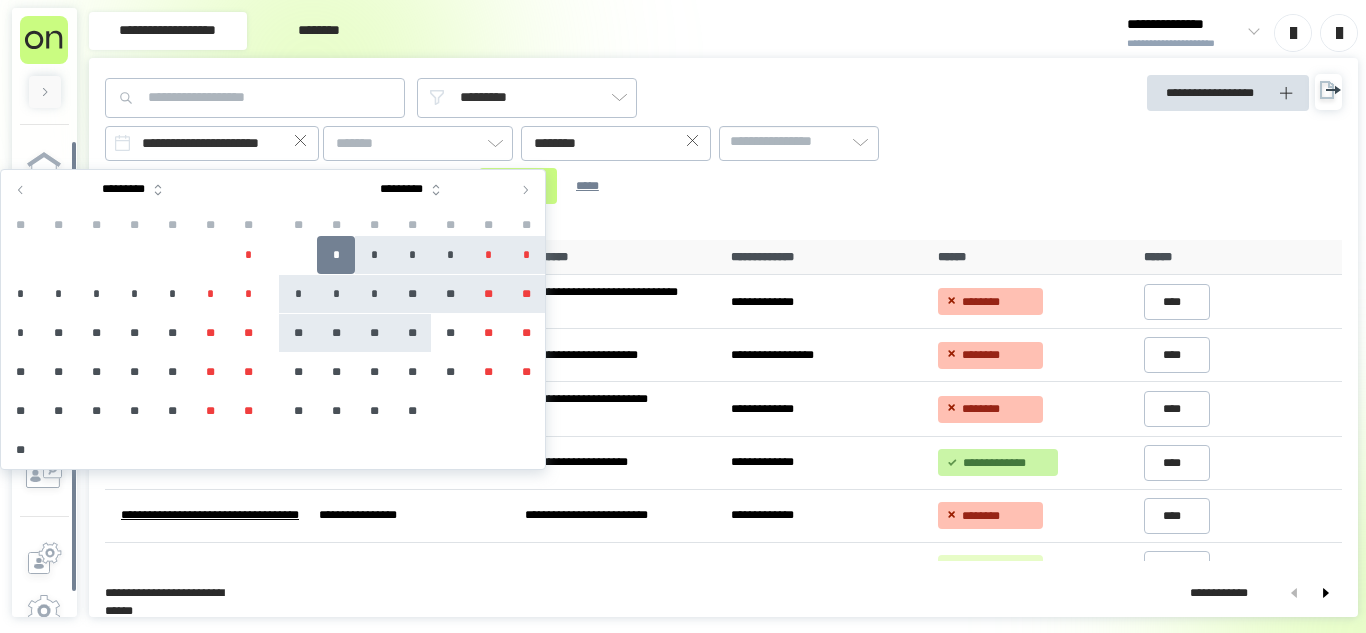 click on "**" at bounding box center [412, 333] 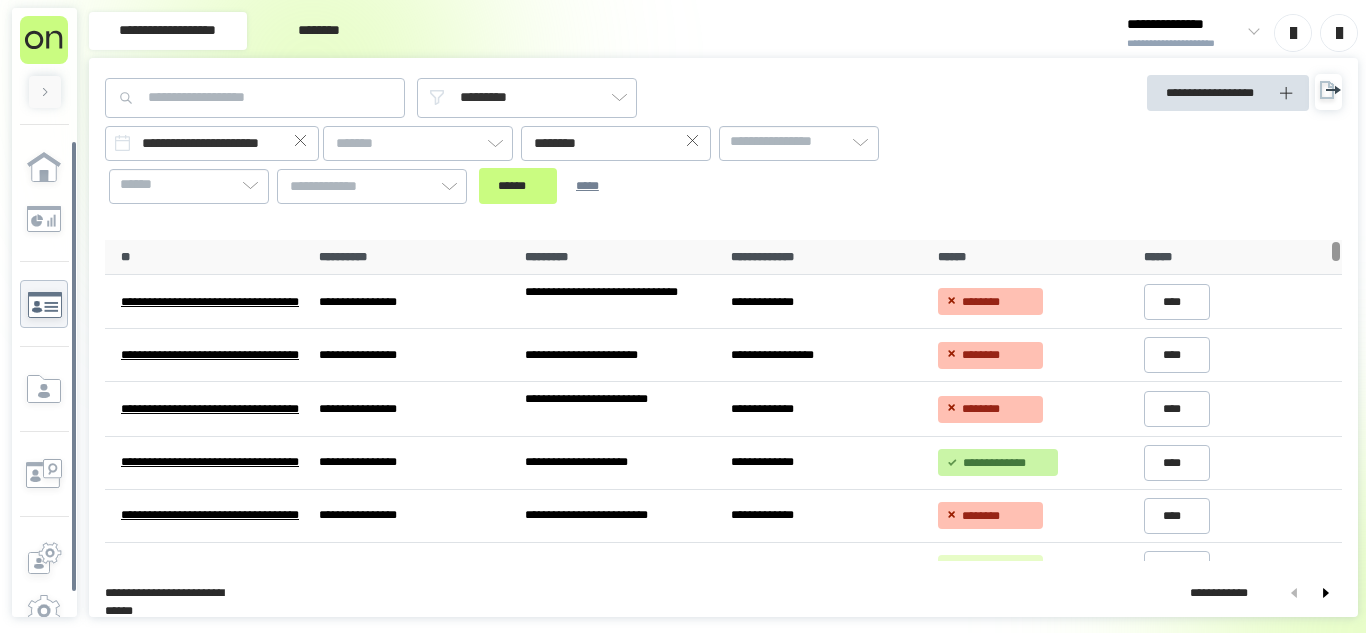 click on "[FIRST] [LAST] [CITY] [STATE] [ZIP]" at bounding box center (567, 149) 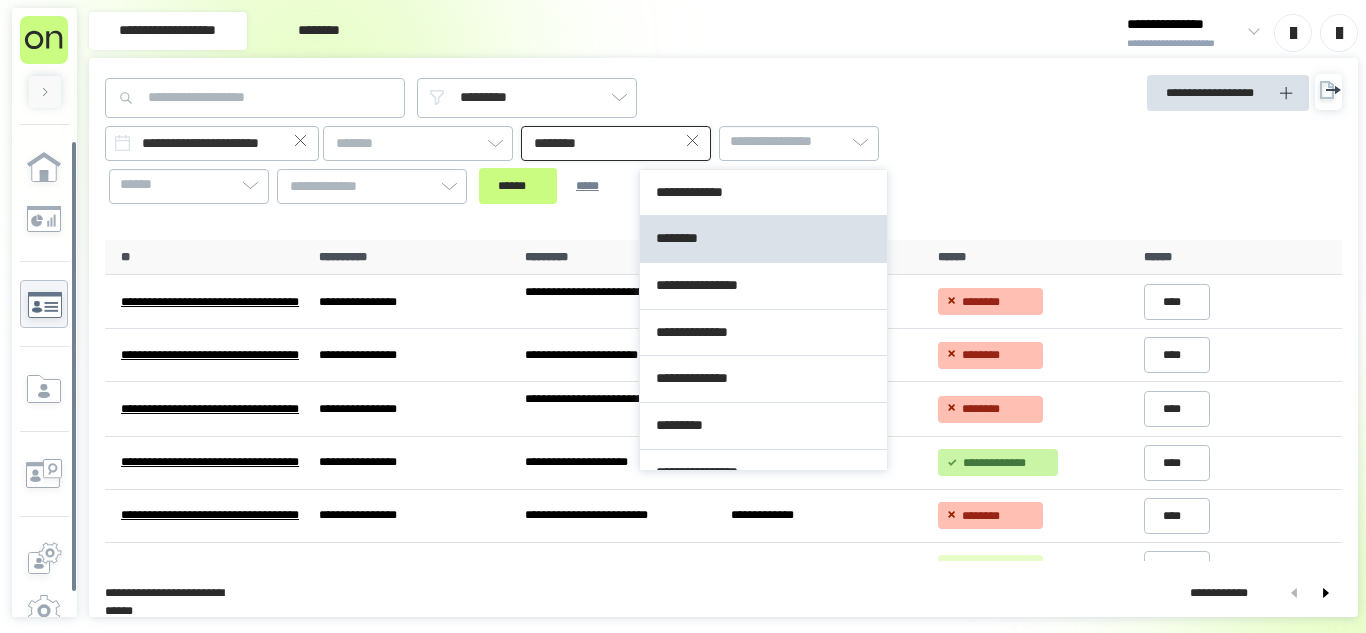 click on "********" at bounding box center [616, 143] 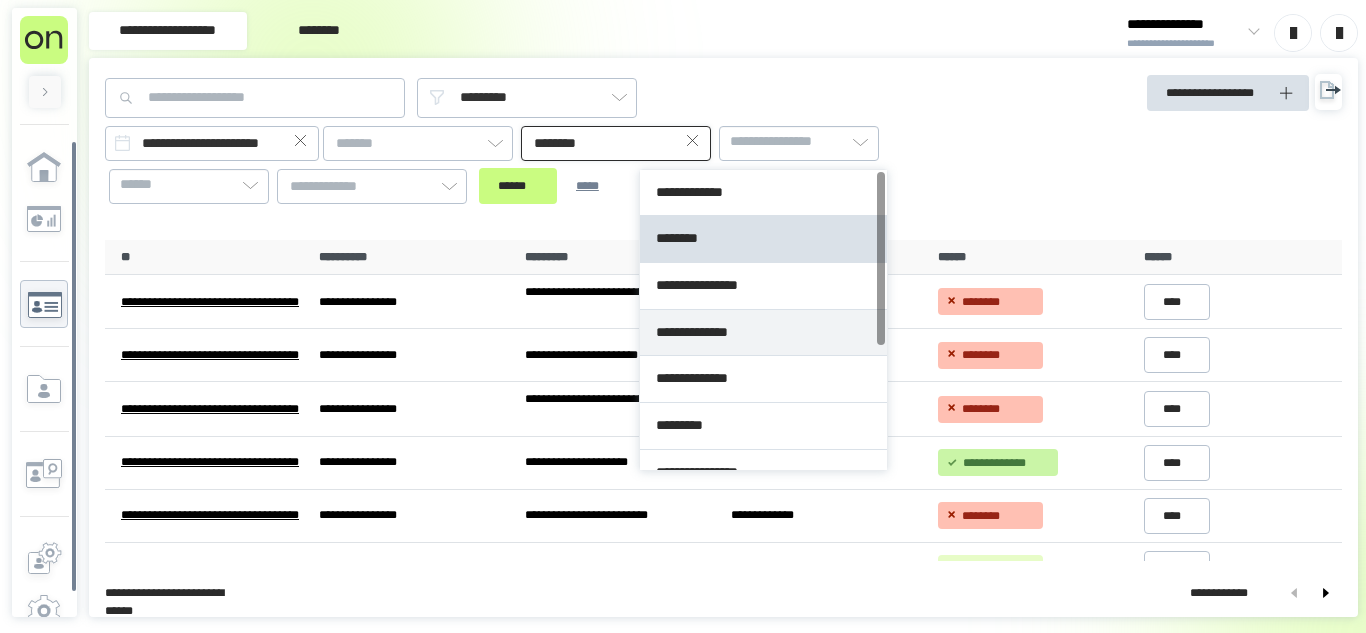 type on "**********" 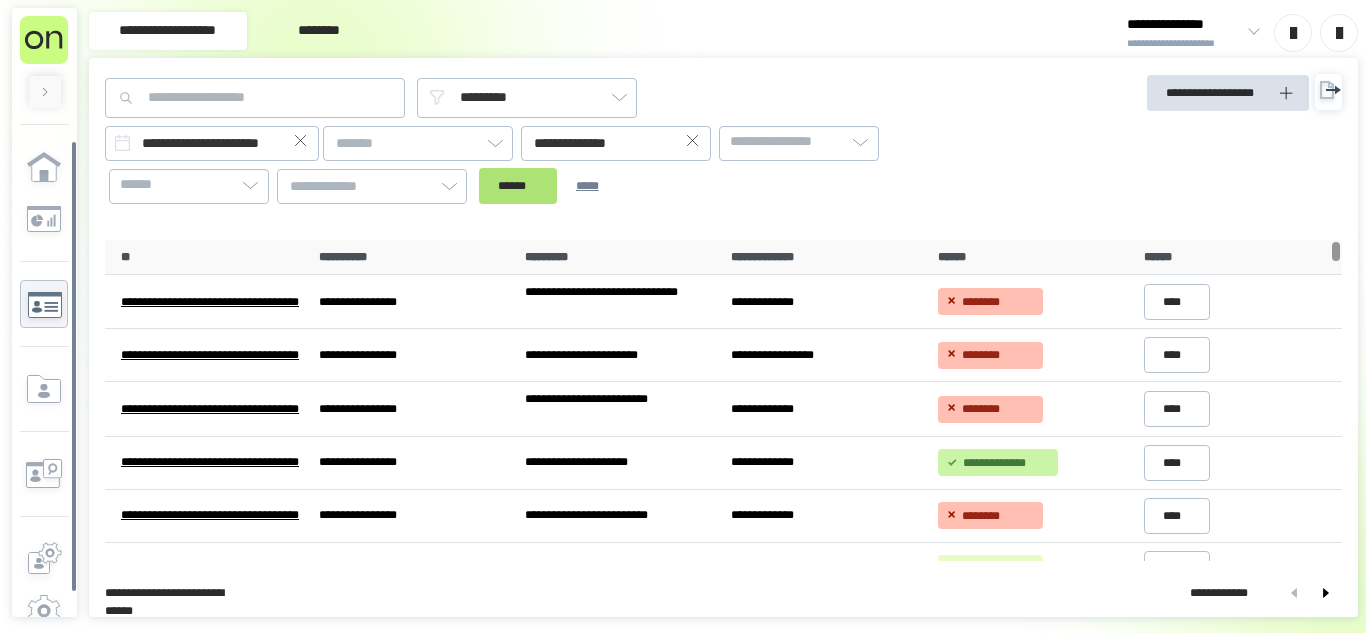 click on "******" at bounding box center [518, 186] 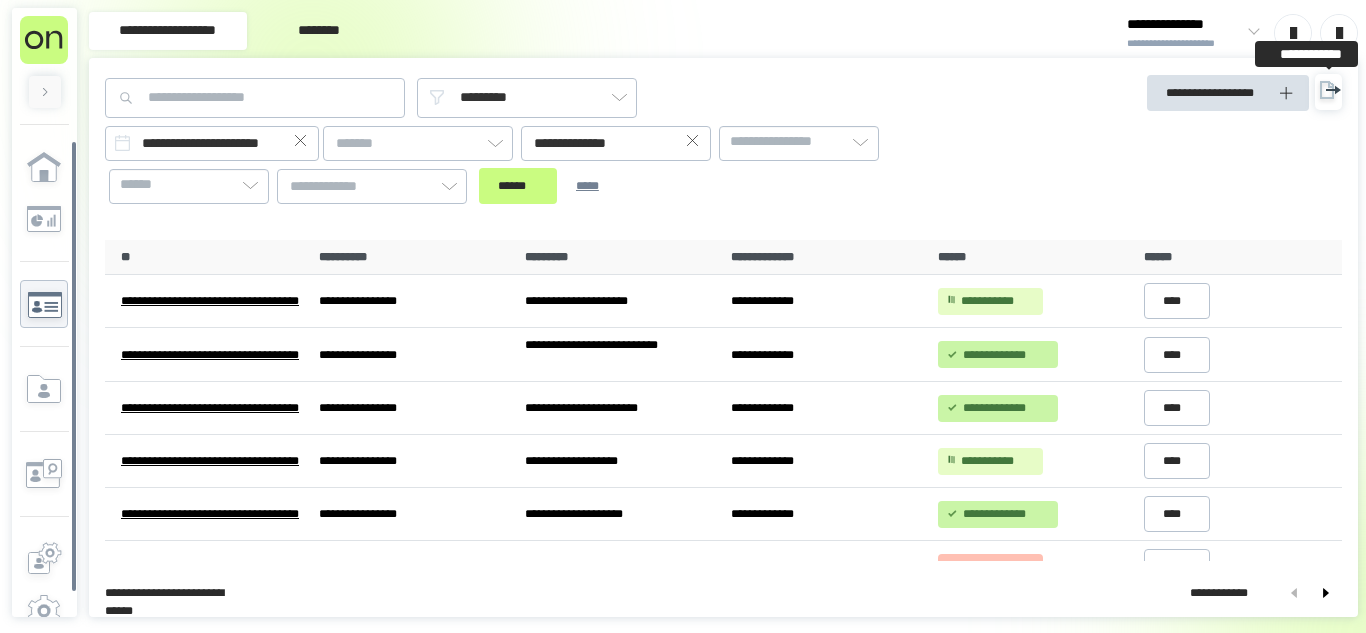 click 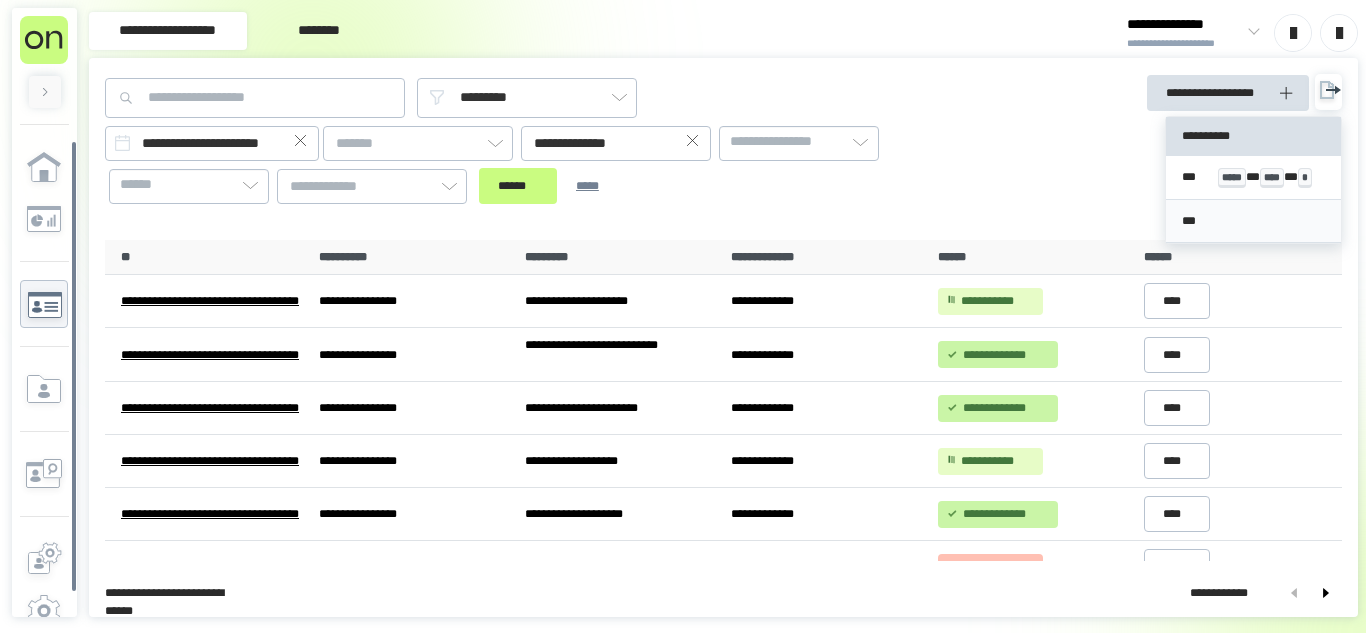 click on "***" at bounding box center (1253, 221) 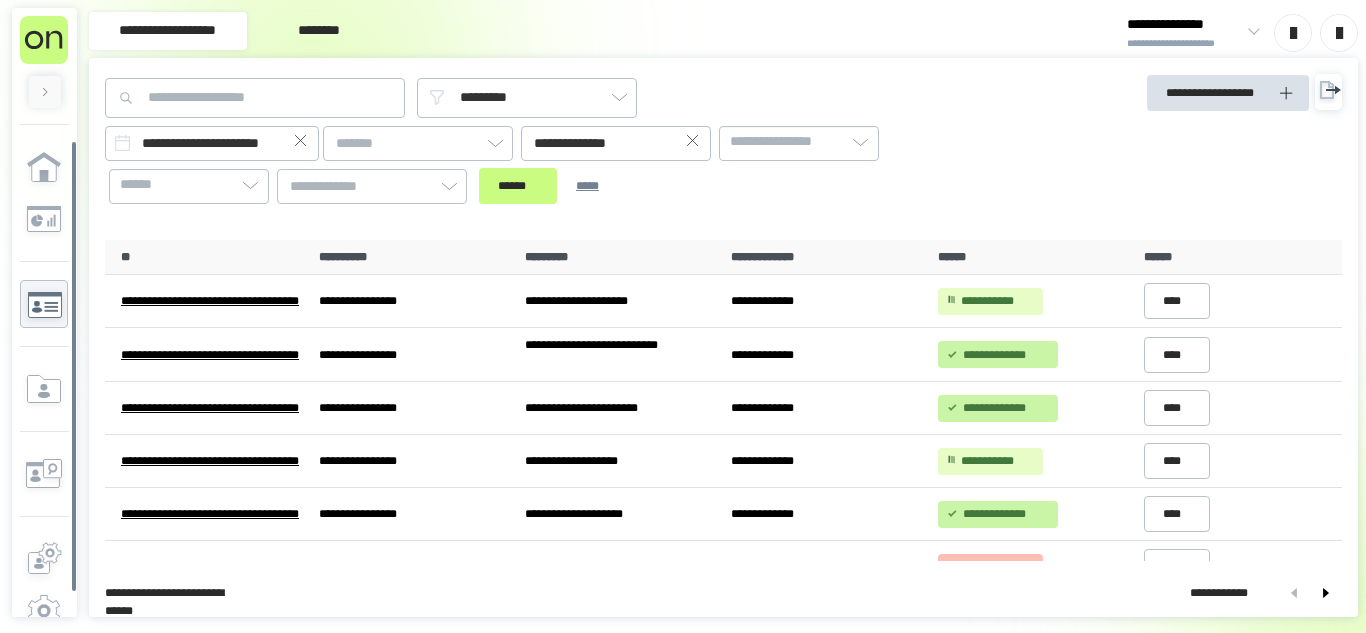 click 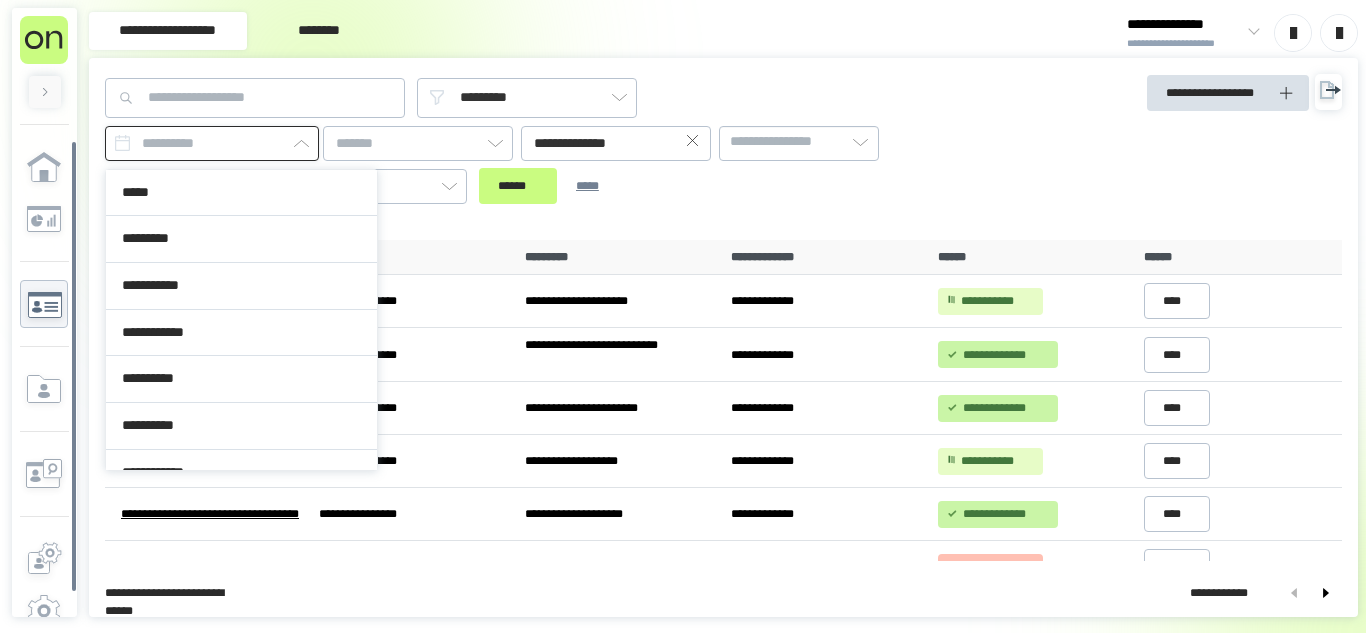 click at bounding box center (212, 143) 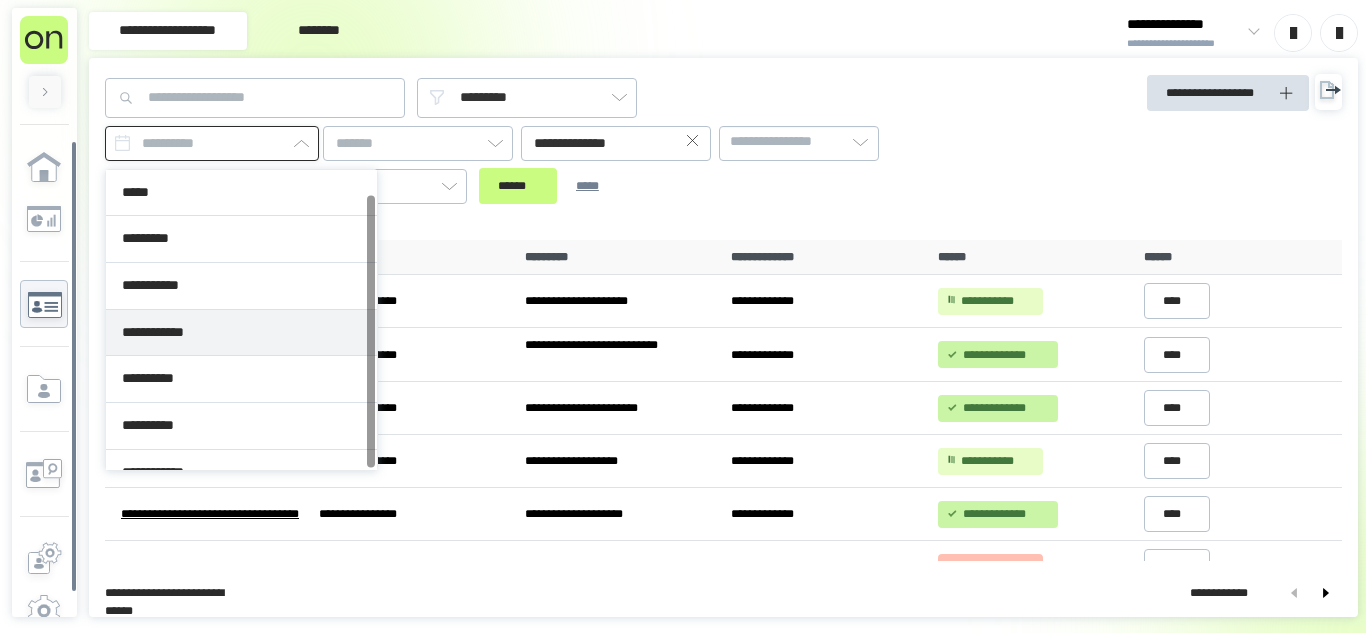 scroll, scrollTop: 26, scrollLeft: 0, axis: vertical 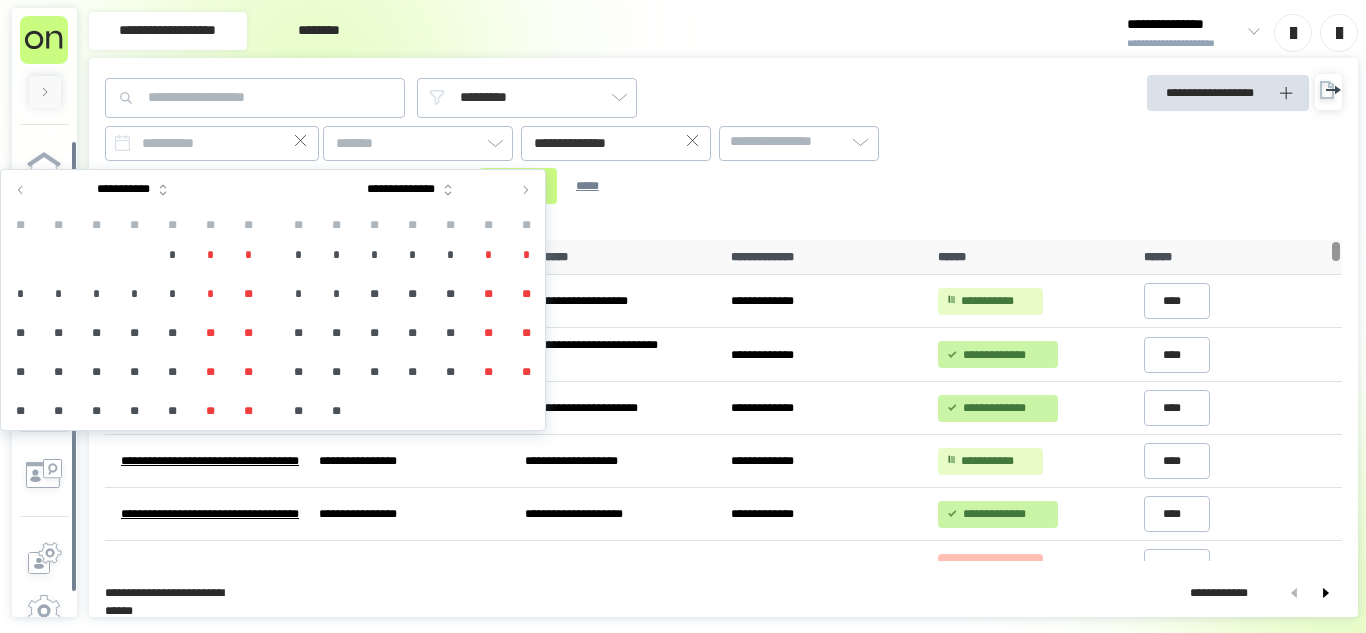 click at bounding box center (21, 190) 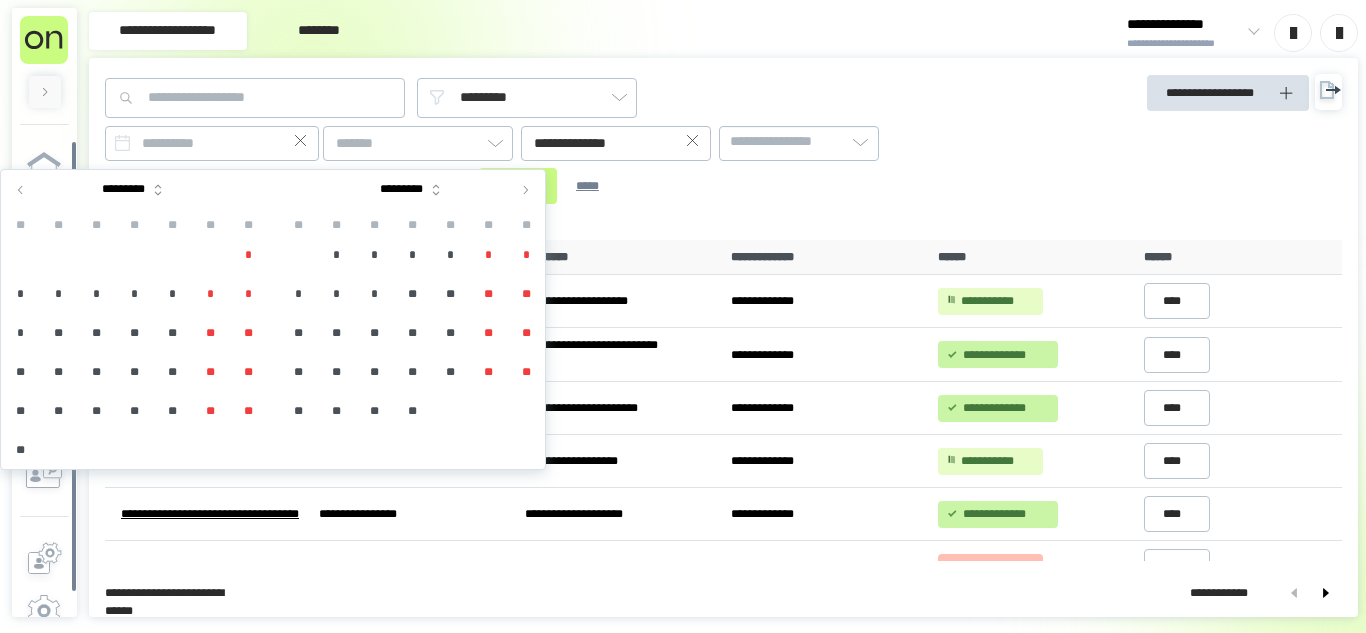 click on "**" at bounding box center (450, 333) 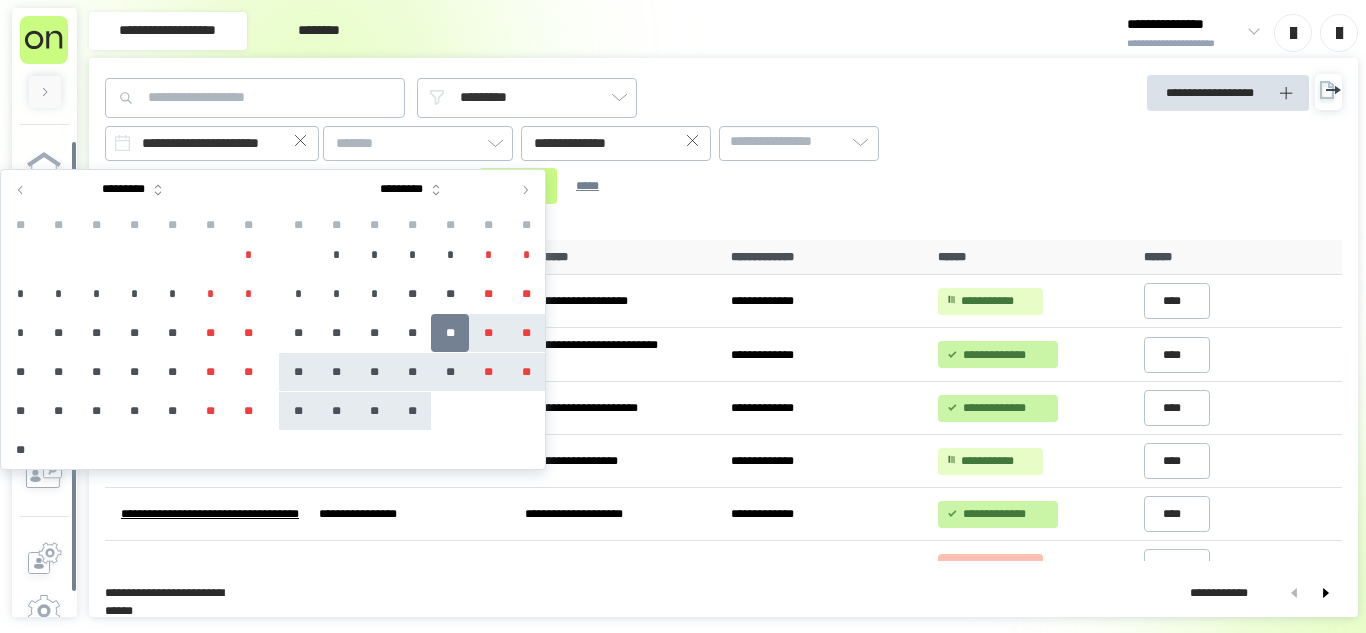 click on "**" at bounding box center [412, 411] 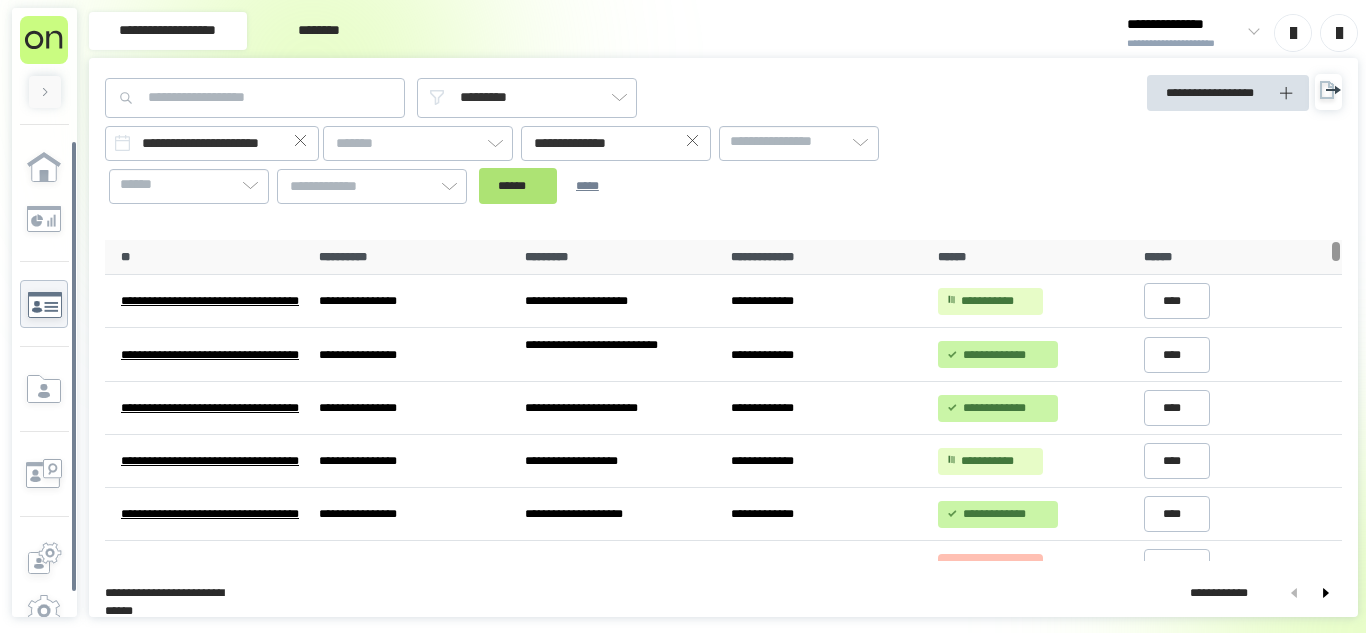 click on "******" at bounding box center (518, 186) 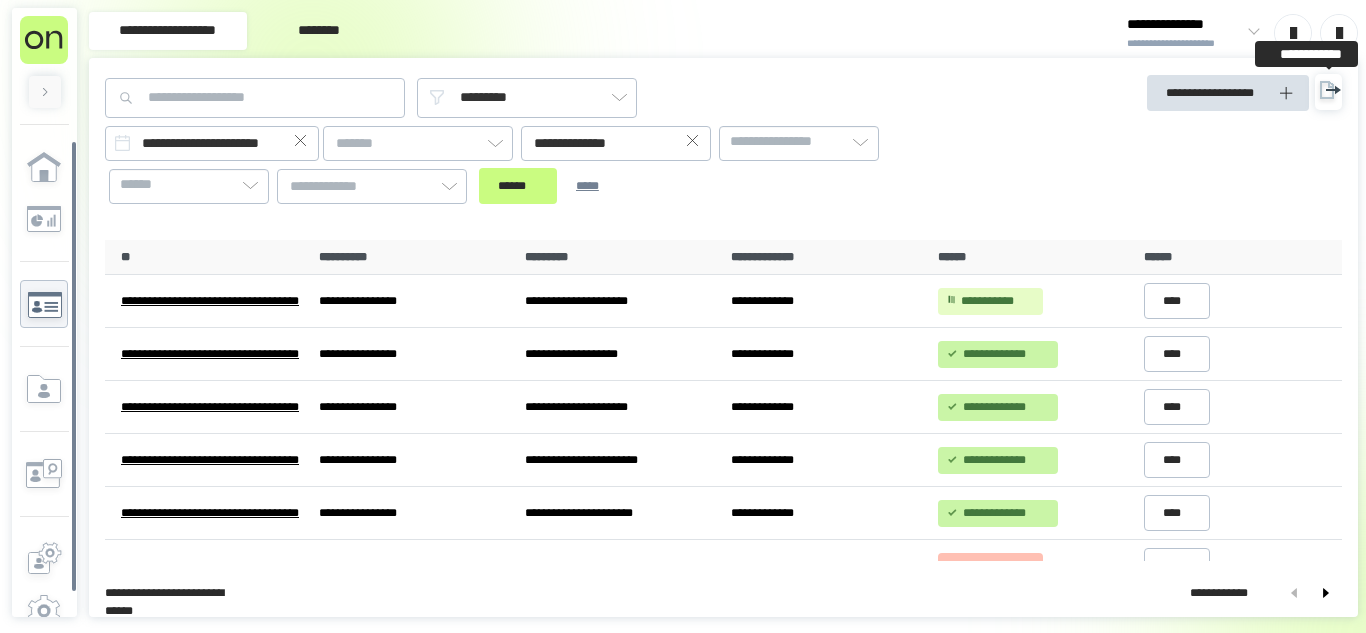 click at bounding box center [1328, 92] 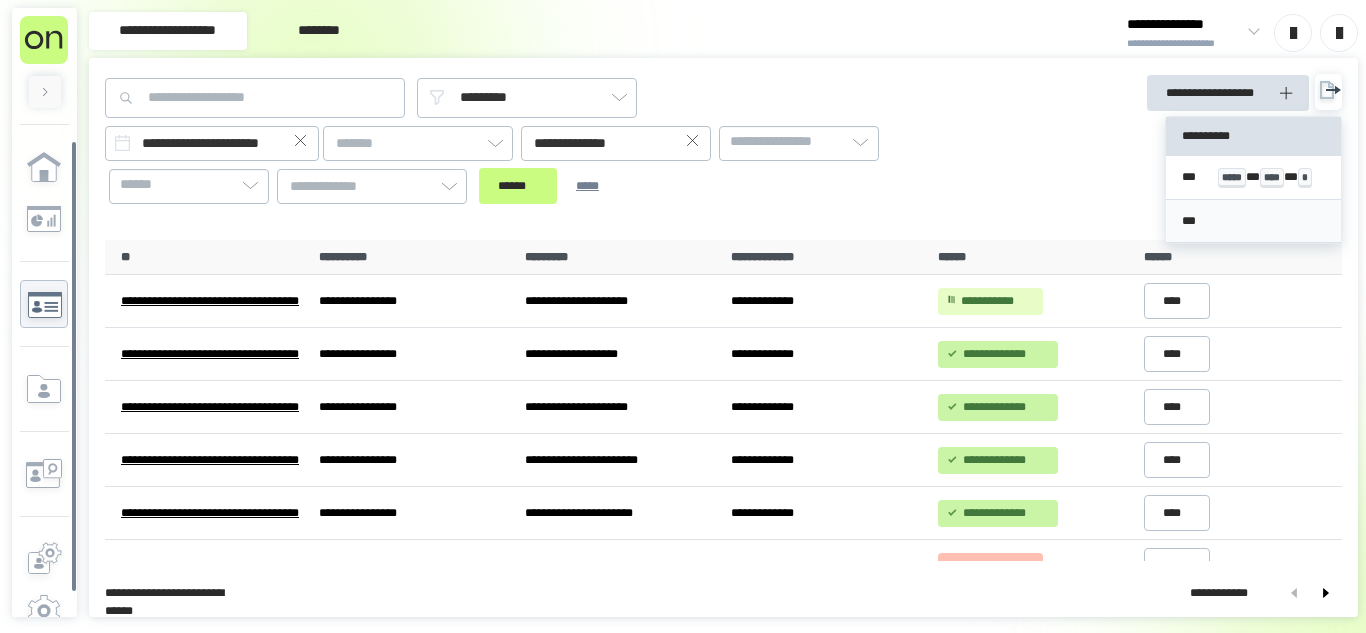 click on "***" at bounding box center (1253, 221) 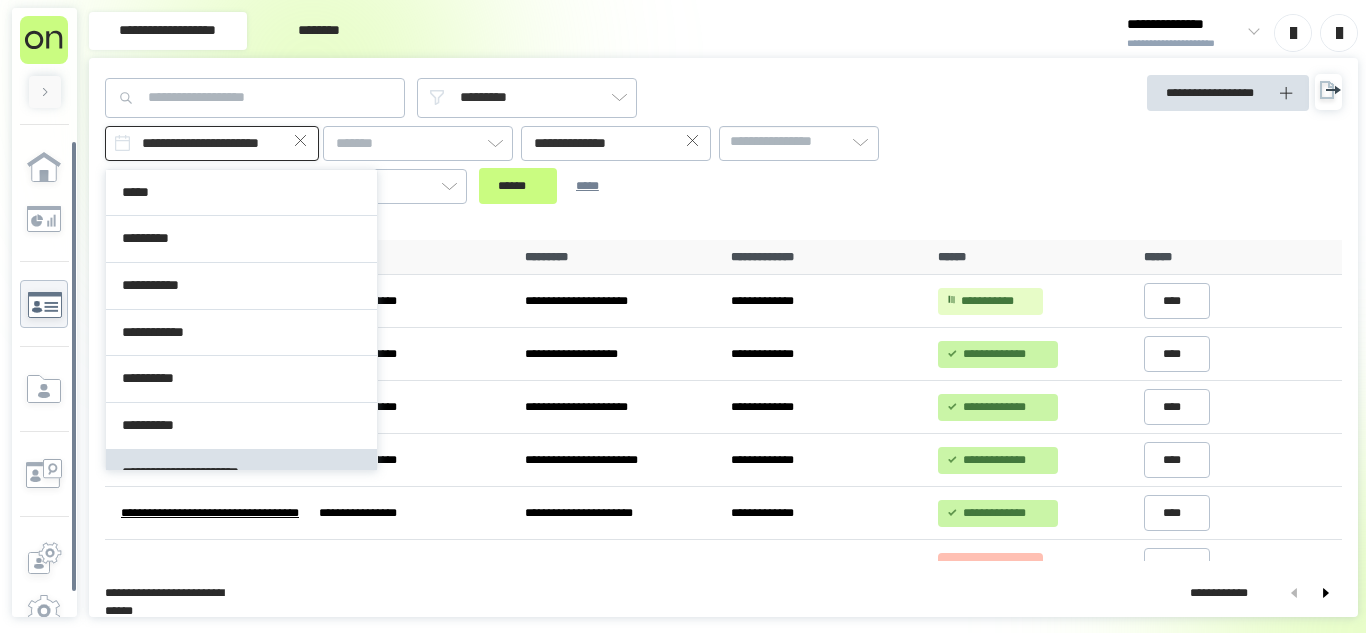 click on "**********" at bounding box center (212, 143) 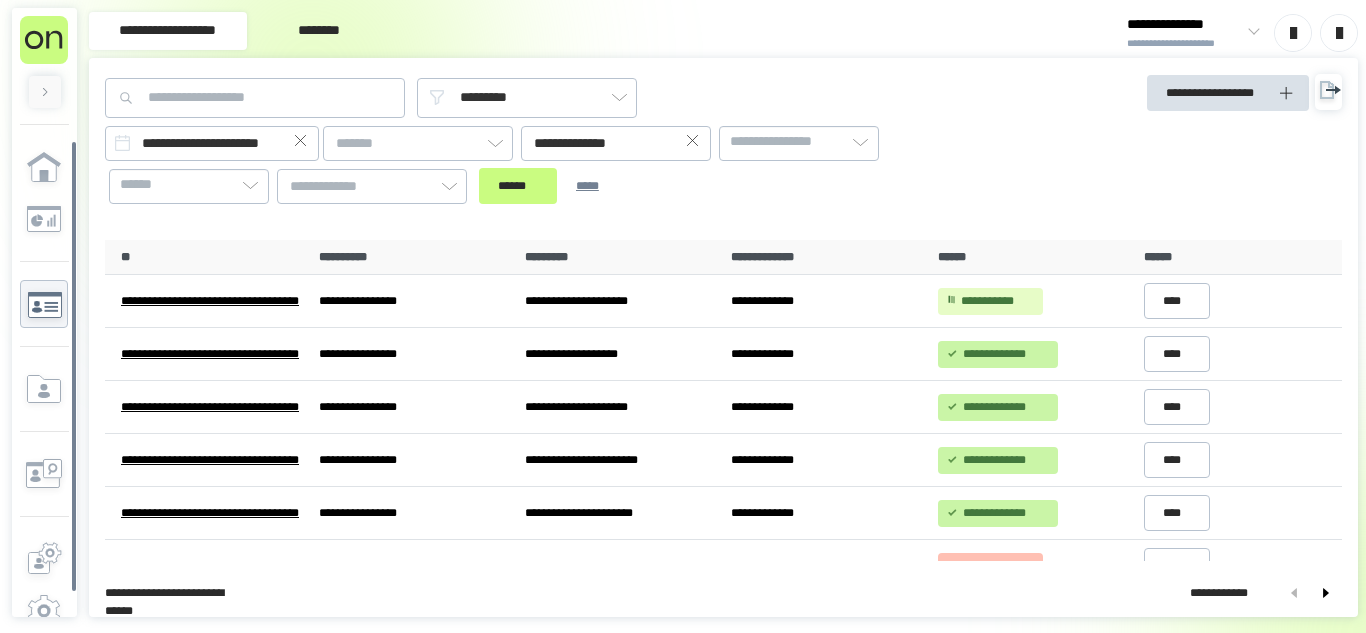 click 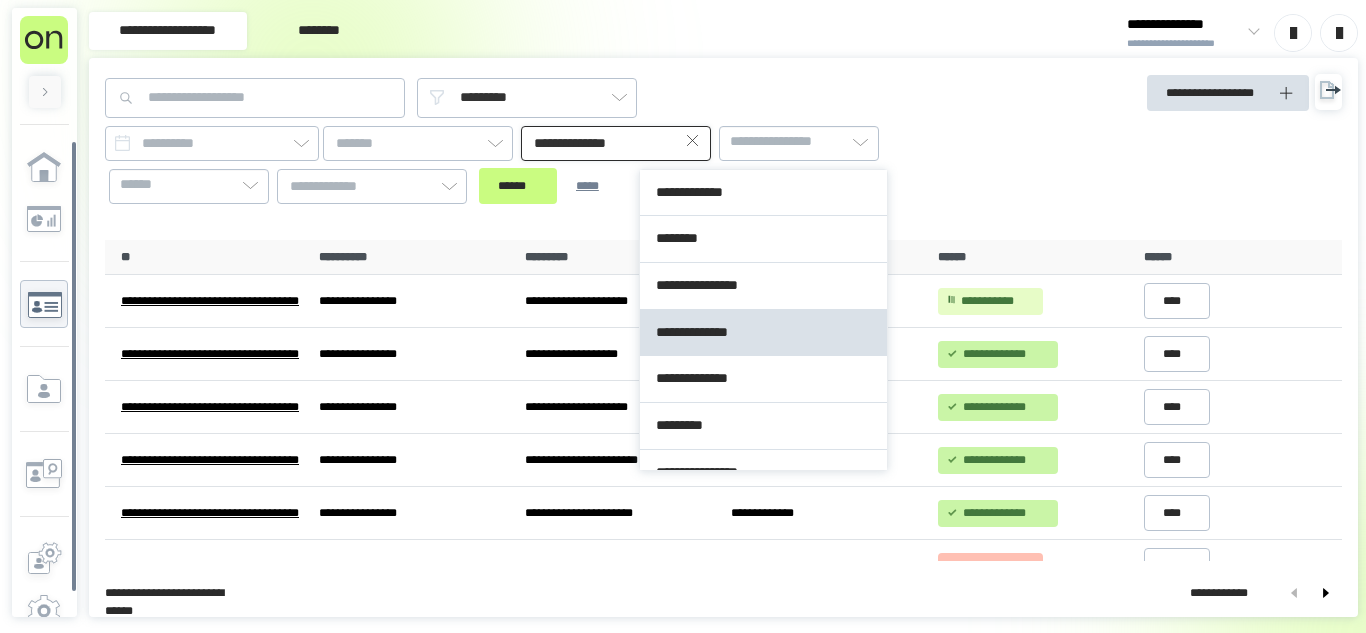 click on "**********" at bounding box center (616, 143) 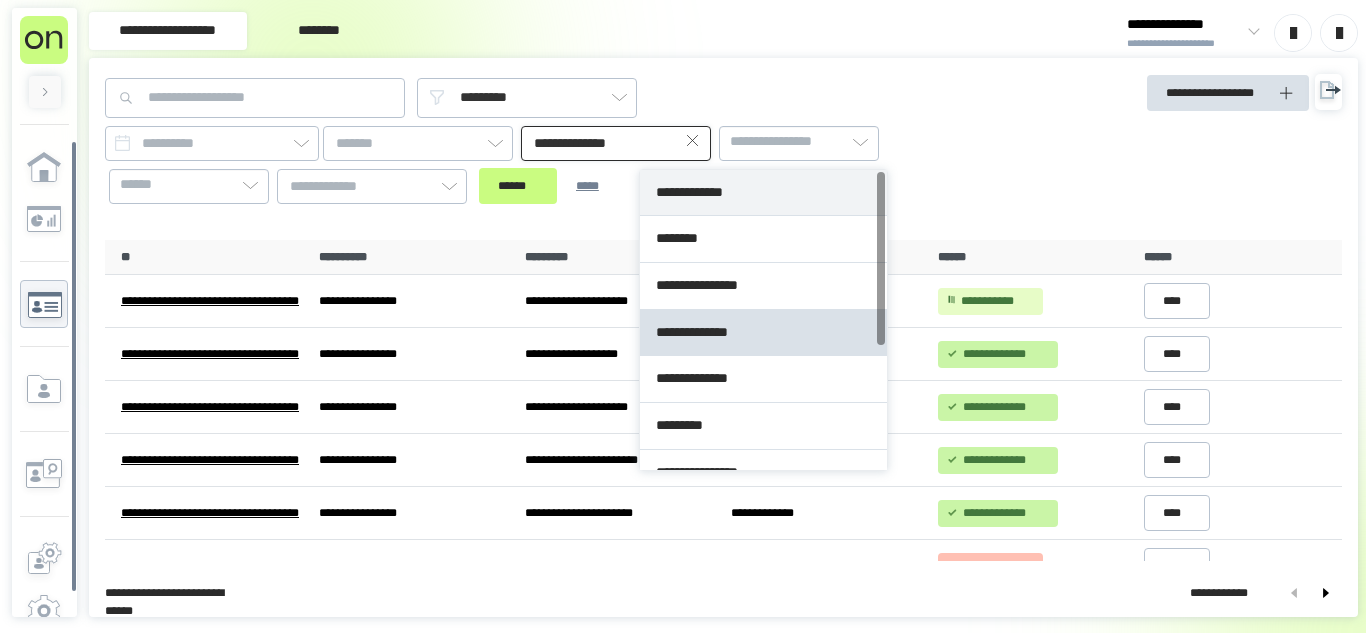 type on "**********" 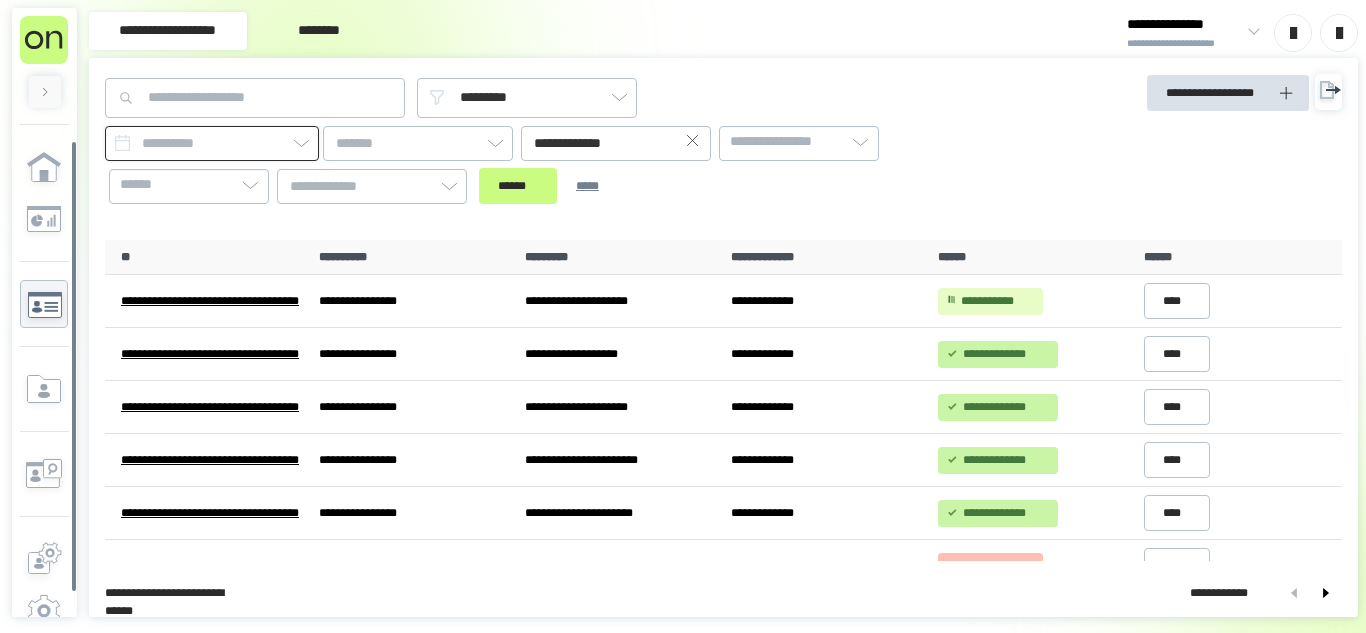click at bounding box center (212, 143) 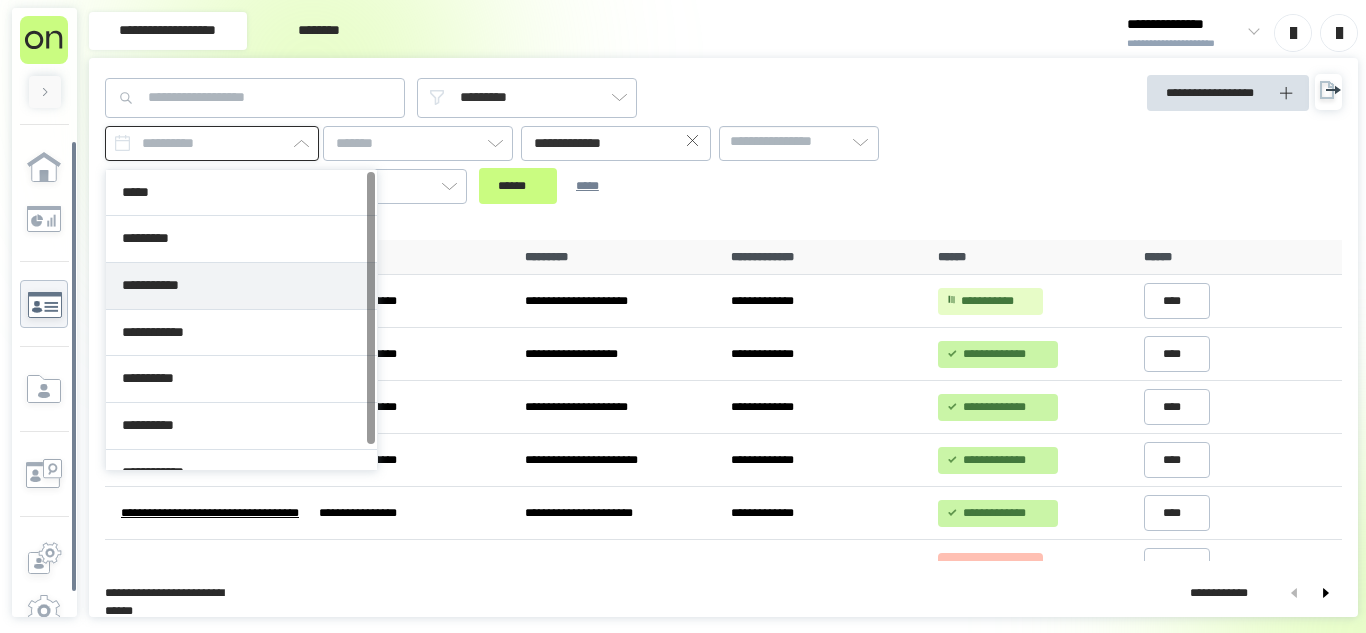 scroll, scrollTop: 26, scrollLeft: 0, axis: vertical 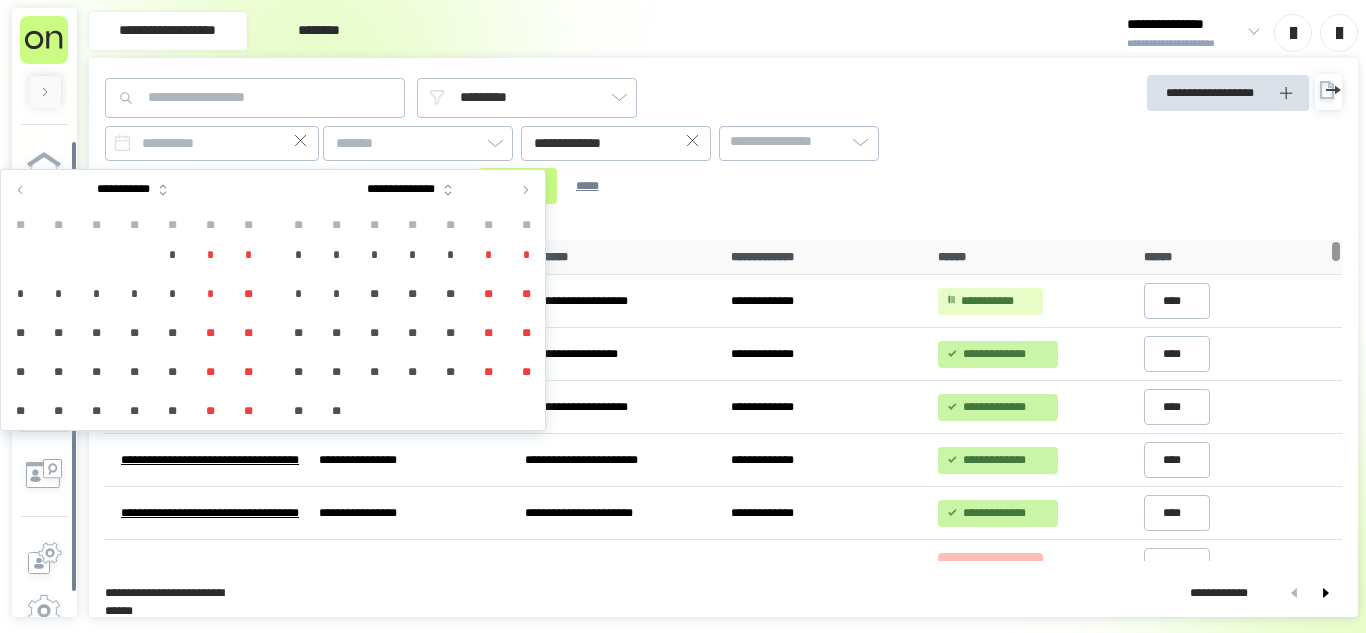 click at bounding box center (21, 190) 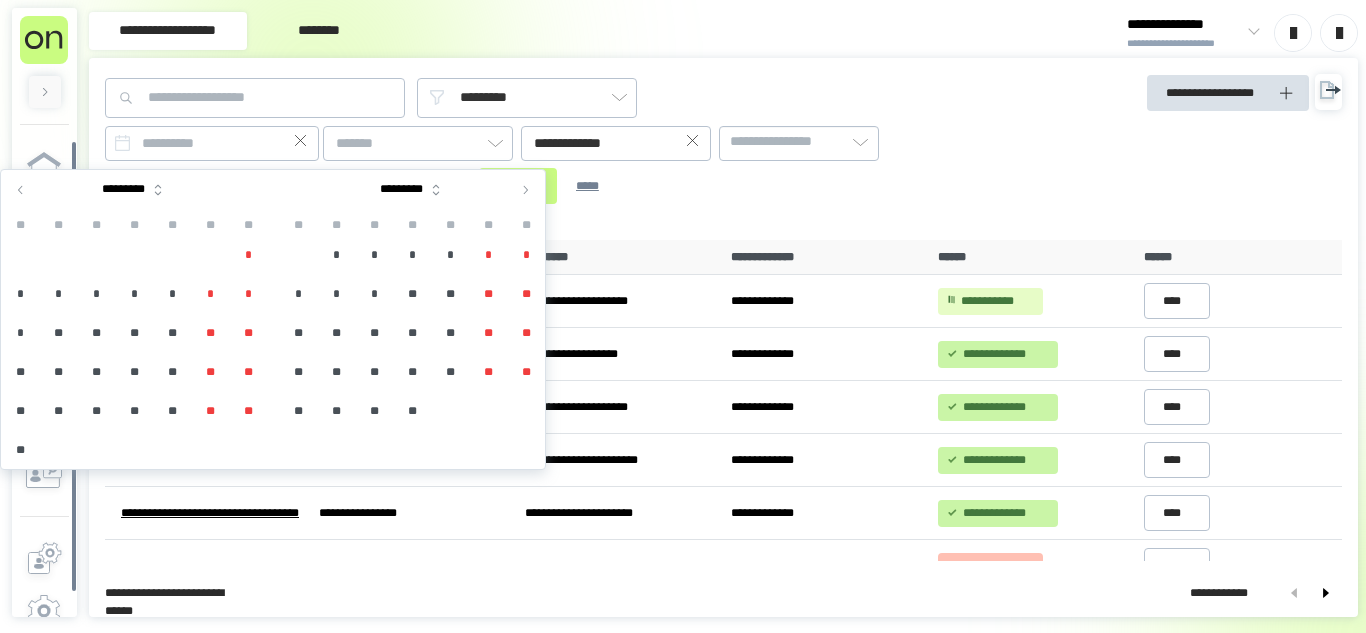 click on "*" at bounding box center [336, 255] 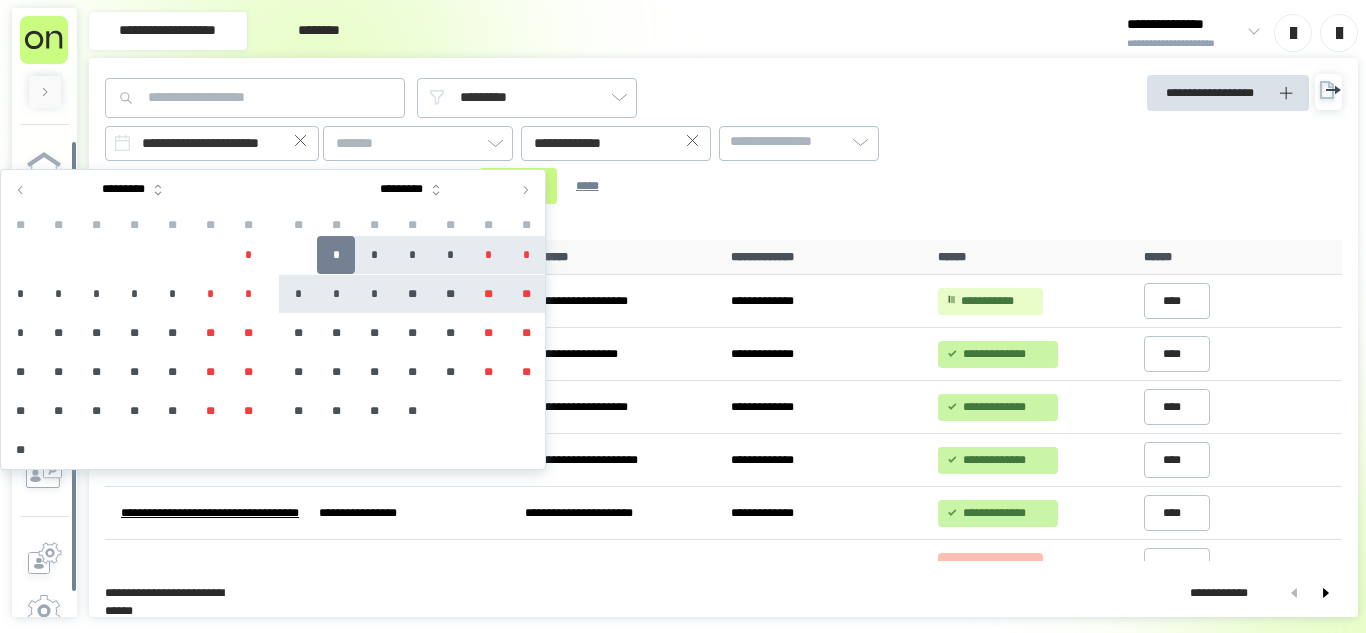 click on "**" at bounding box center [526, 294] 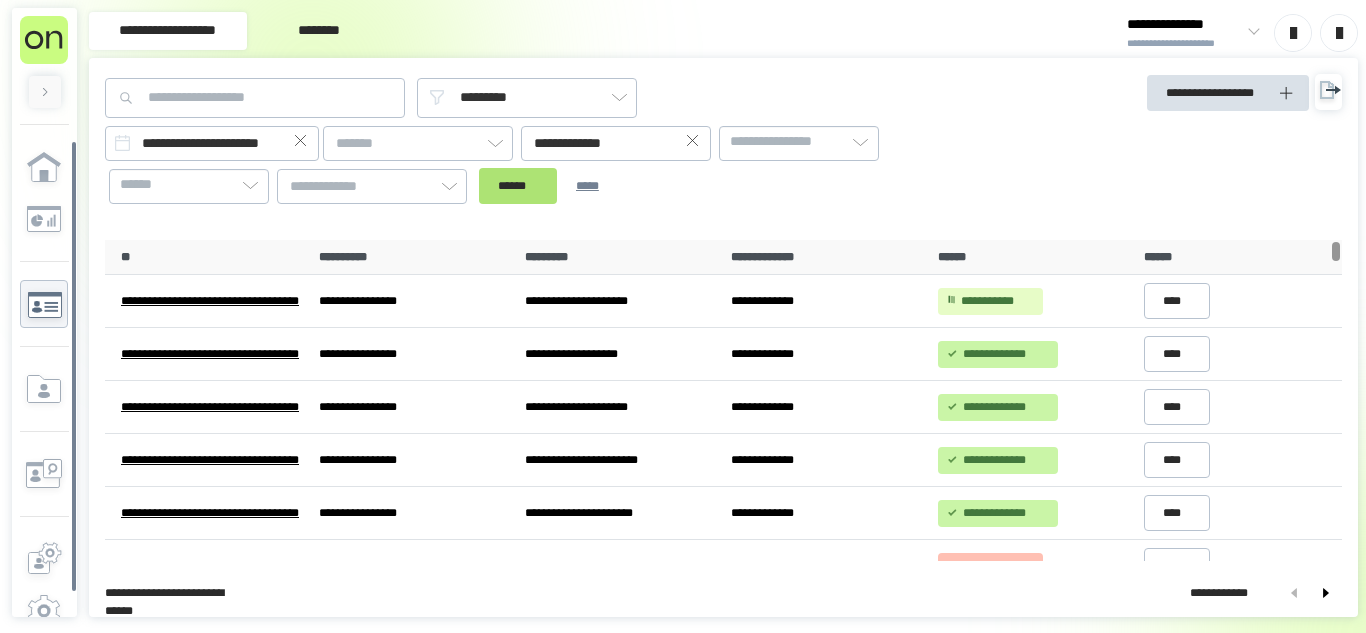 click on "******" at bounding box center (518, 186) 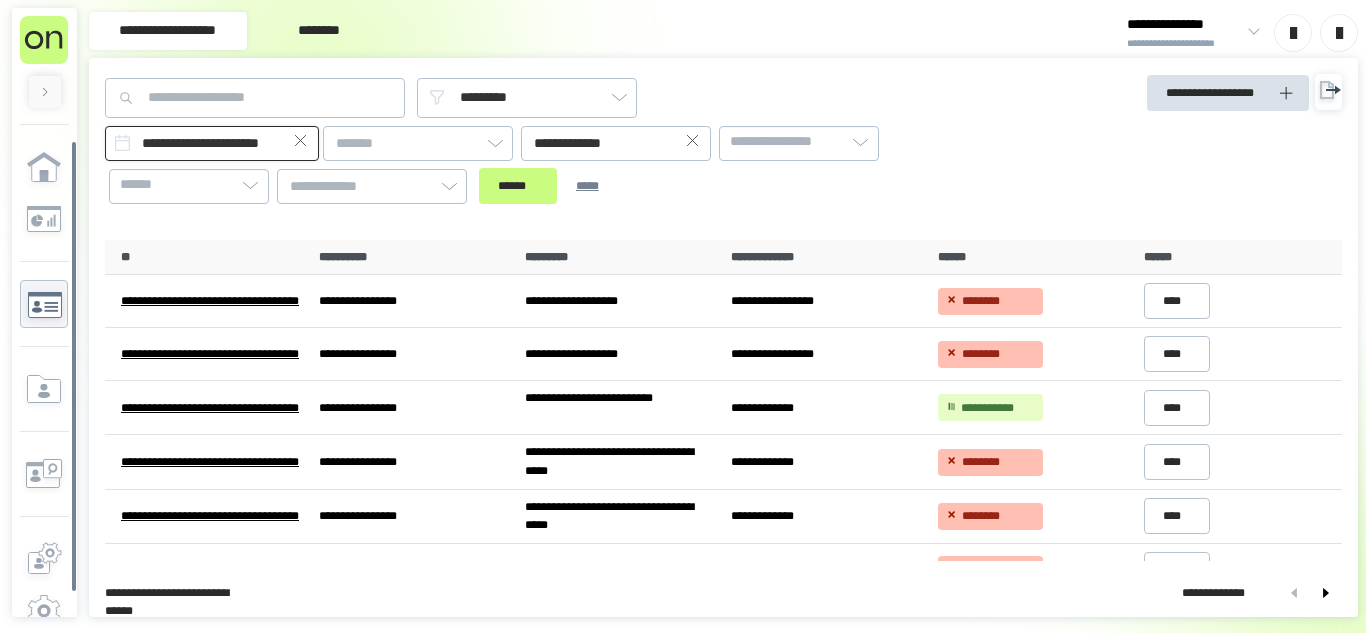 click on "**********" at bounding box center [212, 143] 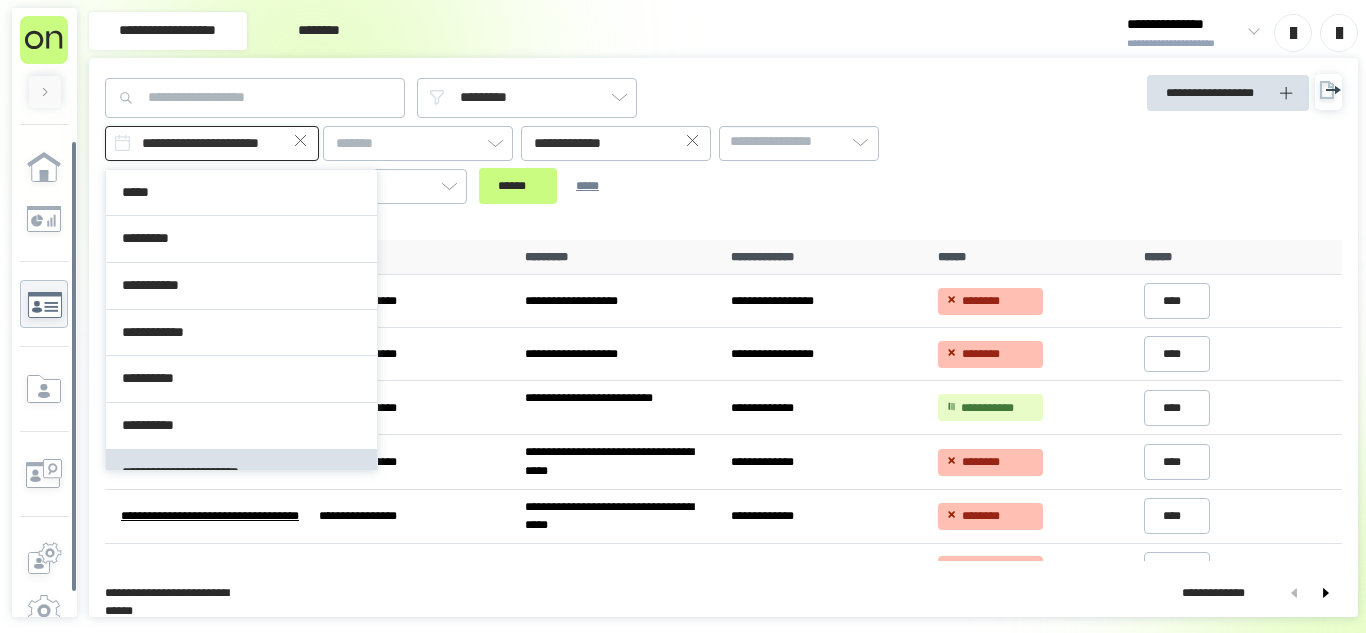 scroll, scrollTop: 26, scrollLeft: 0, axis: vertical 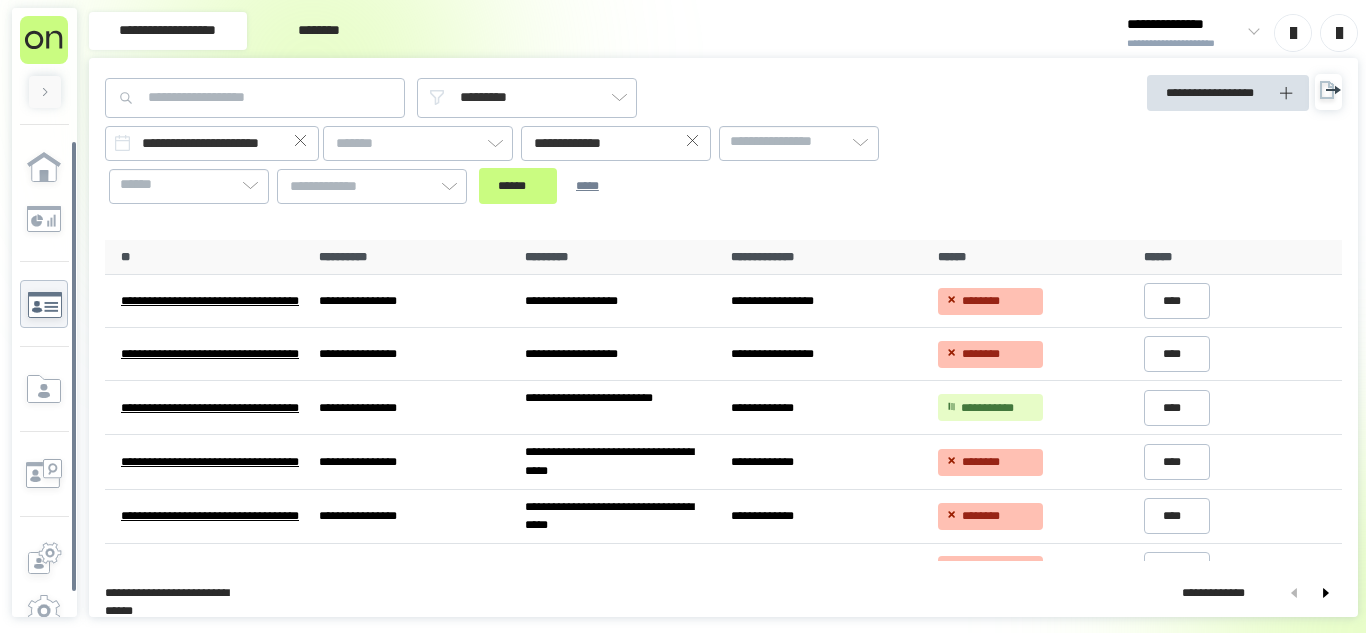 click 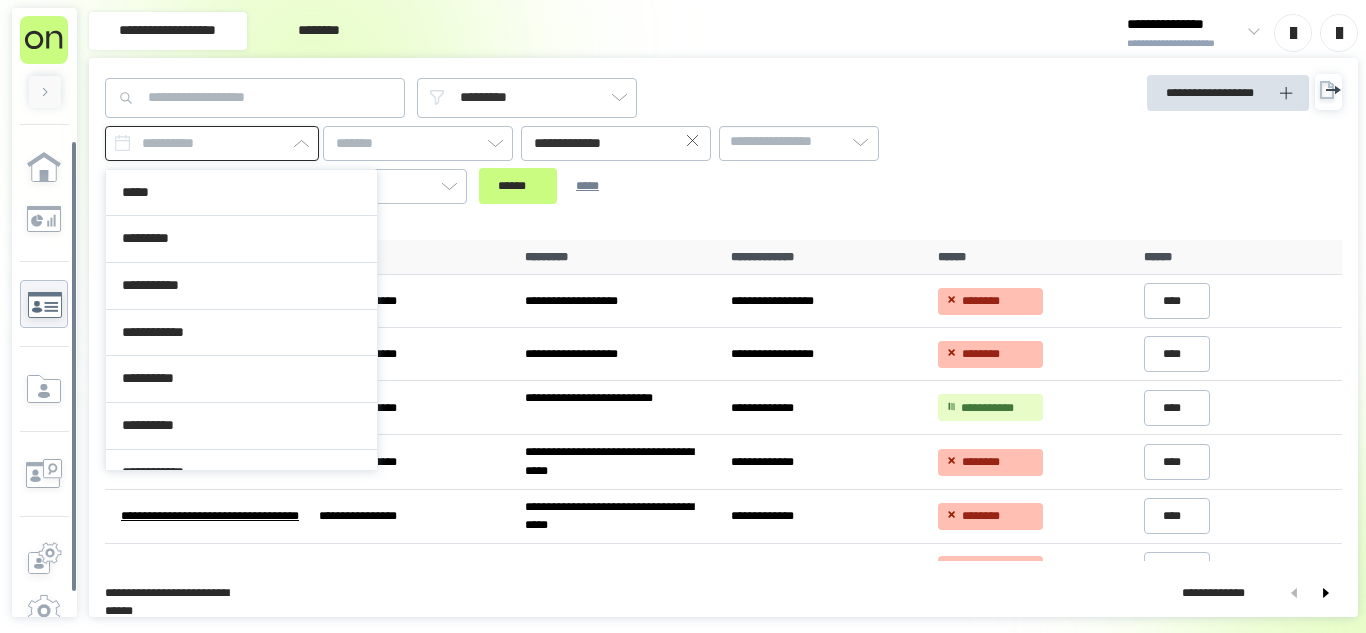 click at bounding box center (212, 143) 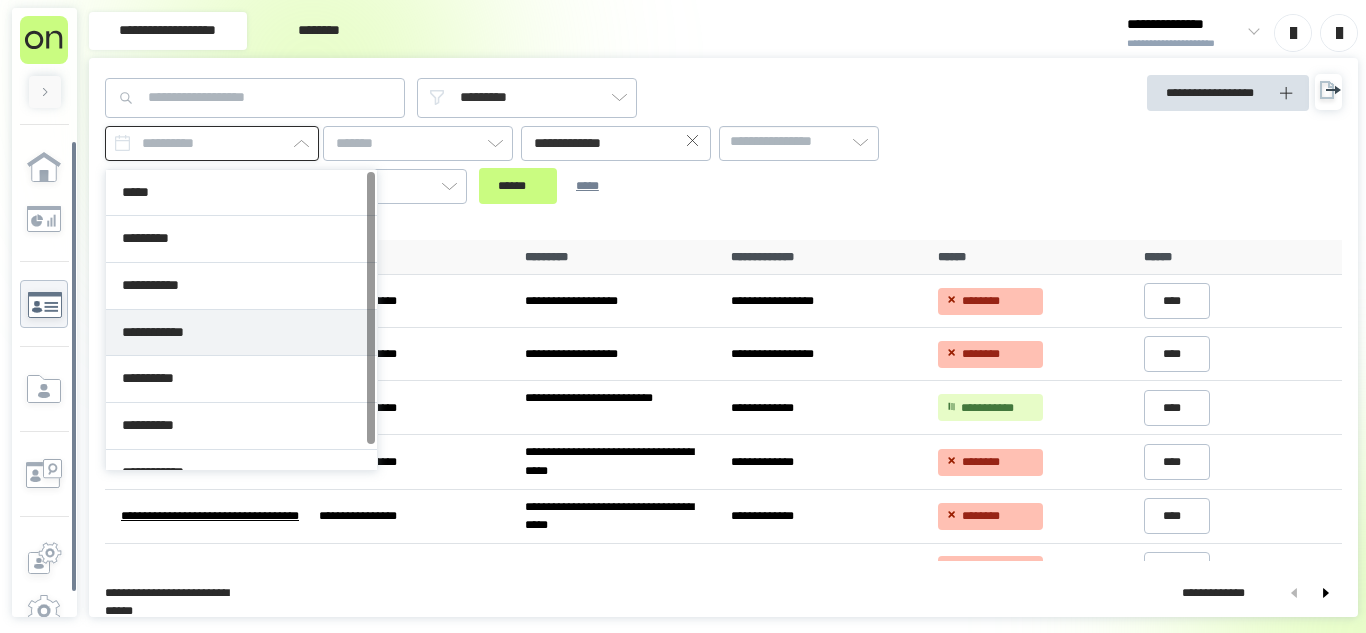 scroll, scrollTop: 26, scrollLeft: 0, axis: vertical 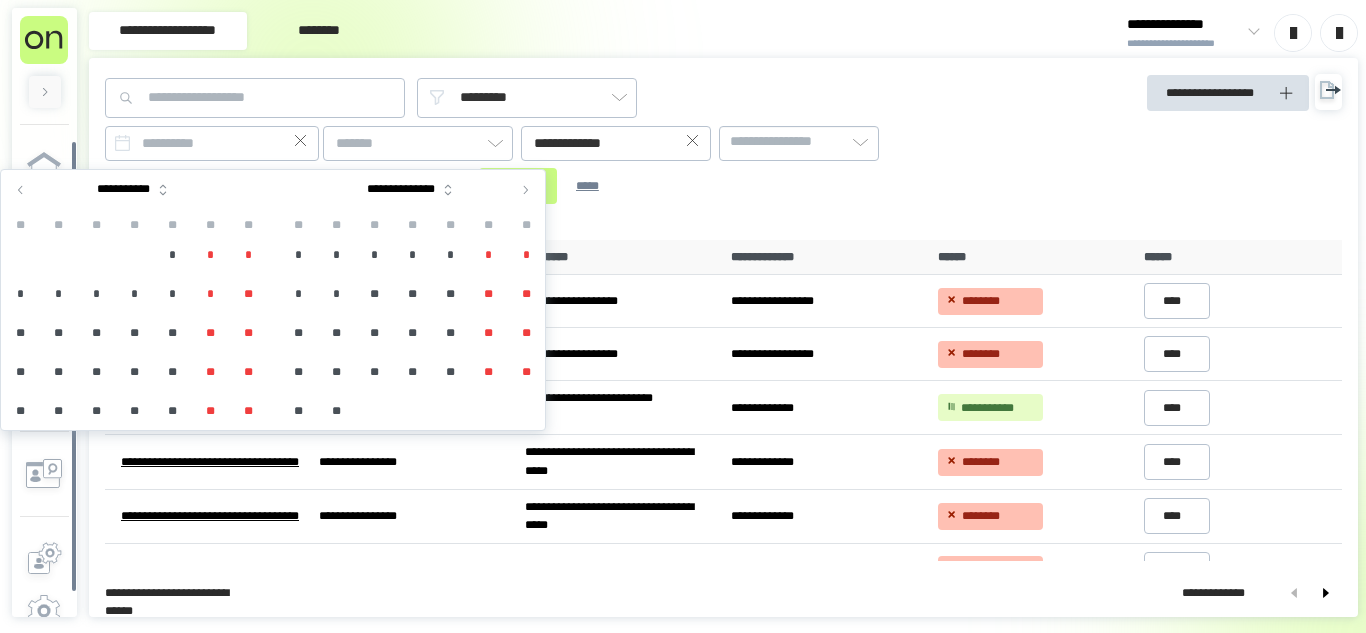 click 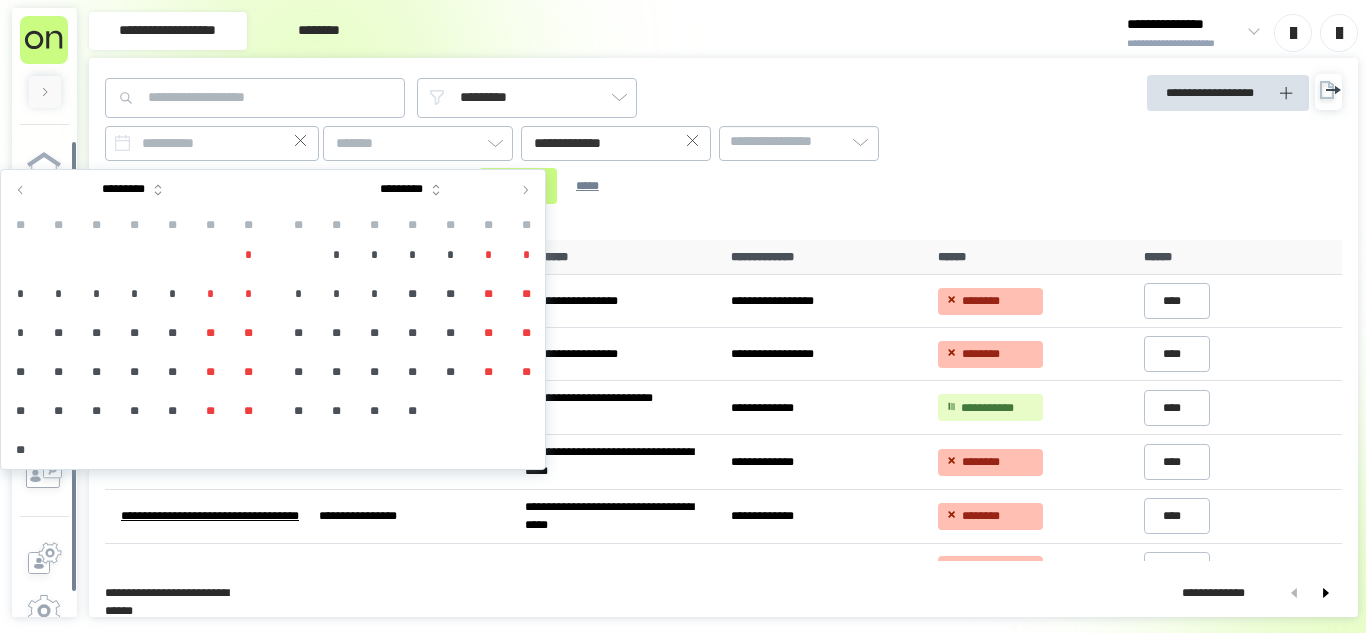 click on "*" at bounding box center (336, 255) 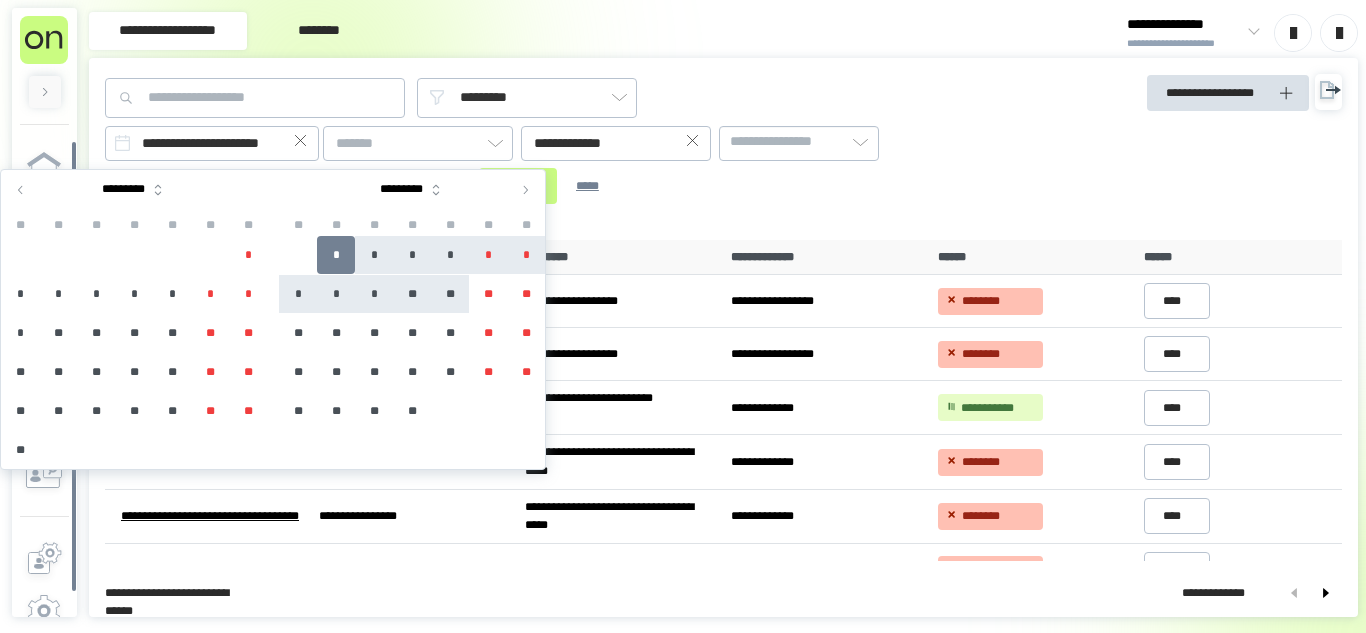 click on "**" at bounding box center (450, 294) 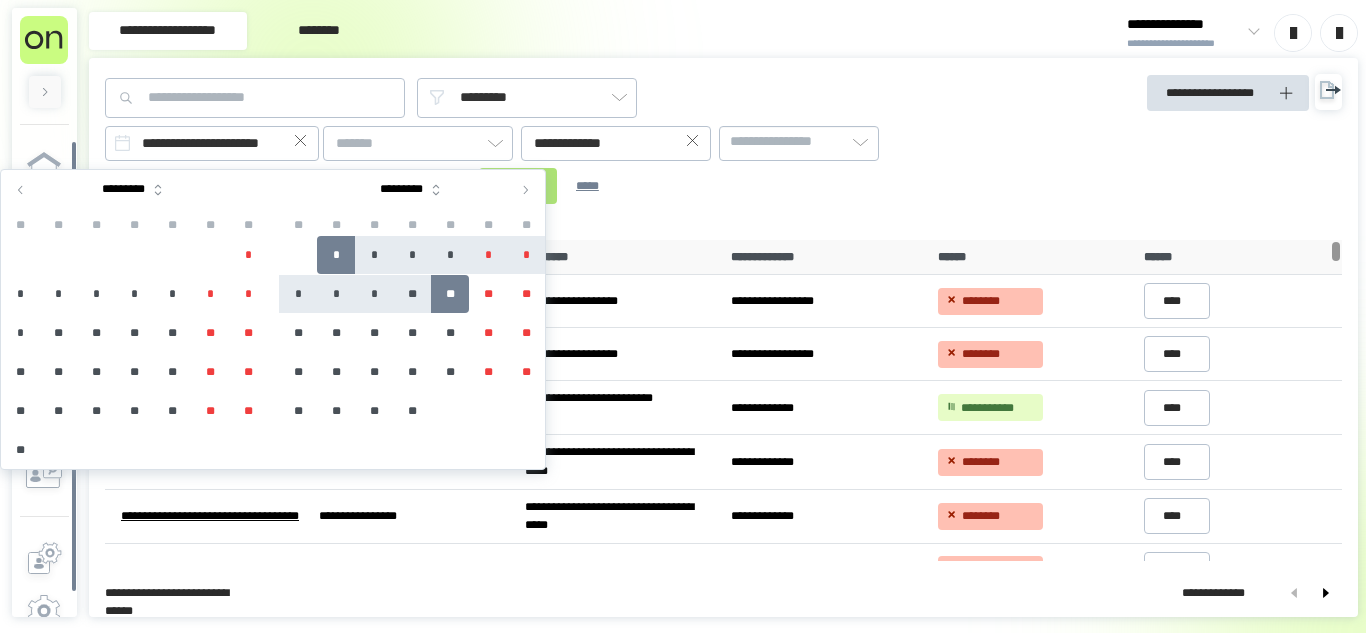 click on "******" at bounding box center [518, 186] 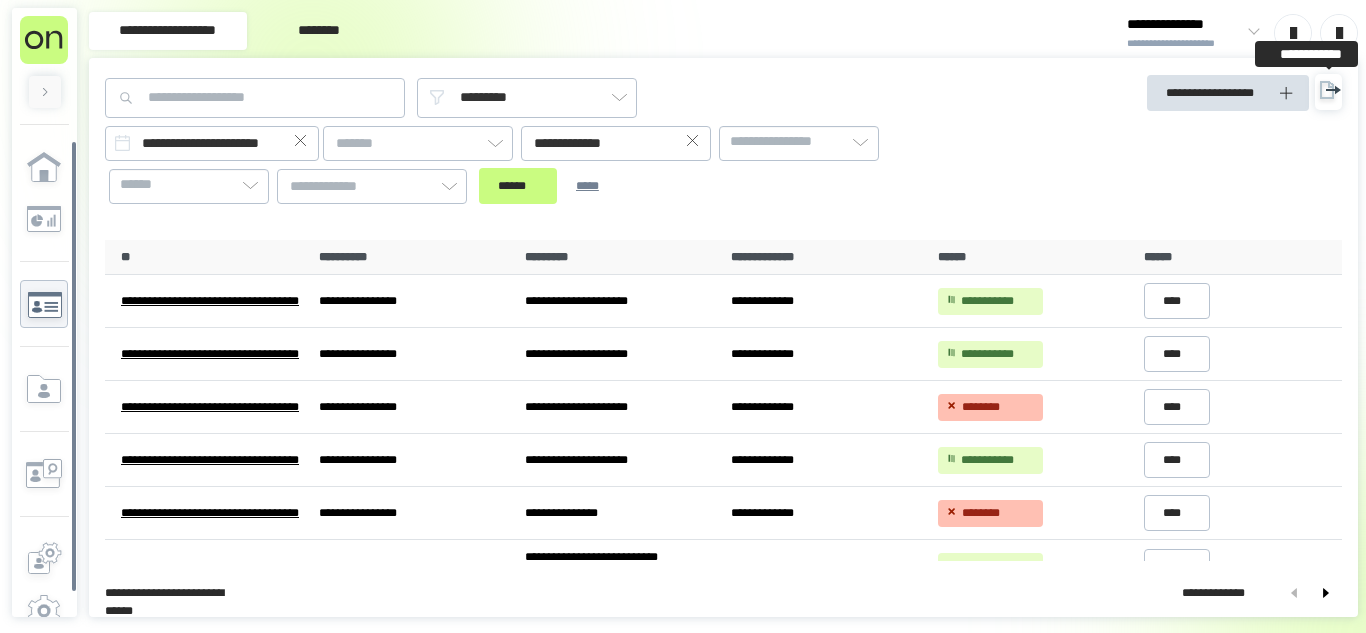 click 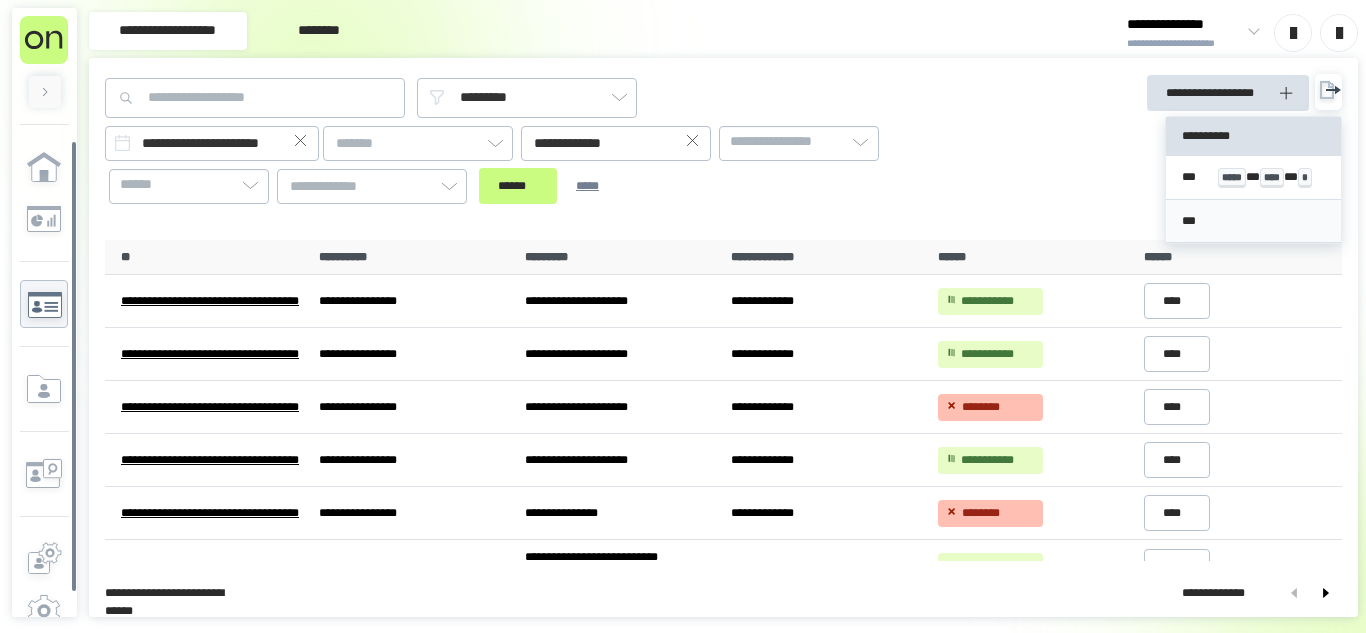 click on "***" at bounding box center [1253, 221] 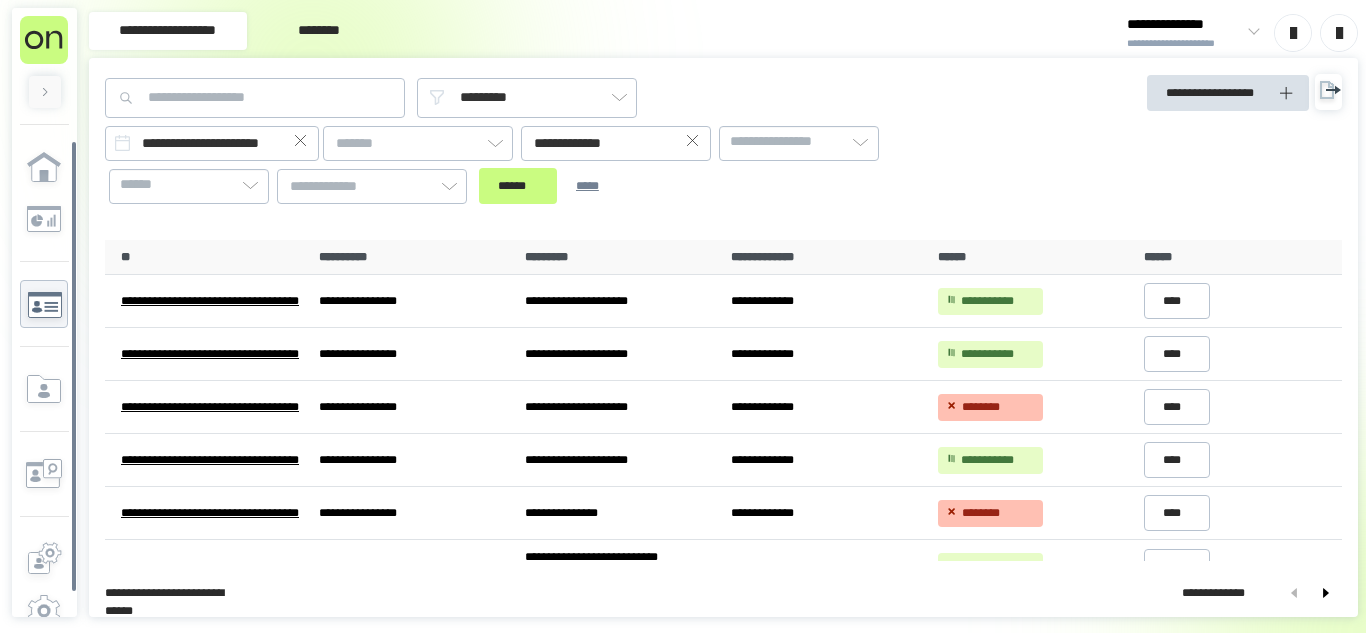 click 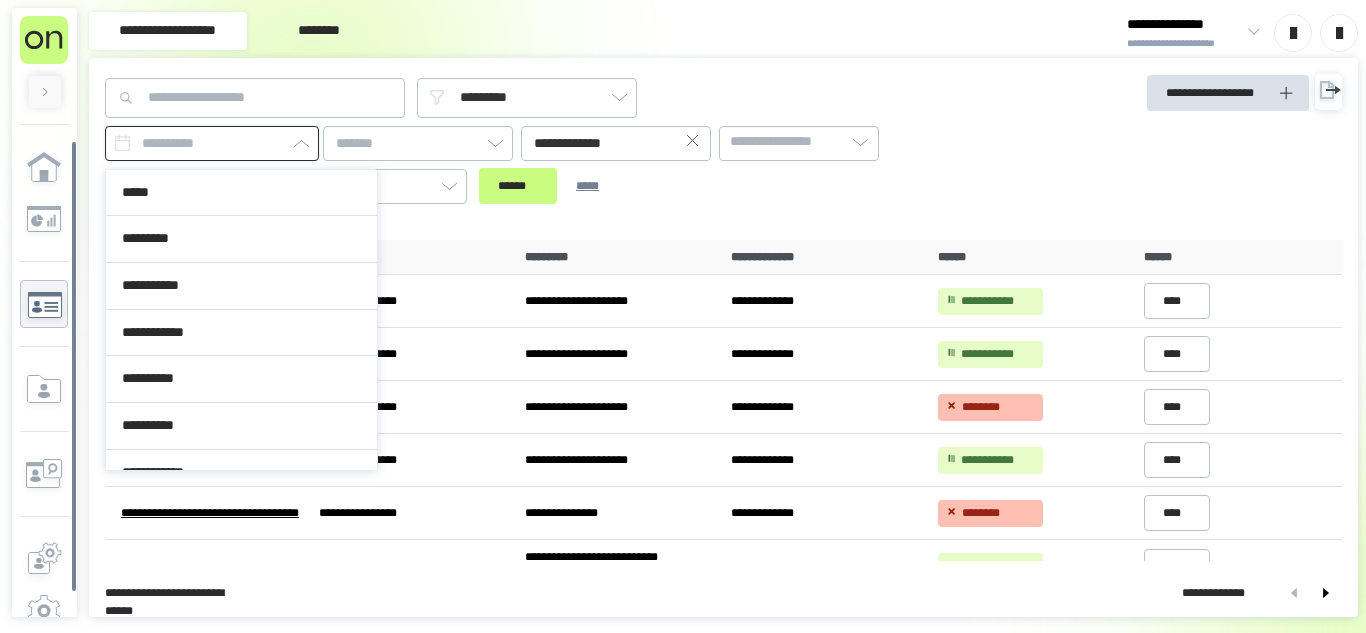 click at bounding box center (212, 143) 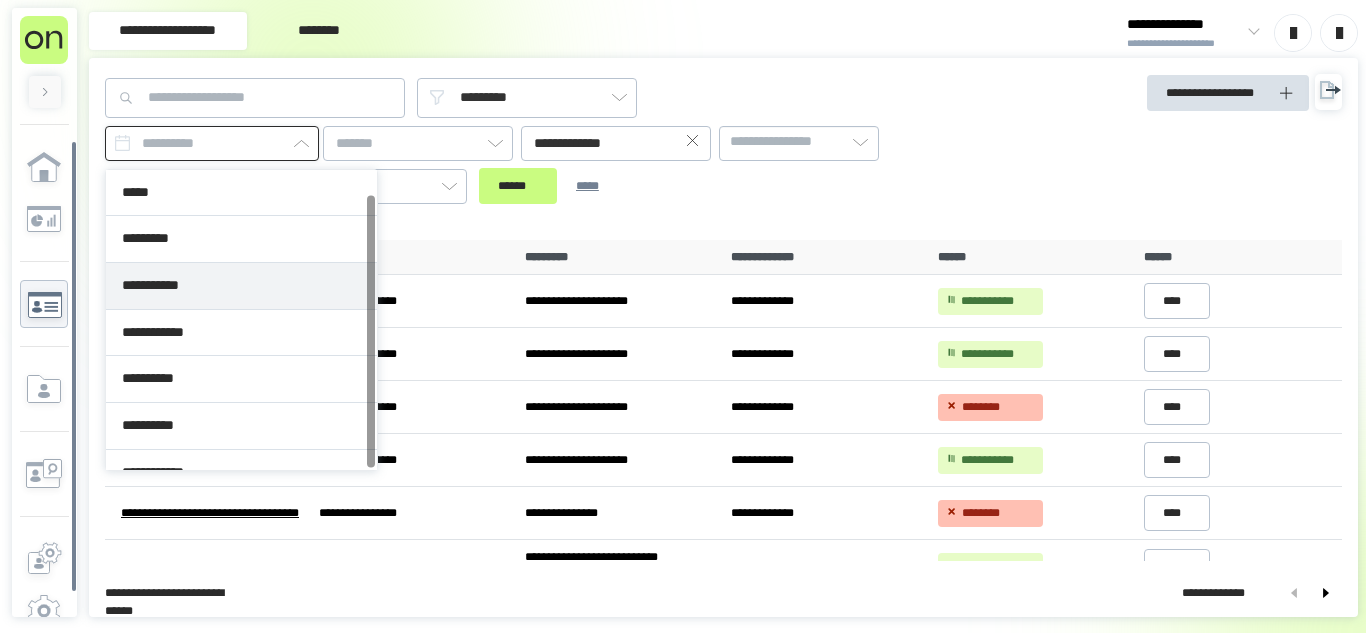 scroll, scrollTop: 26, scrollLeft: 0, axis: vertical 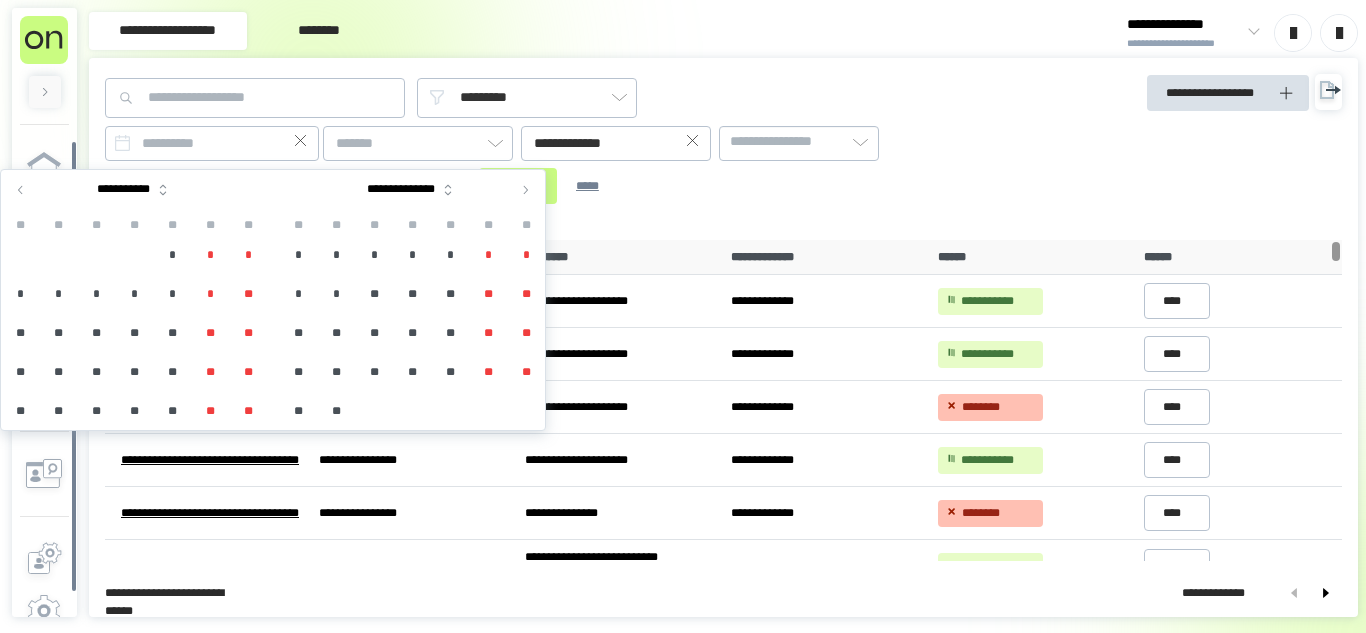 click at bounding box center (21, 190) 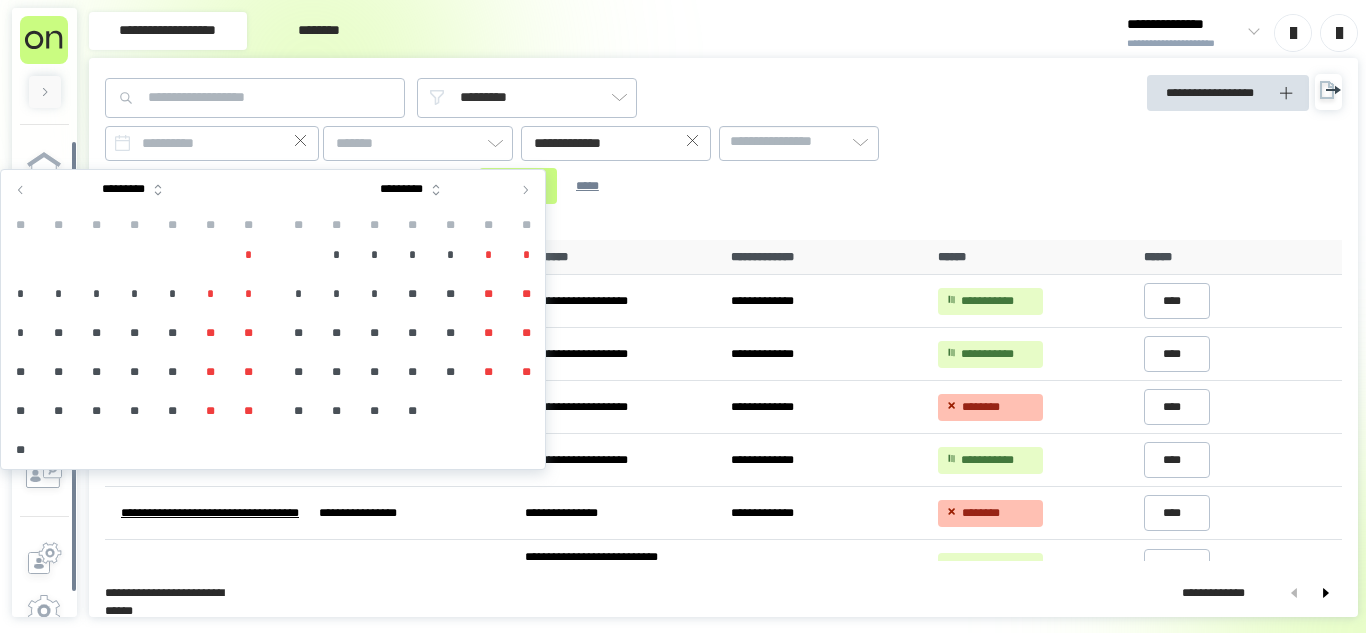 click on "**" at bounding box center (488, 294) 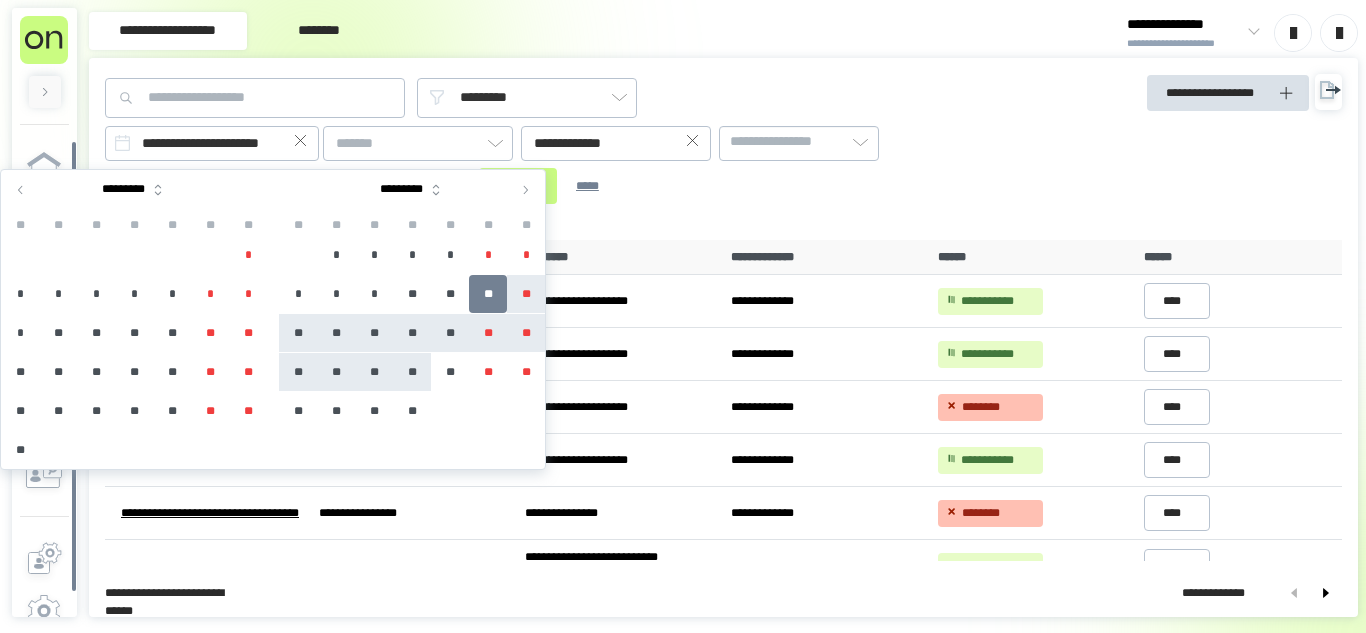 click on "**" at bounding box center [412, 372] 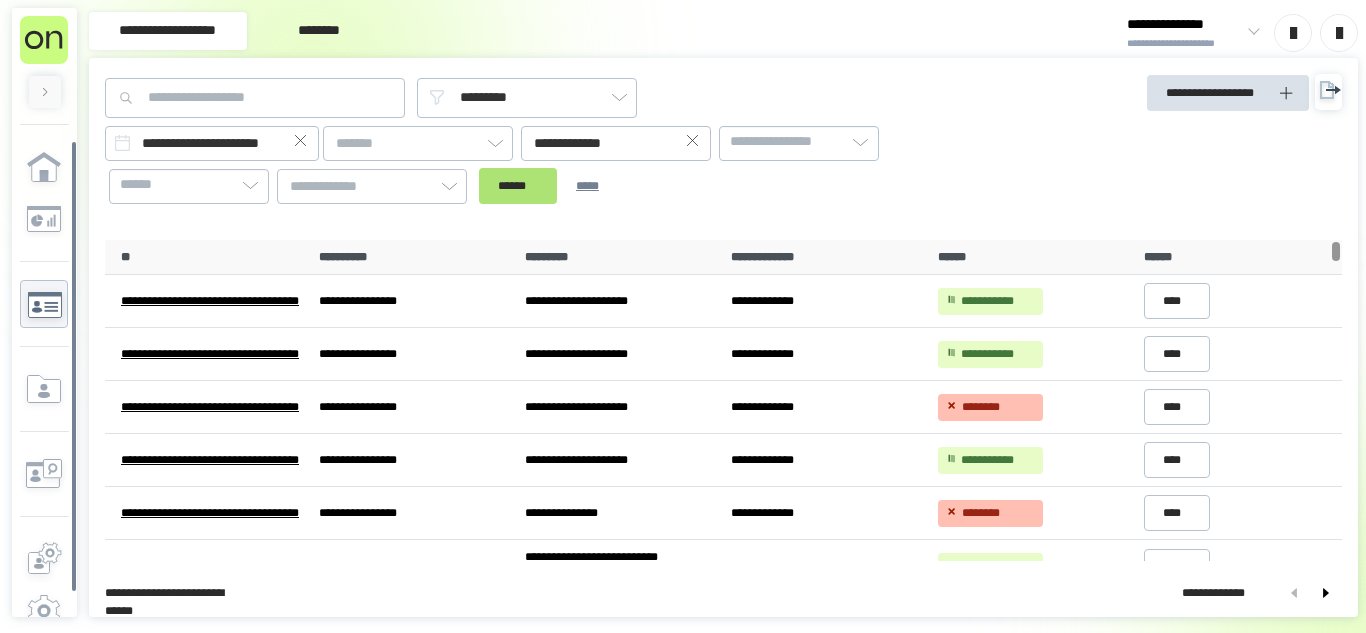click on "******" at bounding box center [518, 186] 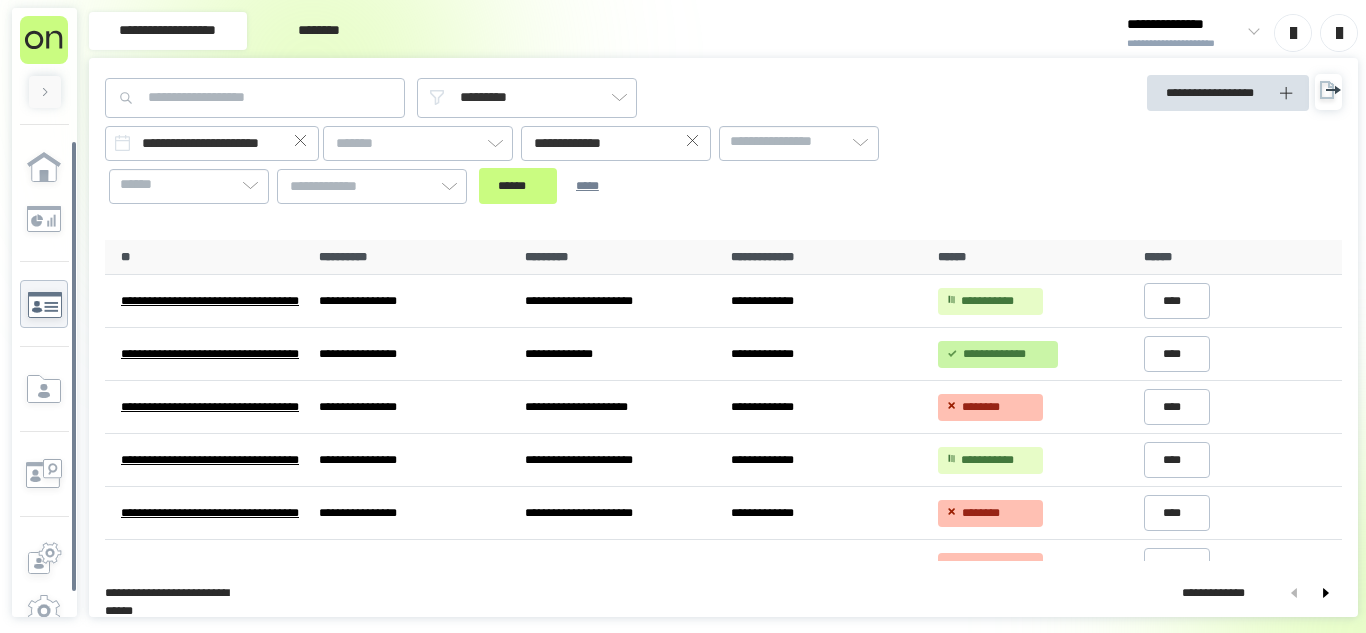 click 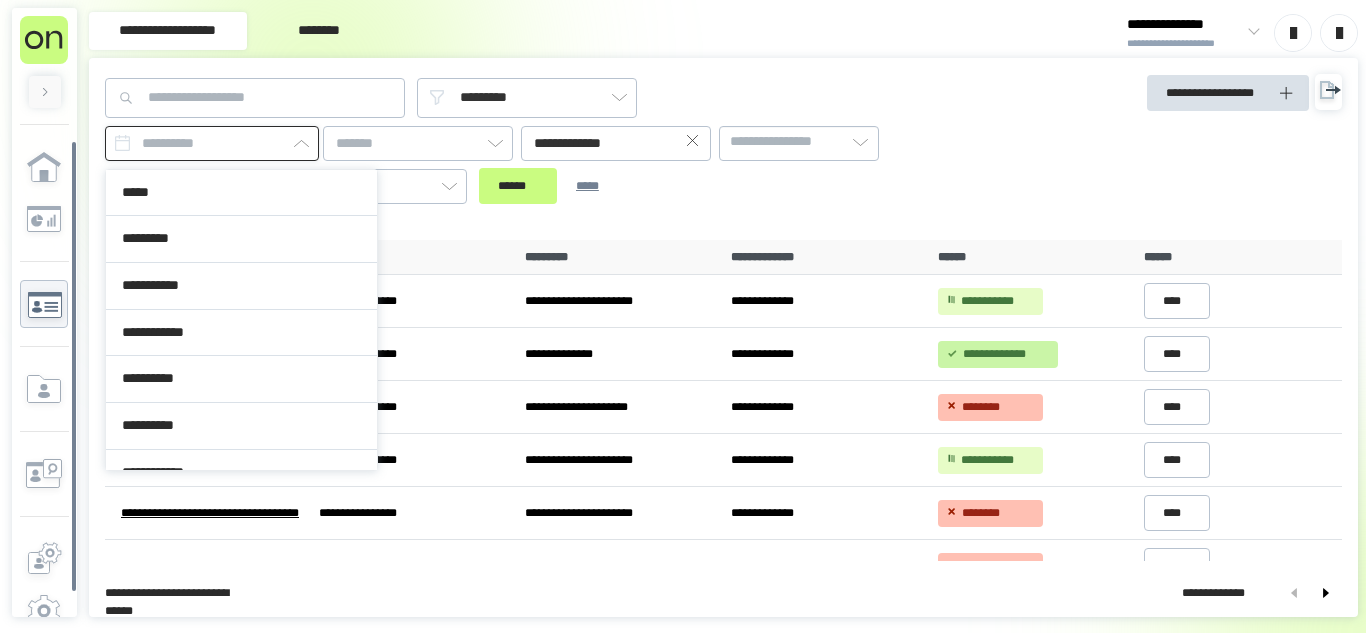 click at bounding box center (212, 143) 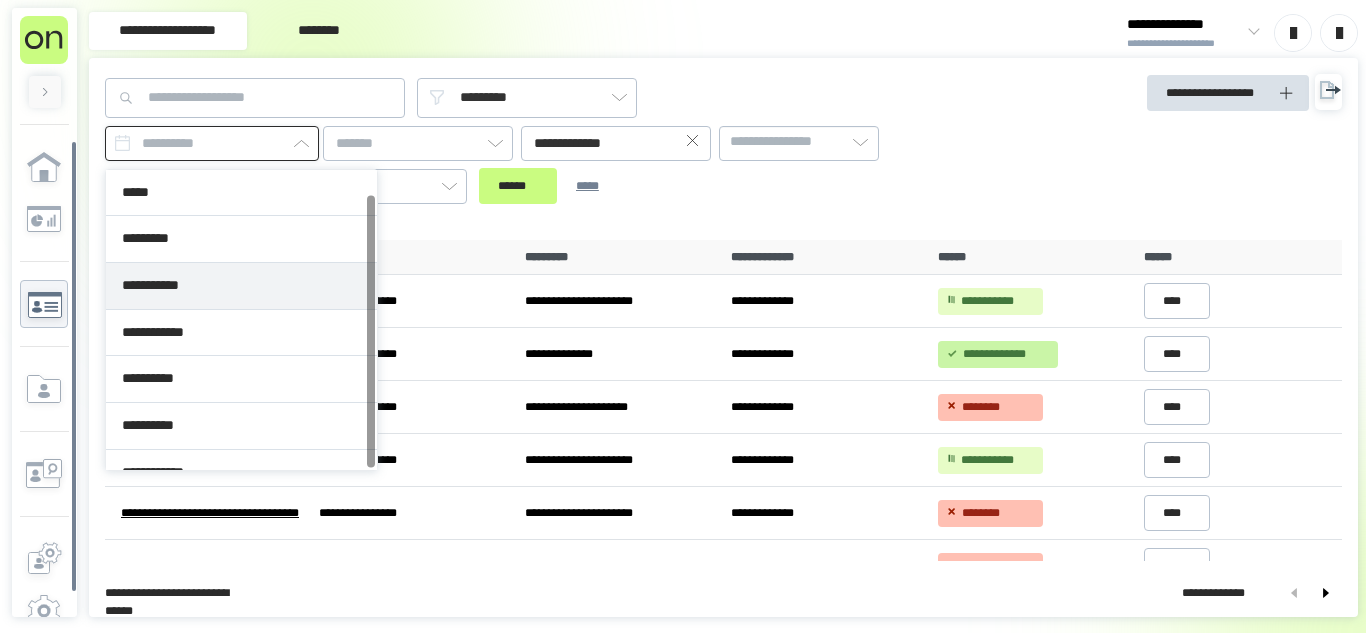 scroll, scrollTop: 26, scrollLeft: 0, axis: vertical 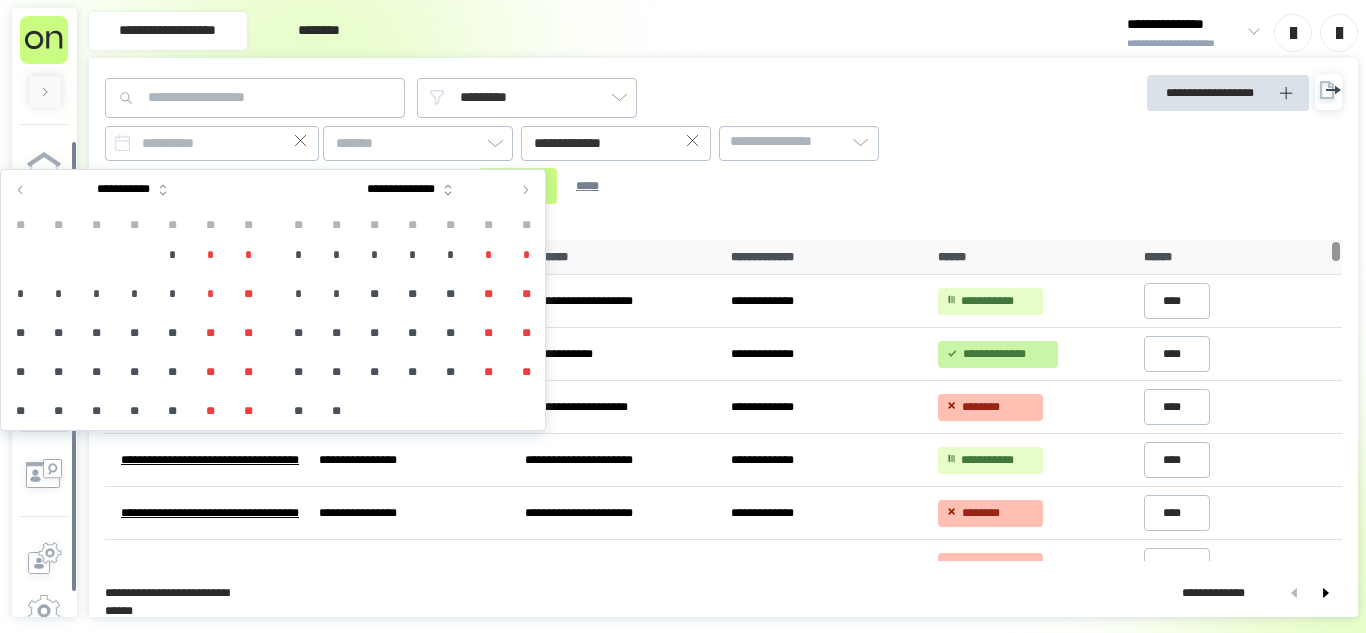 click at bounding box center [21, 190] 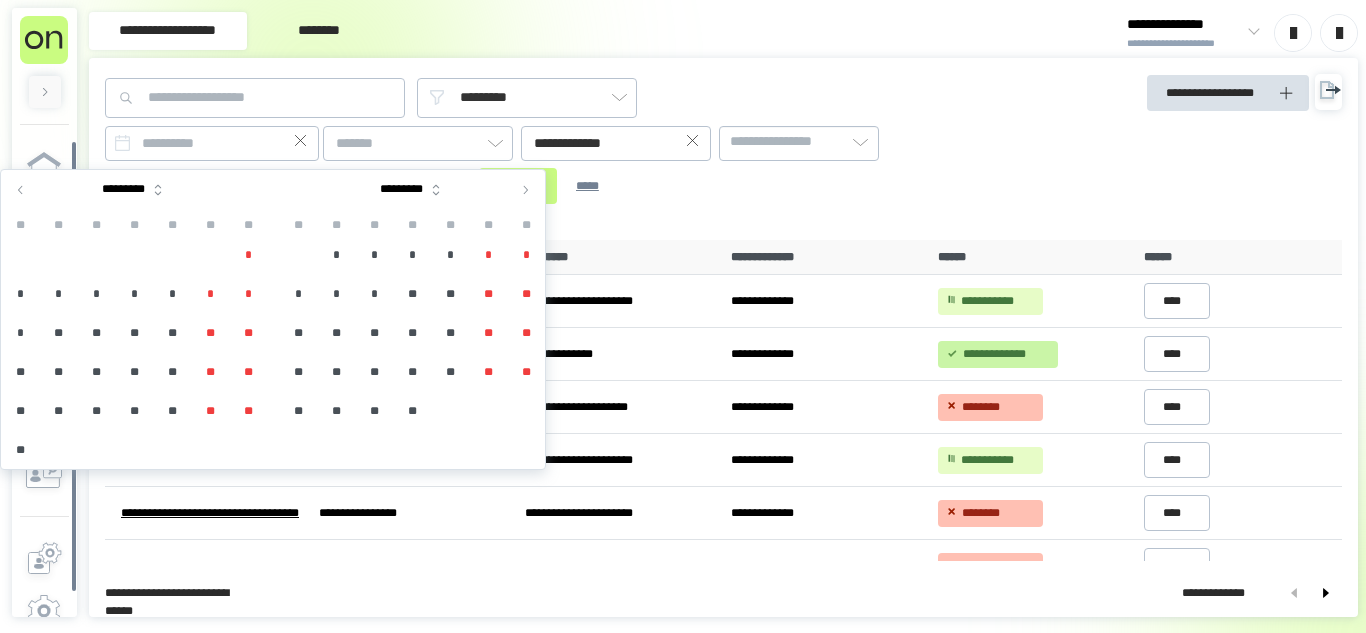 click on "**" at bounding box center (450, 294) 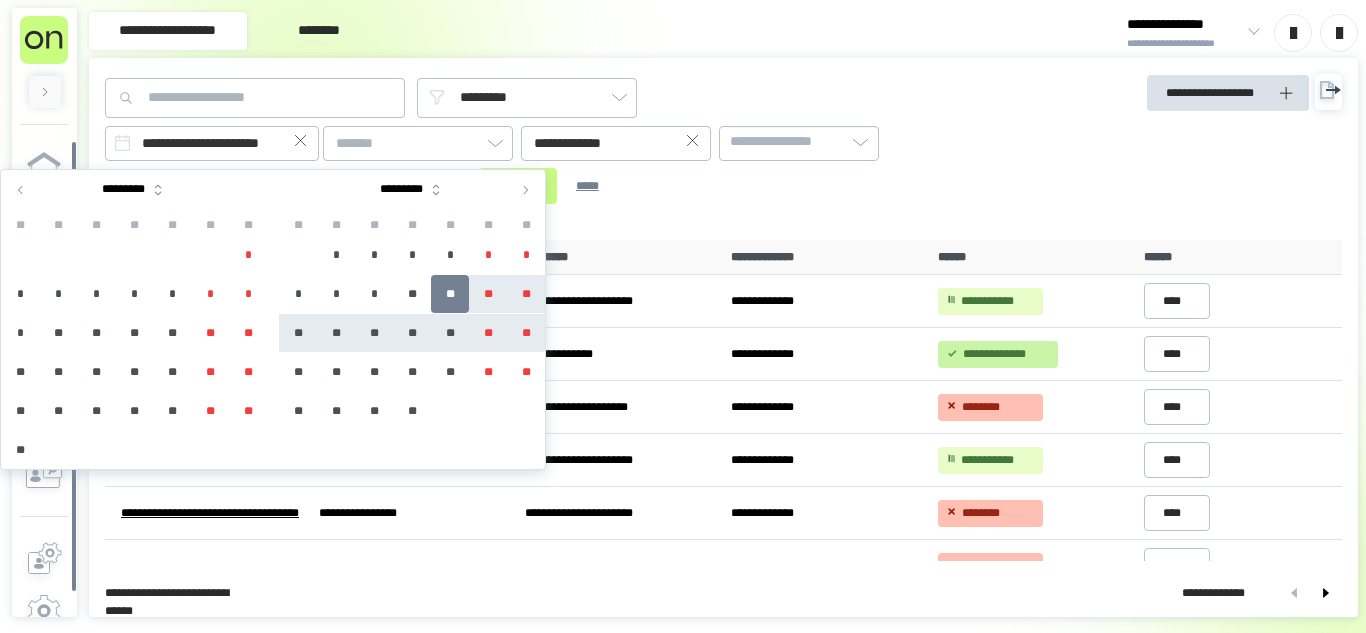 click on "**" at bounding box center [526, 333] 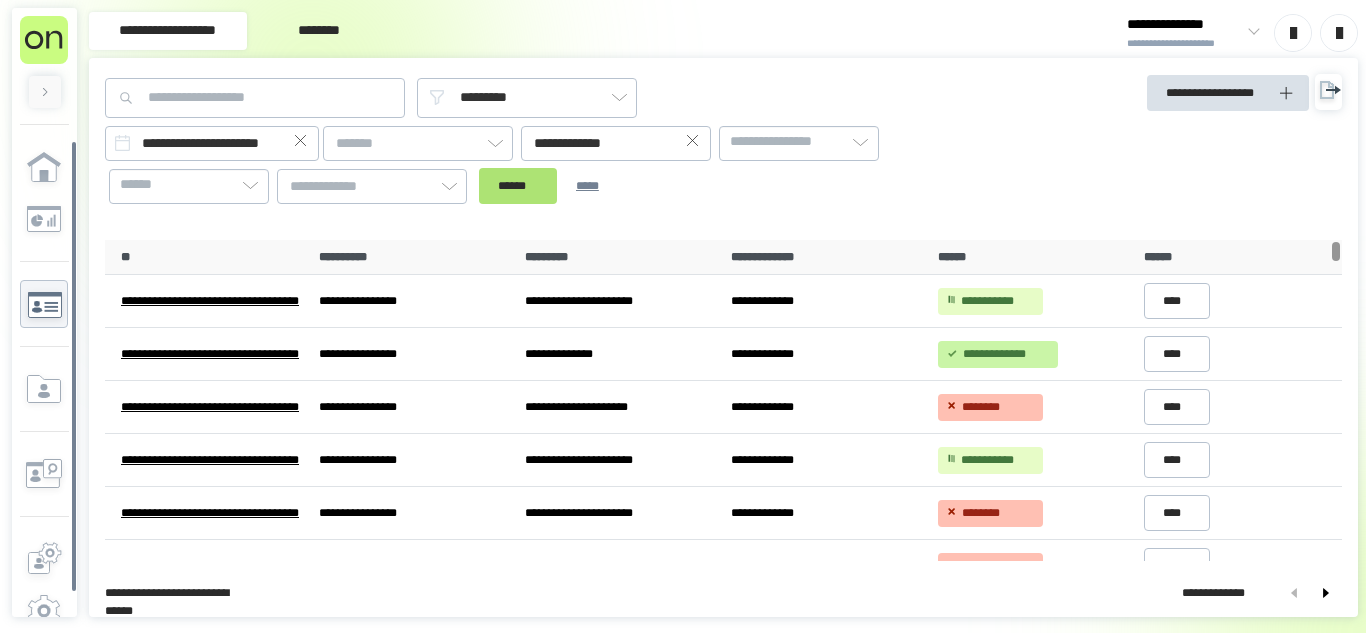 click on "******" at bounding box center (518, 186) 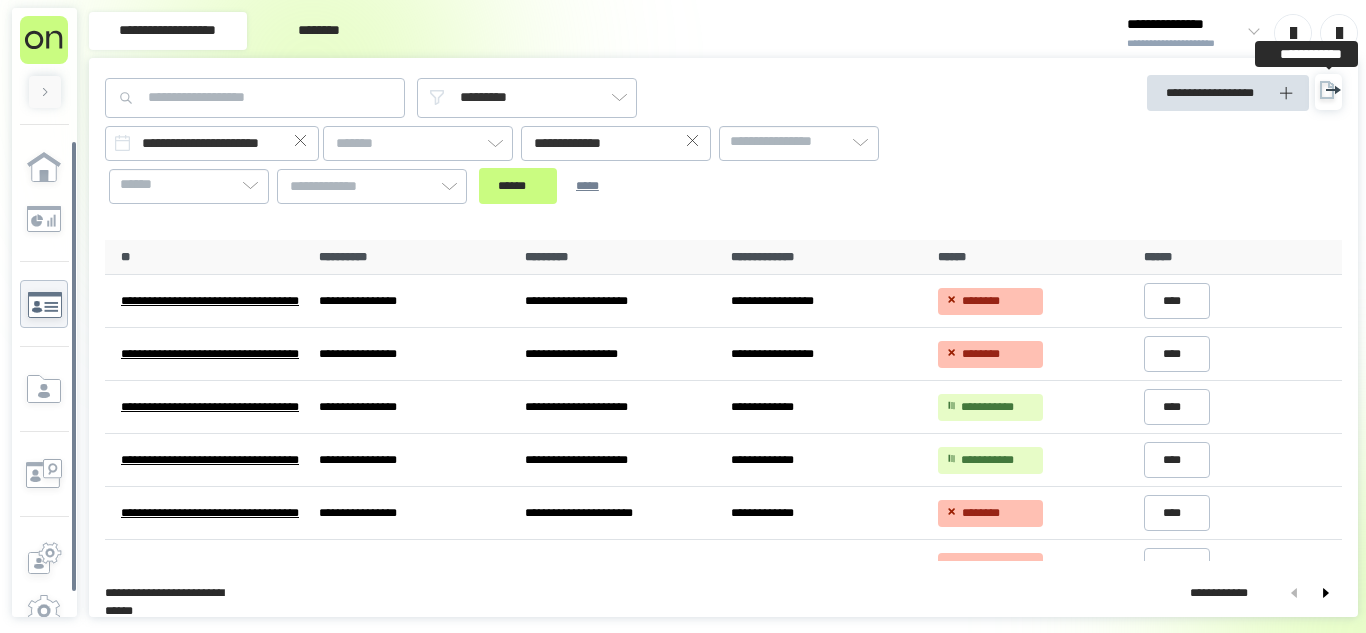 click 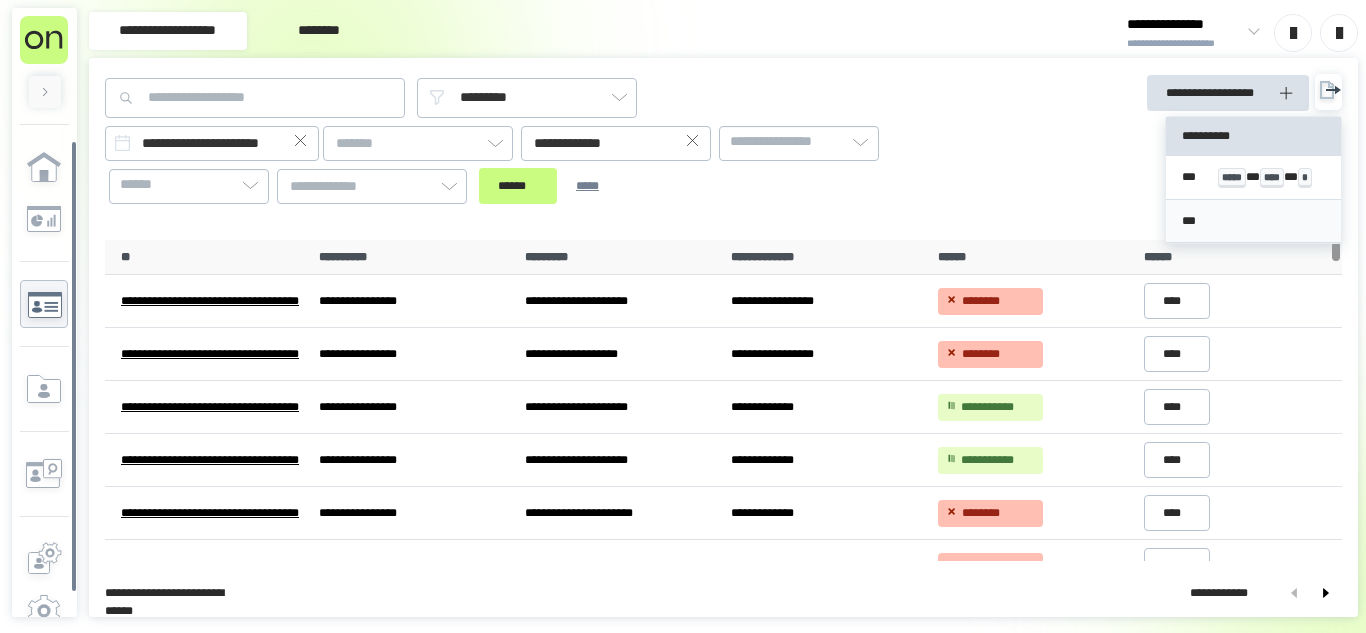 click on "***" at bounding box center [1253, 222] 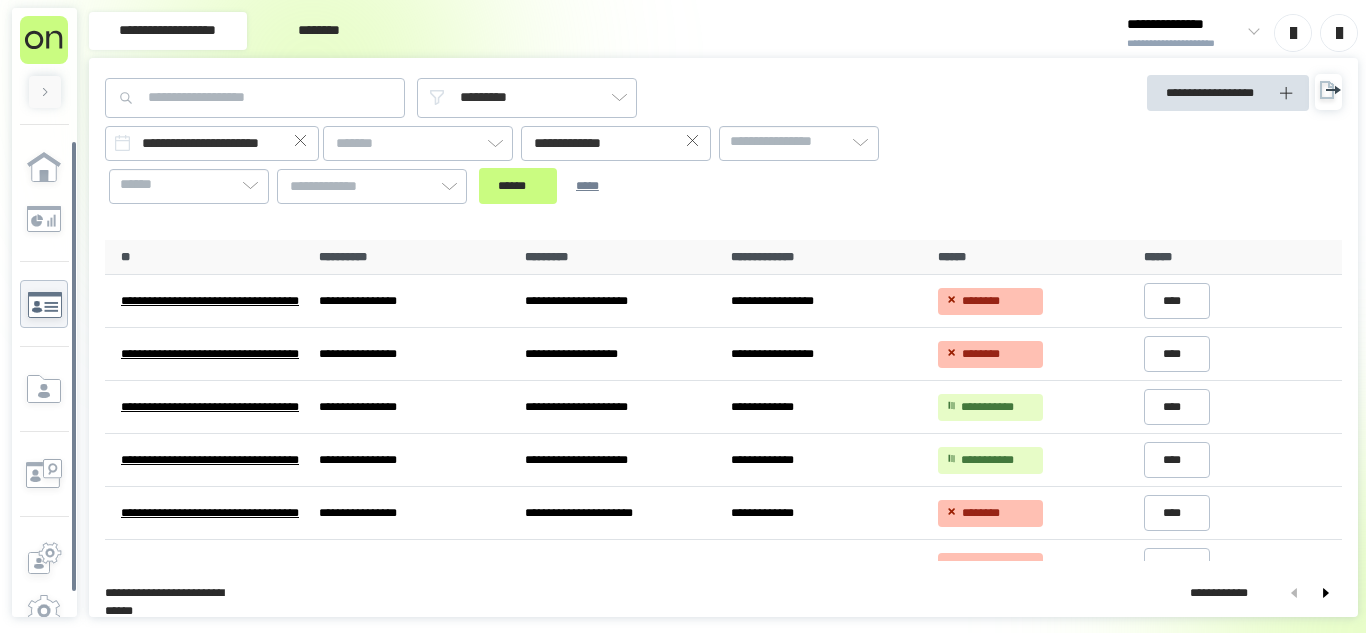 click 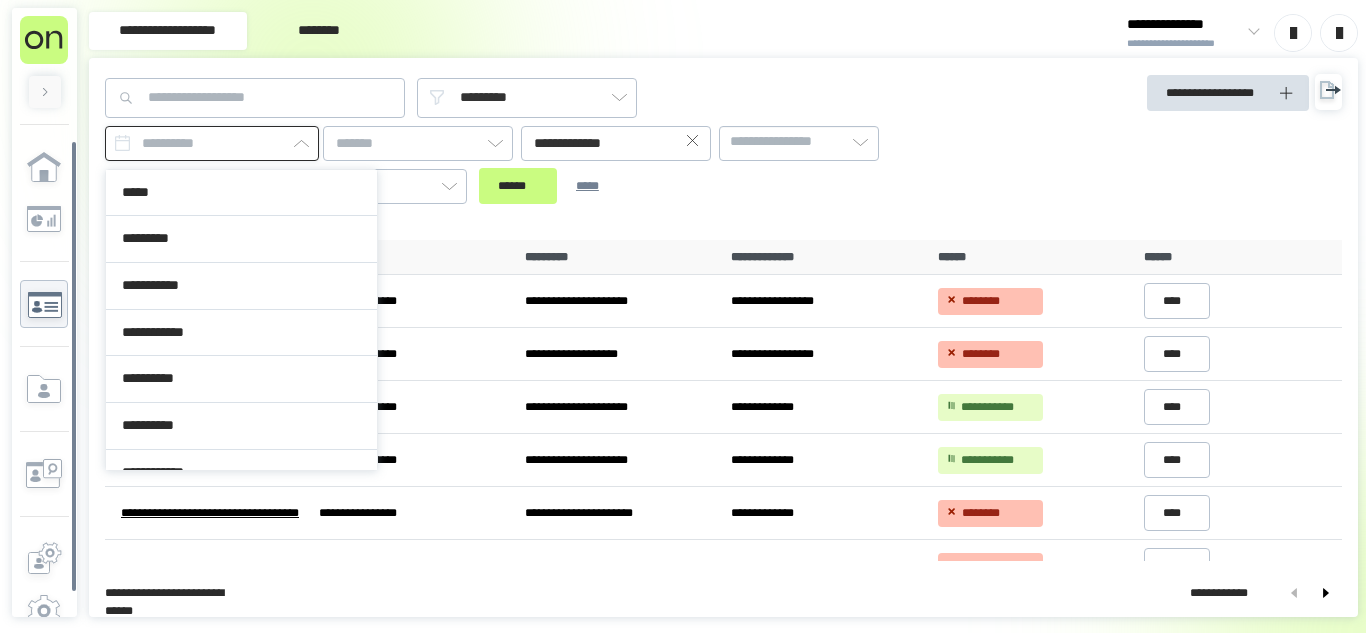 click at bounding box center (212, 143) 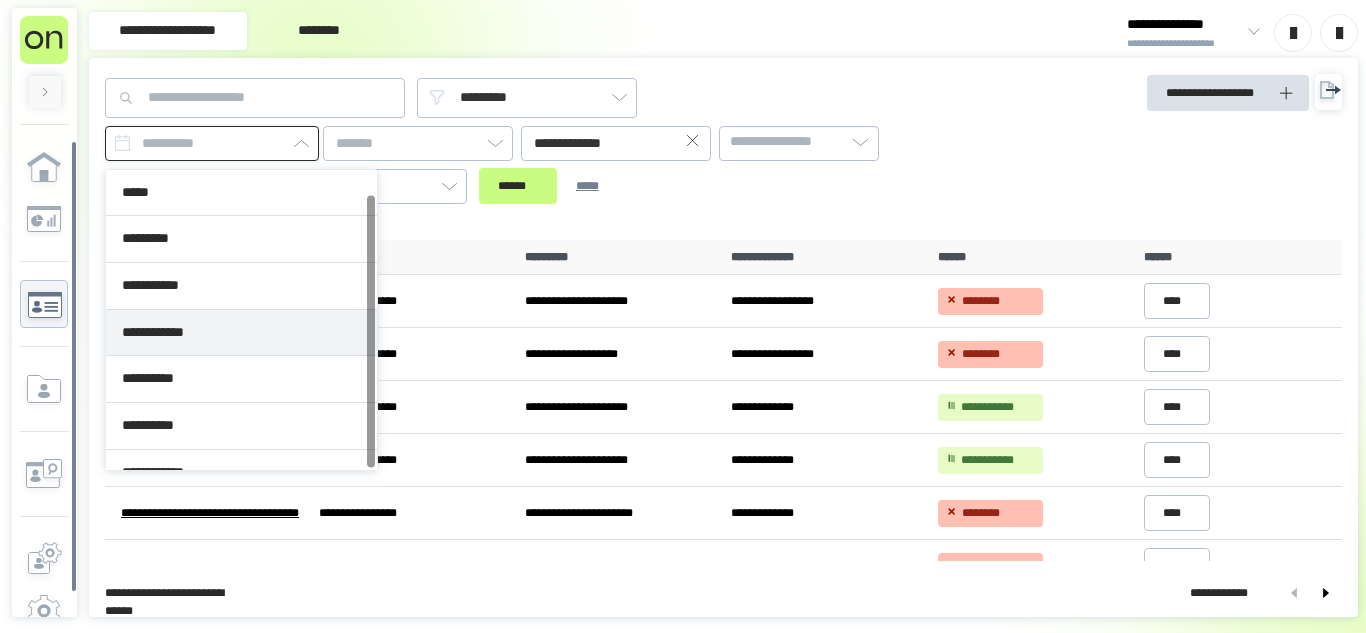 scroll, scrollTop: 26, scrollLeft: 0, axis: vertical 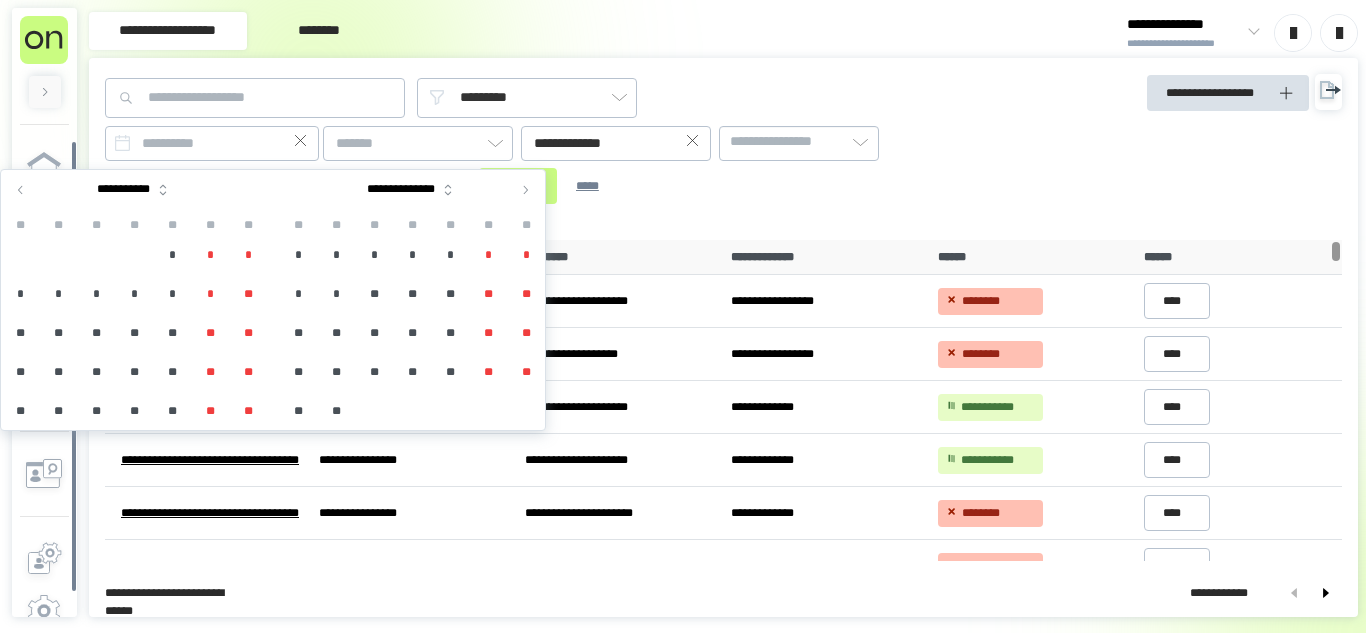 click 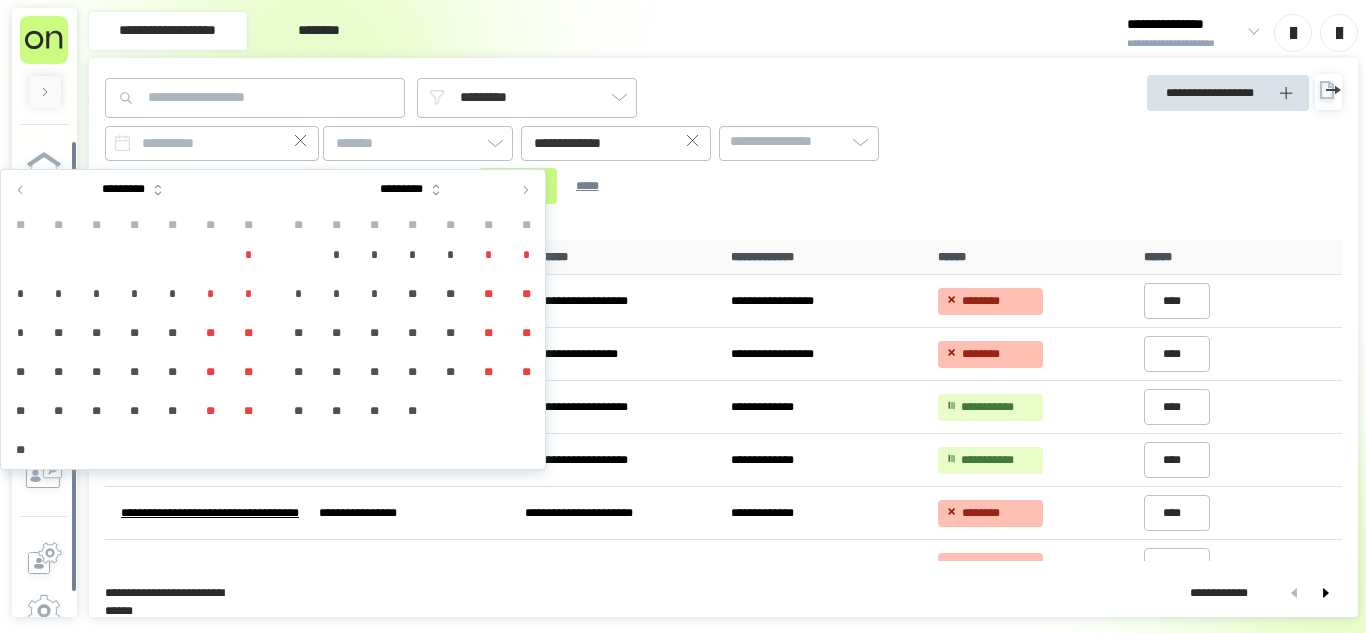 click on "**" at bounding box center (298, 372) 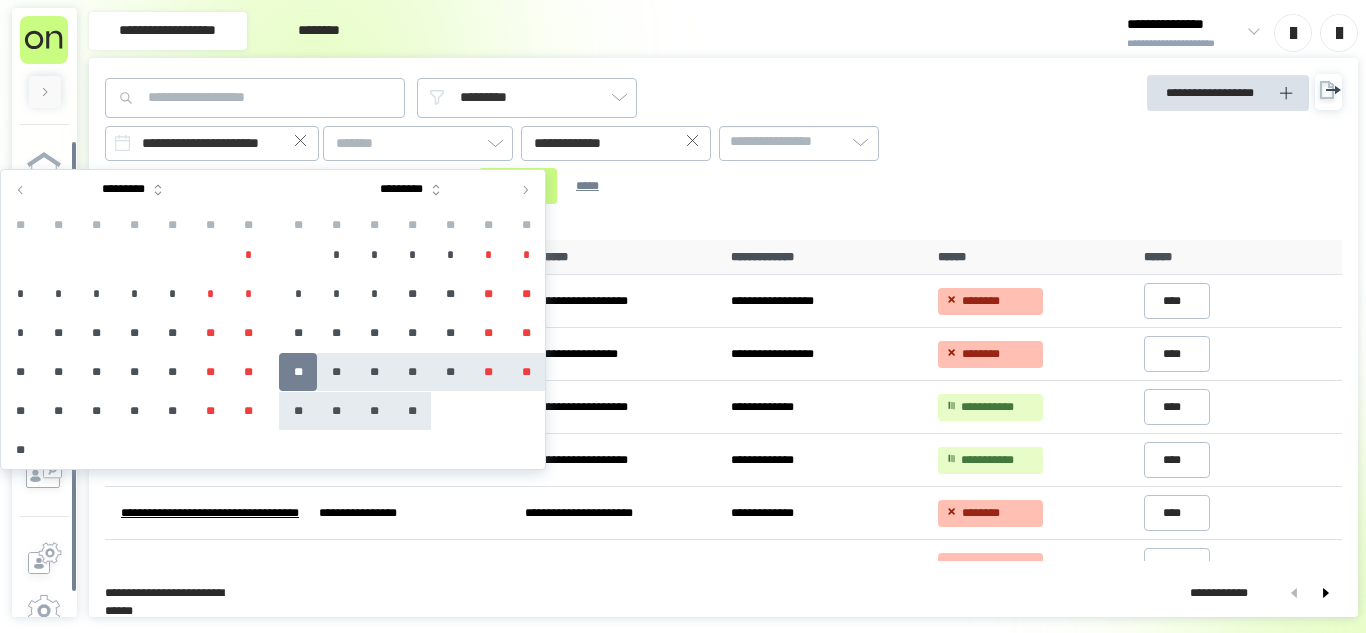 click on "**" at bounding box center (412, 411) 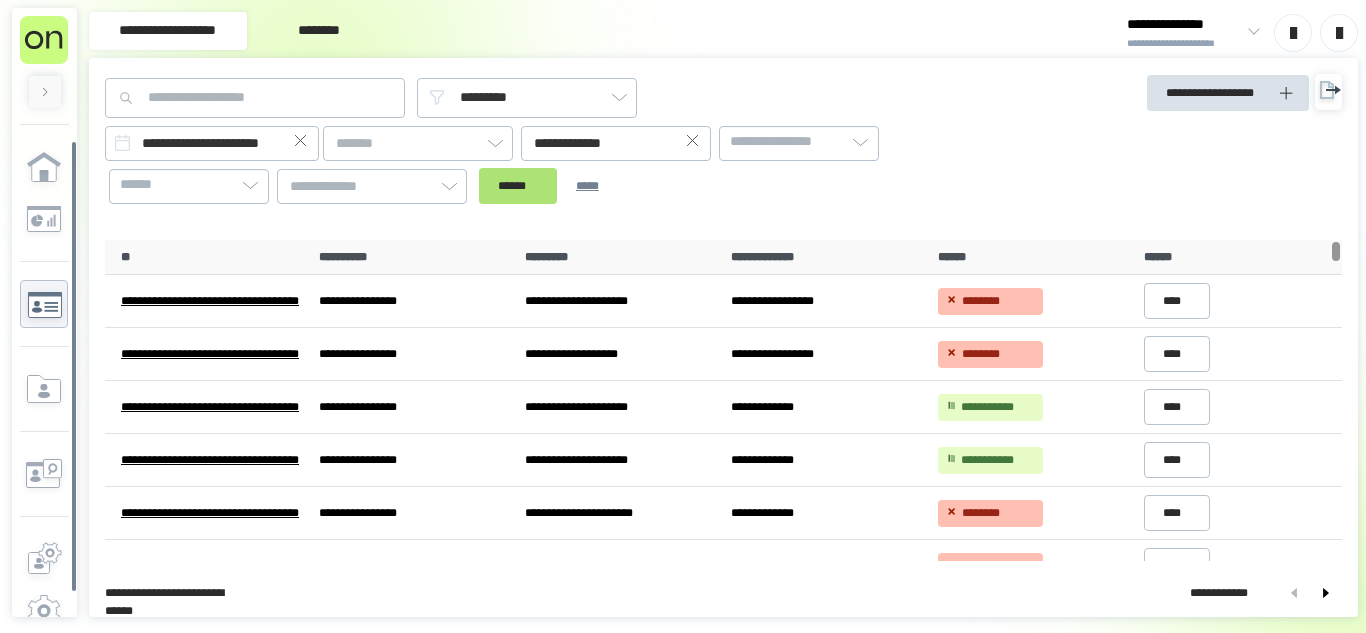 click on "******" at bounding box center (518, 186) 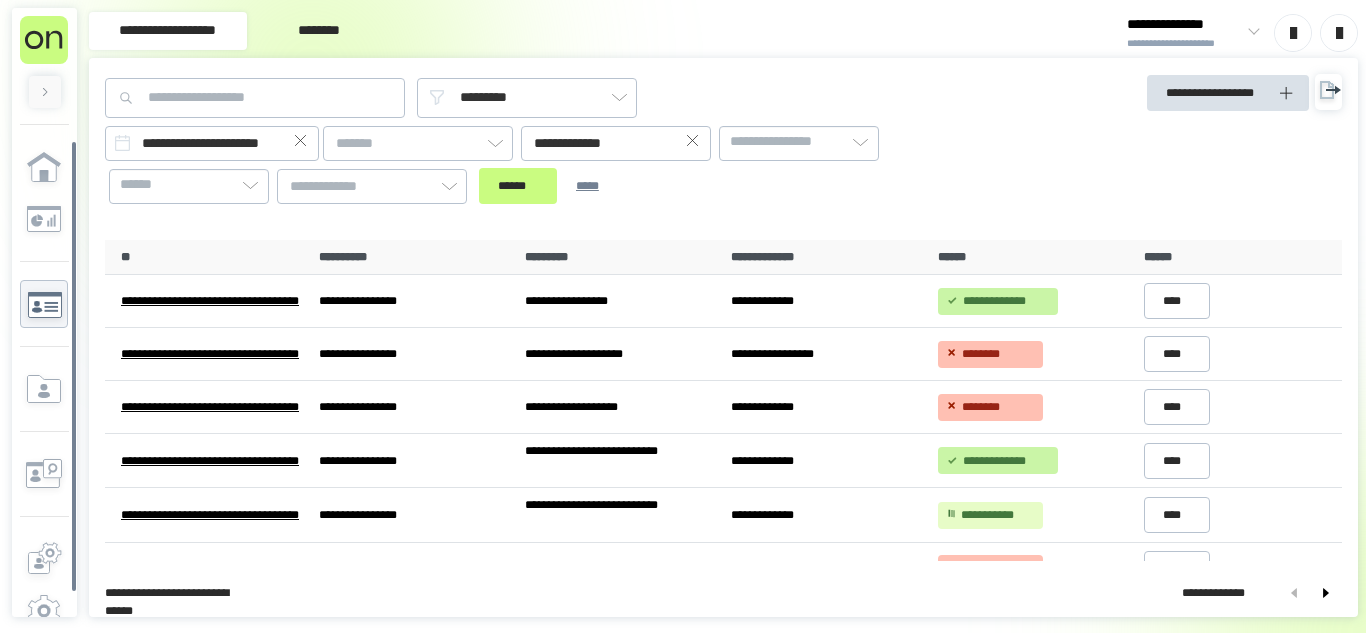 click 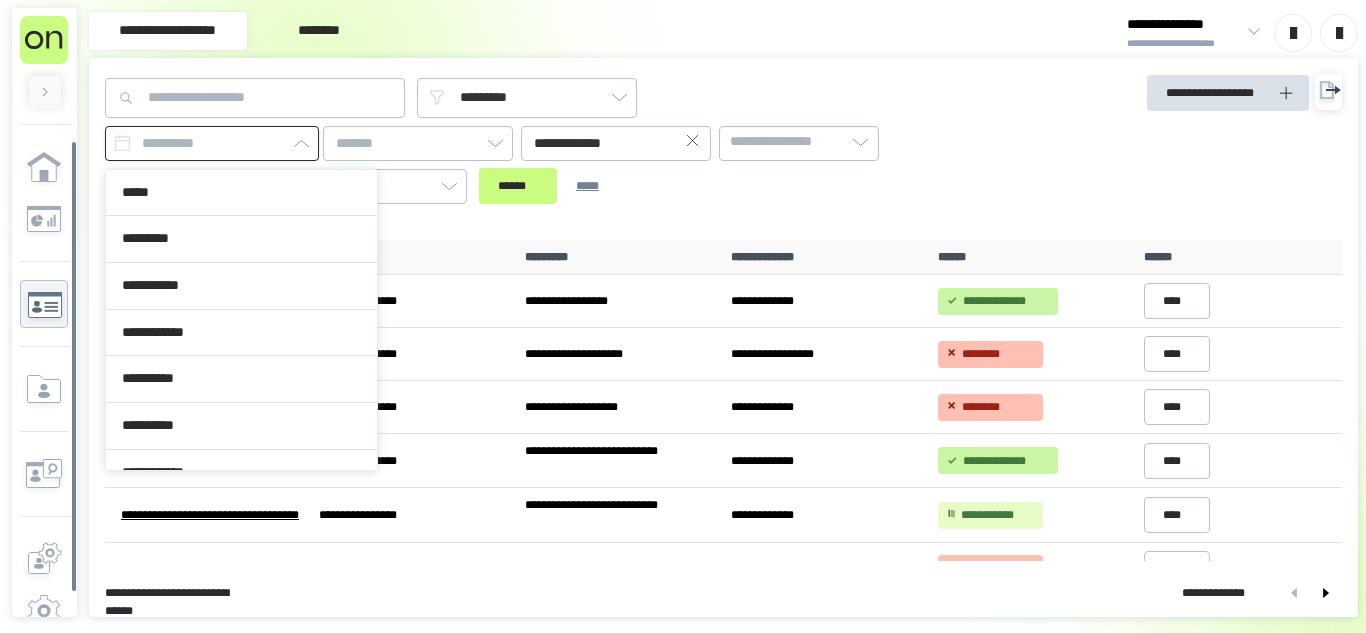 click at bounding box center (212, 143) 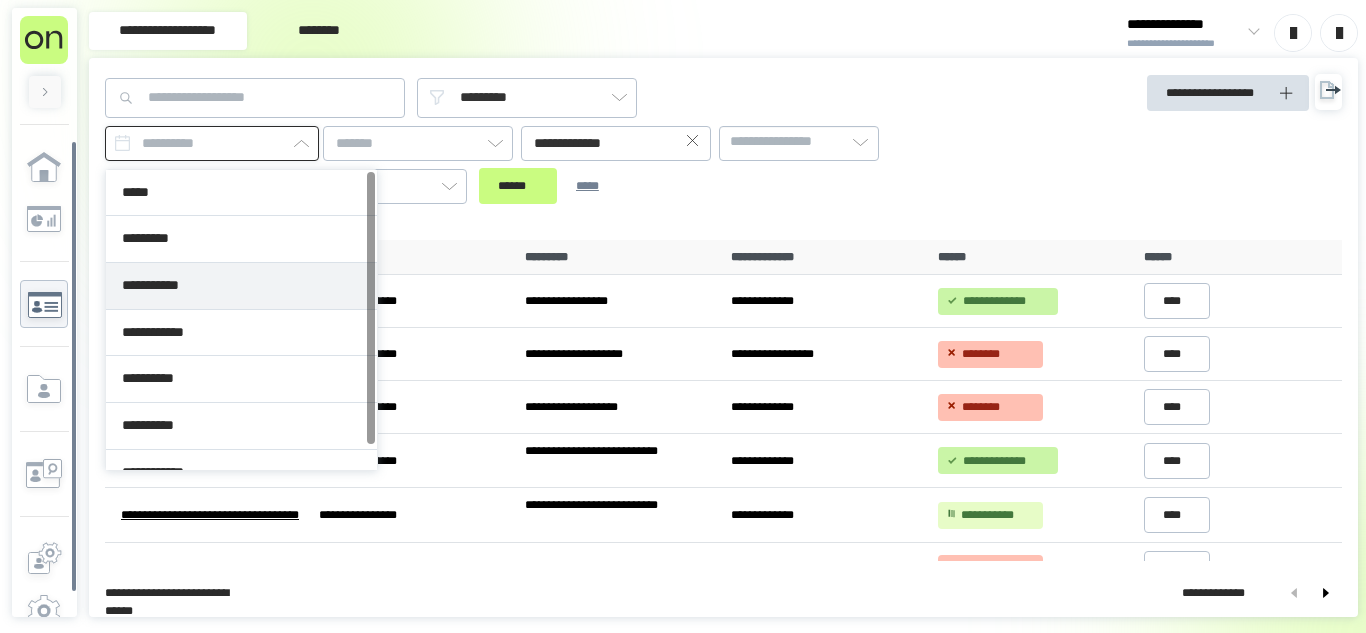 scroll, scrollTop: 26, scrollLeft: 0, axis: vertical 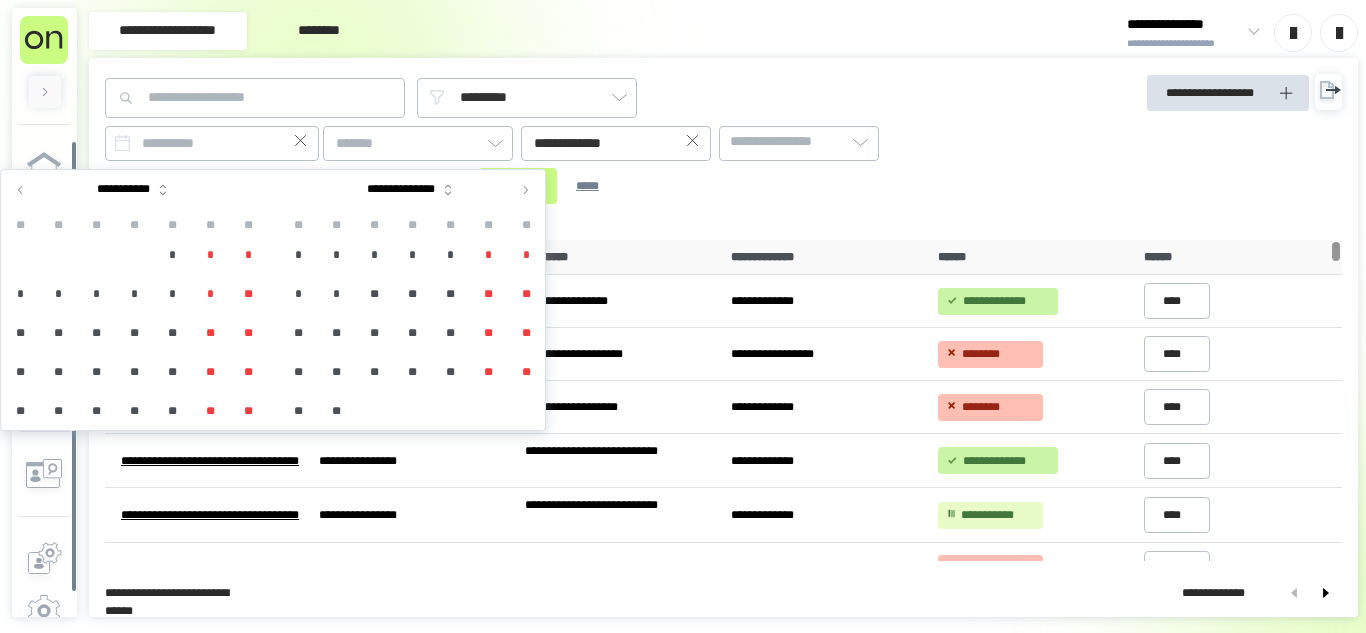 click at bounding box center [21, 190] 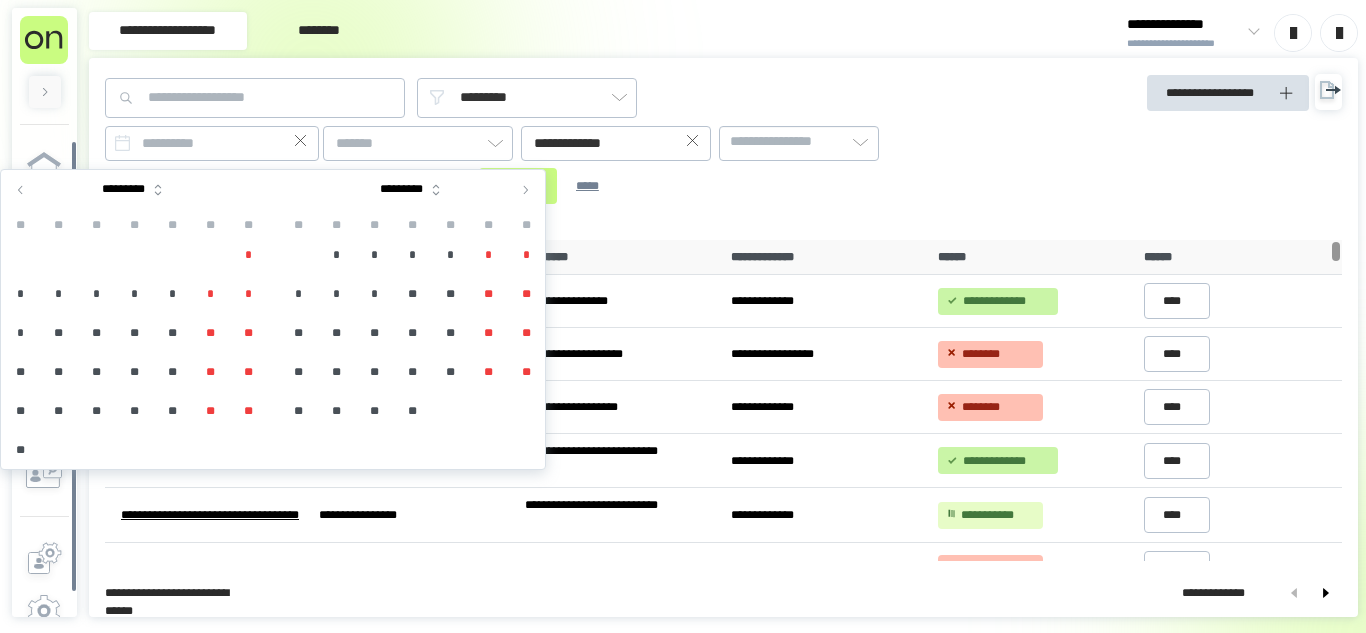 click on "**" at bounding box center (298, 372) 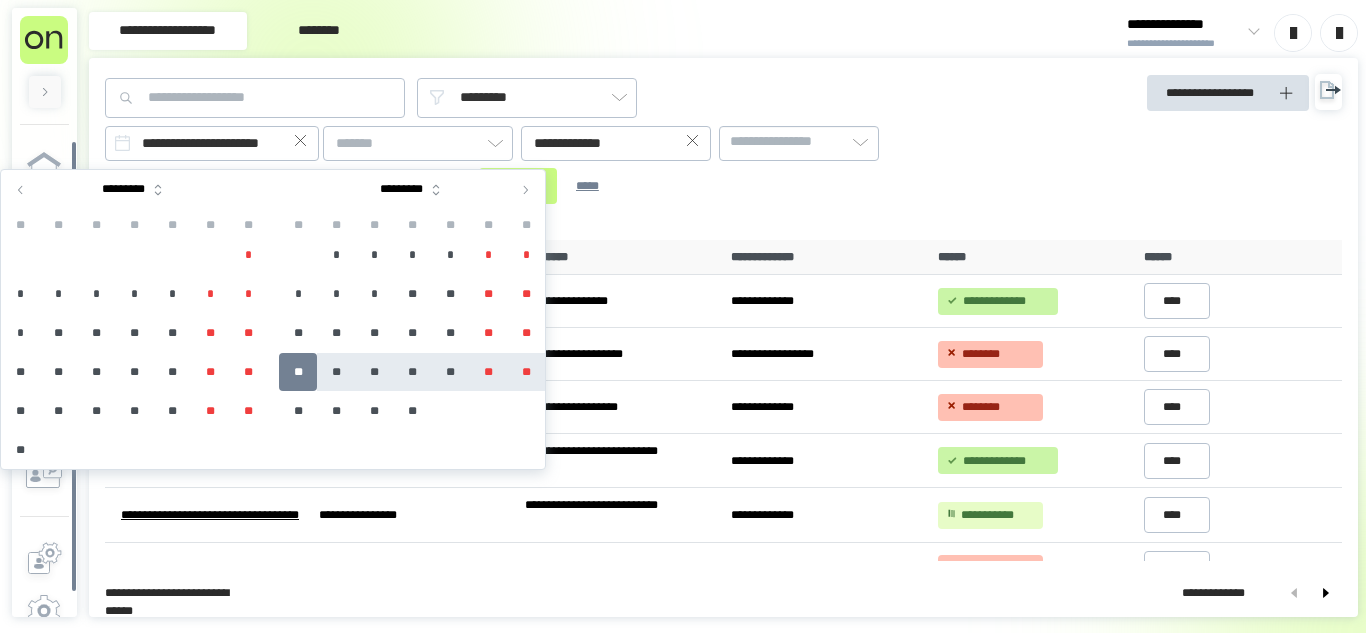 click on "**" at bounding box center [526, 372] 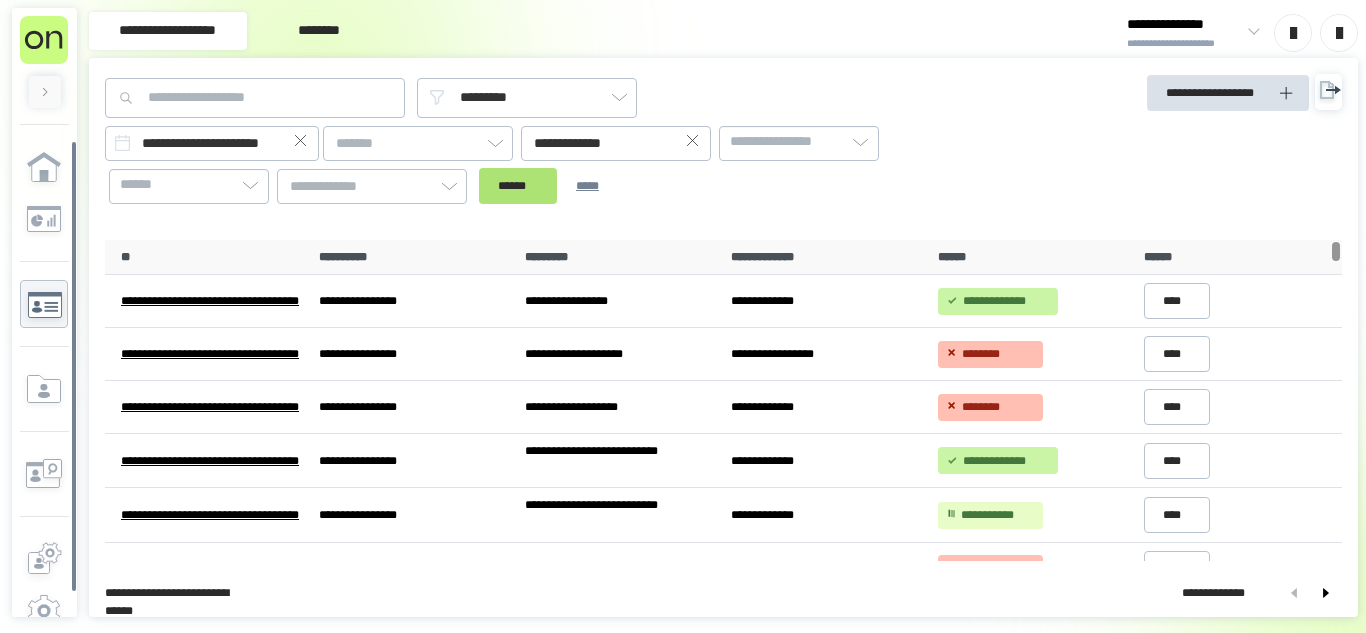 click on "******" at bounding box center [518, 186] 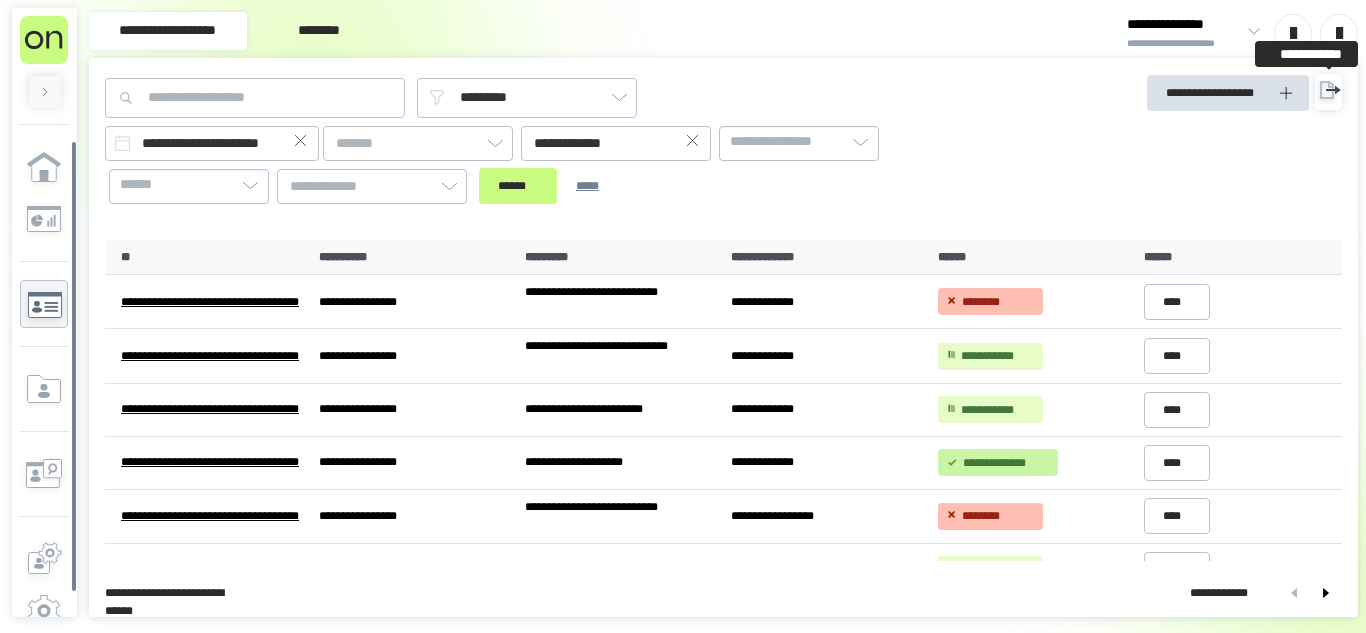 click 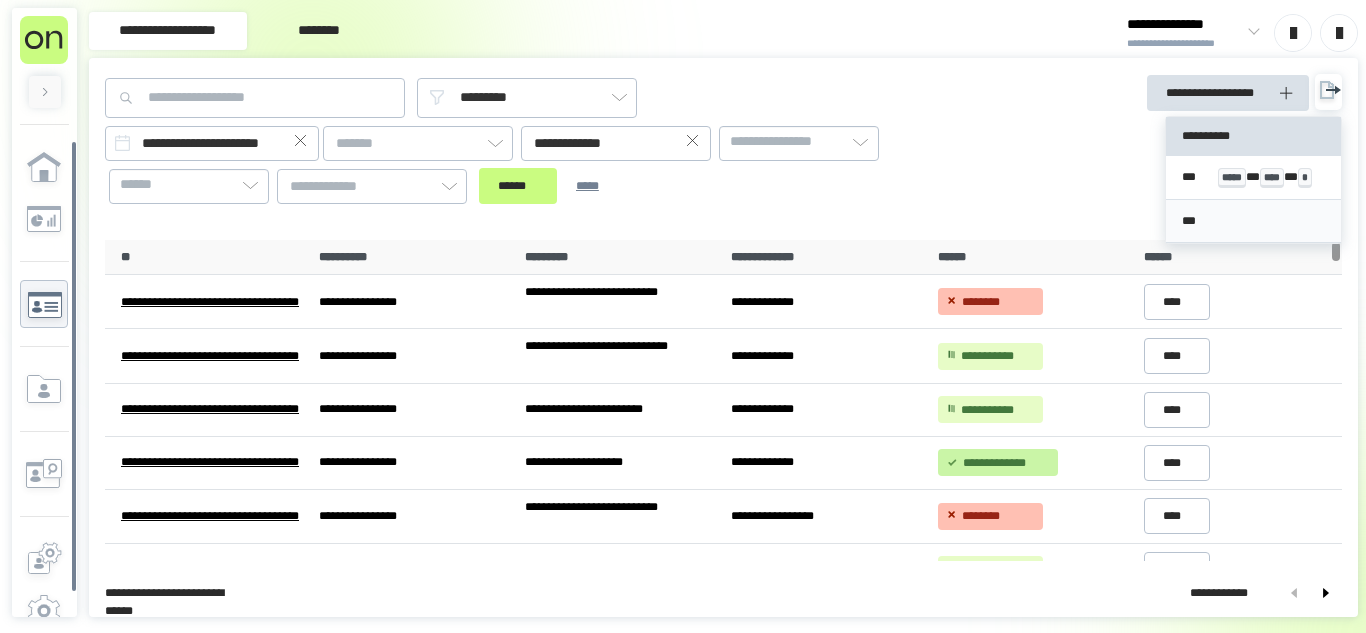 click on "***" at bounding box center [1253, 221] 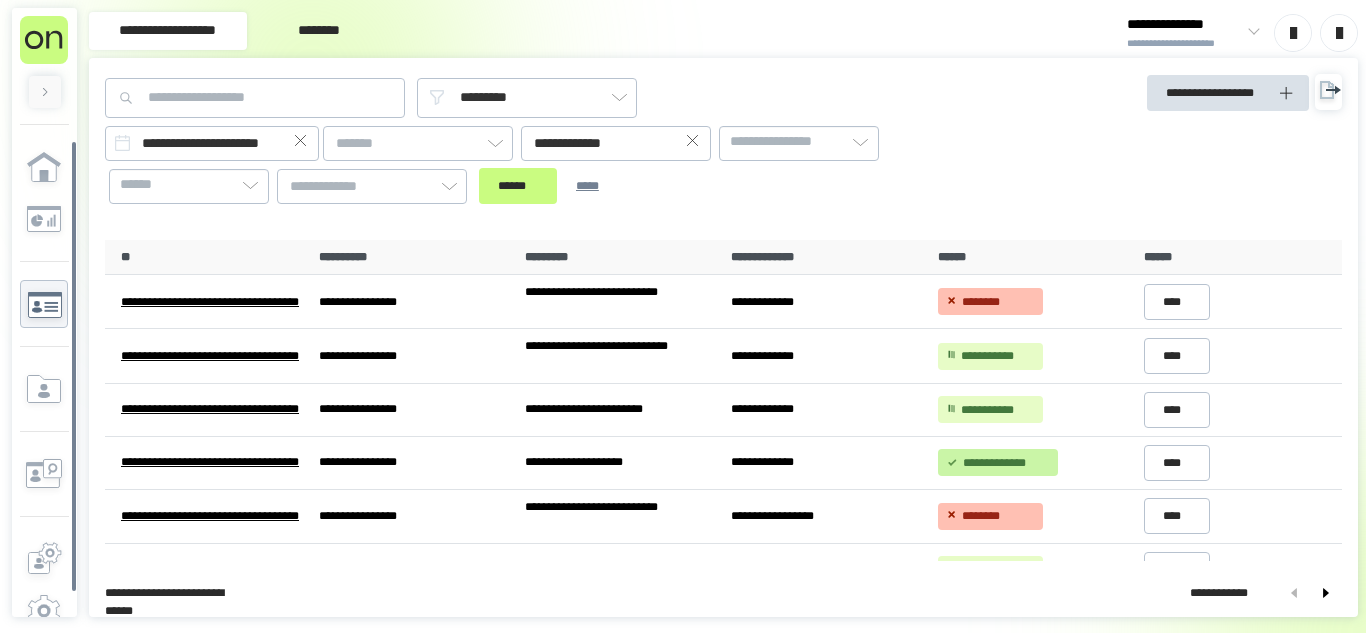 click 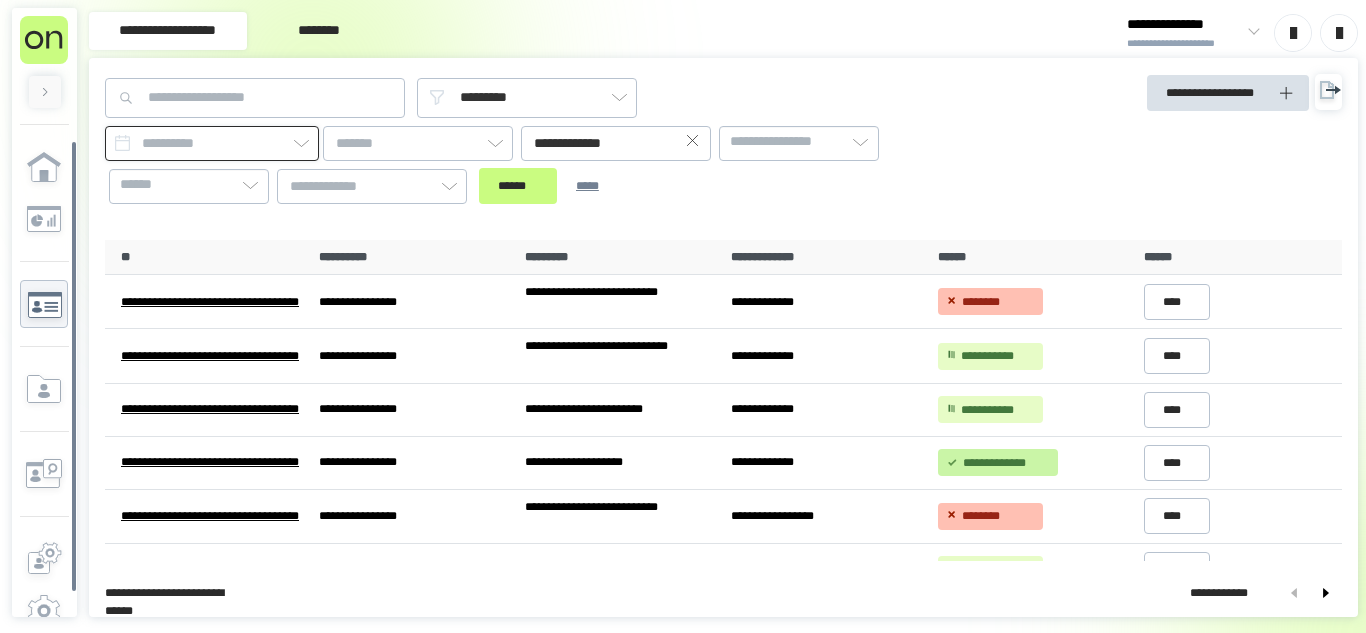 click at bounding box center [212, 143] 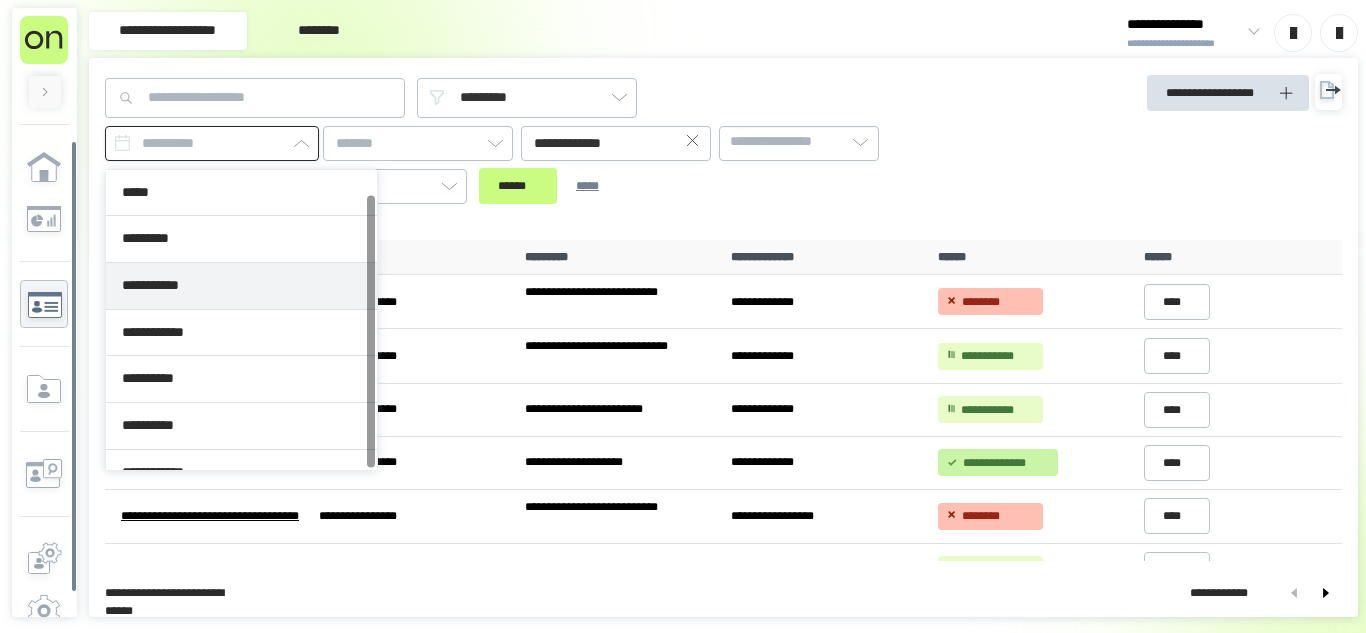 scroll, scrollTop: 26, scrollLeft: 0, axis: vertical 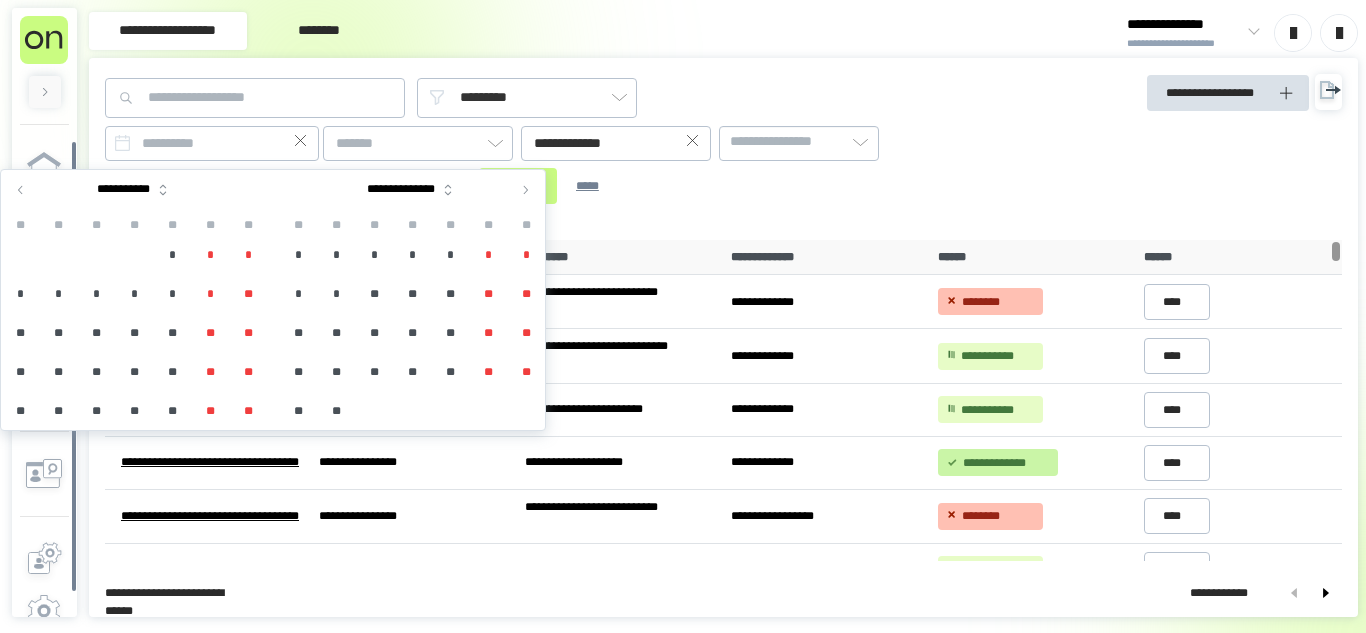 click at bounding box center [21, 190] 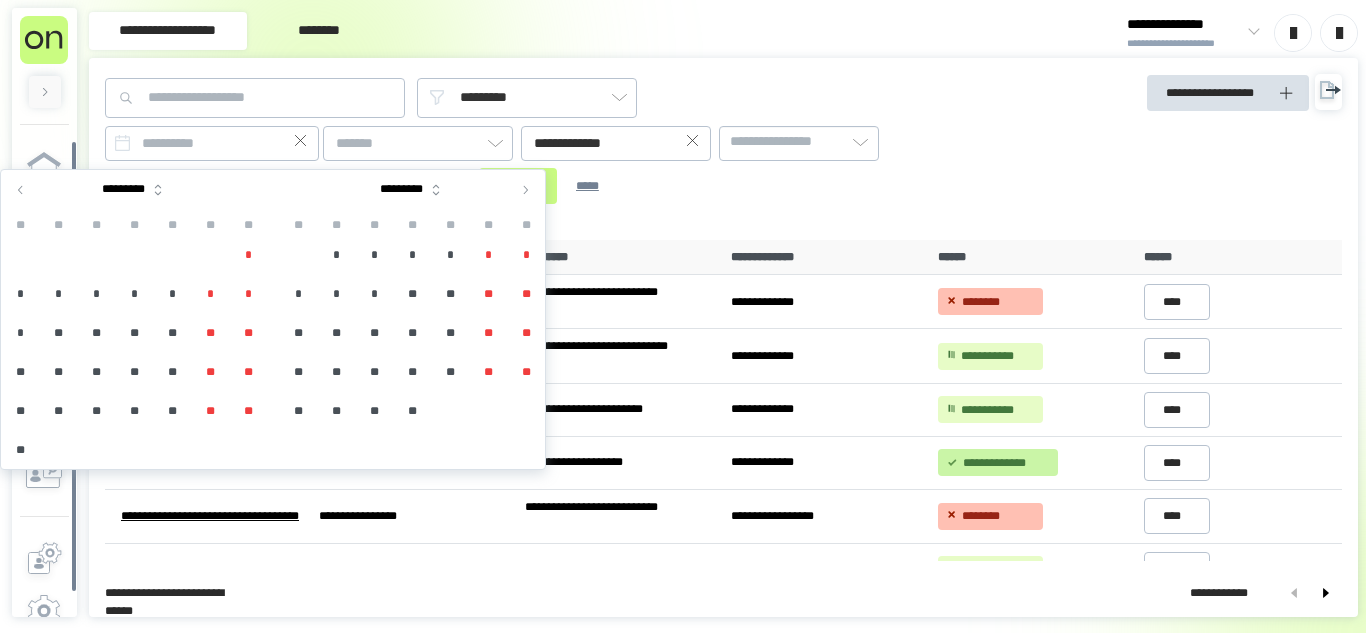 click on "**" at bounding box center (298, 411) 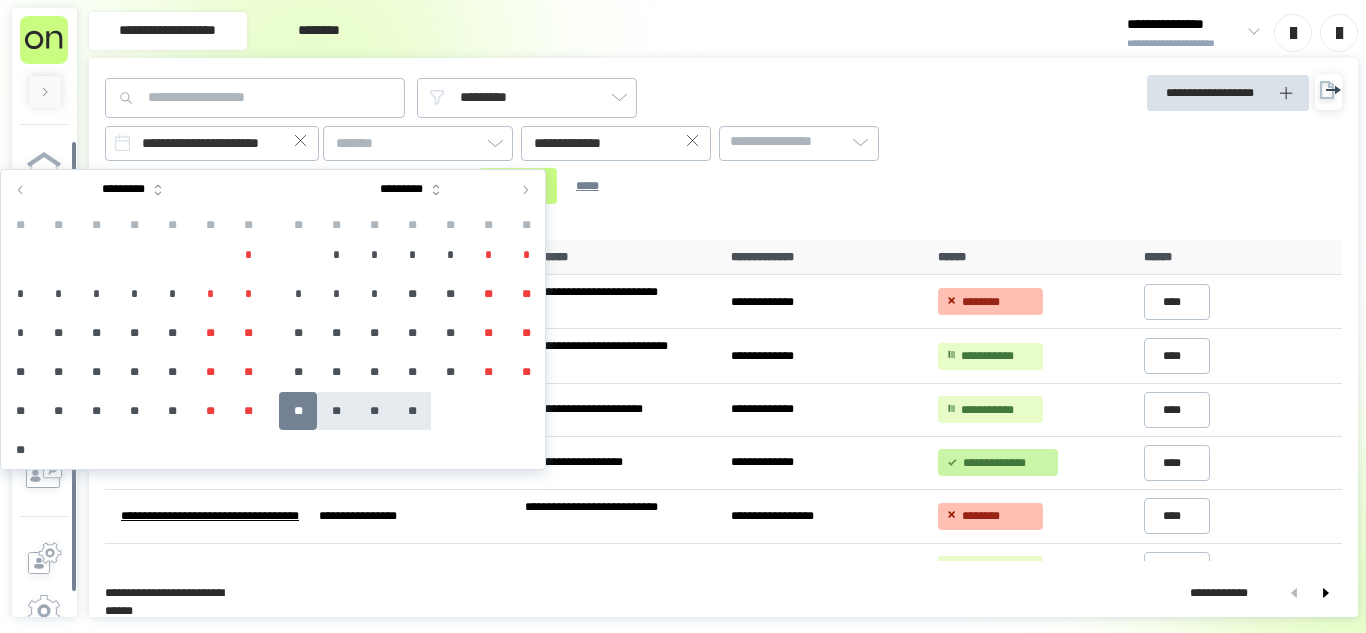click on "**" at bounding box center (412, 411) 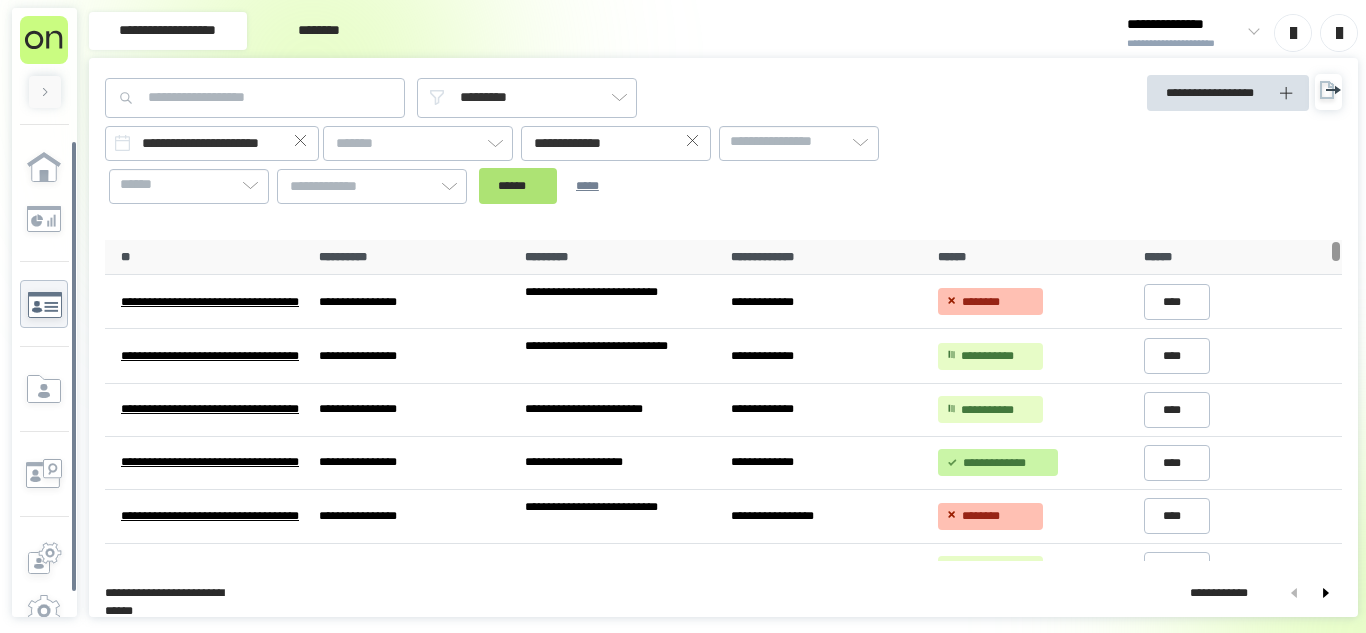 click on "******" at bounding box center [518, 186] 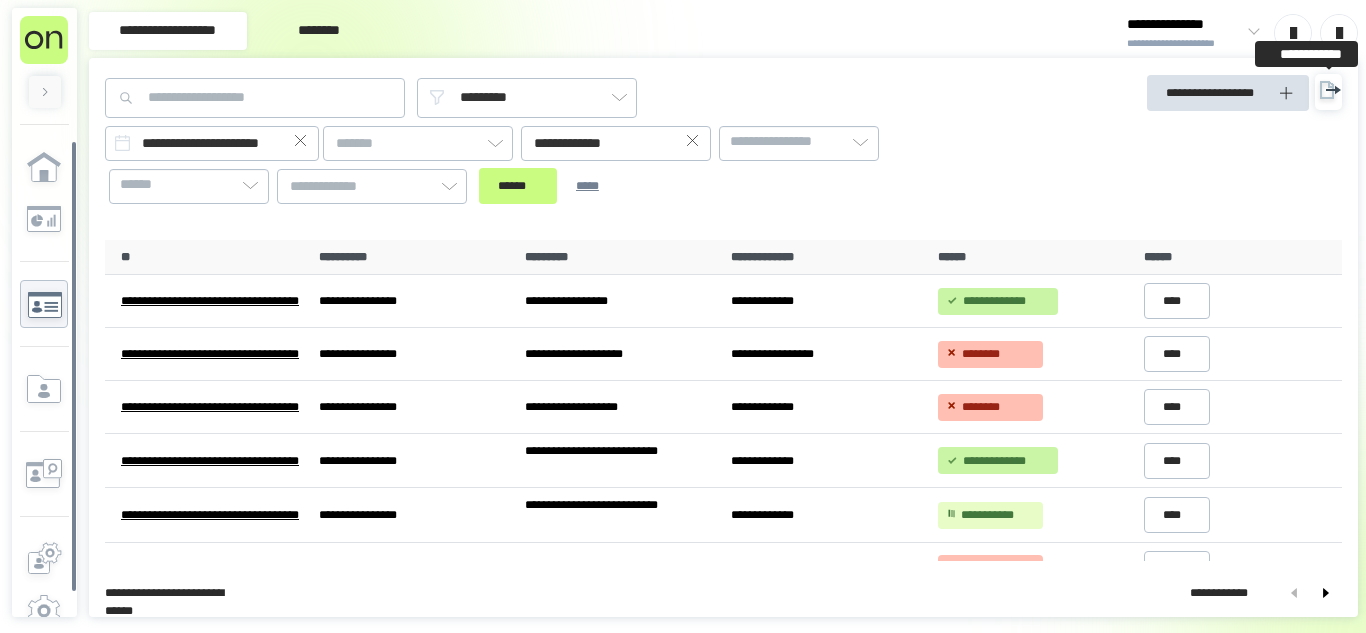 click 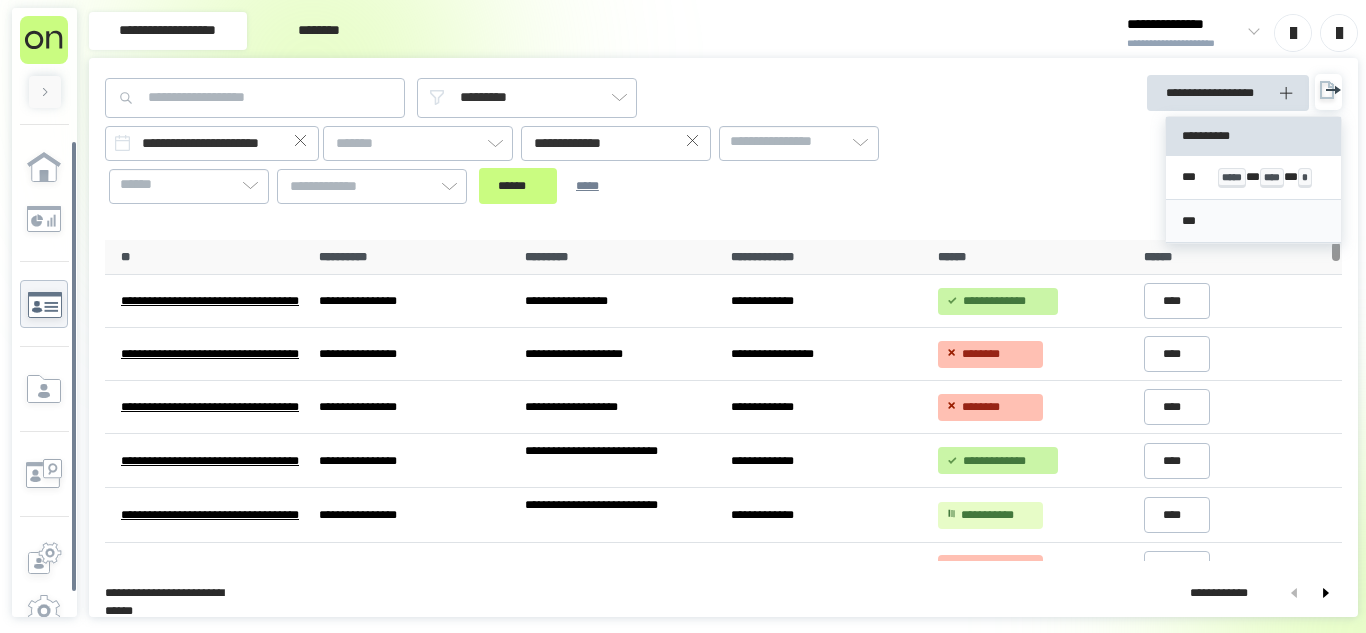click on "***" at bounding box center [1253, 222] 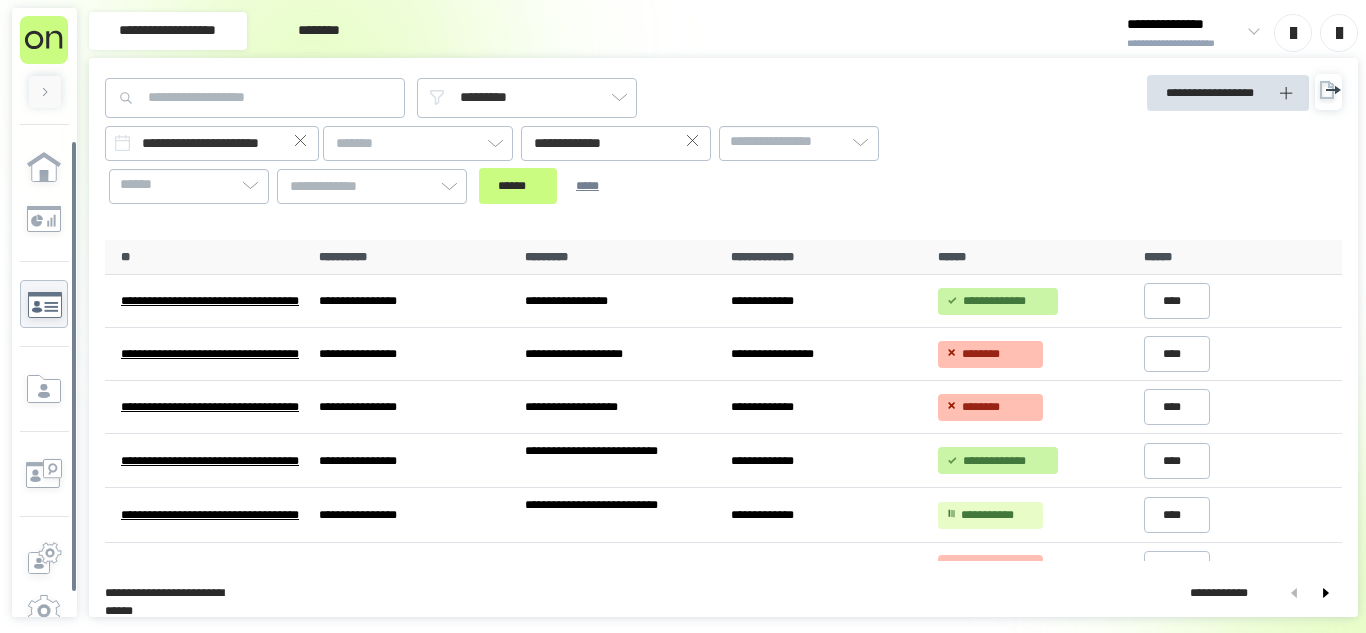 click on "**********" at bounding box center (1184, 25) 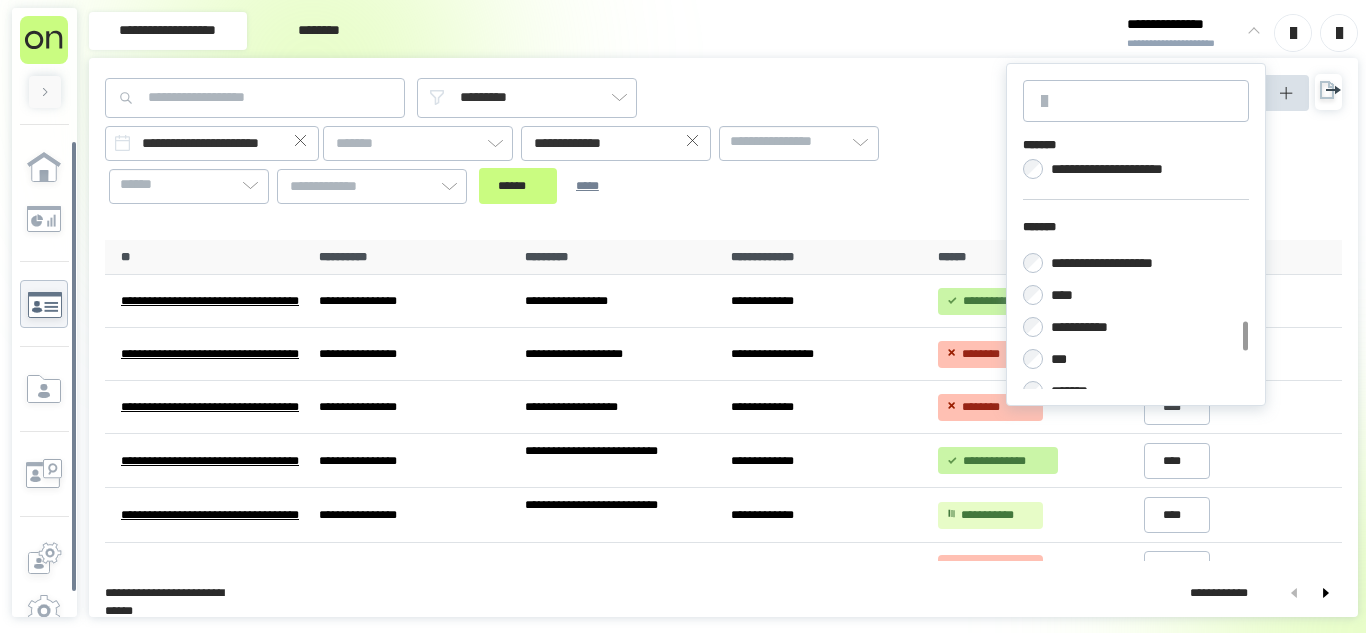 scroll, scrollTop: 456, scrollLeft: 0, axis: vertical 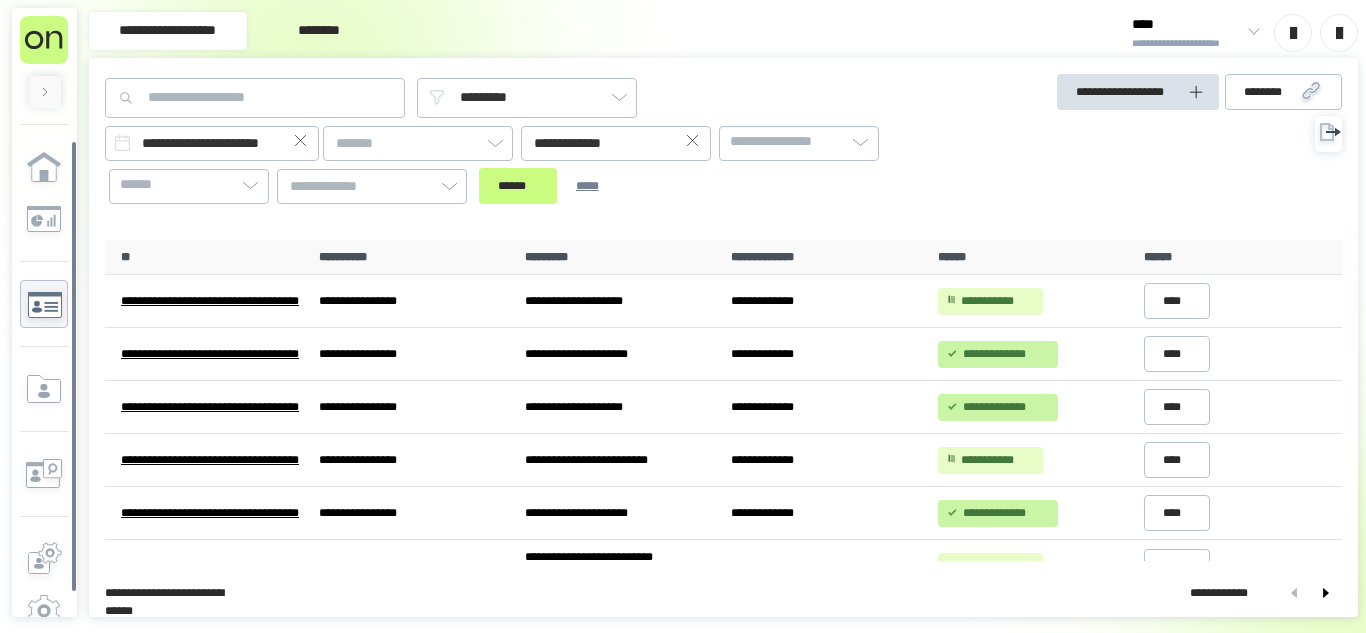 click 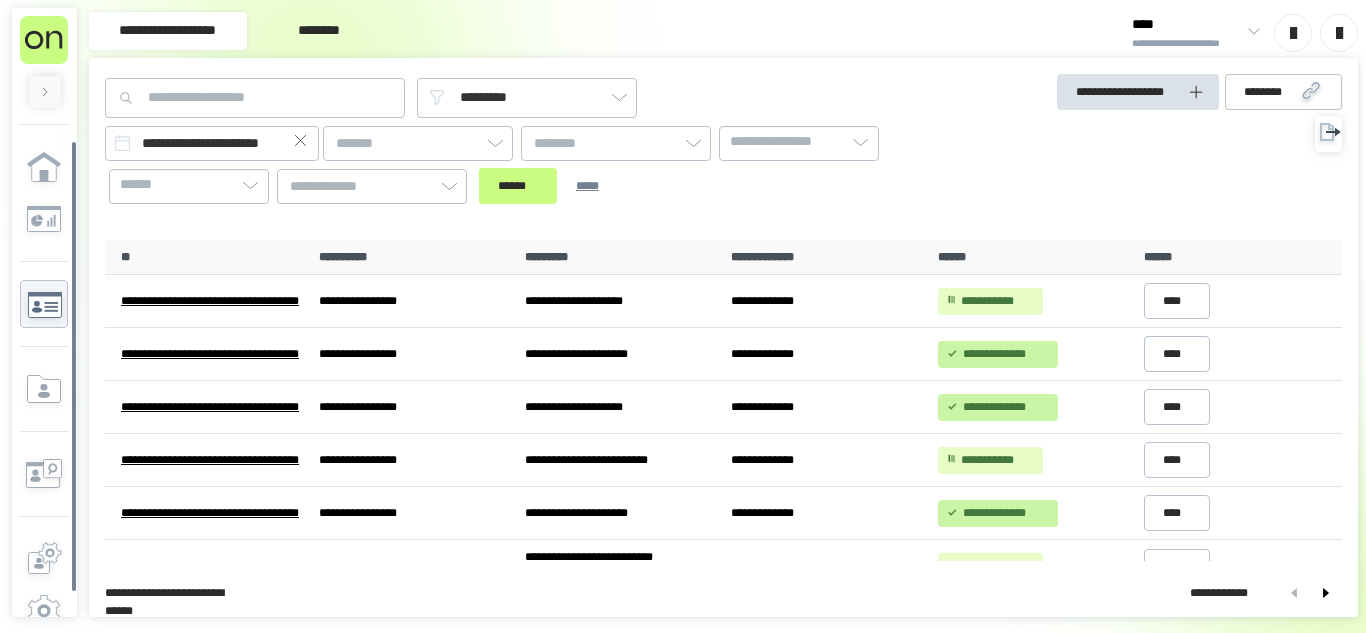 click at bounding box center (300, 143) 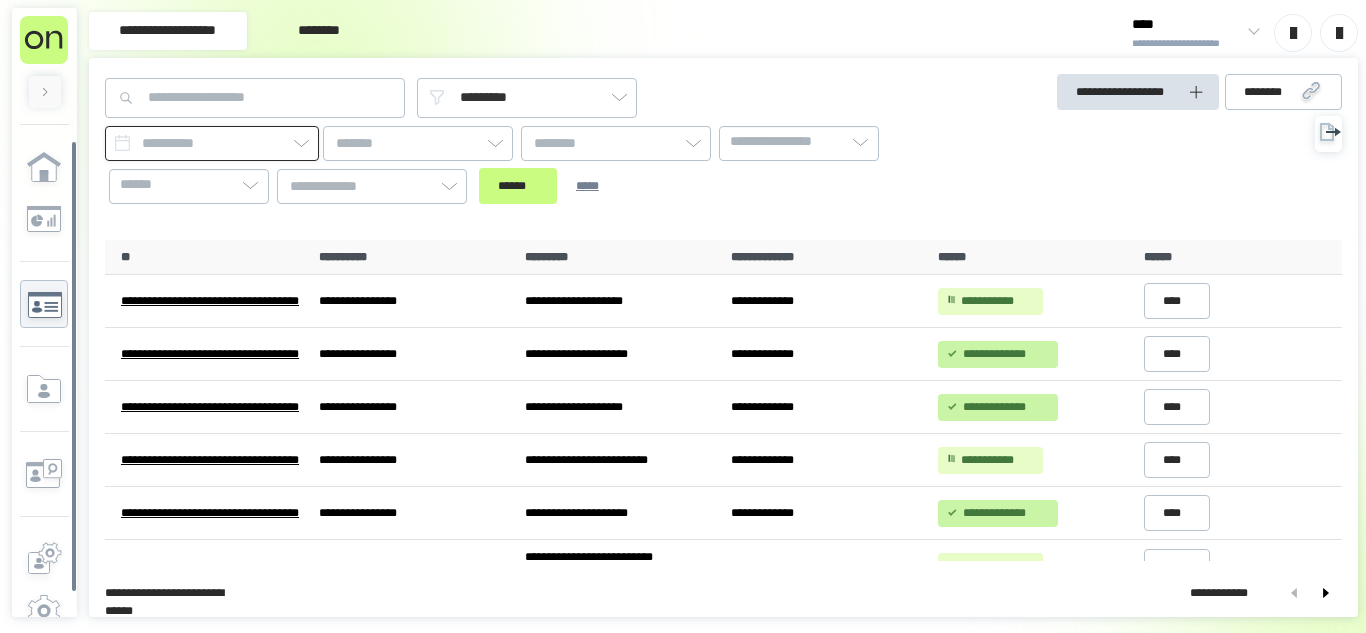 click at bounding box center [212, 143] 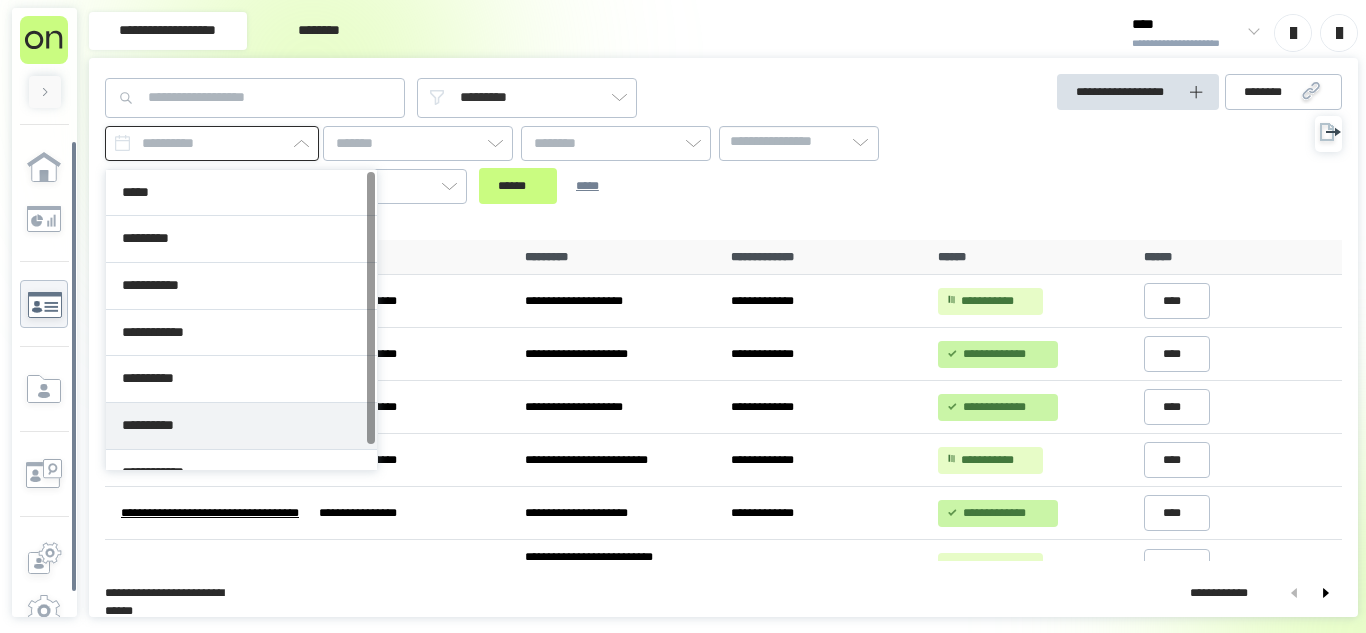 type on "**********" 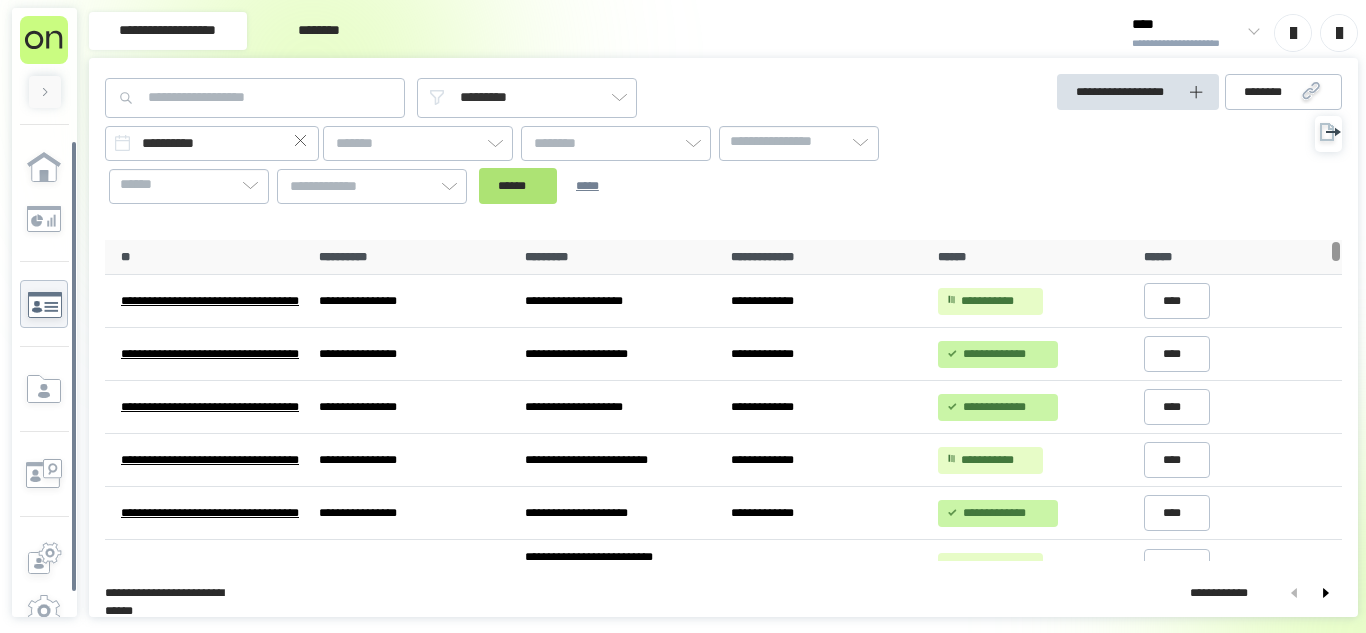click on "******" at bounding box center [518, 186] 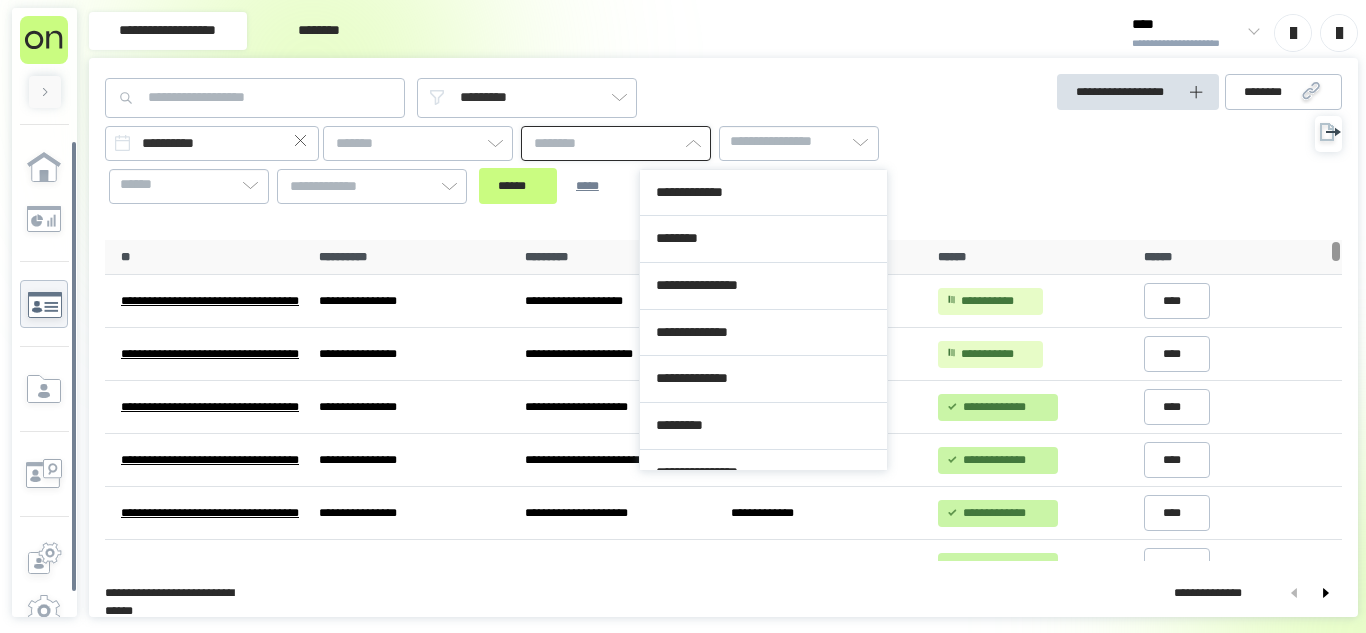 click at bounding box center [616, 143] 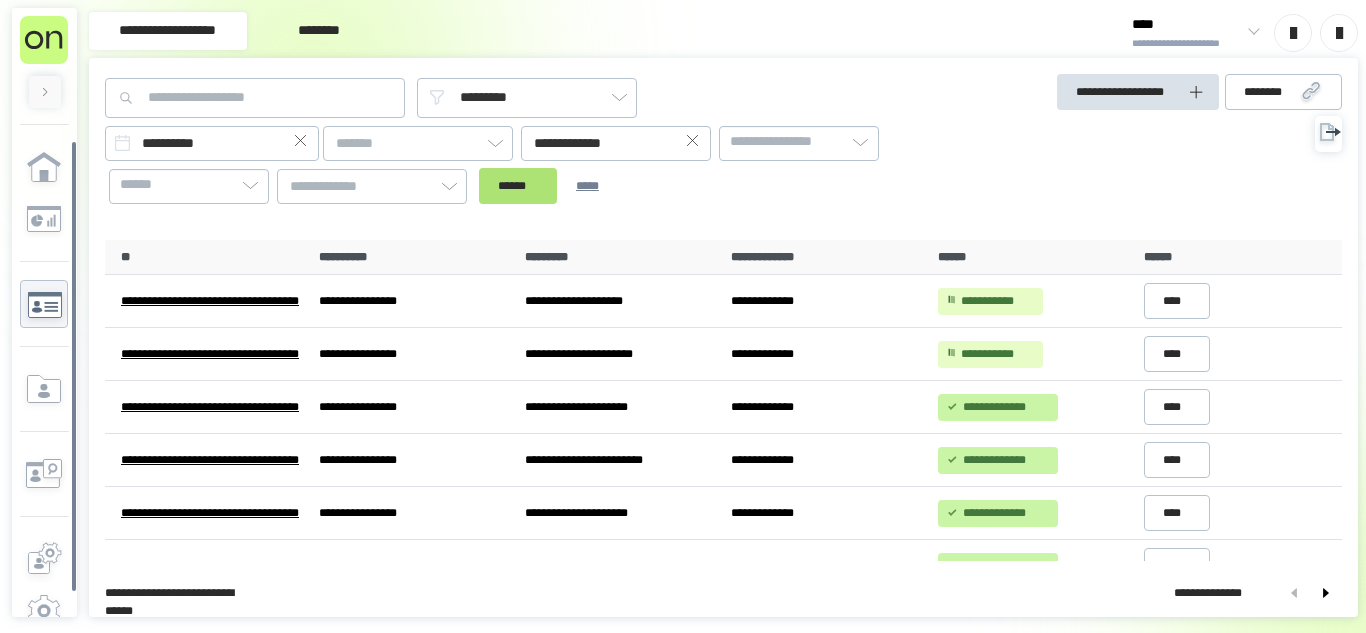 click on "******" at bounding box center (518, 186) 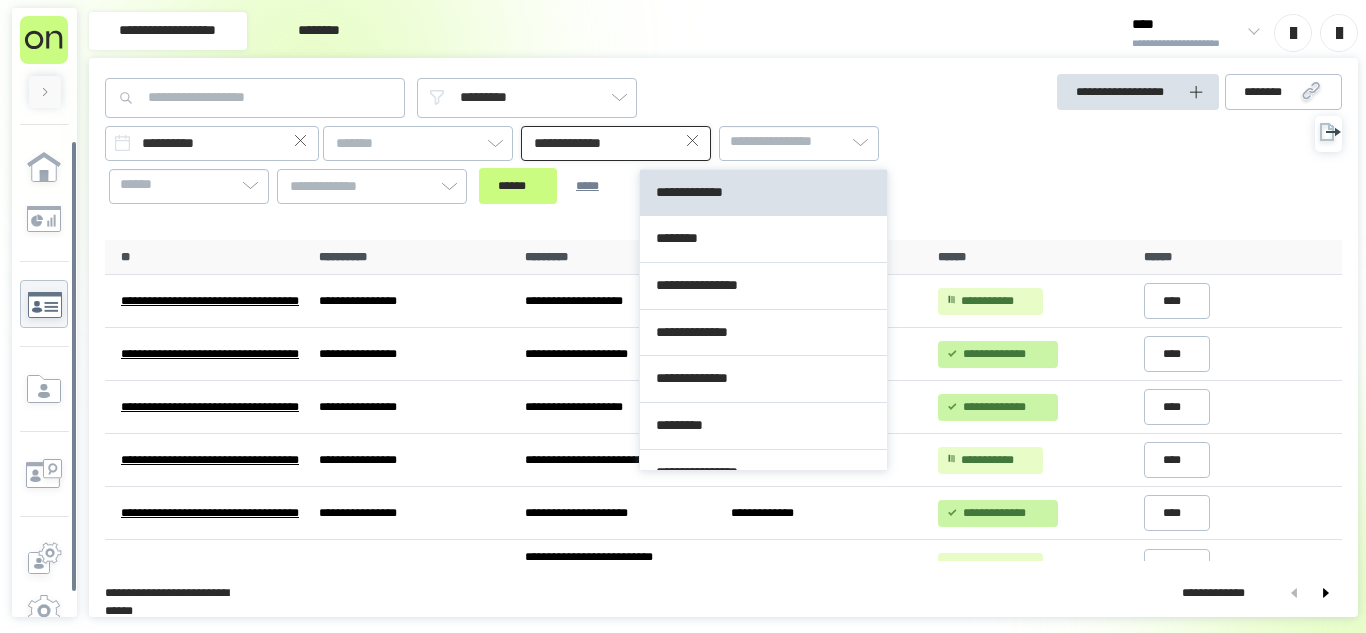 click on "**********" at bounding box center (616, 143) 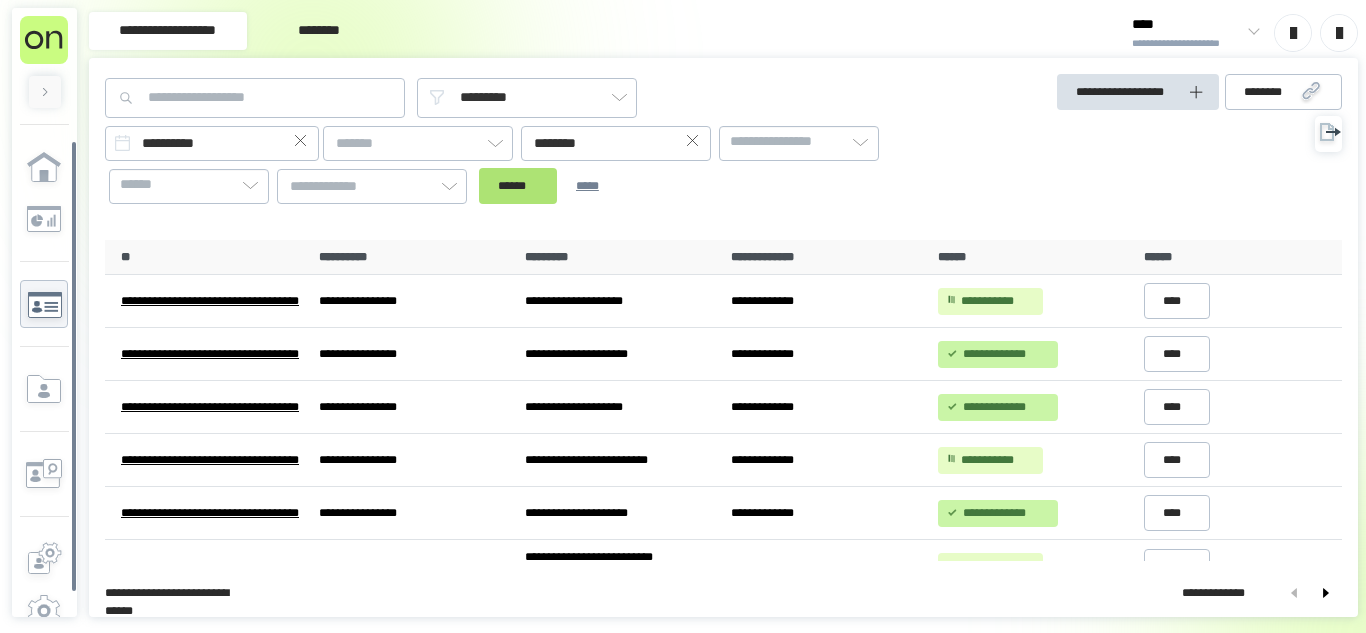 click on "******" at bounding box center (518, 186) 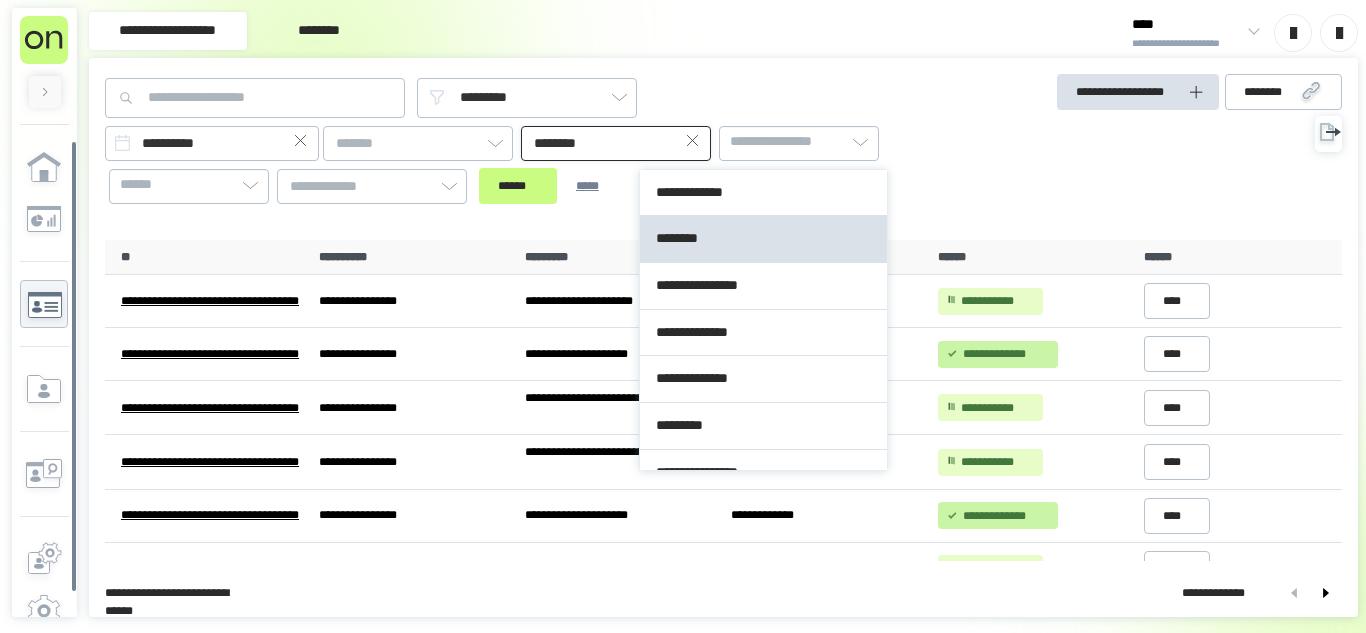 click on "********" at bounding box center (616, 143) 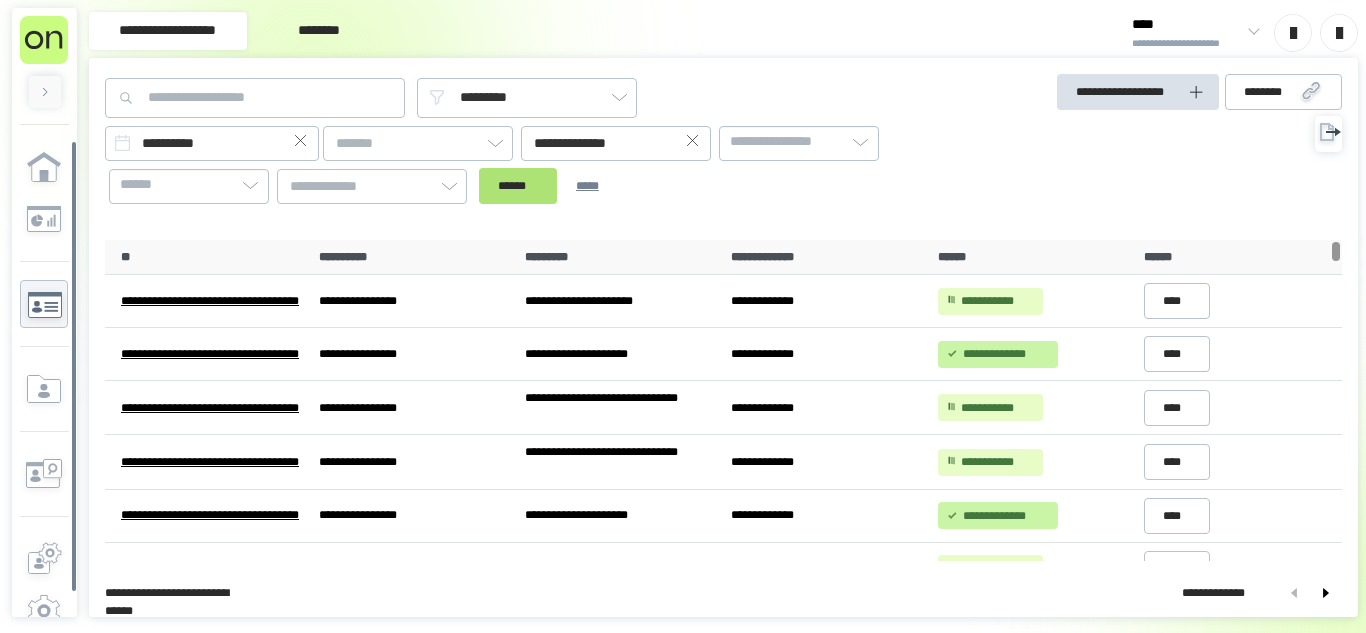 click on "******" at bounding box center [518, 186] 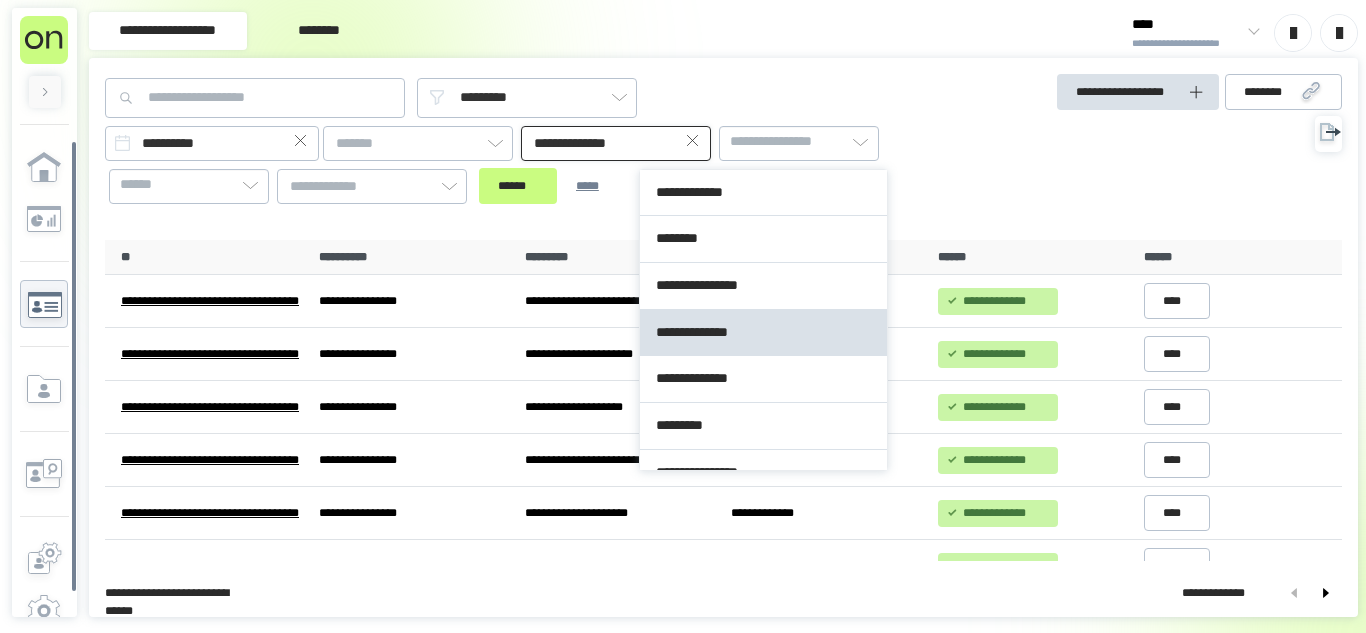 click on "**********" at bounding box center [616, 143] 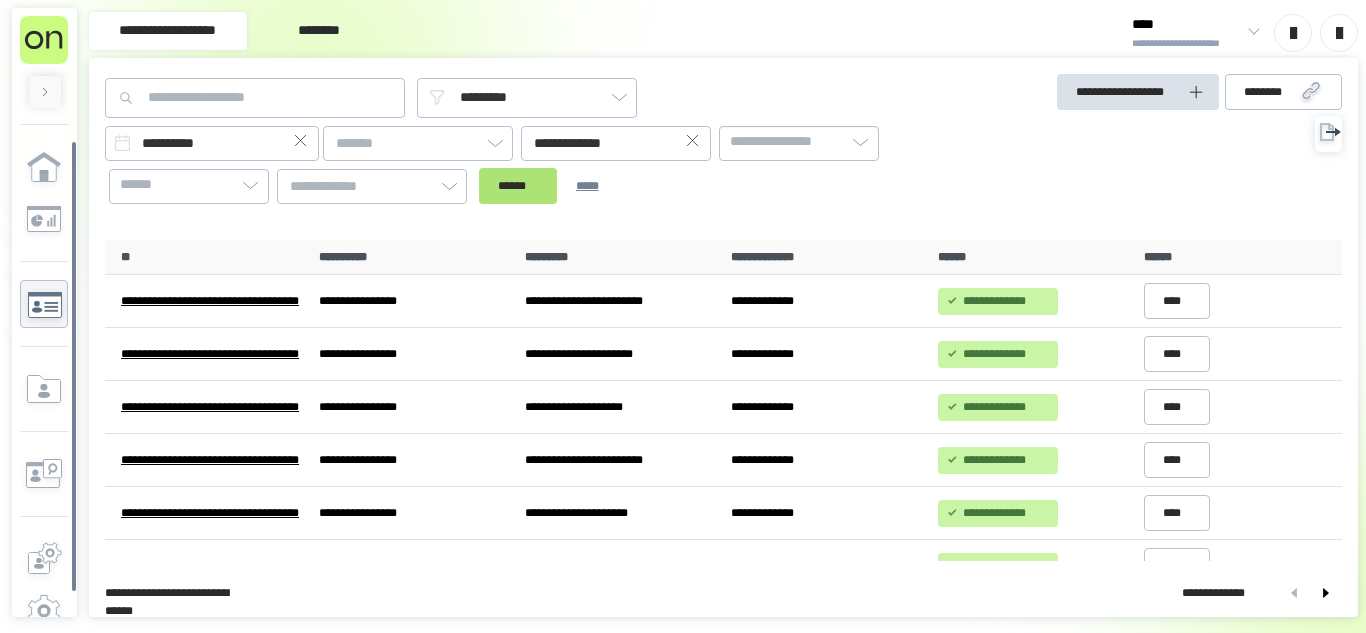 click on "******" at bounding box center [518, 186] 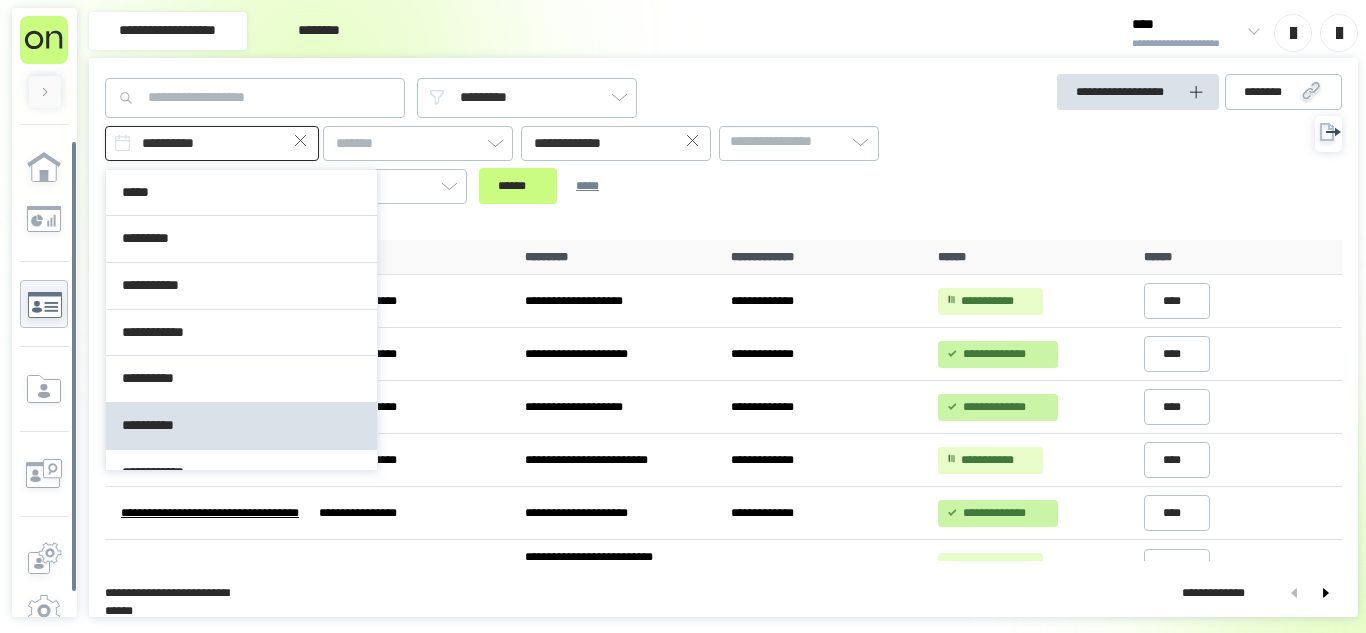 click on "**********" at bounding box center [212, 143] 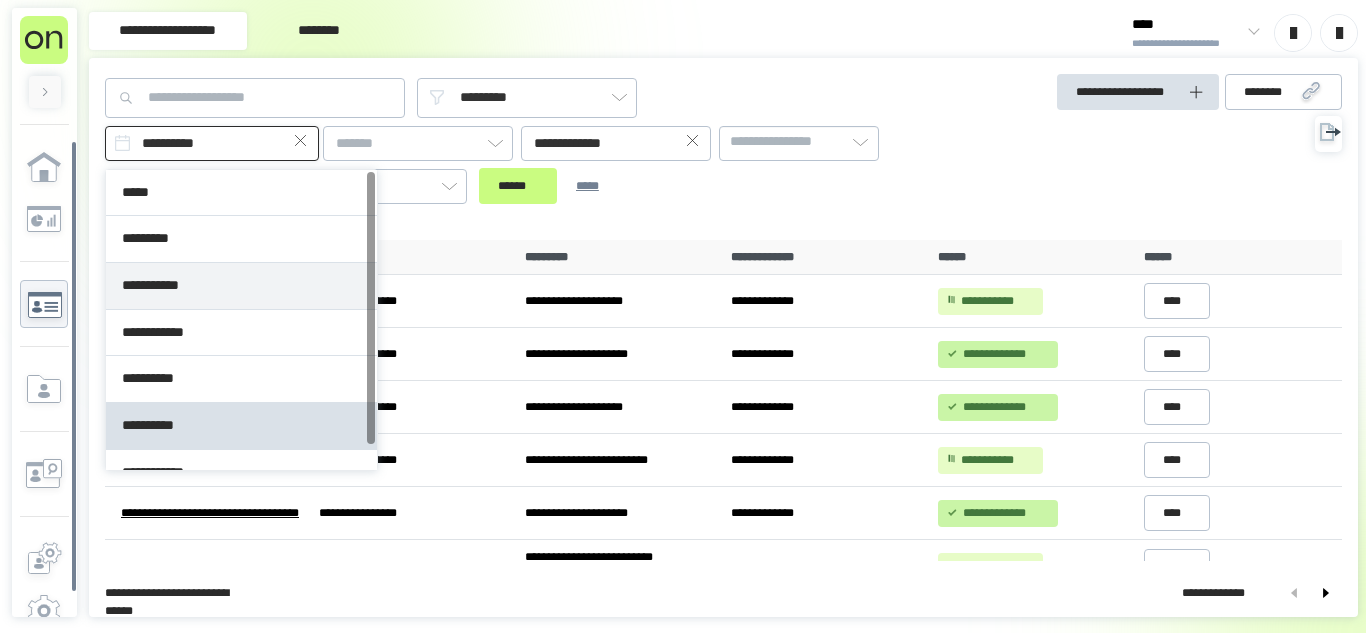 scroll, scrollTop: 26, scrollLeft: 0, axis: vertical 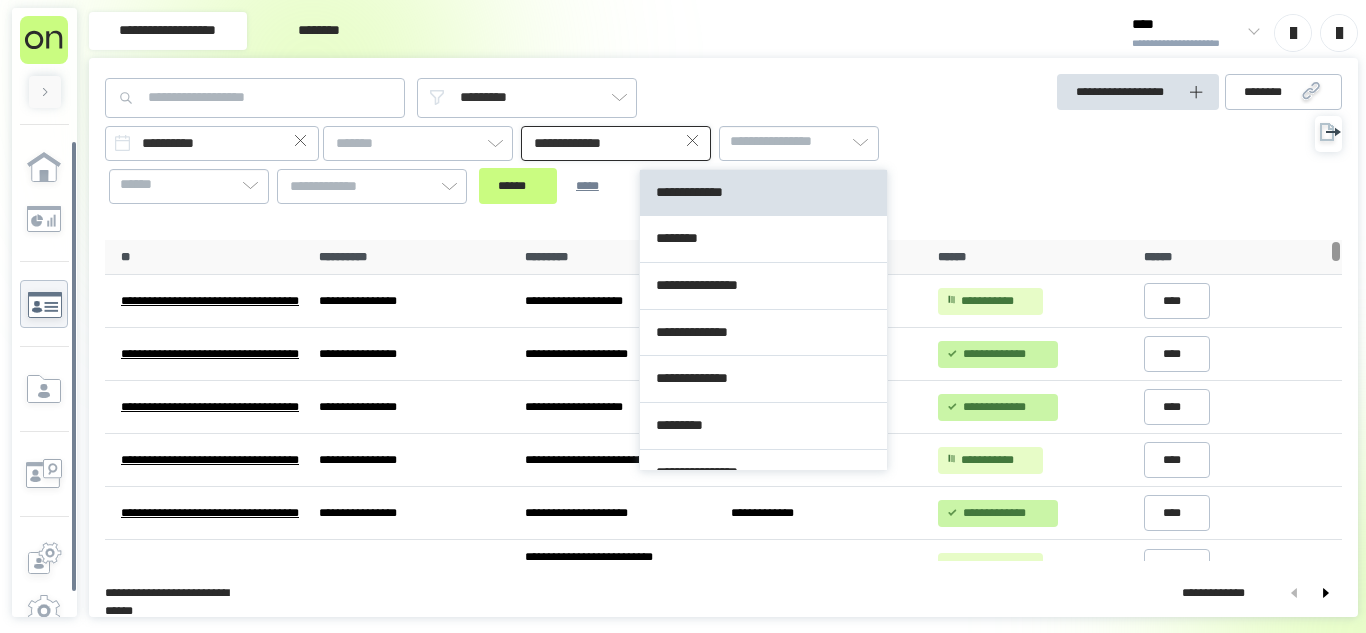 click on "**********" at bounding box center [616, 143] 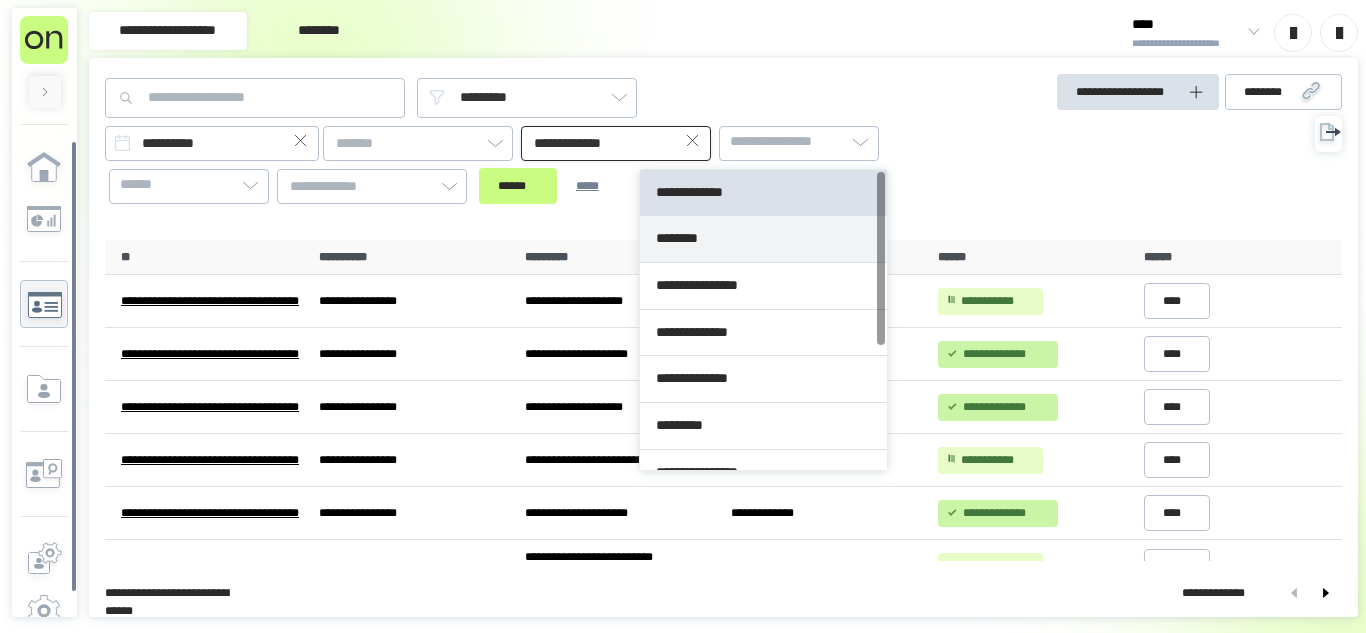 type on "********" 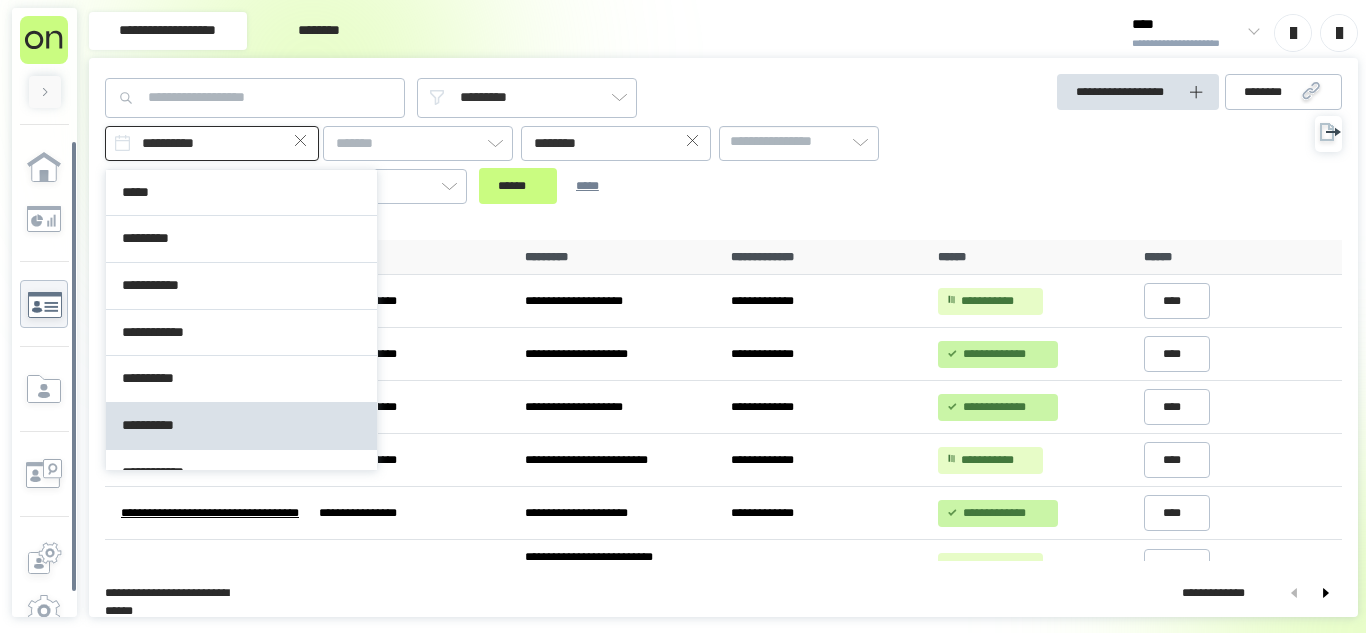 click on "**********" at bounding box center [212, 143] 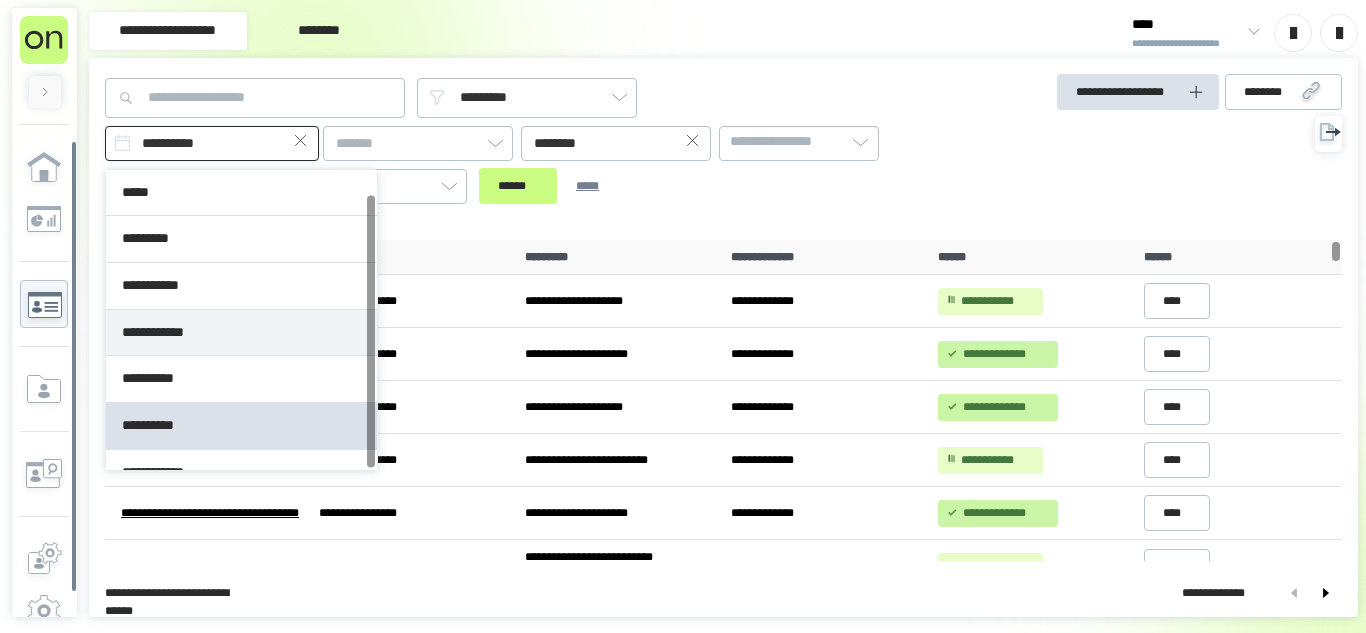 scroll, scrollTop: 26, scrollLeft: 0, axis: vertical 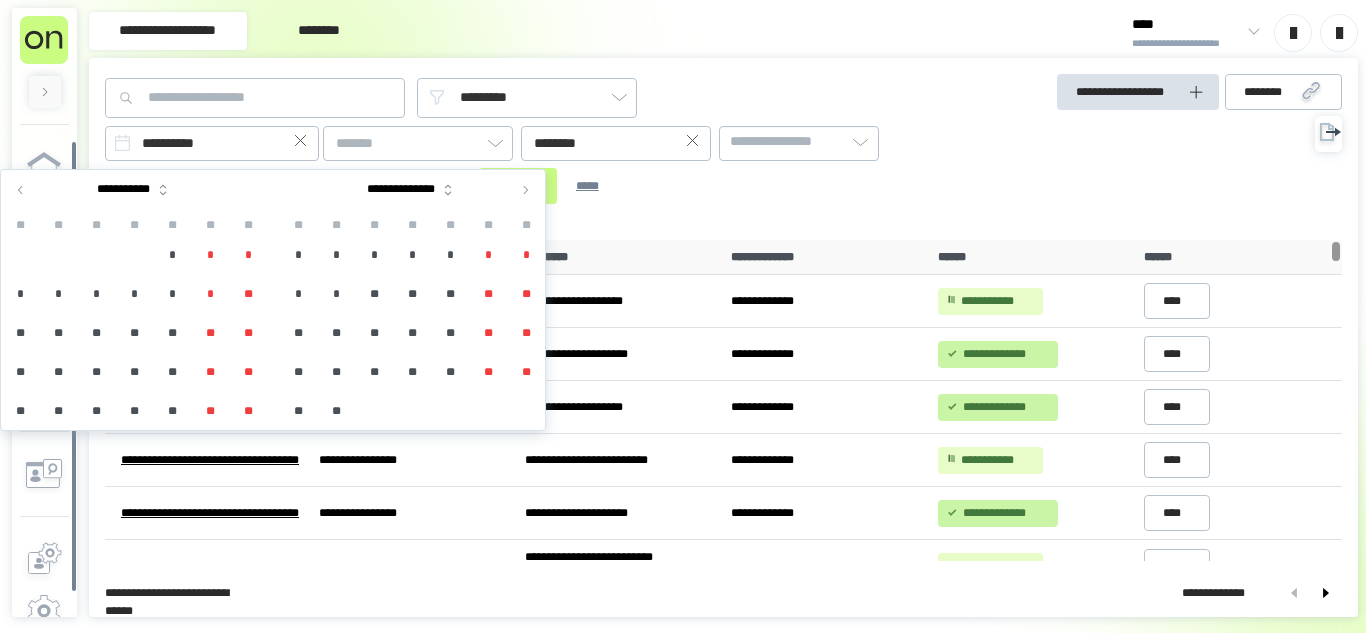 click at bounding box center [21, 190] 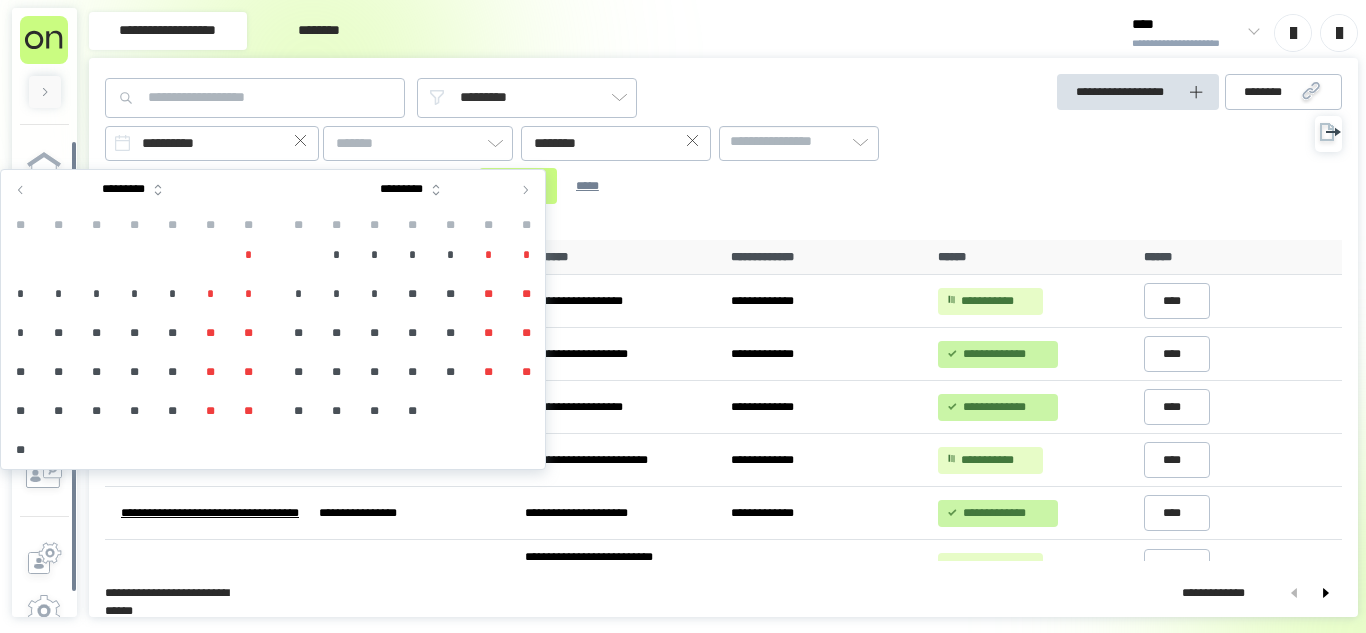 click on "*" at bounding box center (336, 255) 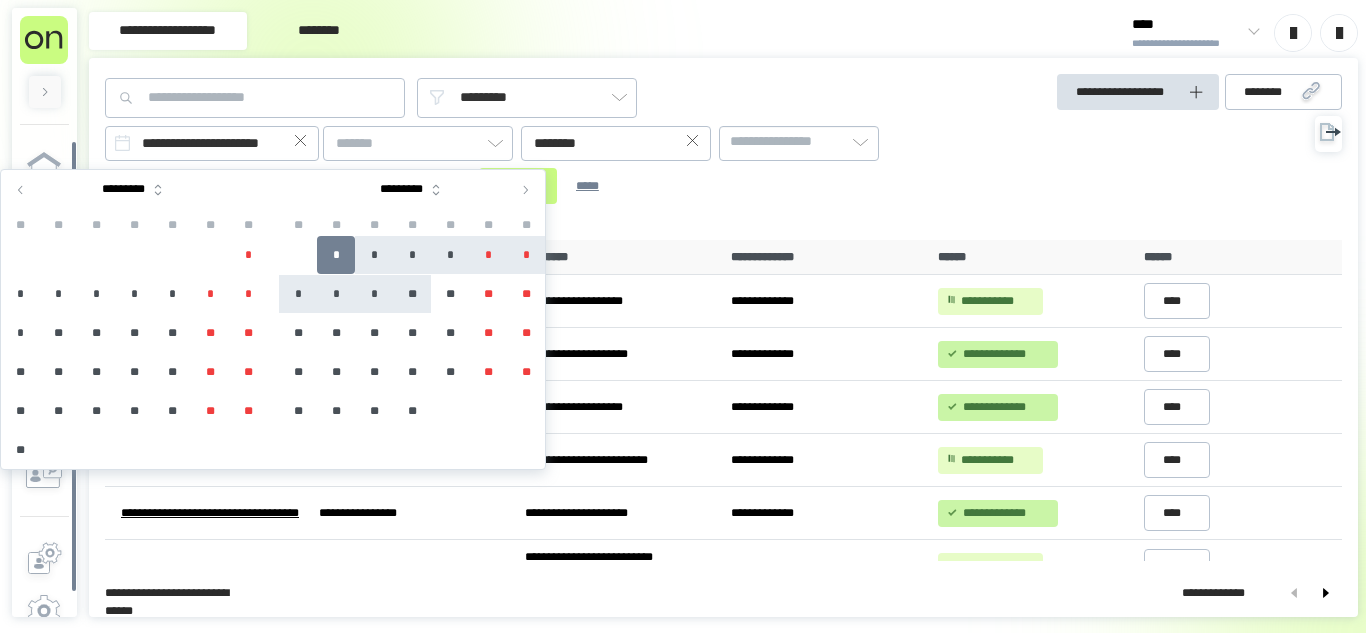click on "**" at bounding box center (412, 294) 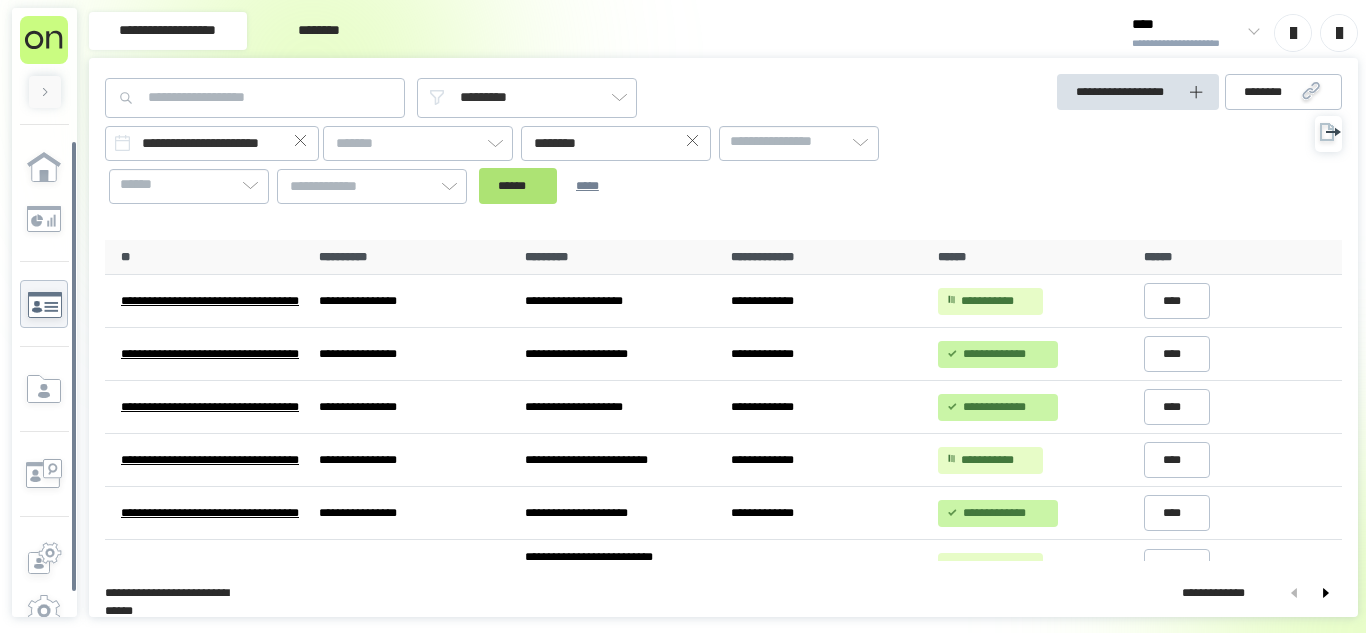 click on "******" at bounding box center (518, 186) 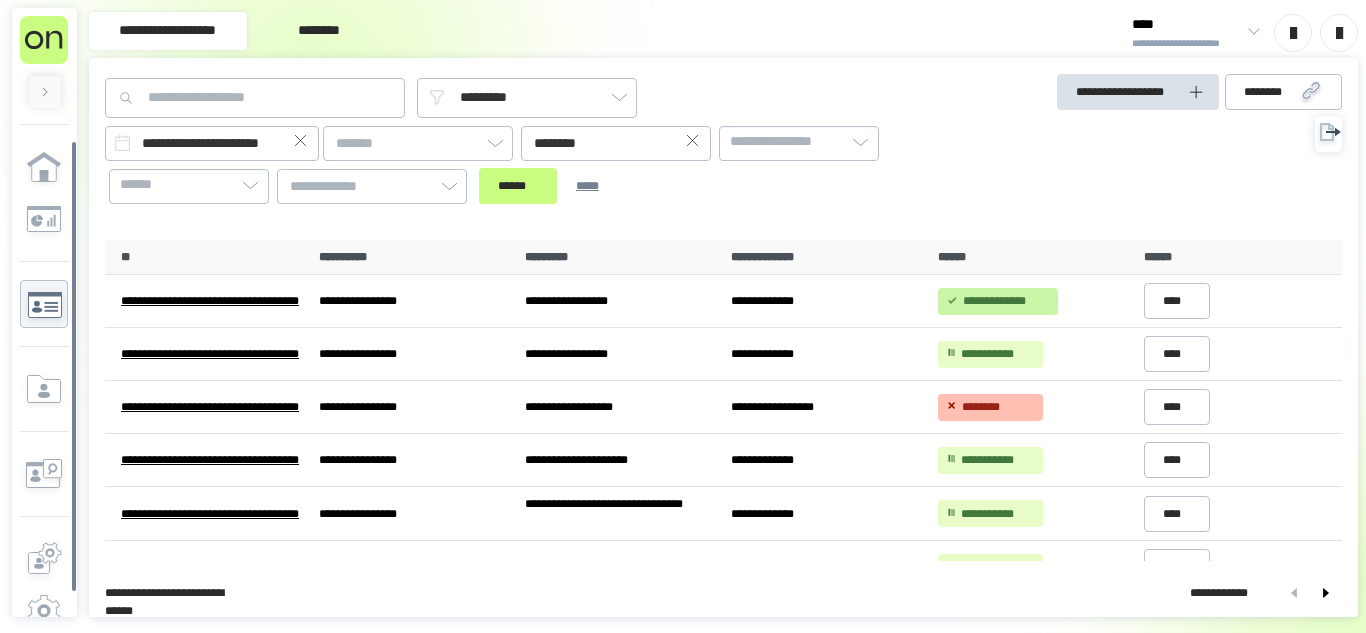 click 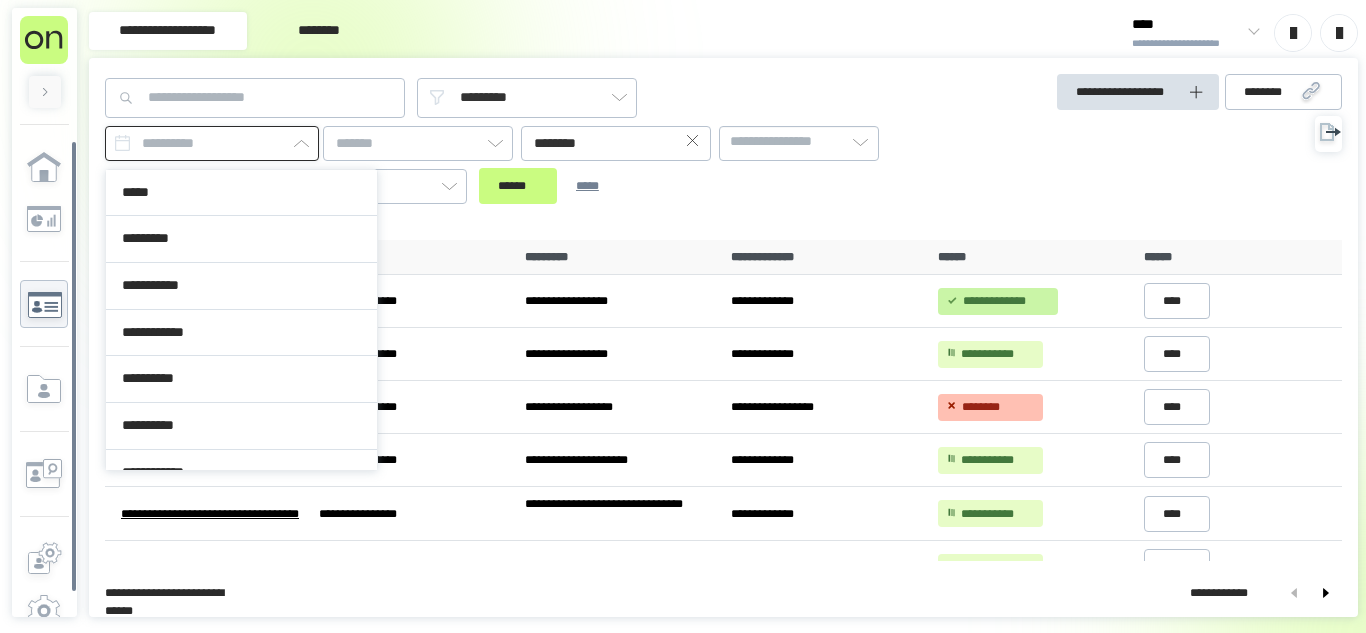 click at bounding box center (212, 143) 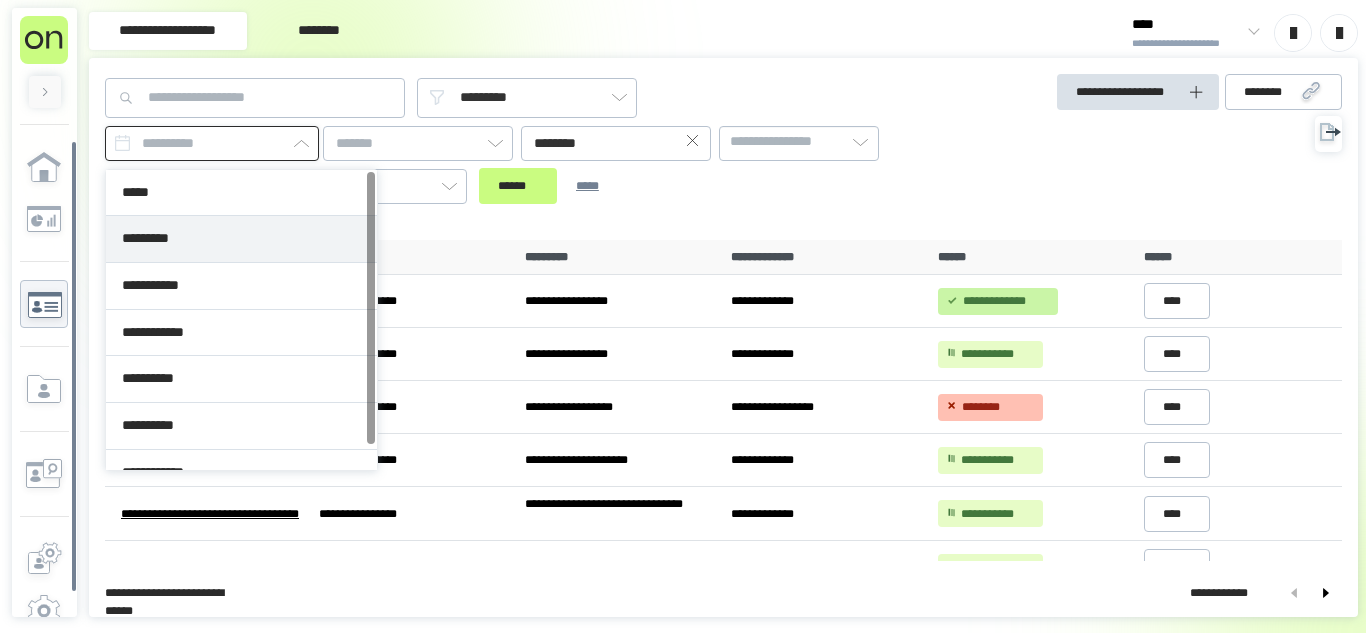 scroll, scrollTop: 26, scrollLeft: 0, axis: vertical 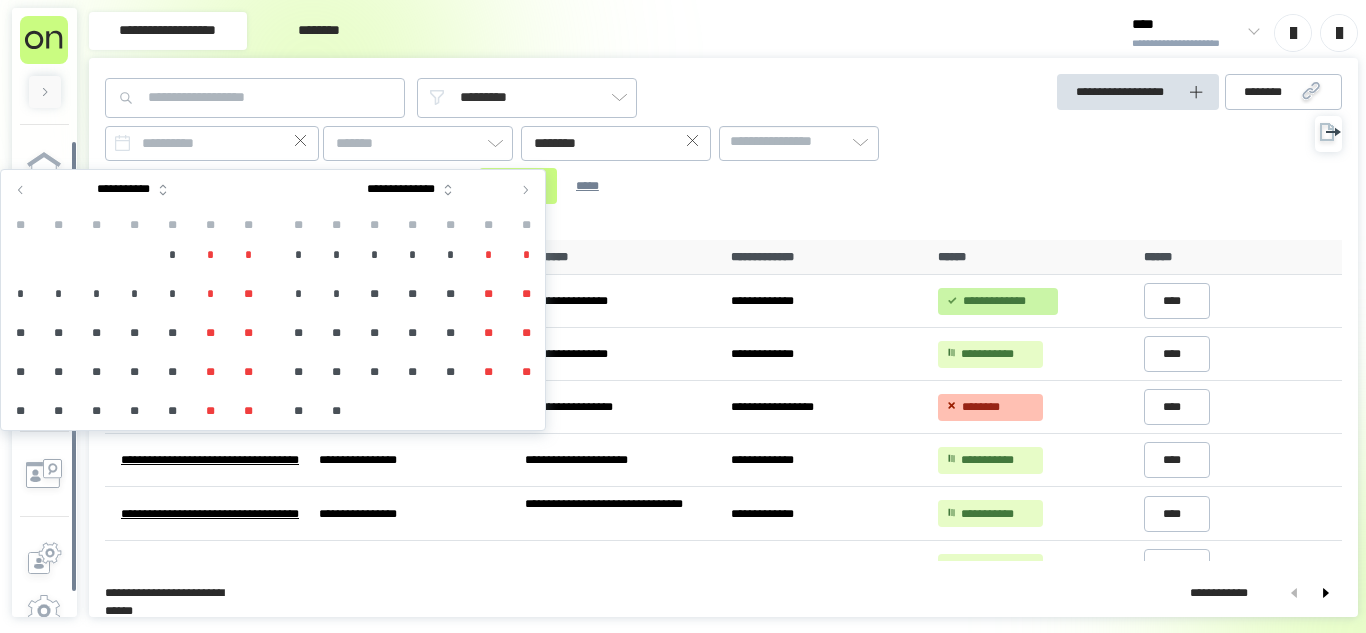 click 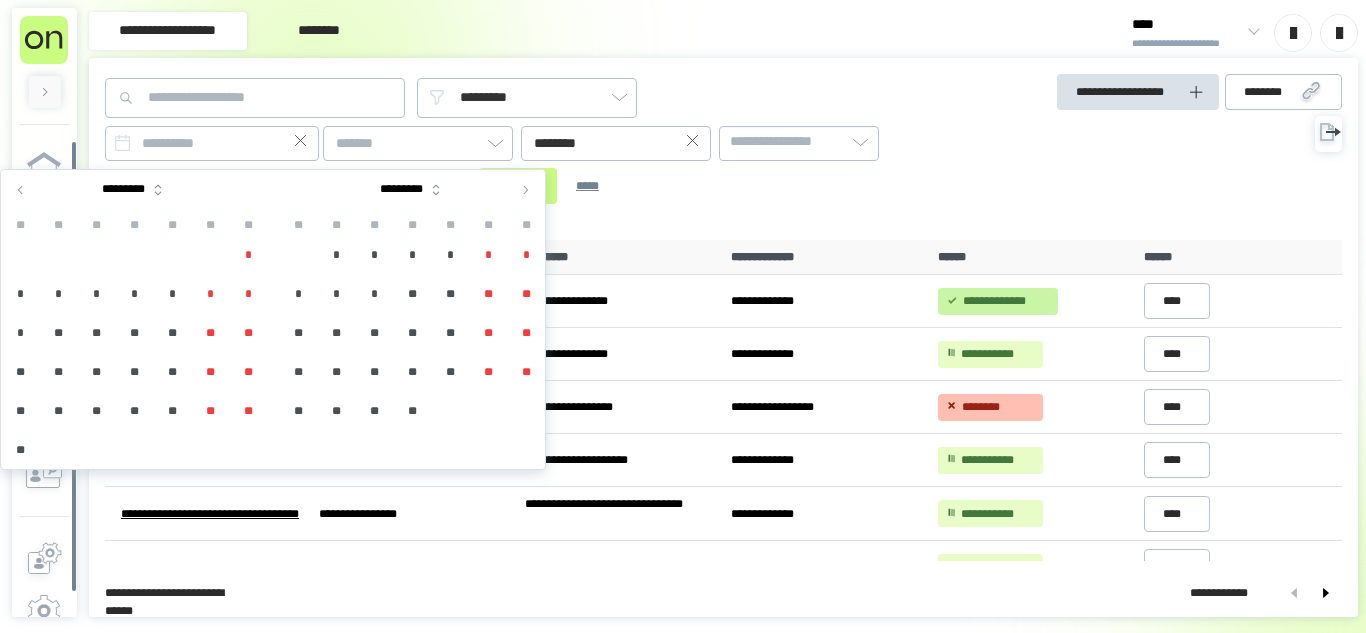 click on "*" at bounding box center [336, 255] 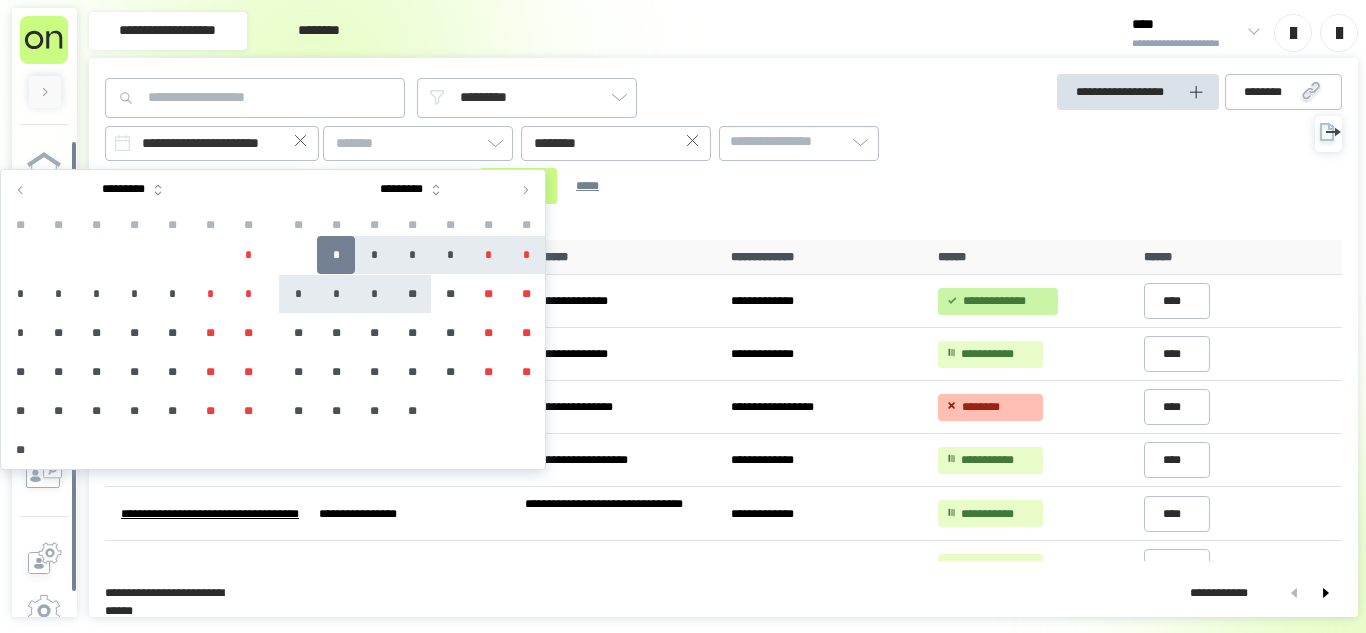 click on "**" at bounding box center [412, 294] 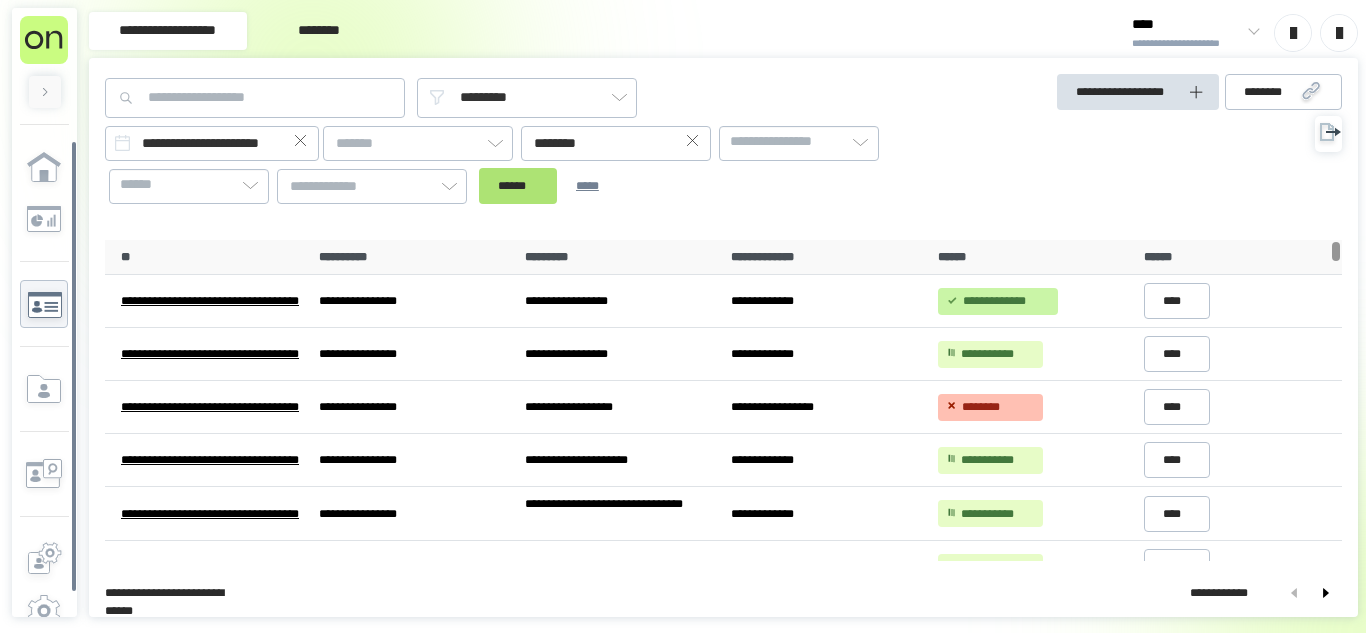 click on "******" at bounding box center [518, 186] 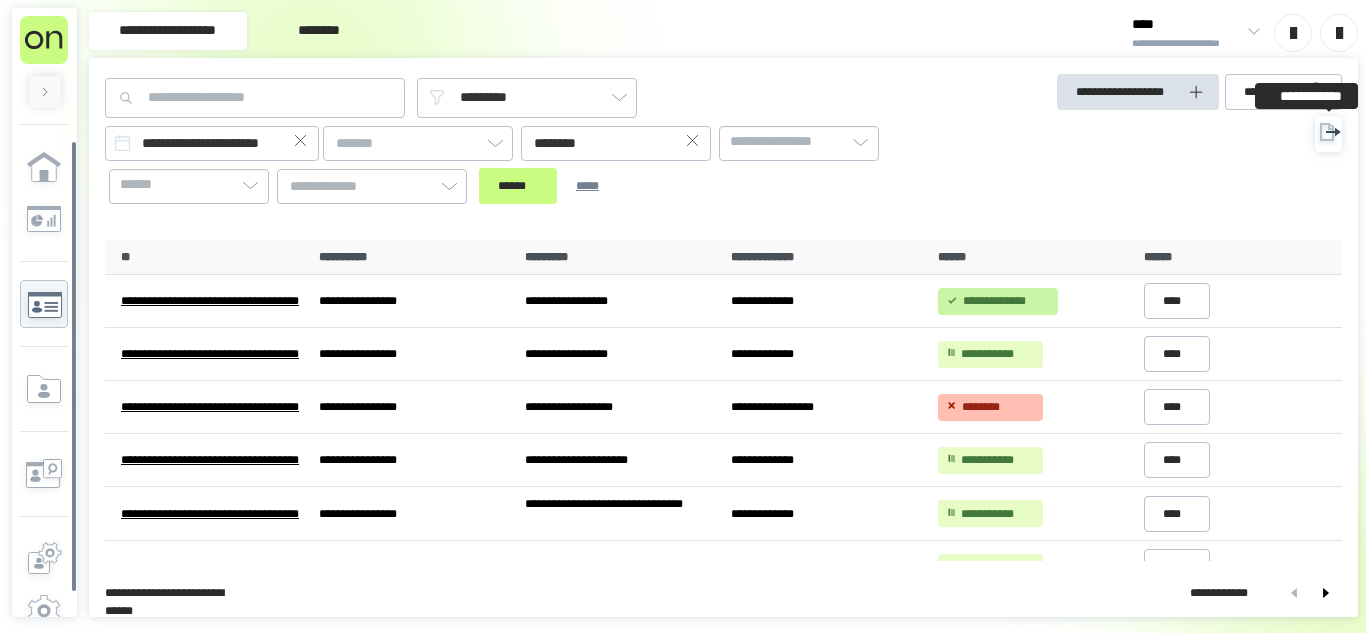click 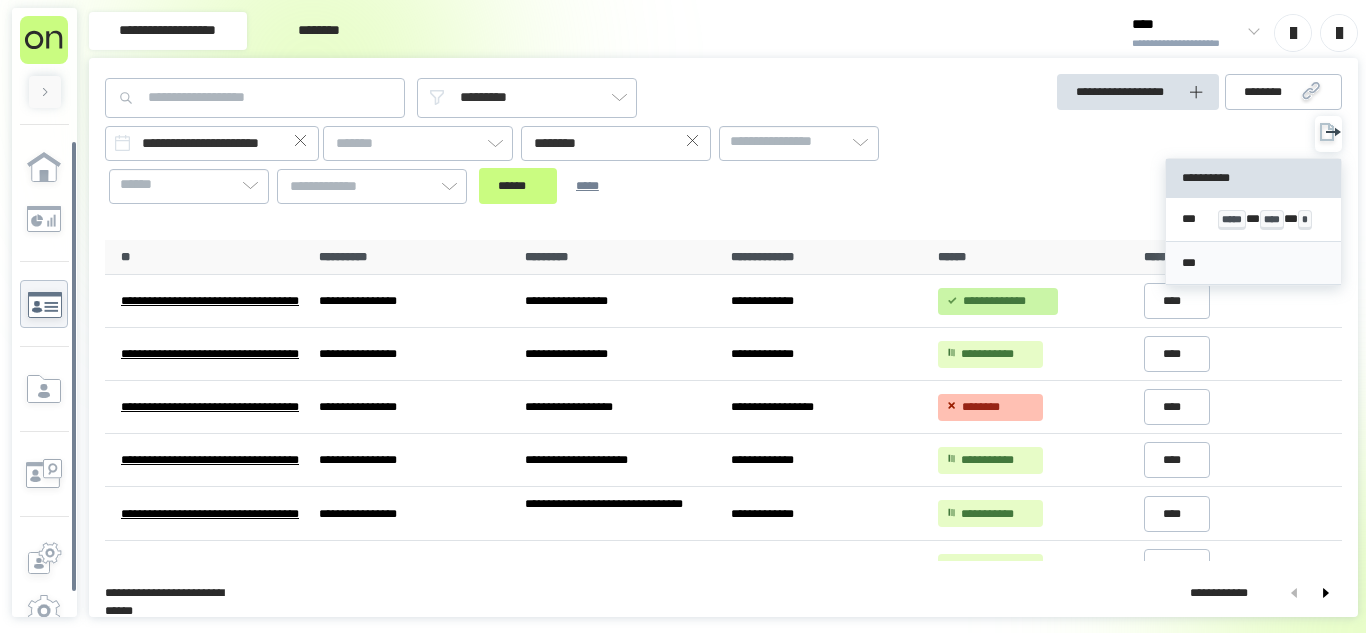 click on "***" at bounding box center [1253, 263] 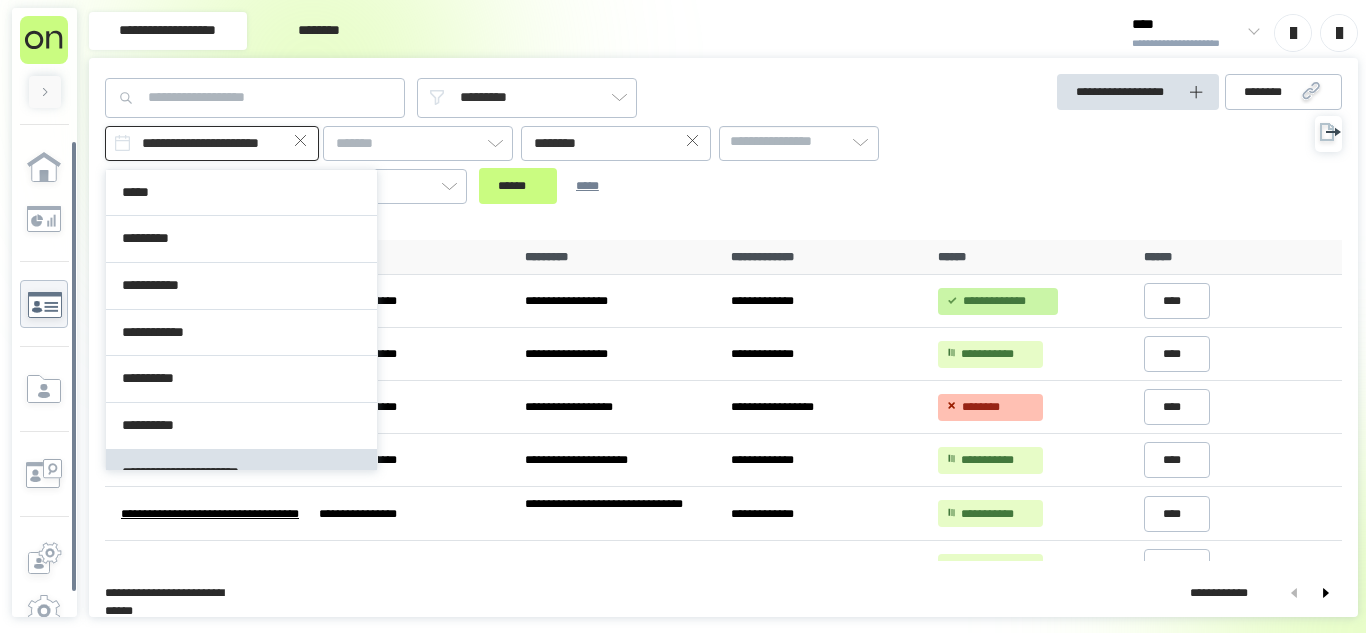 click on "**********" at bounding box center [212, 143] 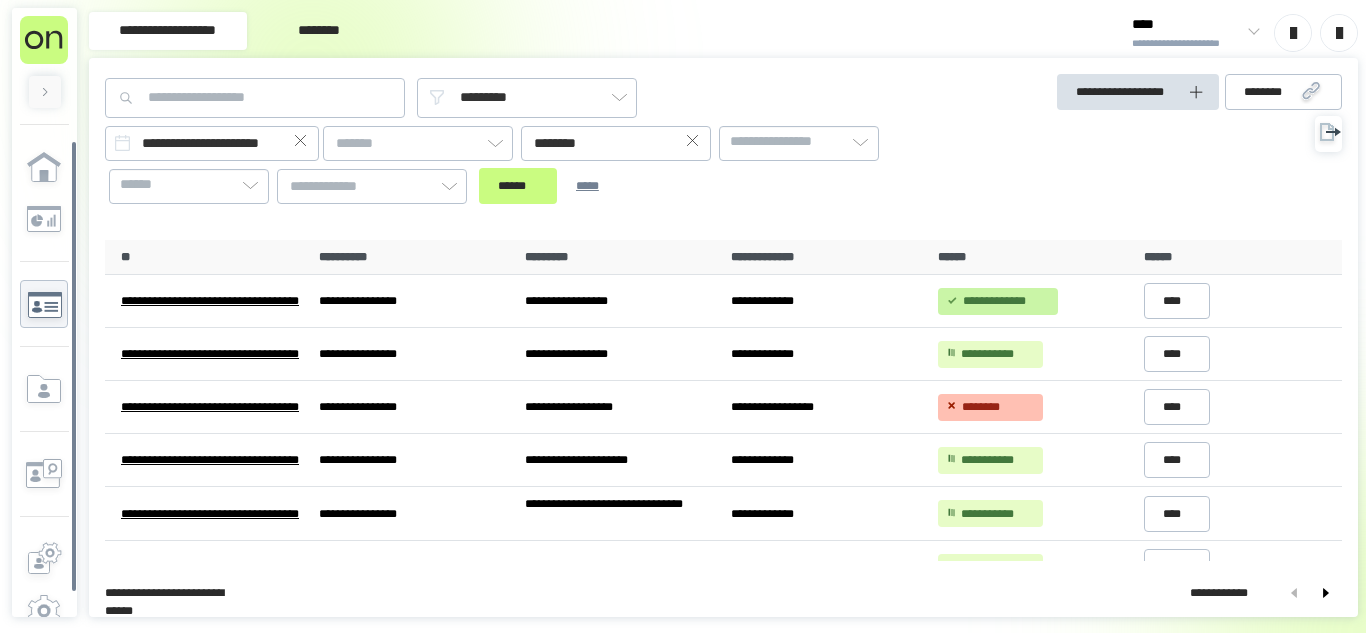 click at bounding box center [301, 143] 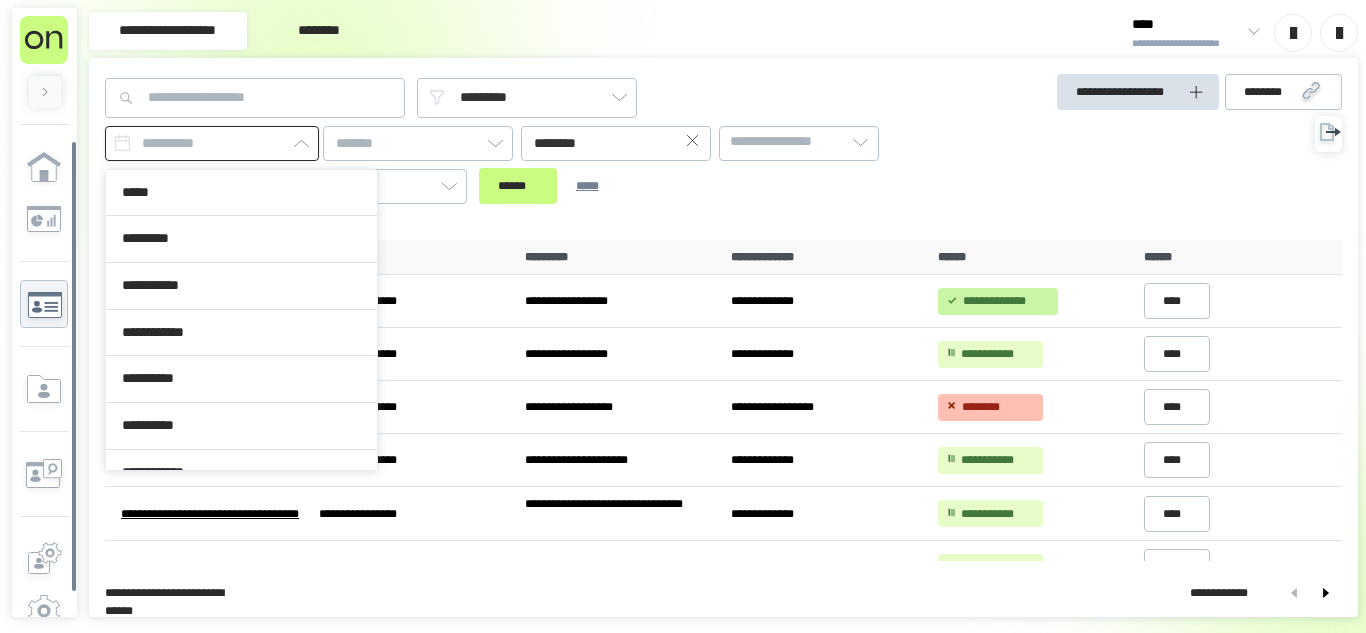 drag, startPoint x: 293, startPoint y: 138, endPoint x: 232, endPoint y: 333, distance: 204.31837 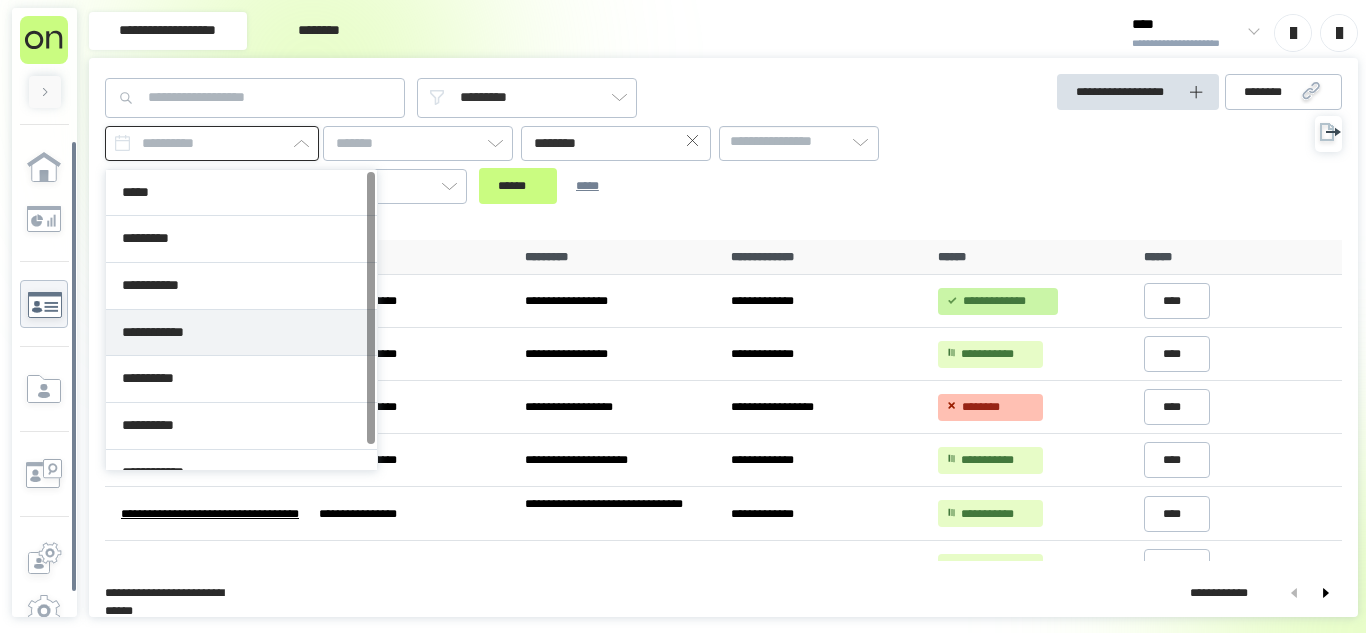 scroll, scrollTop: 26, scrollLeft: 0, axis: vertical 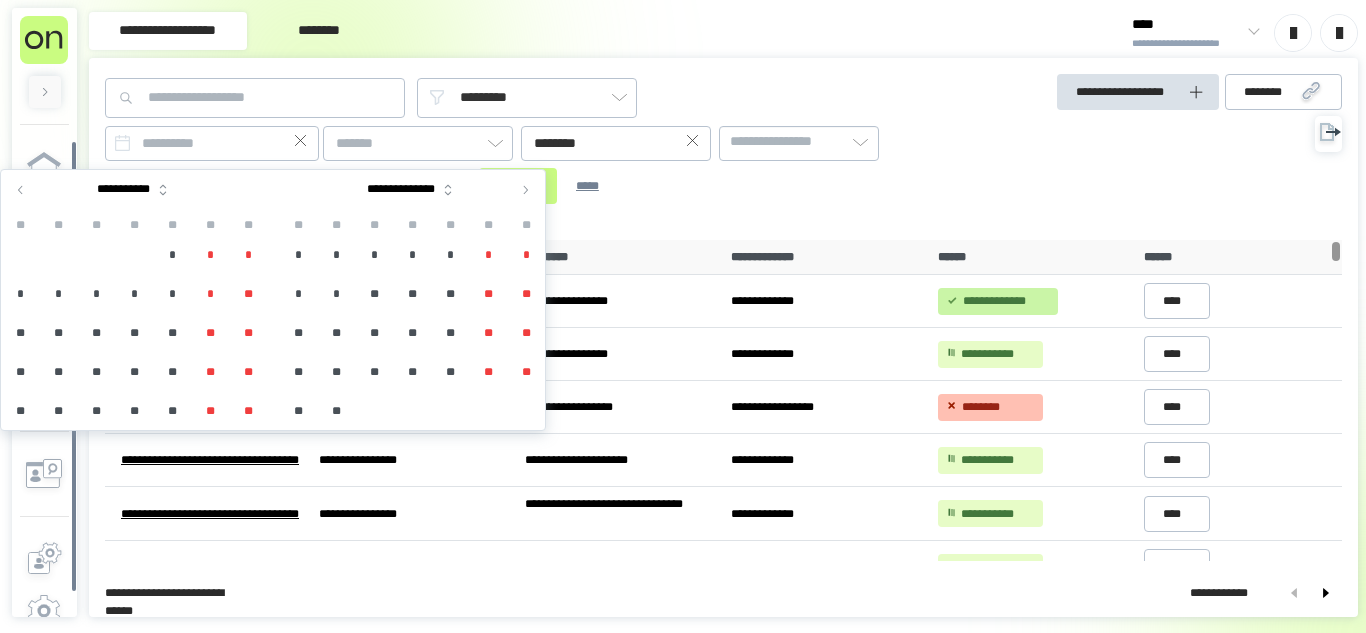 click at bounding box center [21, 190] 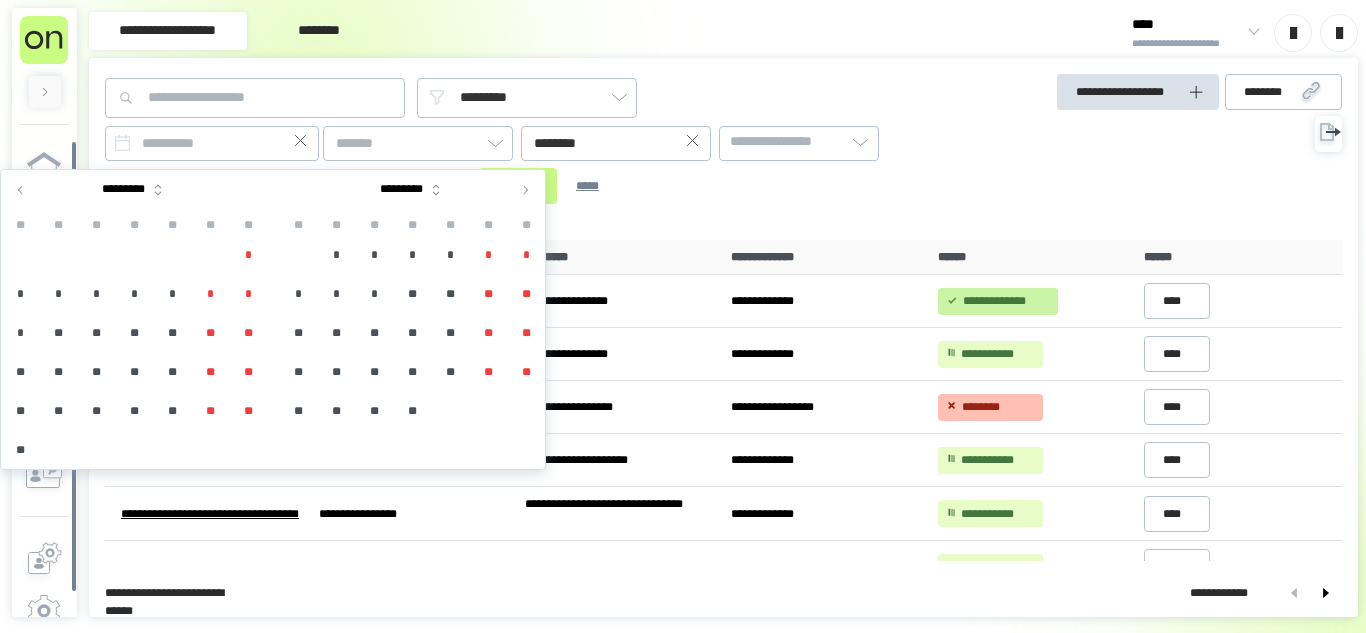 click on "**" at bounding box center [450, 294] 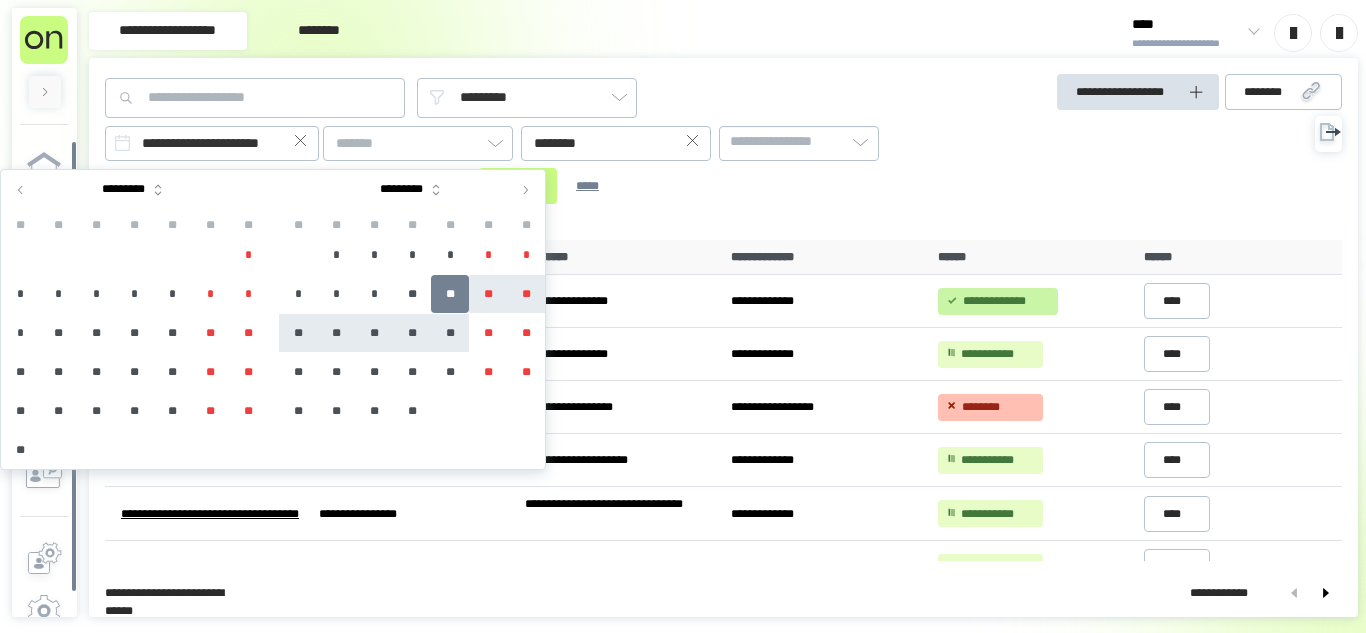 click on "**" at bounding box center (450, 333) 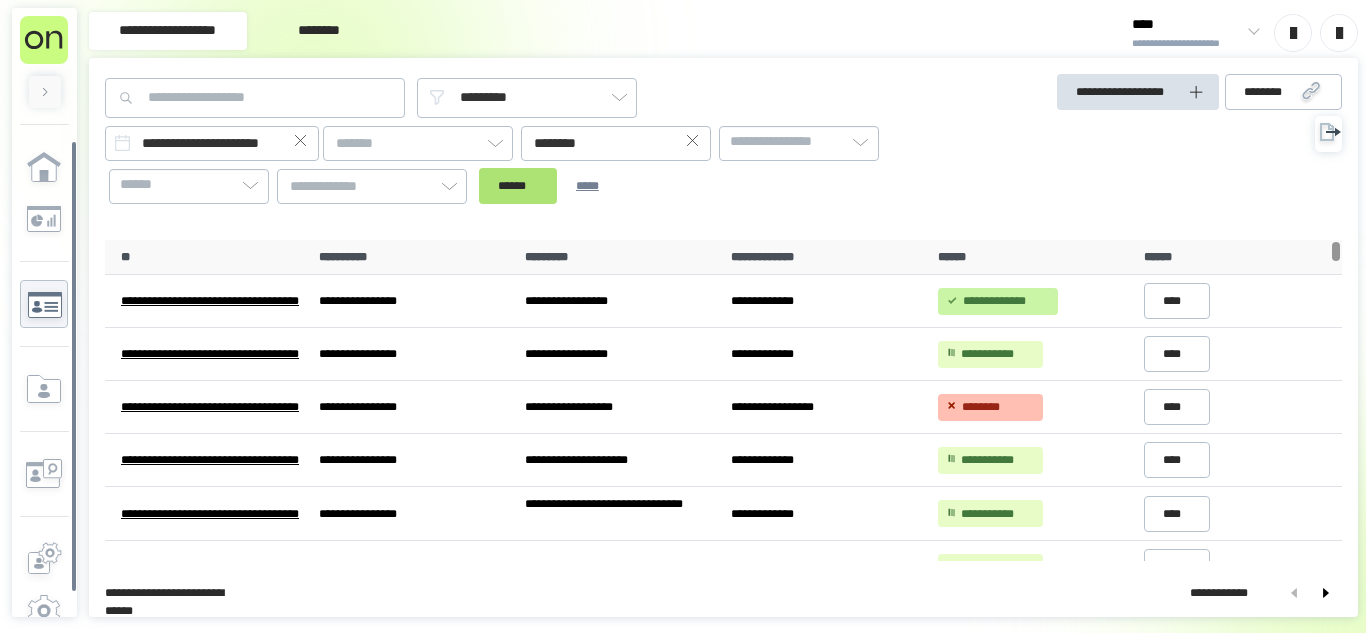 click on "******" at bounding box center (518, 186) 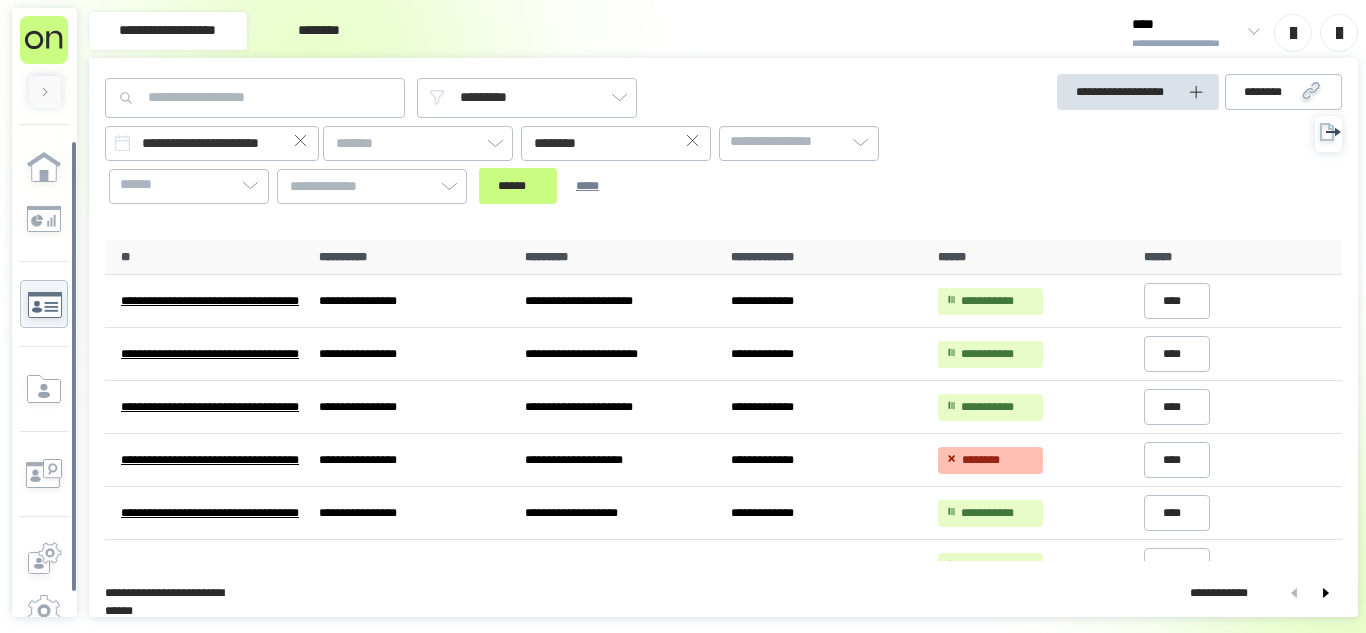 click 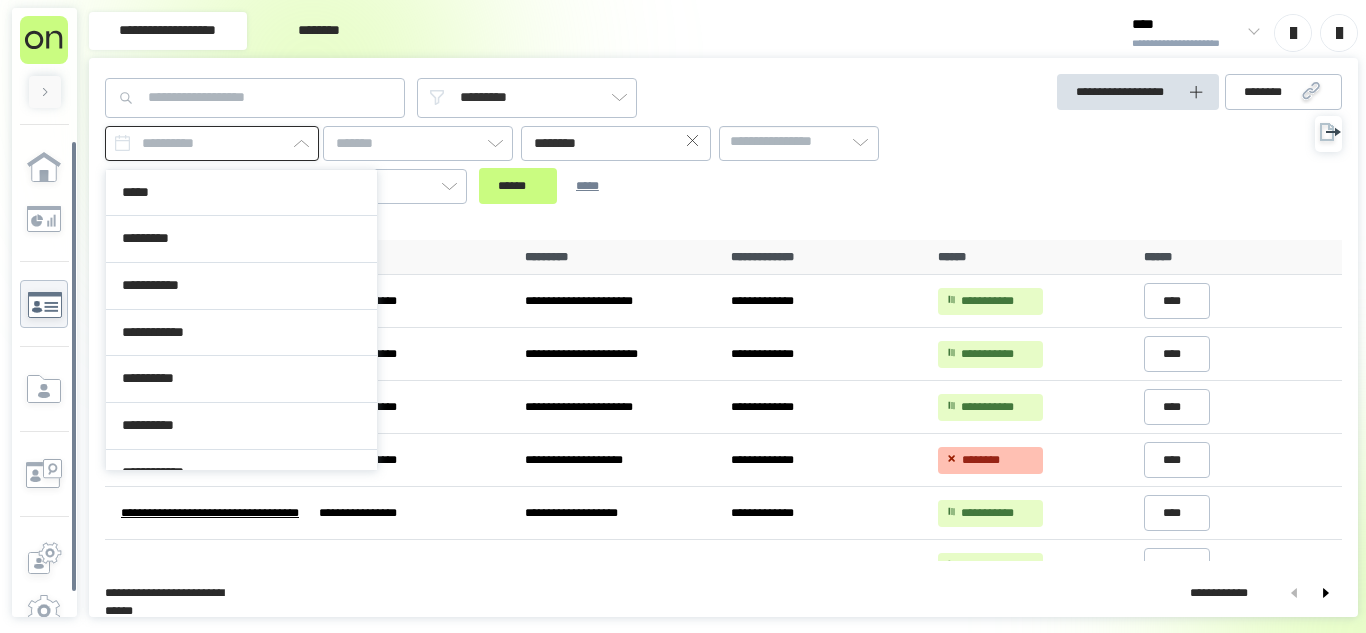 click at bounding box center [212, 143] 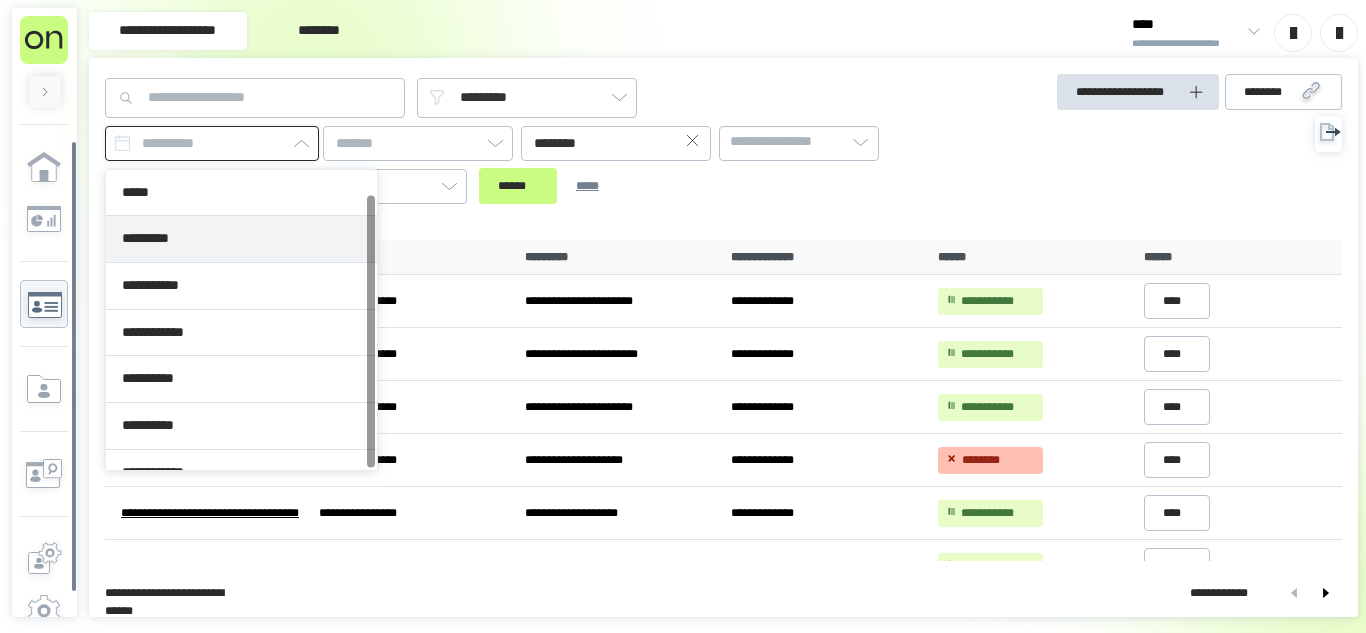 scroll, scrollTop: 26, scrollLeft: 0, axis: vertical 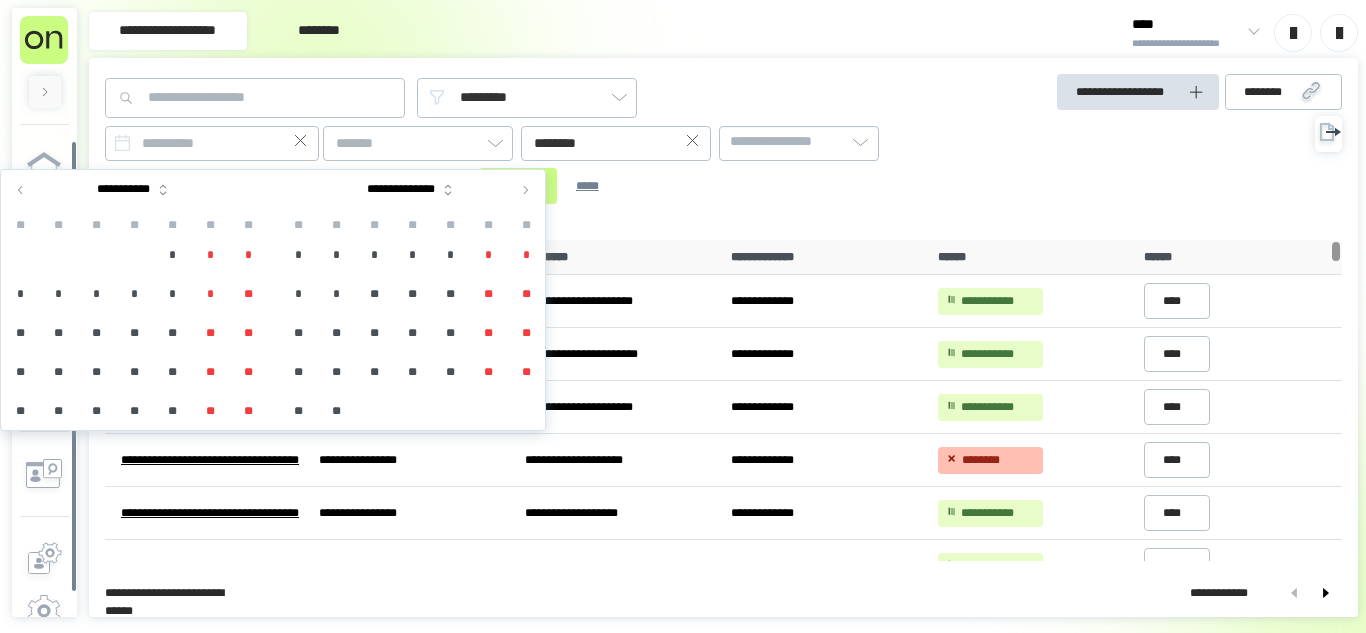 click at bounding box center [21, 190] 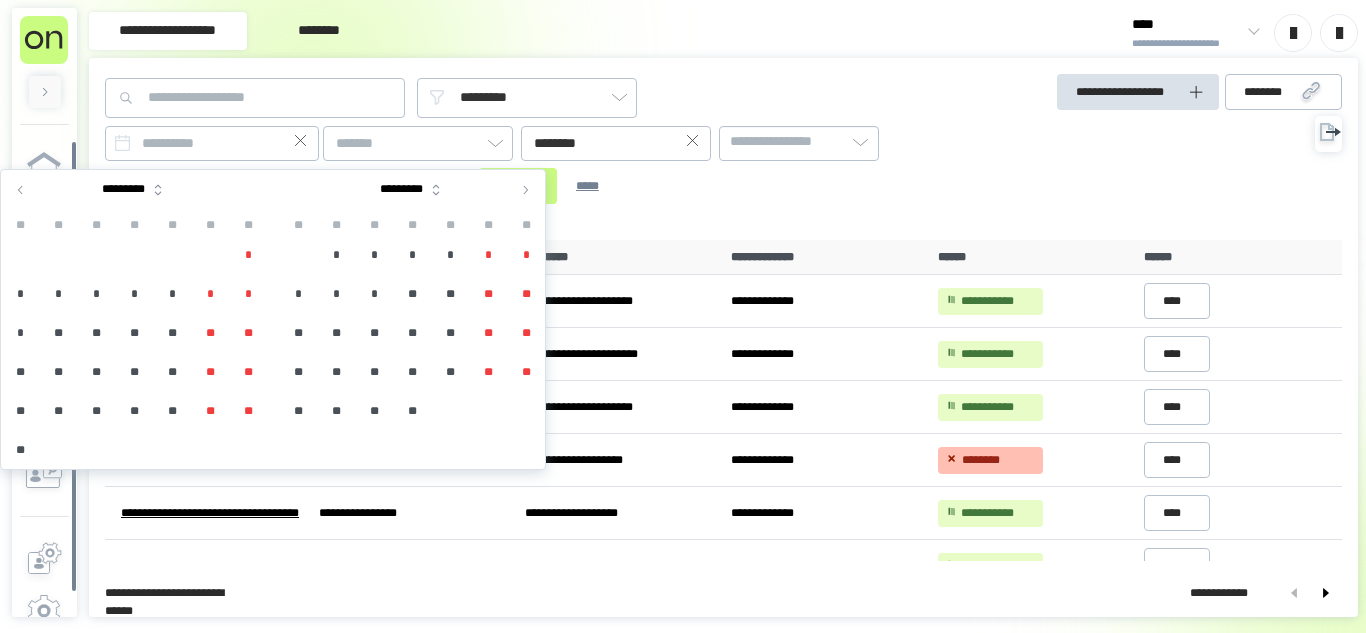 click on "**" at bounding box center [450, 294] 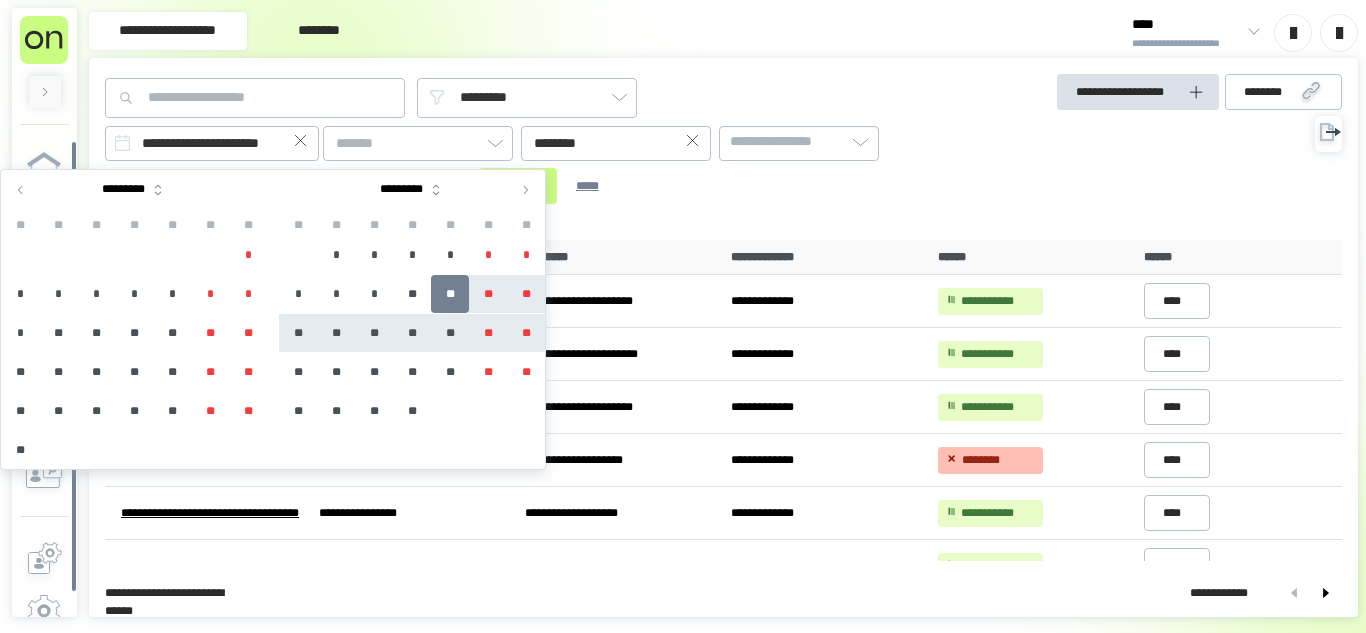 click on "**" at bounding box center (526, 333) 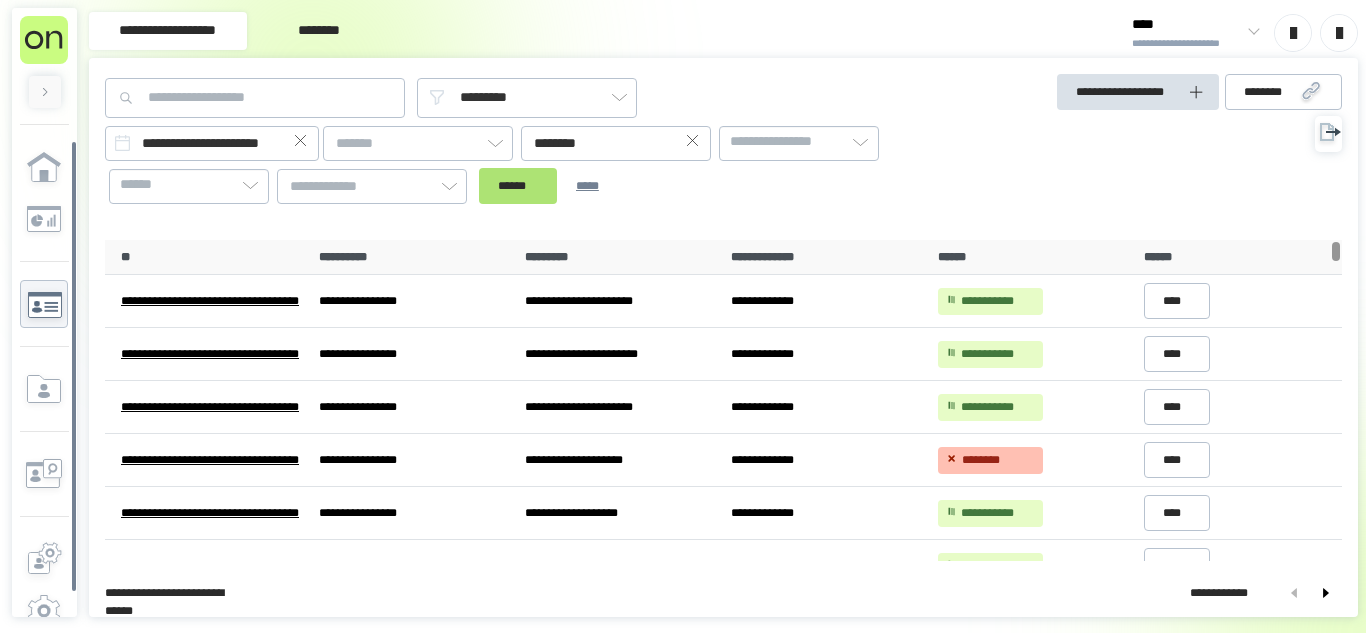 click on "******" at bounding box center (518, 186) 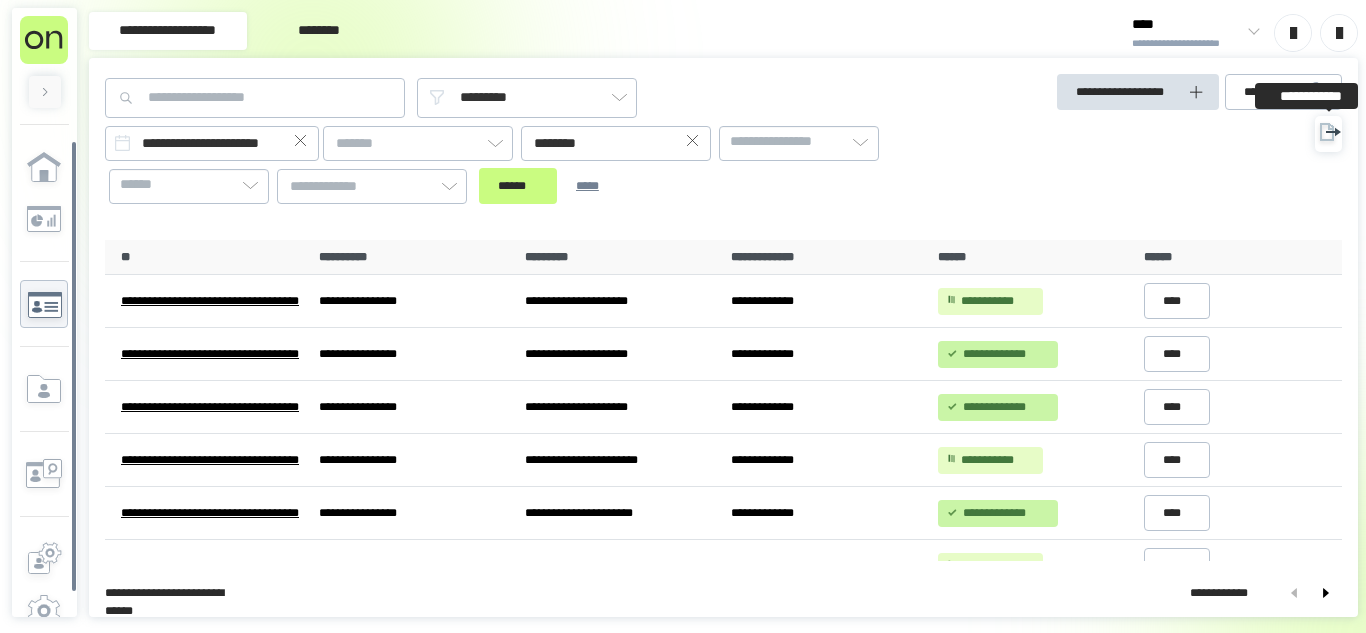 click 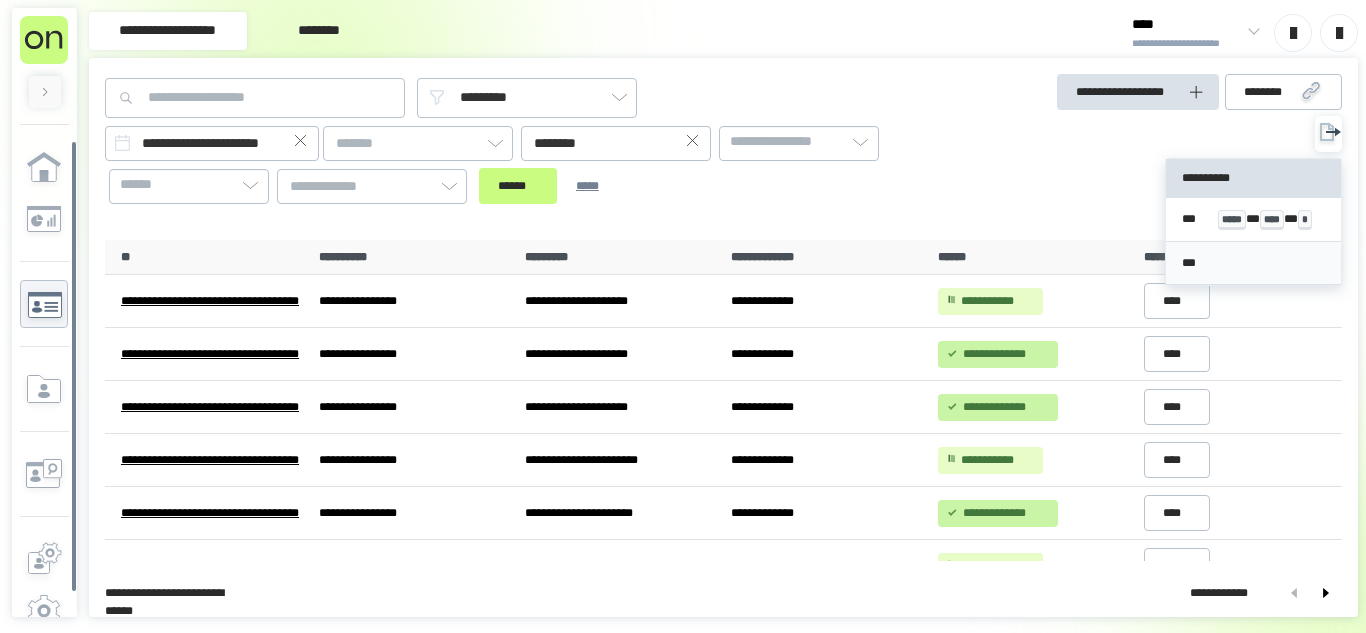 click on "***" at bounding box center [1253, 263] 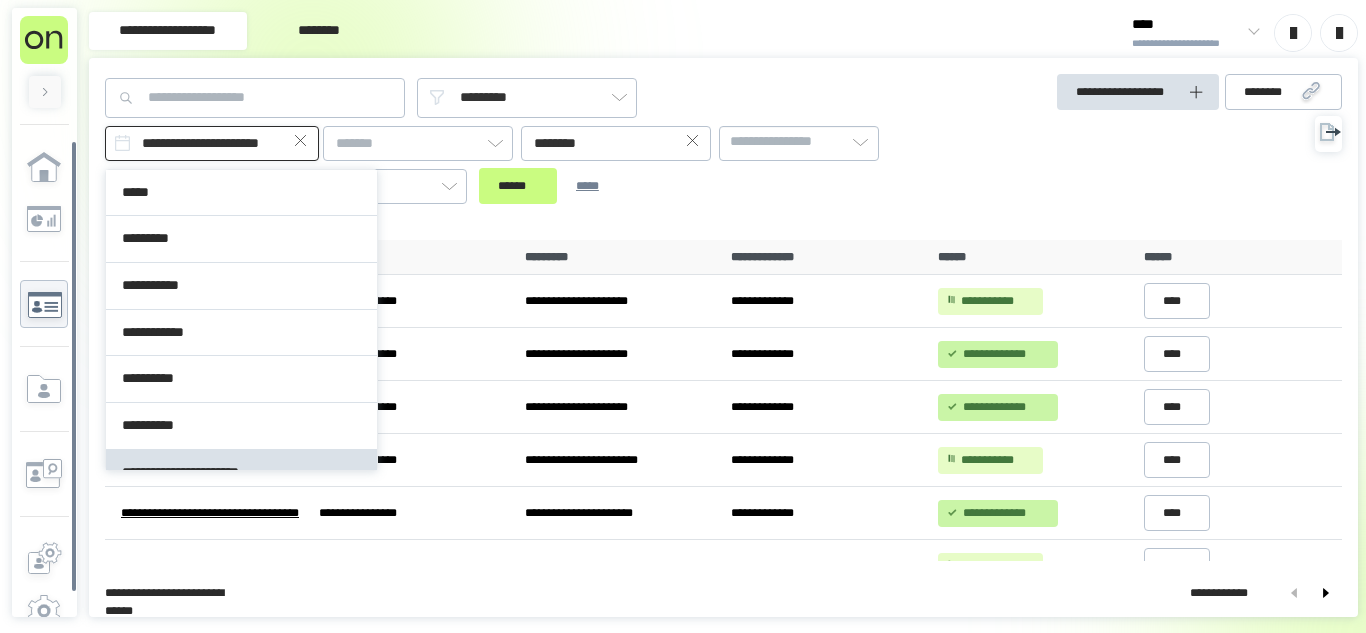 click on "**********" at bounding box center [212, 143] 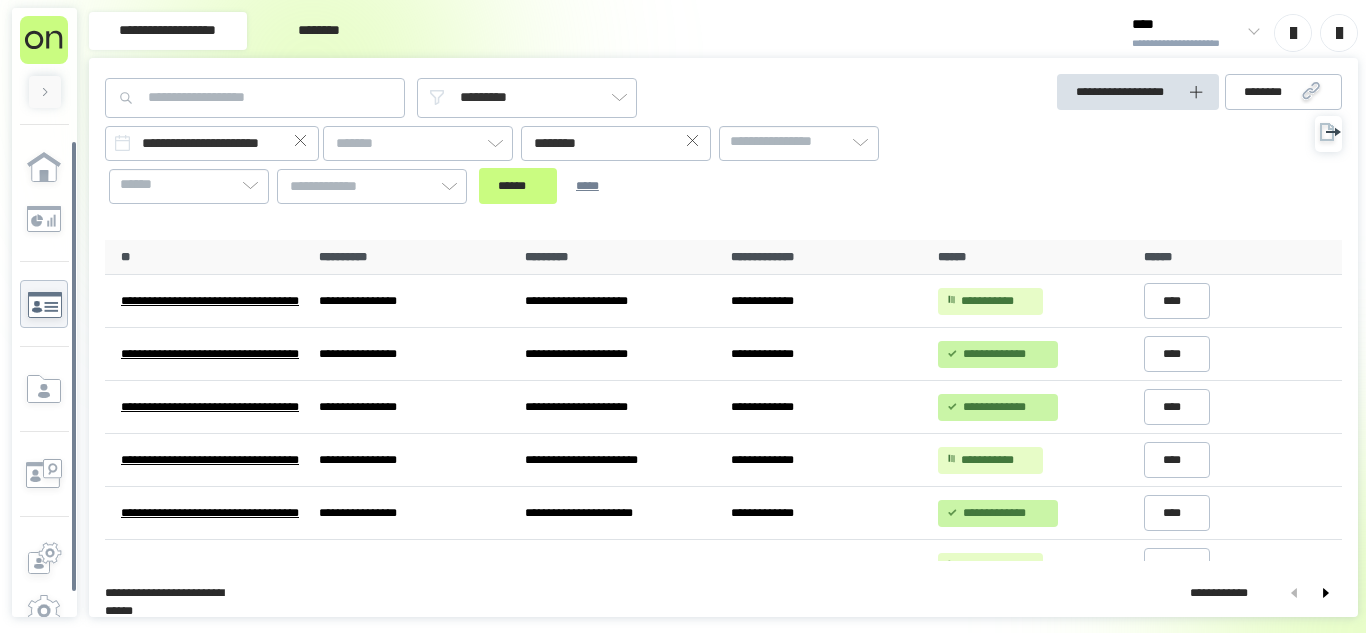 click 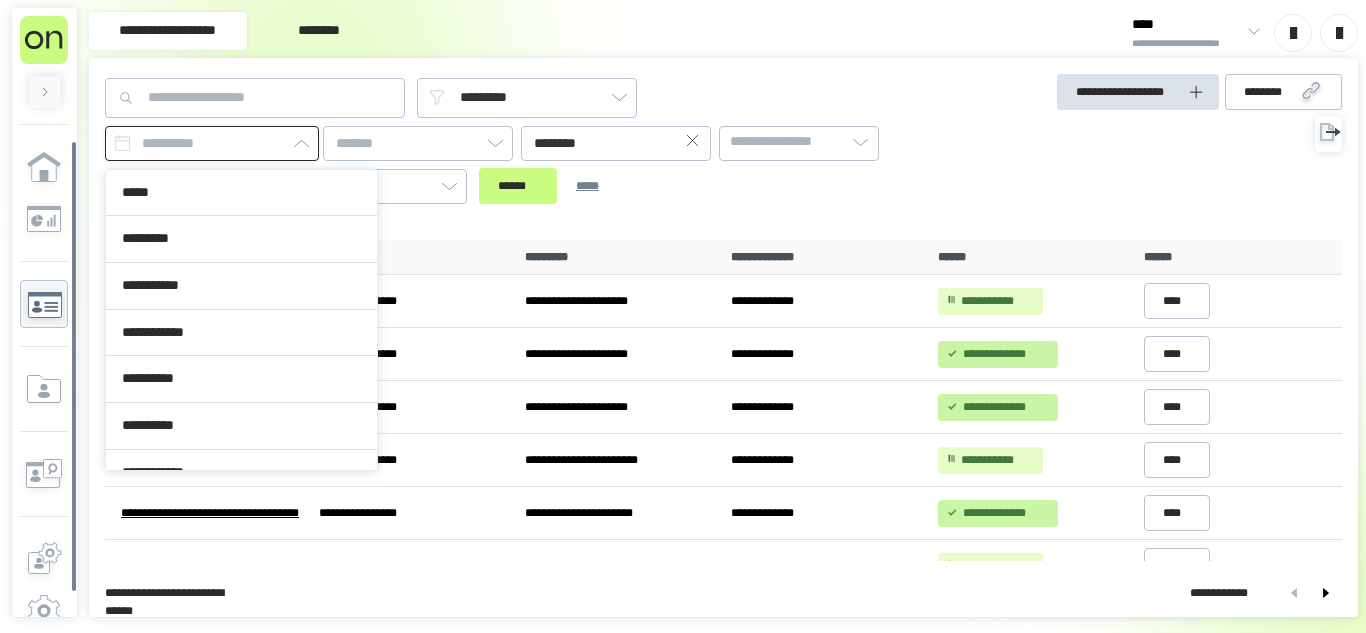 click at bounding box center [212, 143] 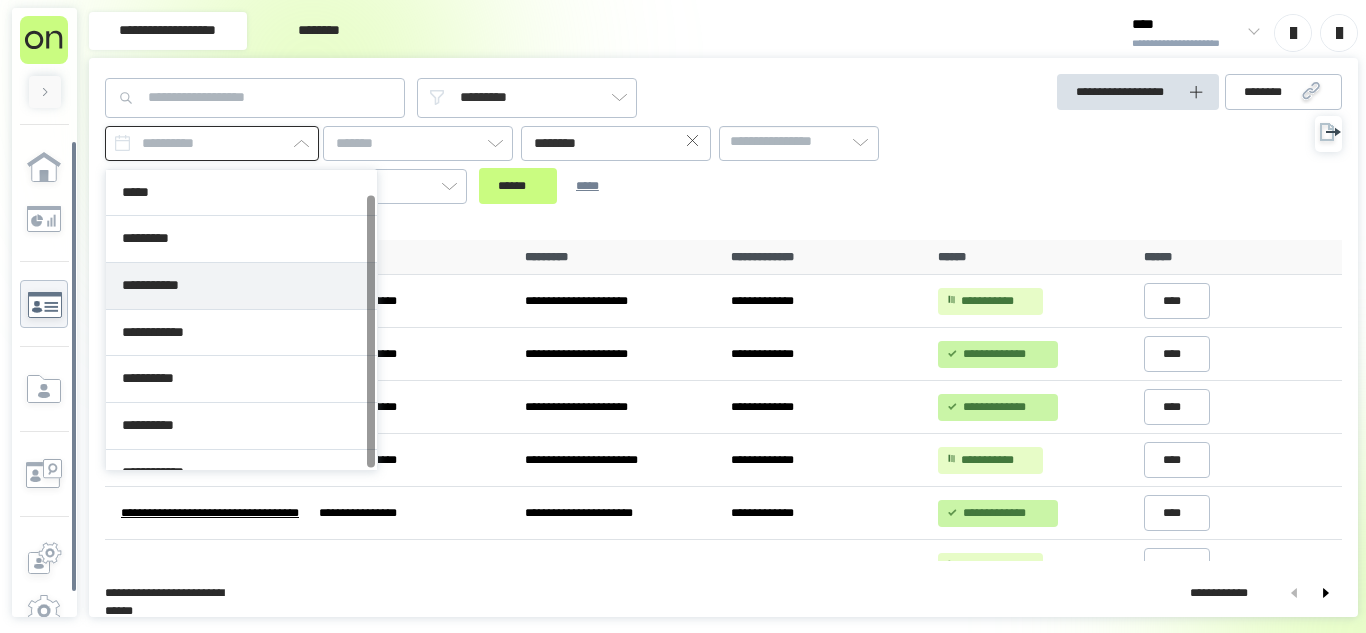 scroll, scrollTop: 26, scrollLeft: 0, axis: vertical 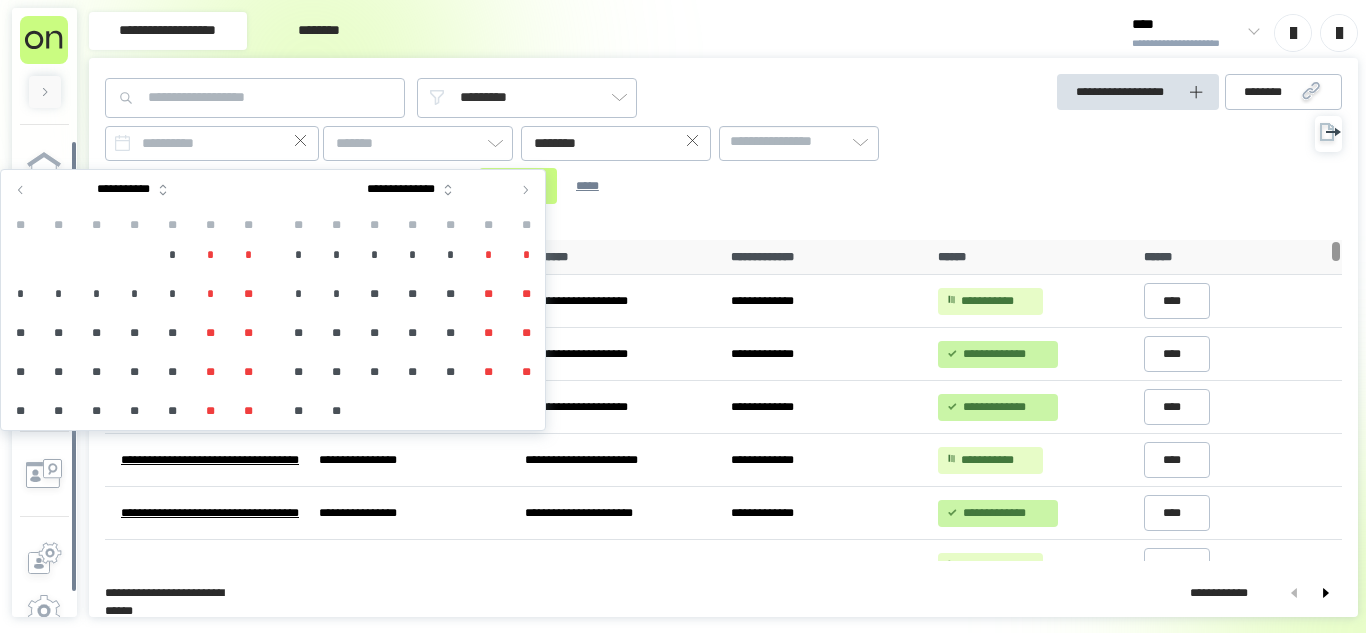 click at bounding box center (21, 190) 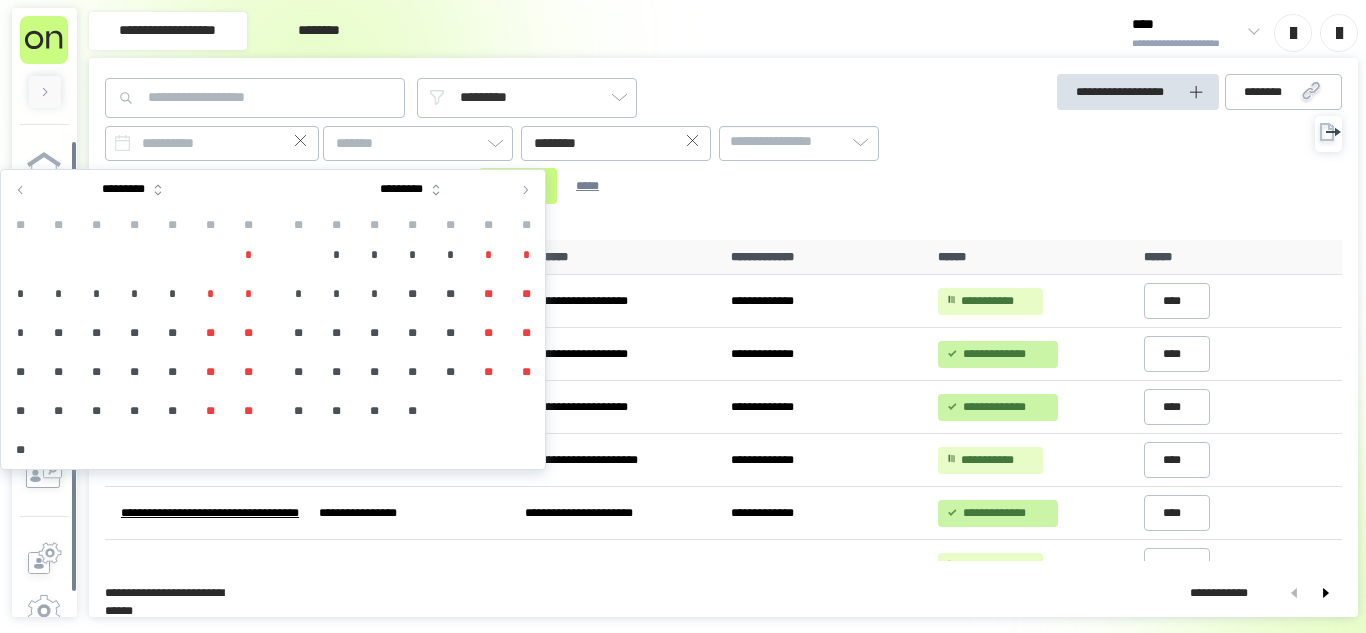 click on "**" at bounding box center [298, 372] 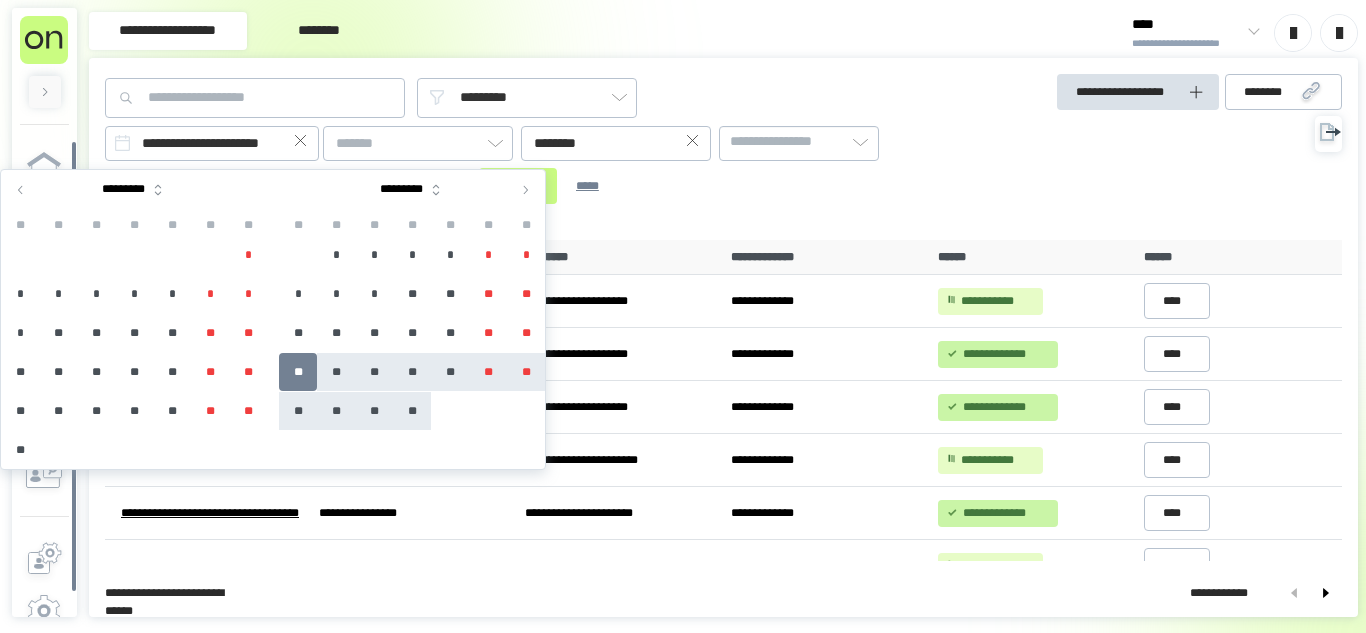 click on "**" at bounding box center [412, 411] 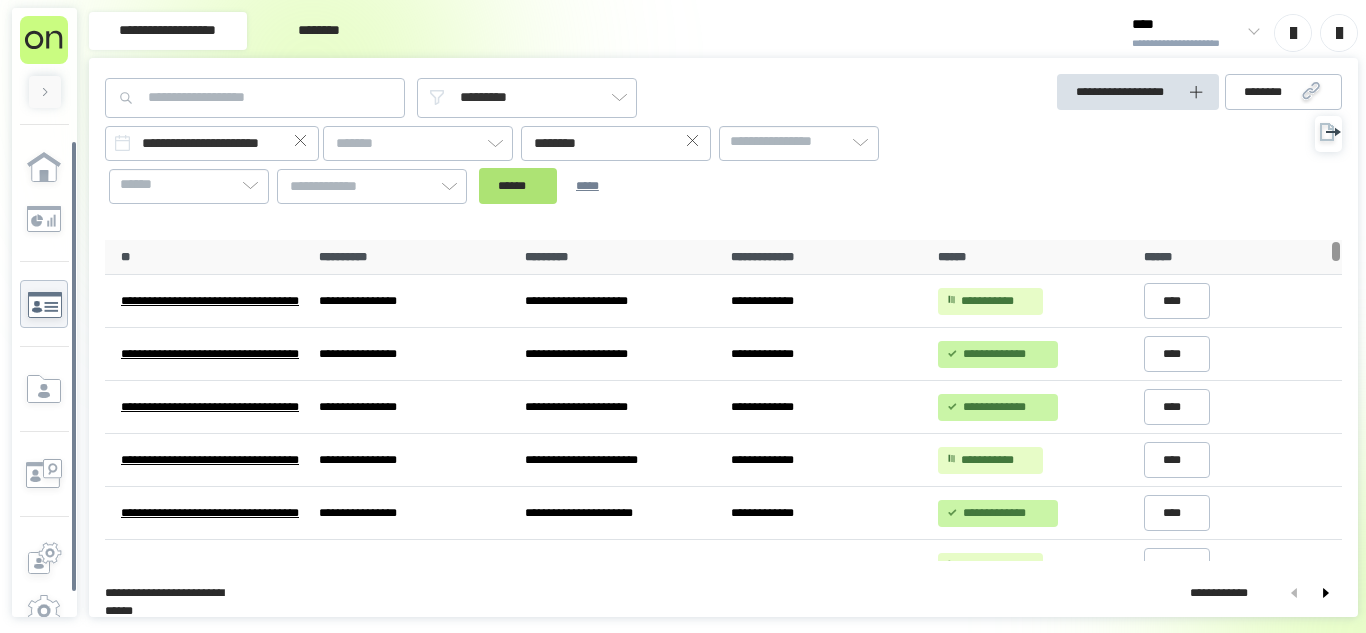 click on "******" at bounding box center (518, 186) 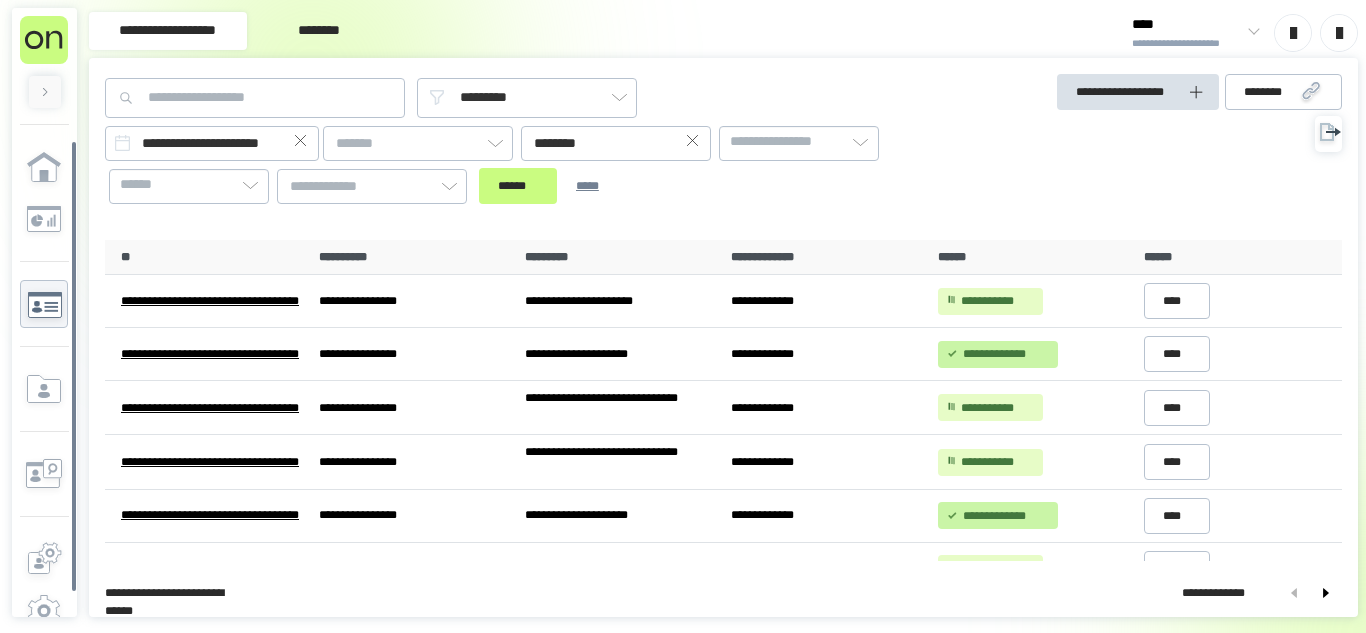 drag, startPoint x: 1009, startPoint y: 207, endPoint x: 1265, endPoint y: 150, distance: 262.26895 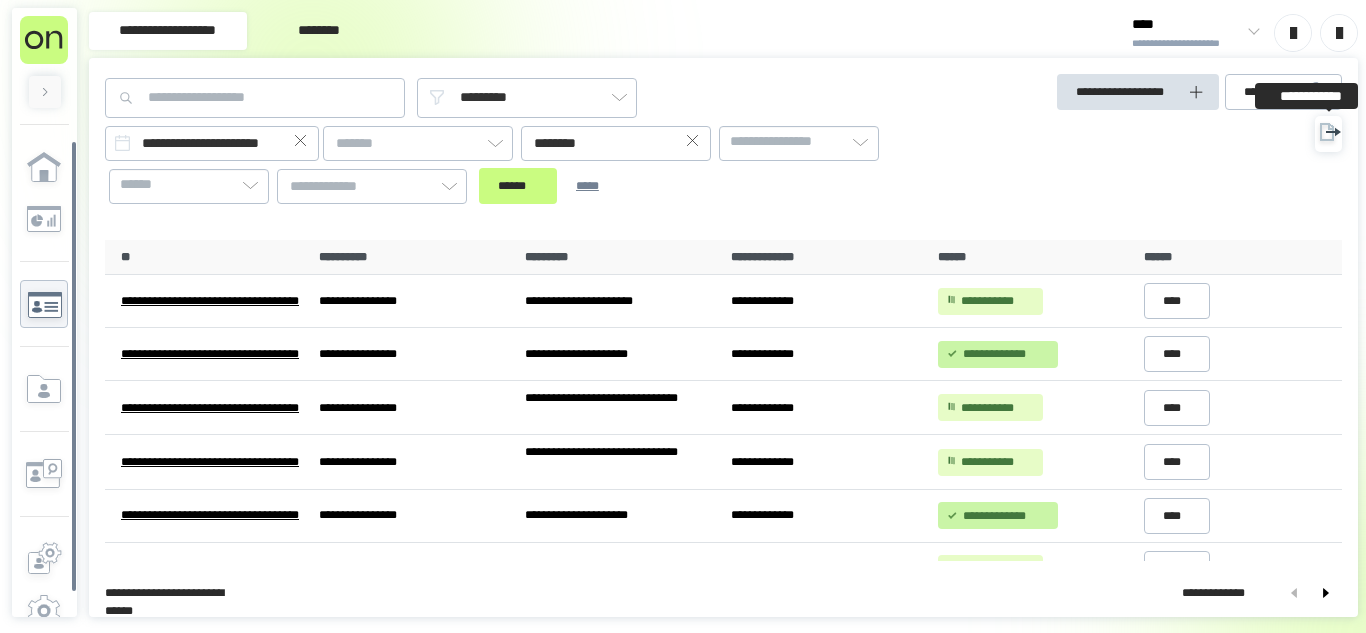 click 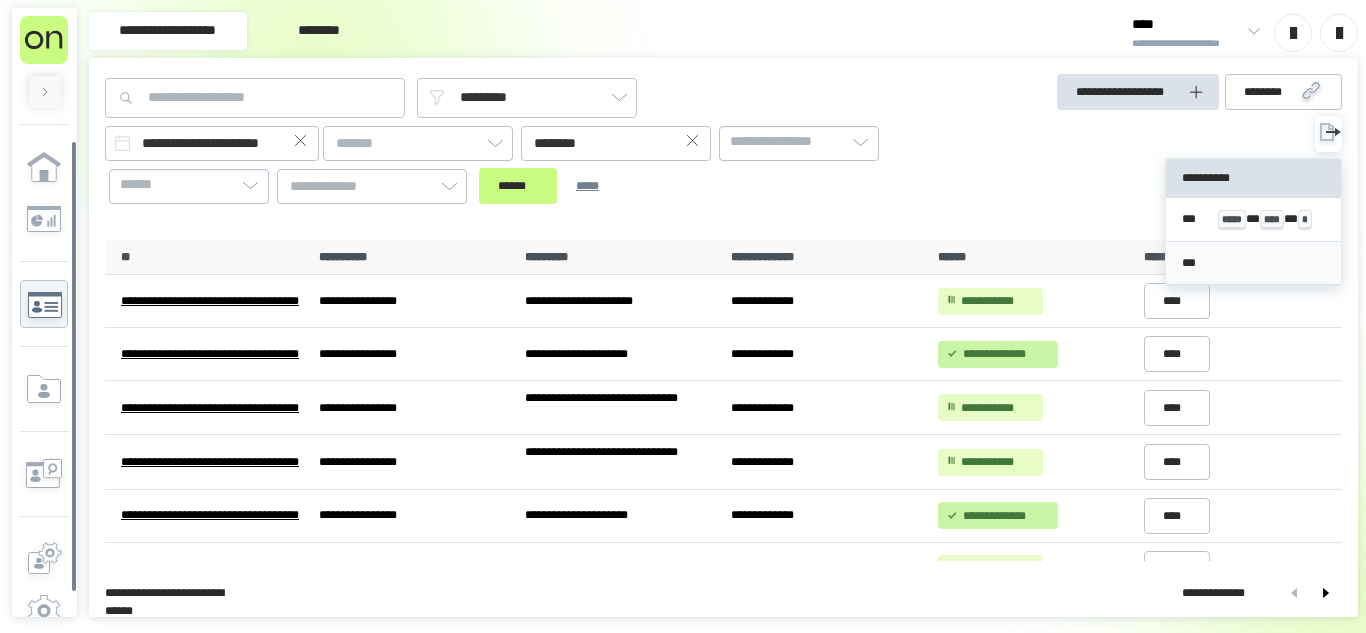 click on "***" at bounding box center [1253, 264] 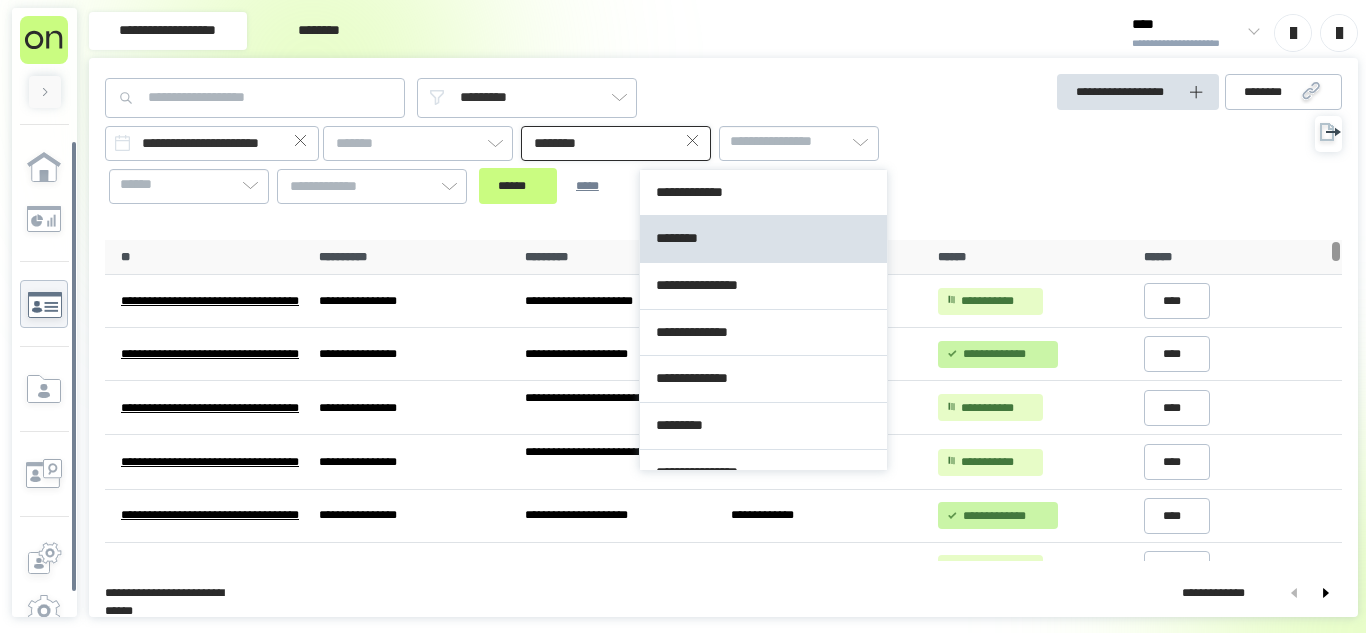 click on "********" at bounding box center (616, 143) 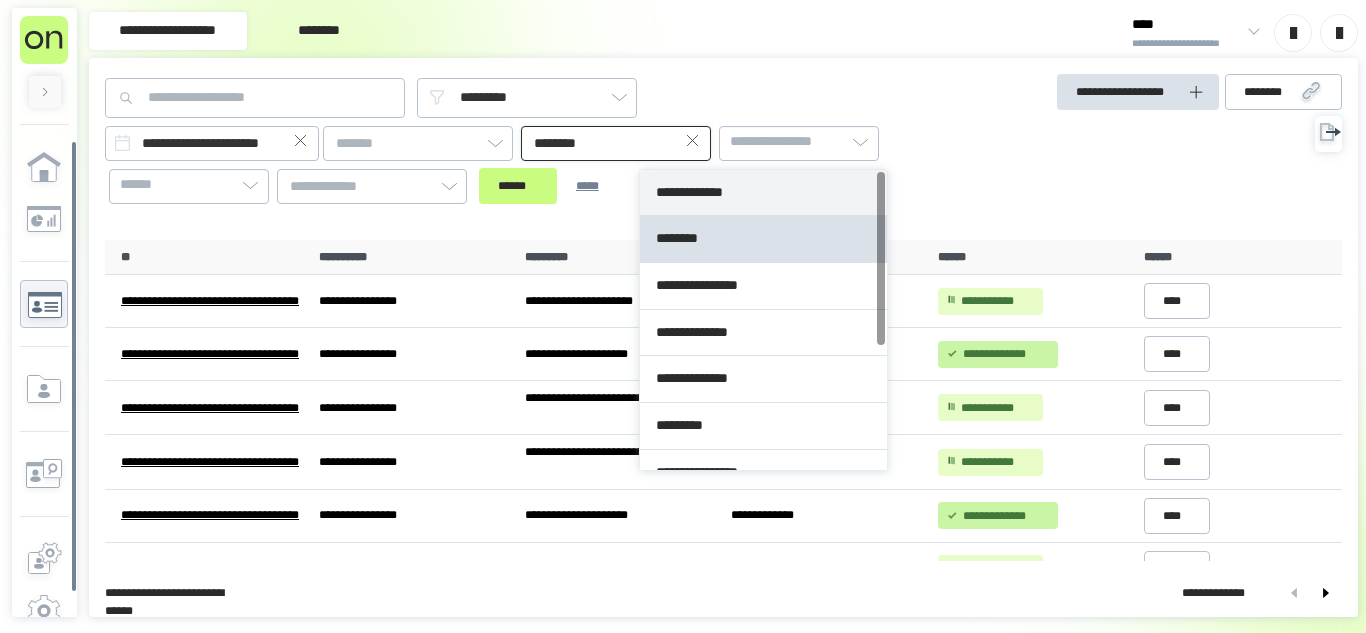 type on "**********" 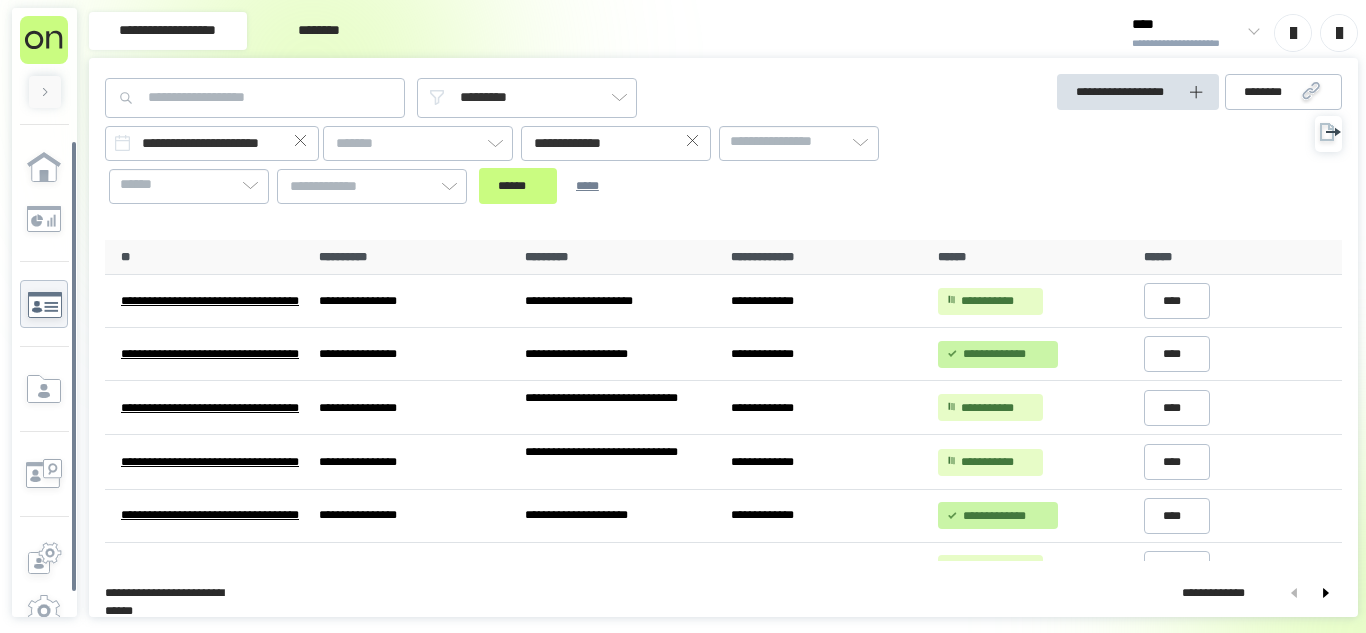 drag, startPoint x: 365, startPoint y: 133, endPoint x: 353, endPoint y: 138, distance: 13 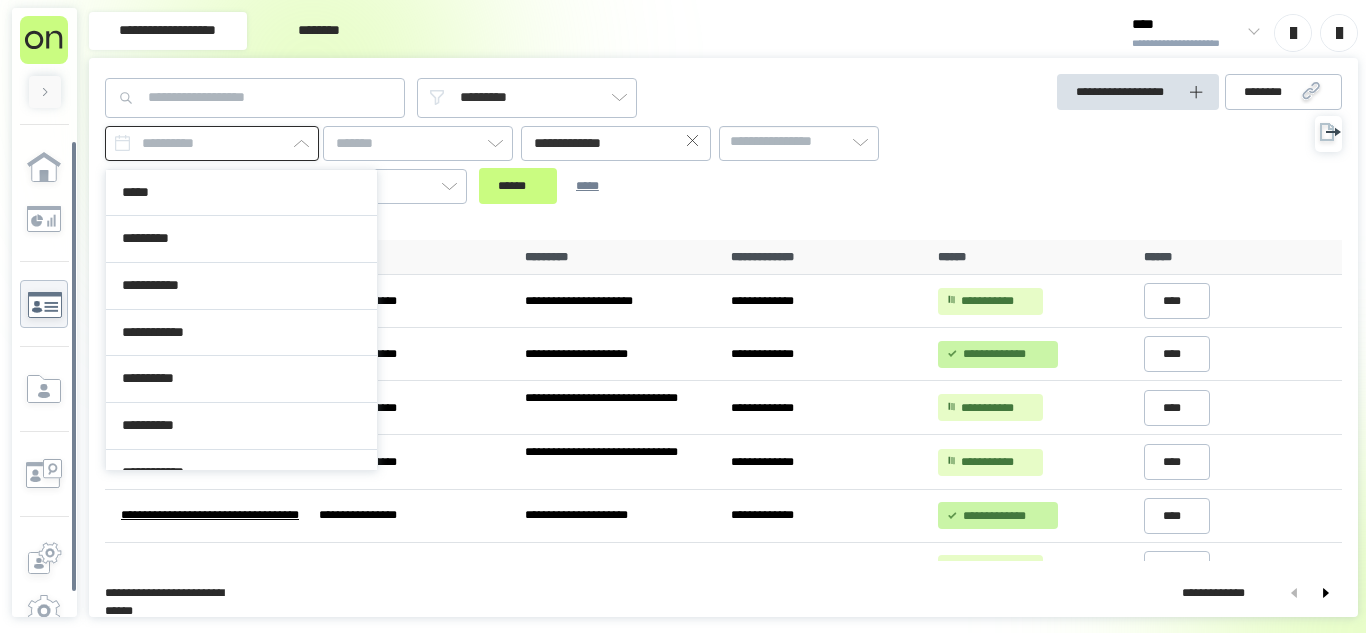 click at bounding box center (212, 143) 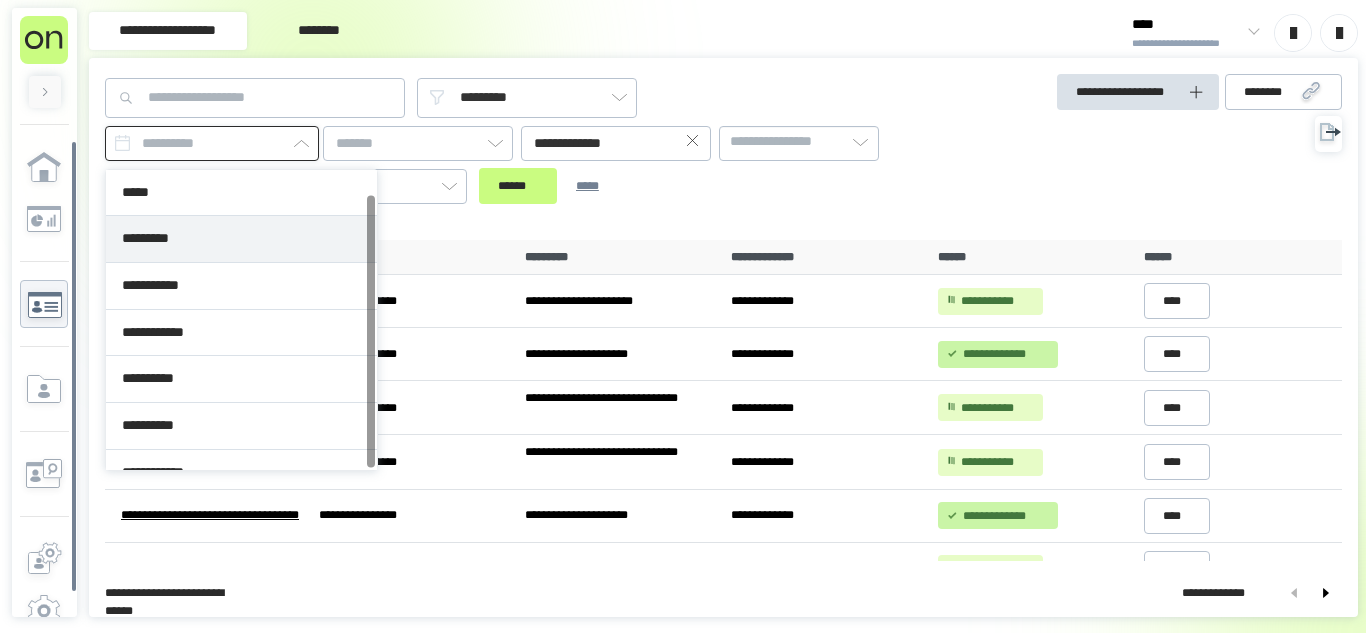scroll, scrollTop: 26, scrollLeft: 0, axis: vertical 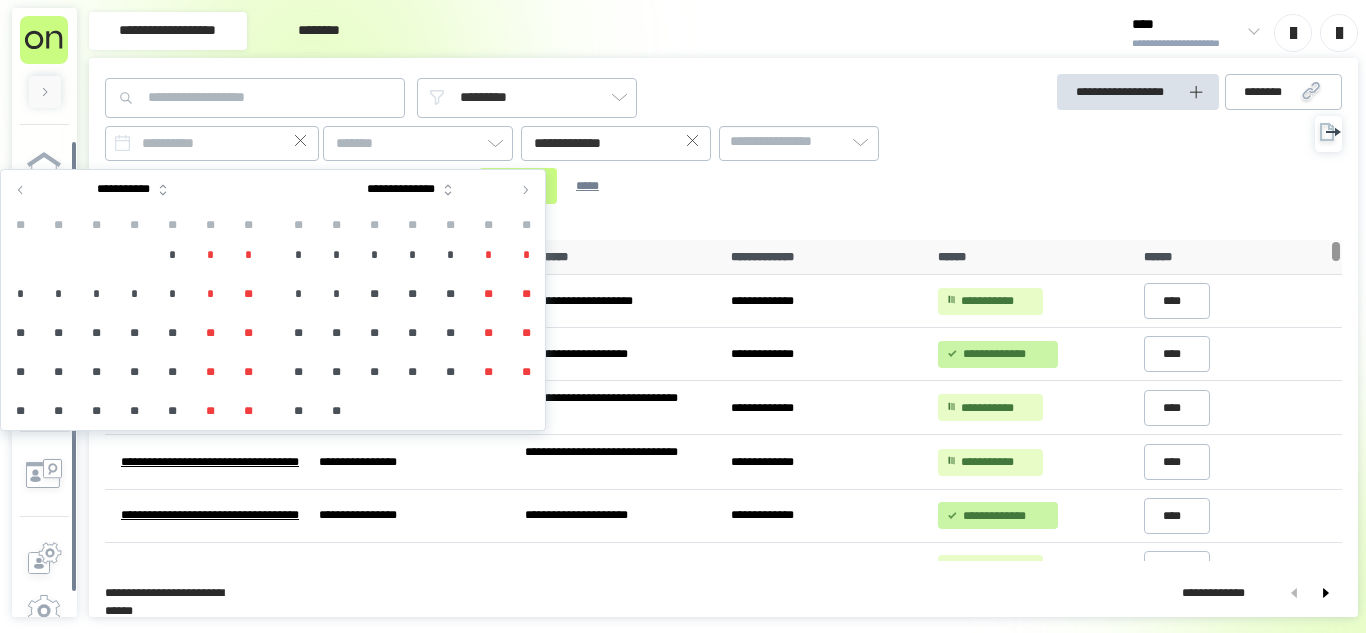 click 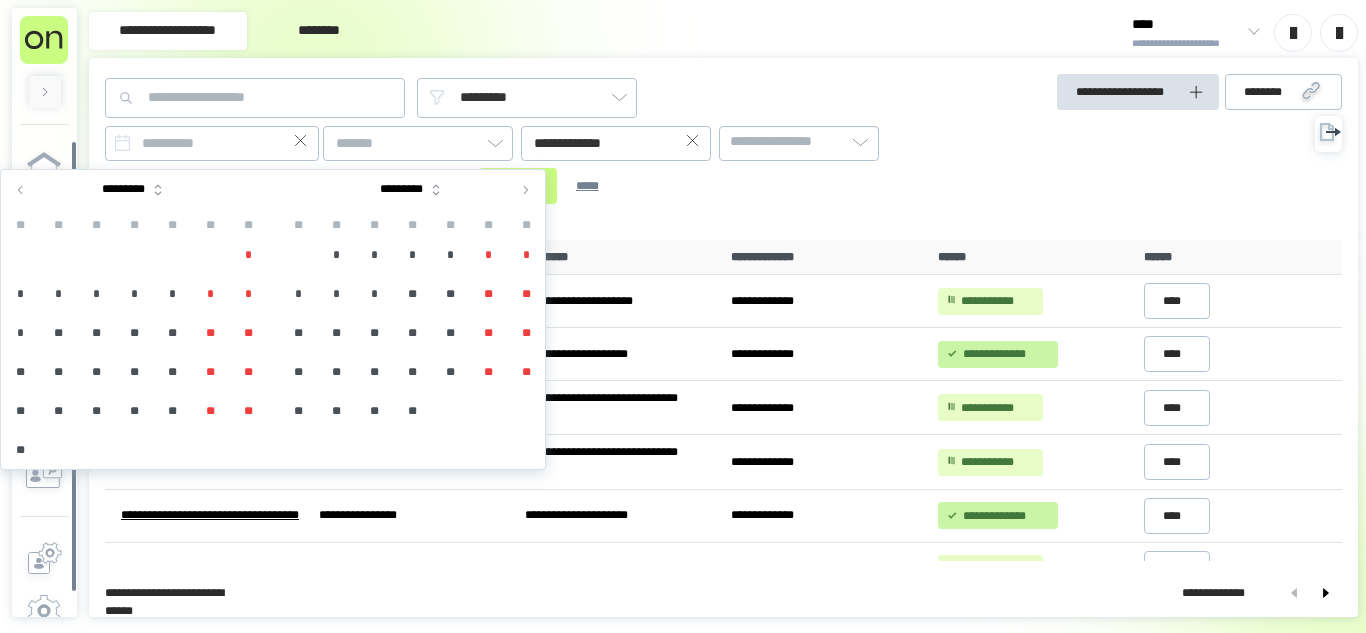 click on "*" at bounding box center [336, 255] 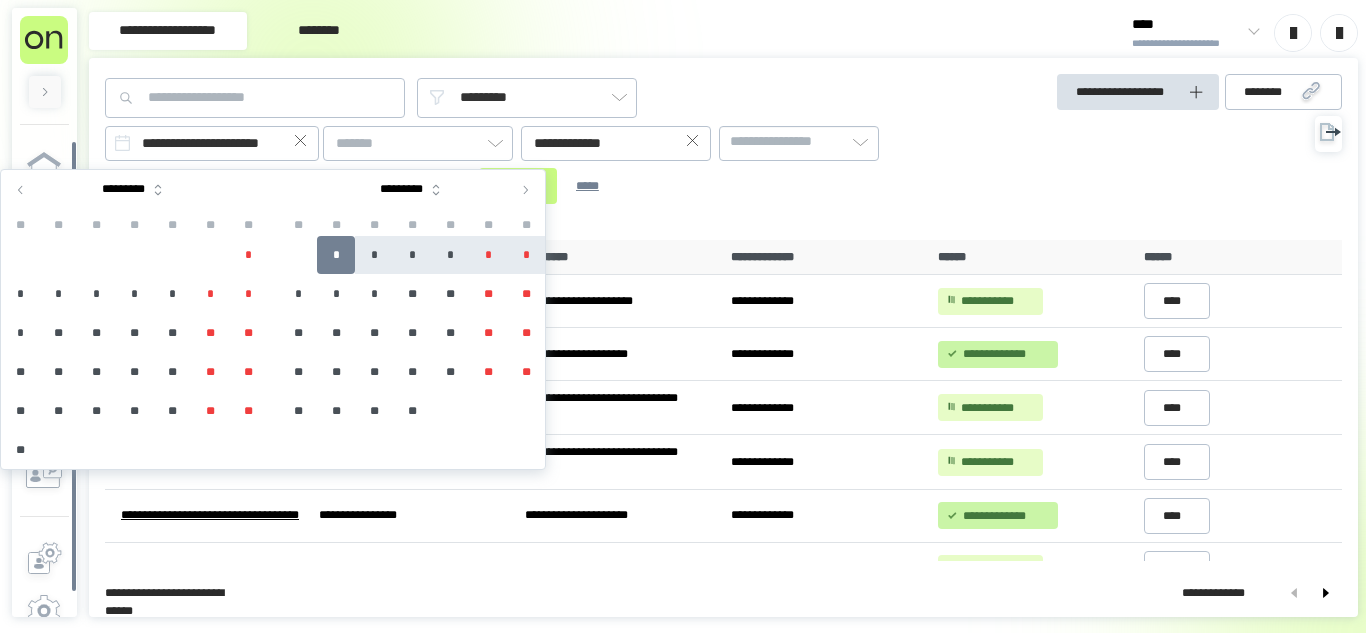 click on "*" at bounding box center (526, 255) 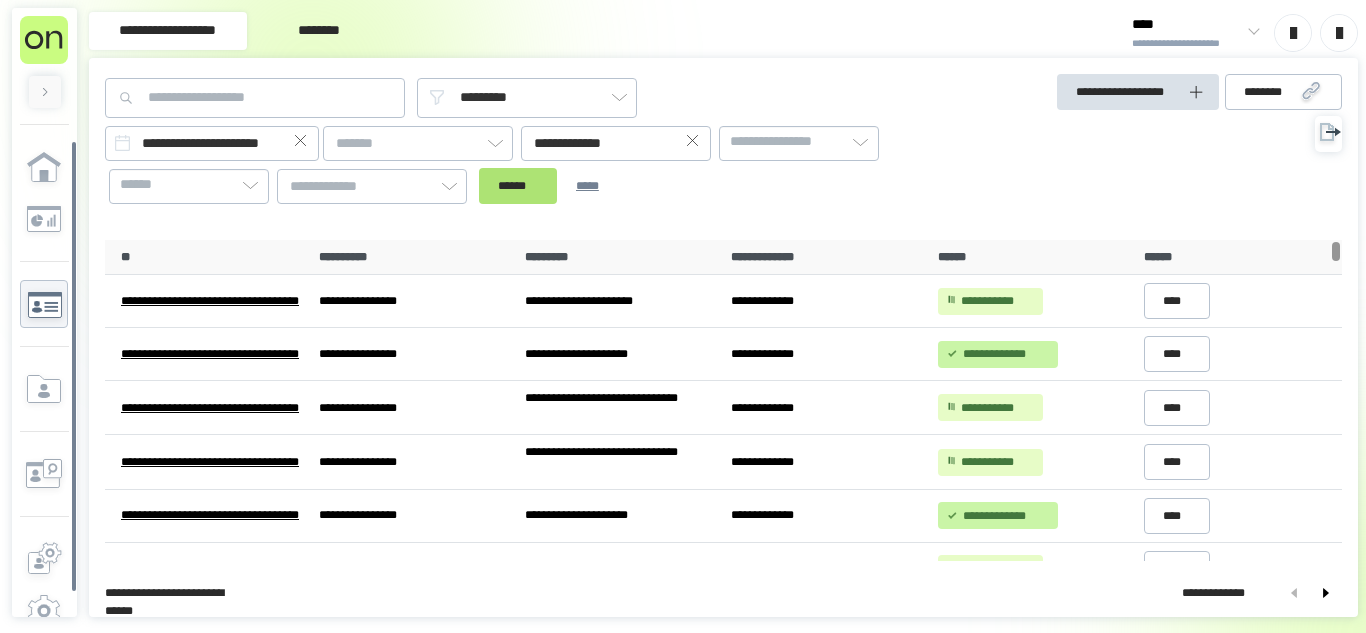 click on "******" at bounding box center (518, 186) 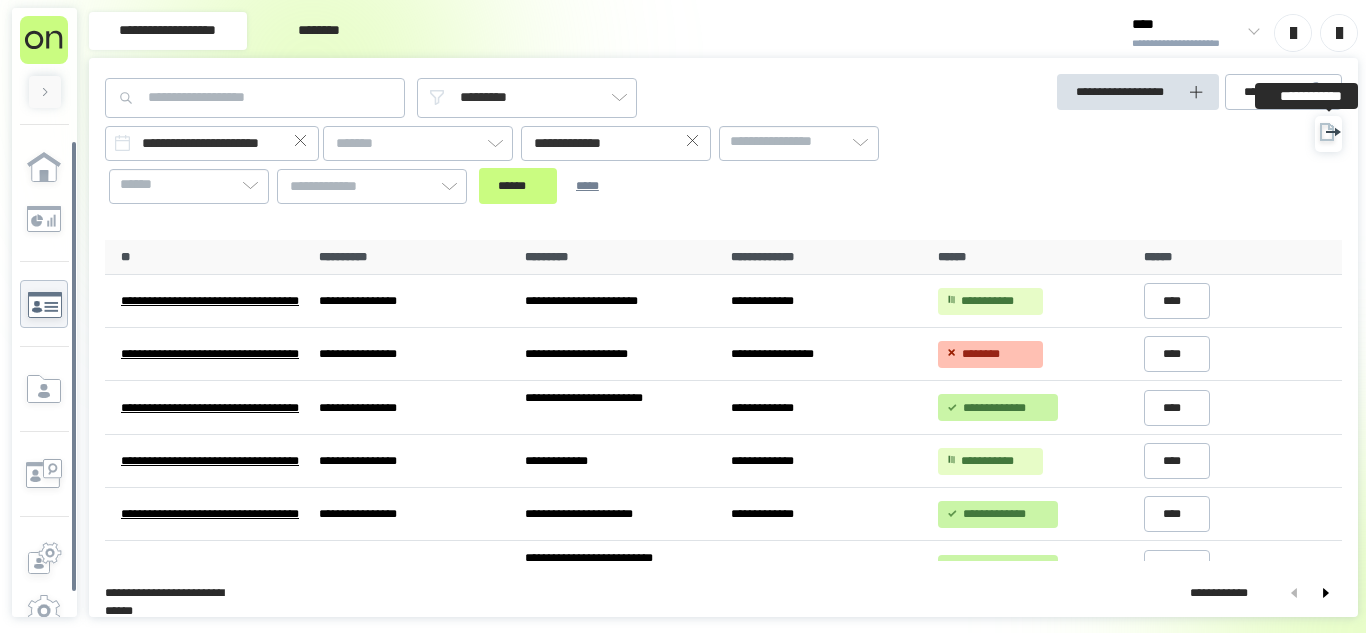 click 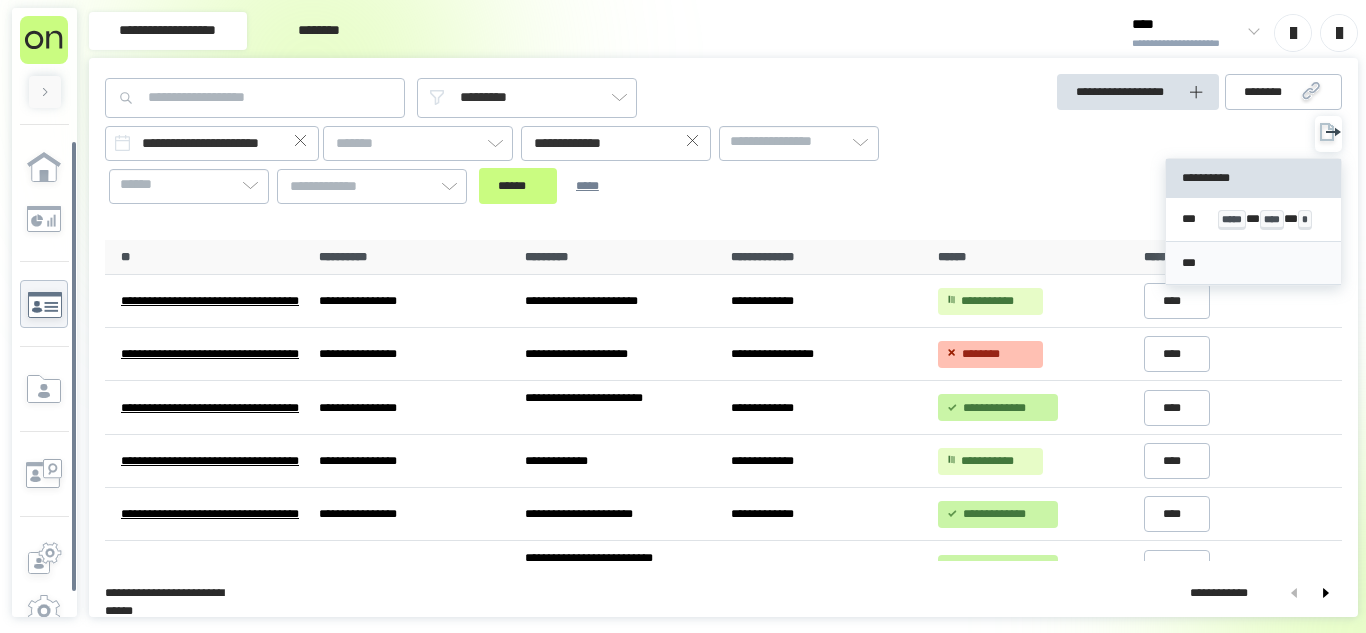 click on "***" at bounding box center (1253, 264) 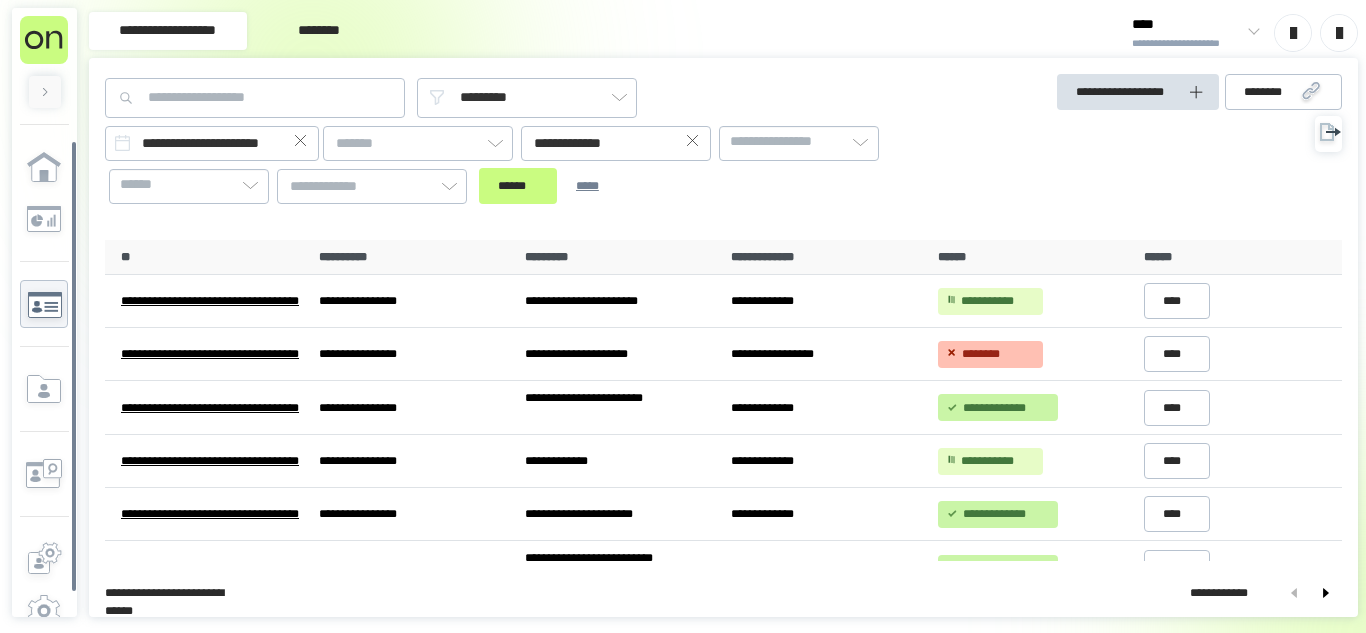 click 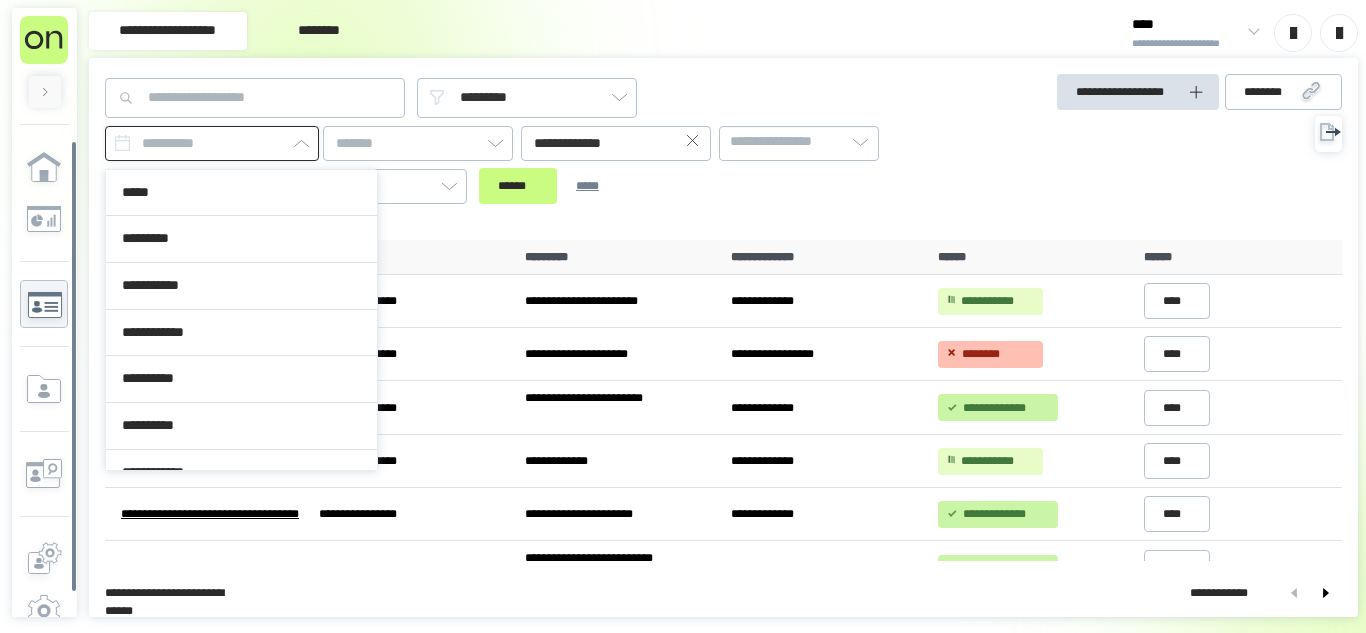click at bounding box center (212, 143) 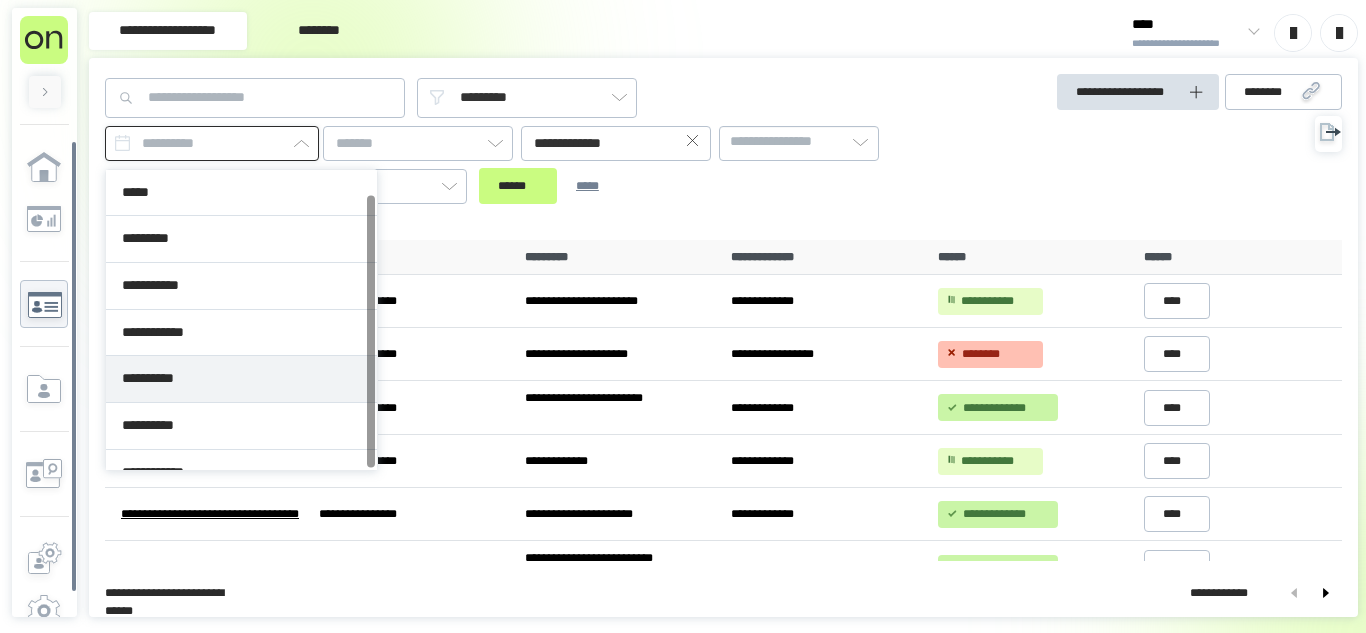 scroll, scrollTop: 26, scrollLeft: 0, axis: vertical 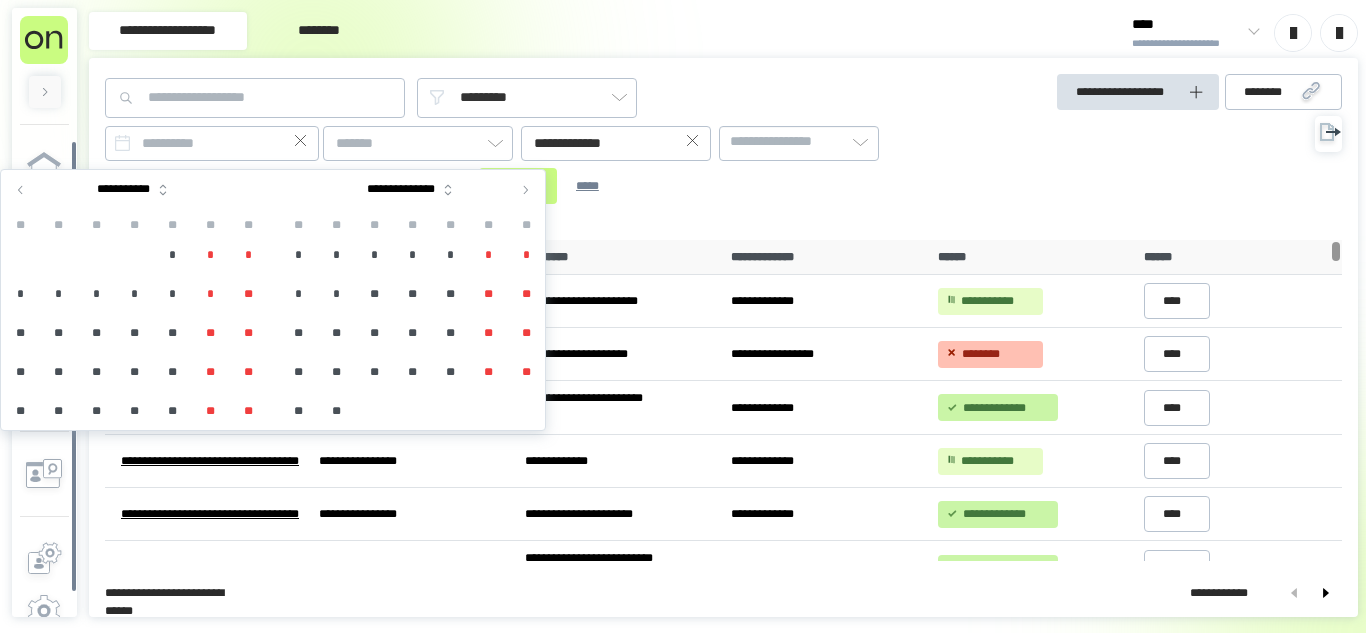 click 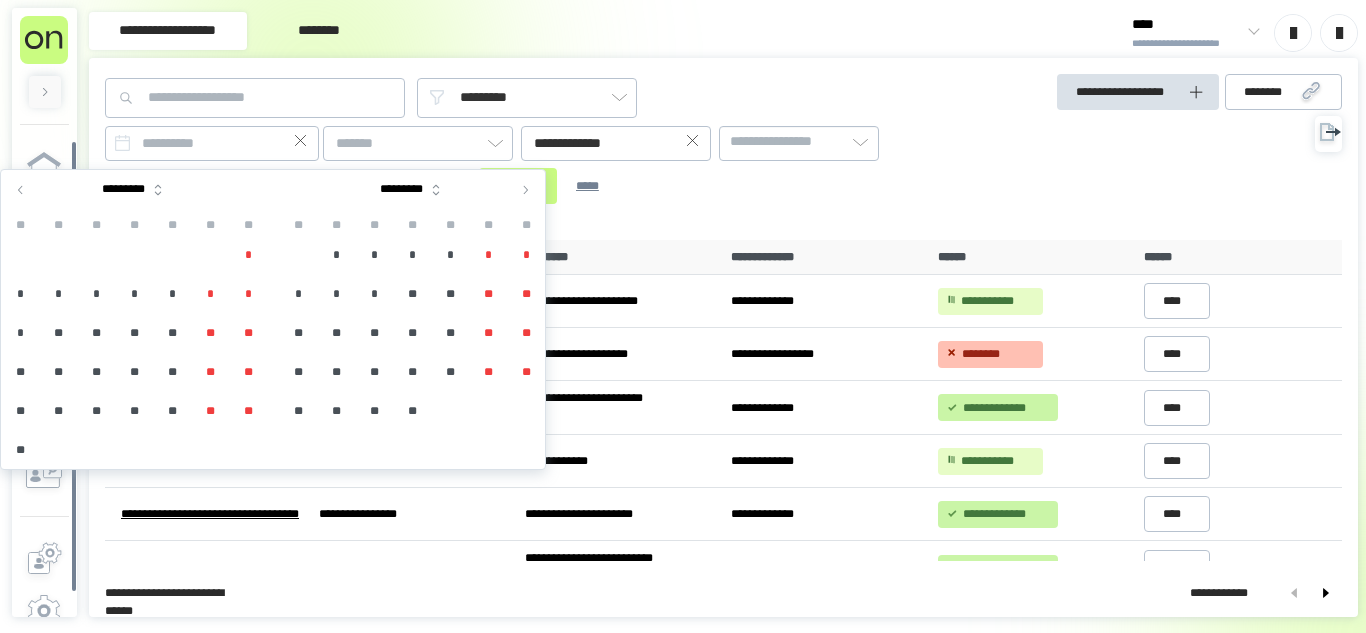 click on "*" at bounding box center [298, 294] 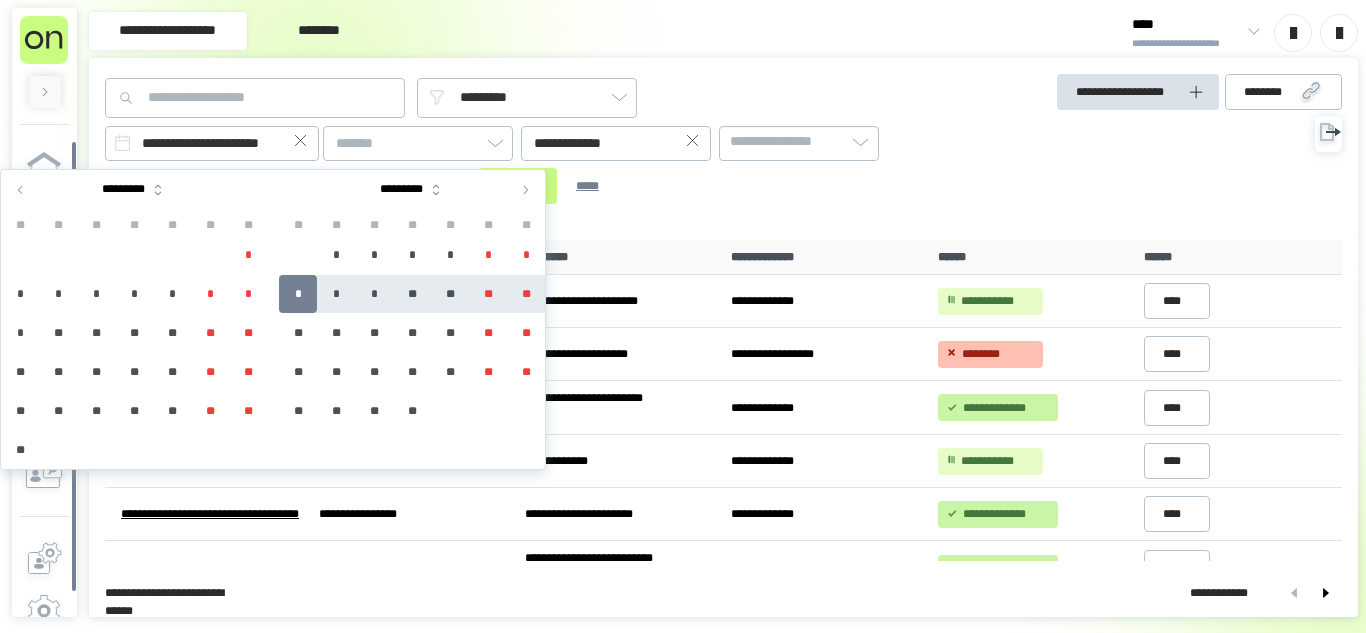 click on "**" at bounding box center (526, 294) 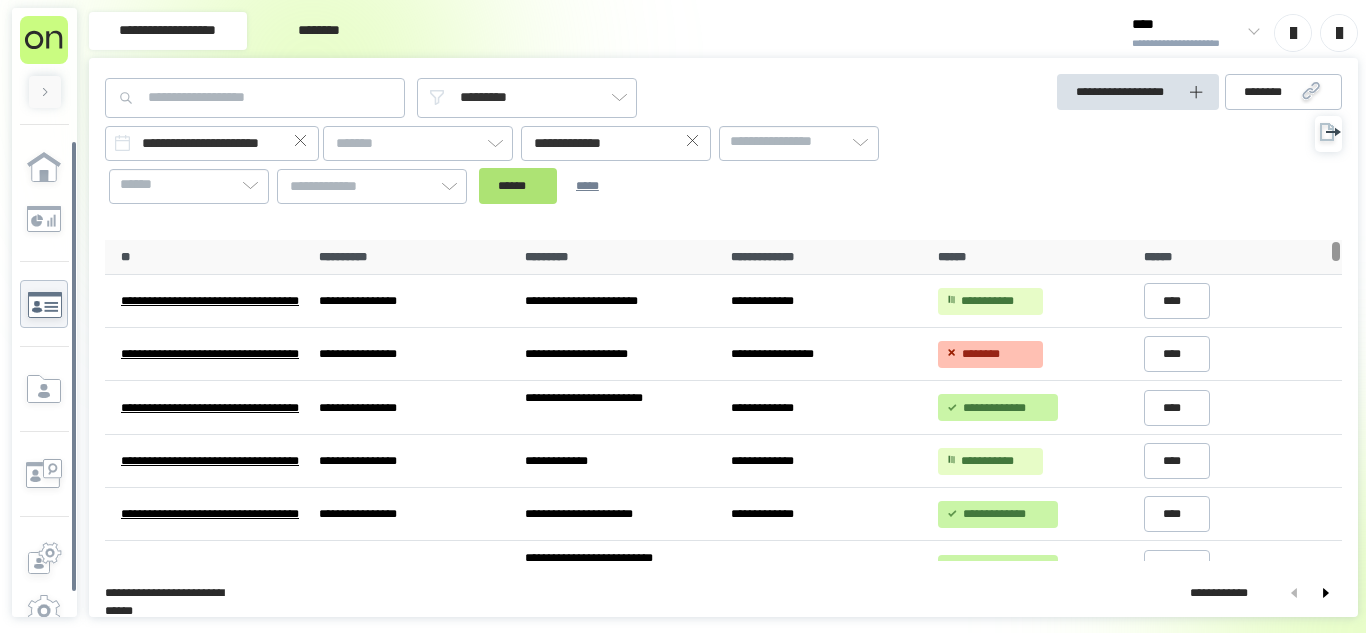 click on "******" at bounding box center (518, 186) 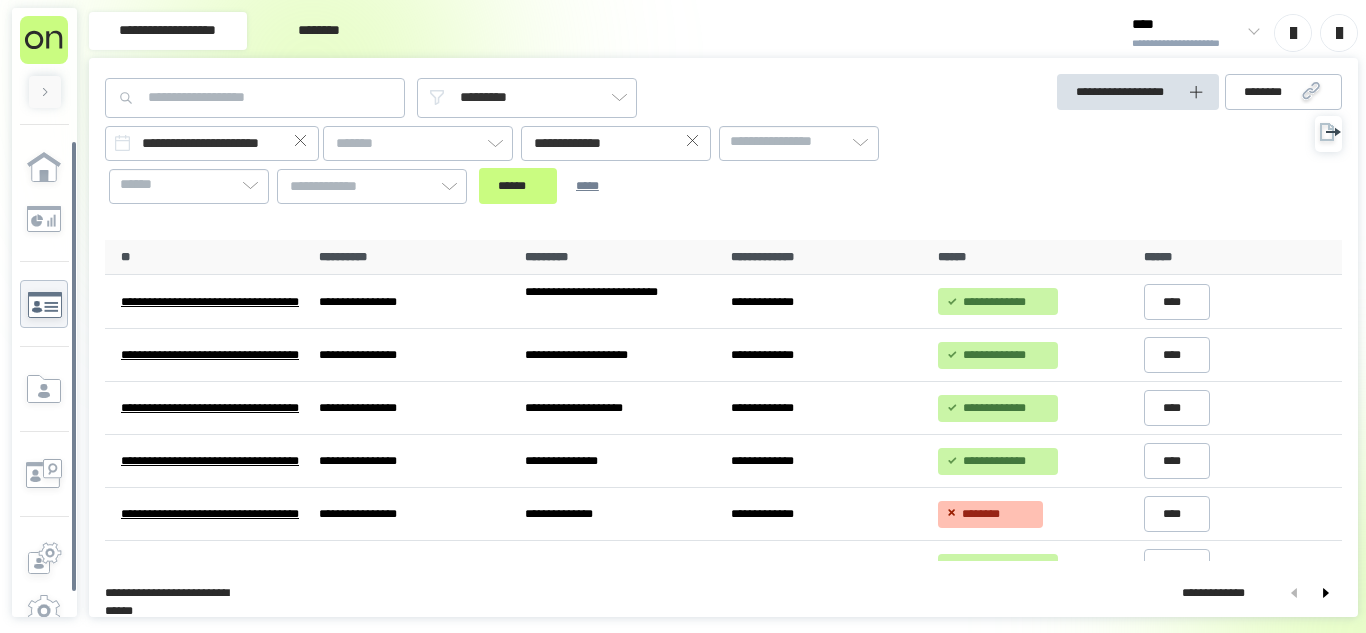 click 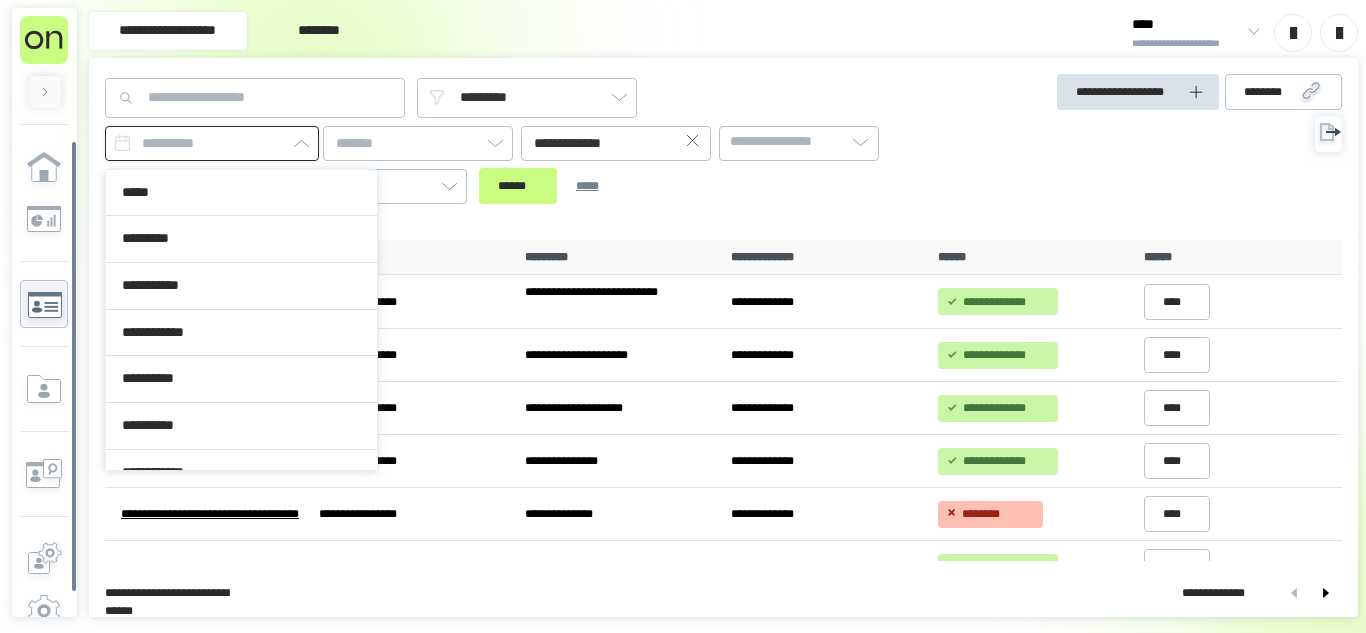 click at bounding box center (212, 143) 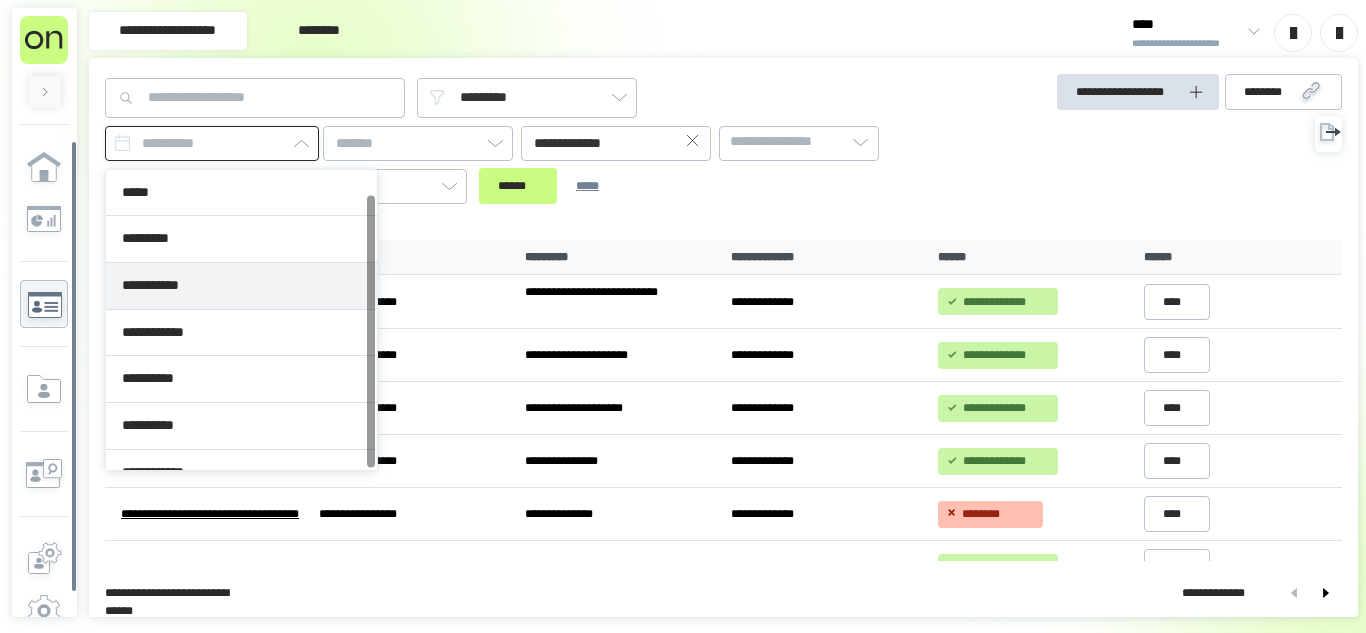 scroll, scrollTop: 26, scrollLeft: 0, axis: vertical 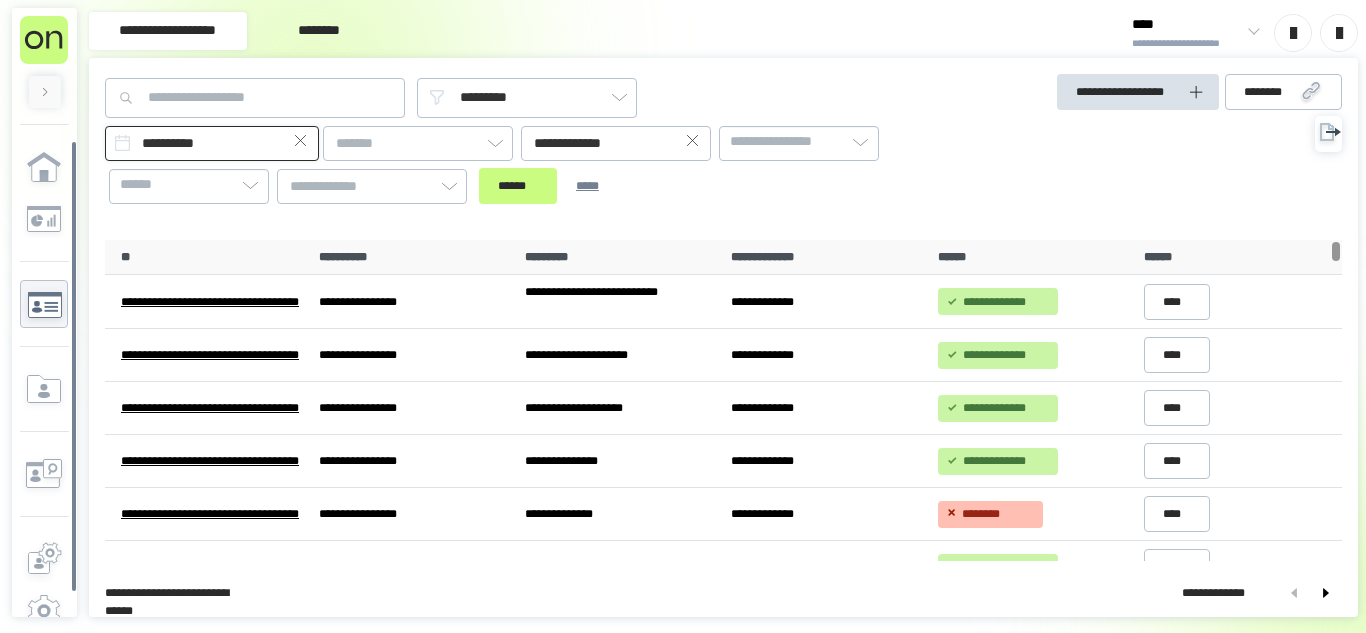 drag, startPoint x: 202, startPoint y: 422, endPoint x: 261, endPoint y: 155, distance: 273.44104 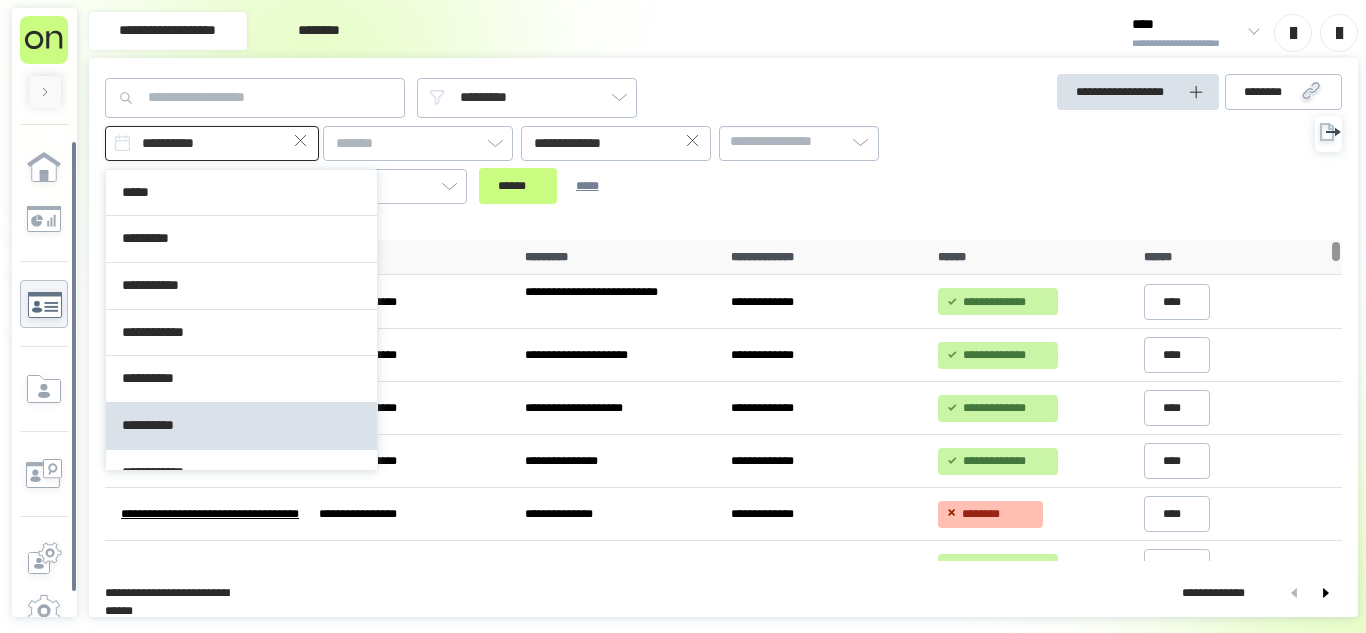 click on "**********" at bounding box center [212, 143] 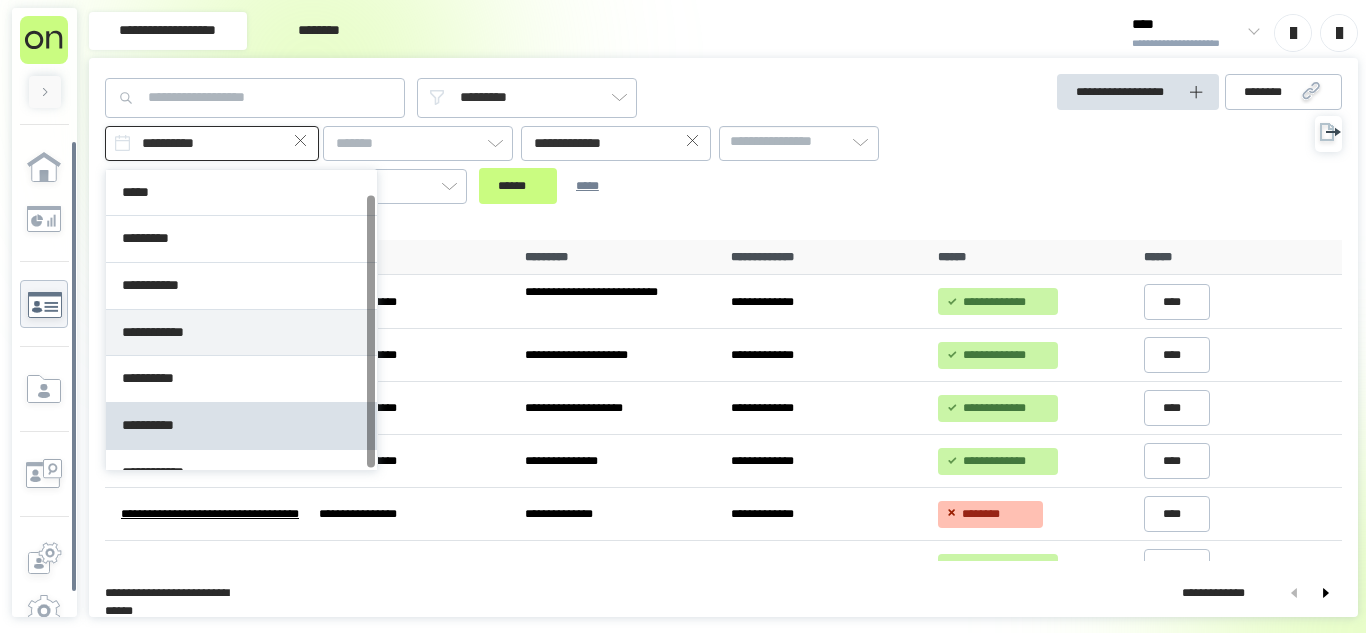 scroll, scrollTop: 26, scrollLeft: 0, axis: vertical 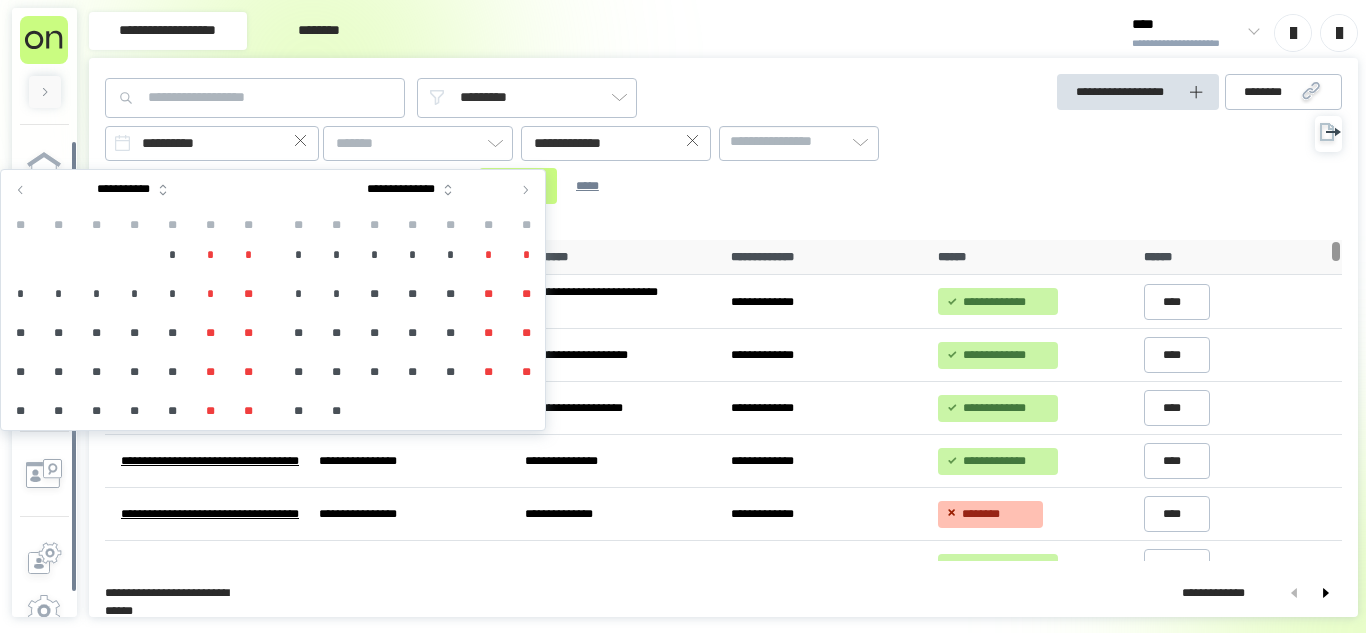 click 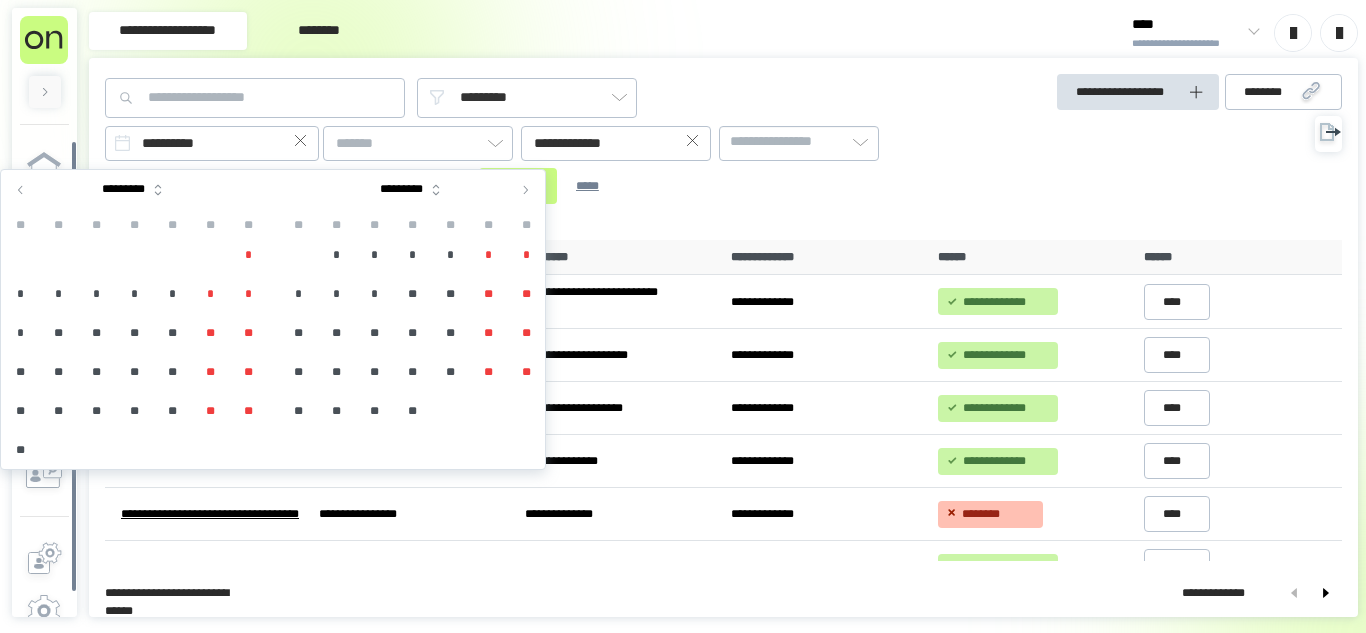 click on "*" at bounding box center [298, 294] 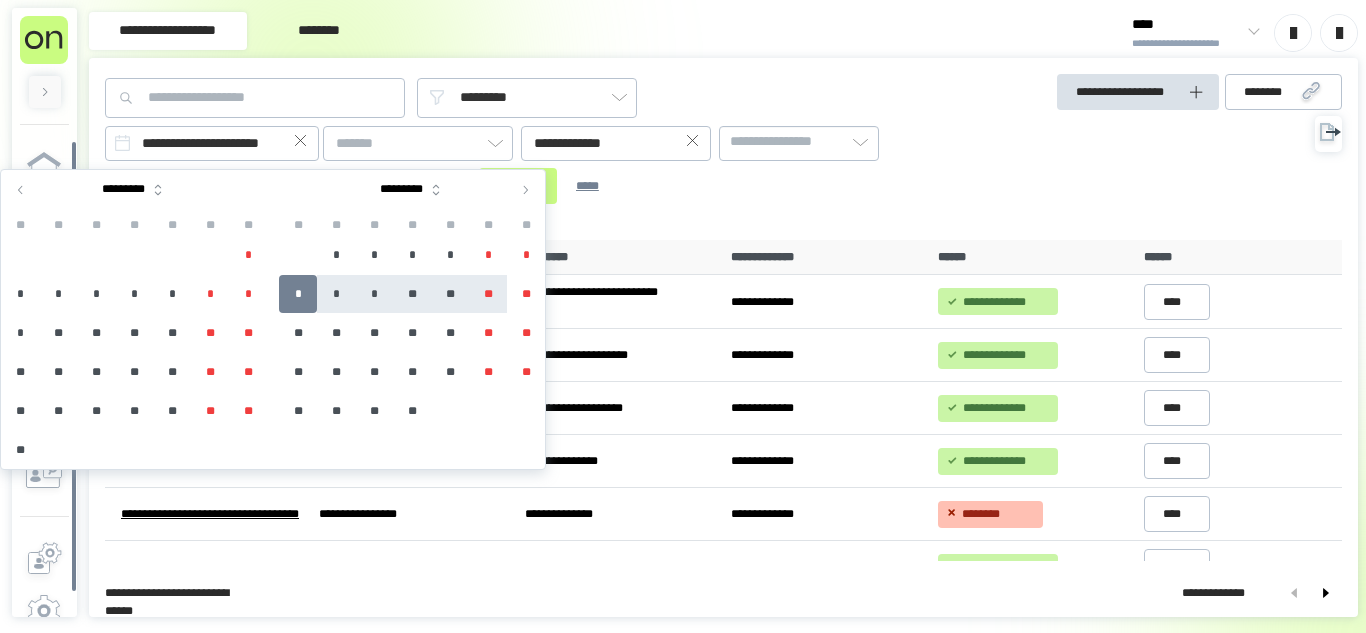 click on "**" at bounding box center (488, 294) 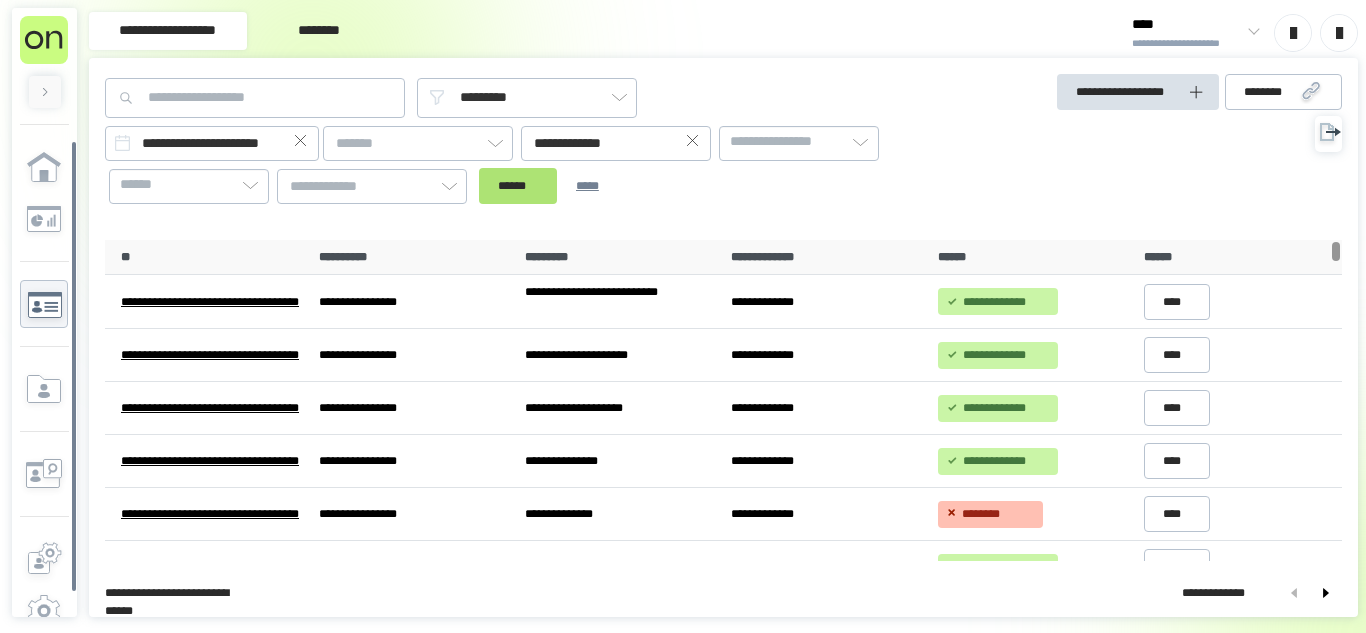 click on "******" at bounding box center (518, 186) 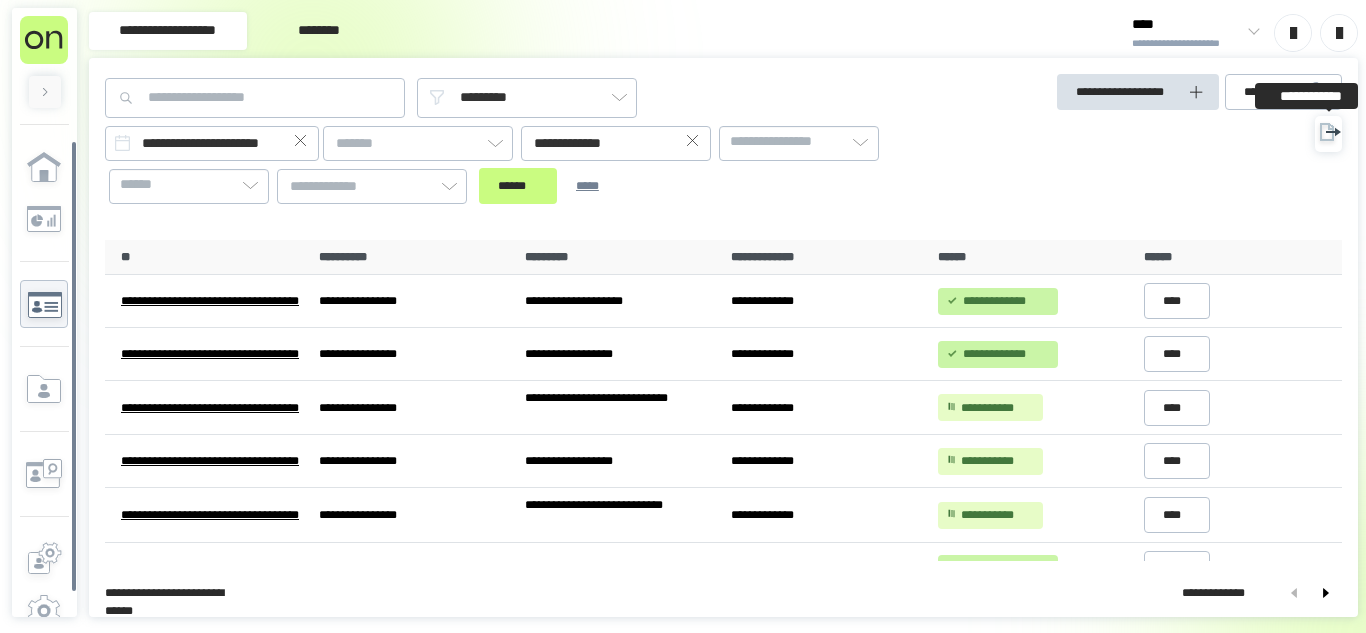 click 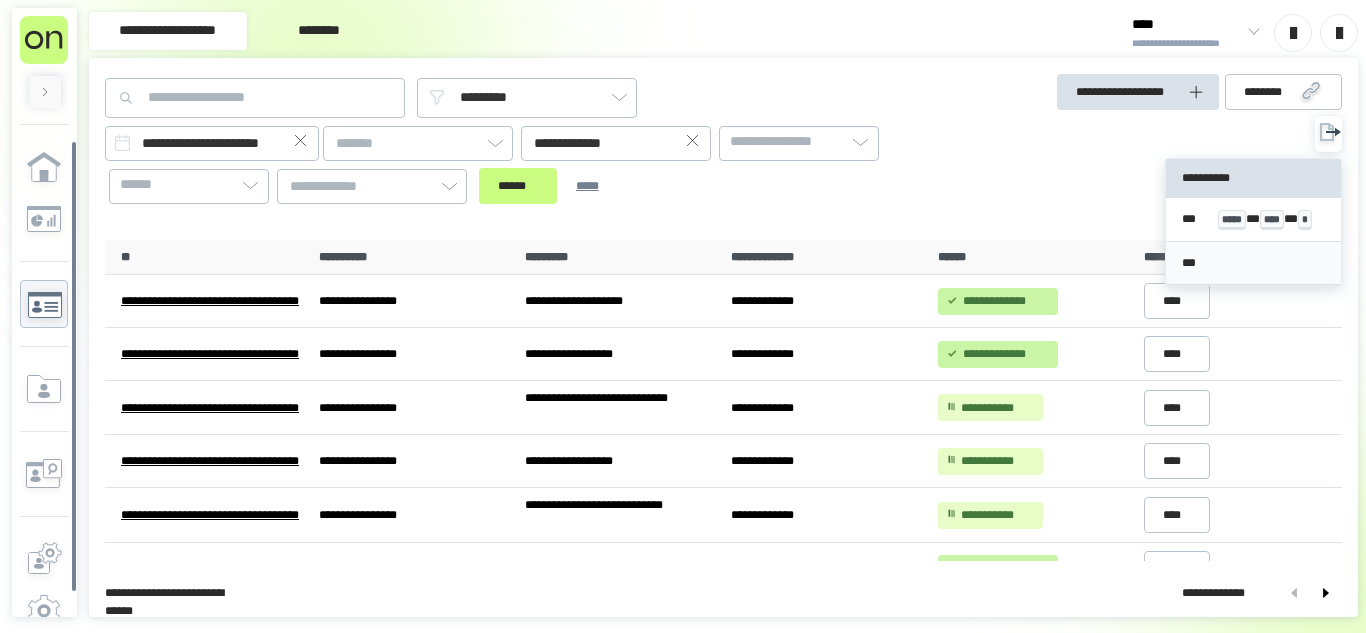 click on "***" at bounding box center [1253, 263] 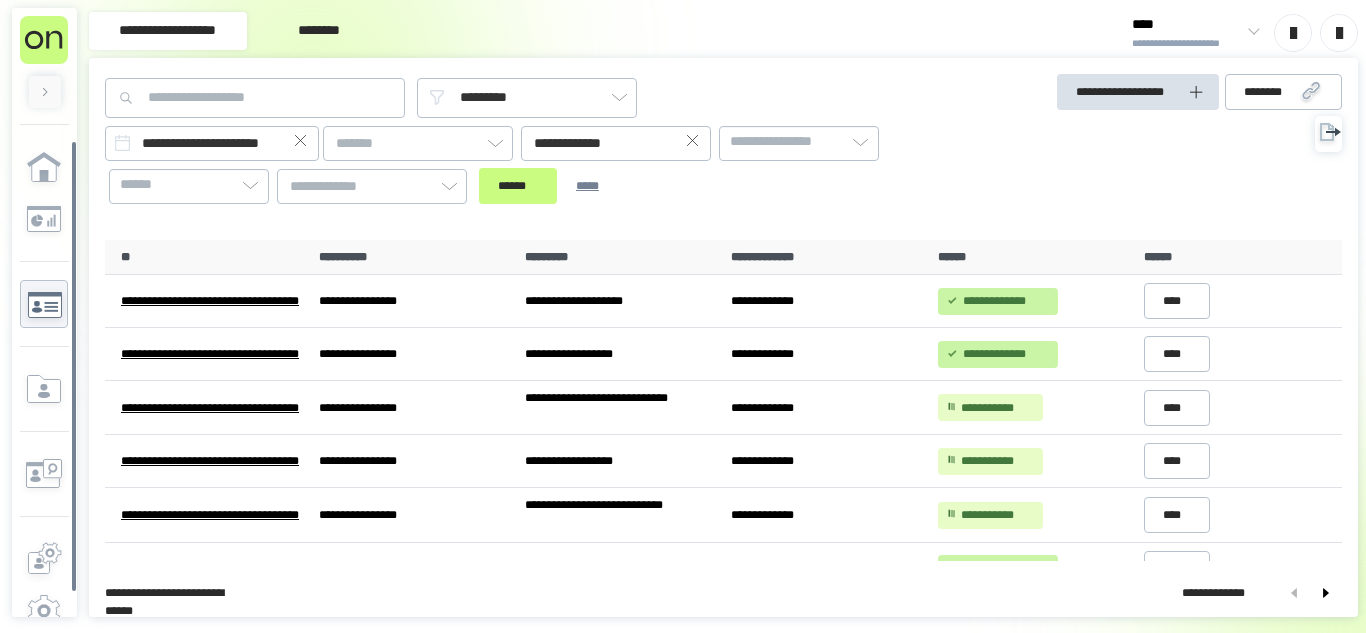 click 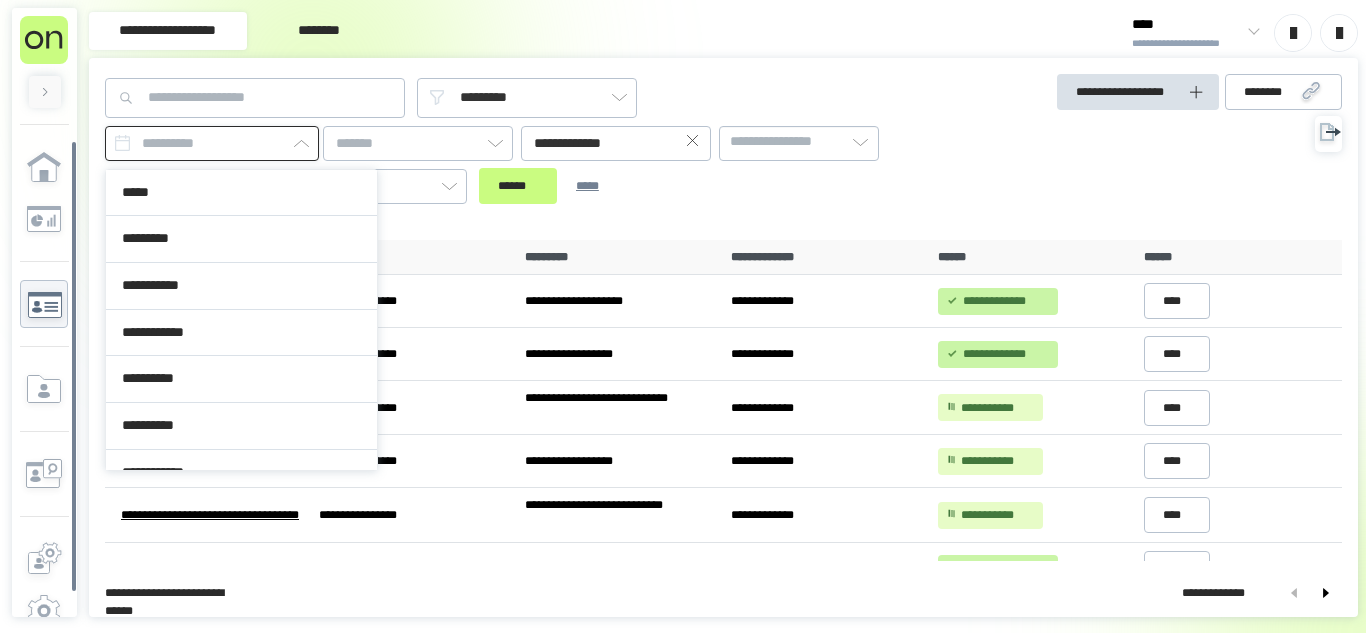 click at bounding box center (212, 143) 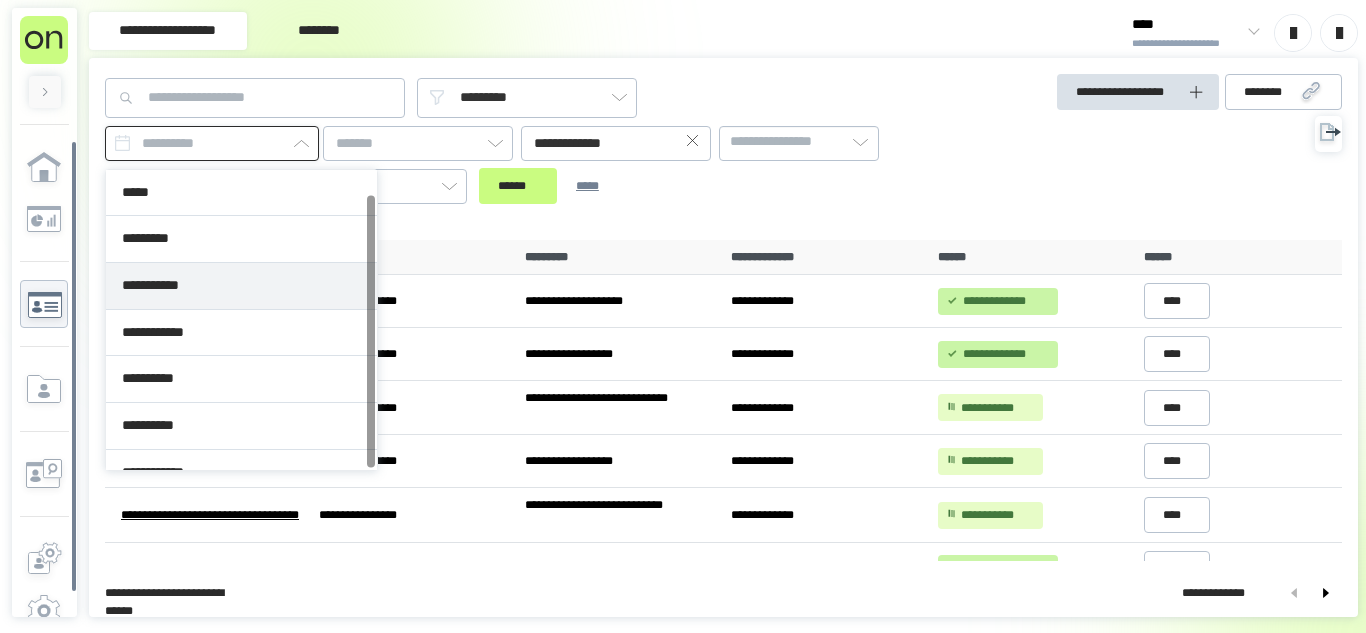 scroll, scrollTop: 26, scrollLeft: 0, axis: vertical 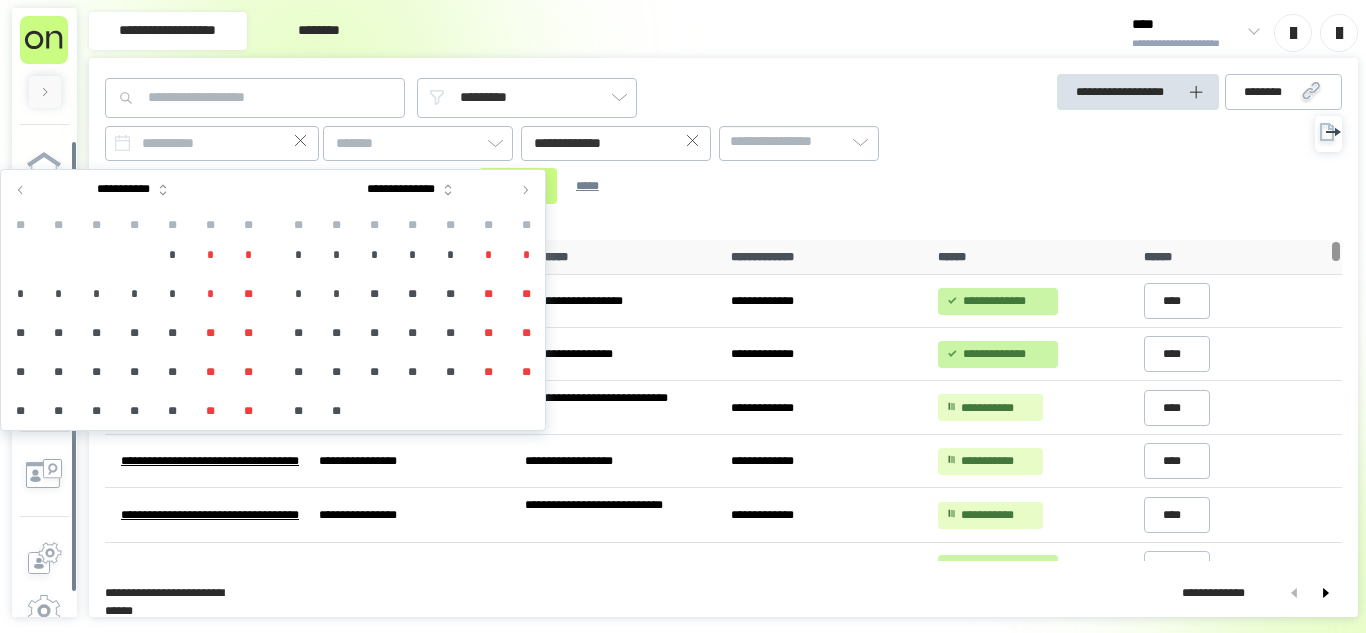 click at bounding box center [21, 190] 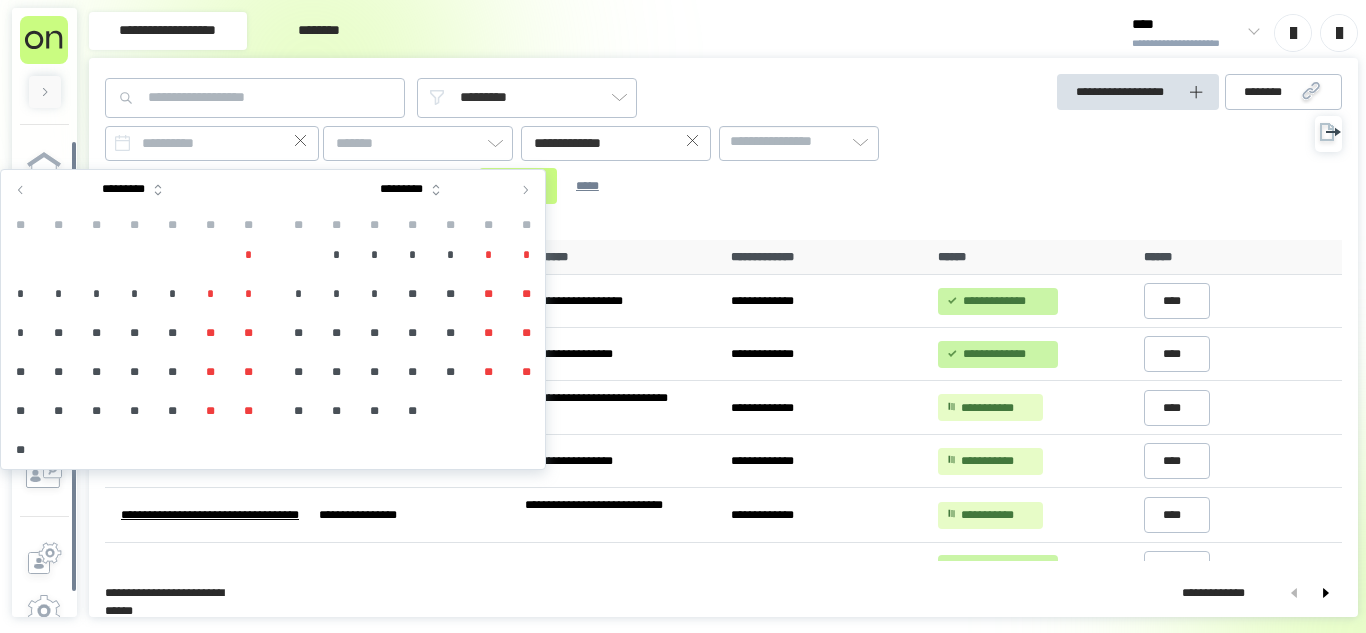 click on "**" at bounding box center [526, 294] 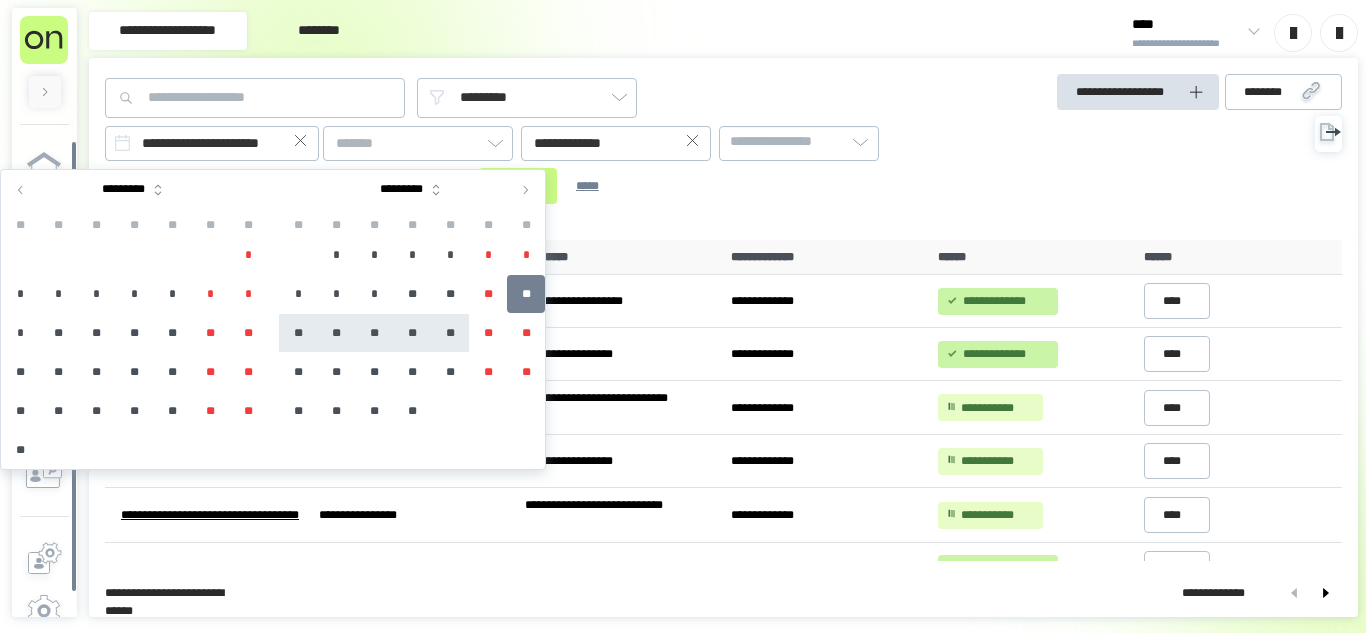 click on "**" at bounding box center (450, 333) 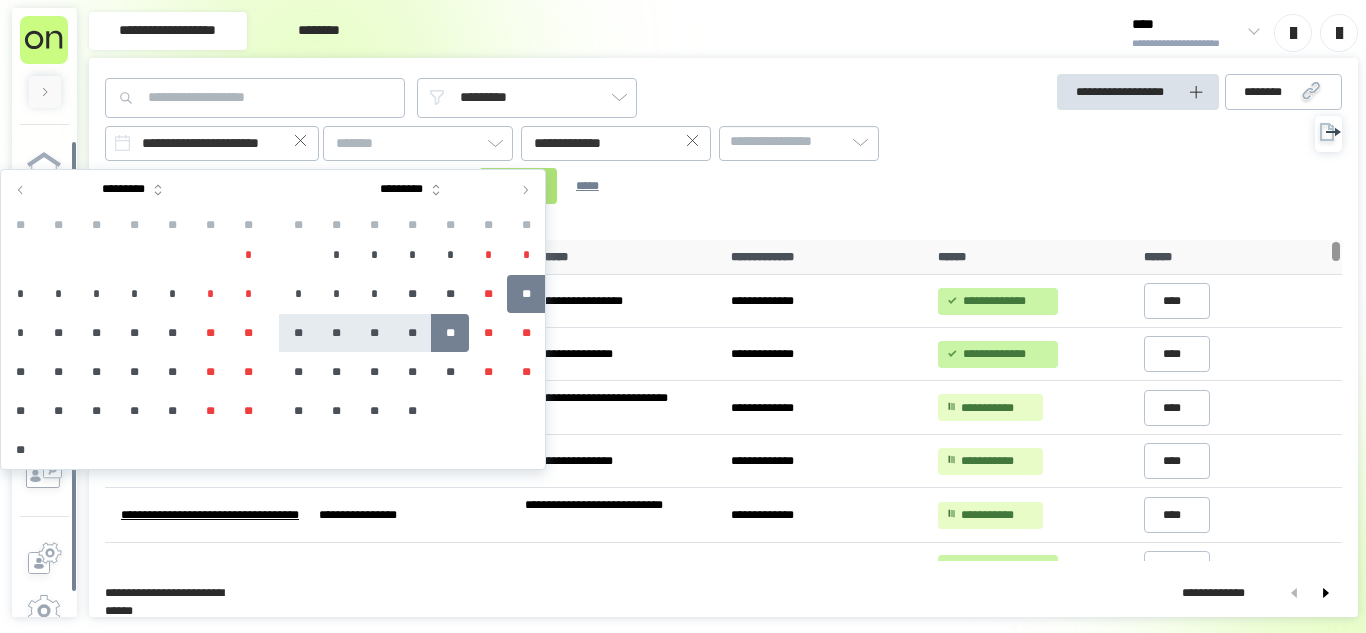 click on "******" at bounding box center (518, 186) 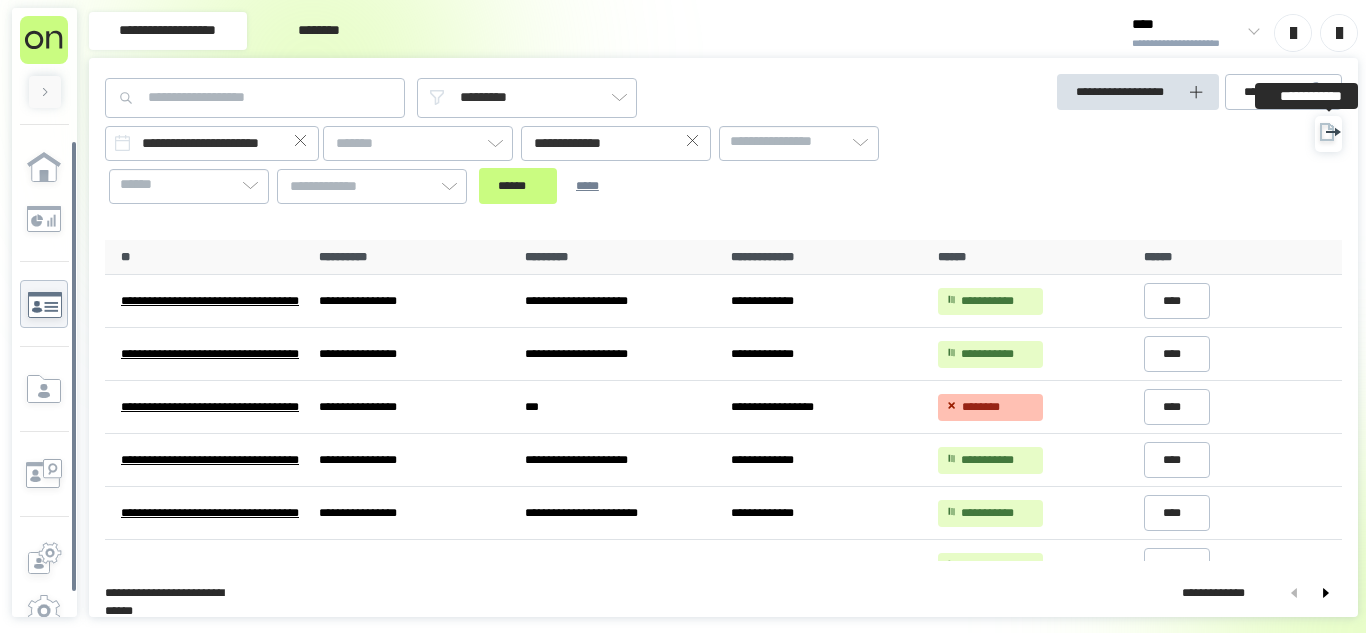 click 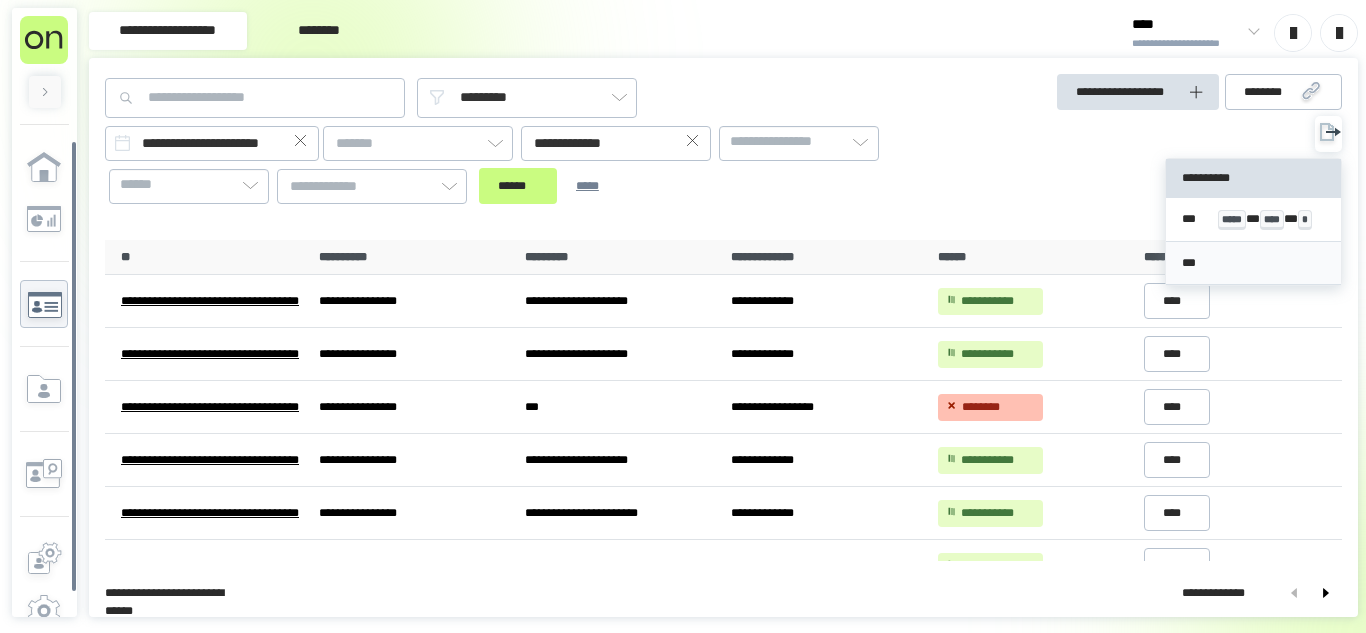 click on "***" at bounding box center [1253, 264] 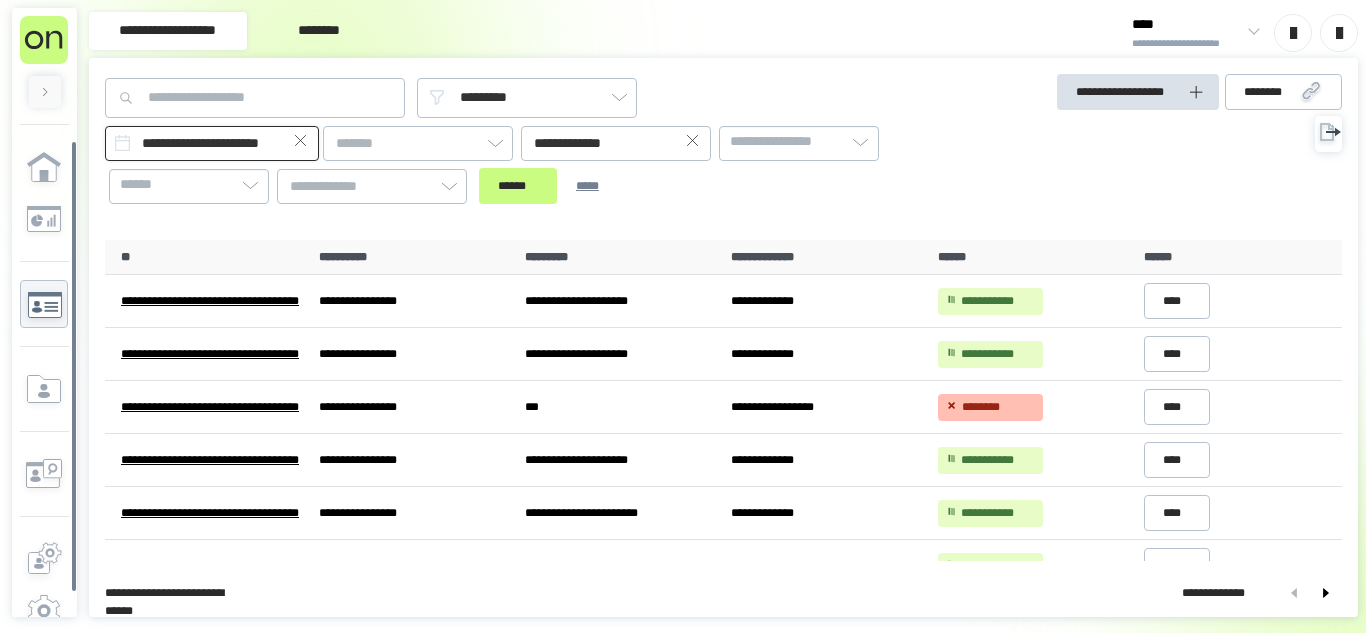 click on "**********" at bounding box center (212, 143) 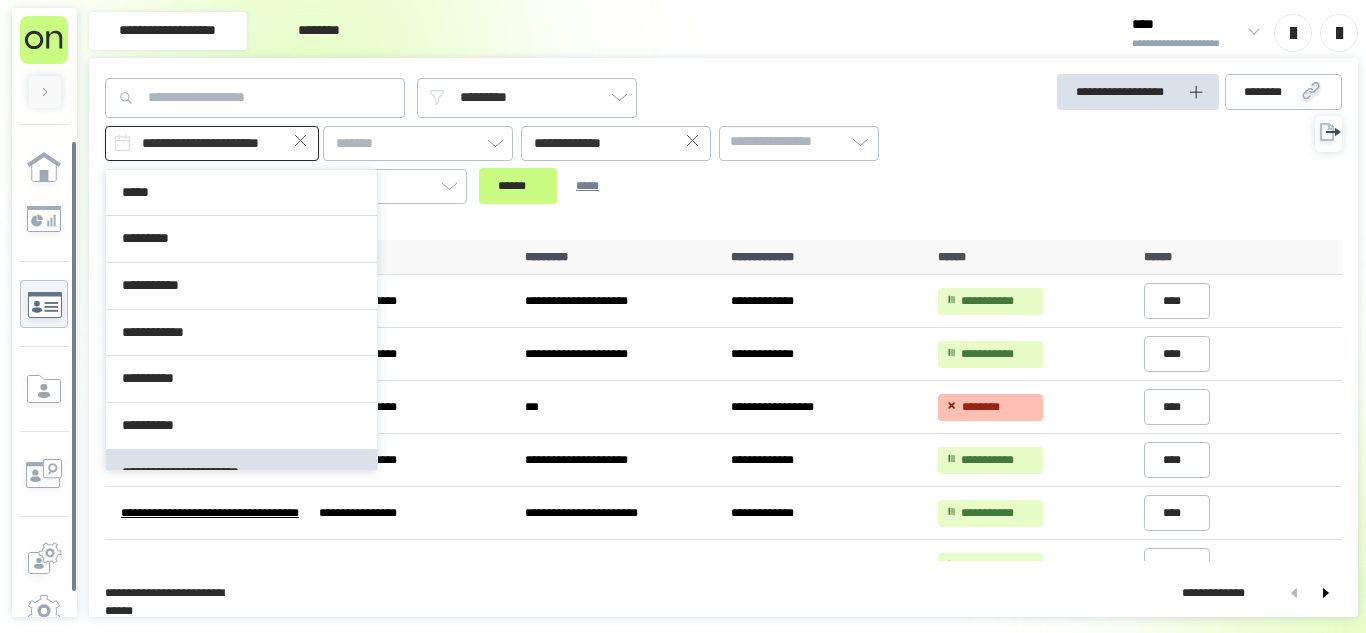 scroll, scrollTop: 26, scrollLeft: 0, axis: vertical 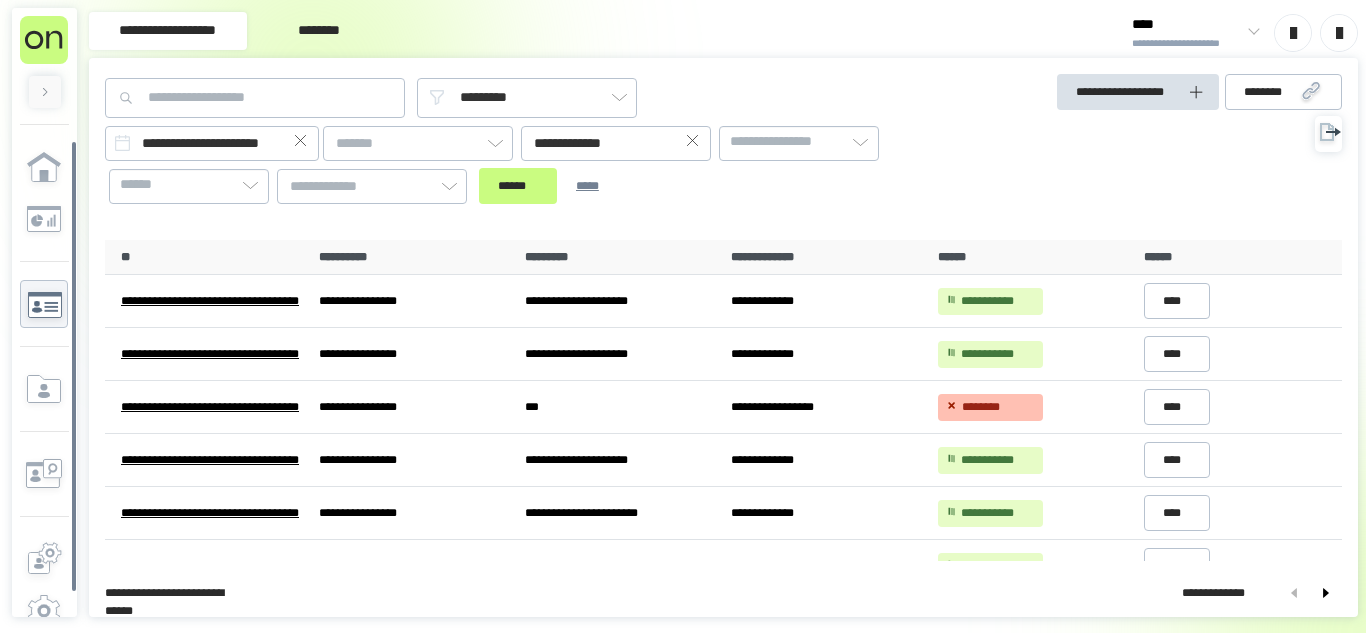 click 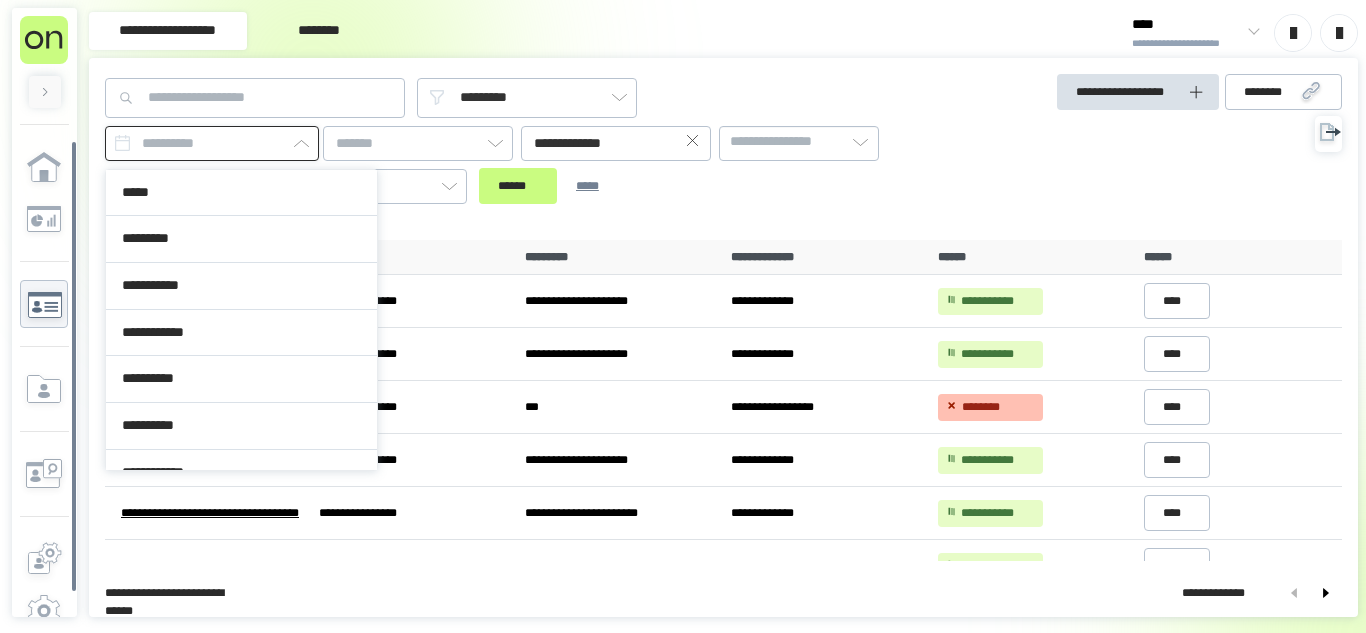click at bounding box center (212, 143) 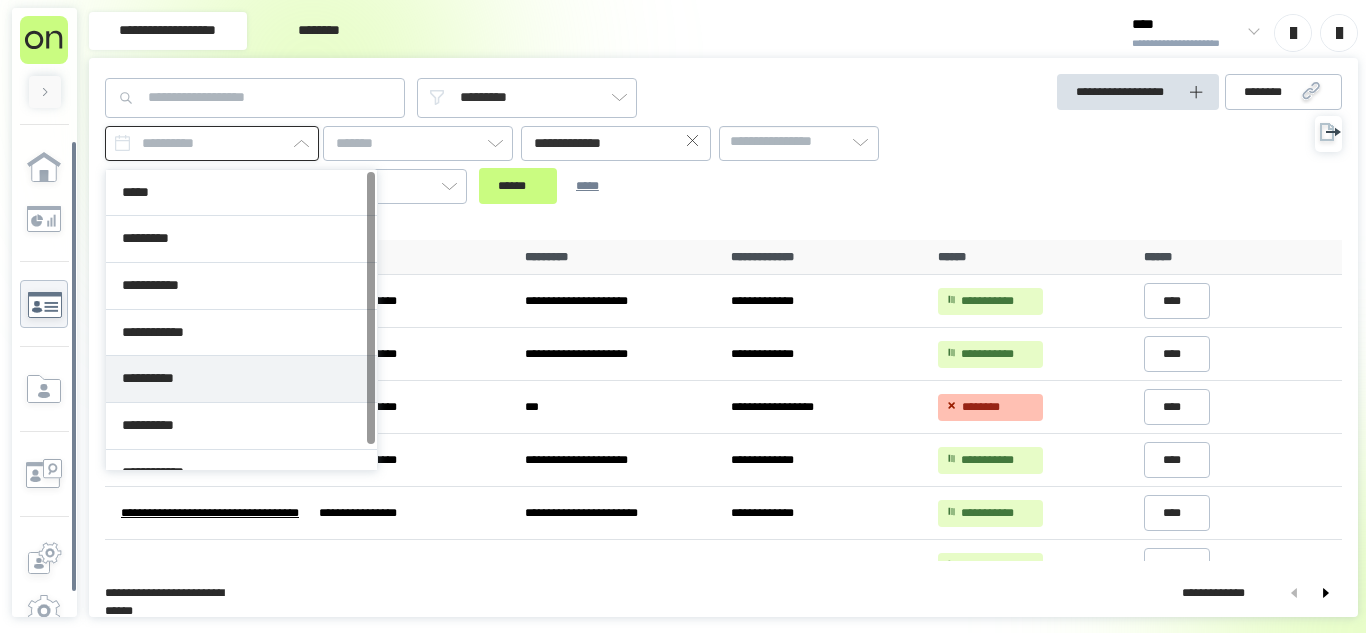 scroll, scrollTop: 26, scrollLeft: 0, axis: vertical 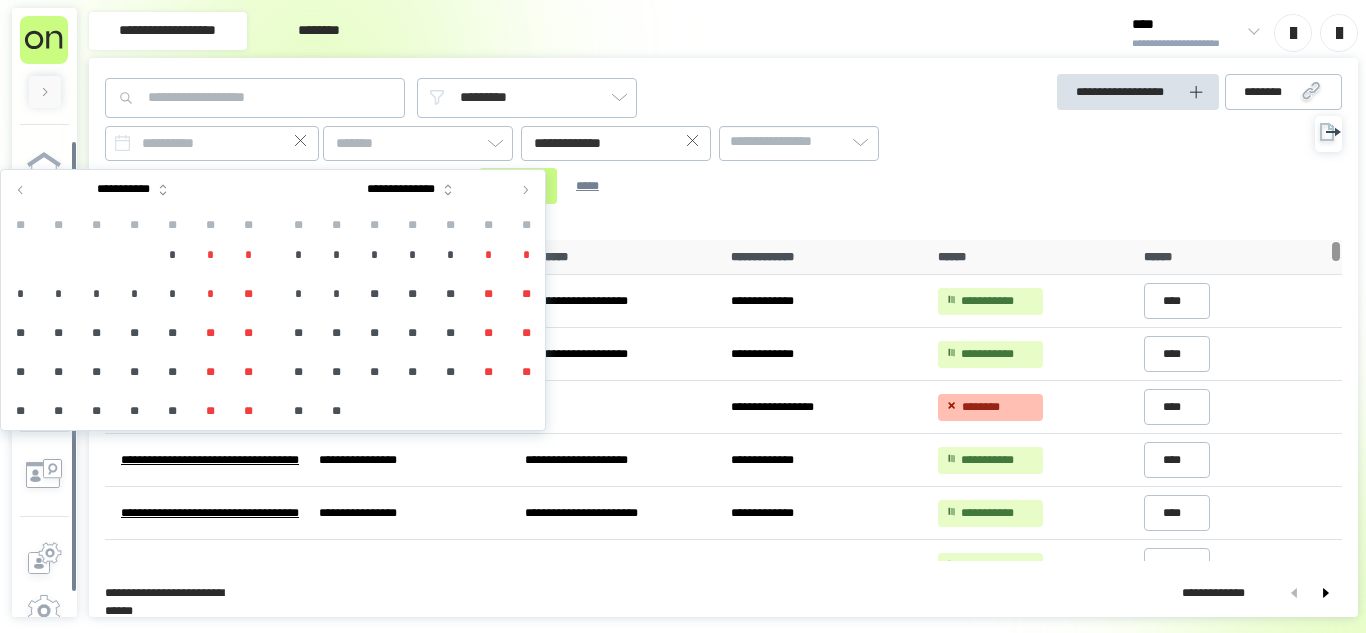click at bounding box center (21, 190) 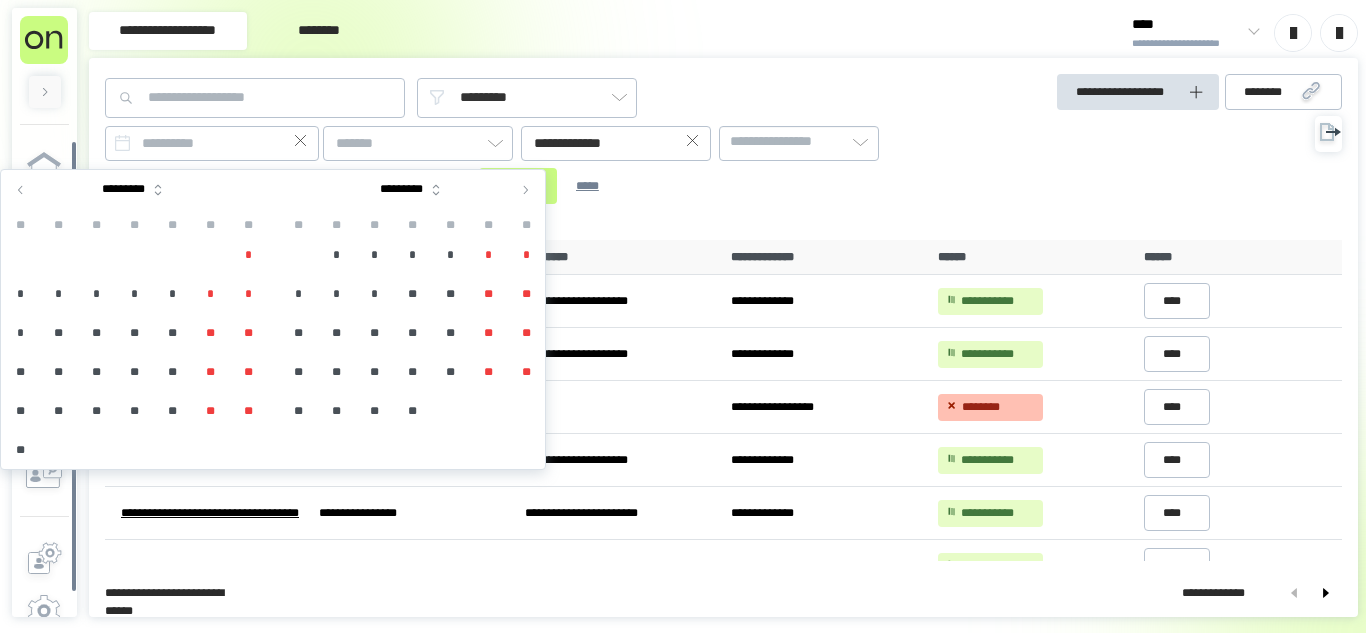 click on "**" at bounding box center [488, 333] 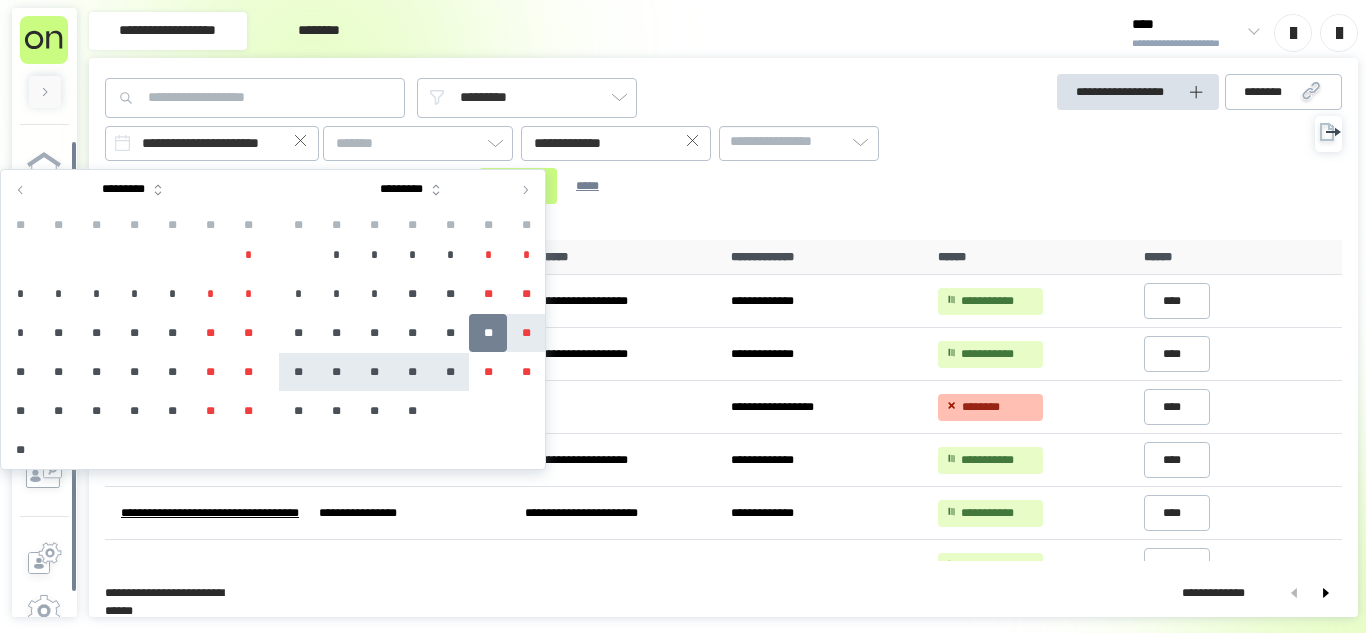 click on "**" at bounding box center [450, 372] 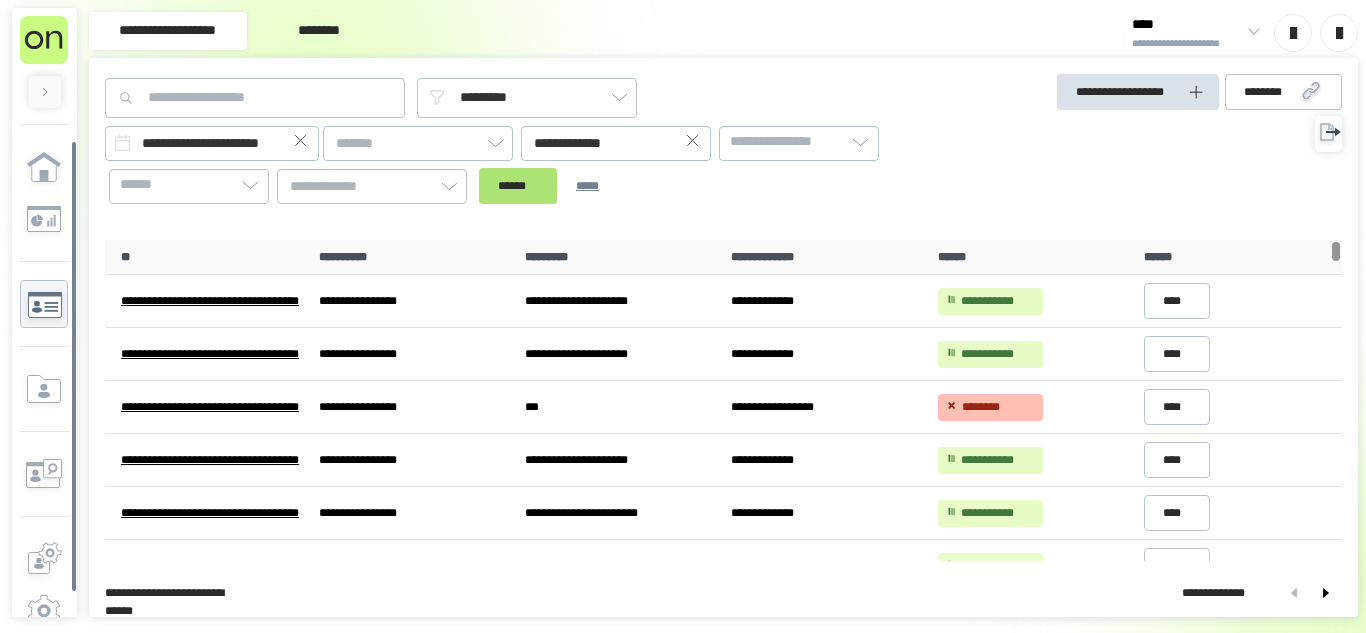 click on "******" at bounding box center [518, 186] 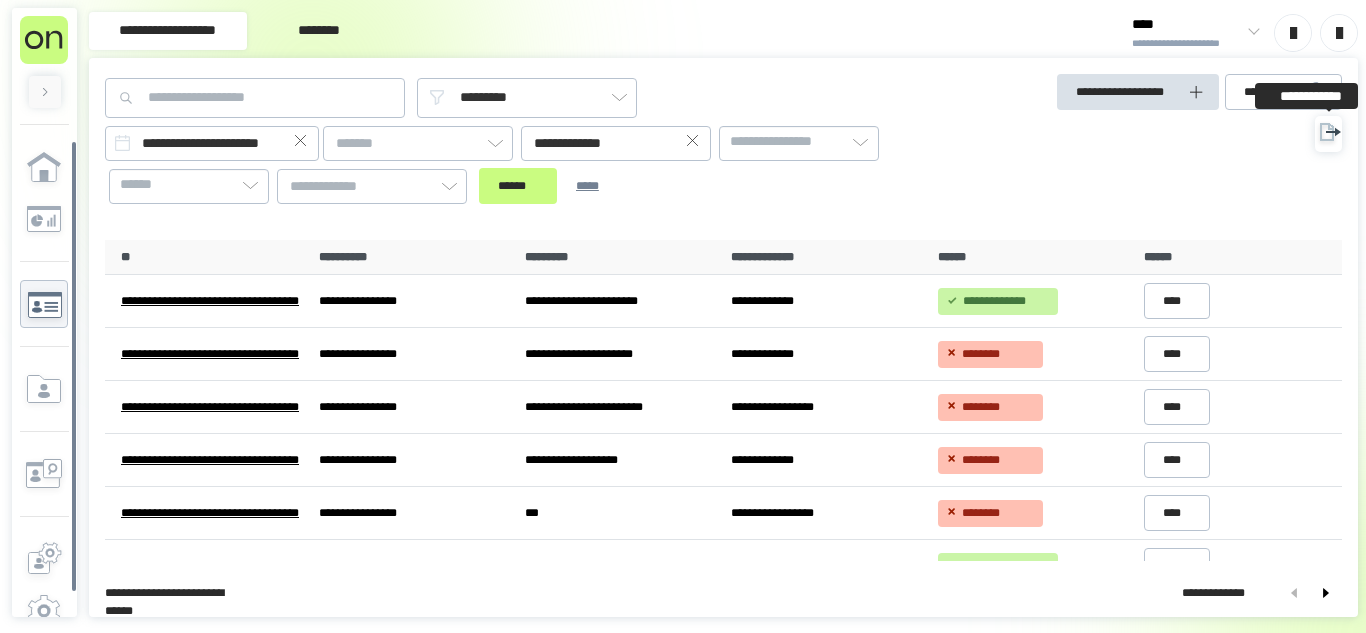 click 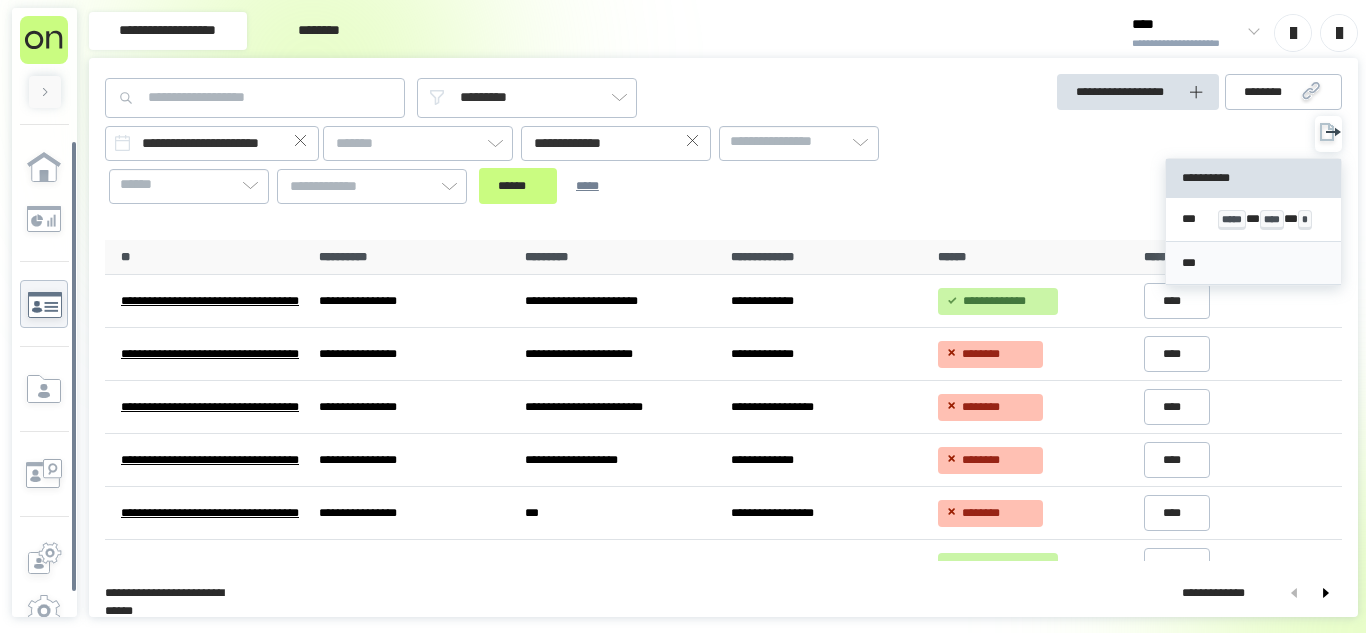 click on "***" at bounding box center [1253, 263] 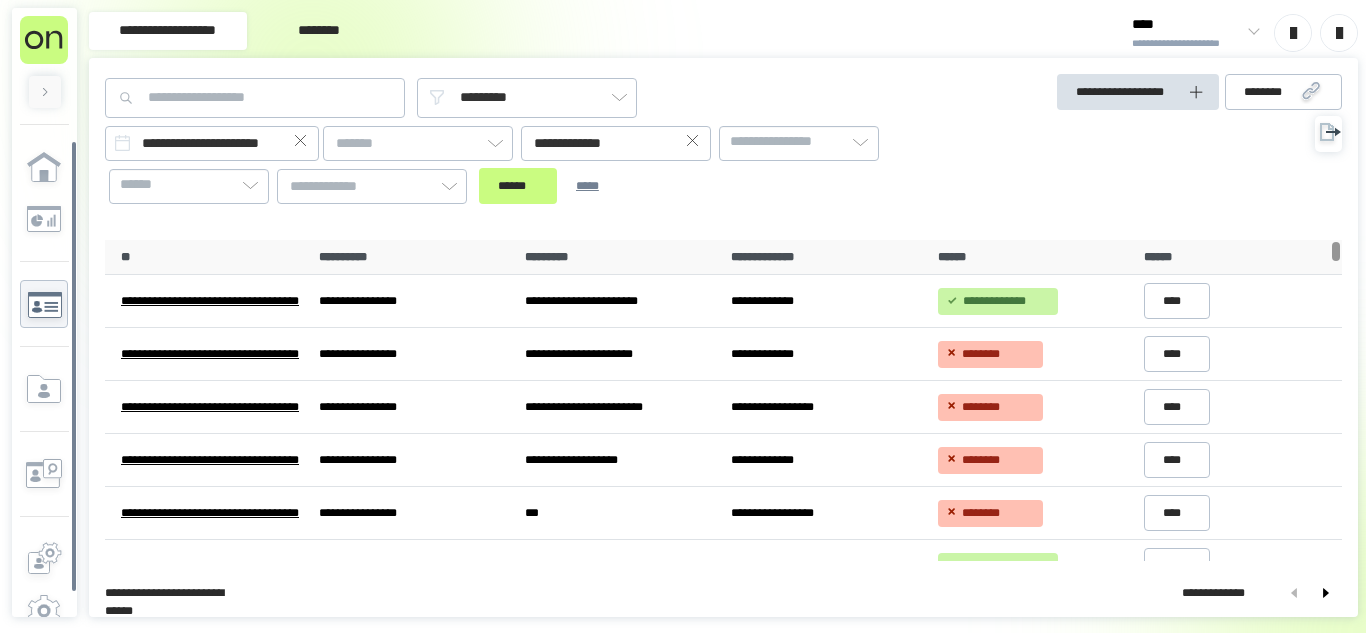 click 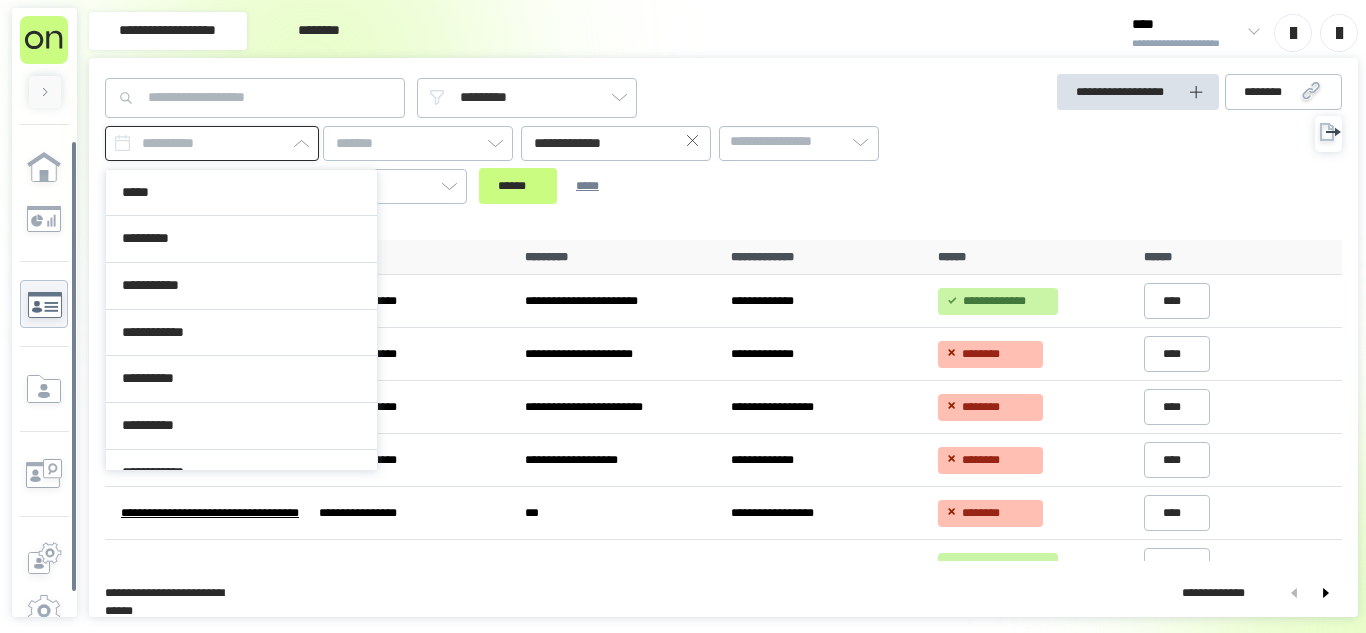 click at bounding box center [212, 143] 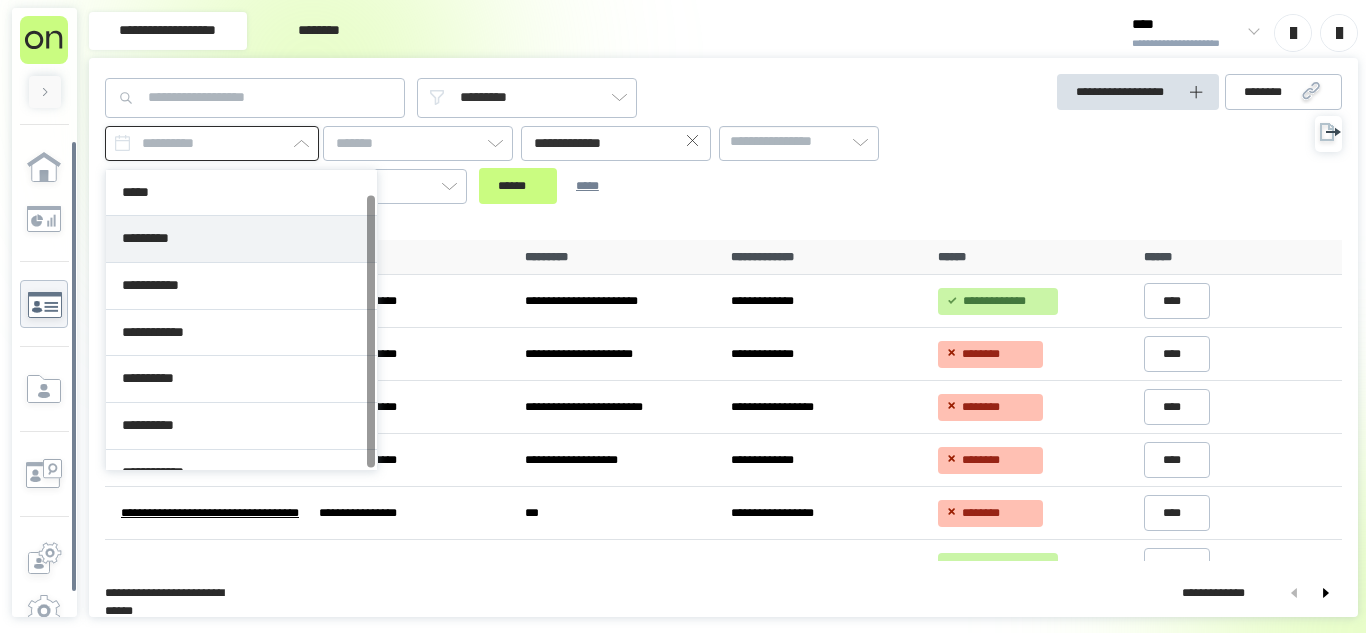 scroll, scrollTop: 26, scrollLeft: 0, axis: vertical 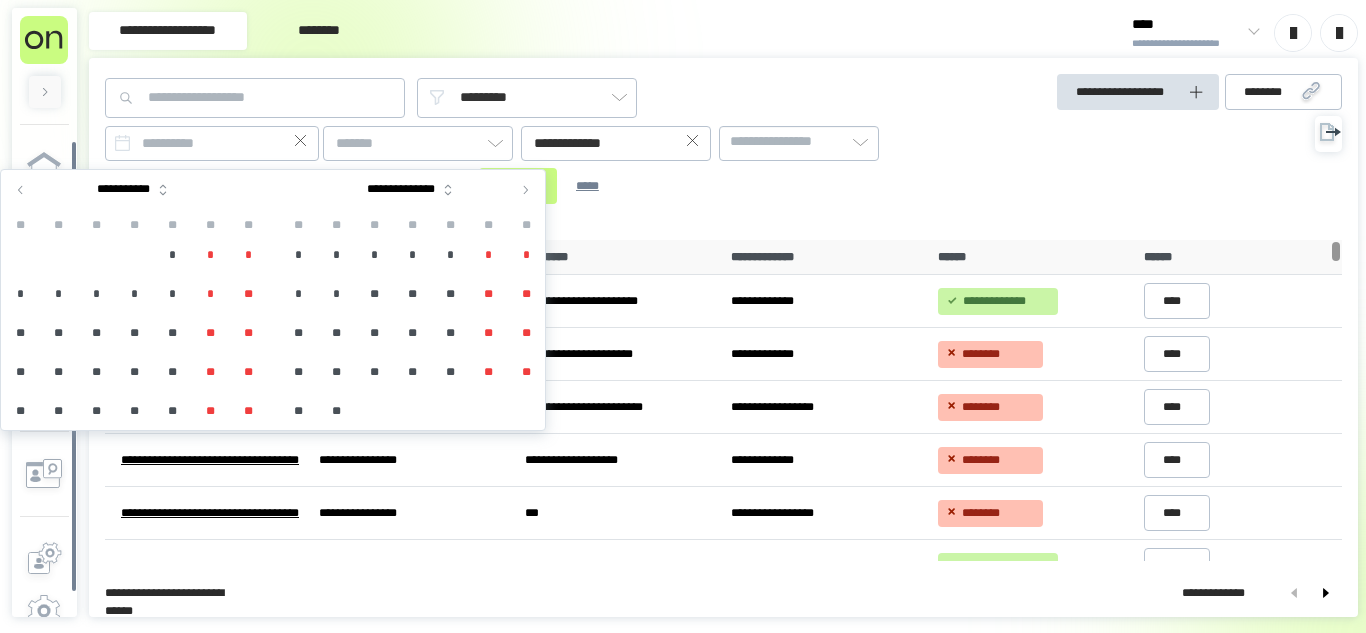 click at bounding box center (21, 190) 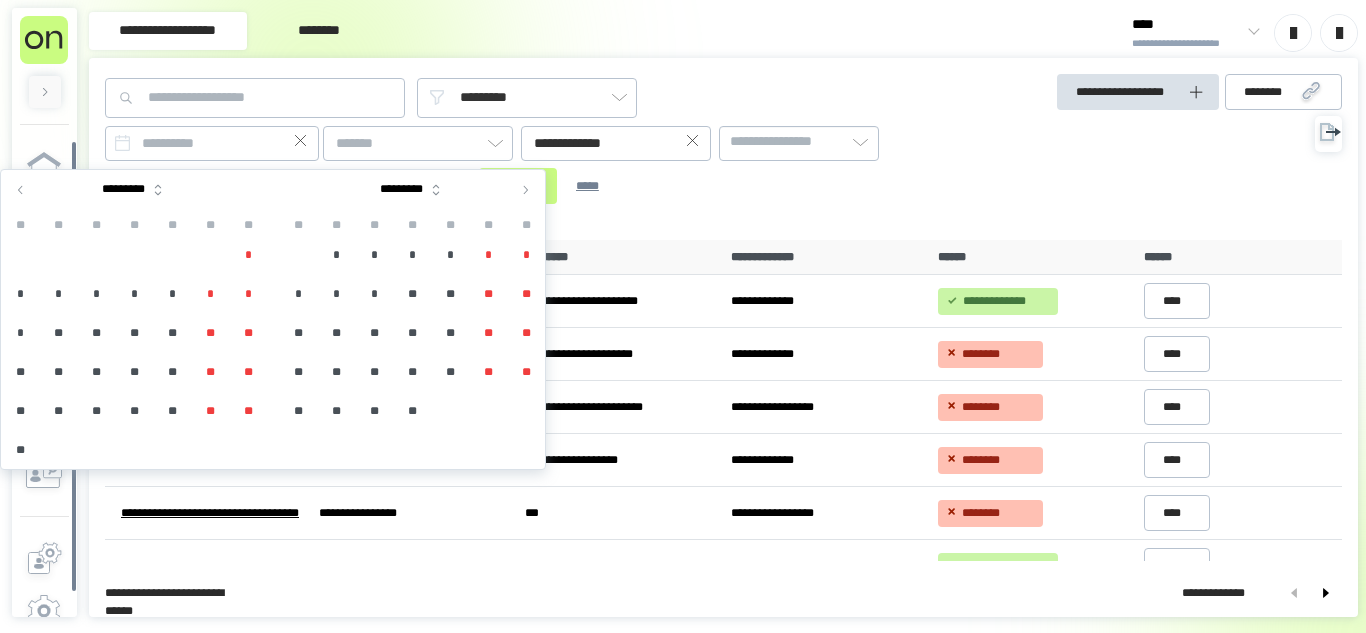 click on "**" at bounding box center [488, 372] 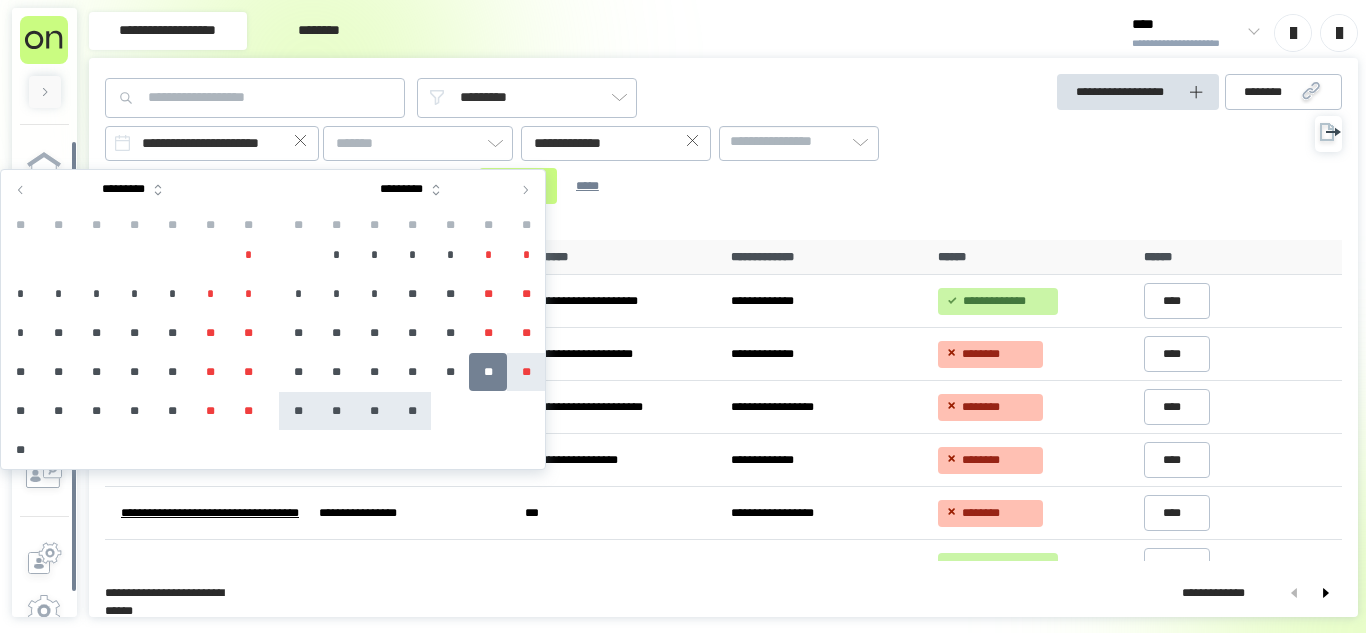 click on "**" at bounding box center [412, 411] 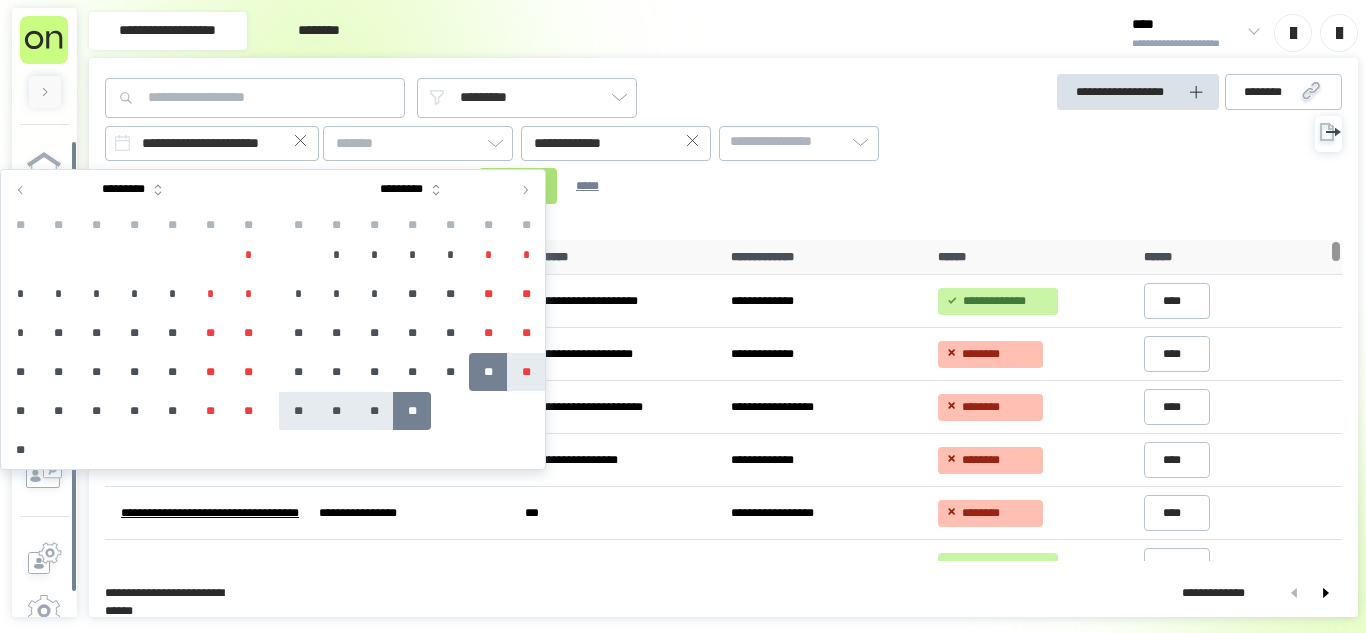 click on "******" at bounding box center [518, 186] 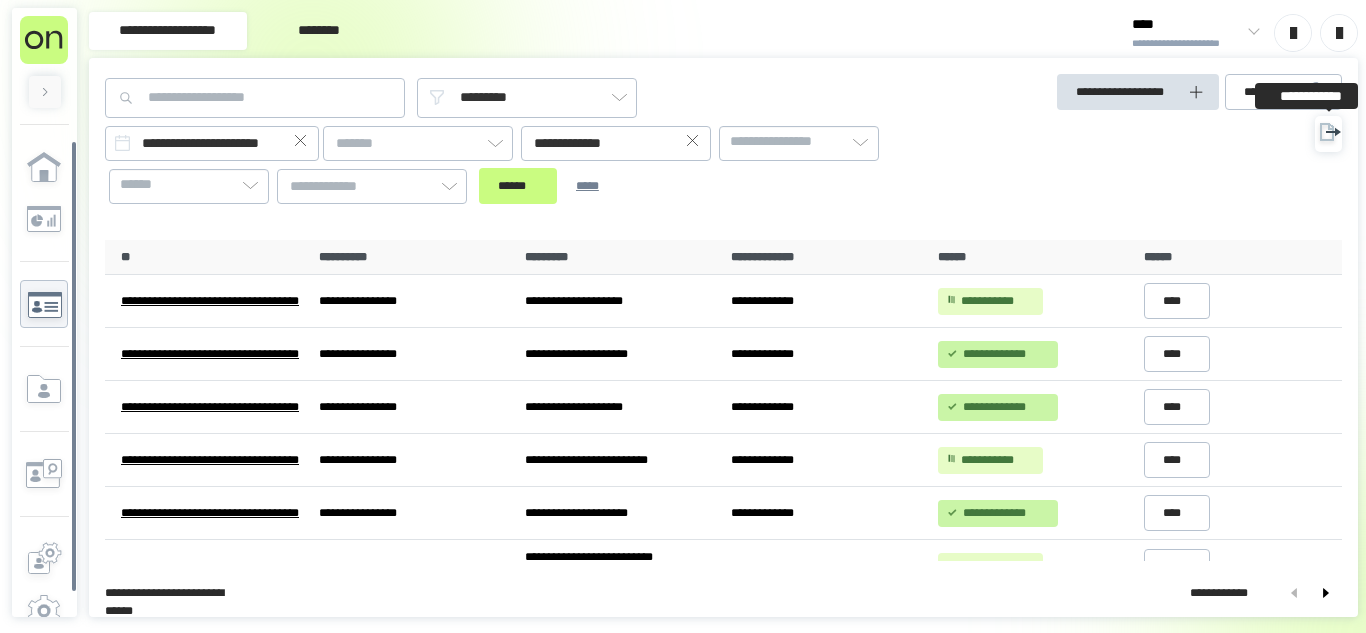 click 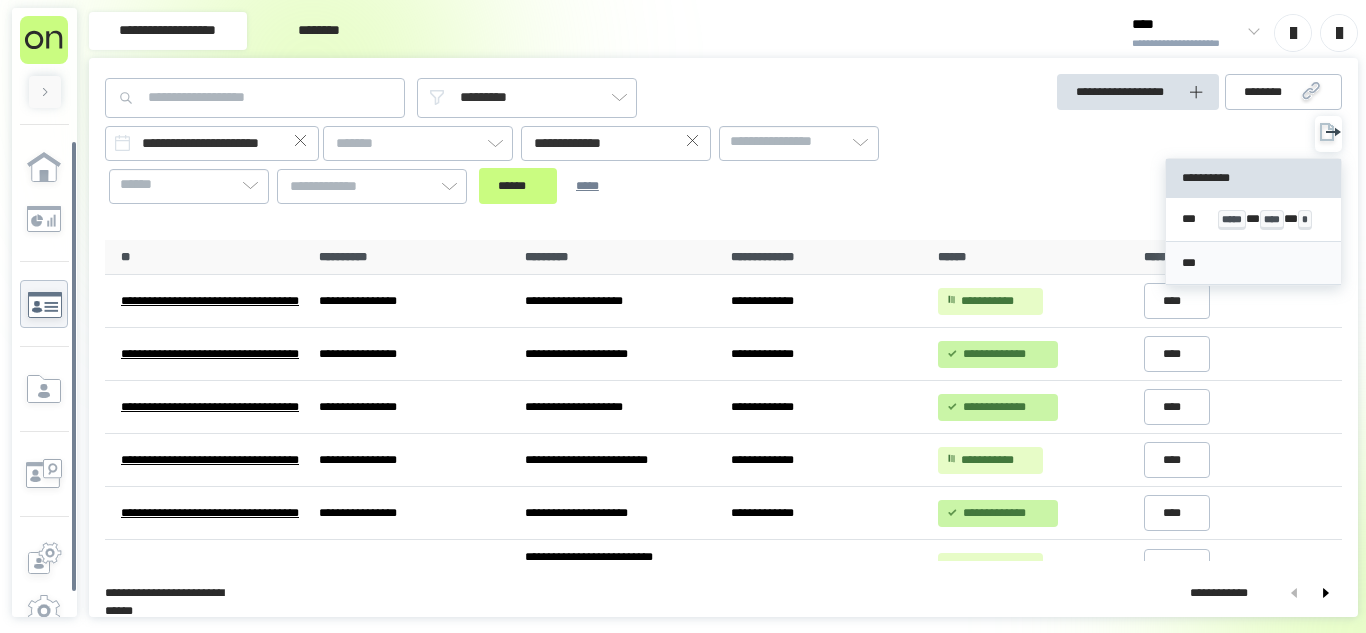 click on "***" at bounding box center (1253, 264) 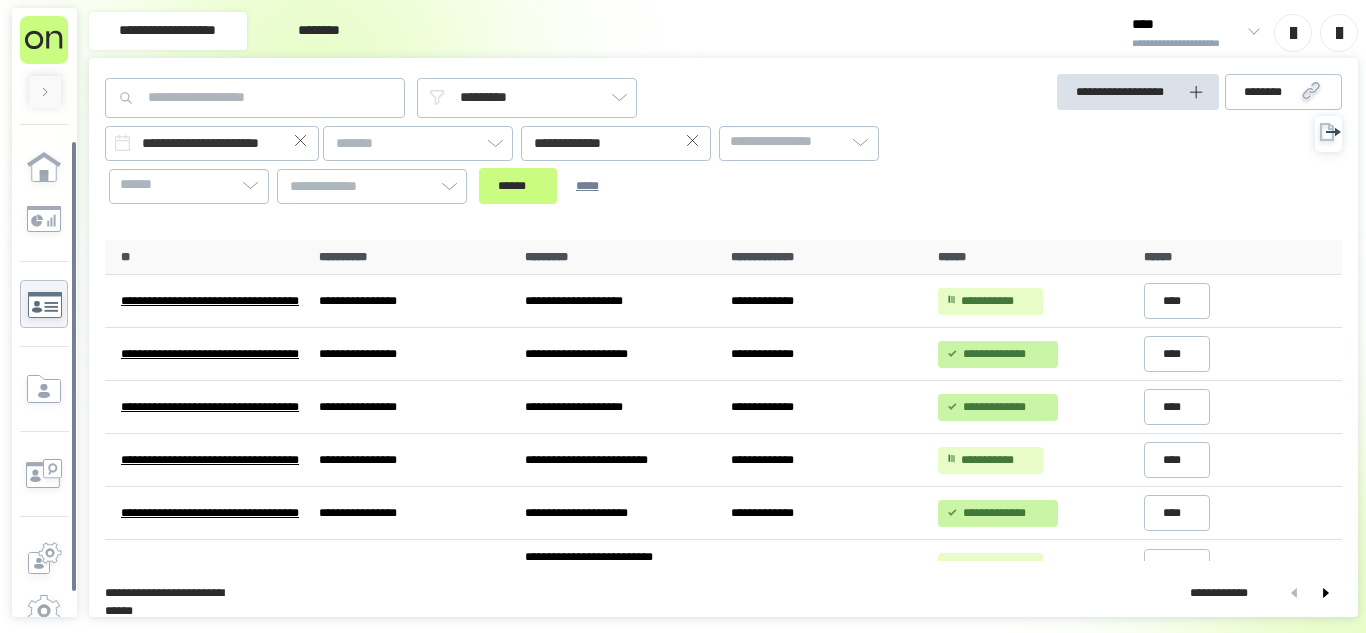 click 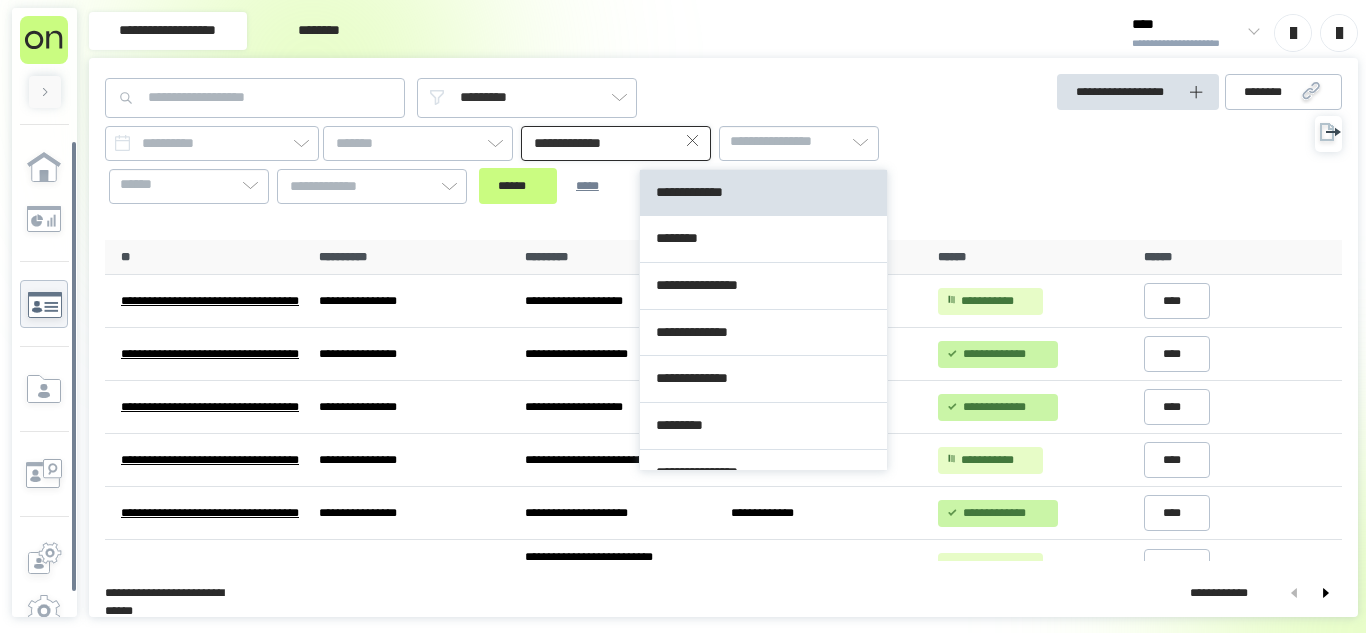 click on "**********" at bounding box center (616, 143) 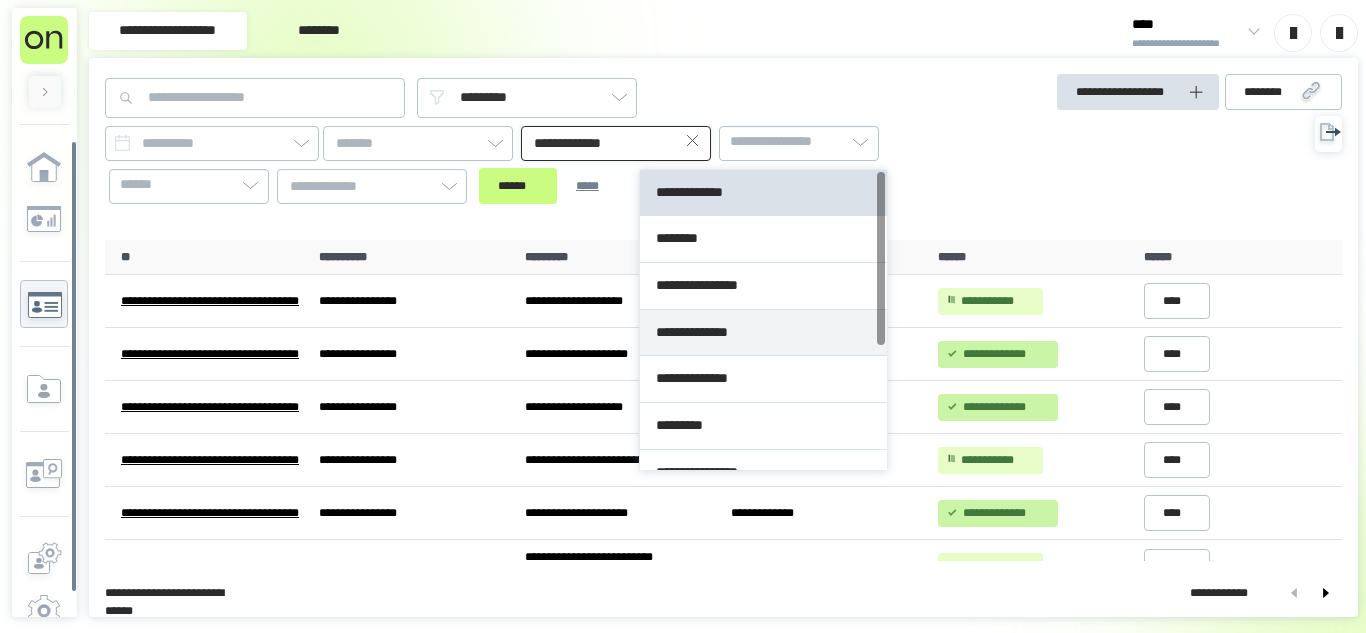type on "**********" 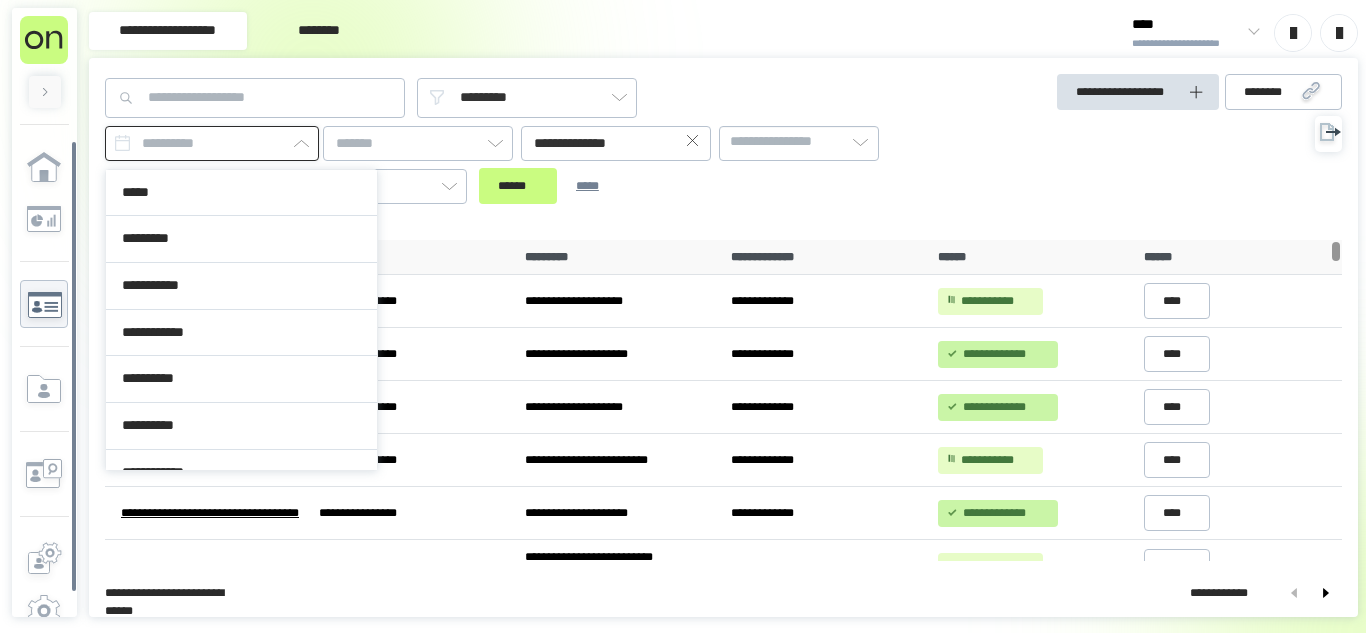 click at bounding box center [212, 143] 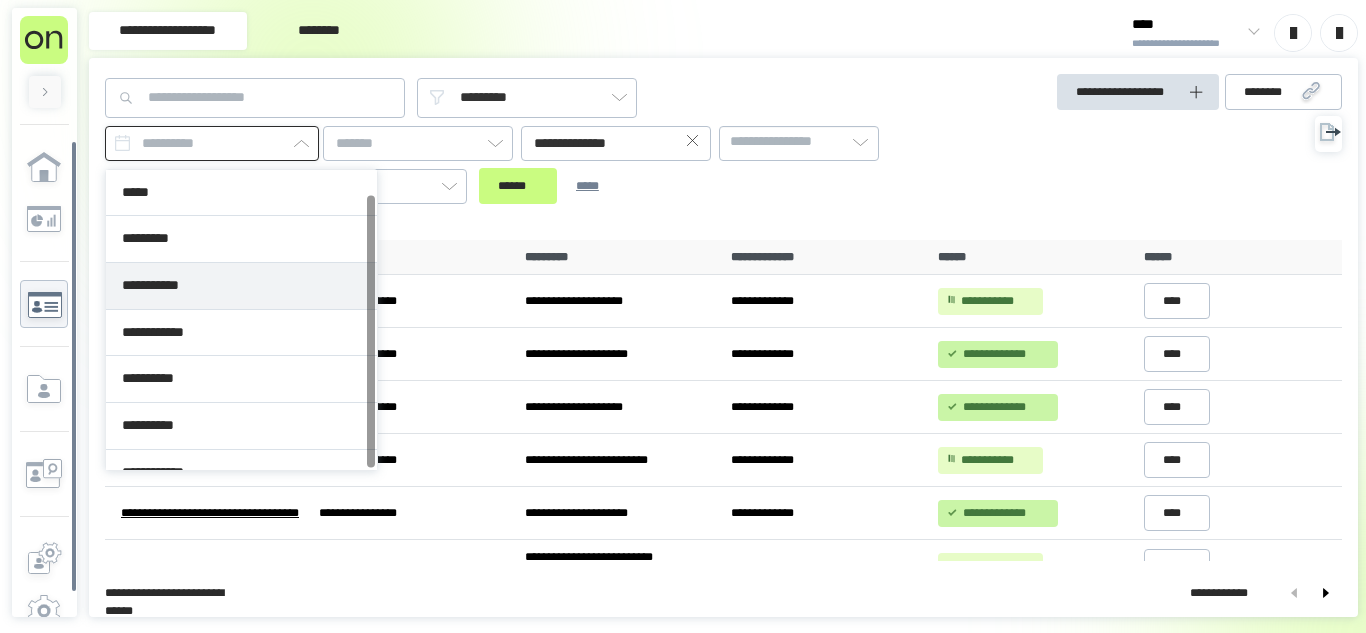 scroll, scrollTop: 26, scrollLeft: 0, axis: vertical 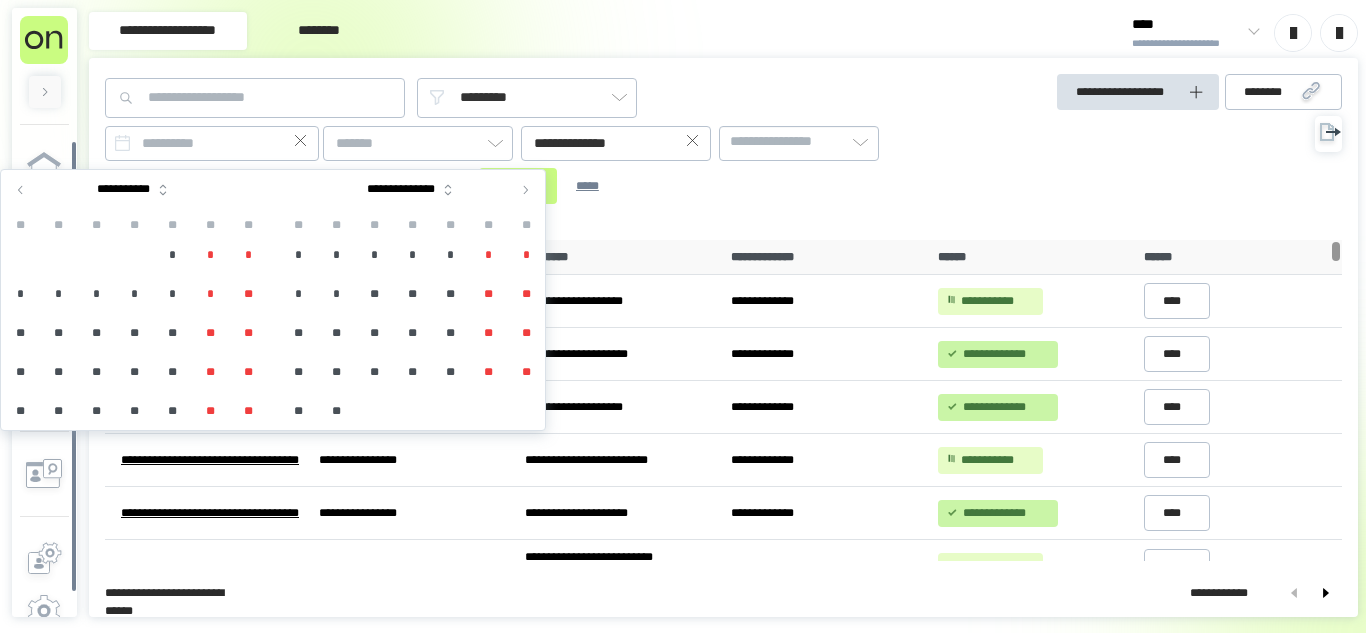 click at bounding box center (21, 190) 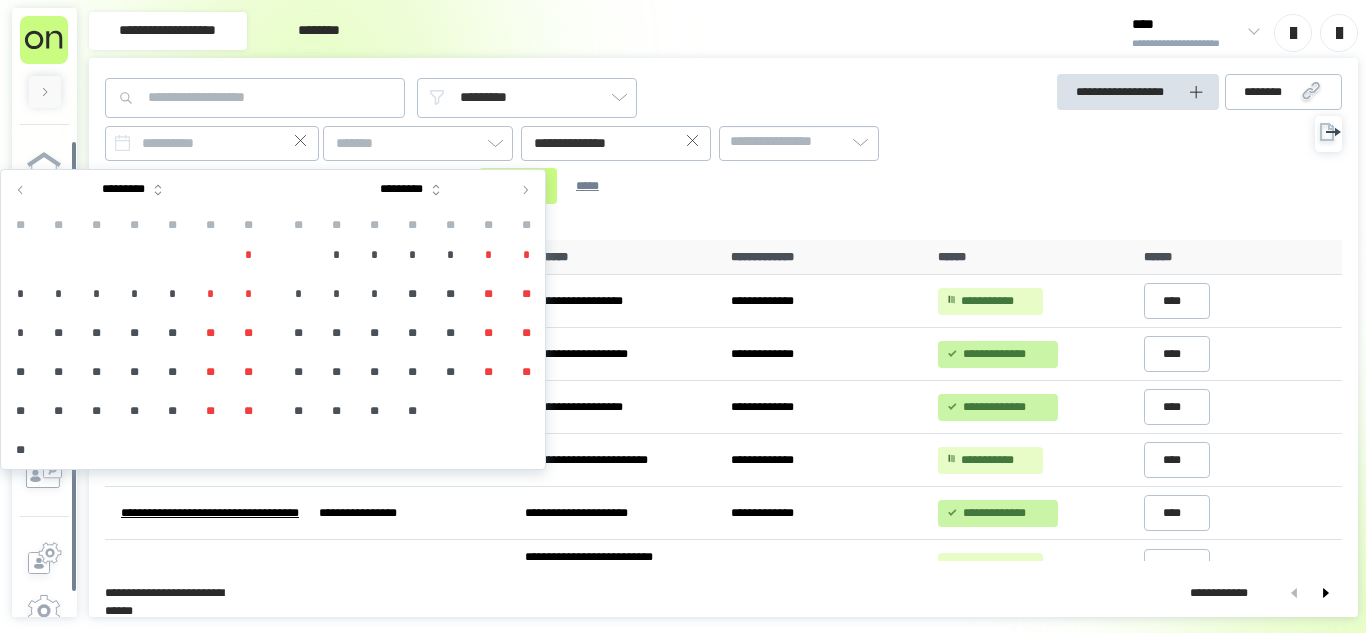 click on "*" at bounding box center (336, 255) 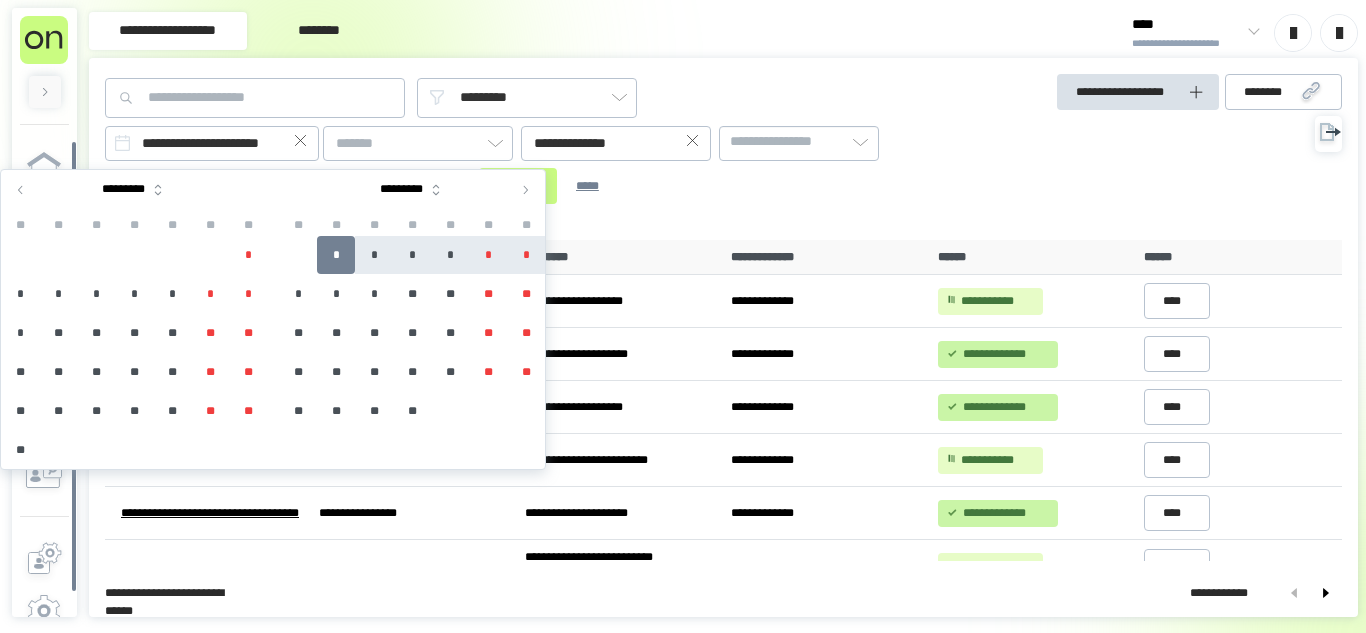 click on "*" at bounding box center (526, 255) 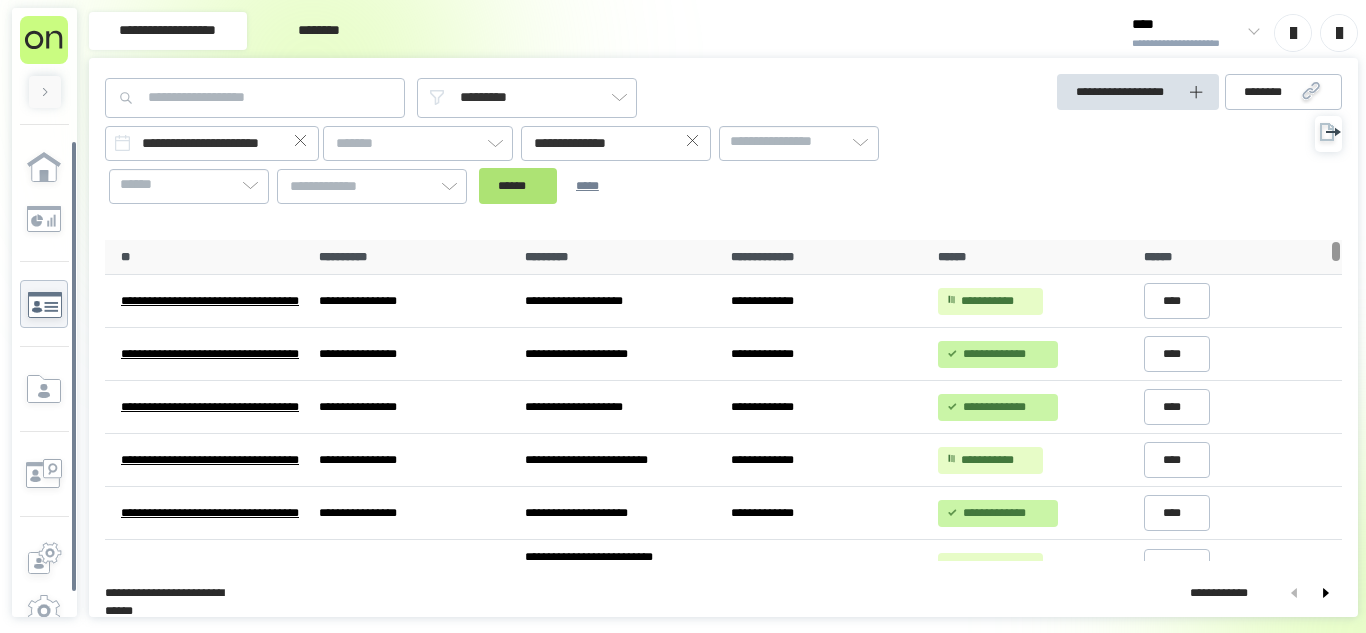 click on "******" at bounding box center [518, 186] 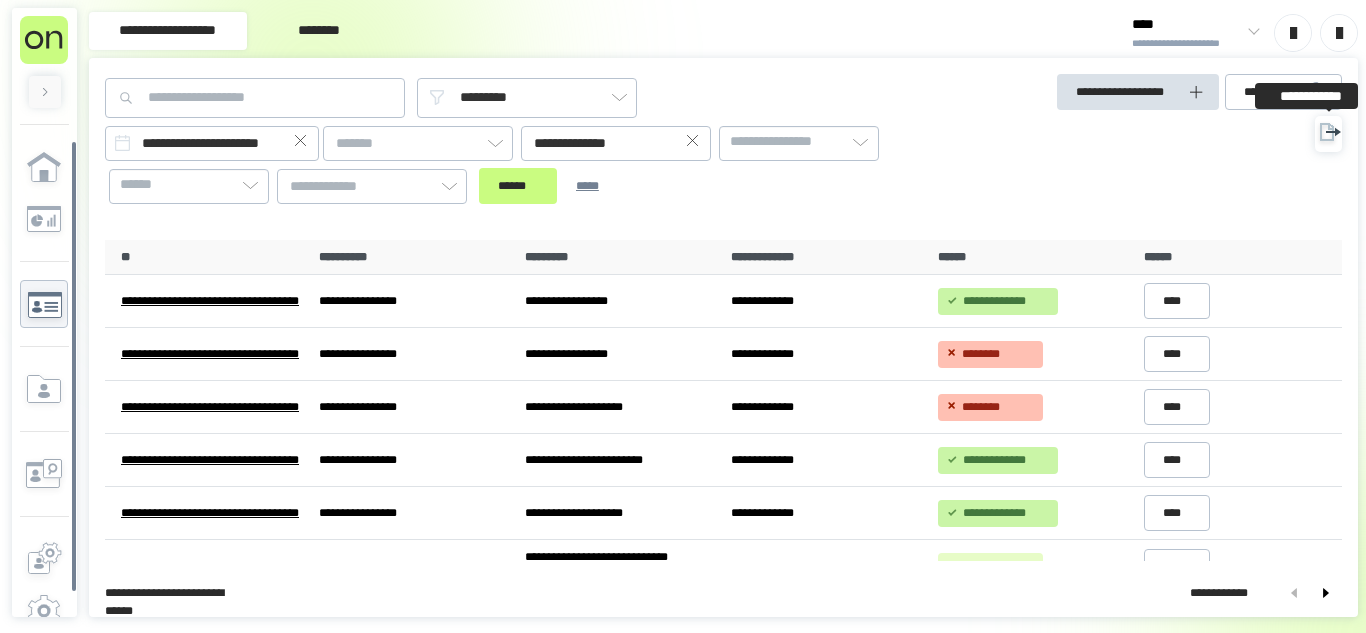 click 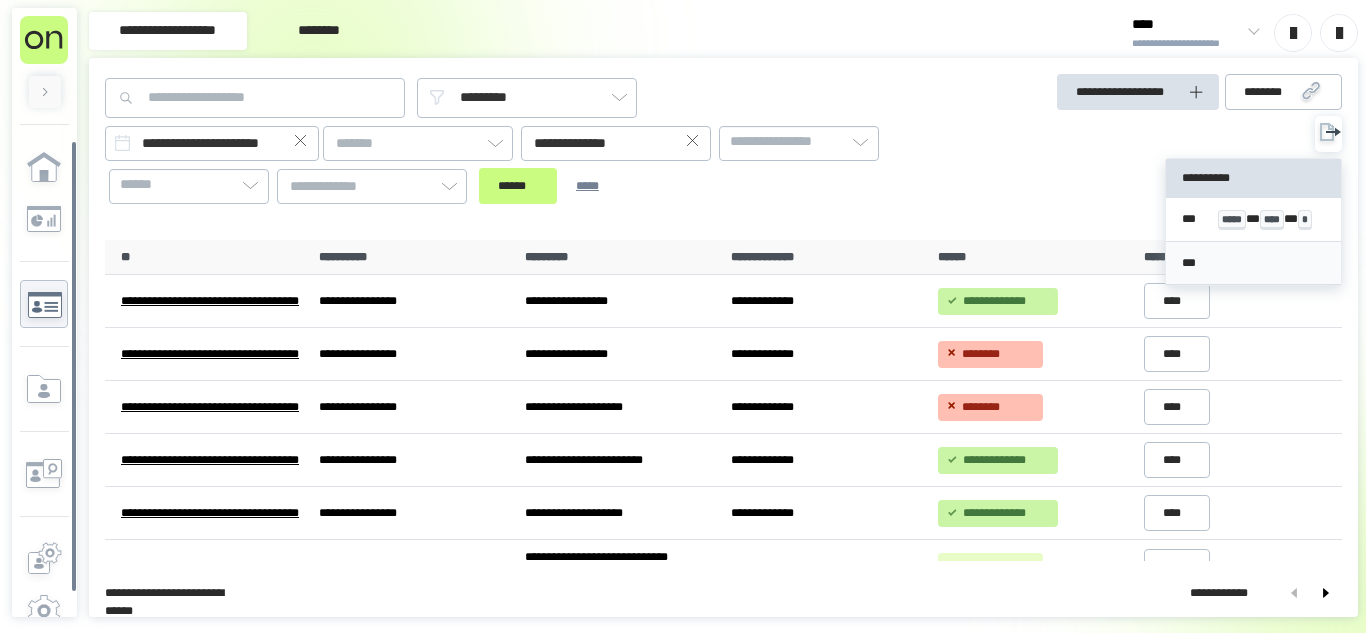 click on "***" at bounding box center [1253, 263] 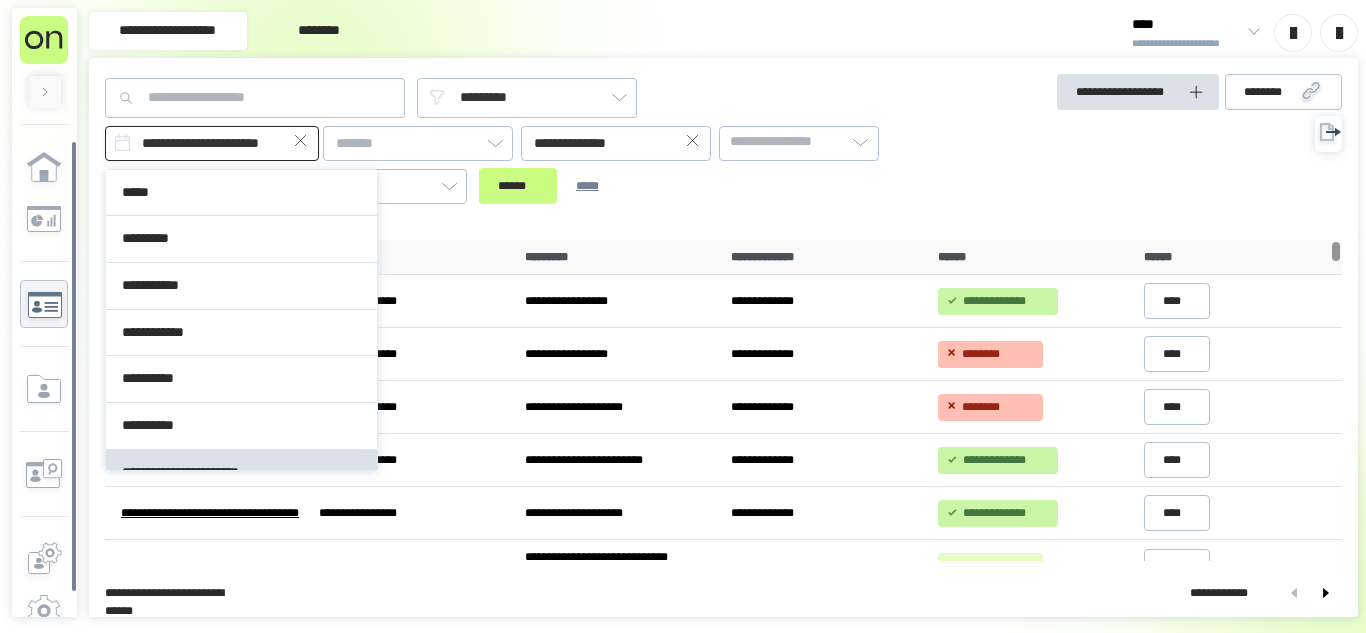click on "**********" at bounding box center [212, 143] 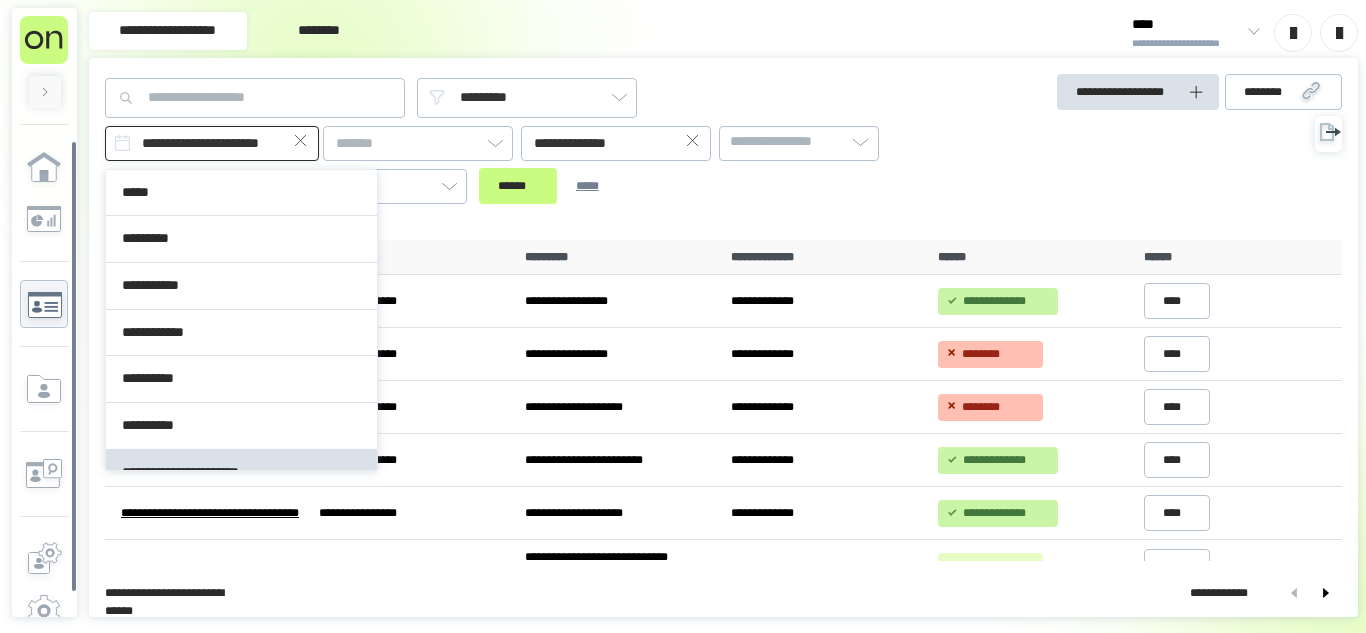 scroll, scrollTop: 26, scrollLeft: 0, axis: vertical 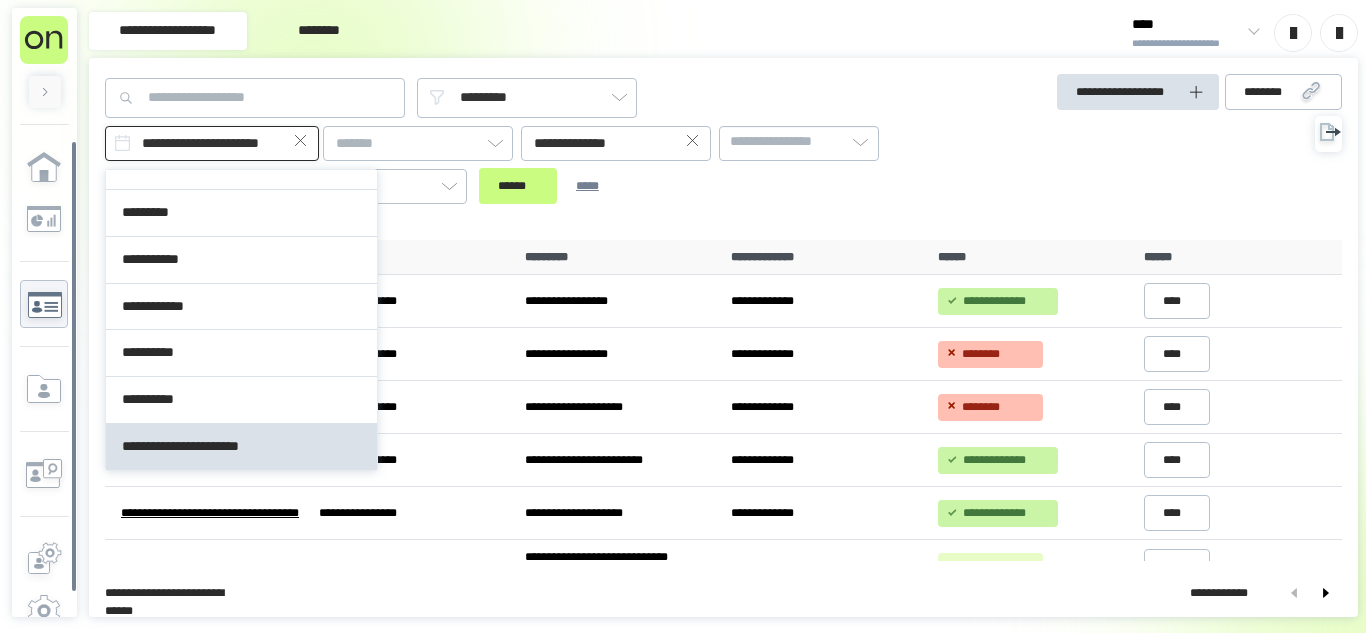 click on "**********" at bounding box center [212, 143] 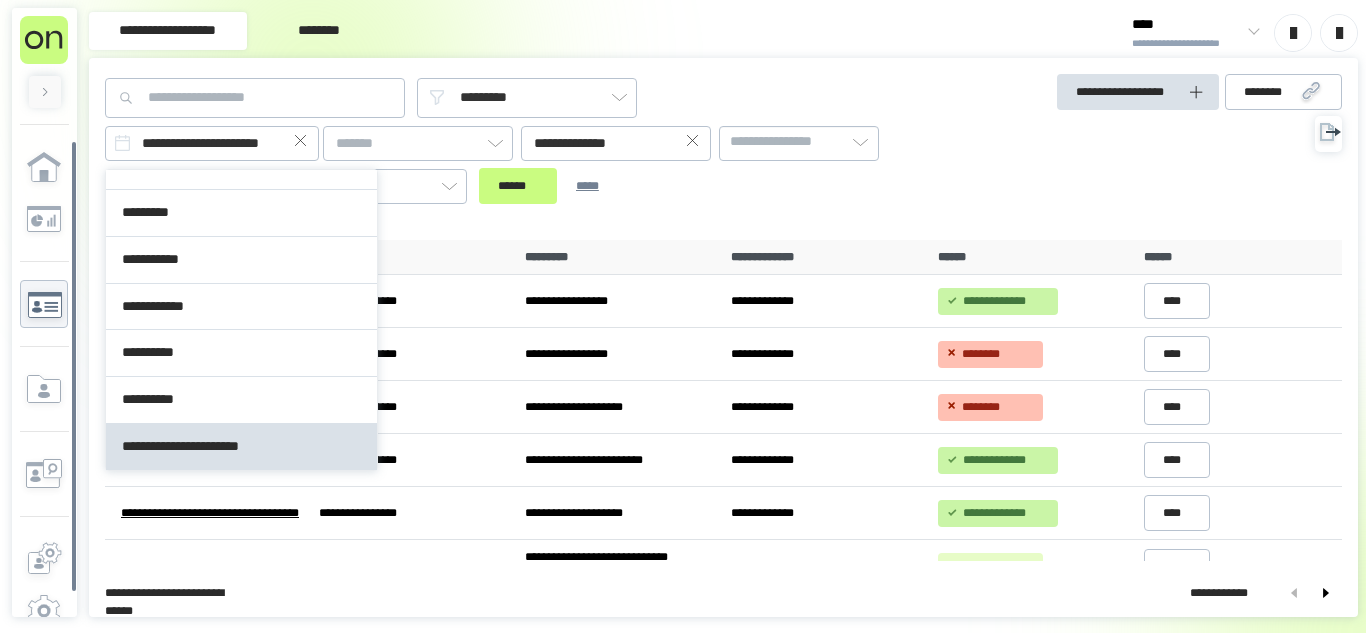 click 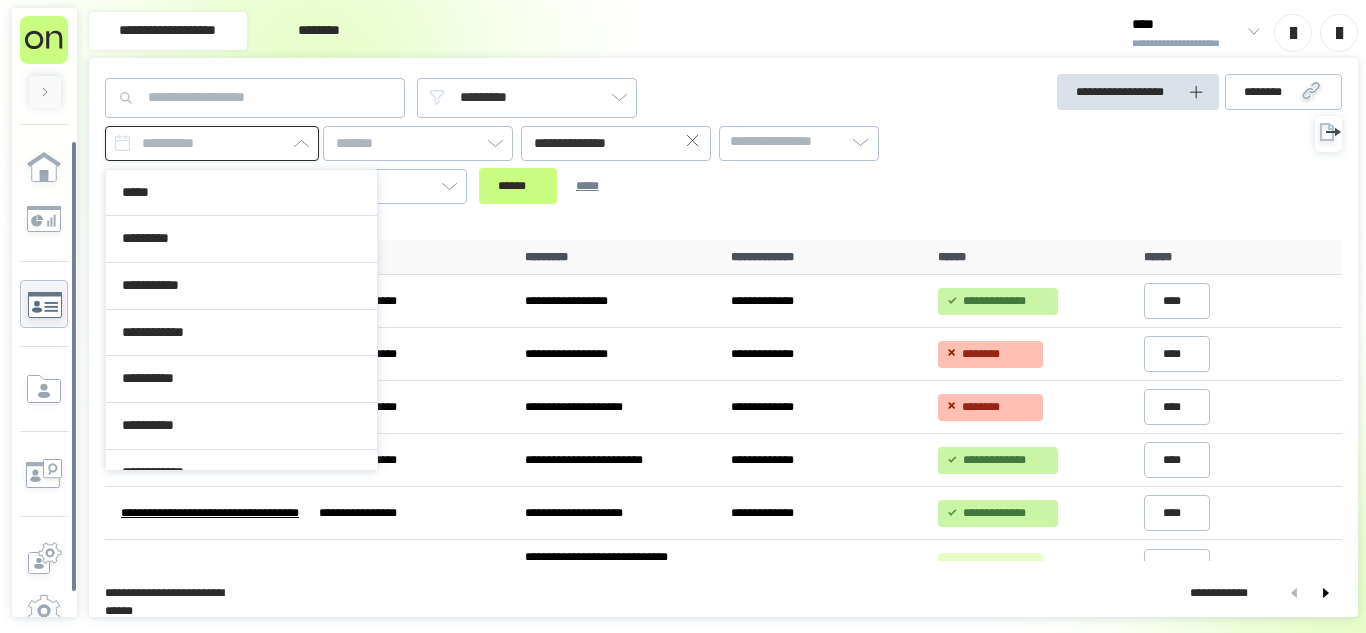 click at bounding box center (212, 143) 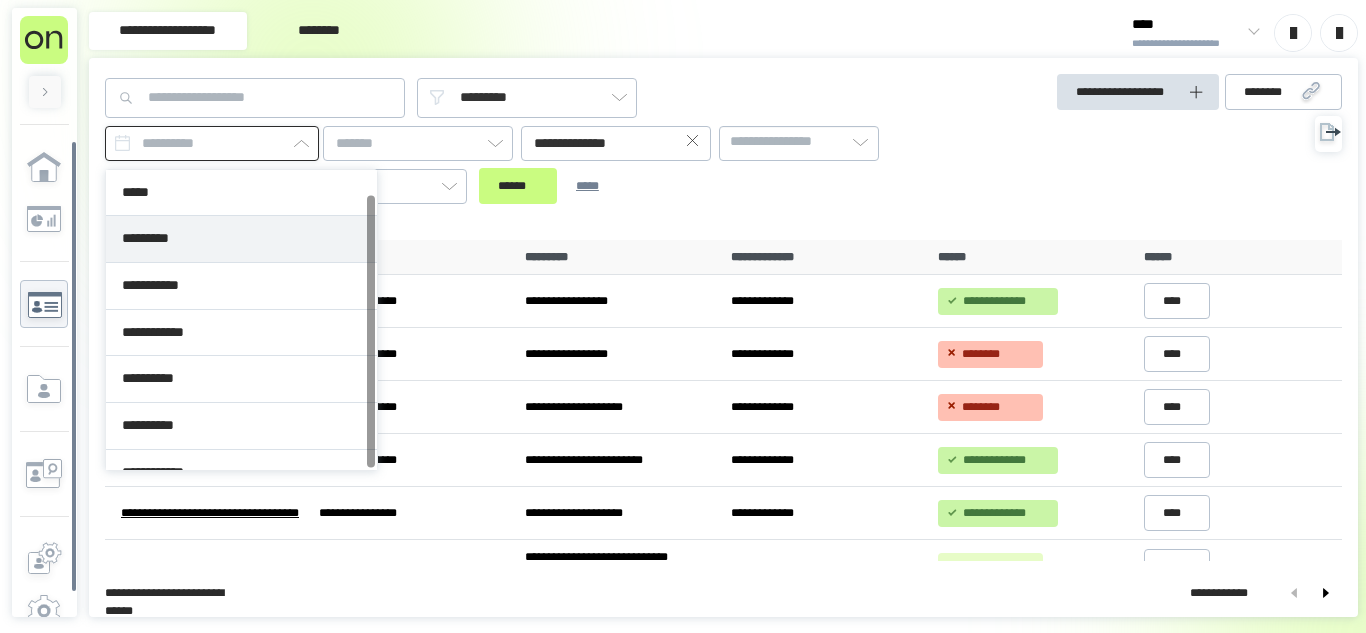 scroll, scrollTop: 26, scrollLeft: 0, axis: vertical 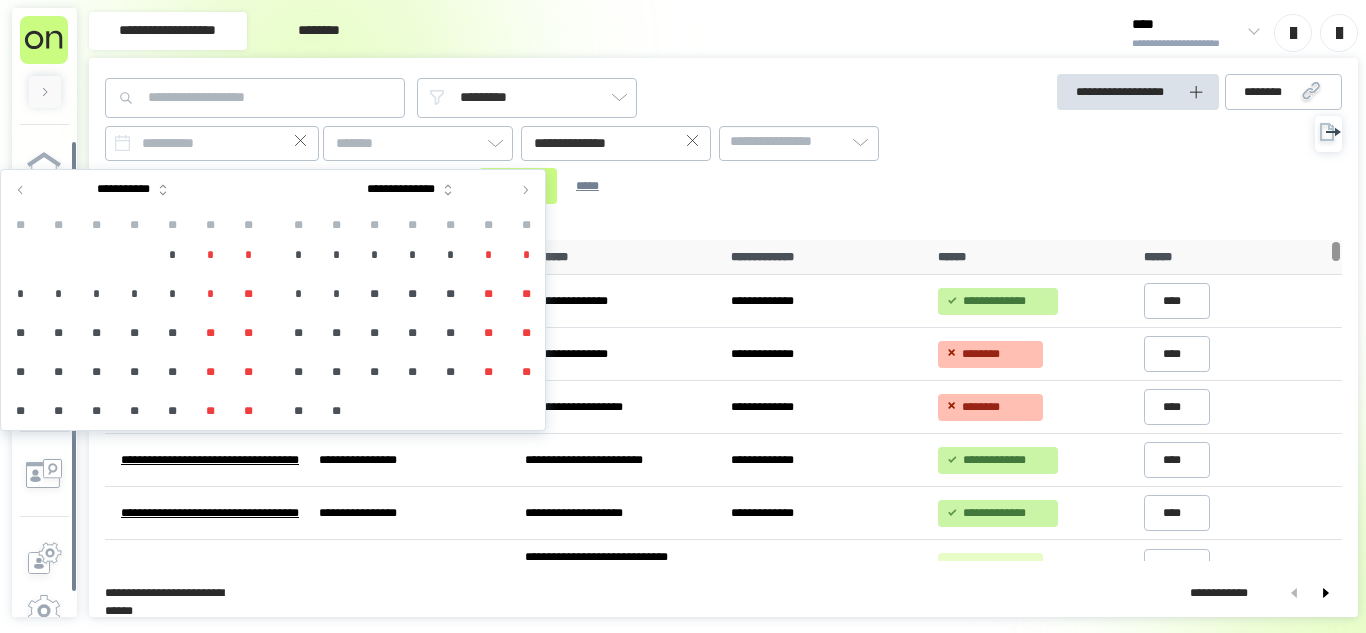 click 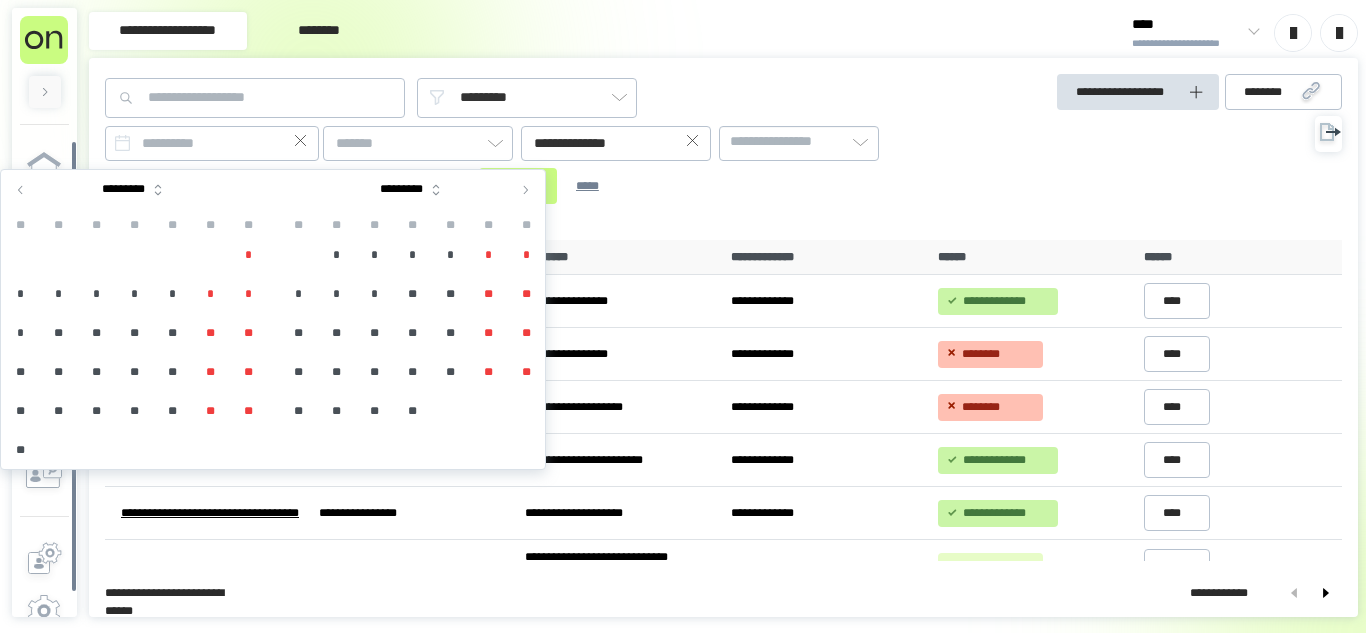 click on "*" at bounding box center (298, 294) 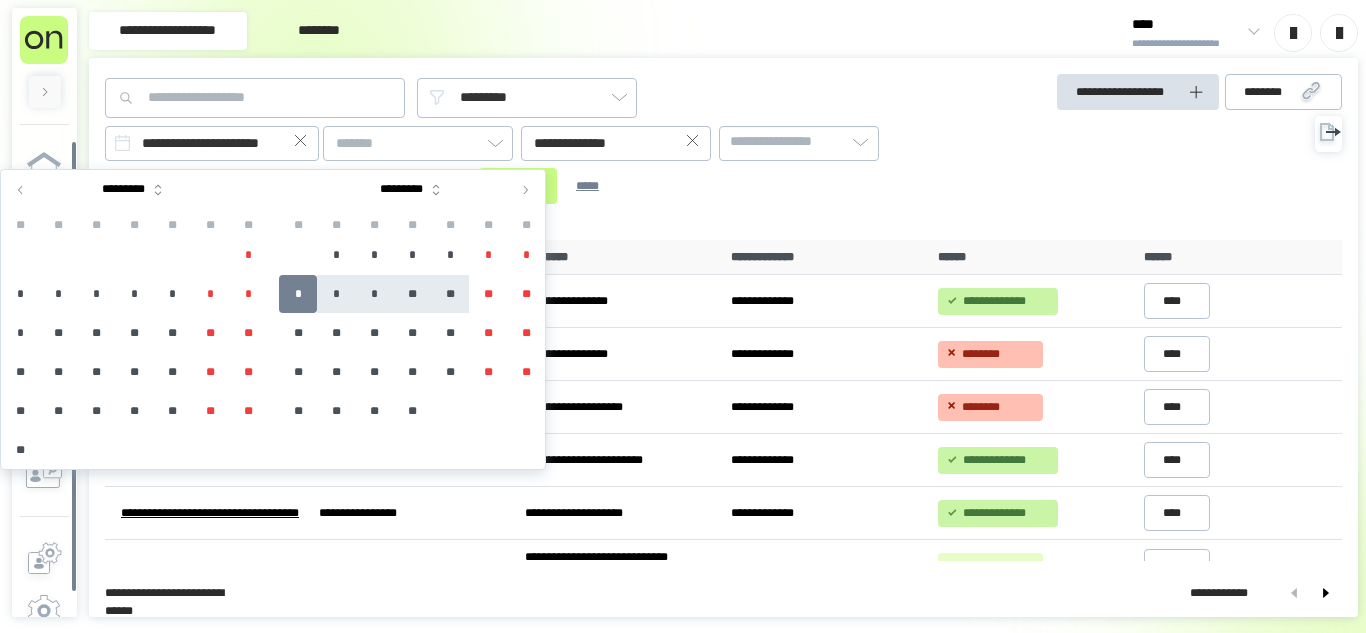 click on "**" at bounding box center (450, 294) 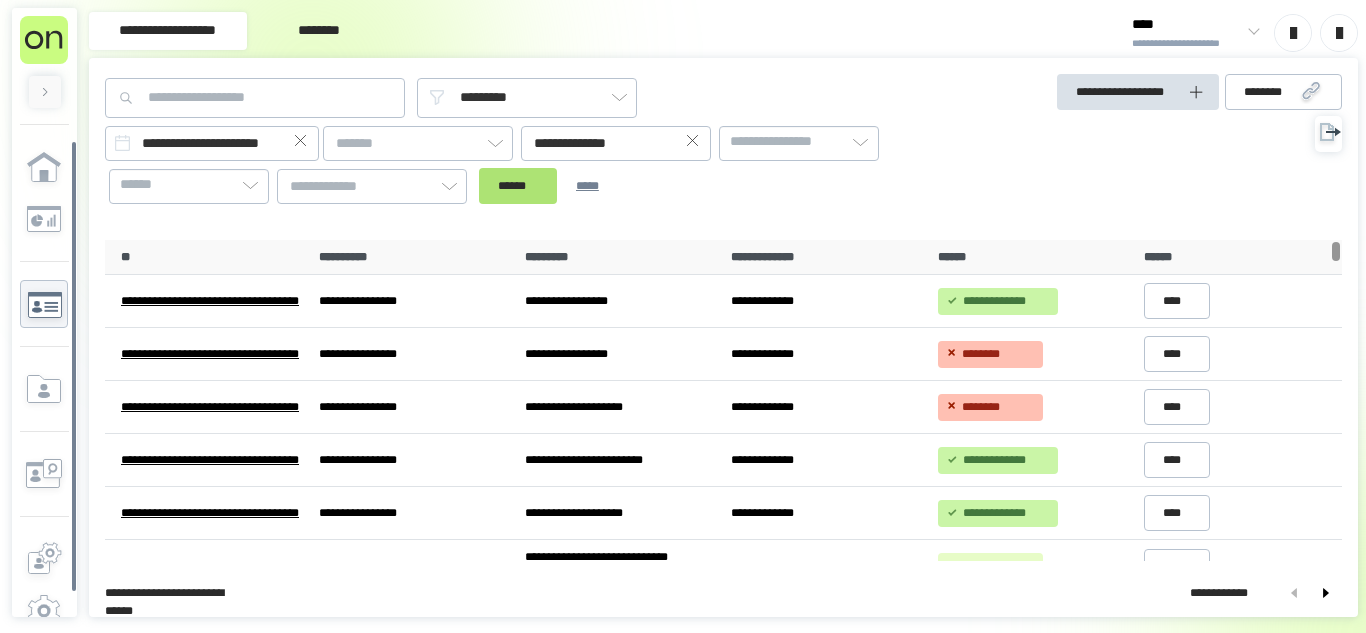 drag, startPoint x: 711, startPoint y: 205, endPoint x: 744, endPoint y: 181, distance: 40.804413 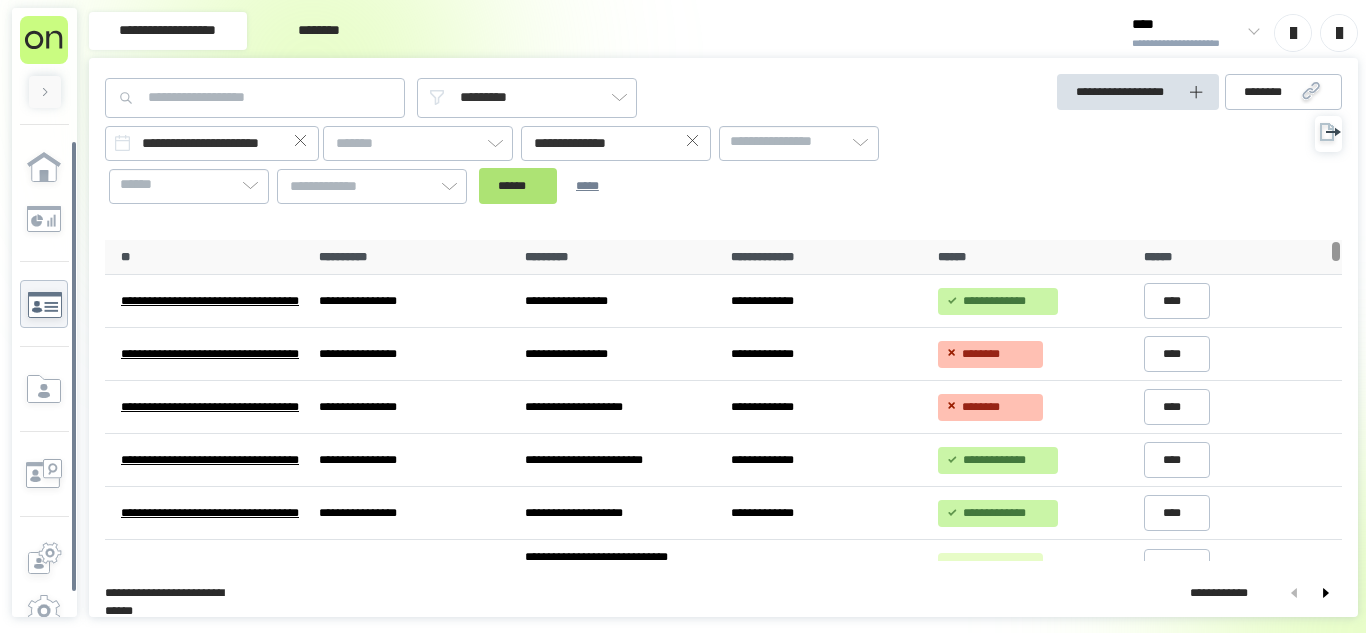 click on "******" at bounding box center (518, 186) 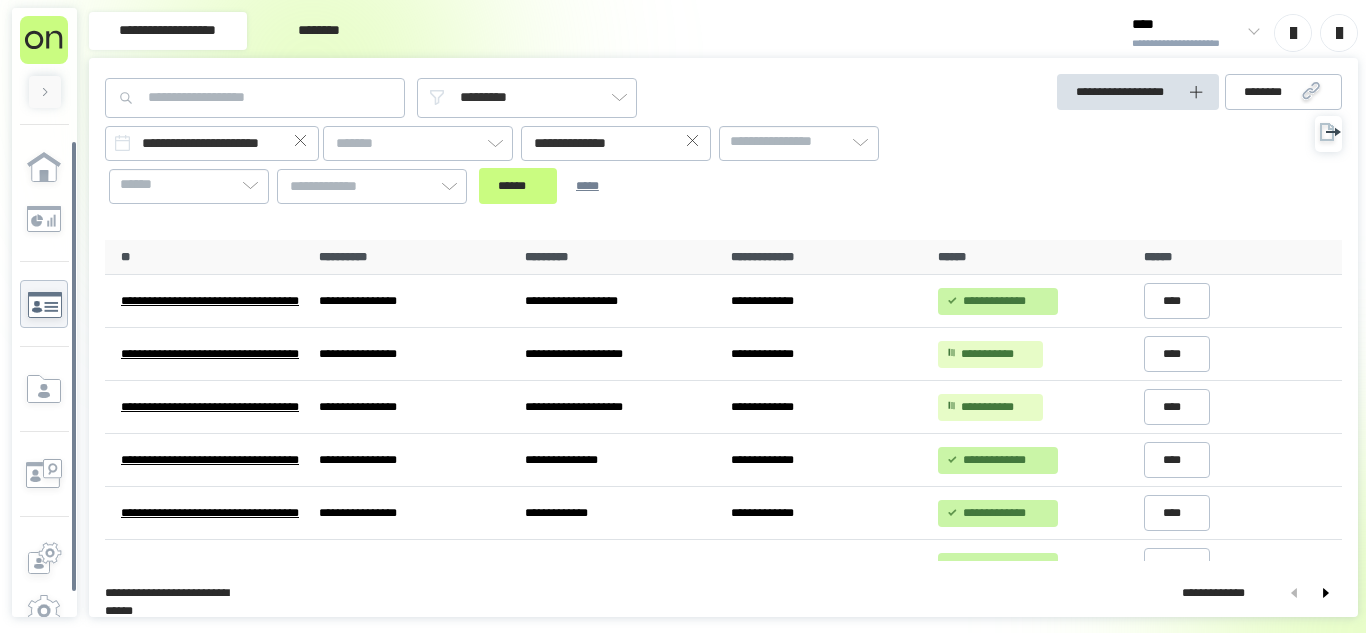 click 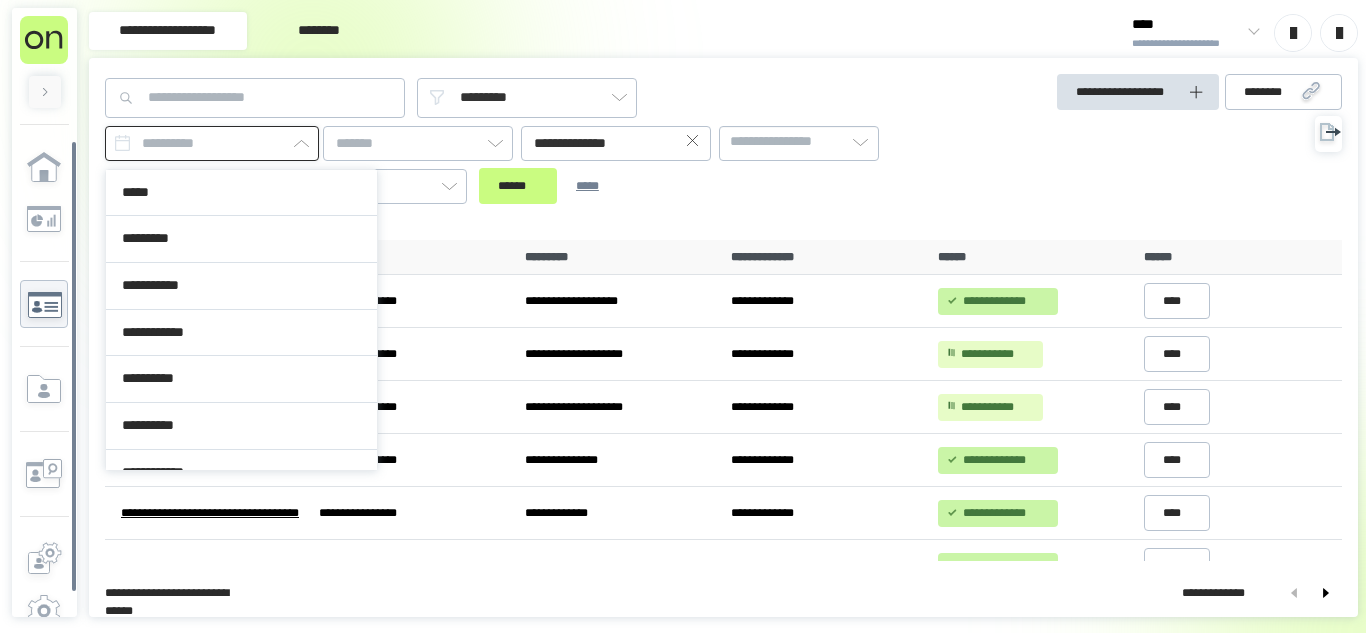 click at bounding box center [212, 143] 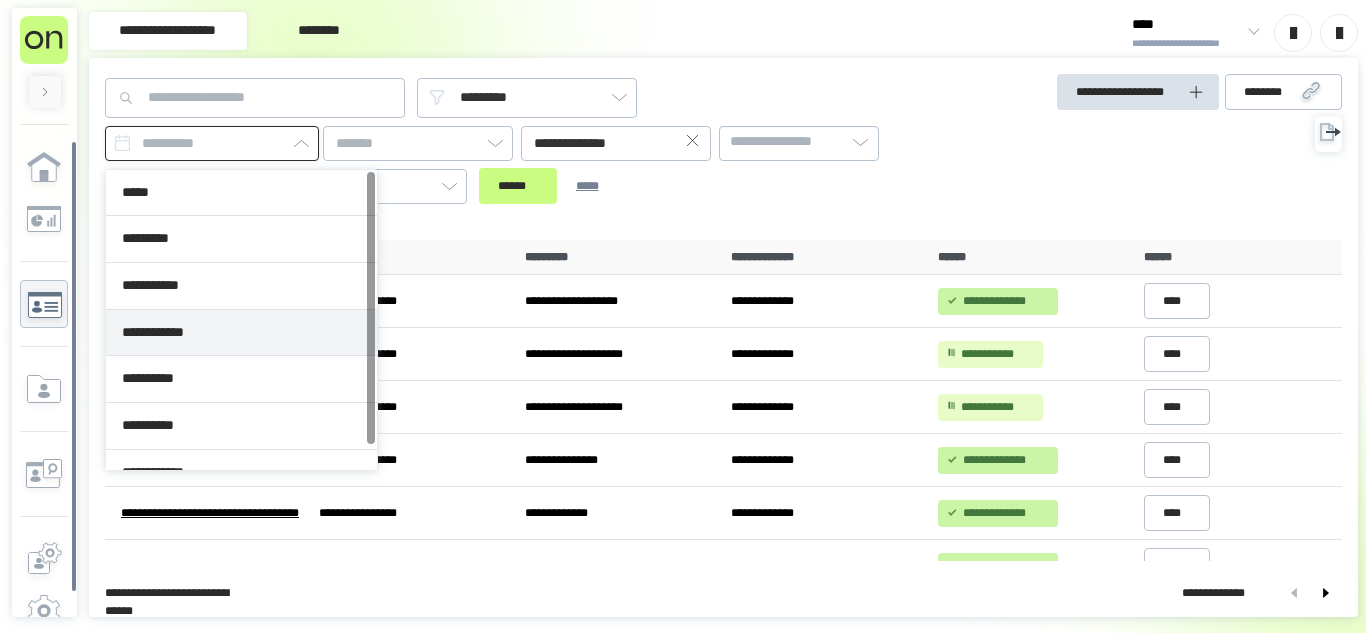 scroll, scrollTop: 26, scrollLeft: 0, axis: vertical 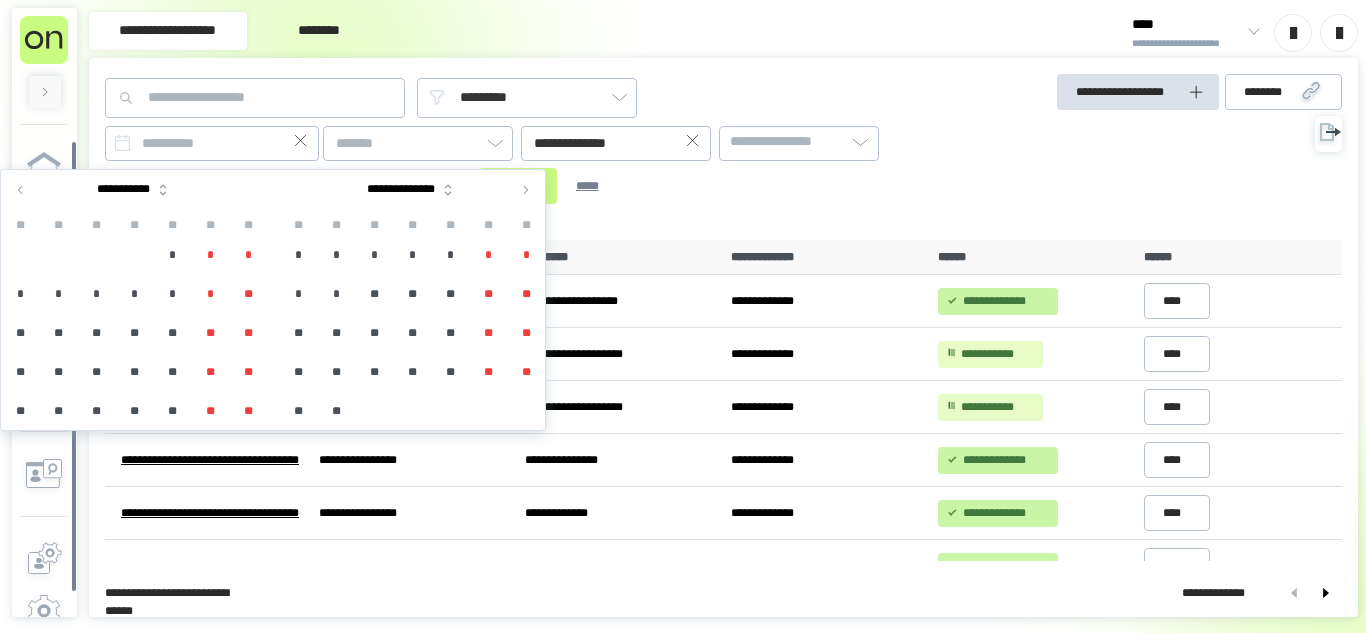 click 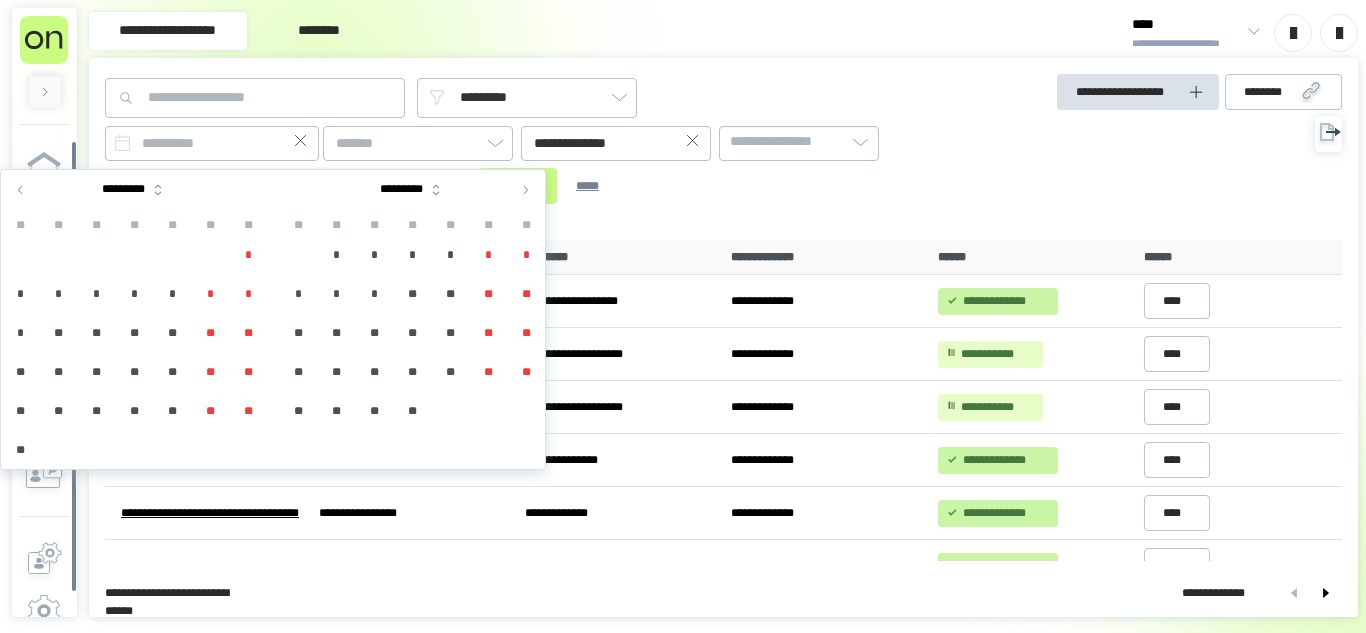 click on "*" at bounding box center [298, 294] 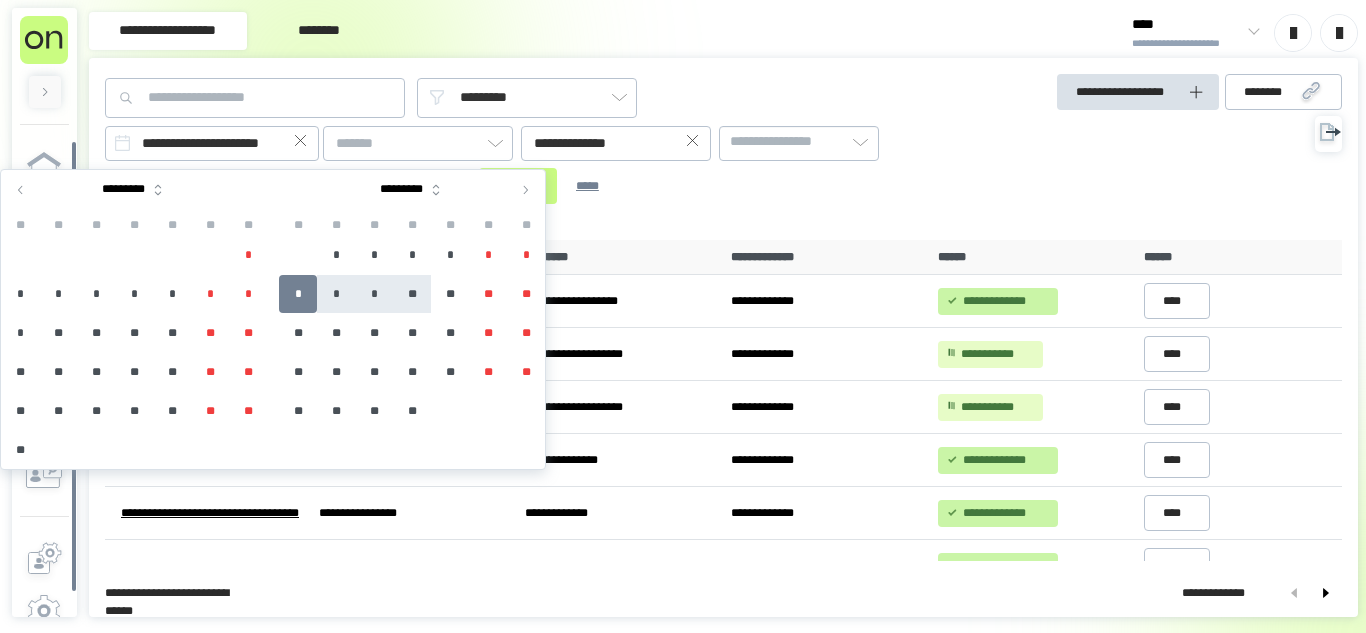 click on "**" at bounding box center [412, 294] 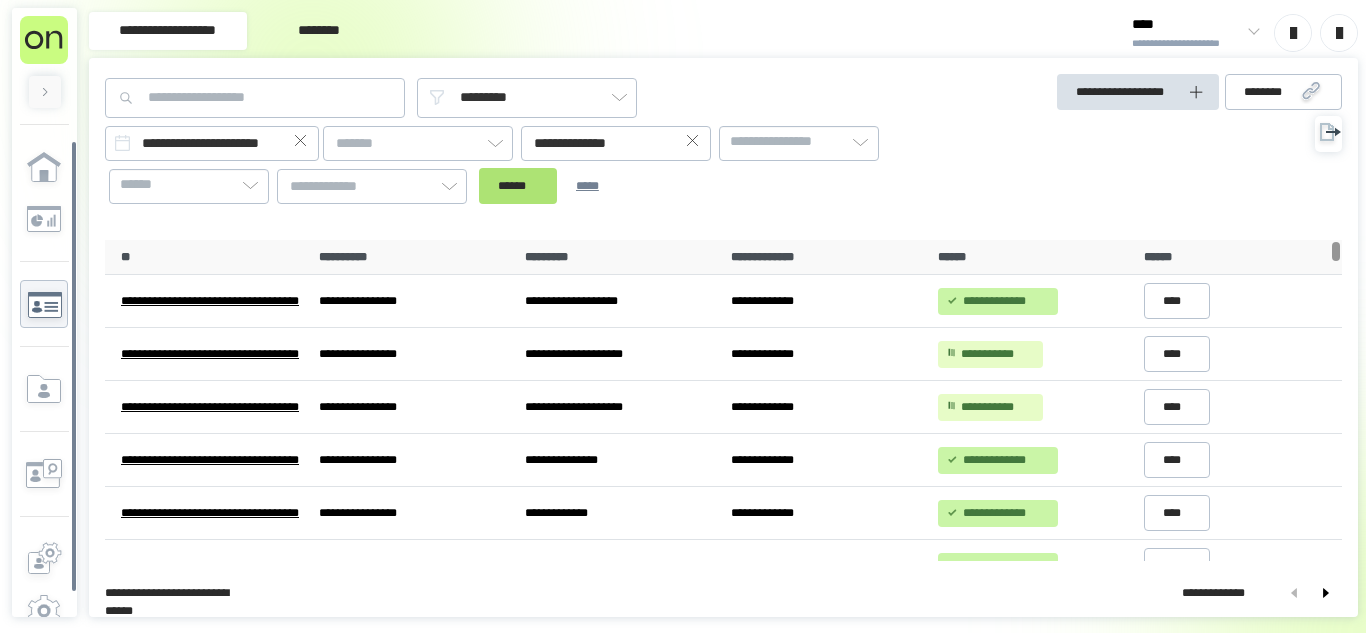 click on "******" at bounding box center [518, 186] 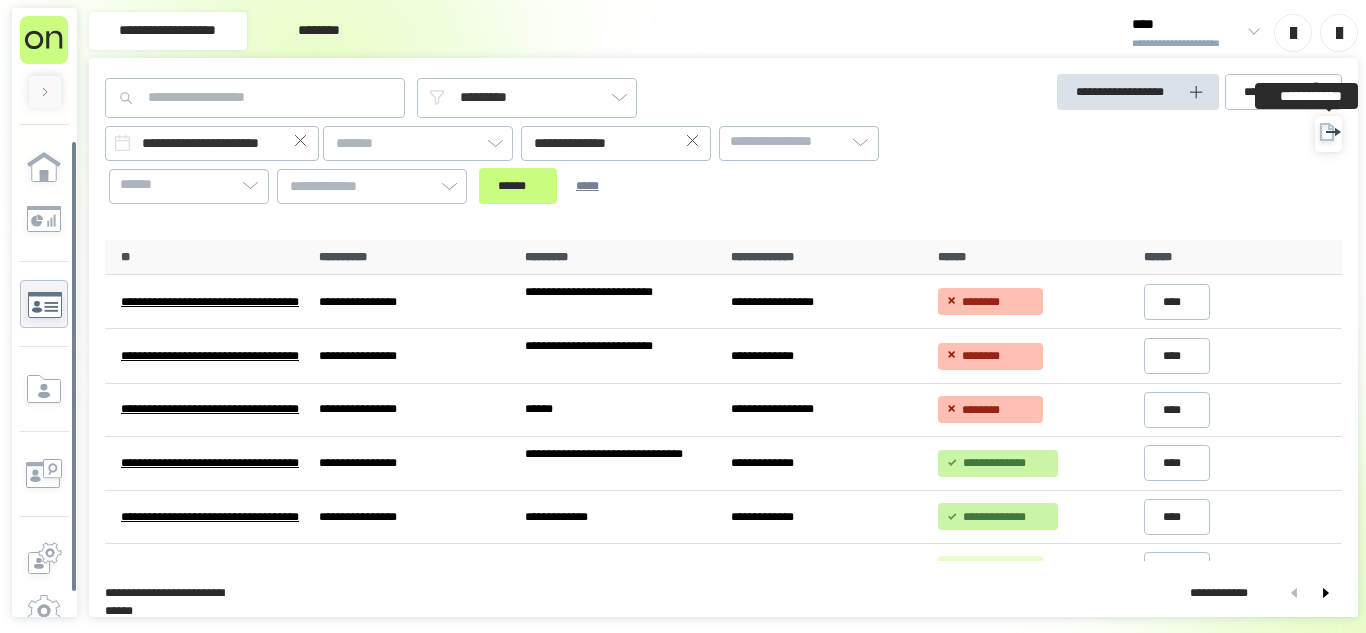 click 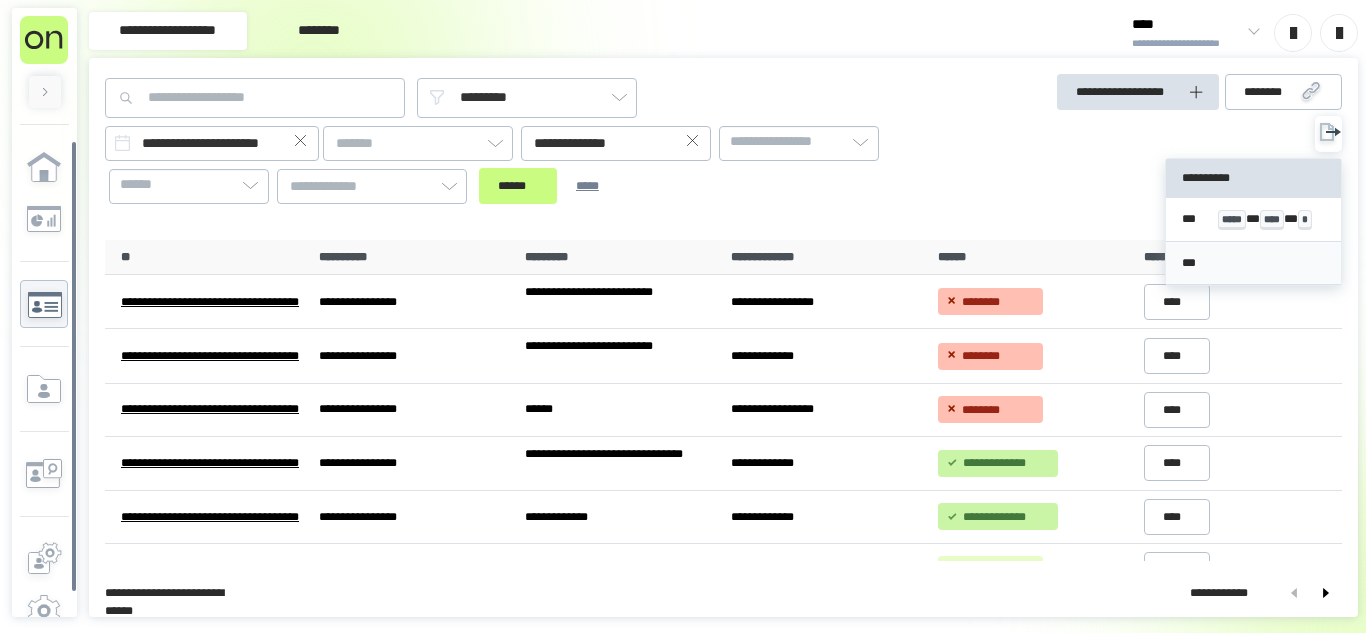 click on "***" at bounding box center [1253, 263] 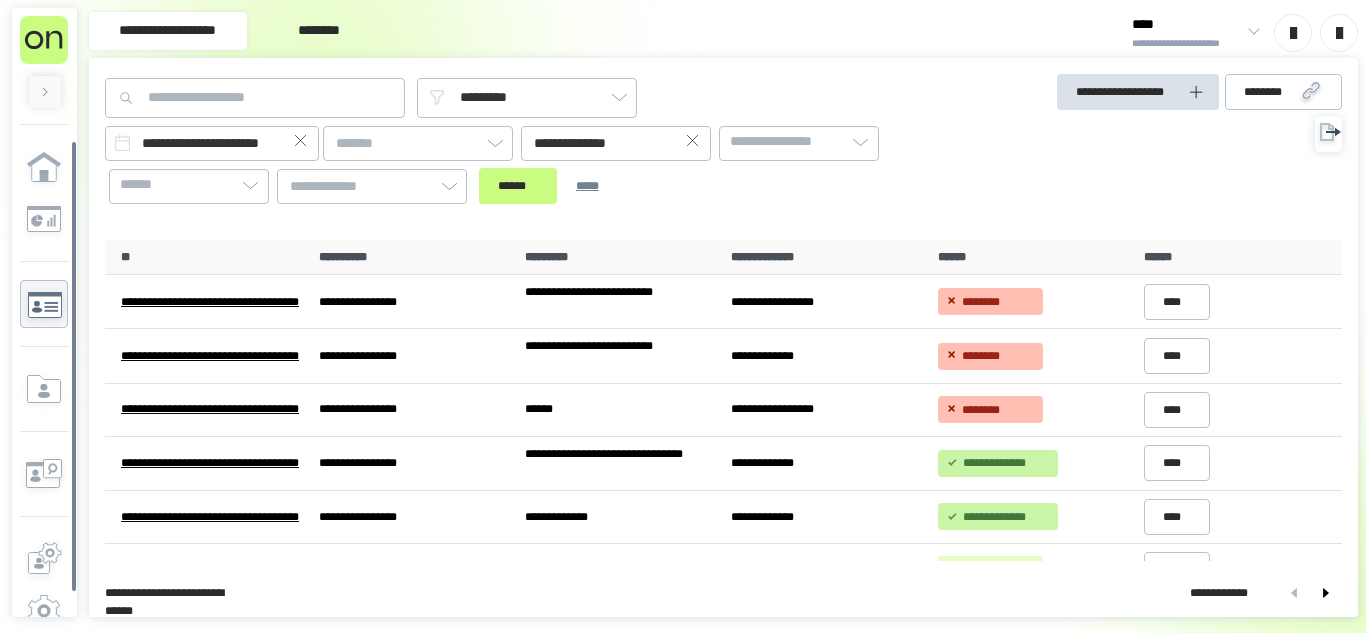 click 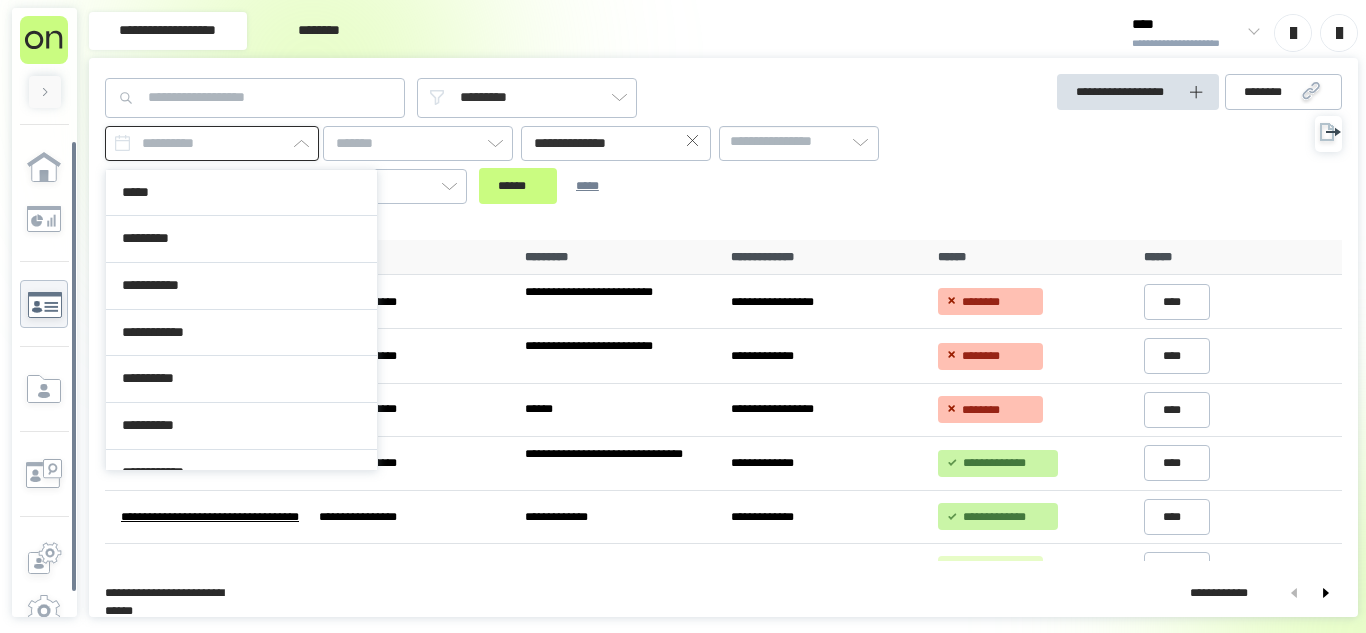 click at bounding box center [212, 143] 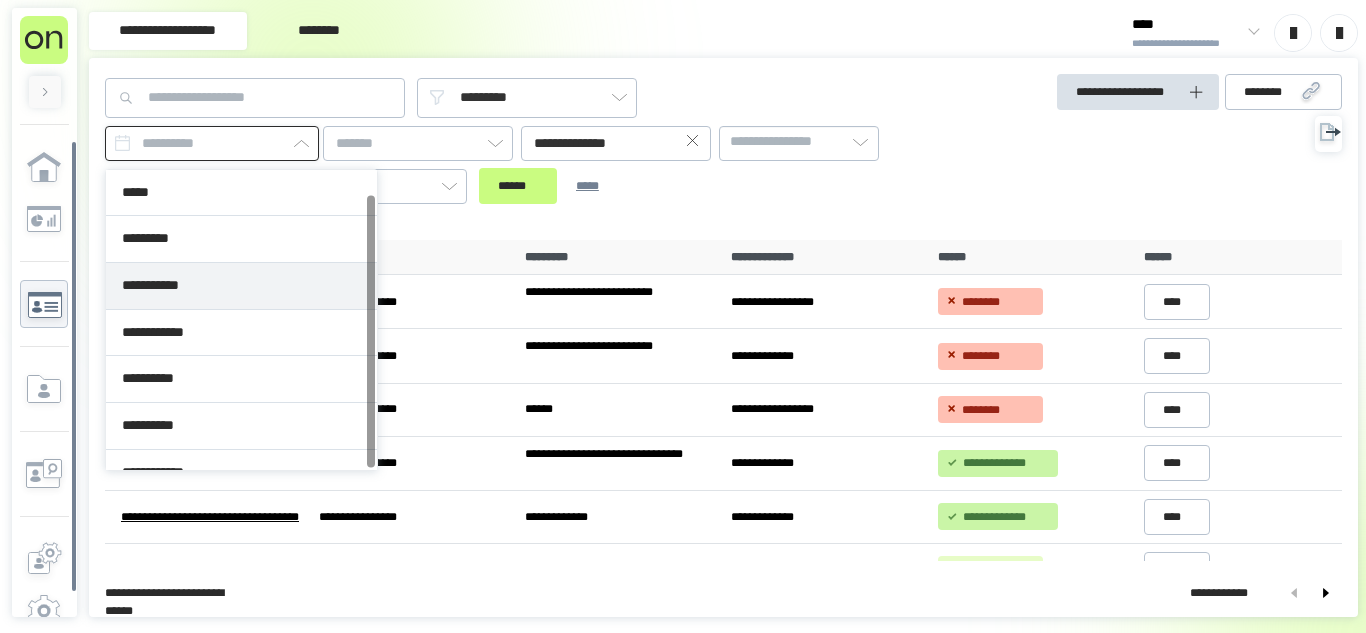 scroll, scrollTop: 26, scrollLeft: 0, axis: vertical 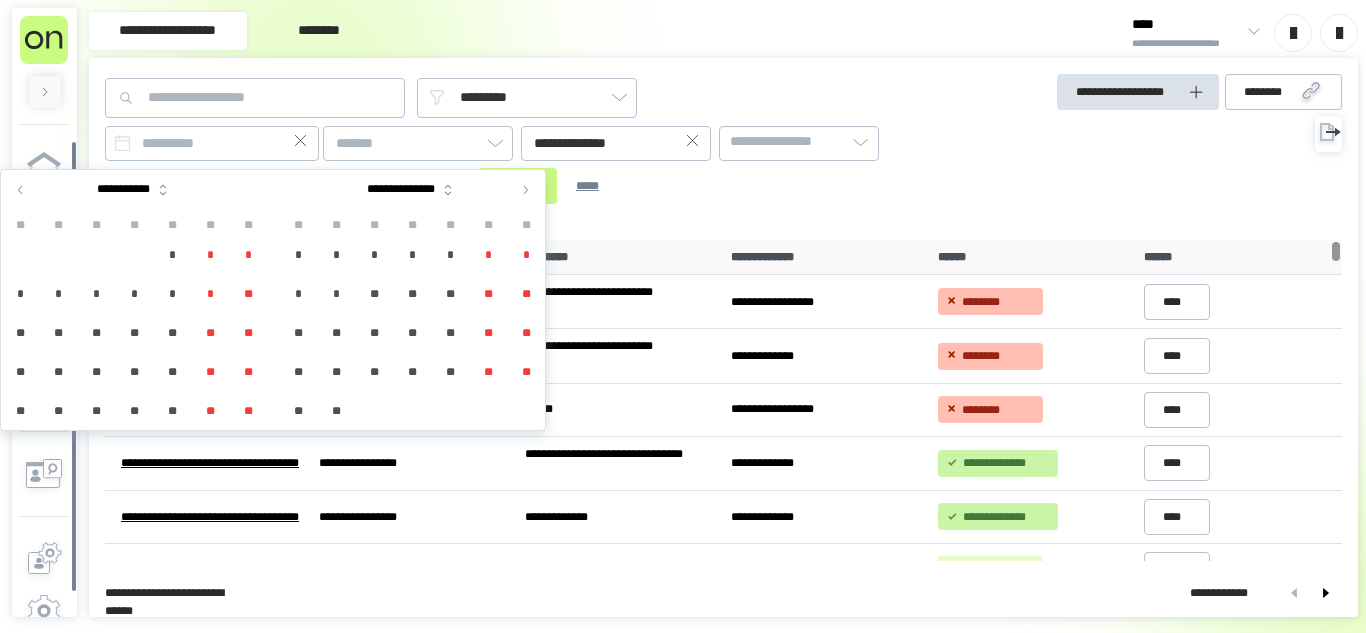 click at bounding box center [21, 190] 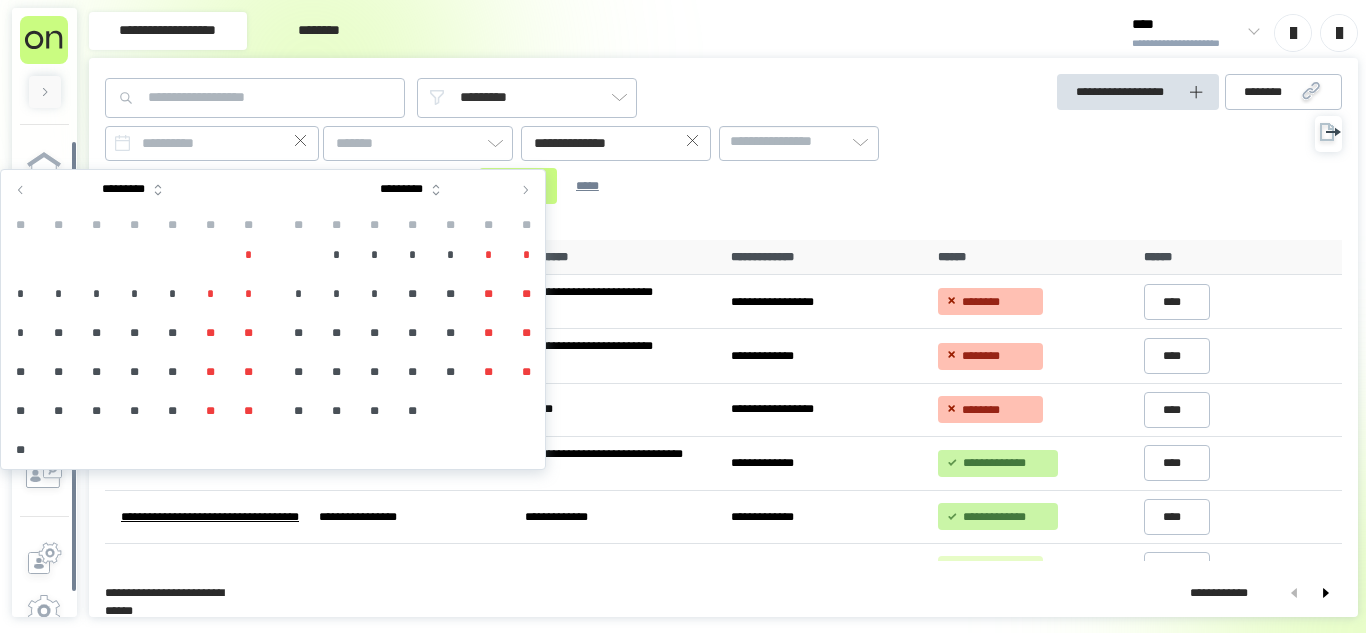 click on "**" at bounding box center (450, 294) 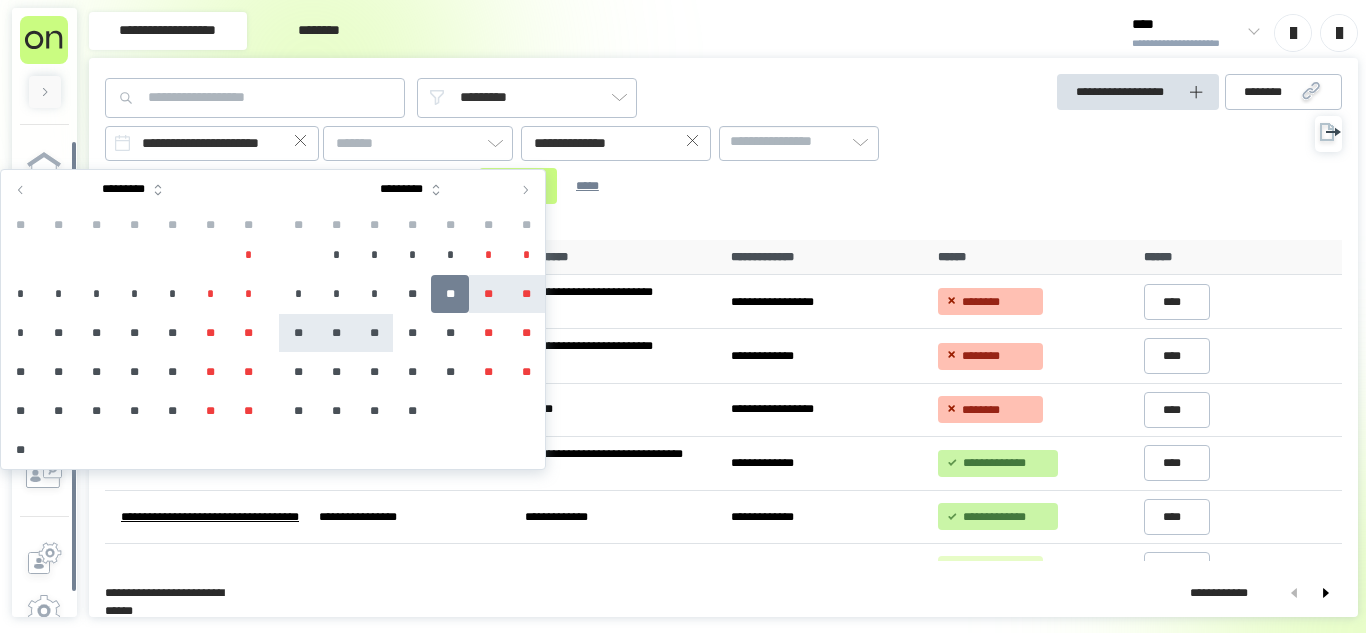 click on "**" at bounding box center [374, 333] 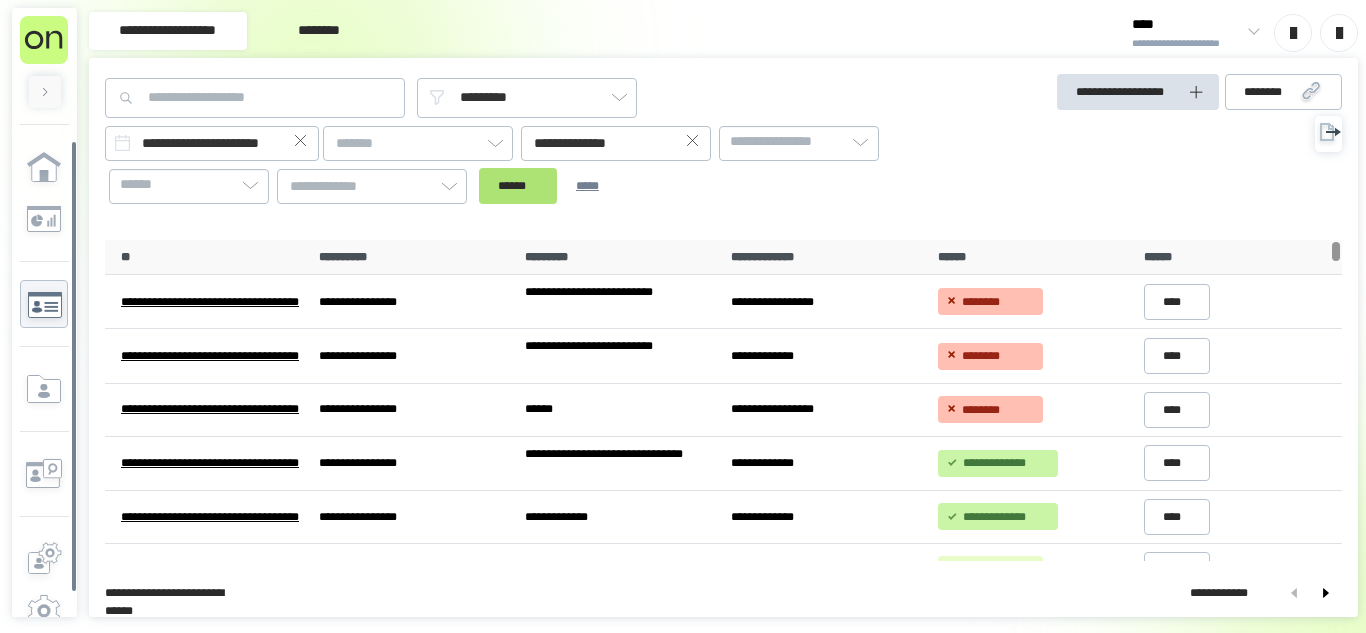 click on "******" at bounding box center [518, 186] 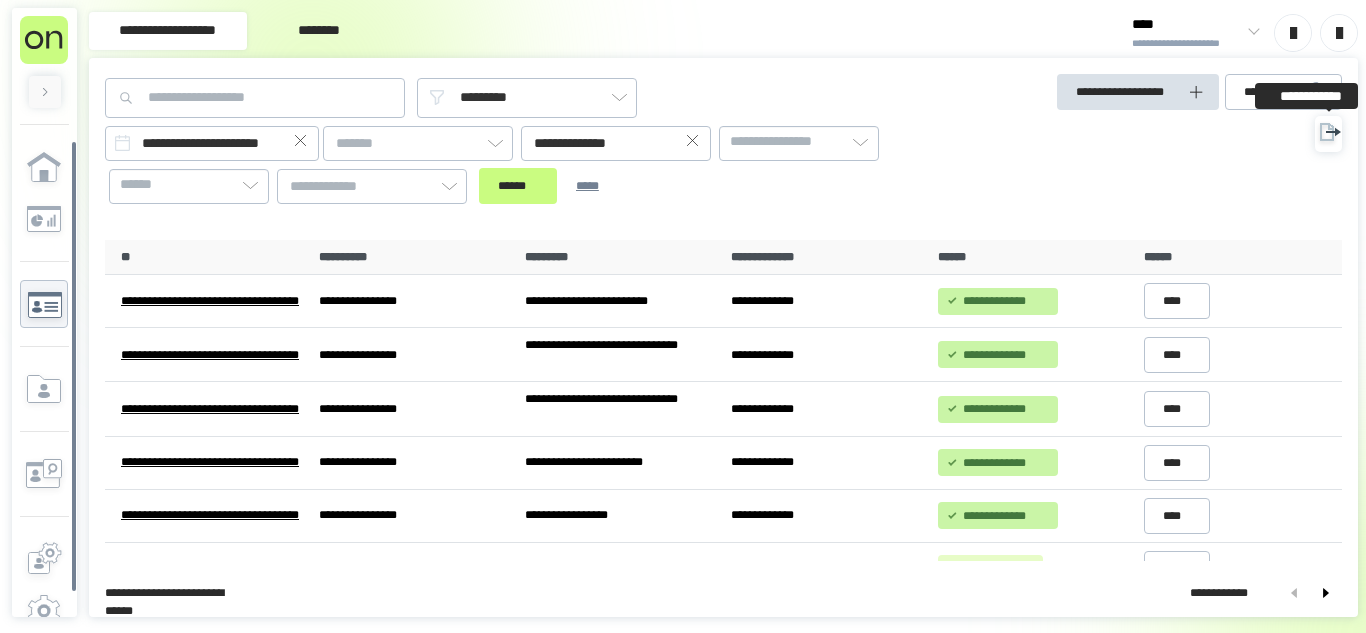 click 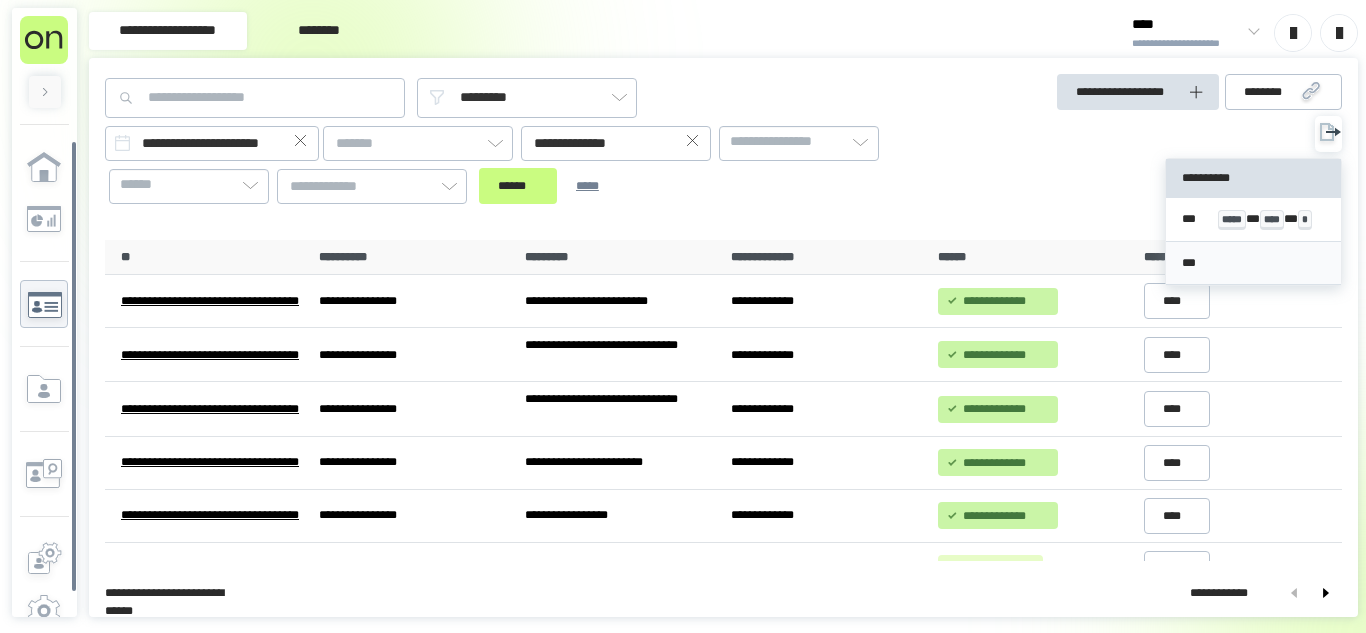 click on "***" at bounding box center [1253, 263] 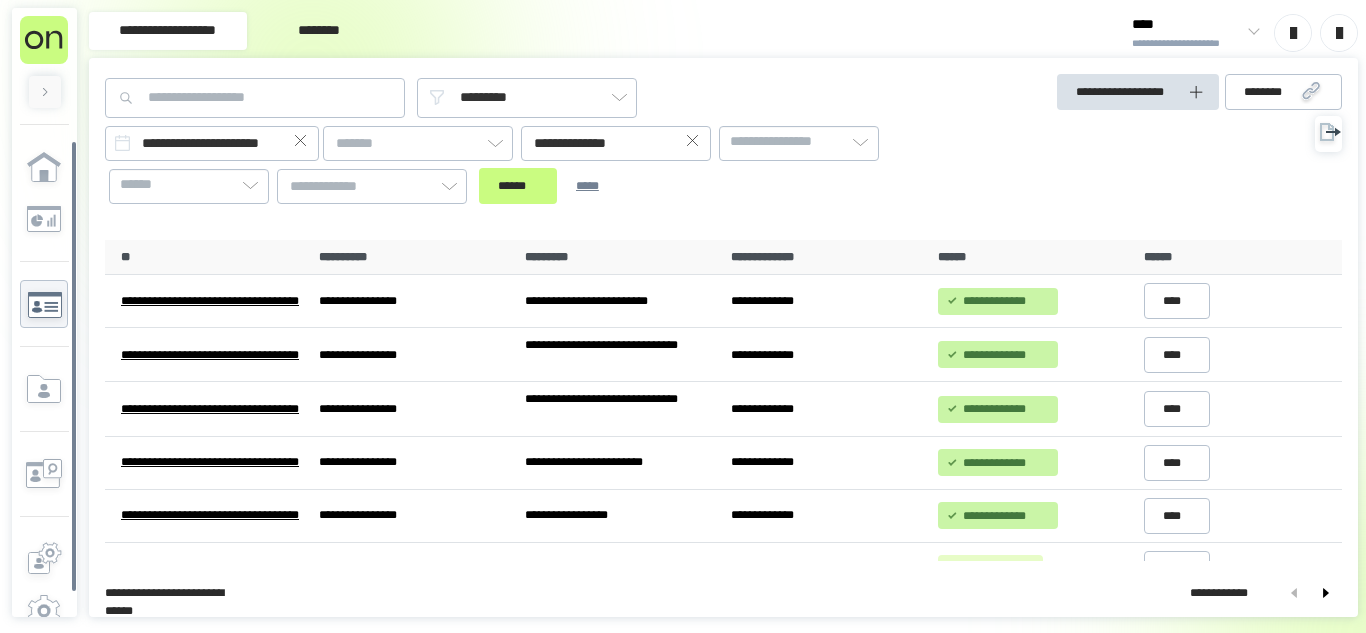 click at bounding box center [301, 143] 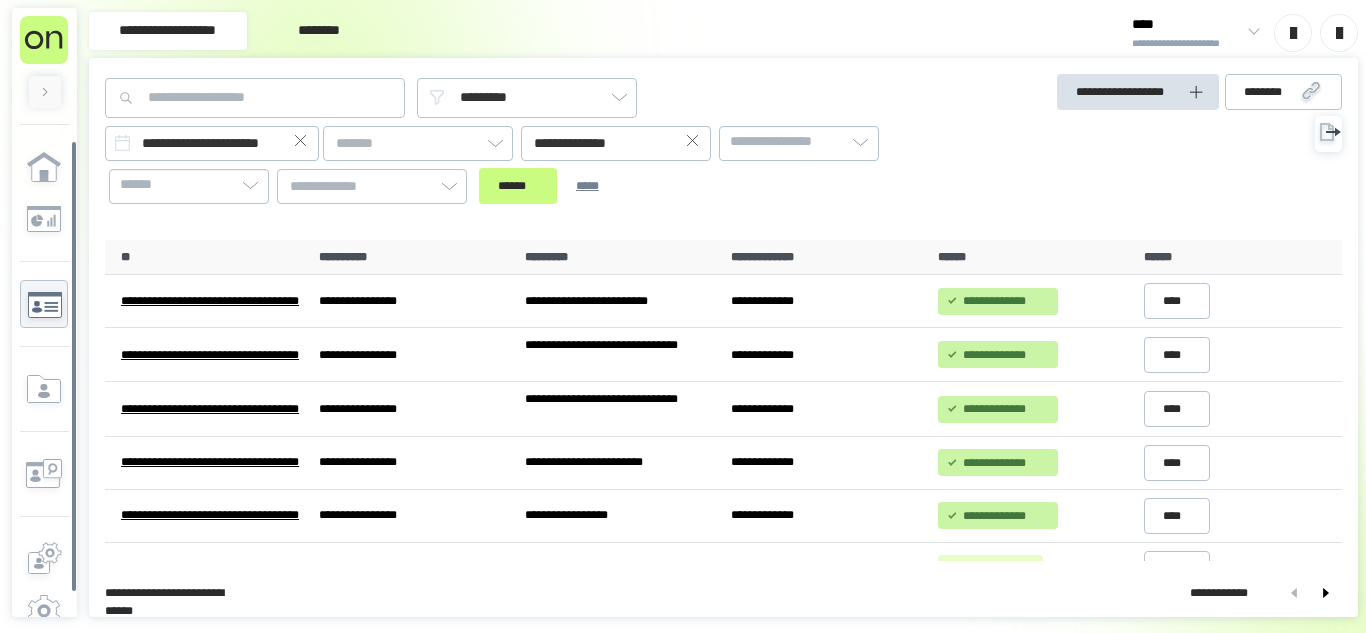 click 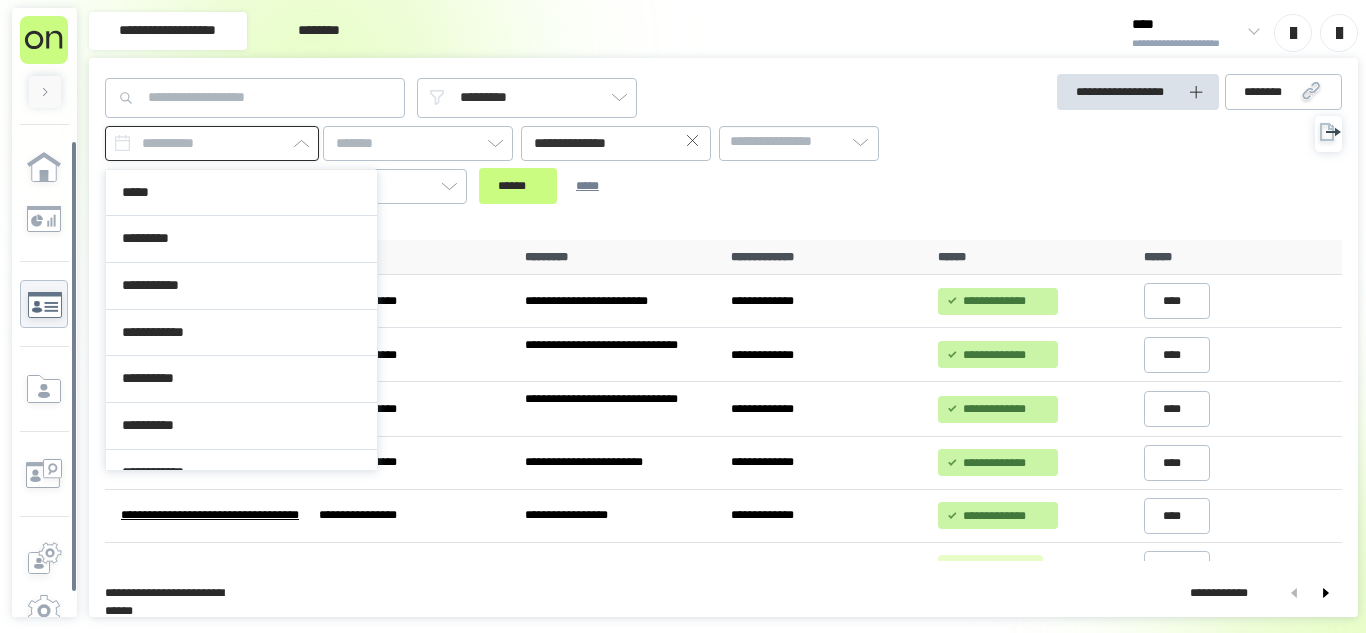 click at bounding box center (212, 143) 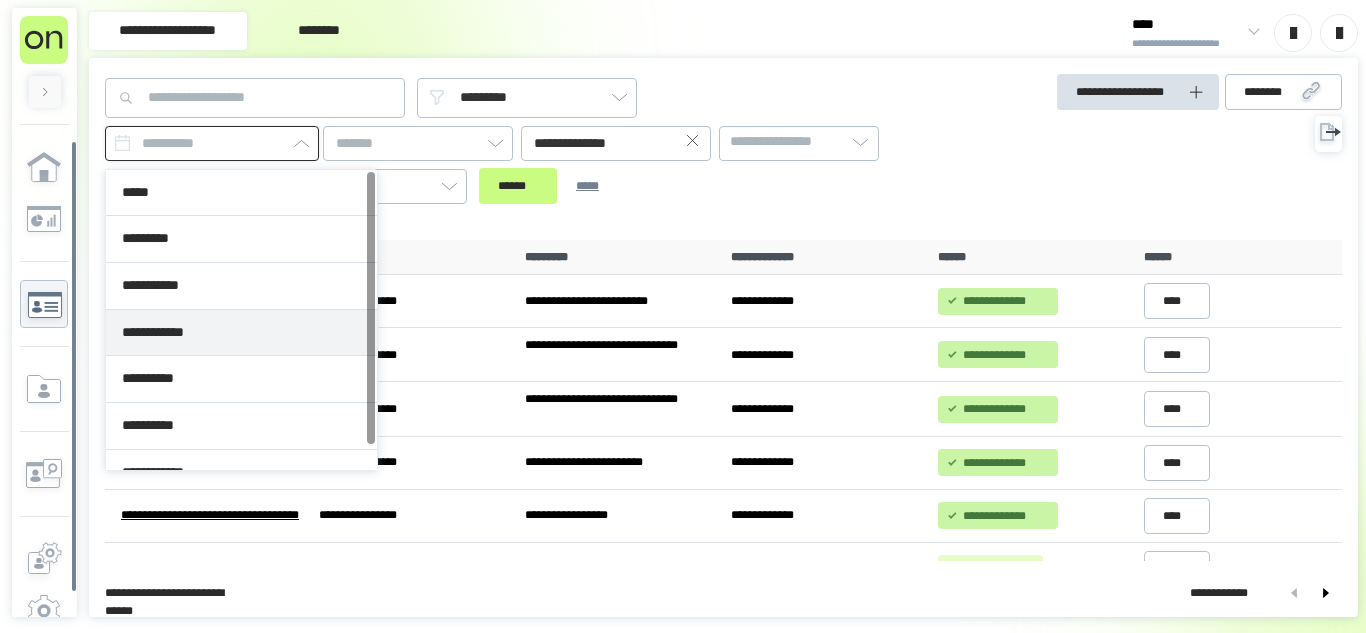 scroll, scrollTop: 26, scrollLeft: 0, axis: vertical 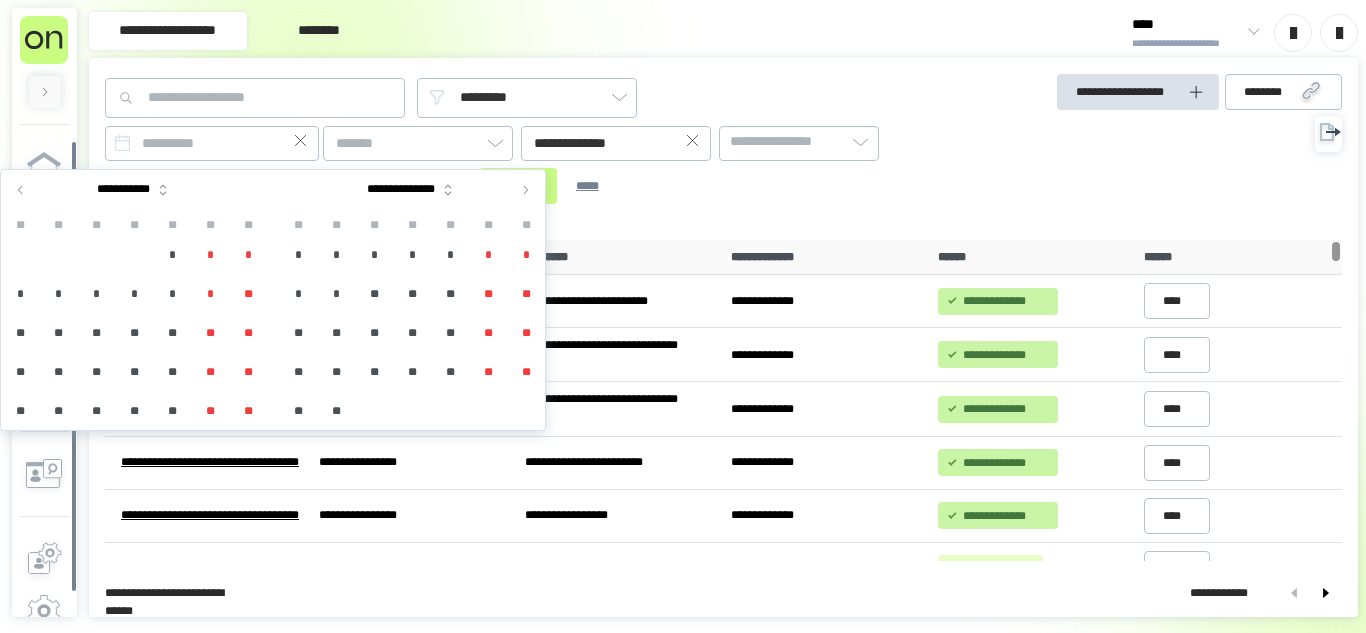 click 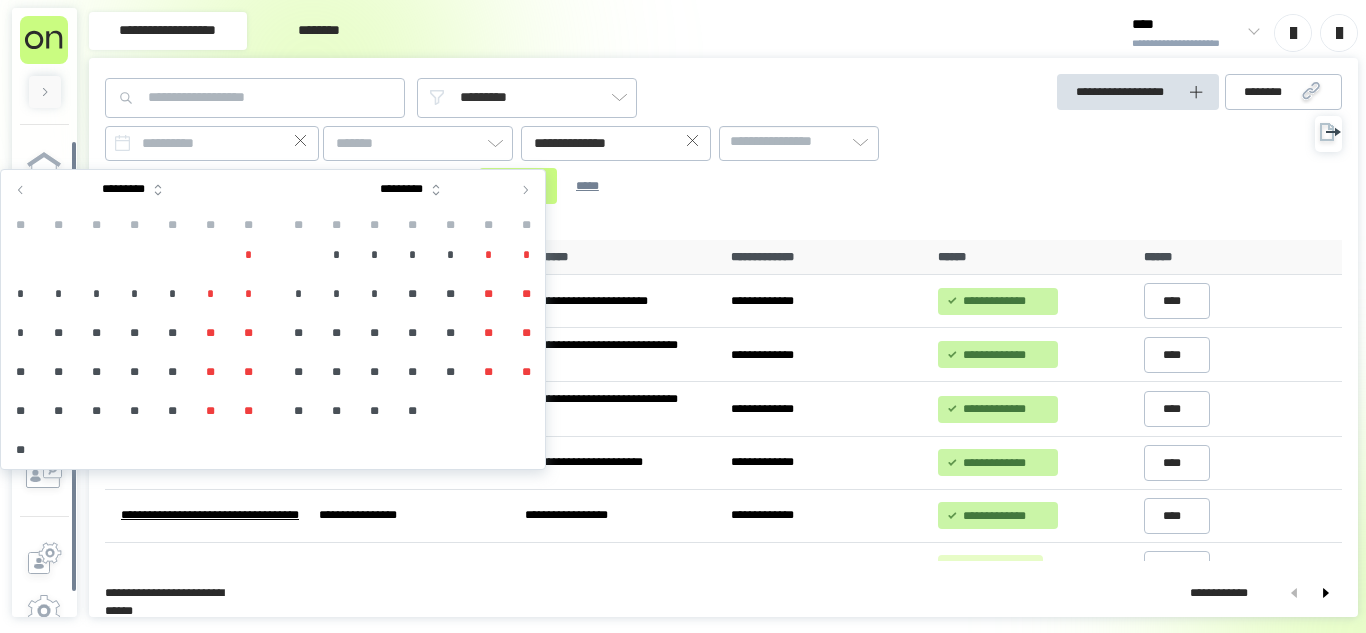 click on "**" at bounding box center (412, 333) 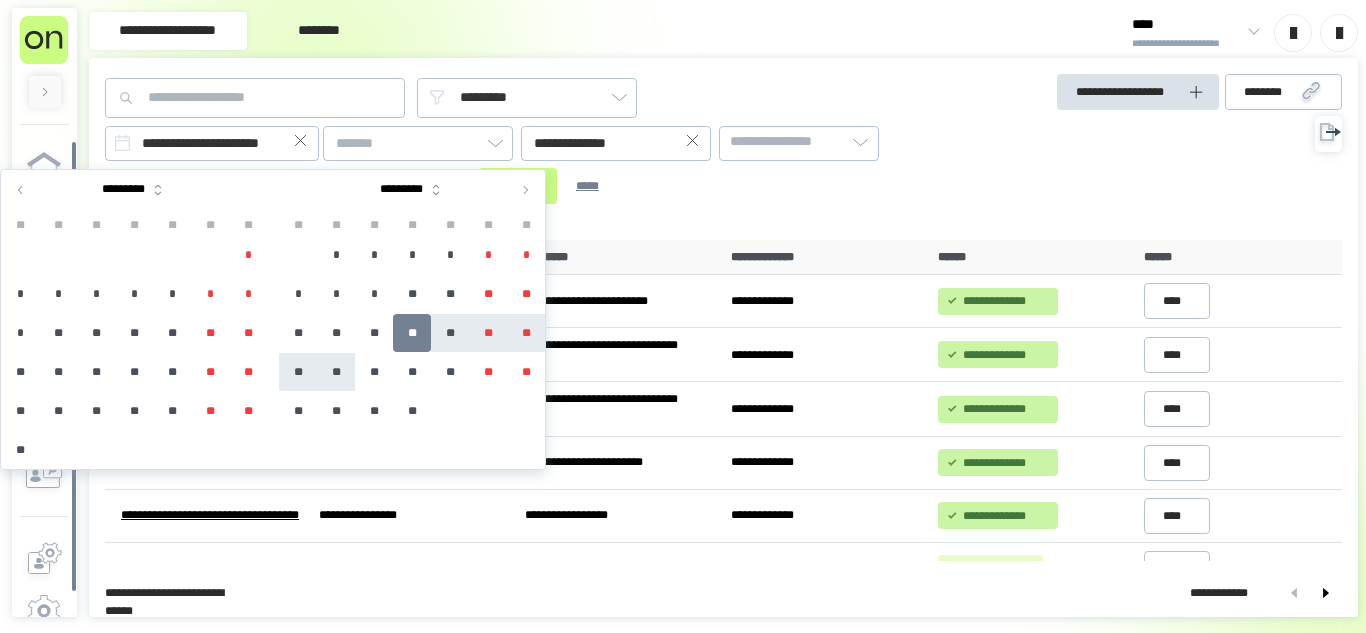 click on "**" at bounding box center (336, 372) 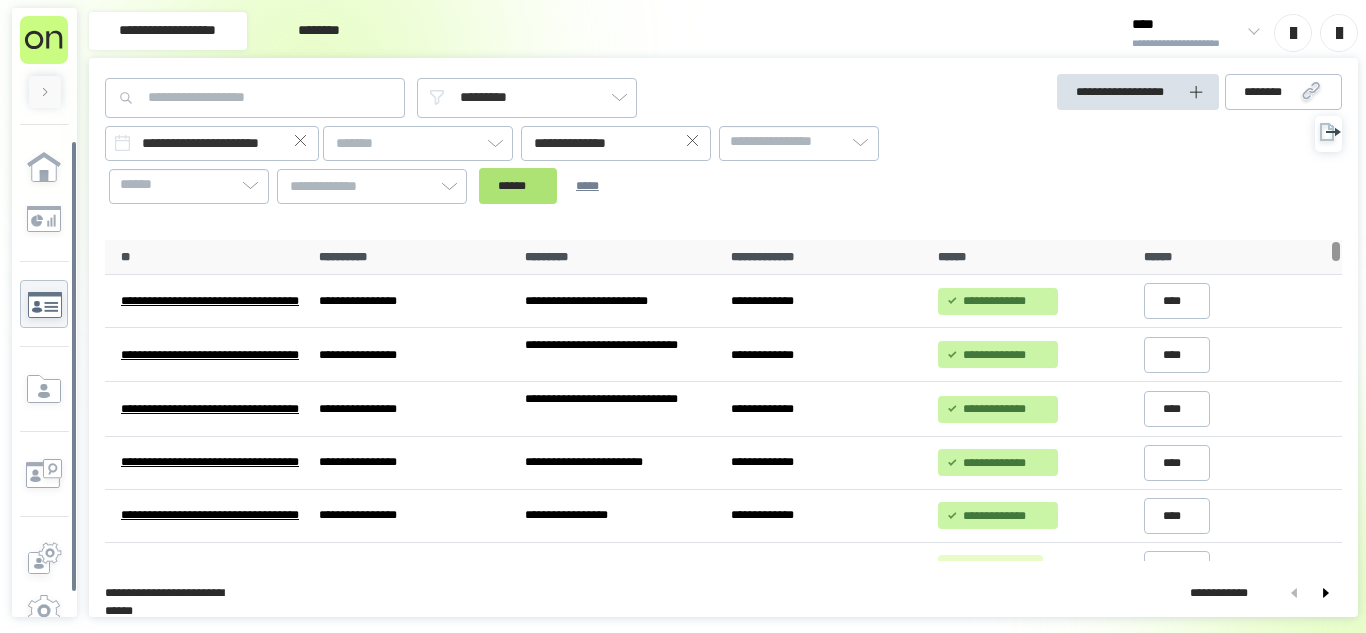 click on "******" at bounding box center (518, 186) 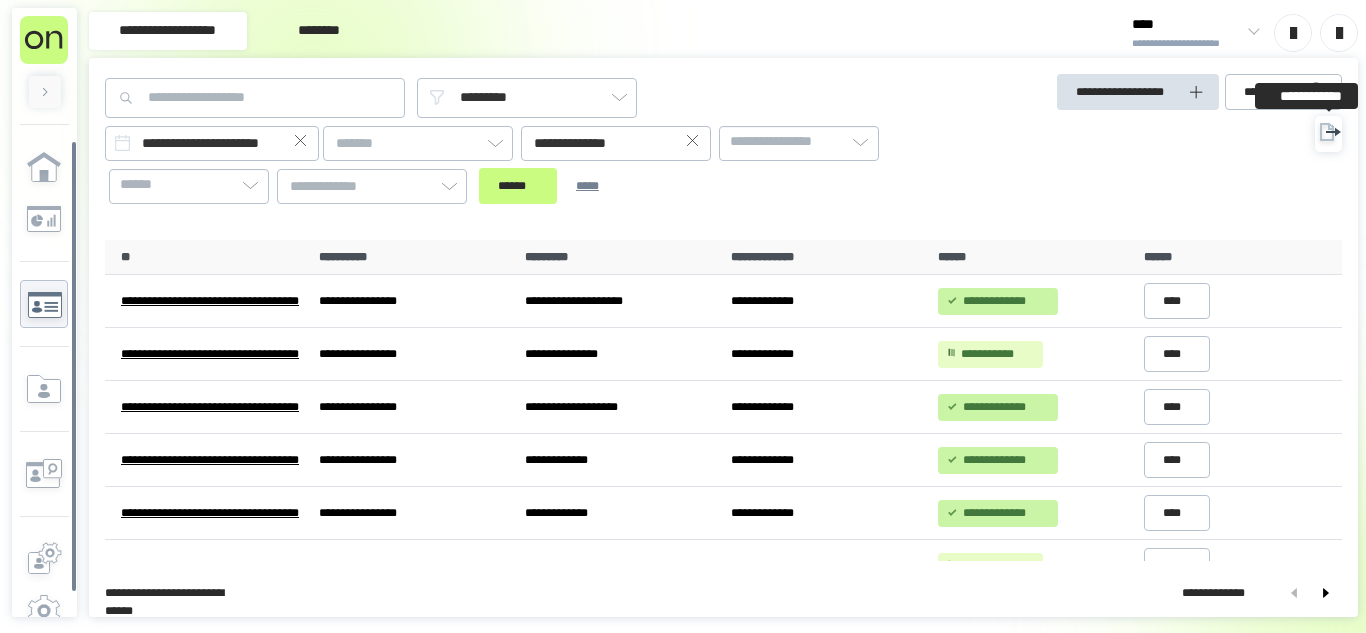 click 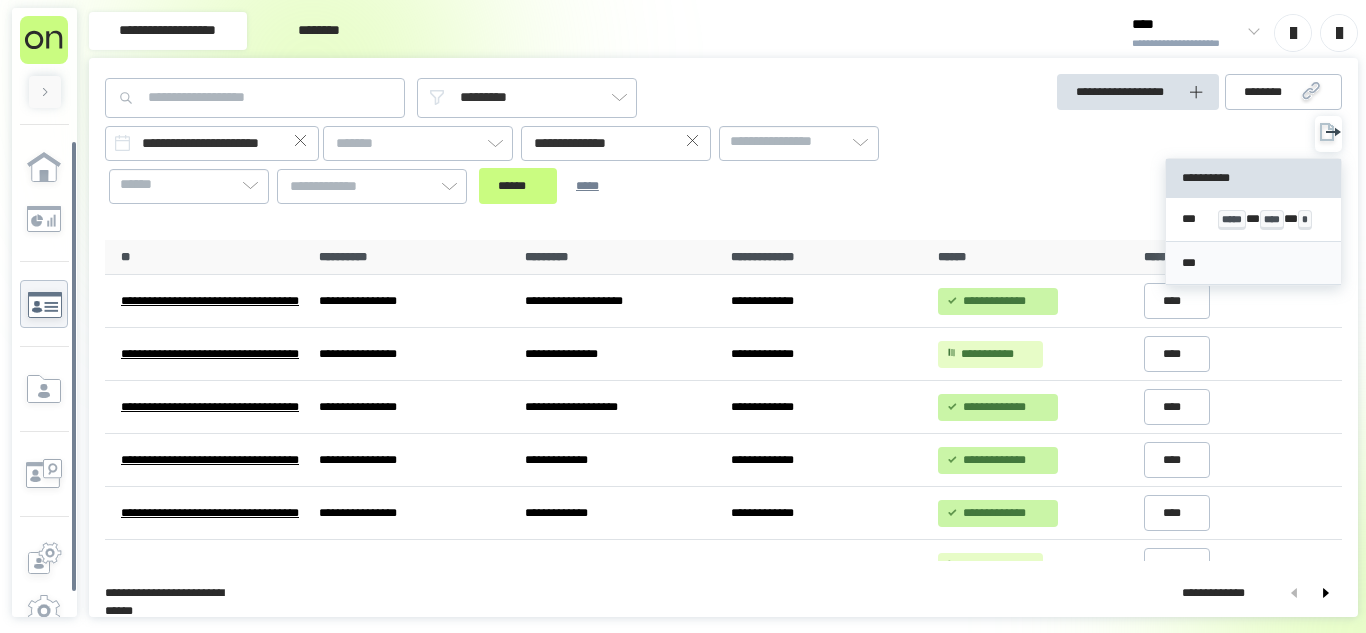 click on "***" at bounding box center [1253, 264] 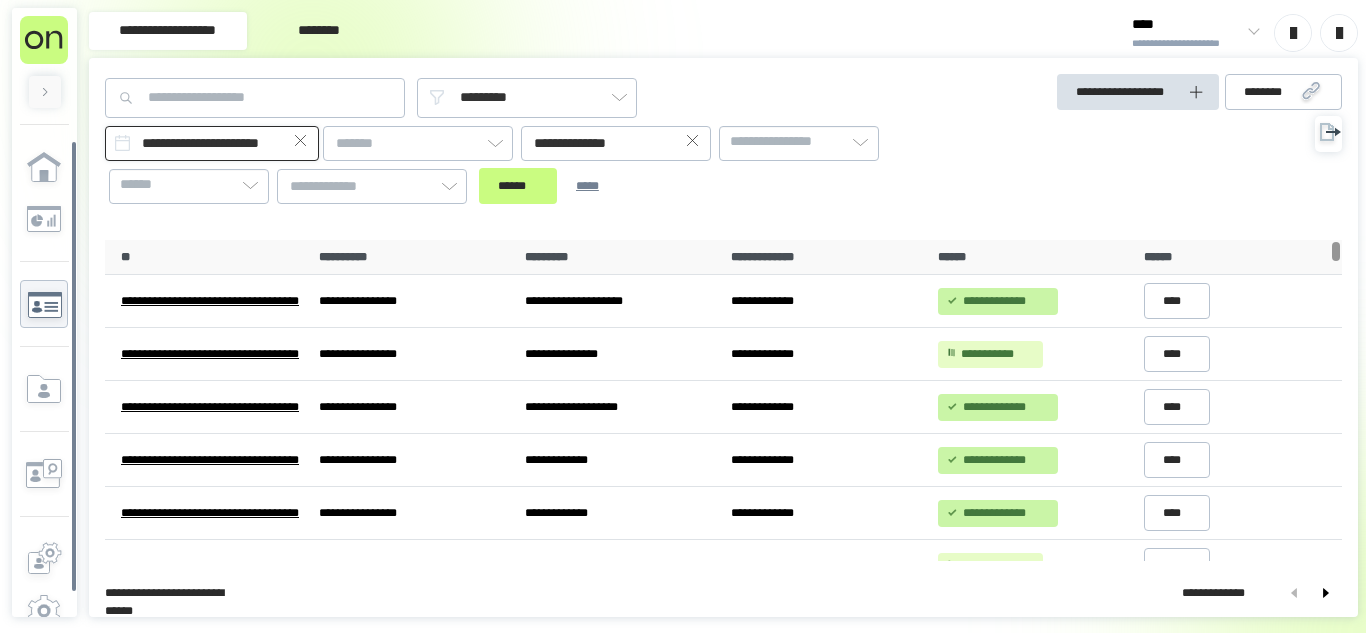 click on "**********" at bounding box center [212, 143] 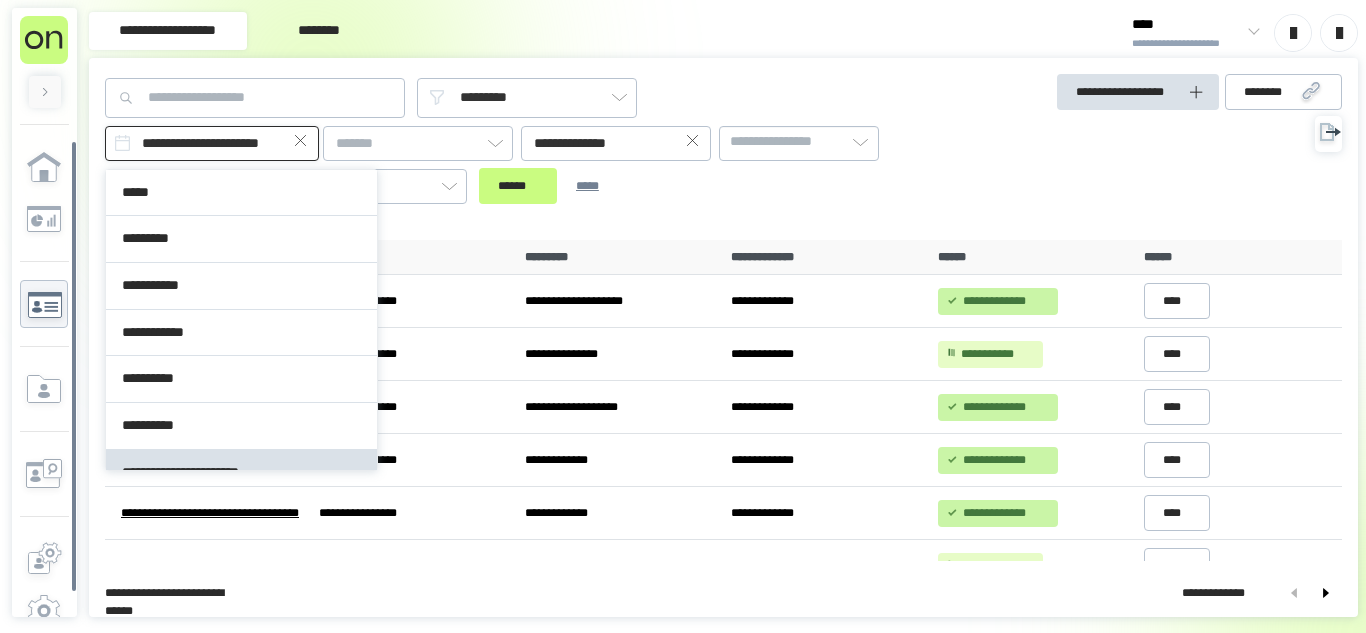 scroll, scrollTop: 26, scrollLeft: 0, axis: vertical 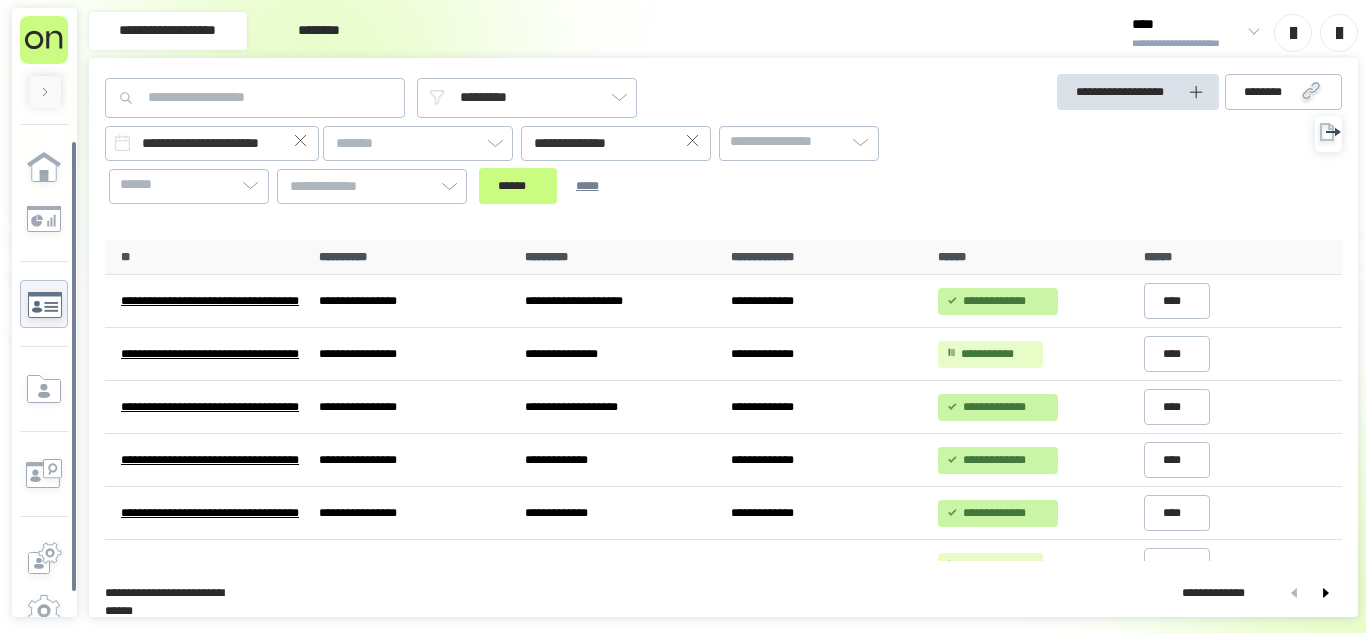 click 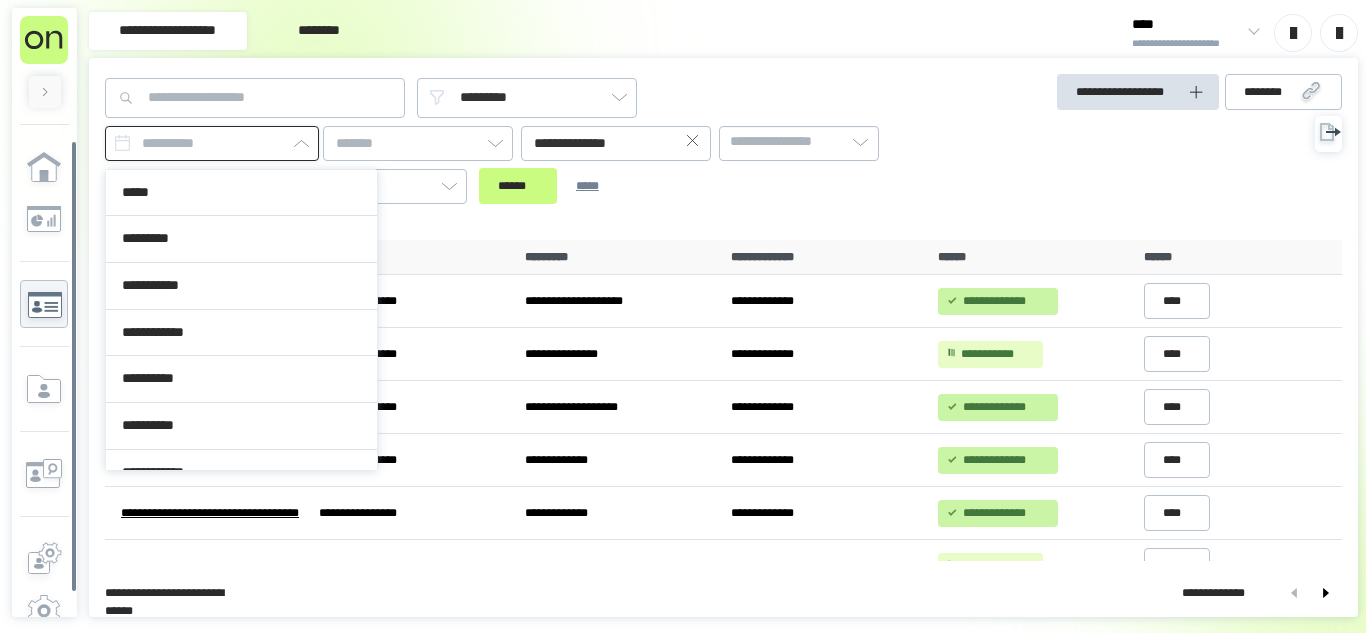 click at bounding box center (212, 143) 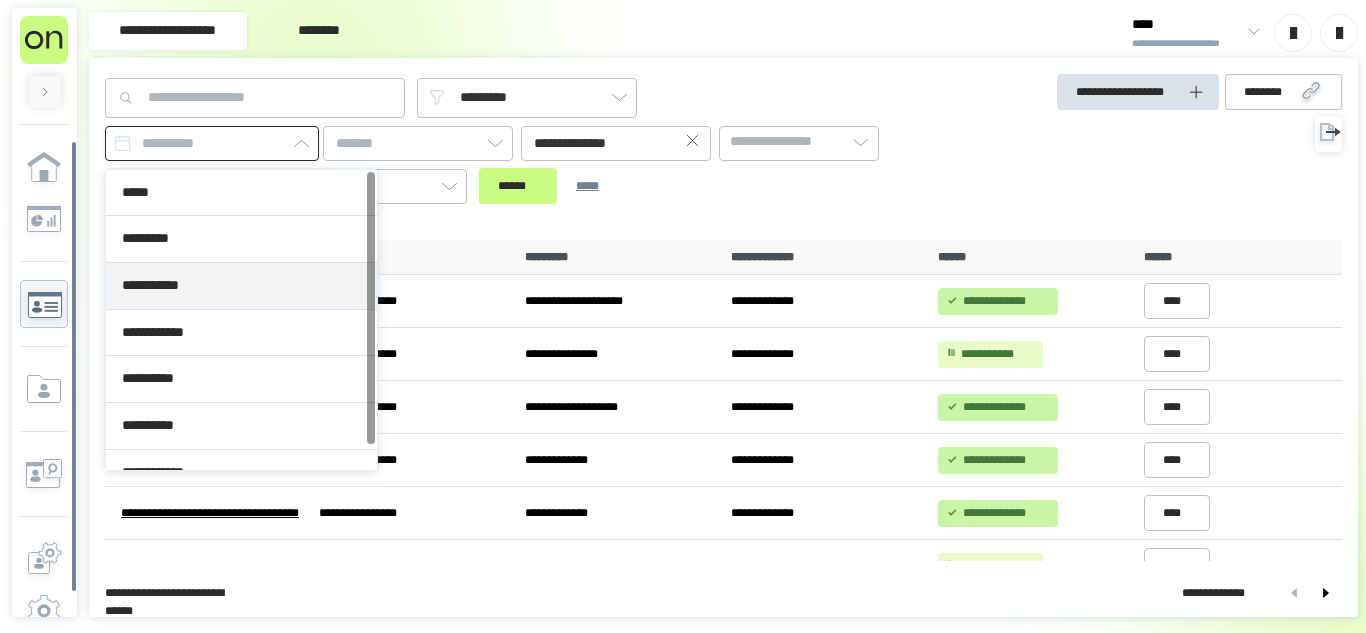scroll, scrollTop: 26, scrollLeft: 0, axis: vertical 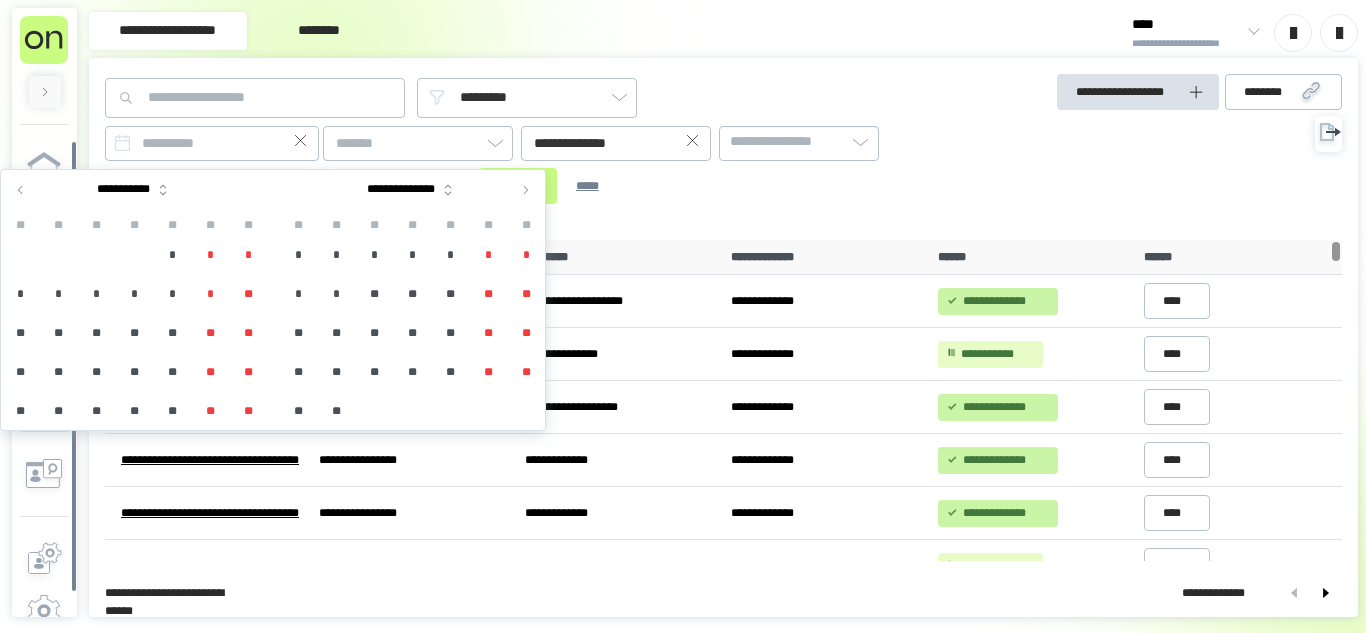 click at bounding box center (21, 190) 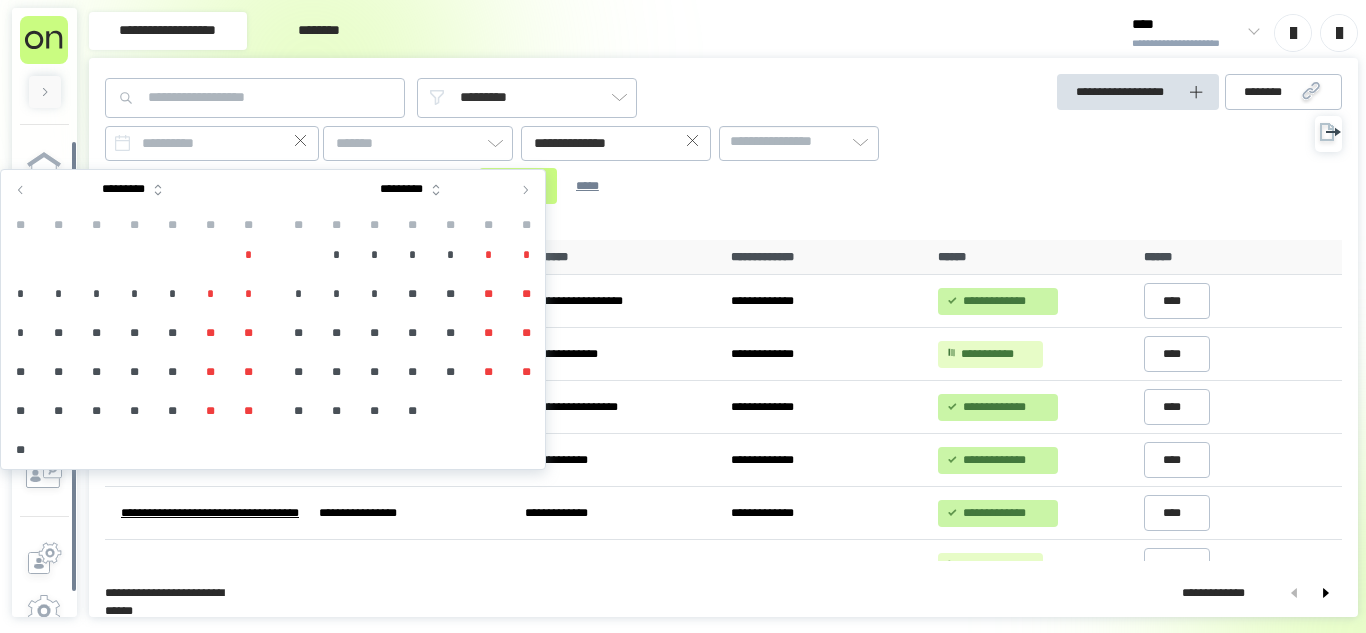 click on "**" at bounding box center [374, 372] 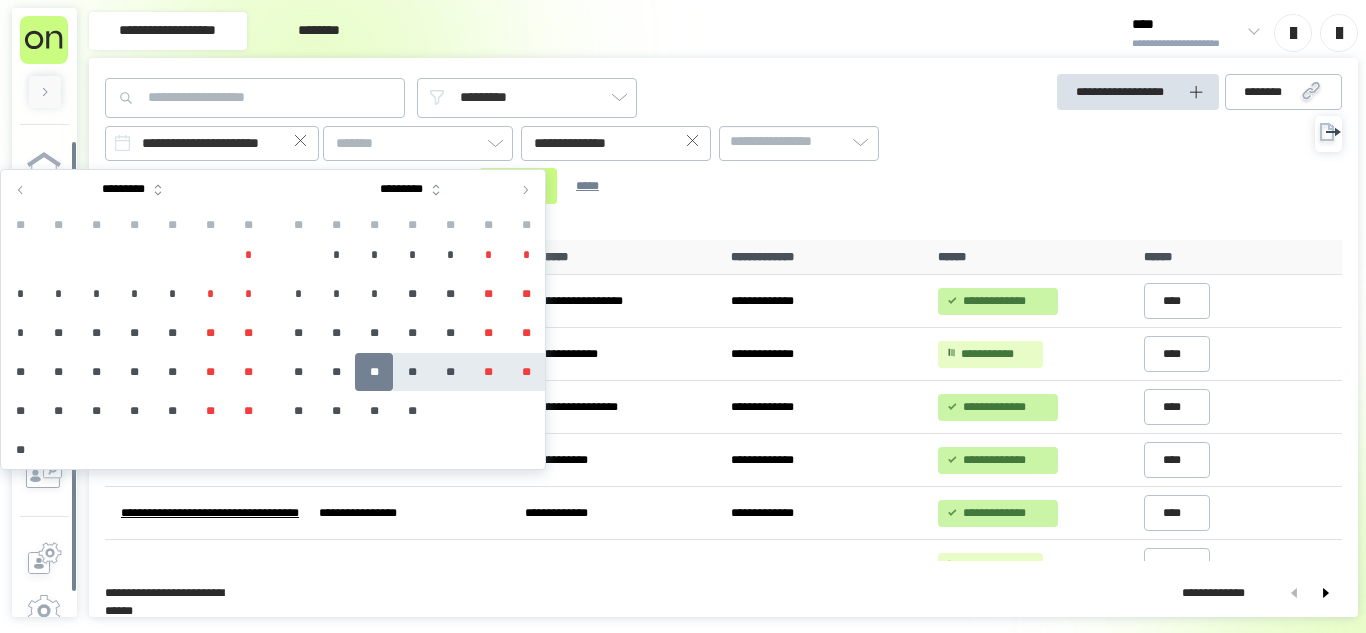 click on "**" at bounding box center (526, 372) 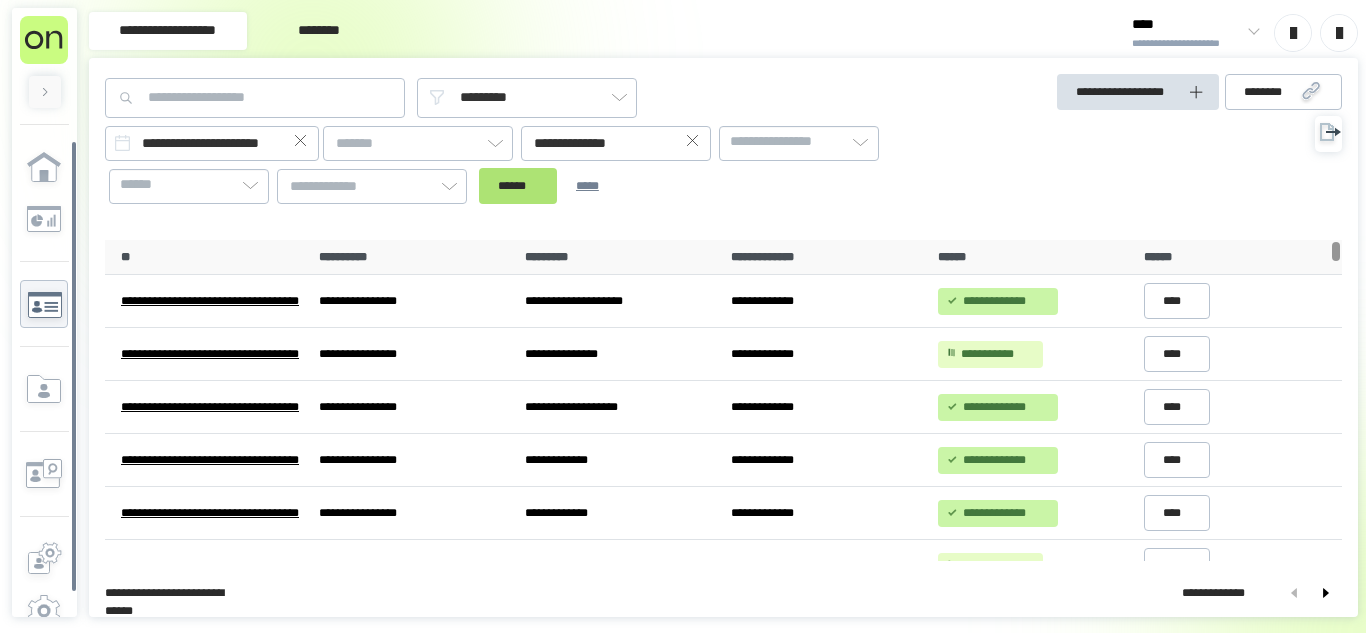 click on "******" at bounding box center [518, 186] 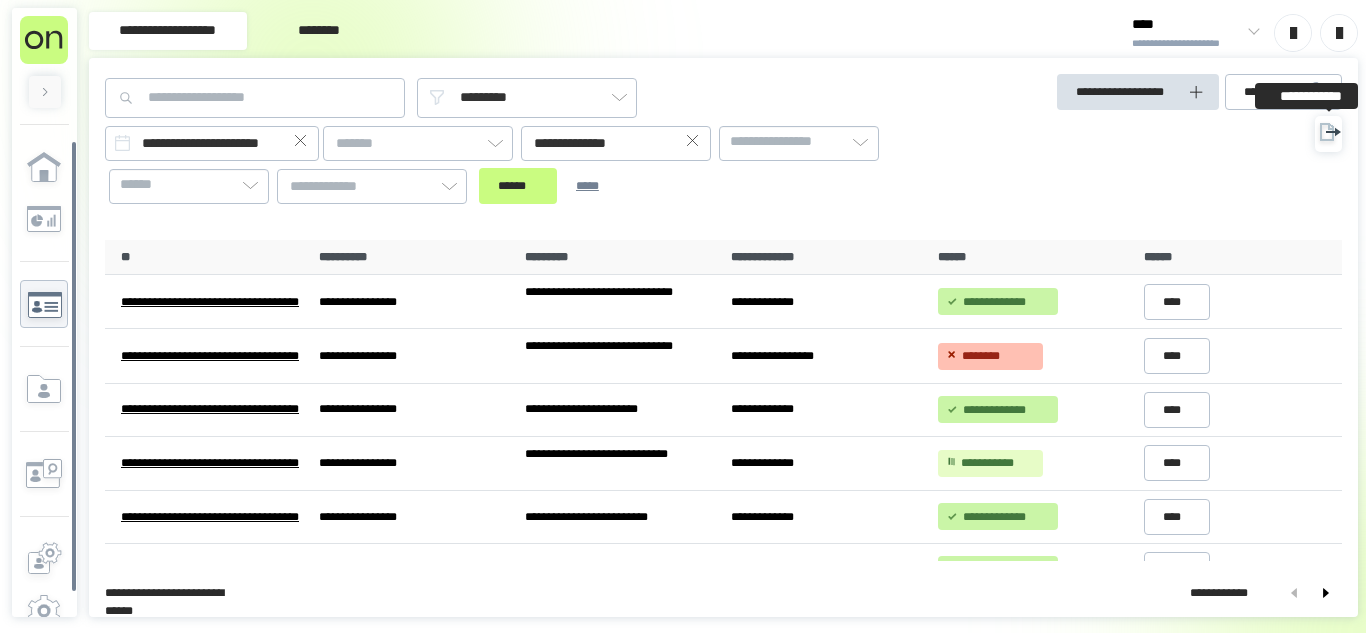 click 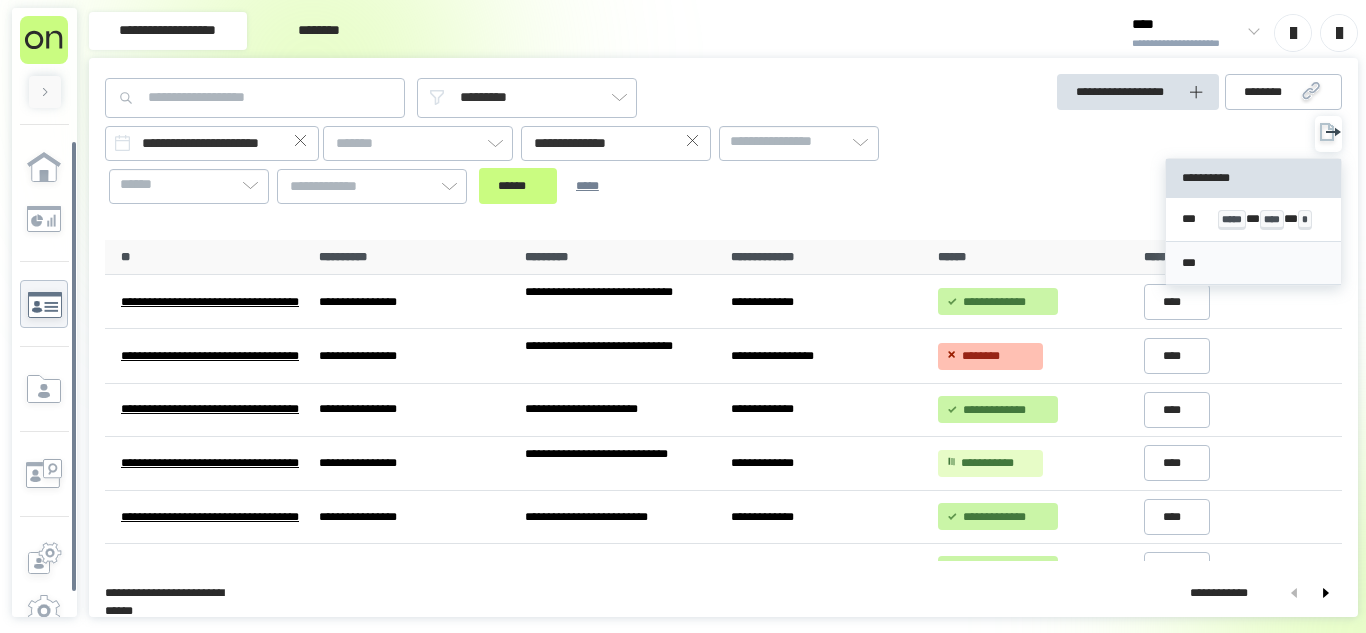 click on "***" at bounding box center [1253, 263] 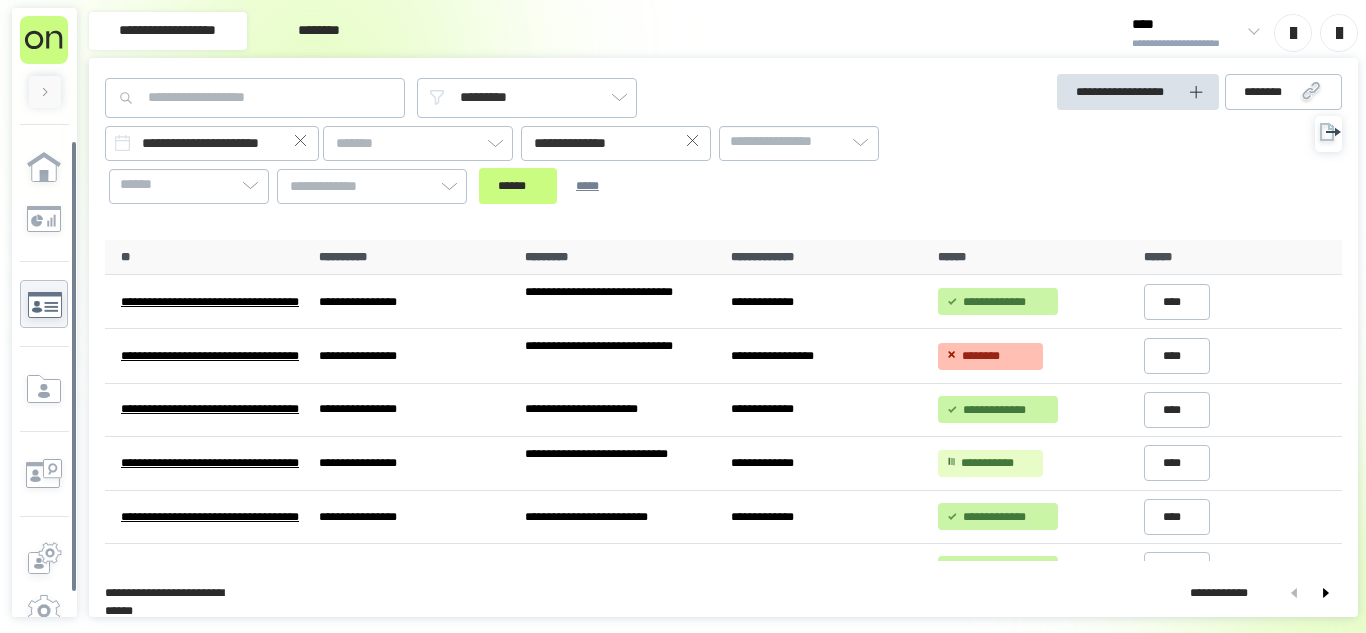 click at bounding box center [300, 143] 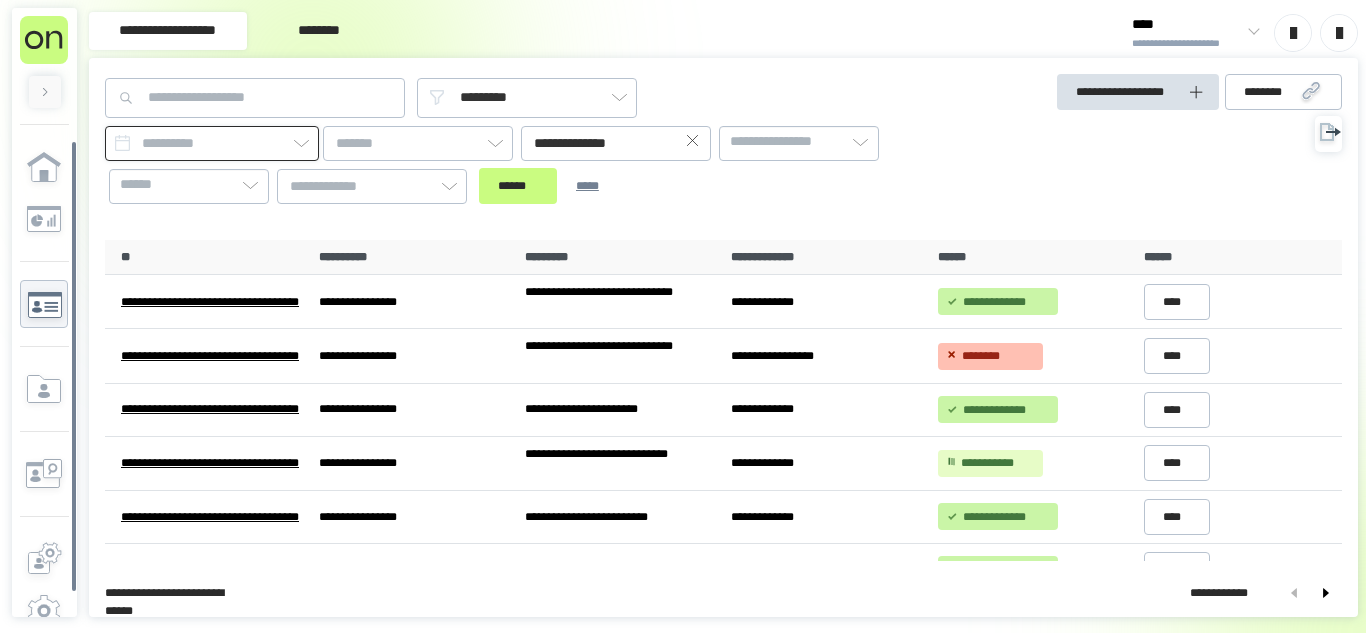 click at bounding box center [212, 143] 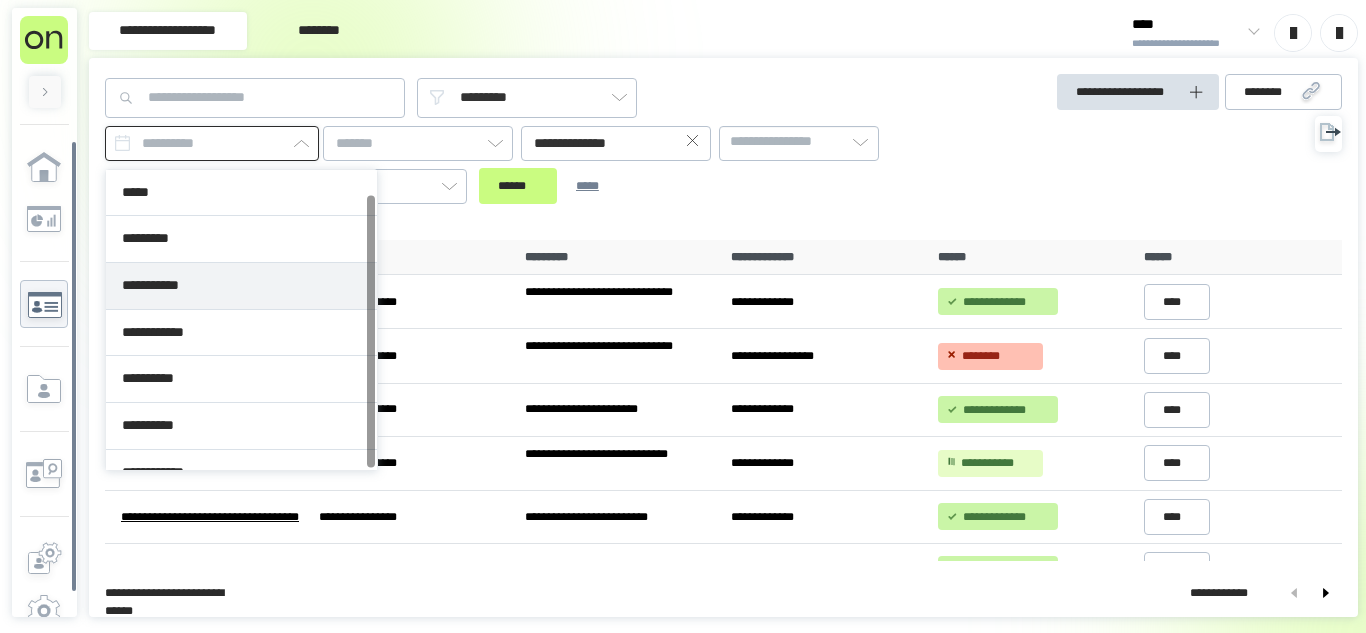 scroll, scrollTop: 26, scrollLeft: 0, axis: vertical 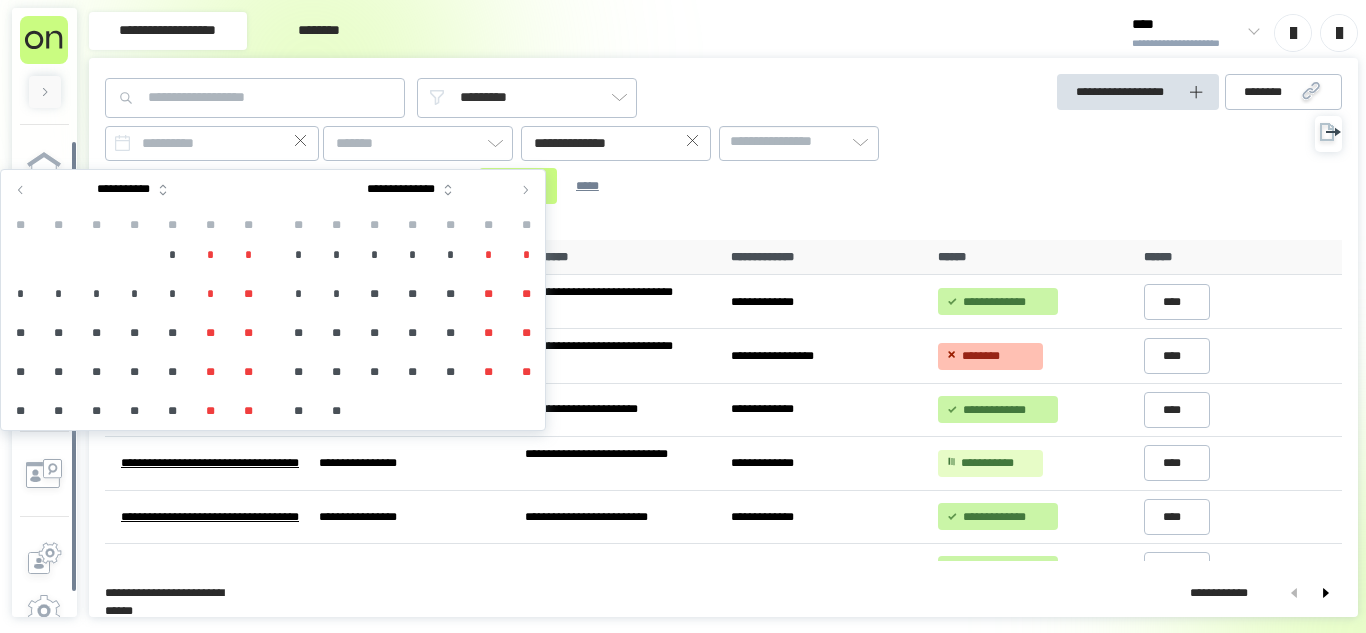 click 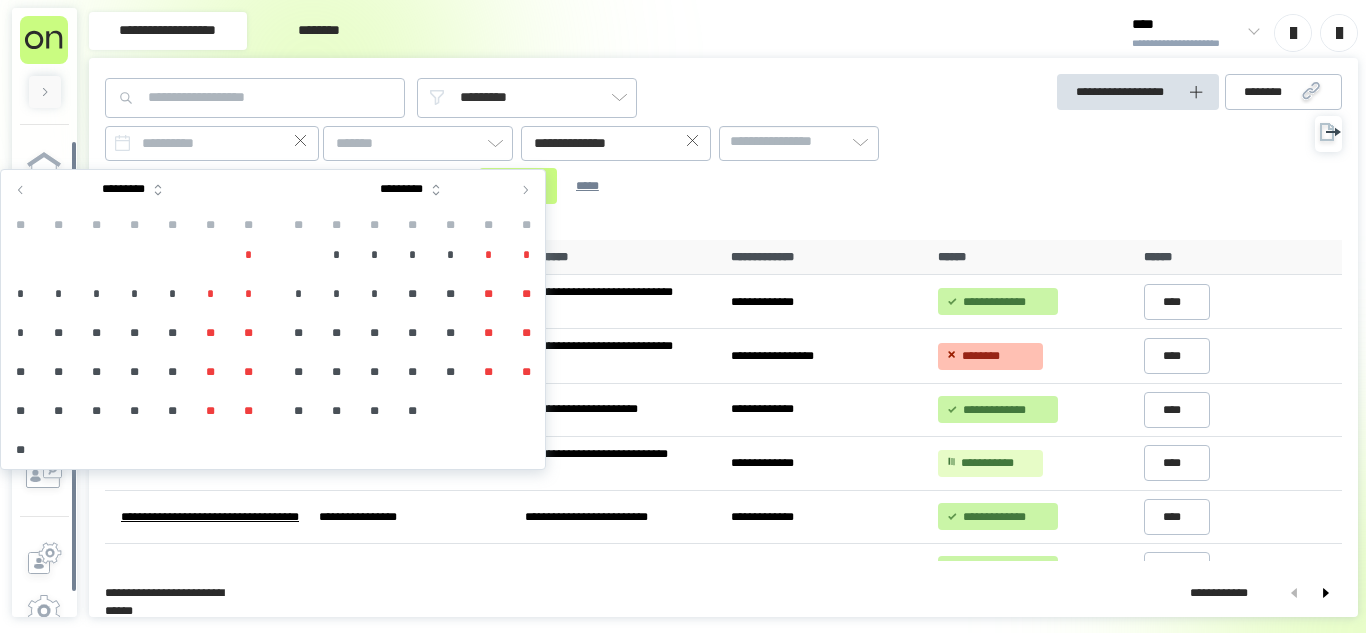 click on "**" at bounding box center [298, 411] 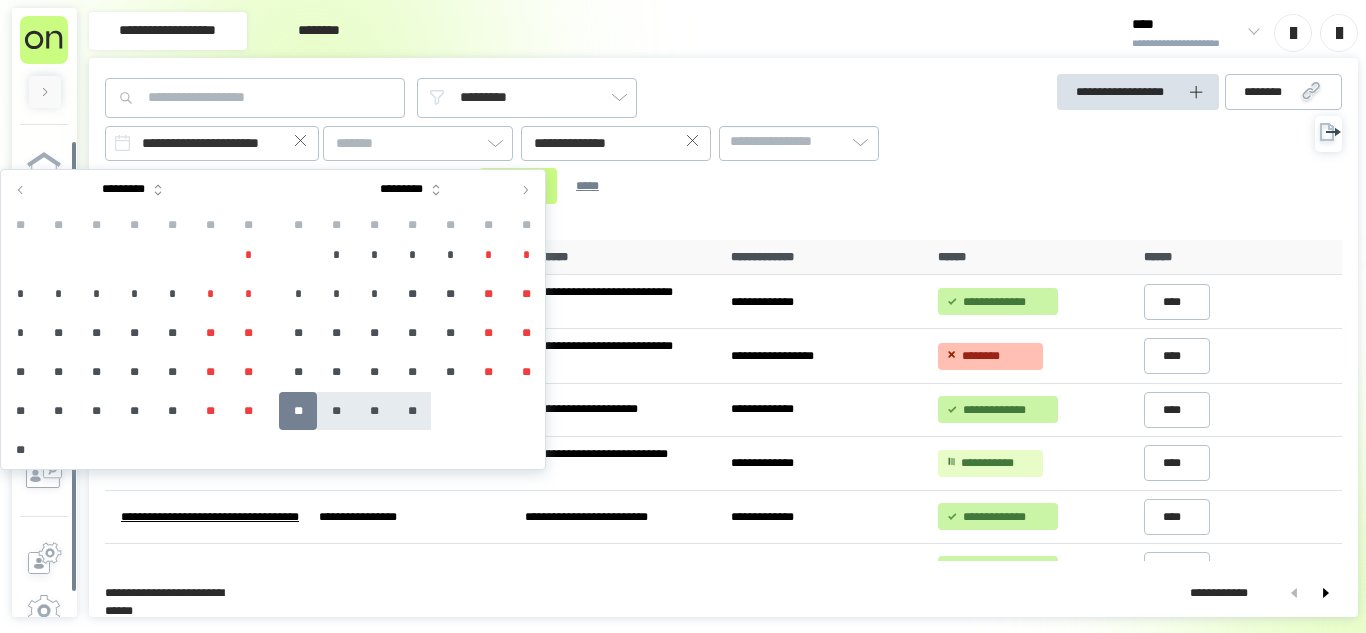 click on "**" at bounding box center (412, 411) 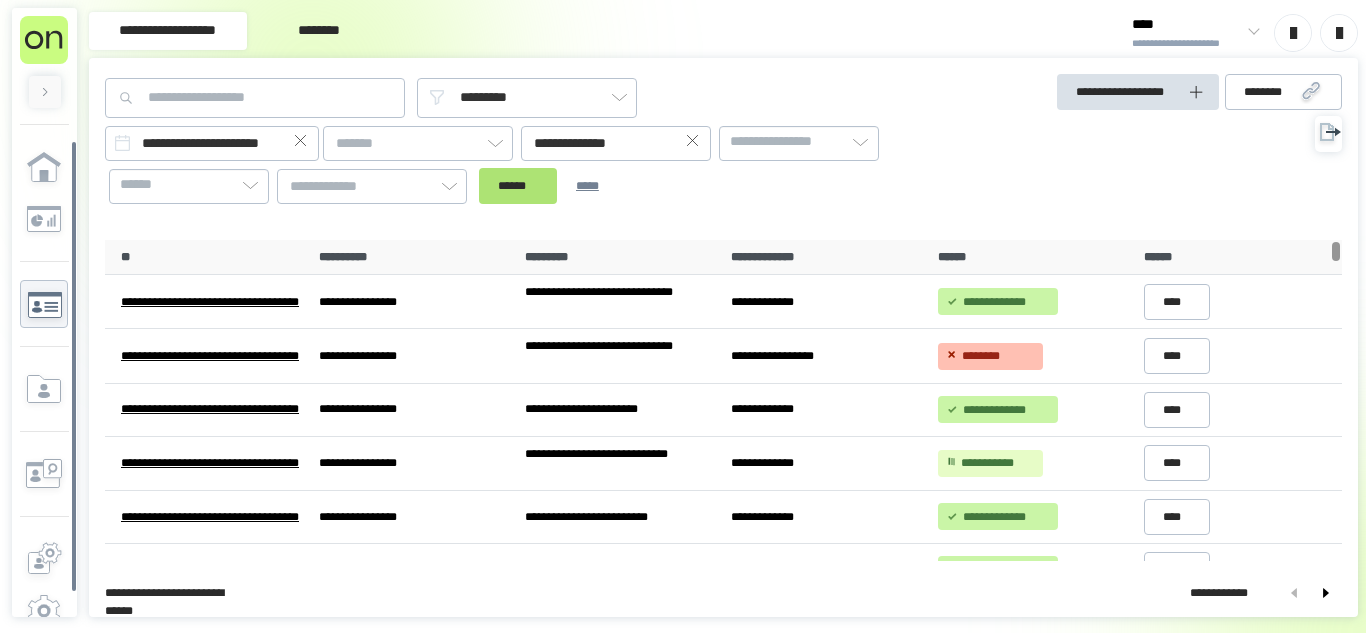 click on "******" at bounding box center [518, 186] 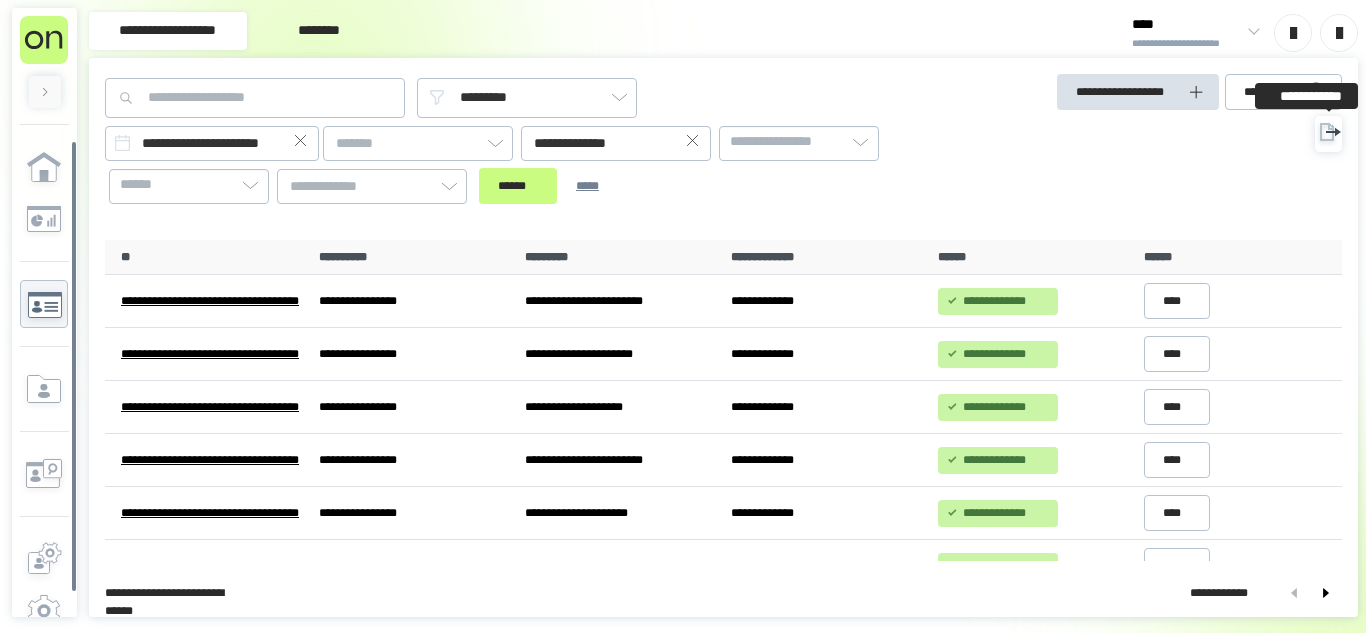 click 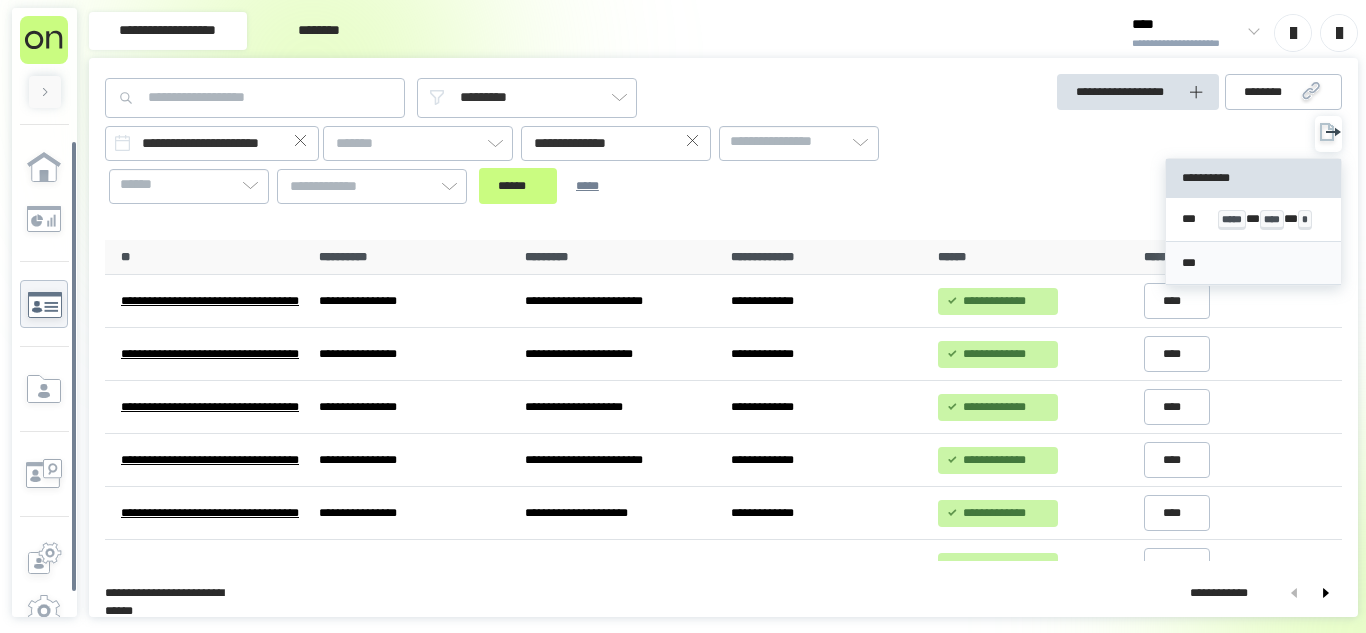 click on "***" at bounding box center [1253, 263] 